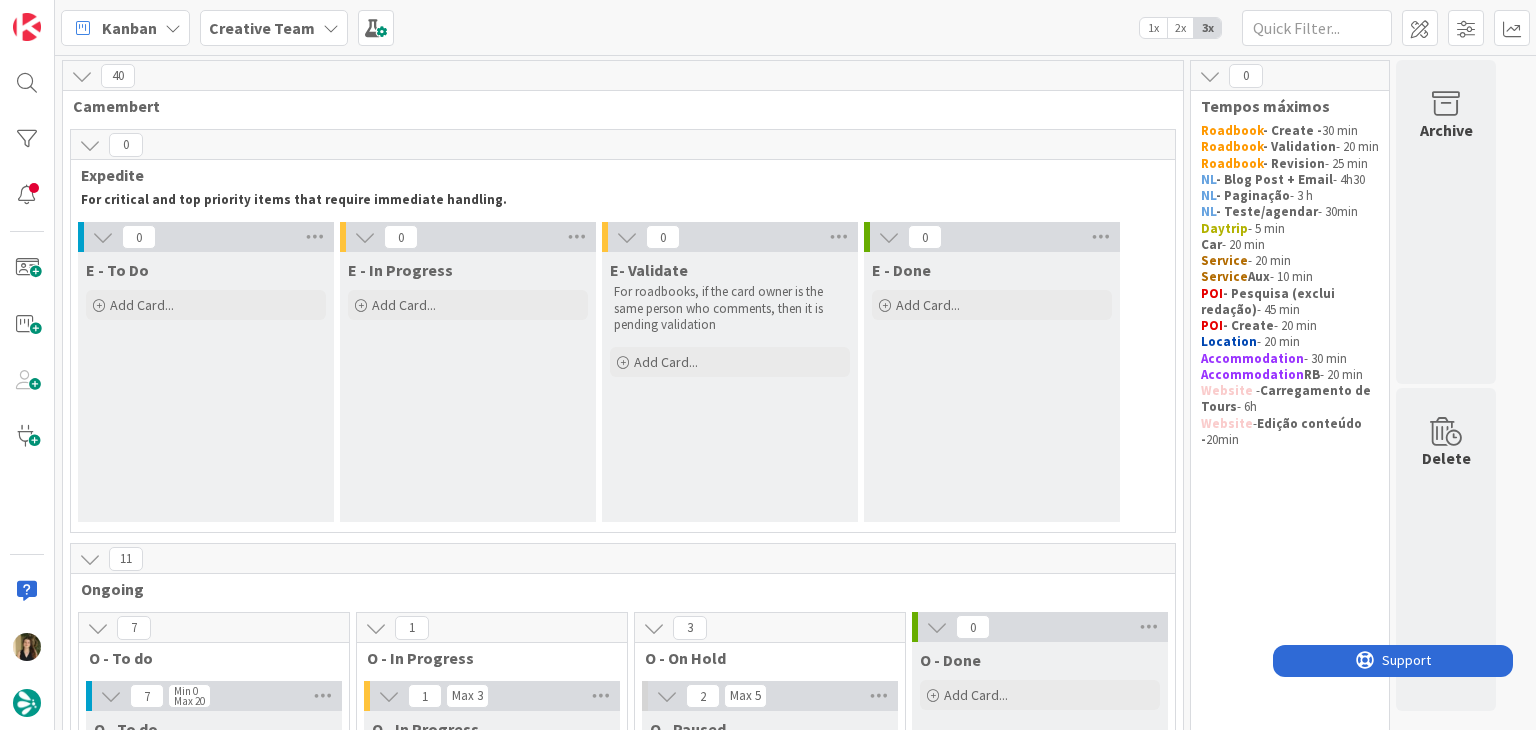 scroll, scrollTop: 0, scrollLeft: 0, axis: both 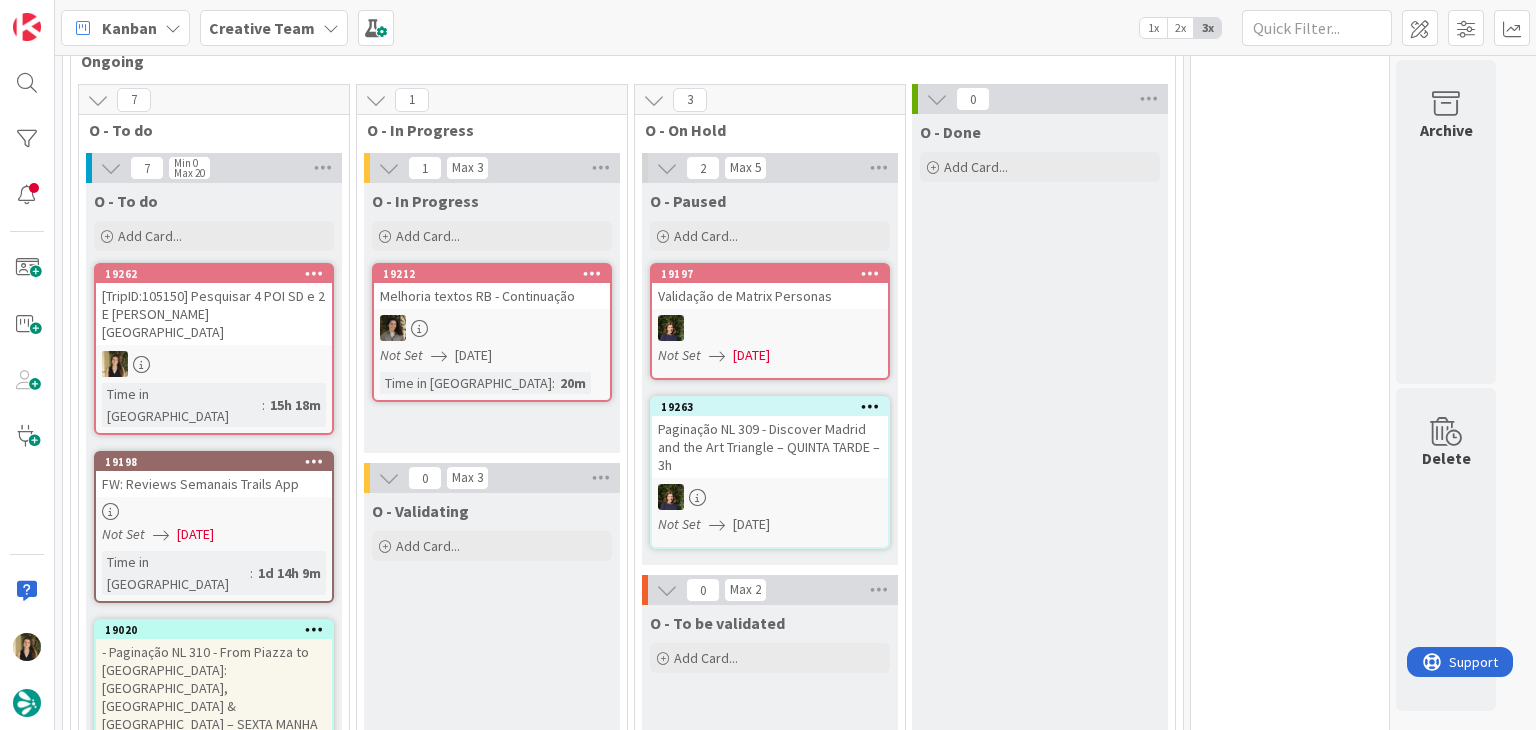 click on "O - Validating Add Card..." at bounding box center (492, 1030) 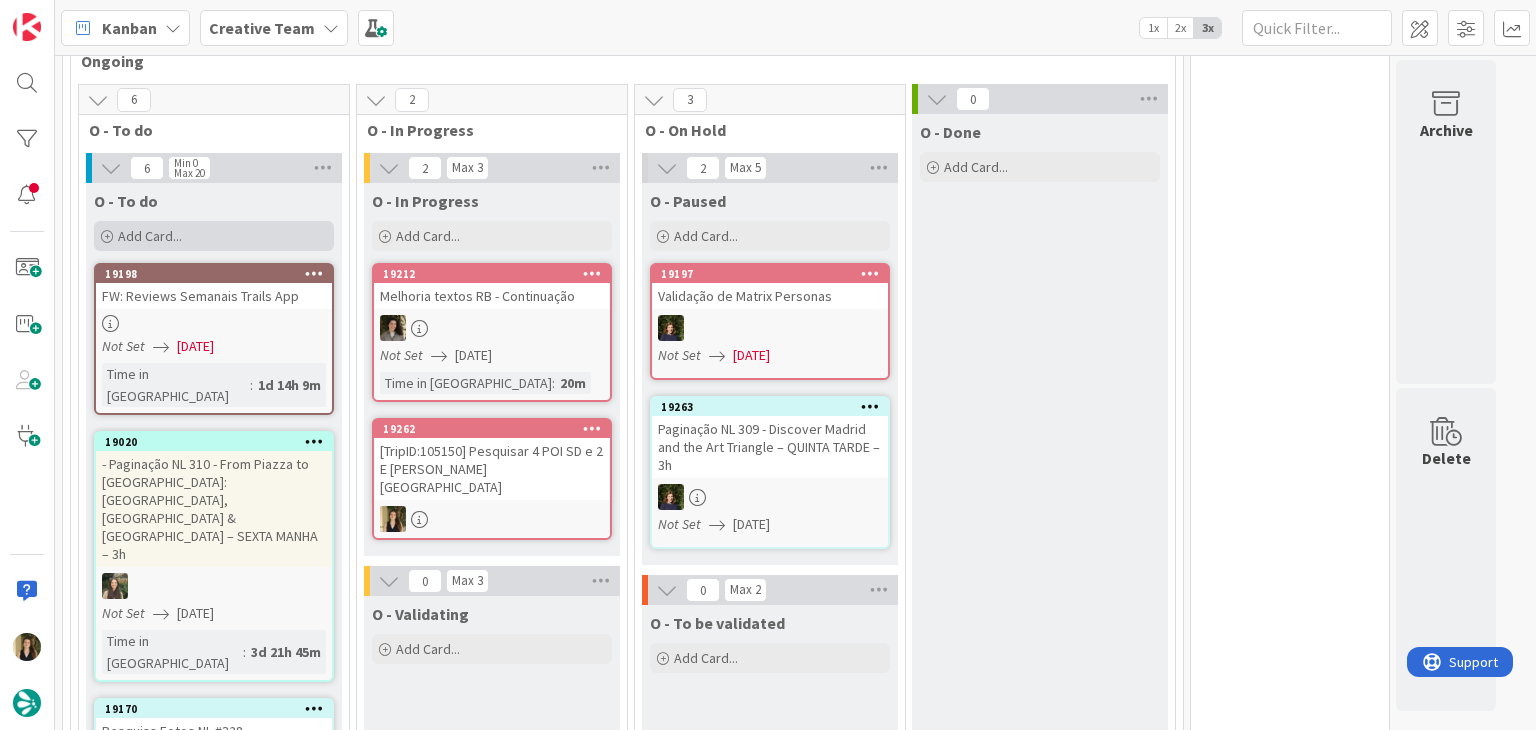 drag, startPoint x: 265, startPoint y: 329, endPoint x: 256, endPoint y: 235, distance: 94.42987 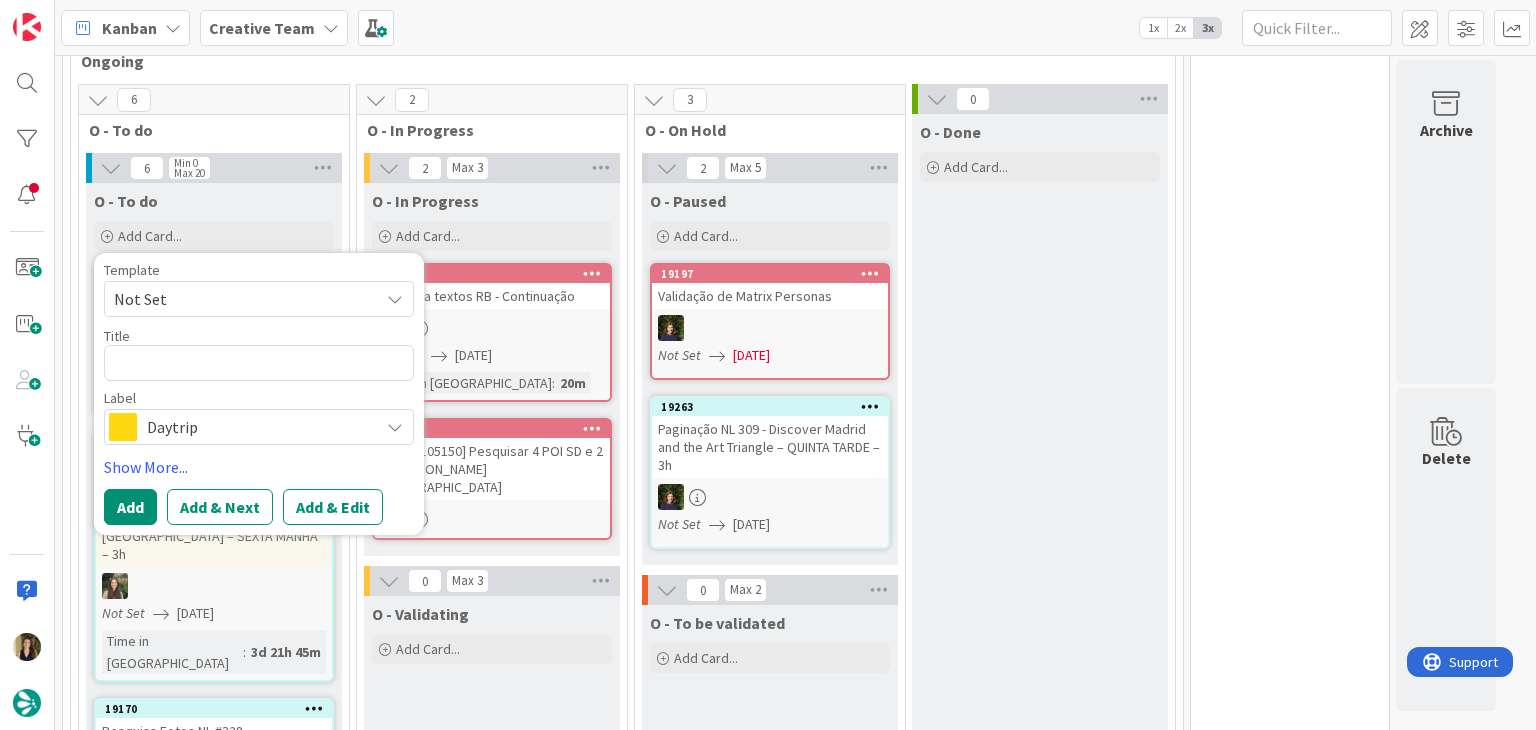 click on "O - Done Add Card..." at bounding box center [1040, 752] 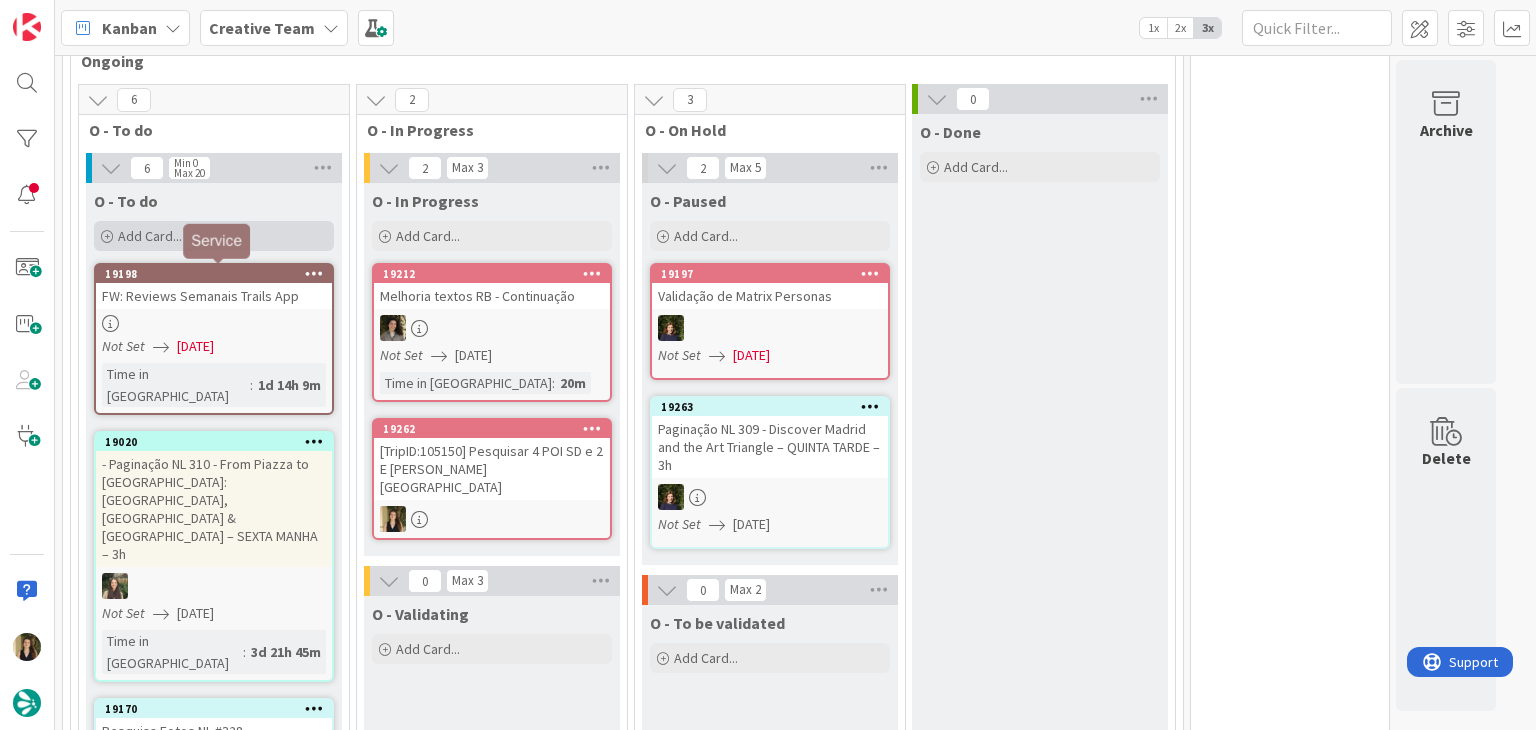 click on "Add Card..." at bounding box center [214, 236] 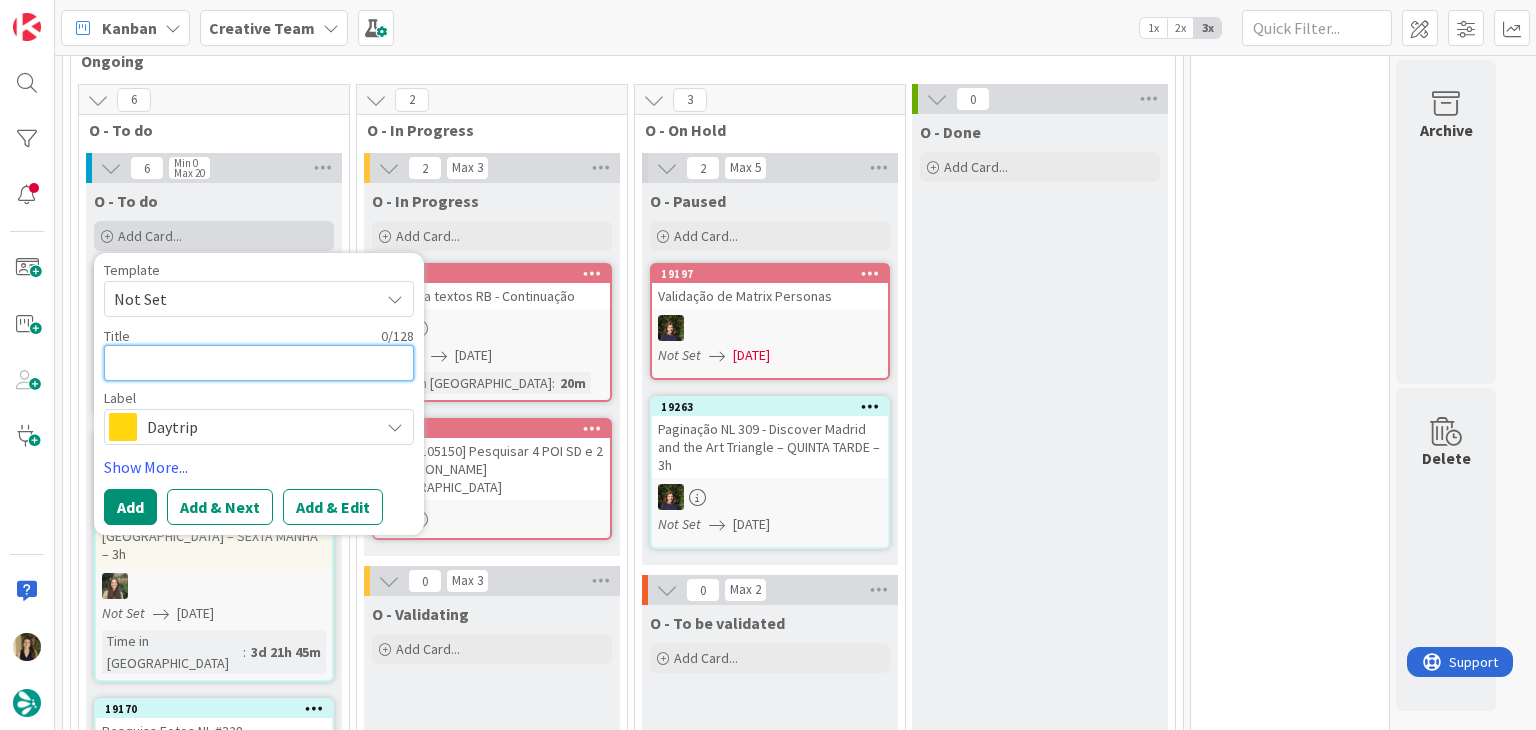 paste on "[PERSON_NAME][GEOGRAPHIC_DATA] ([GEOGRAPHIC_DATA][PERSON_NAME])" 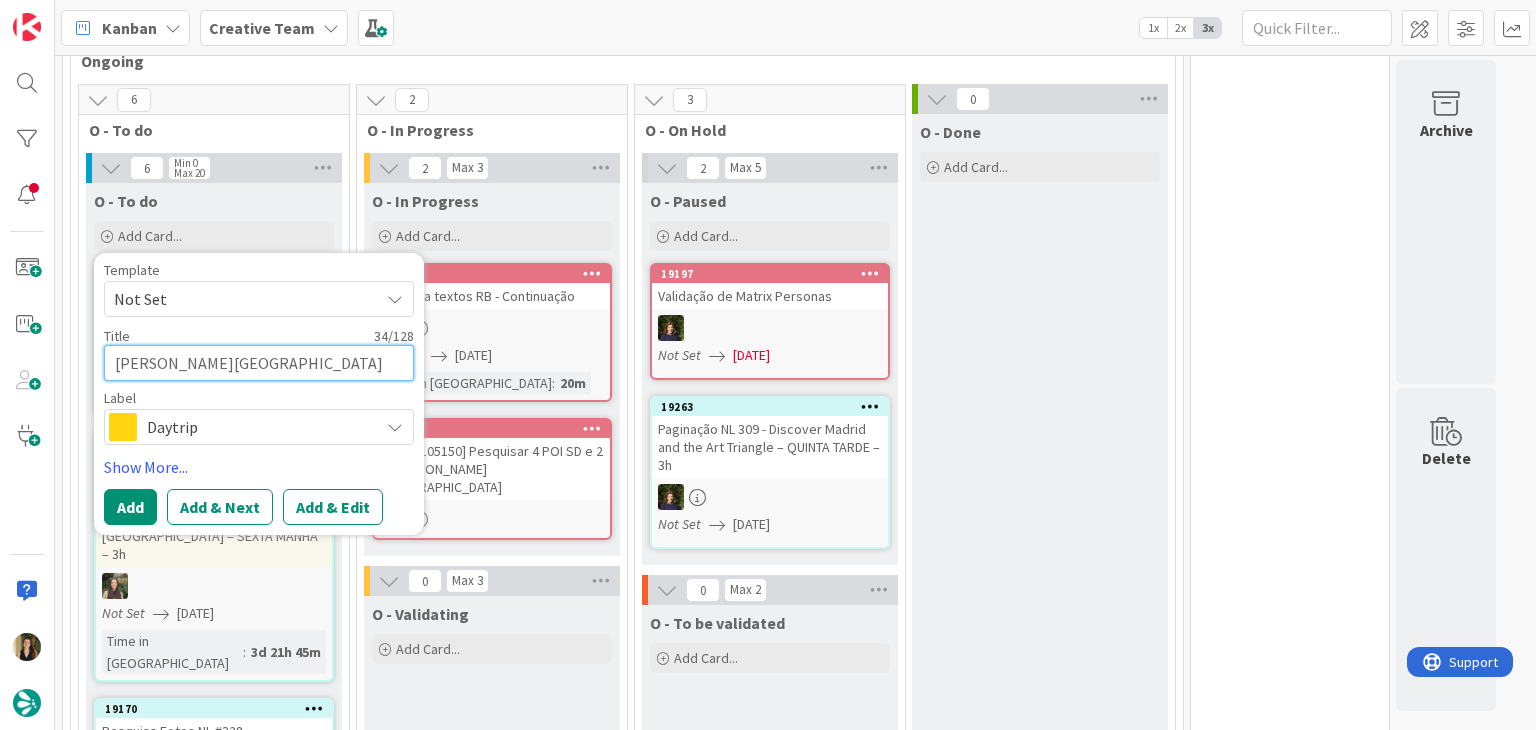 type on "[PERSON_NAME][GEOGRAPHIC_DATA] ([GEOGRAPHIC_DATA][PERSON_NAME])" 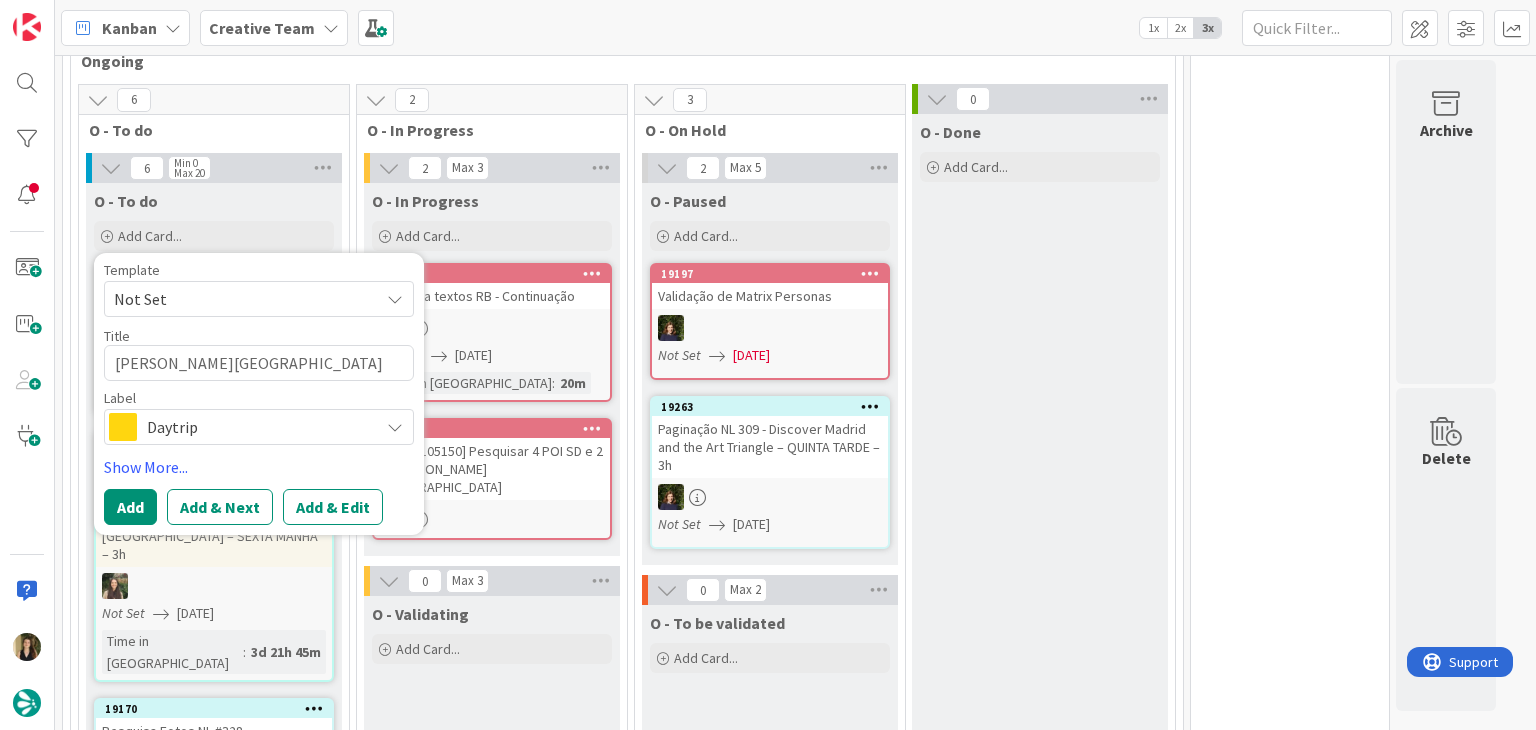 click on "Daytrip" at bounding box center [258, 427] 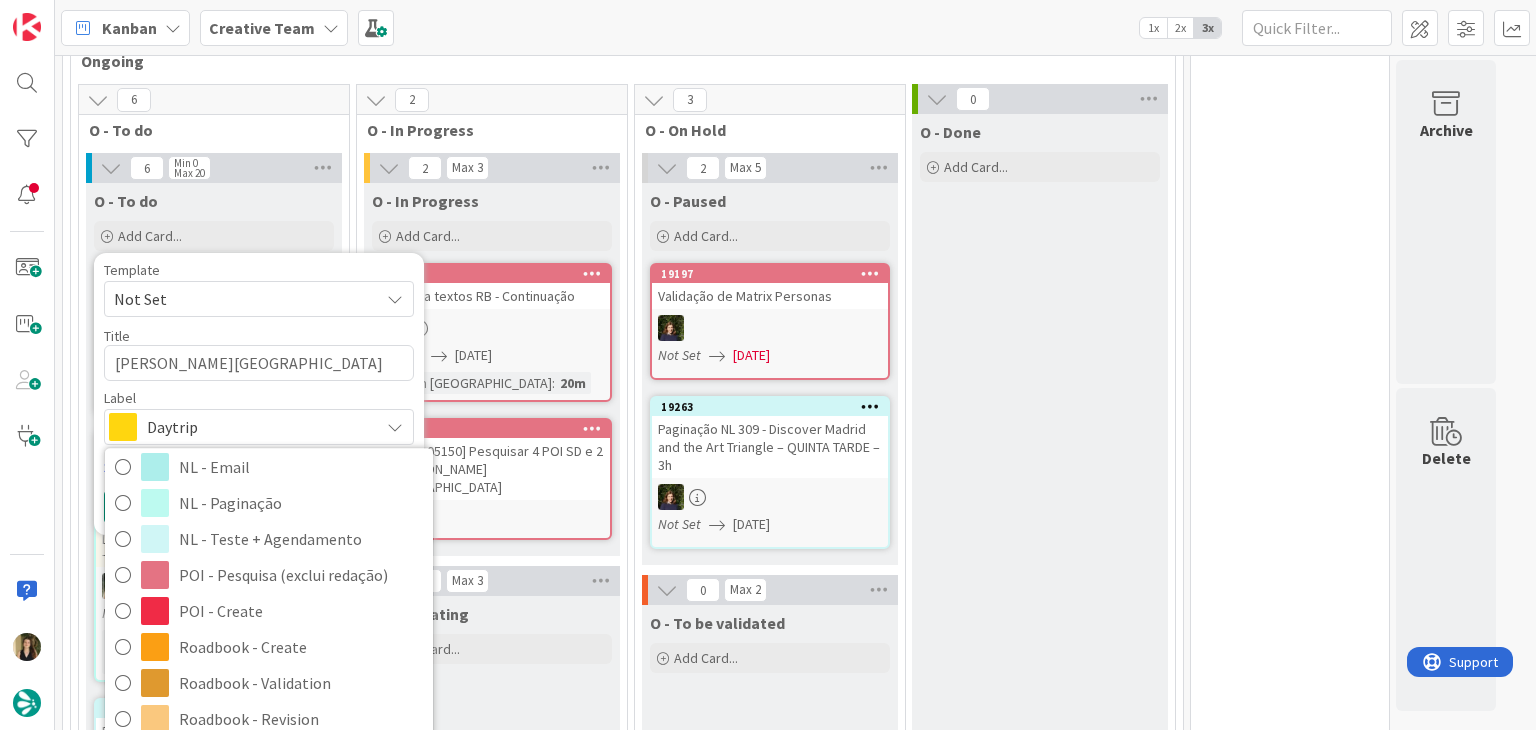 scroll, scrollTop: 267, scrollLeft: 0, axis: vertical 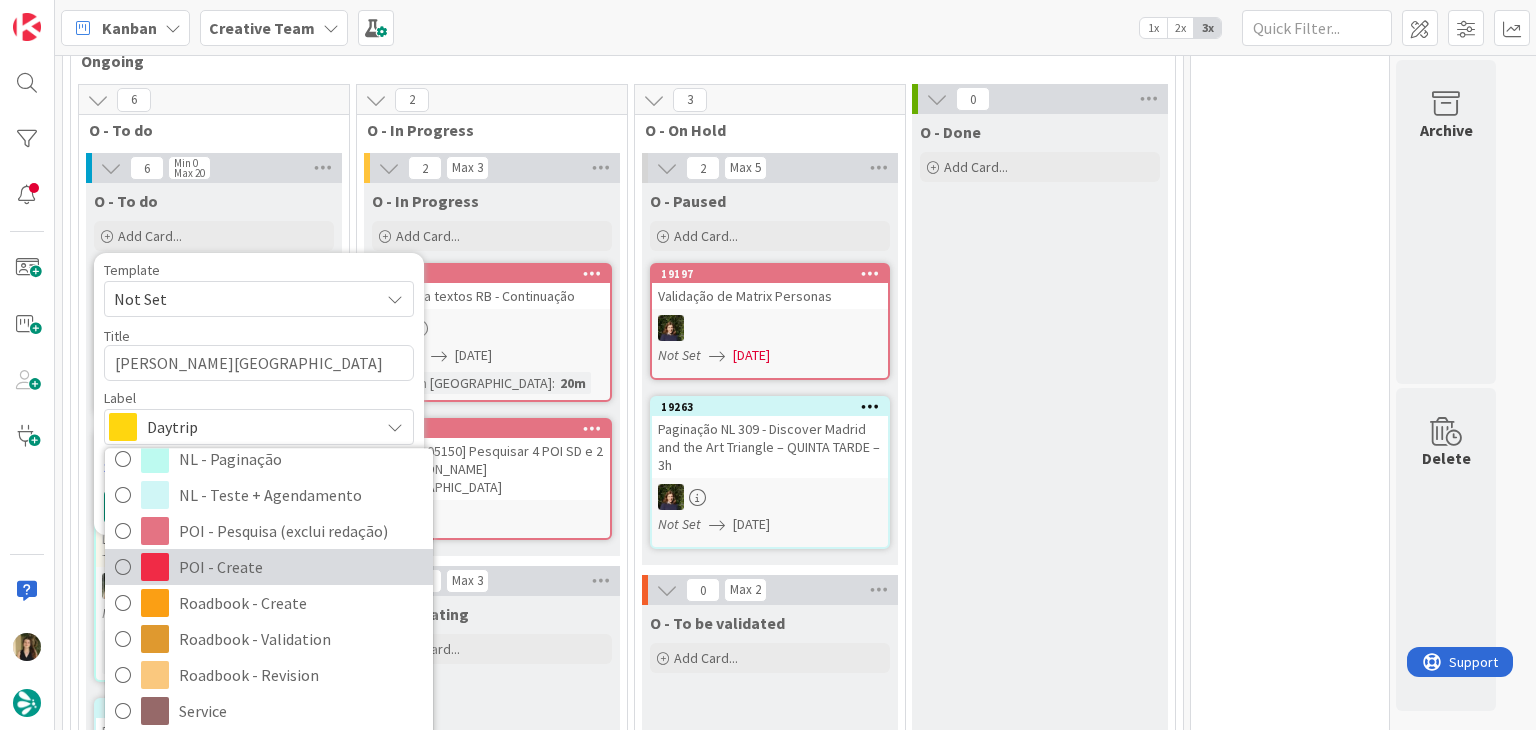 click on "POI - Create" at bounding box center (301, 568) 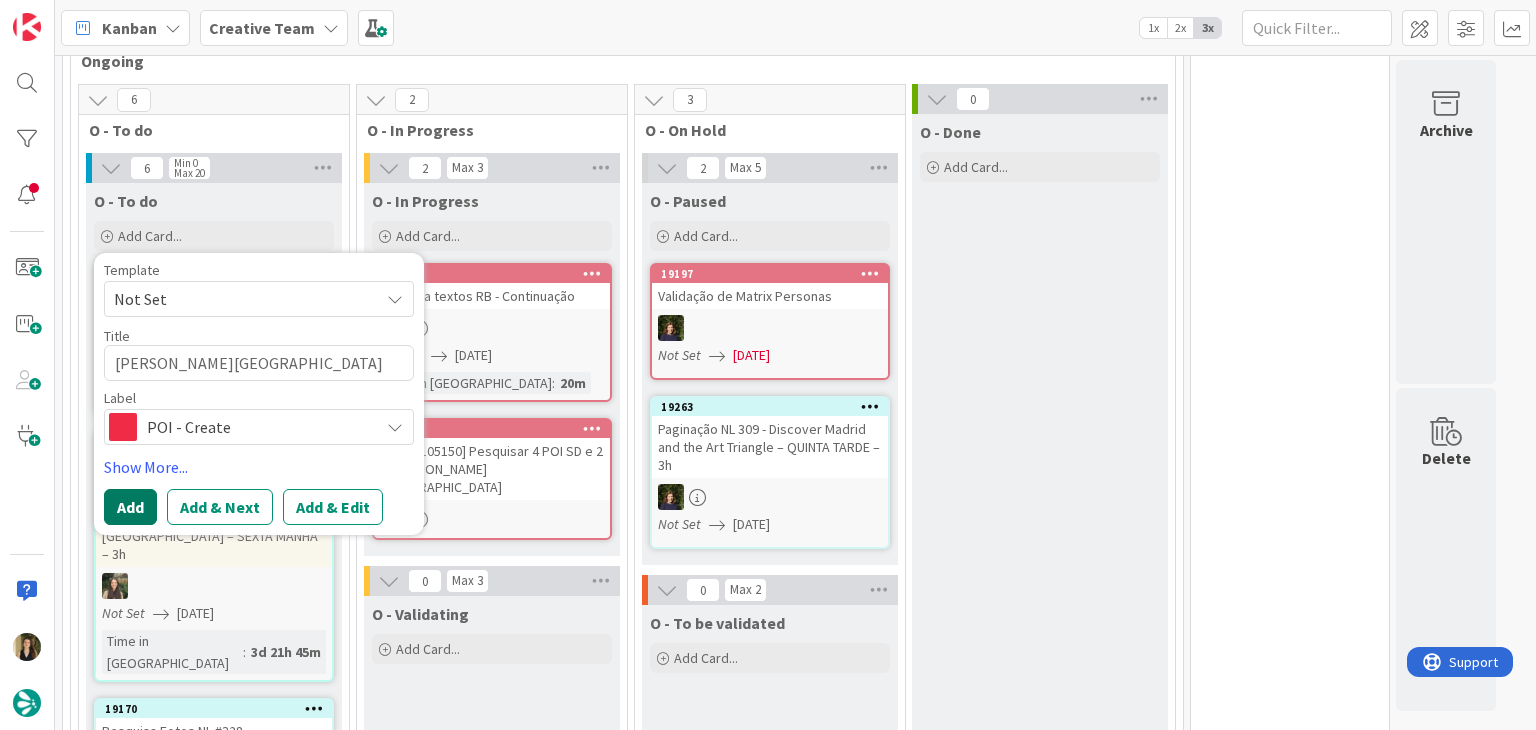 click on "Add" at bounding box center [130, 507] 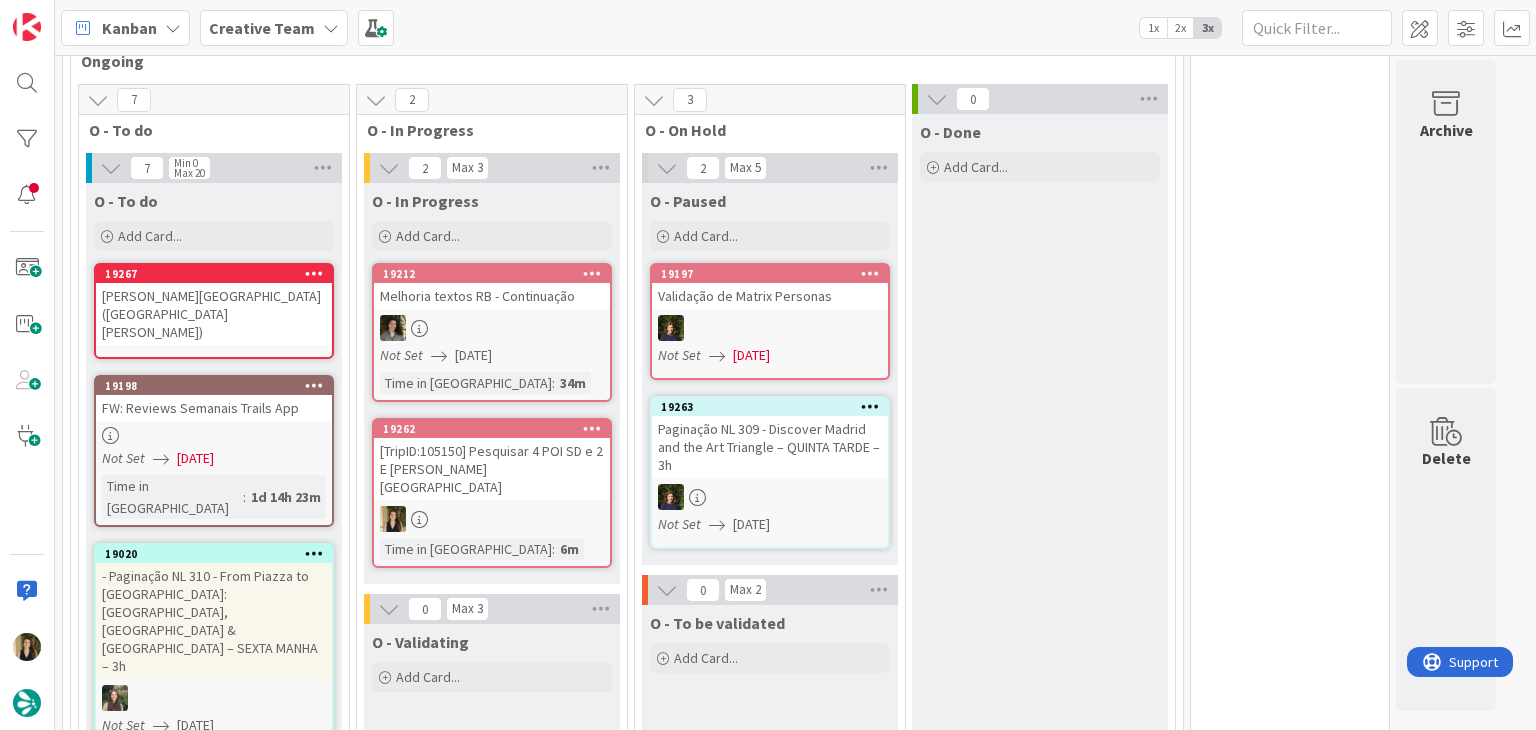 click on "19262 [TripID:105150] Pesquisar 4 POI SD e 2 E [PERSON_NAME] Time in [GEOGRAPHIC_DATA] : 6m" at bounding box center (492, 493) 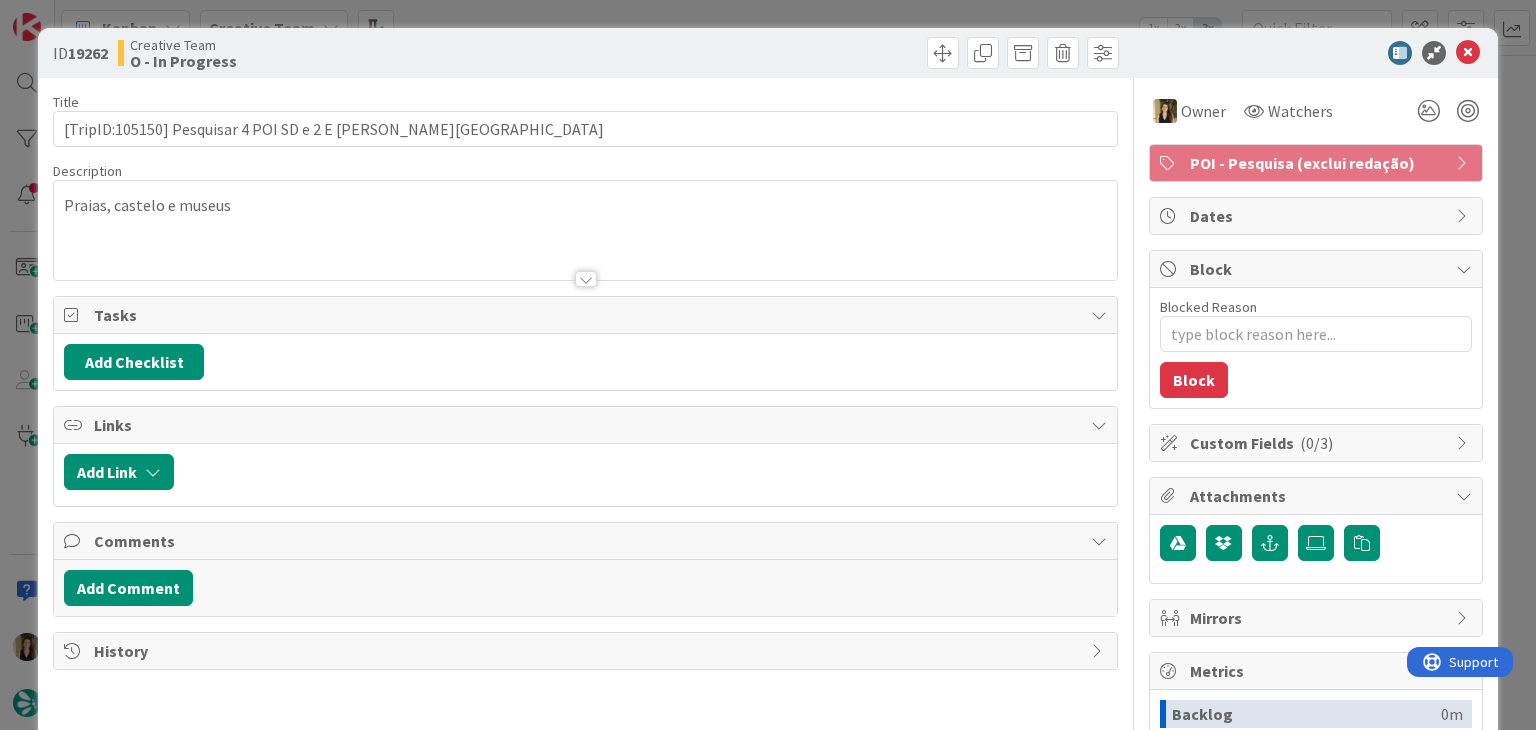 scroll, scrollTop: 0, scrollLeft: 0, axis: both 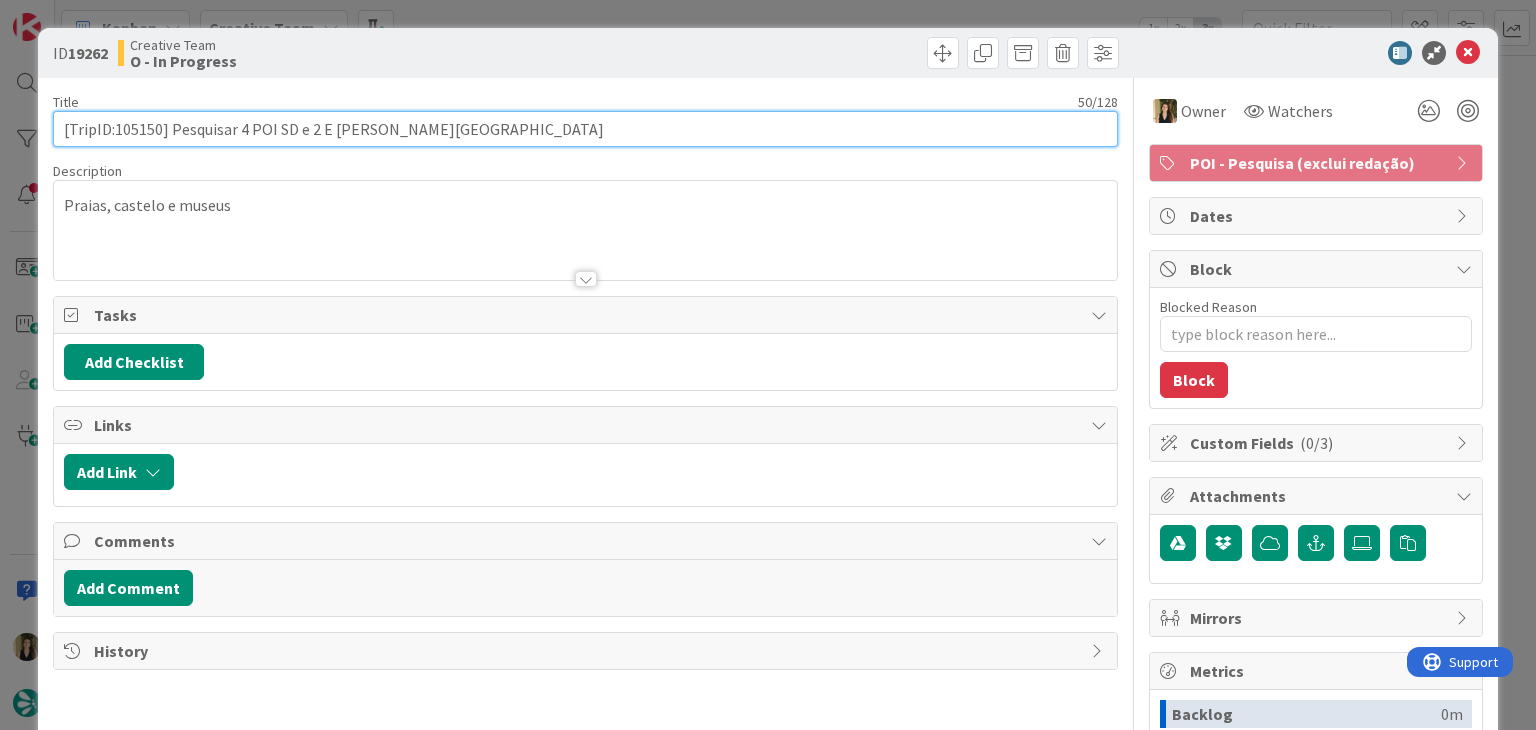 drag, startPoint x: 166, startPoint y: 125, endPoint x: 46, endPoint y: 123, distance: 120.01666 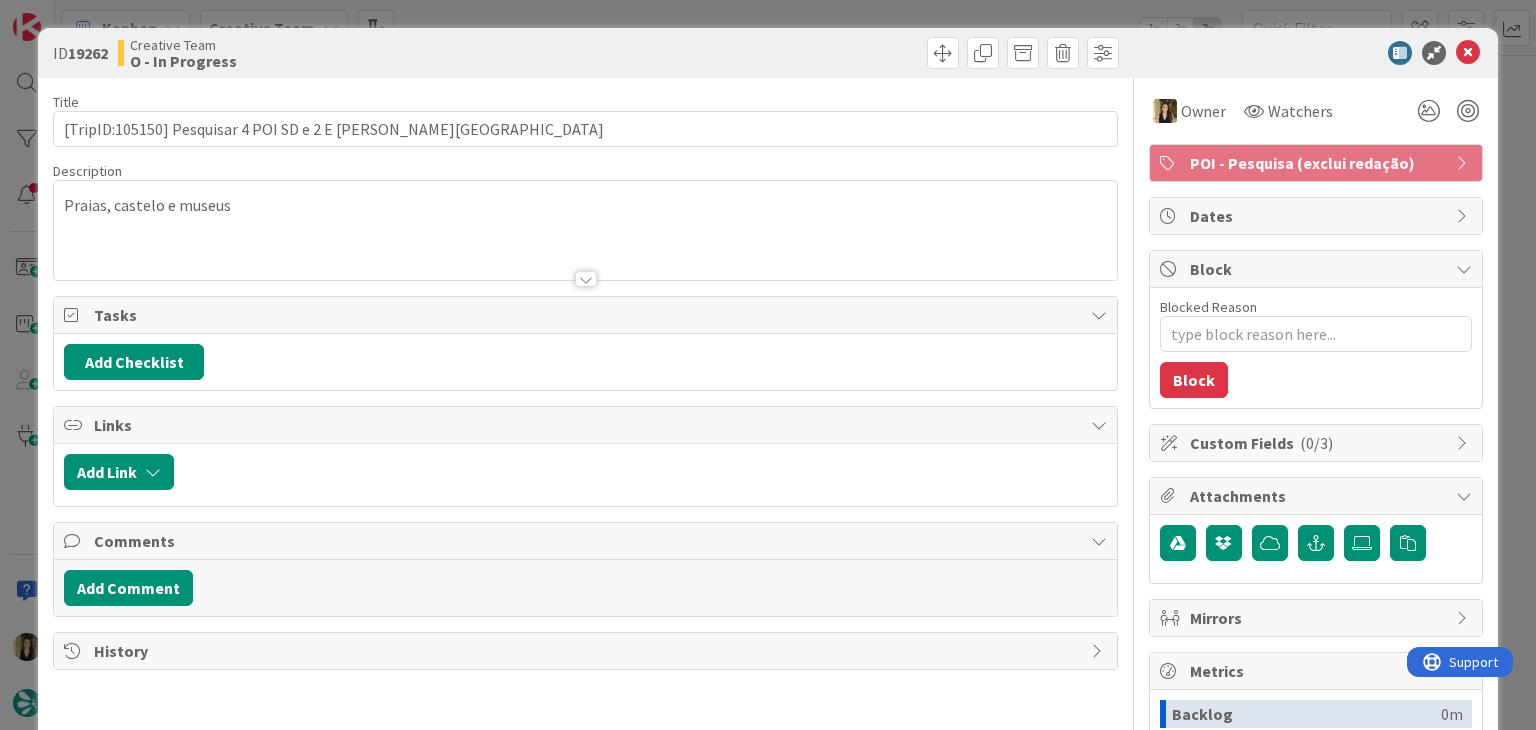 click on "ID  19262 Creative Team O - In Progress Title 50 / 128 [TripID:105150] Pesquisar 4 POI SD e 2 E [PERSON_NAME][GEOGRAPHIC_DATA] Description Praias, castelo e museus Owner Watchers POI - Pesquisa (exclui redação) Tasks Add Checklist Links Add Link Comments Add Comment History Owner Watchers POI - Pesquisa (exclui redação) Dates Block Blocked Reason 0 / 256 Block Custom Fields ( 0/3 ) Attachments Mirrors Metrics Backlog 0m To Do 15h 25m Buffer 0m In Progress 7m Total Time 15h 32m Lead Time 15h 32m Cycle Time 7m Blocked Time 0m Show Details" at bounding box center (768, 365) 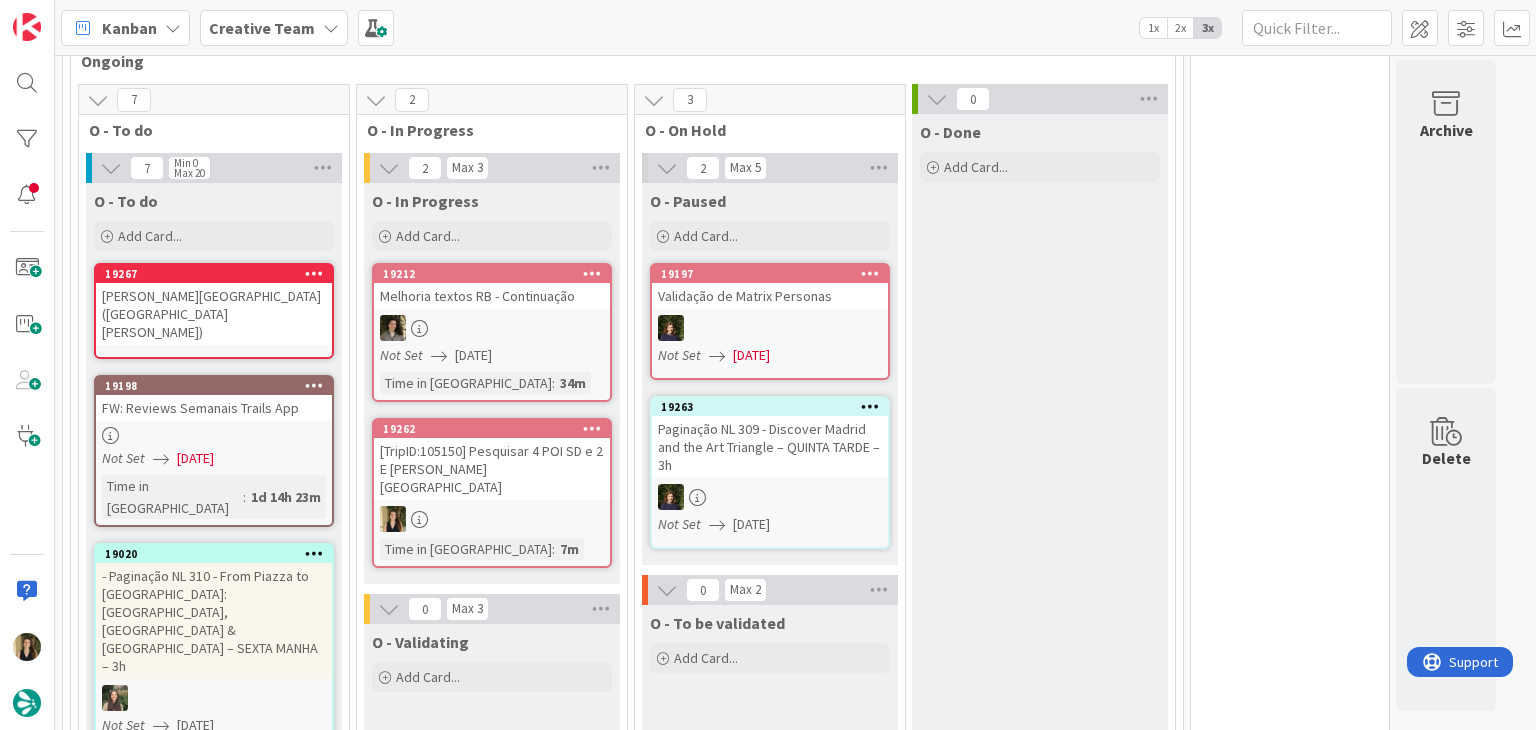 click on "[PERSON_NAME][GEOGRAPHIC_DATA] ([GEOGRAPHIC_DATA][PERSON_NAME])" at bounding box center [214, 314] 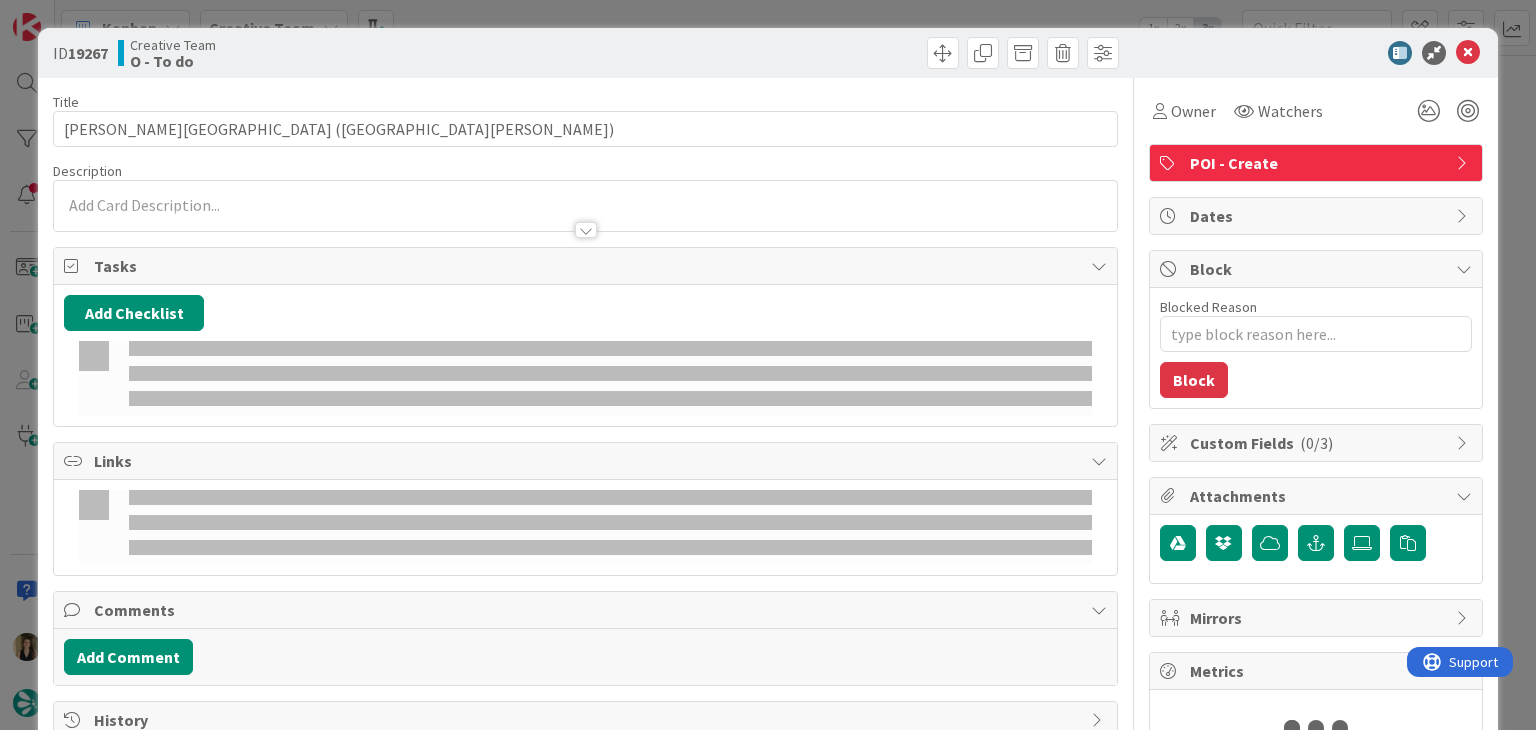 type on "x" 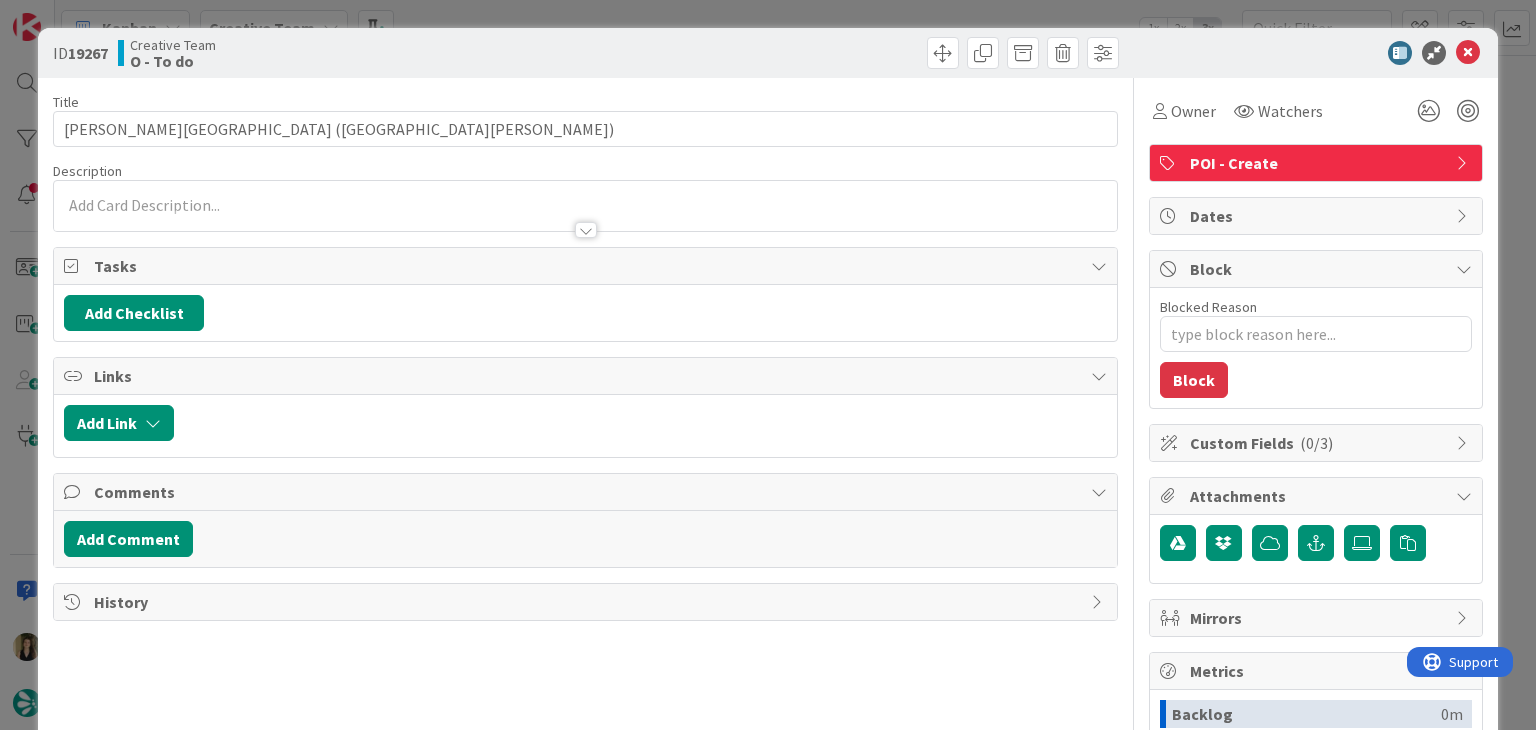 scroll, scrollTop: 0, scrollLeft: 0, axis: both 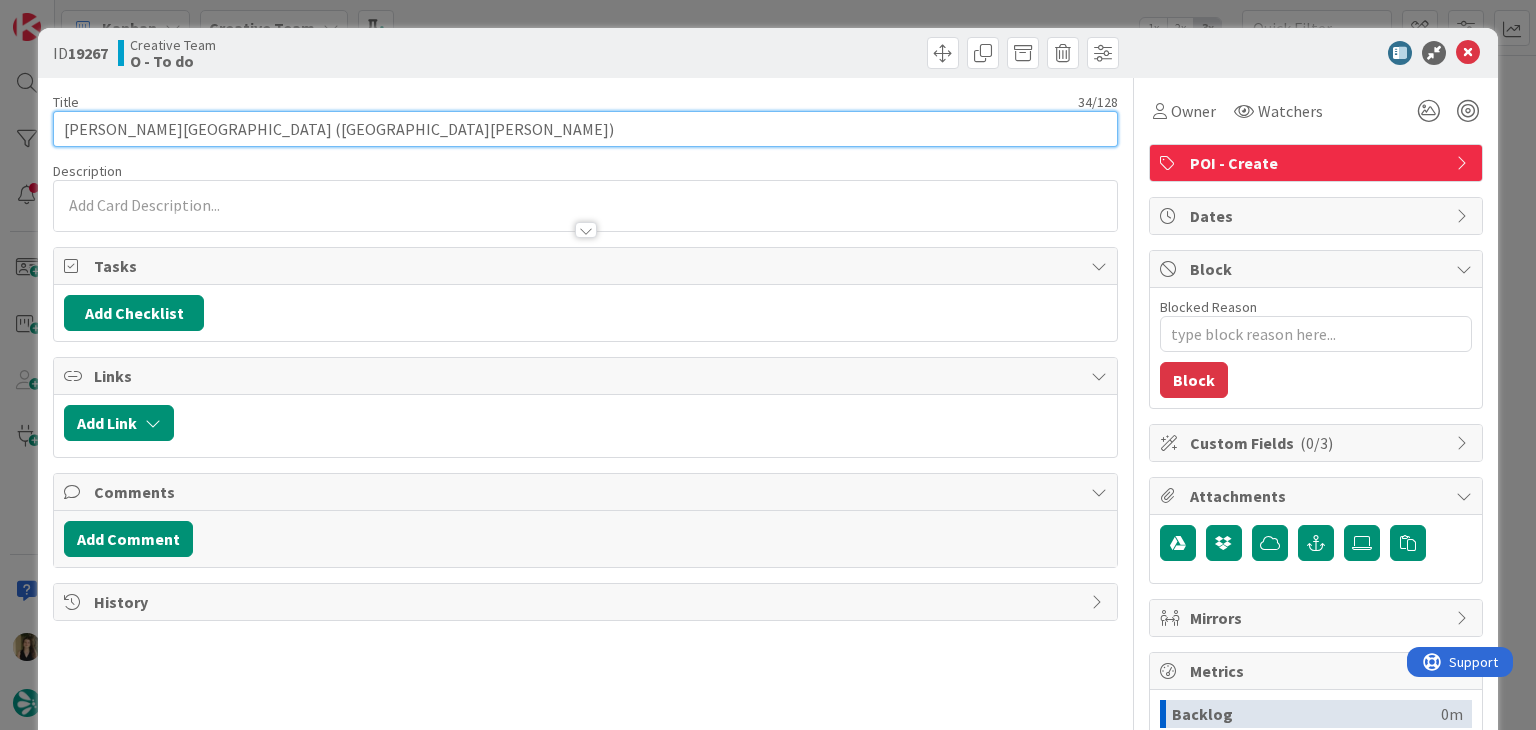 click on "[PERSON_NAME][GEOGRAPHIC_DATA] ([GEOGRAPHIC_DATA][PERSON_NAME])" at bounding box center [585, 129] 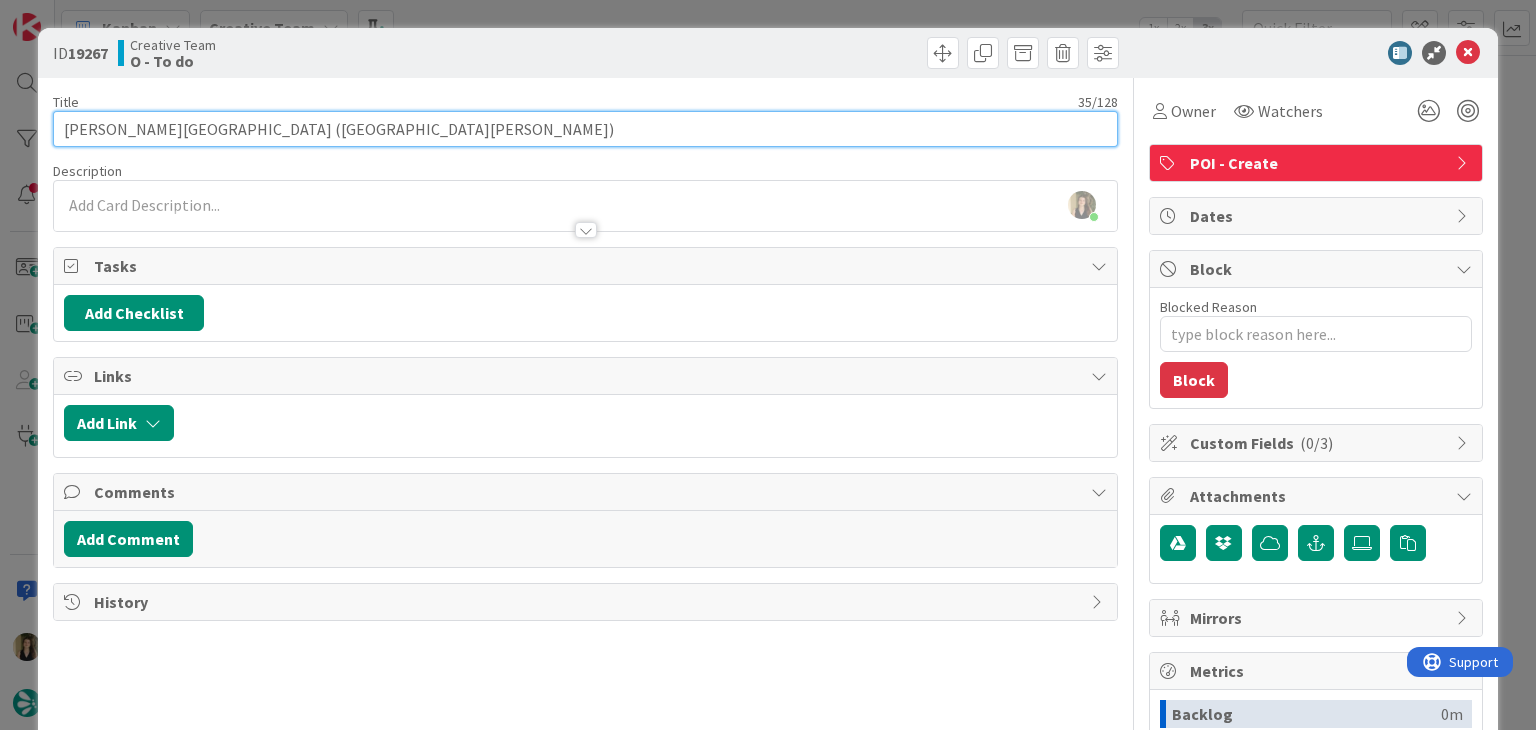 paste on "[TripID:105150]" 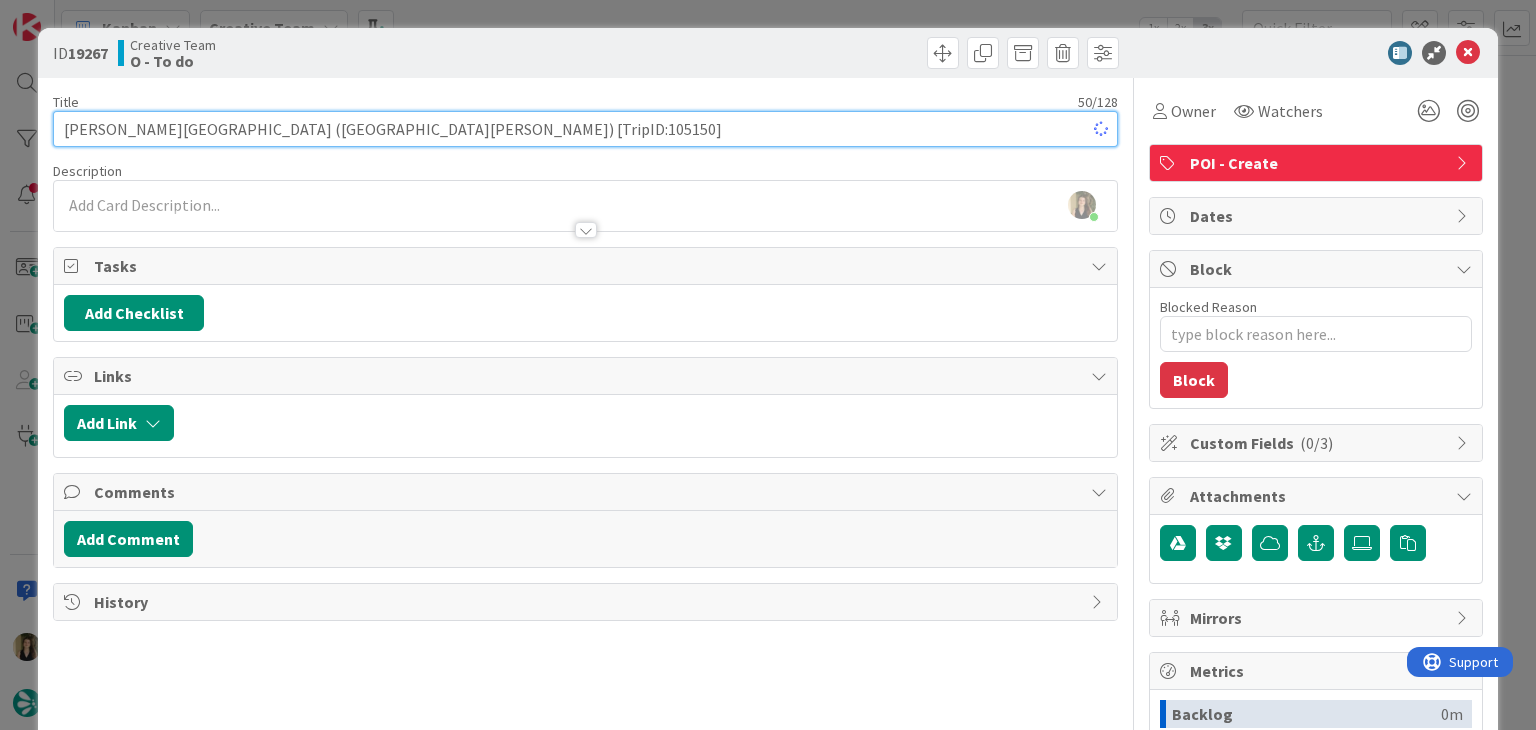 type on "x" 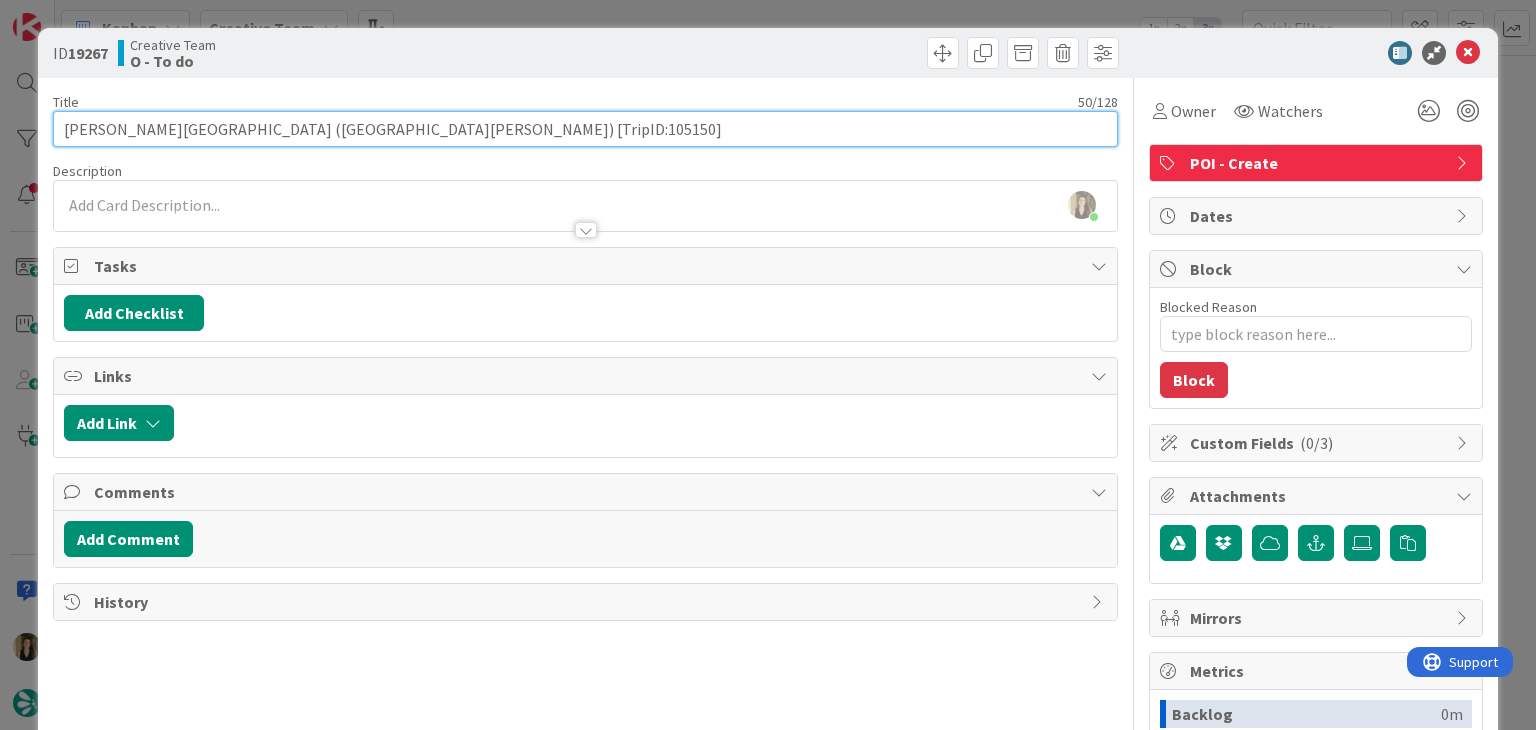 type on "[PERSON_NAME][GEOGRAPHIC_DATA] ([GEOGRAPHIC_DATA][PERSON_NAME]) [TripID:105150]" 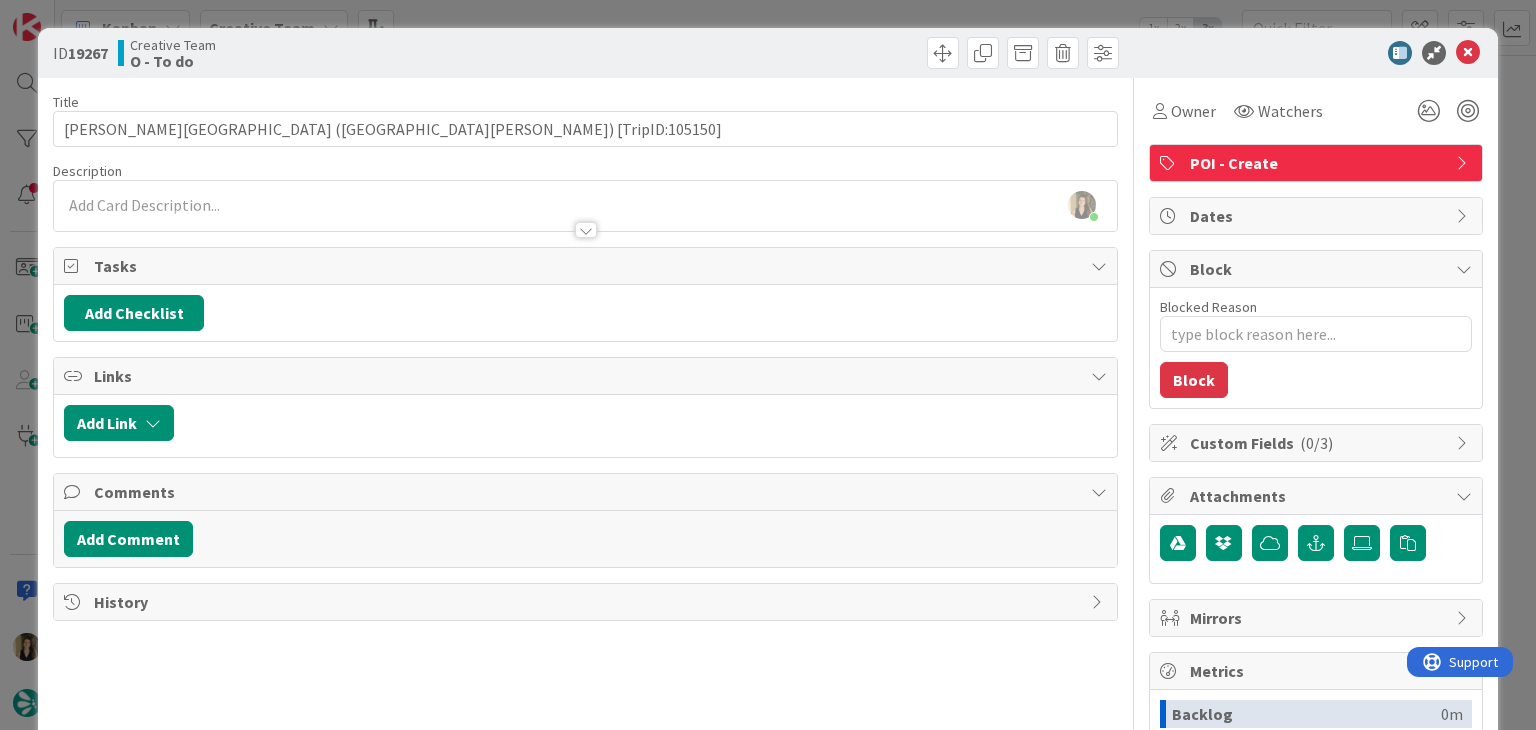 click on "[PERSON_NAME] just joined" at bounding box center (585, 206) 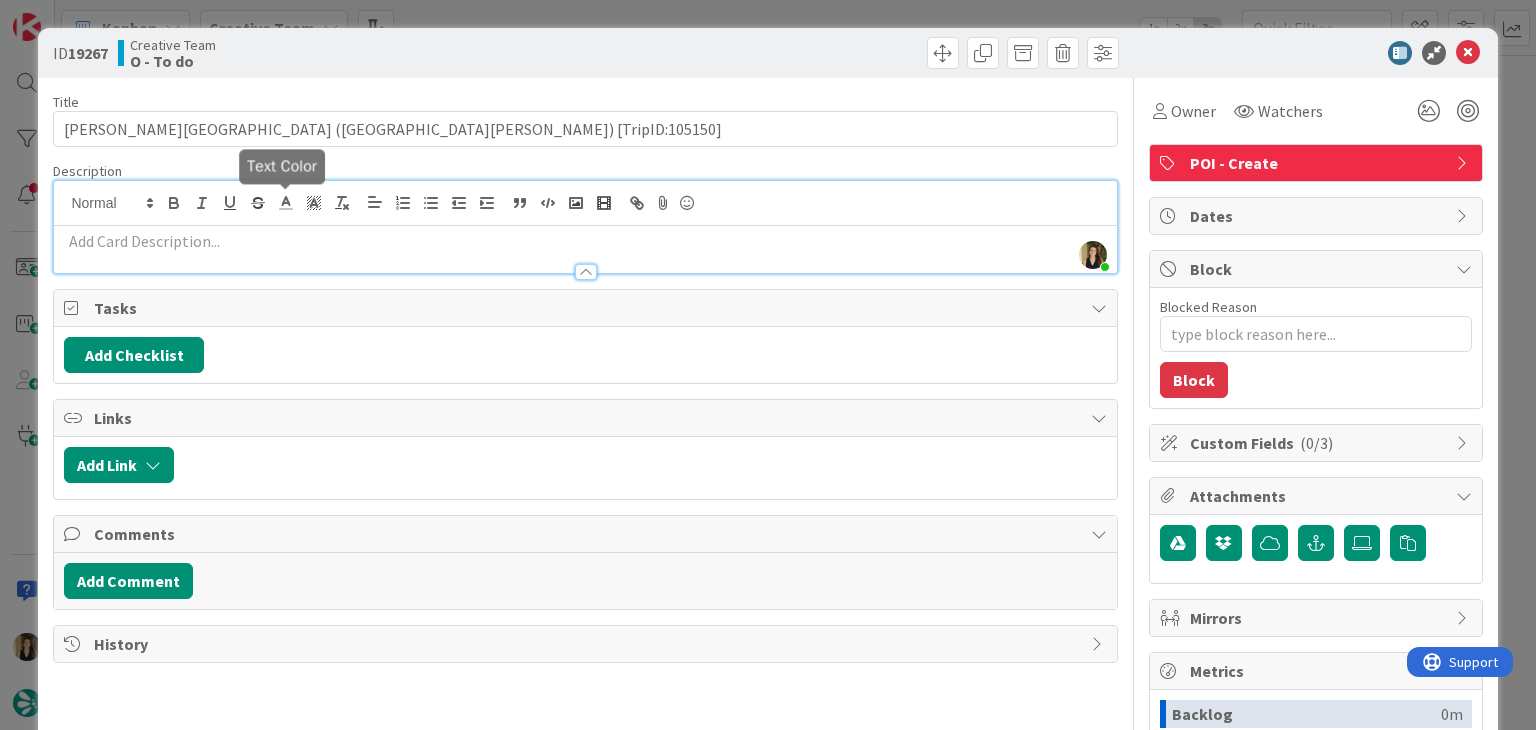 type 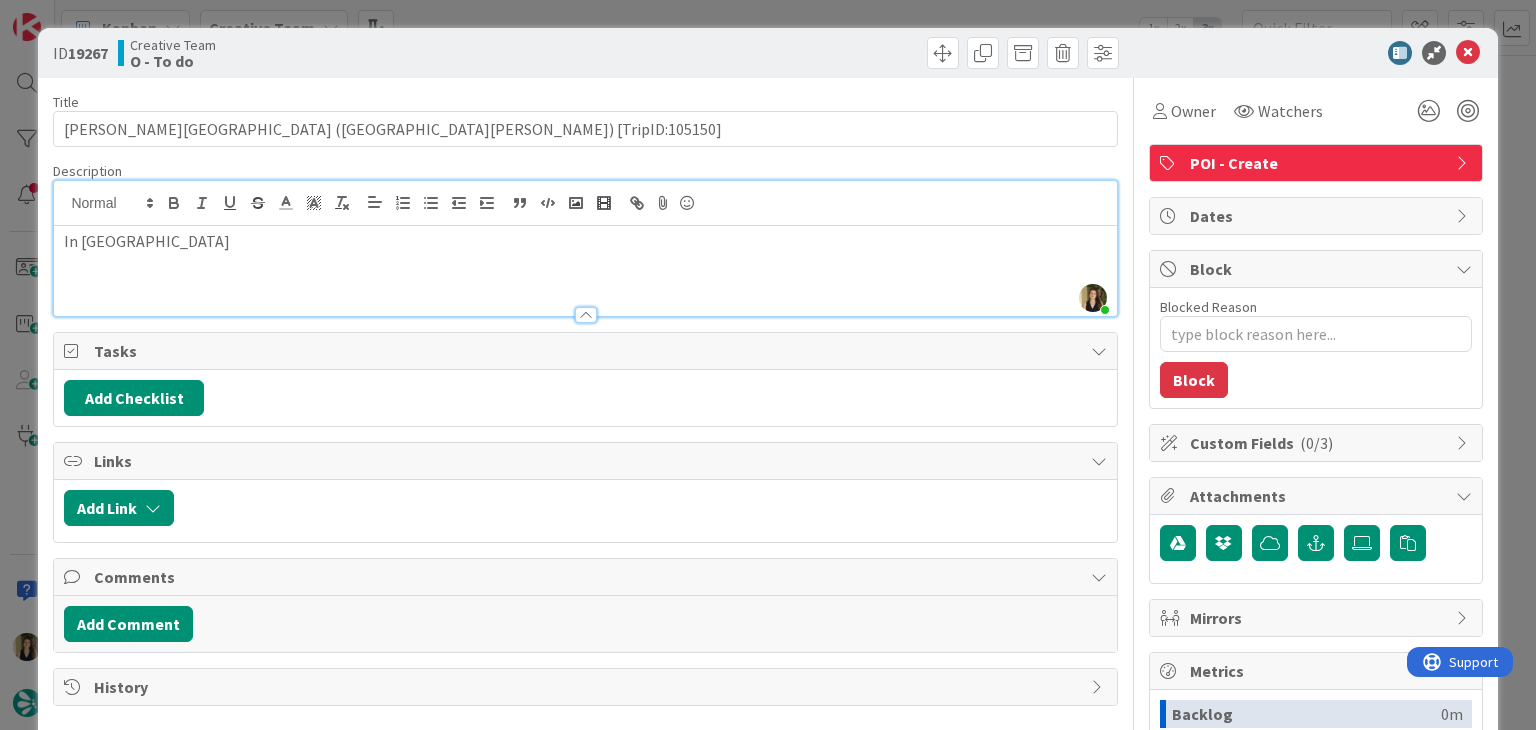 click on "Creative Team O - To do" at bounding box center (349, 53) 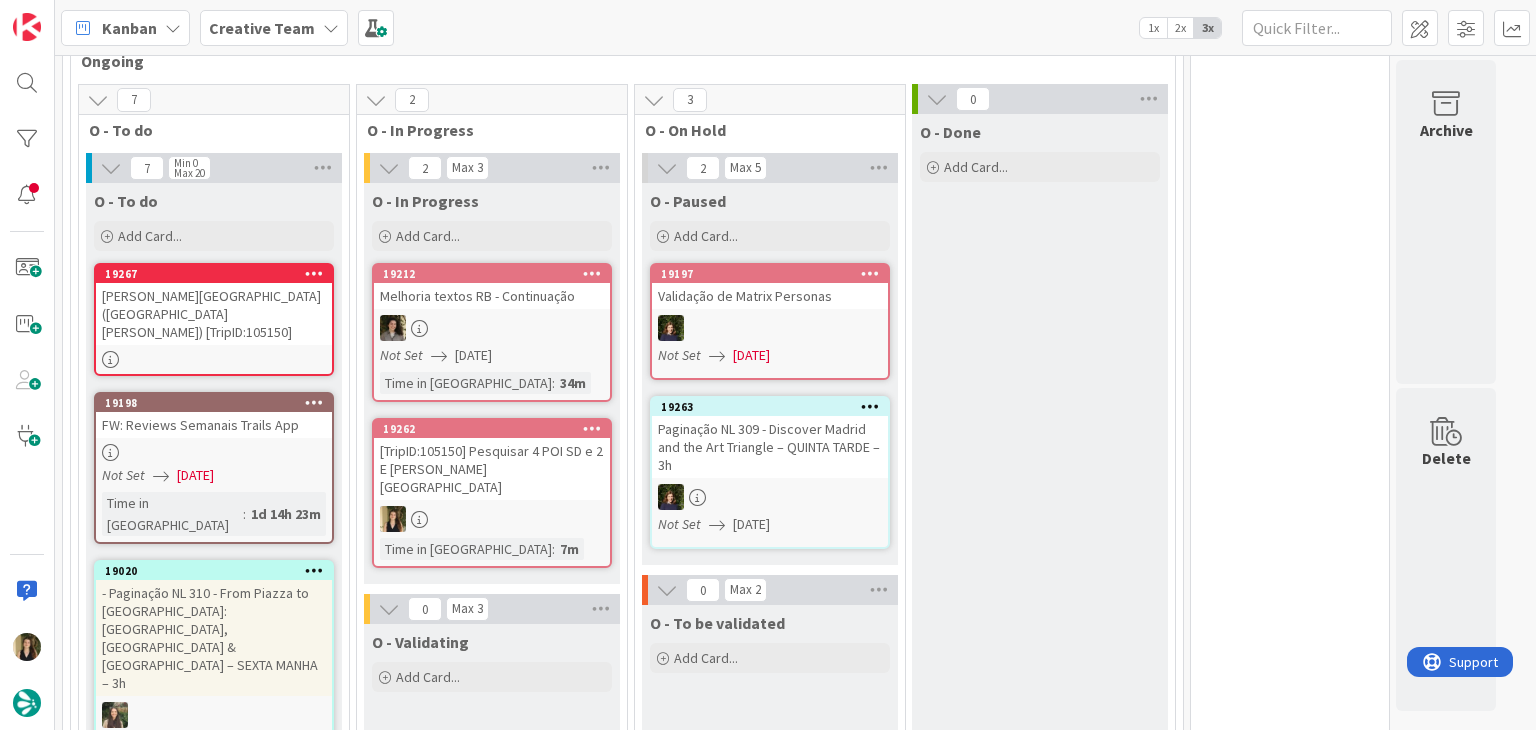 scroll, scrollTop: 0, scrollLeft: 0, axis: both 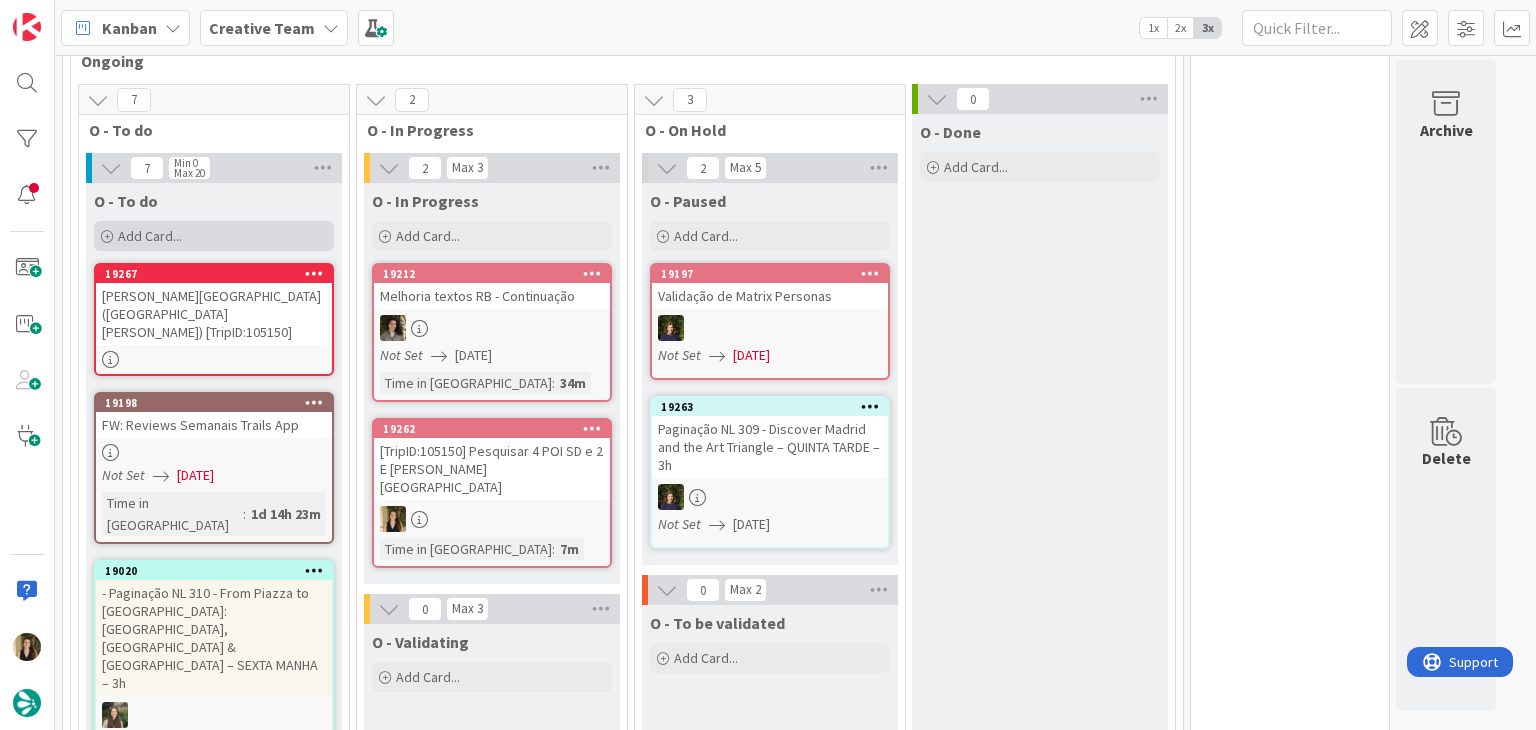 click on "Add Card..." at bounding box center [214, 236] 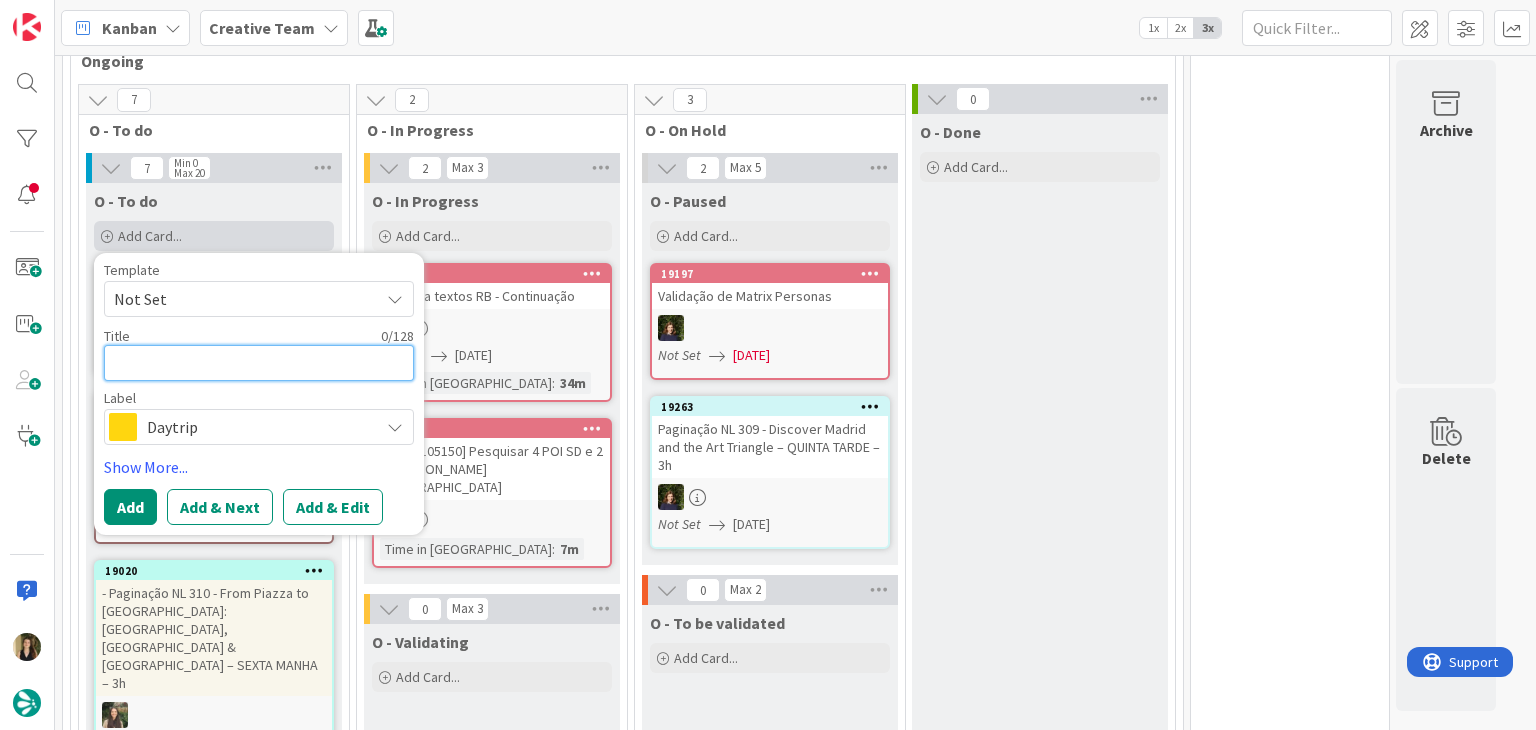 paste on "[PERSON_NAME] & [PERSON_NAME] [PERSON_NAME]" 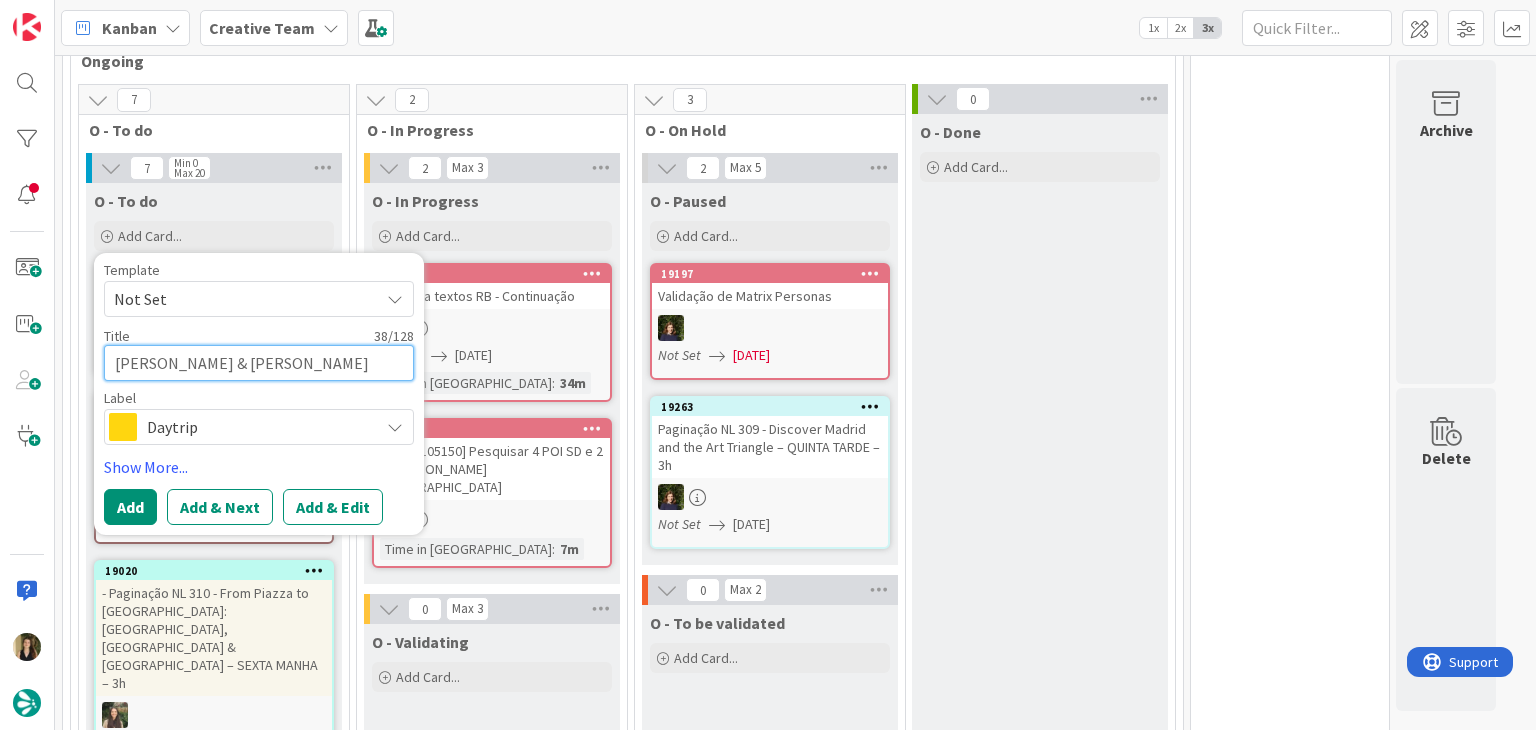 type on "[PERSON_NAME] & [PERSON_NAME] [PERSON_NAME]" 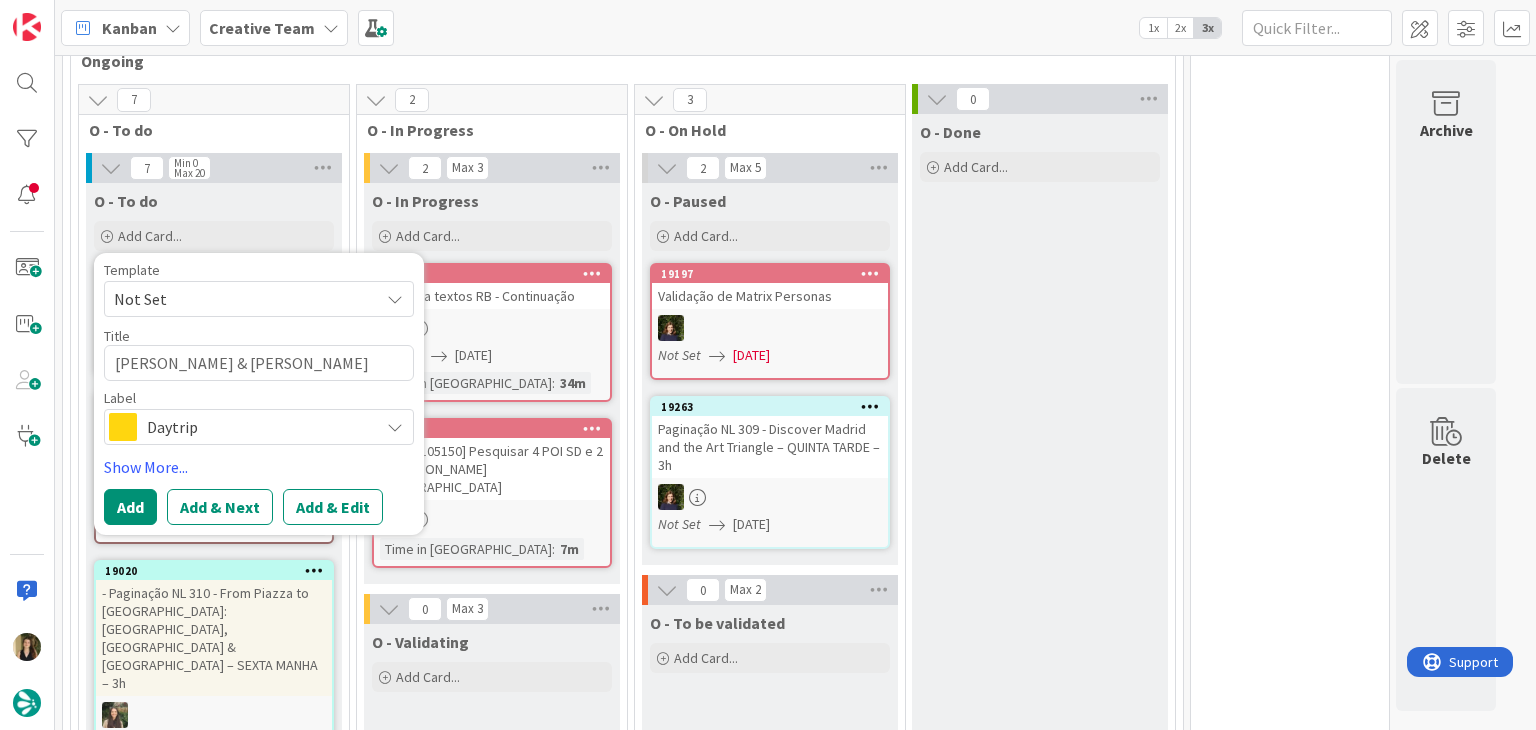 click on "Daytrip" at bounding box center [258, 427] 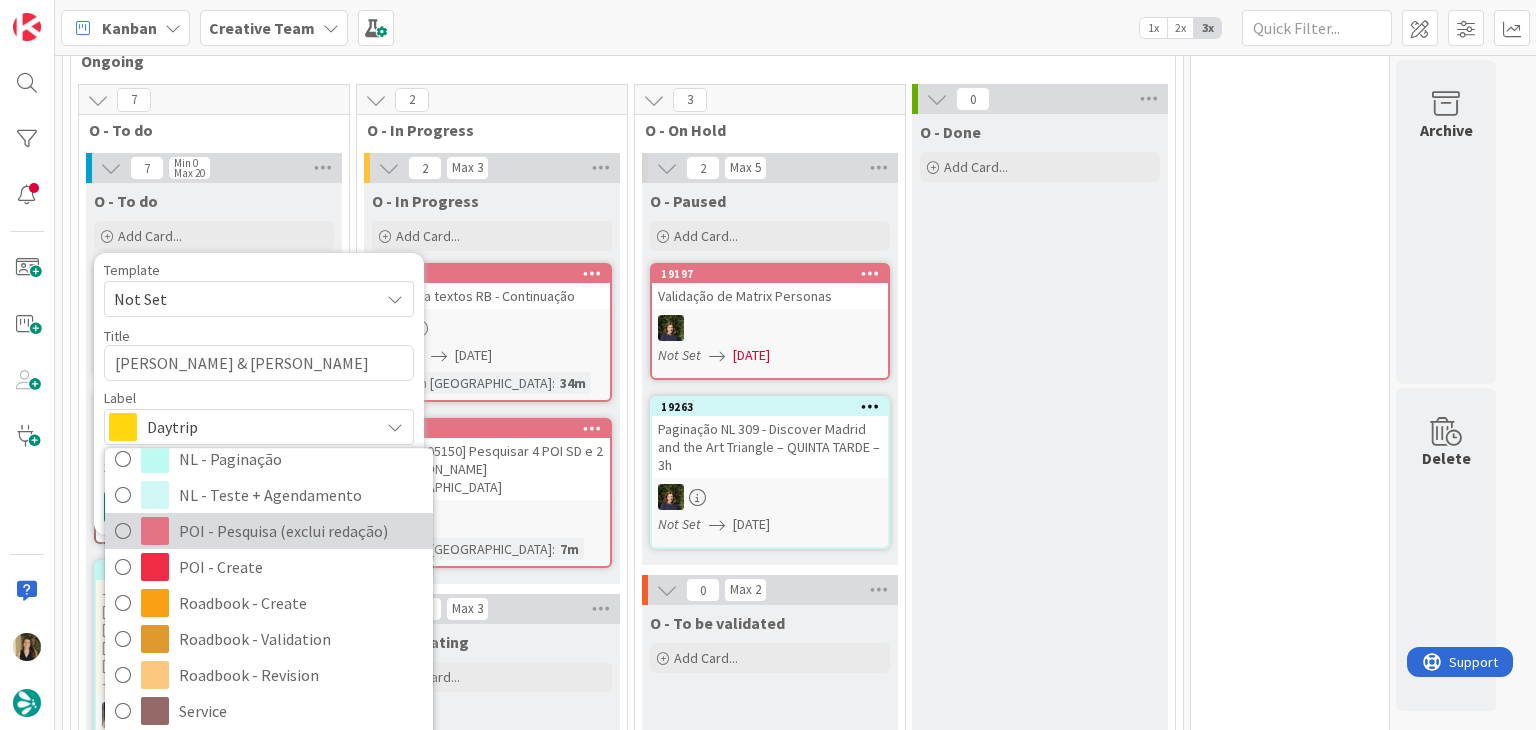 click on "POI - Pesquisa (exclui redação)" at bounding box center (301, 532) 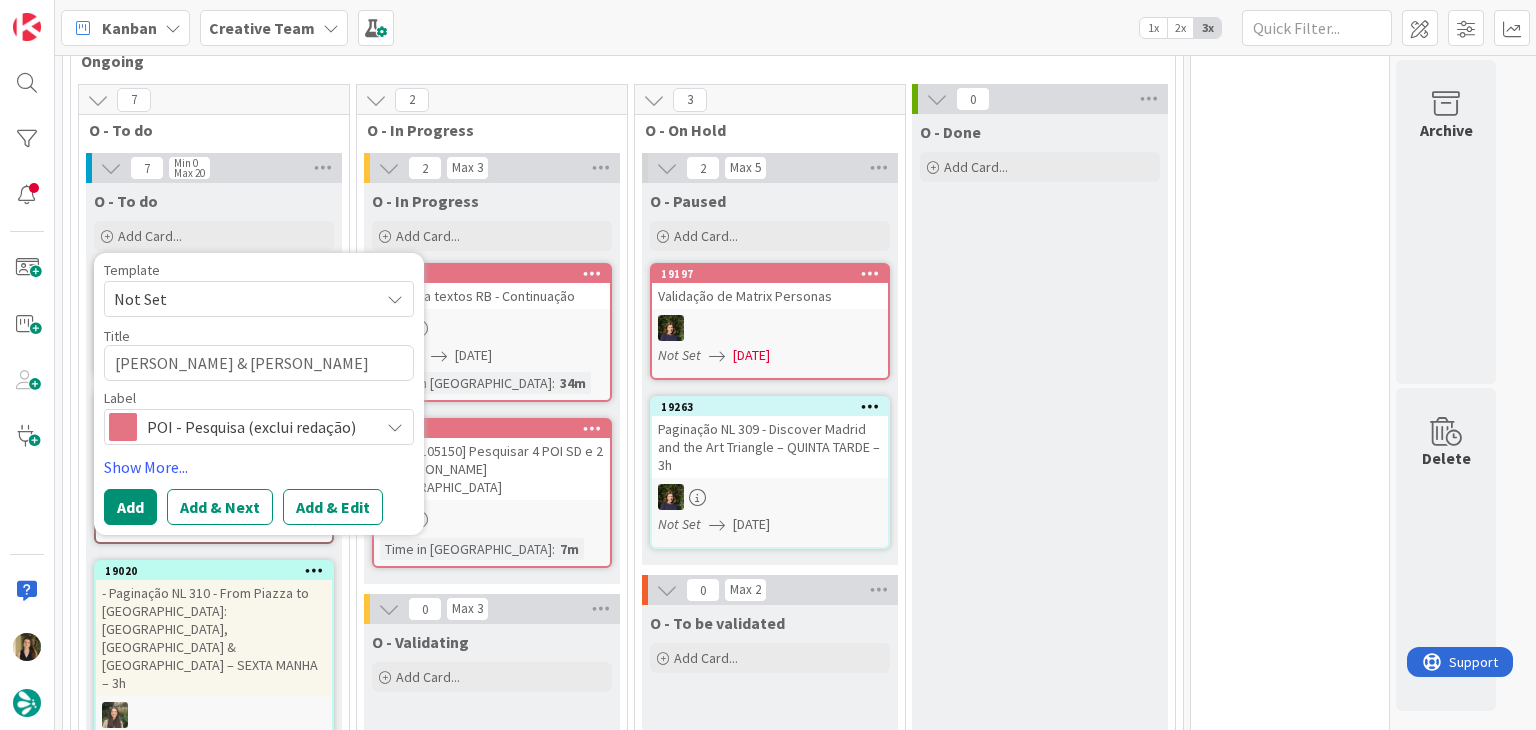 click on "POI - Pesquisa (exclui redação)" at bounding box center [259, 427] 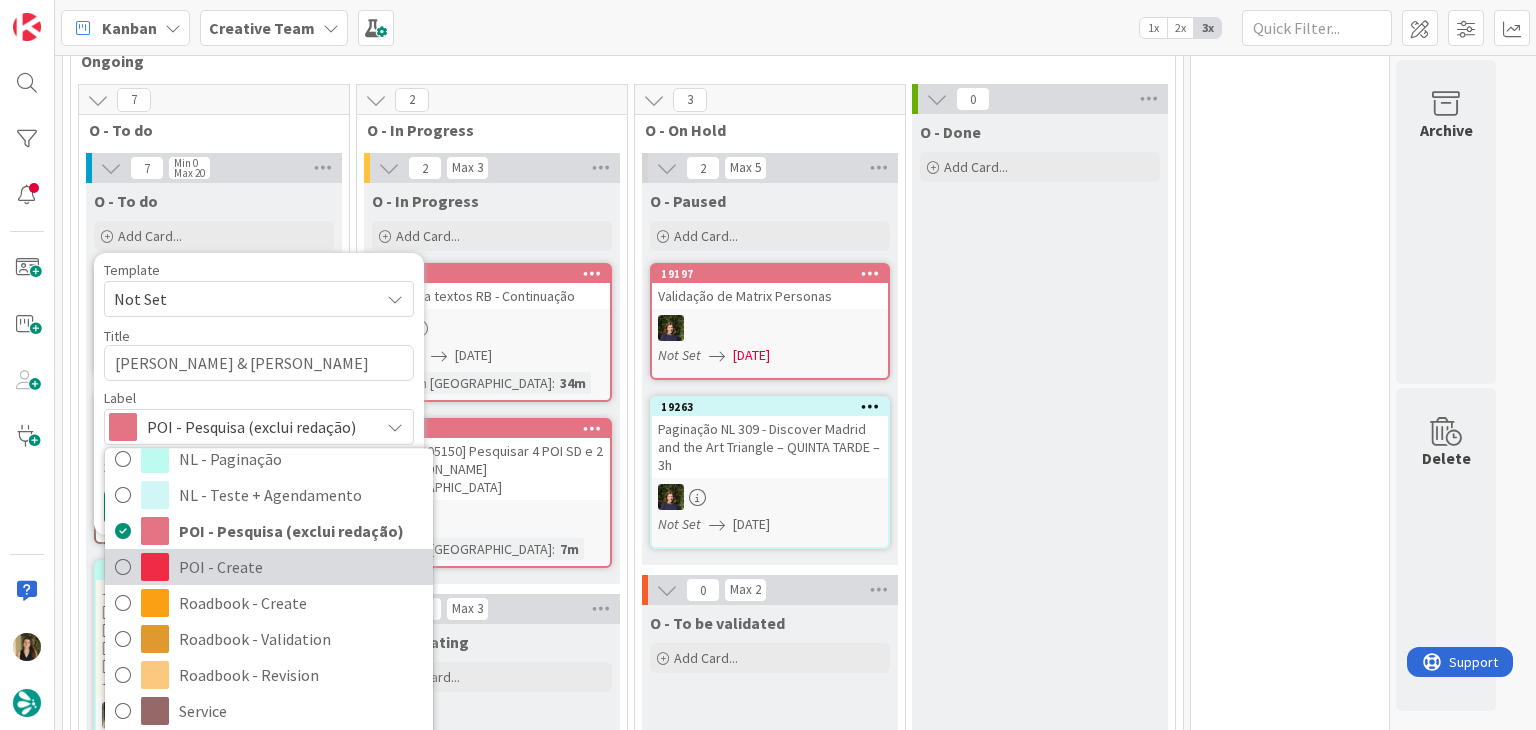 click on "POI - Create" at bounding box center [301, 568] 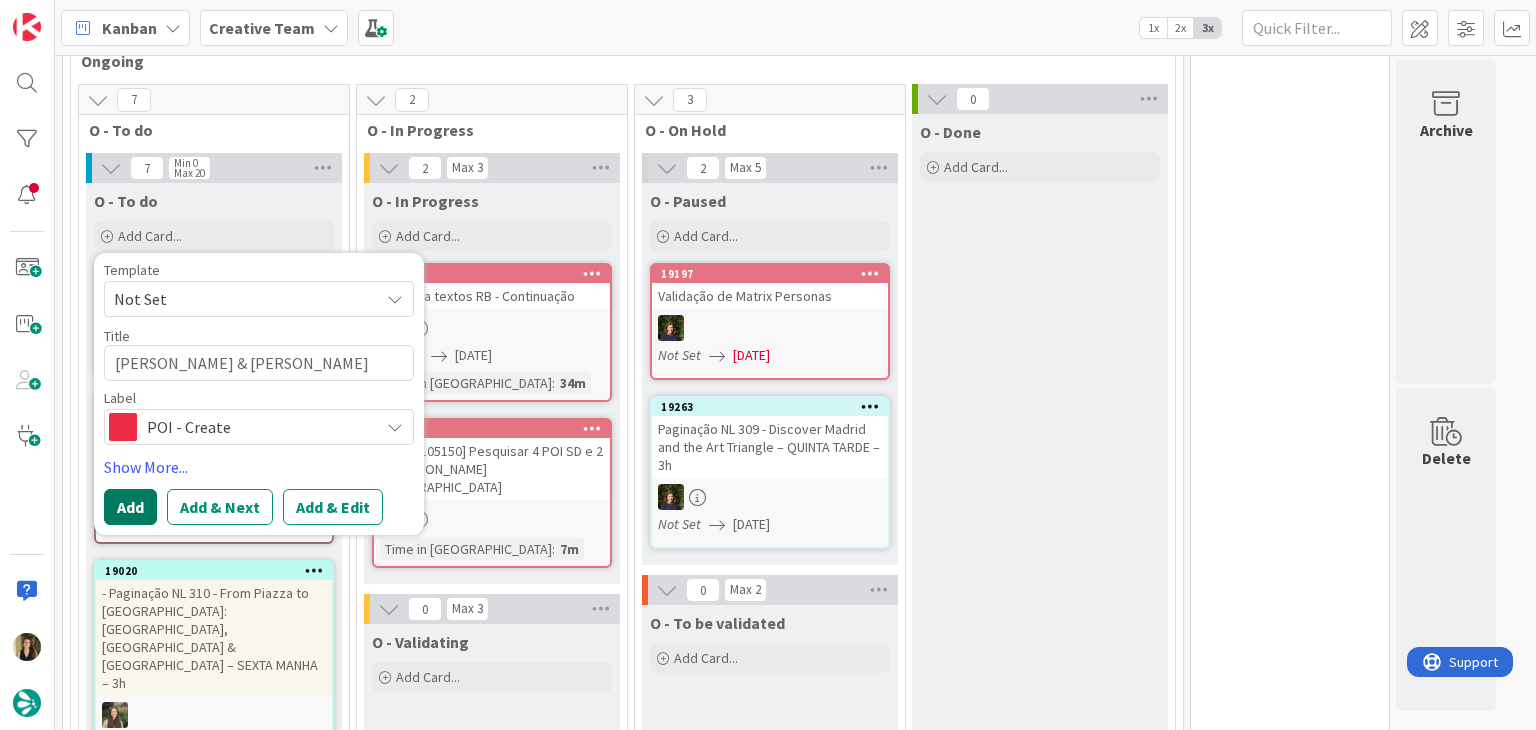 click on "Add" at bounding box center [130, 507] 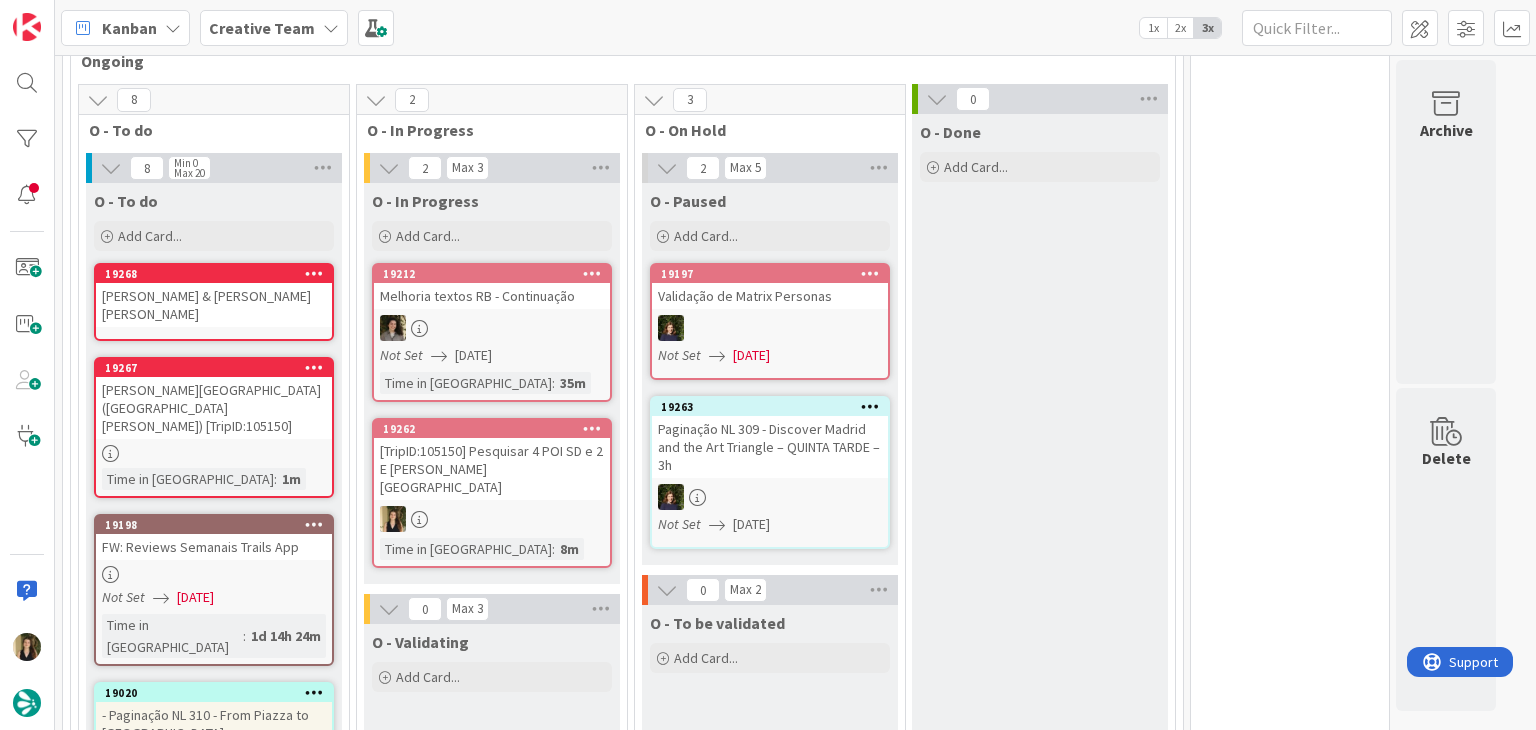 click on "[PERSON_NAME] & [PERSON_NAME] [PERSON_NAME]" at bounding box center [214, 305] 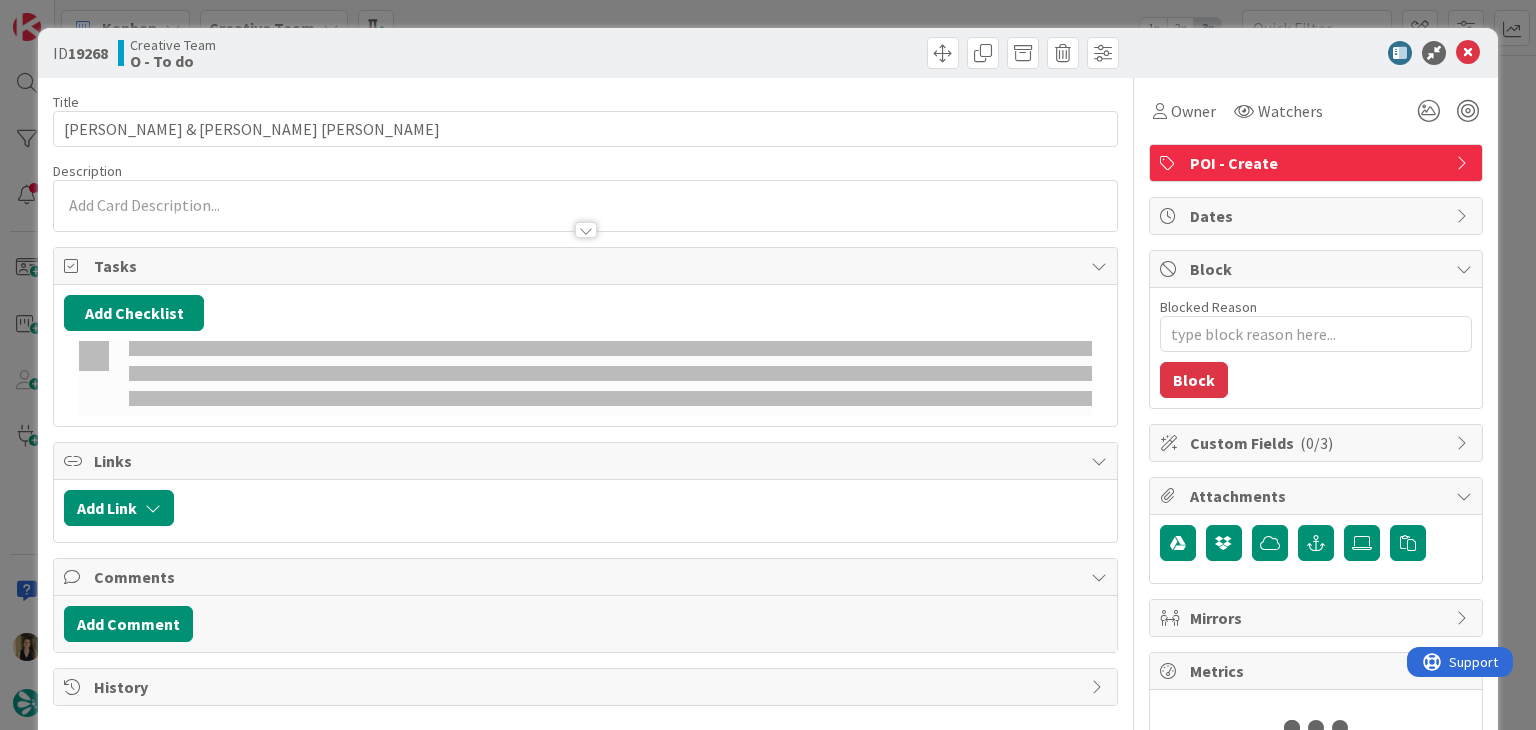 type on "x" 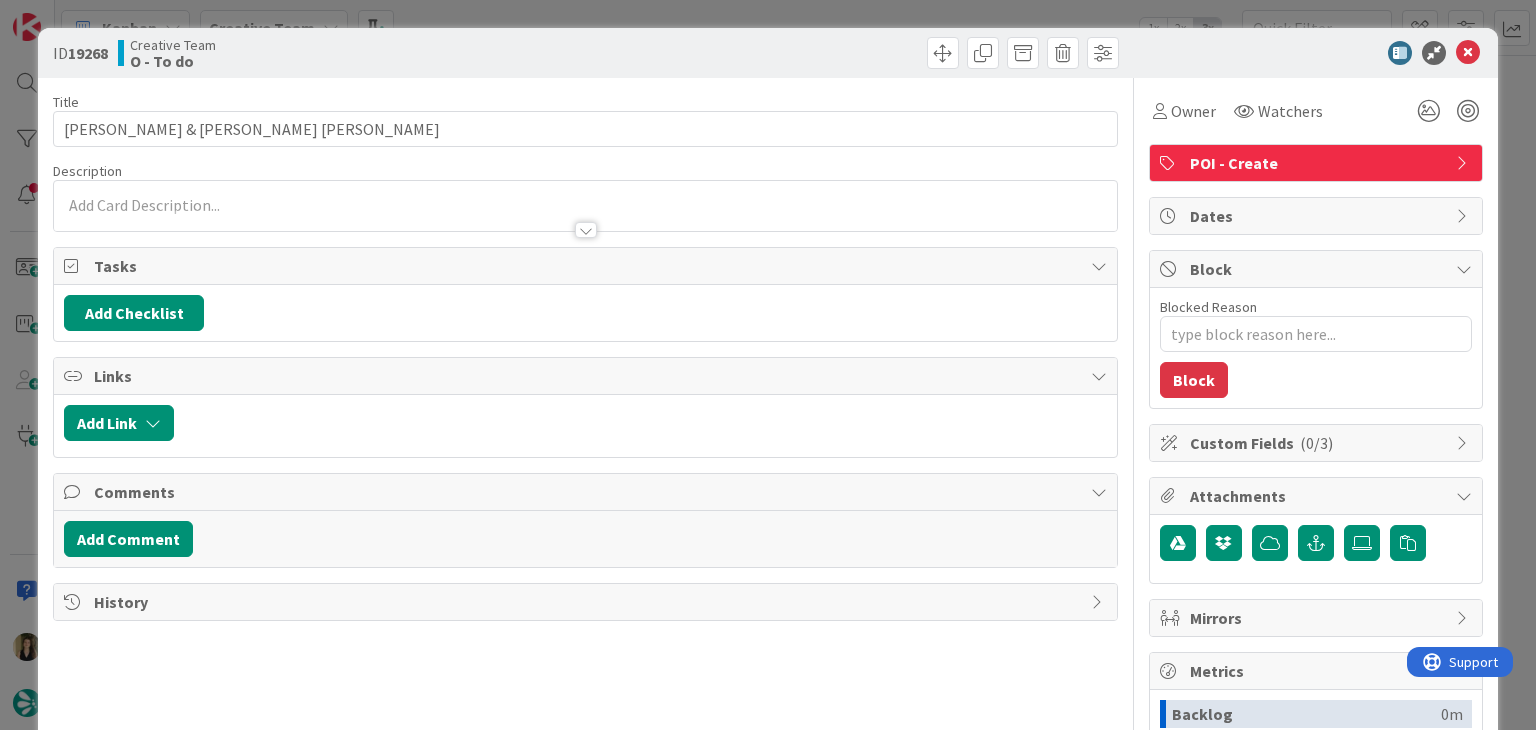 click at bounding box center [585, 205] 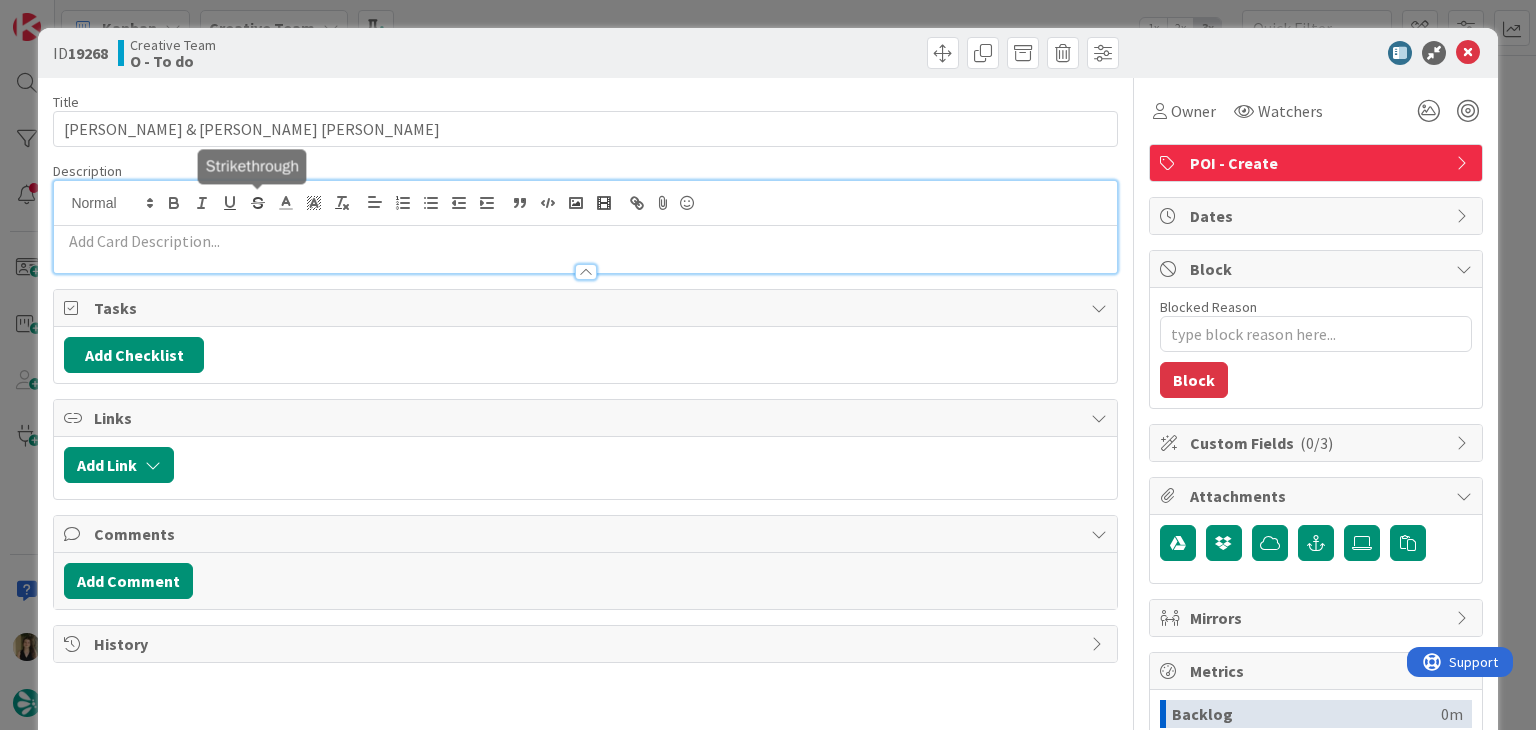 scroll, scrollTop: 0, scrollLeft: 0, axis: both 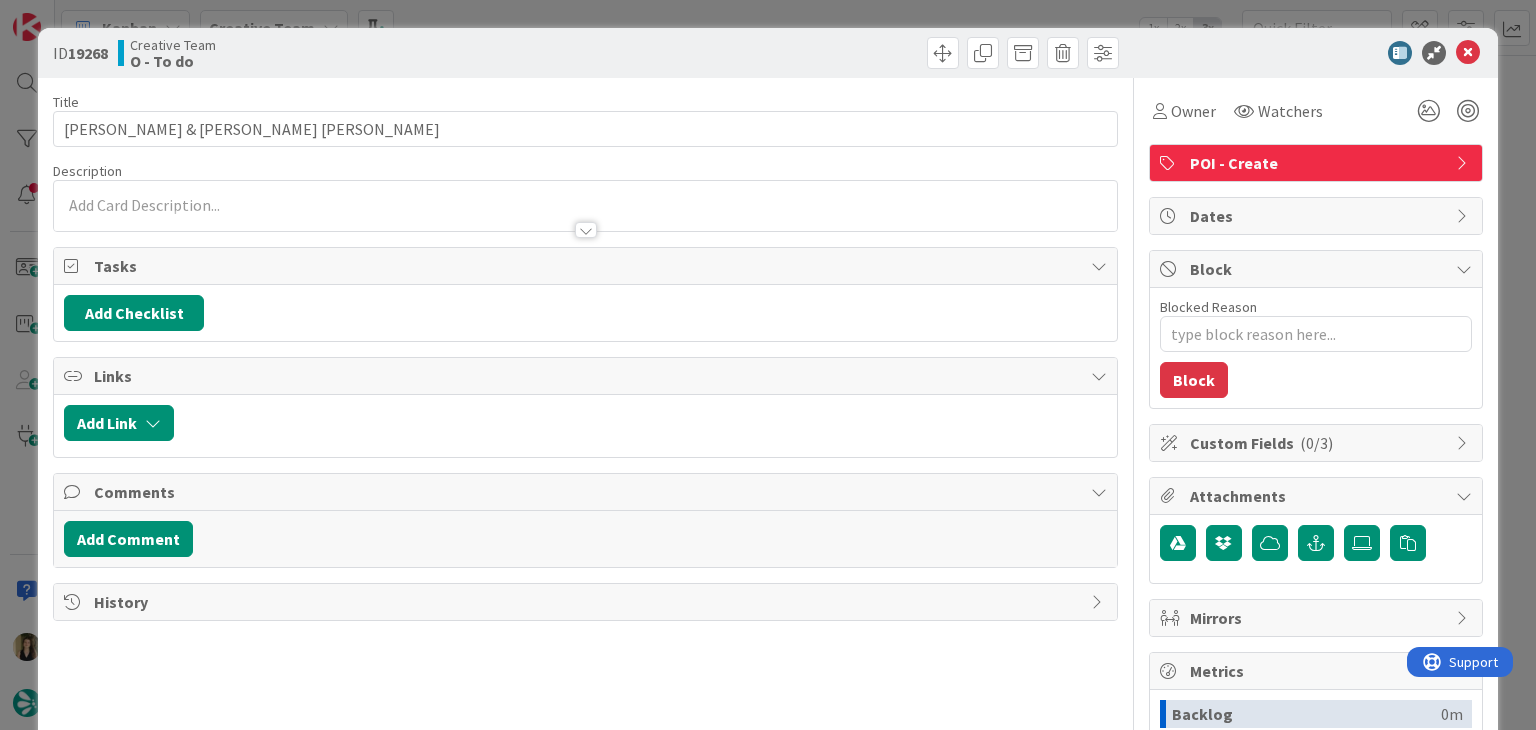 click at bounding box center [585, 205] 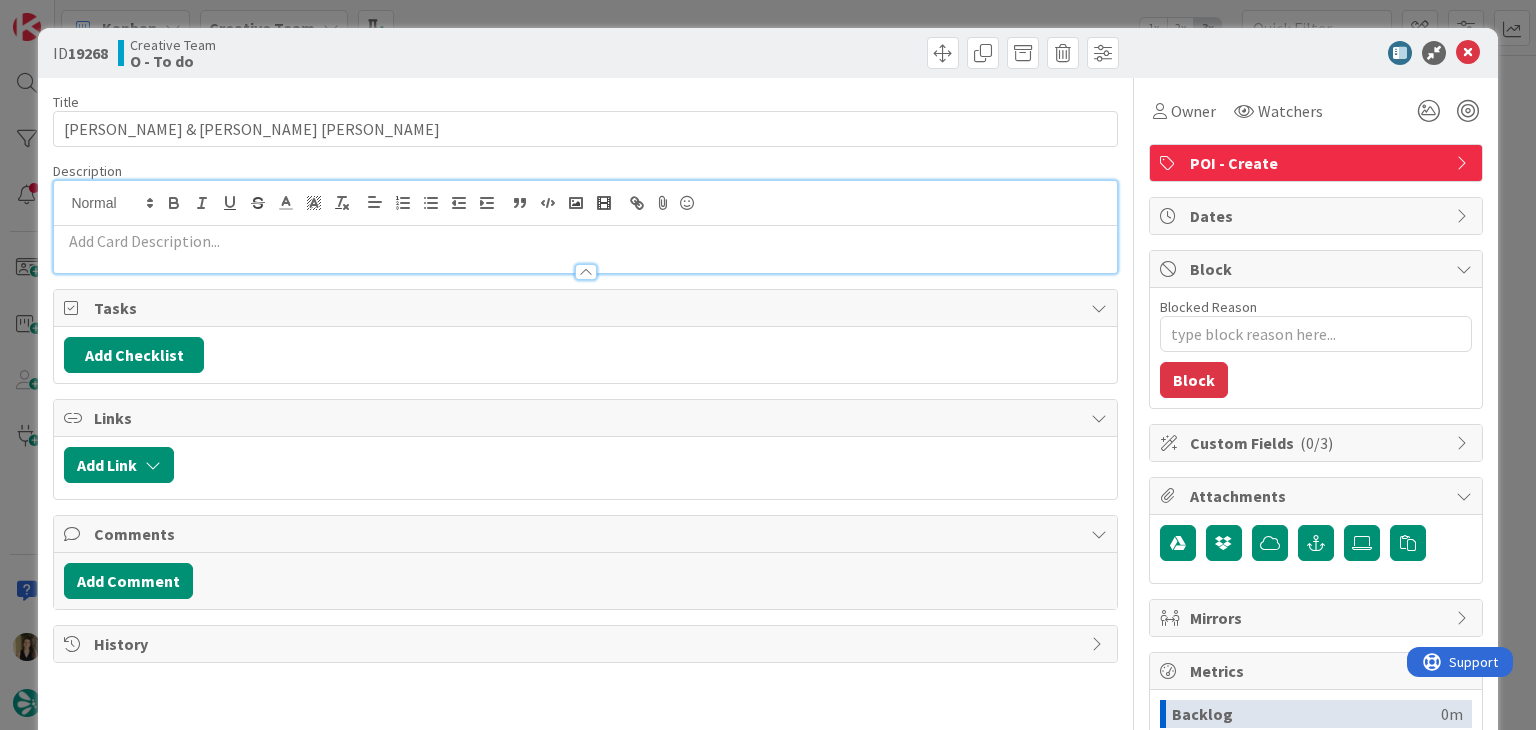 click at bounding box center (585, 241) 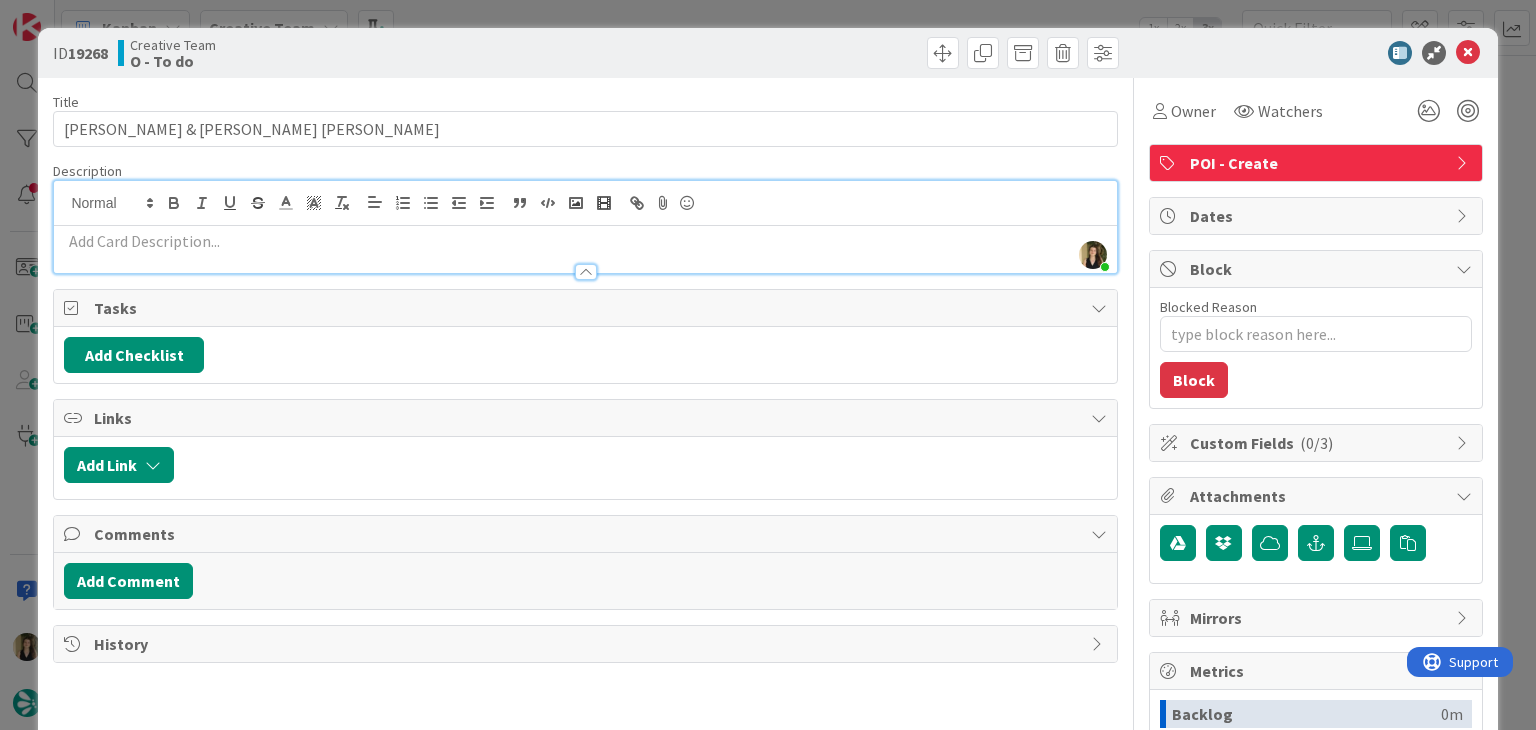 type 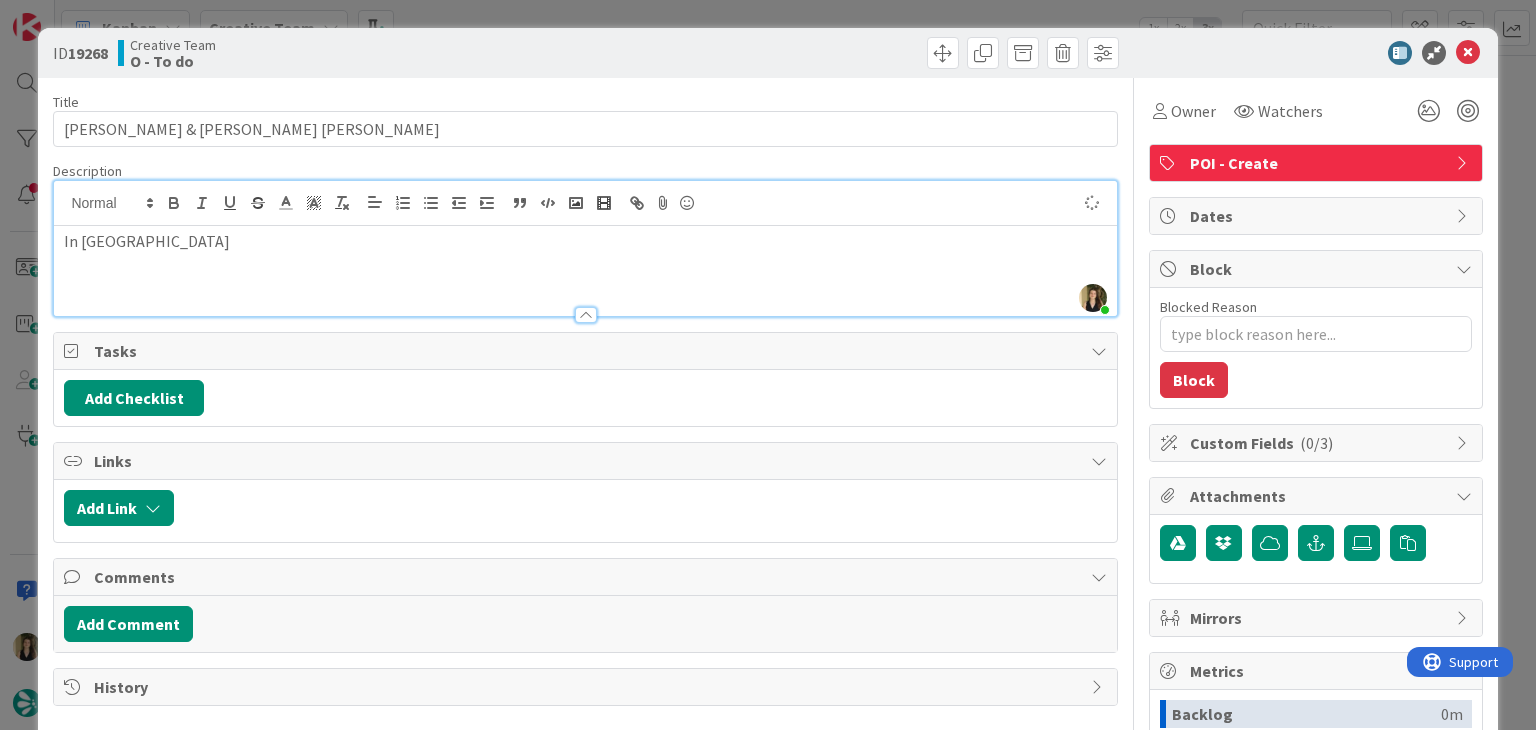 click on "Title 38 / 128 [PERSON_NAME] & [PERSON_NAME] [PERSON_NAME] Description [PERSON_NAME] just joined In [PERSON_NAME] Owner Watchers POI - Create  Tasks Add Checklist Links Add Link Comments Add Comment History" at bounding box center (585, 554) 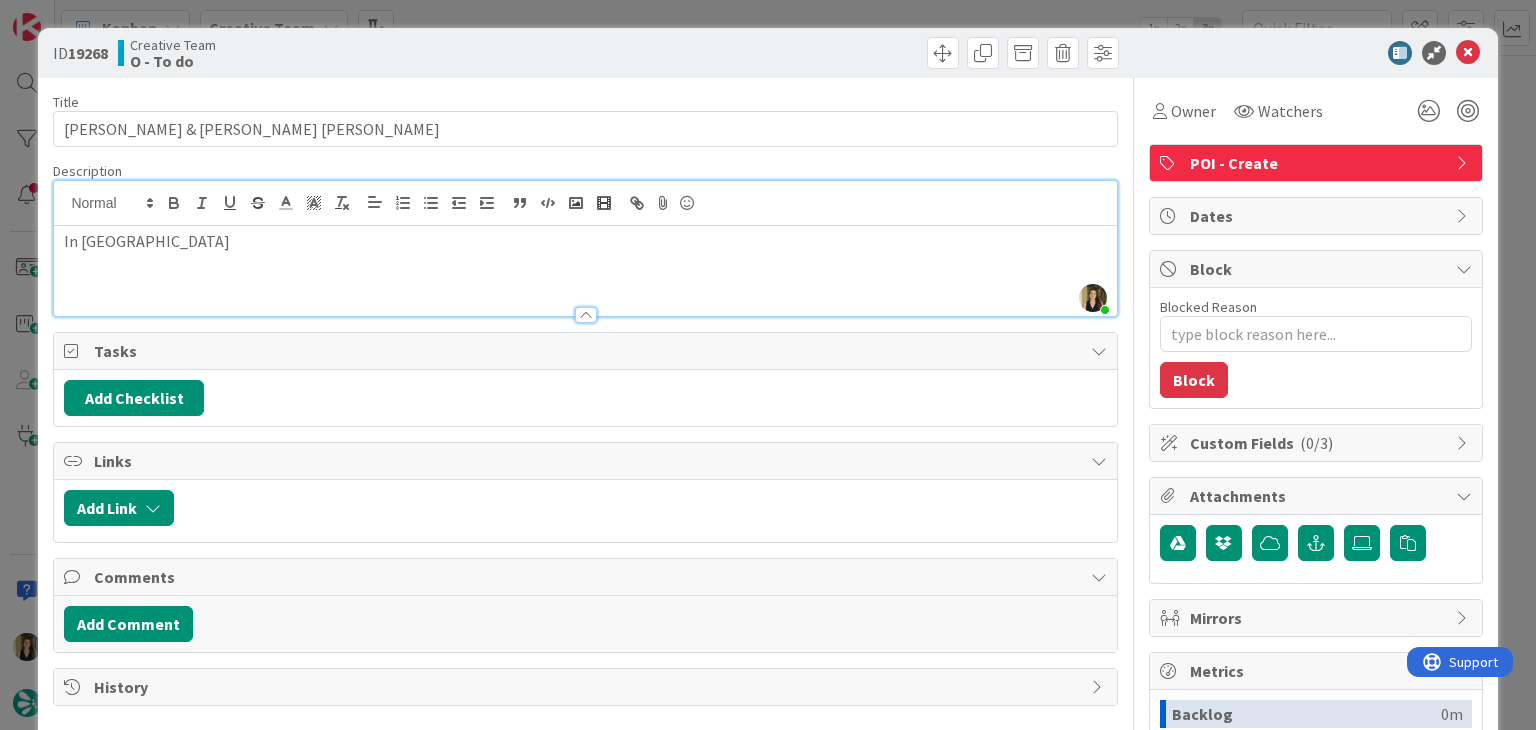 click on "ID  19268 Creative Team O - To do Title 38 / 128 [PERSON_NAME] & [PERSON_NAME] [PERSON_NAME] Description [PERSON_NAME] just joined In [PERSON_NAME] Owner Watchers POI - Create  Tasks Add Checklist Links Add Link Comments Add Comment History Owner Watchers POI - Create  Dates Block Blocked Reason 0 / 256 Block Custom Fields ( 0/3 ) Attachments Mirrors Metrics Backlog 0m To Do 0m Buffer 0m In Progress 0m Total Time 0m Lead Time 0m Cycle Time 0m Blocked Time 0m Show Details" at bounding box center [768, 365] 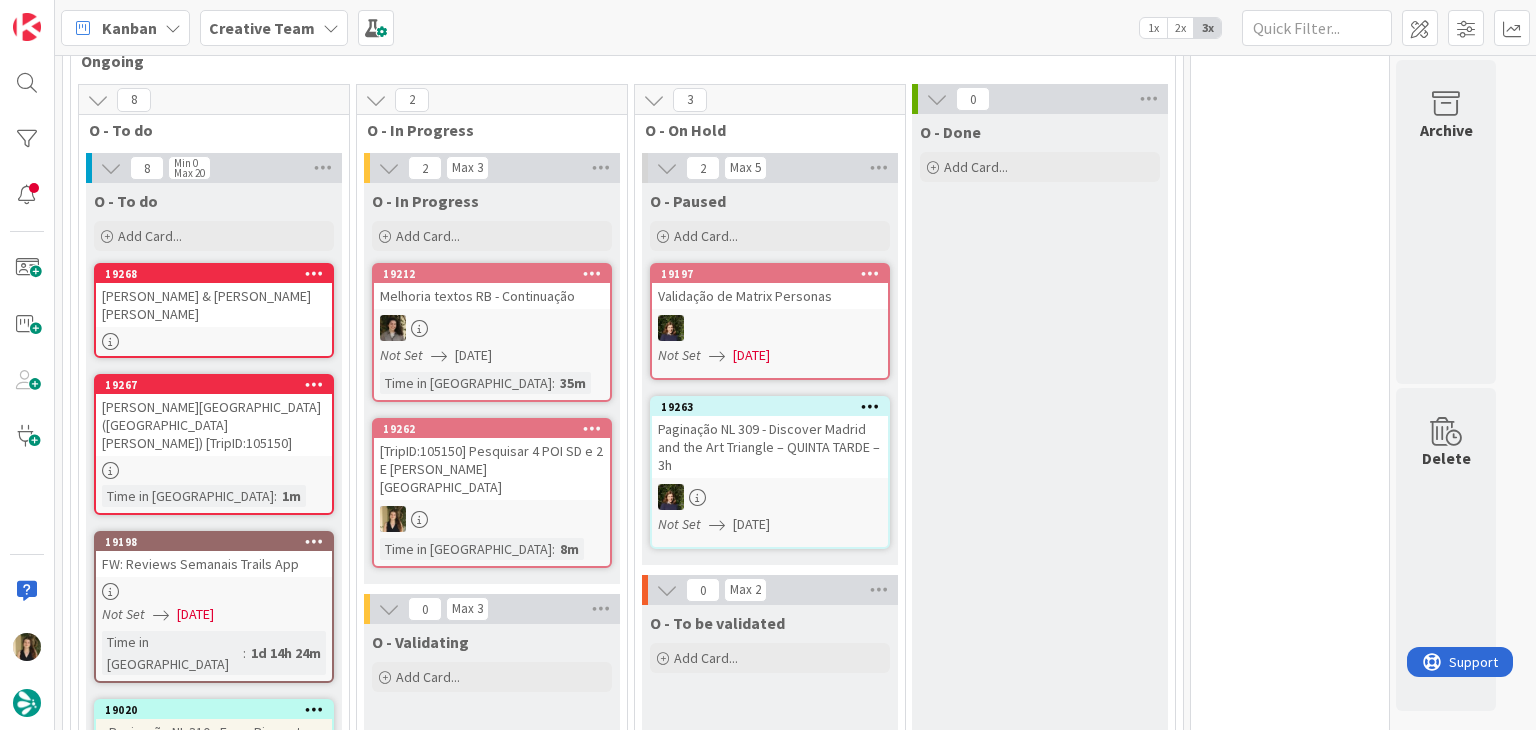 scroll, scrollTop: 0, scrollLeft: 0, axis: both 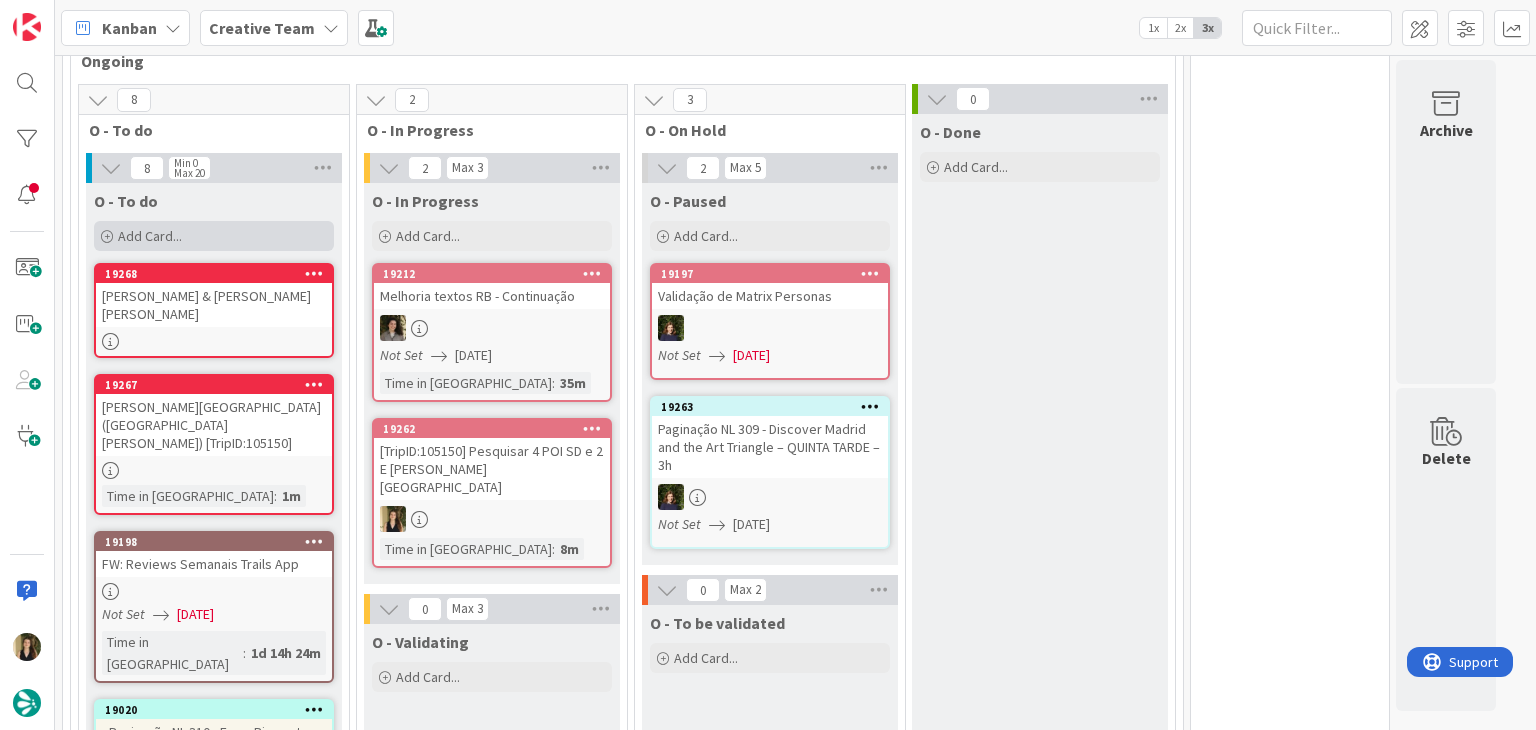 click on "Add Card..." at bounding box center (214, 236) 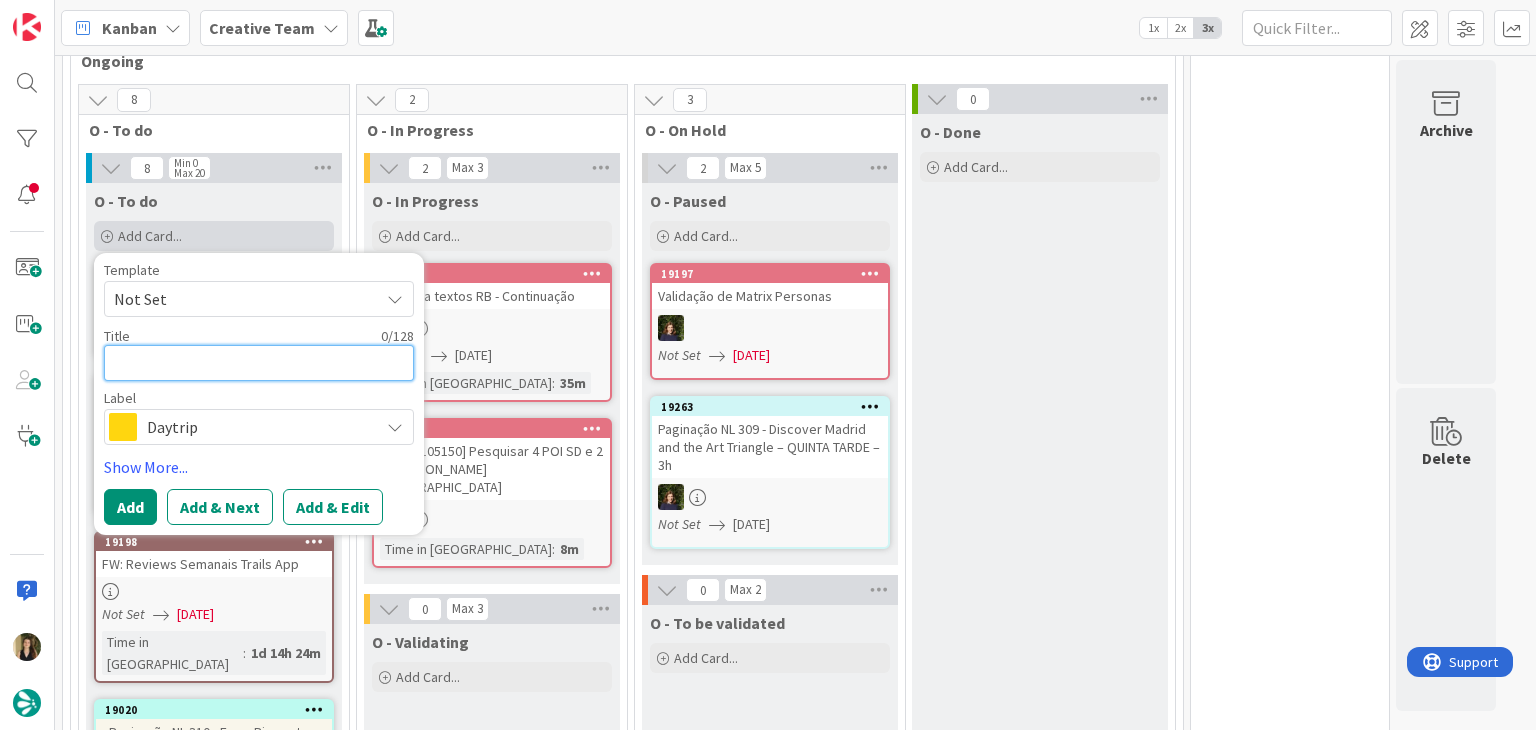paste on "Spiaggia [PERSON_NAME]" 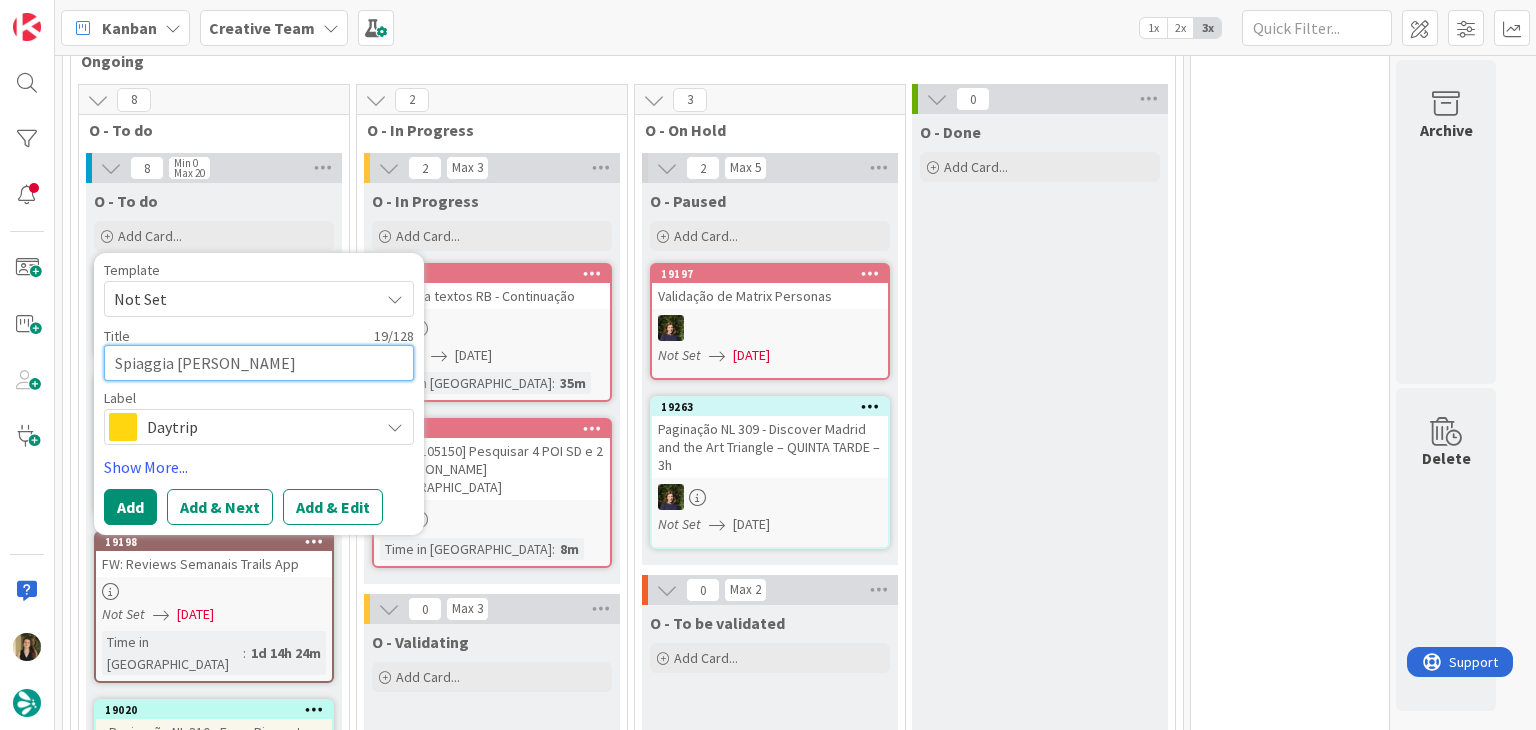 type on "Spiaggia [PERSON_NAME]" 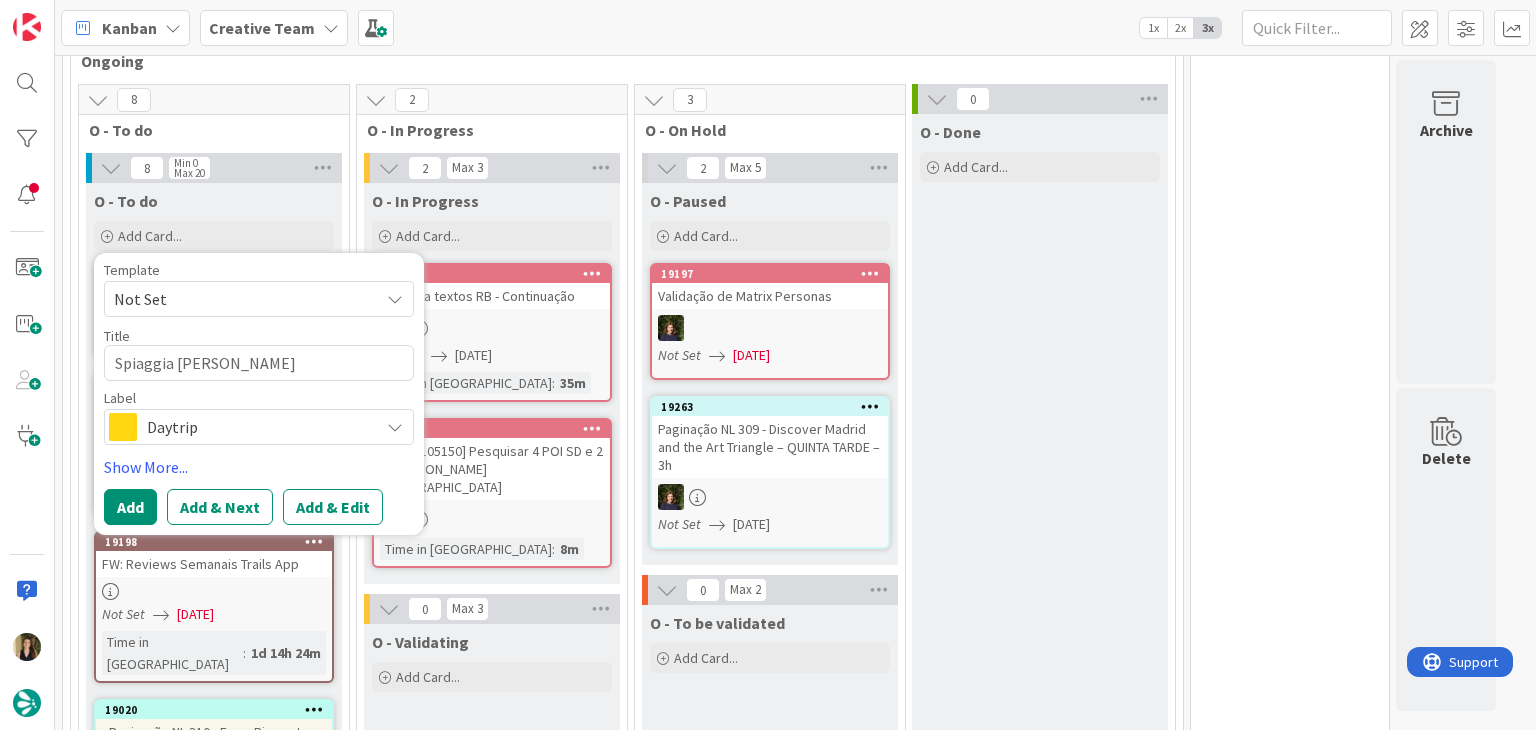 click on "Template Not Set Title 19 / 128 Spiaggia [PERSON_NAME] Label Daytrip Accommodation Accommodation RB Car Daytrip Location NL - Blog Post + Email NL - Email NL - Paginação NL - Teste + Agendamento POI - Pesquisa (exclui redação) POI - Create  Roadbook - Create Roadbook - Validation Roadbook - Revision Service Service Aux Website - Edição 20min Website - Tour 6h Guidebook NL - Blog Post Information Show More... Add Add & Next Add & Edit" at bounding box center [259, 394] 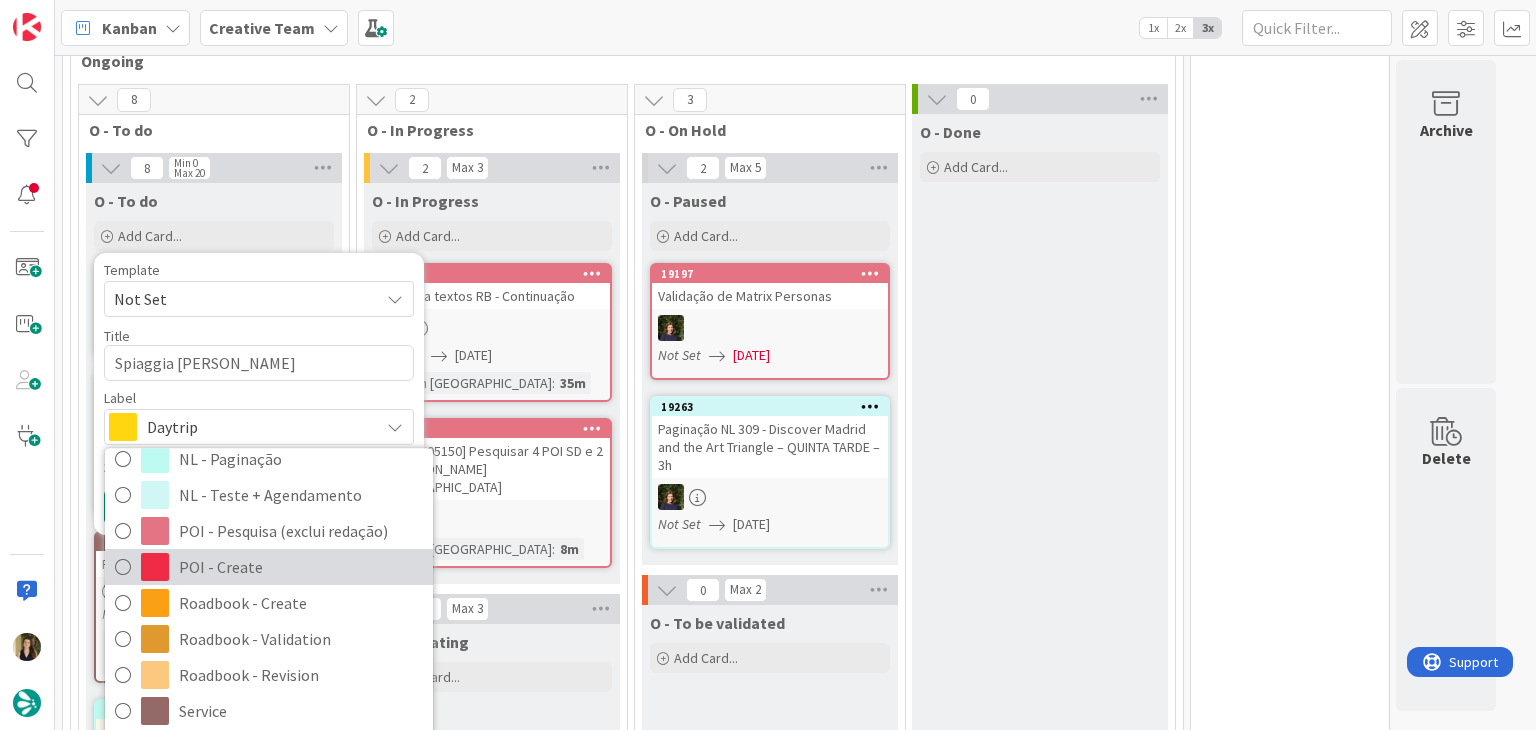 click on "POI - Create" at bounding box center [301, 568] 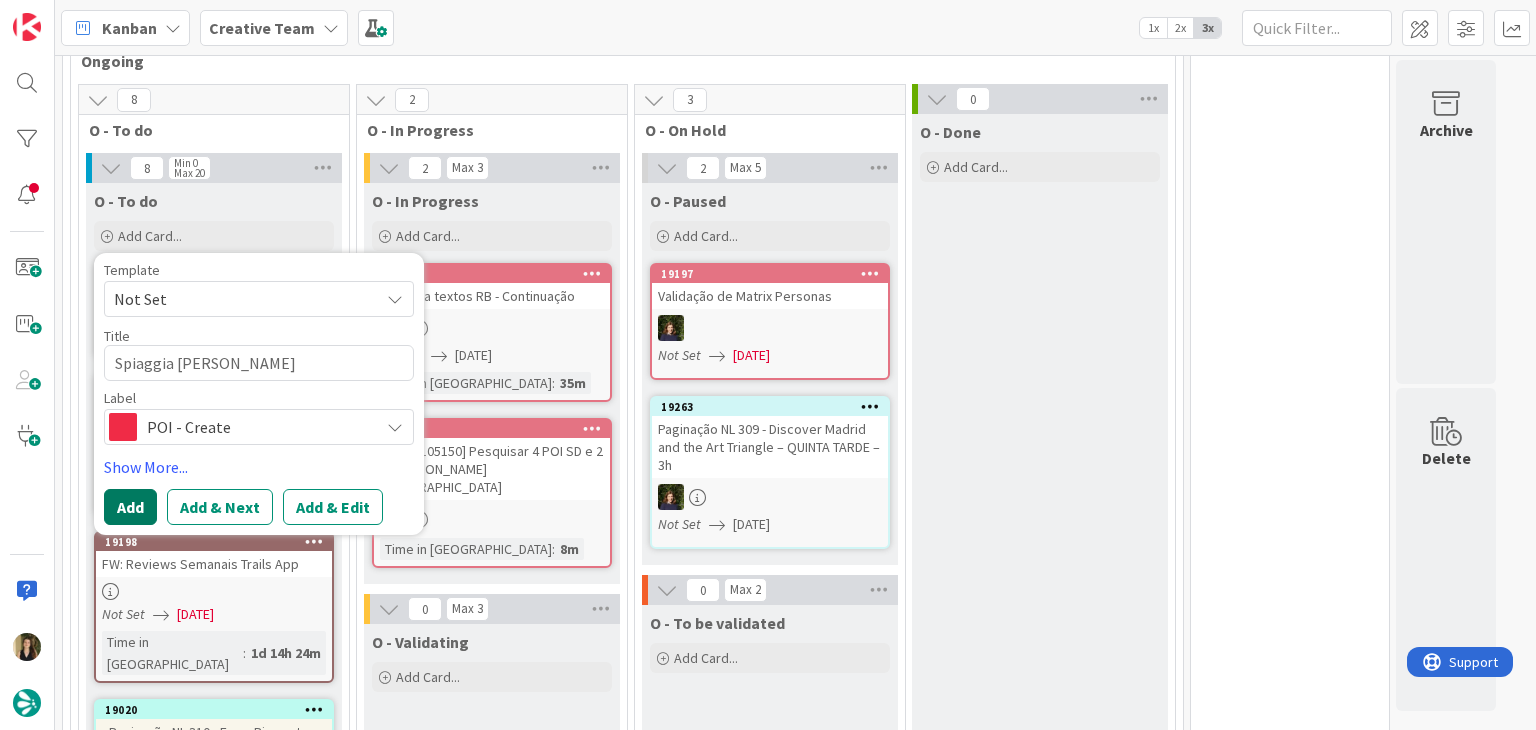 click on "Add" at bounding box center [130, 507] 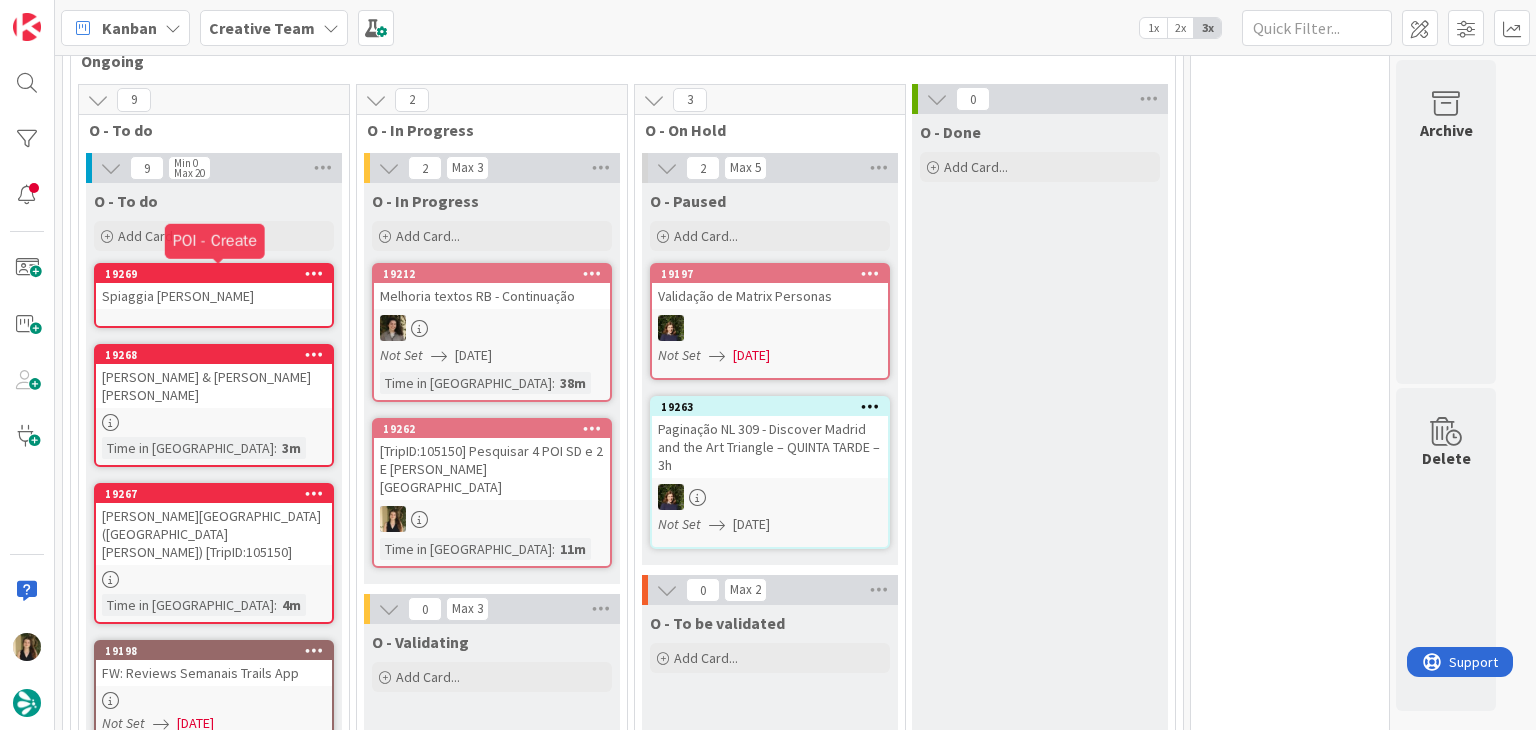click on "19269" at bounding box center (218, 274) 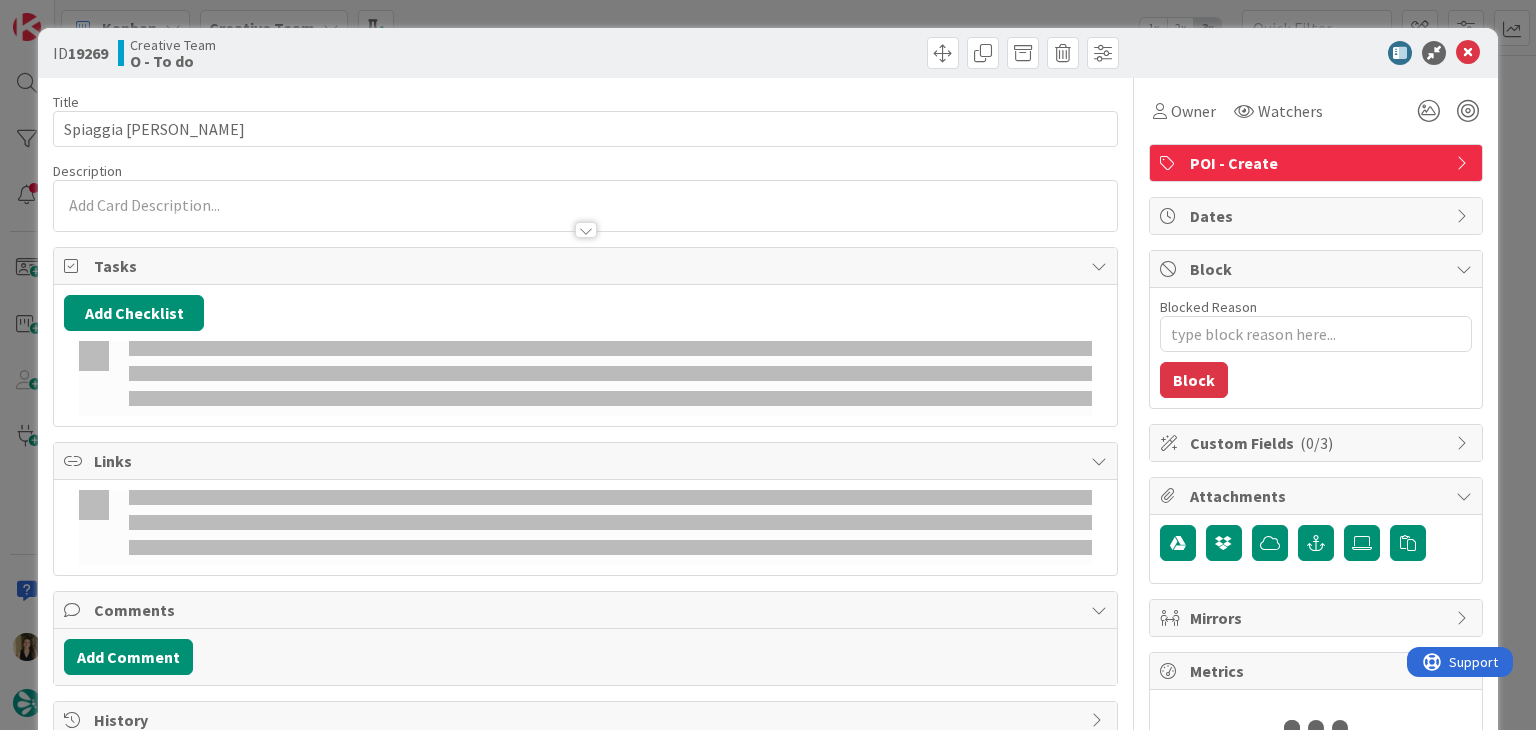 type on "x" 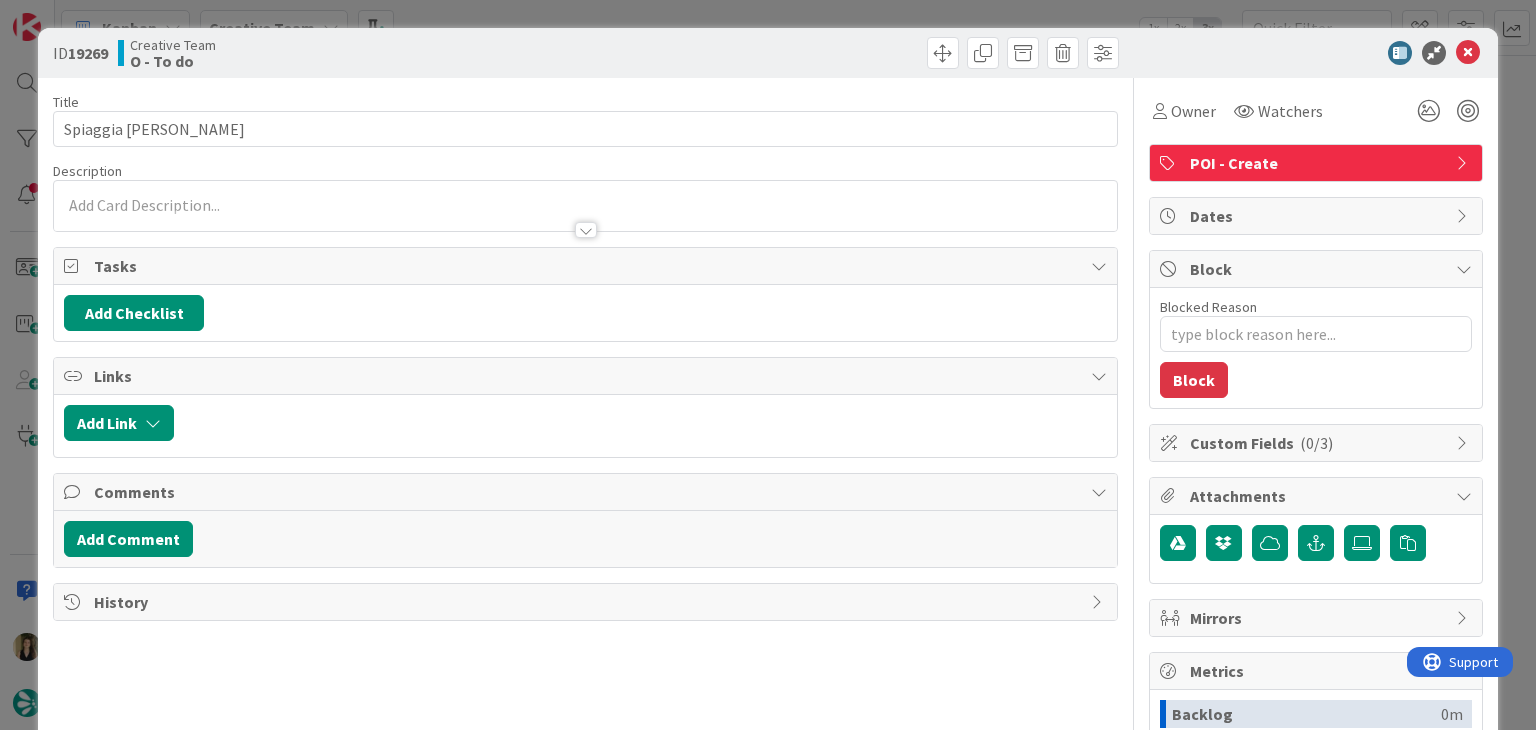 scroll, scrollTop: 0, scrollLeft: 0, axis: both 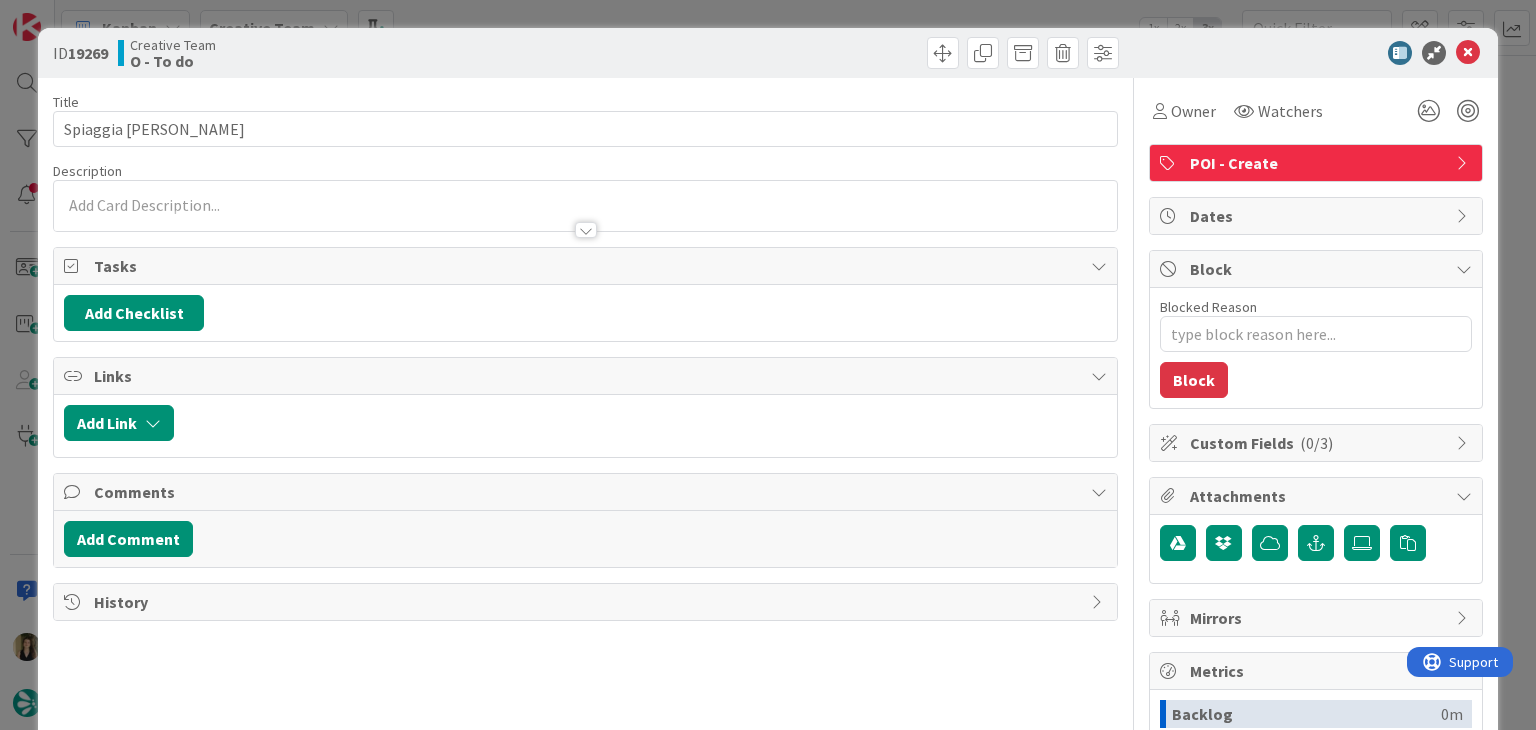 click at bounding box center (585, 206) 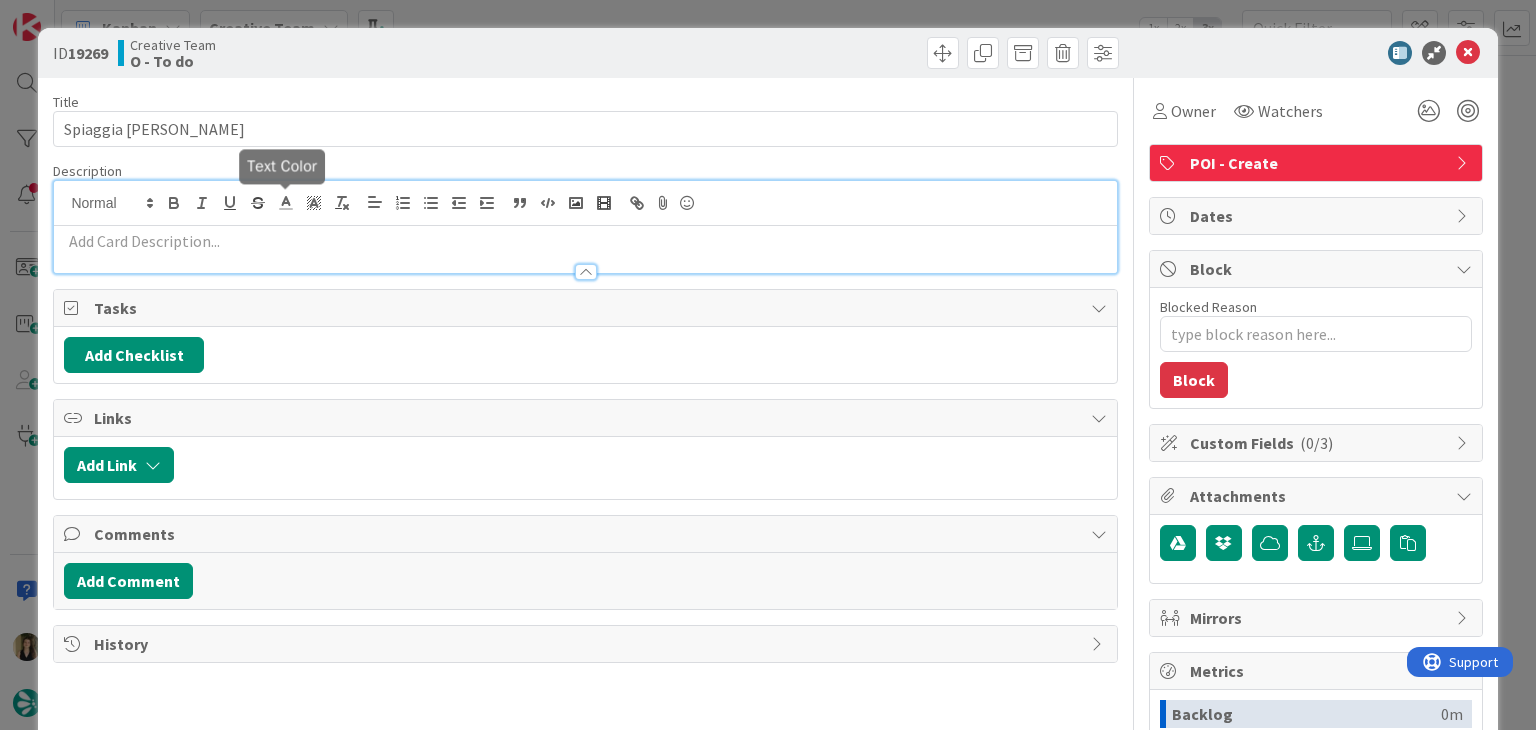 type 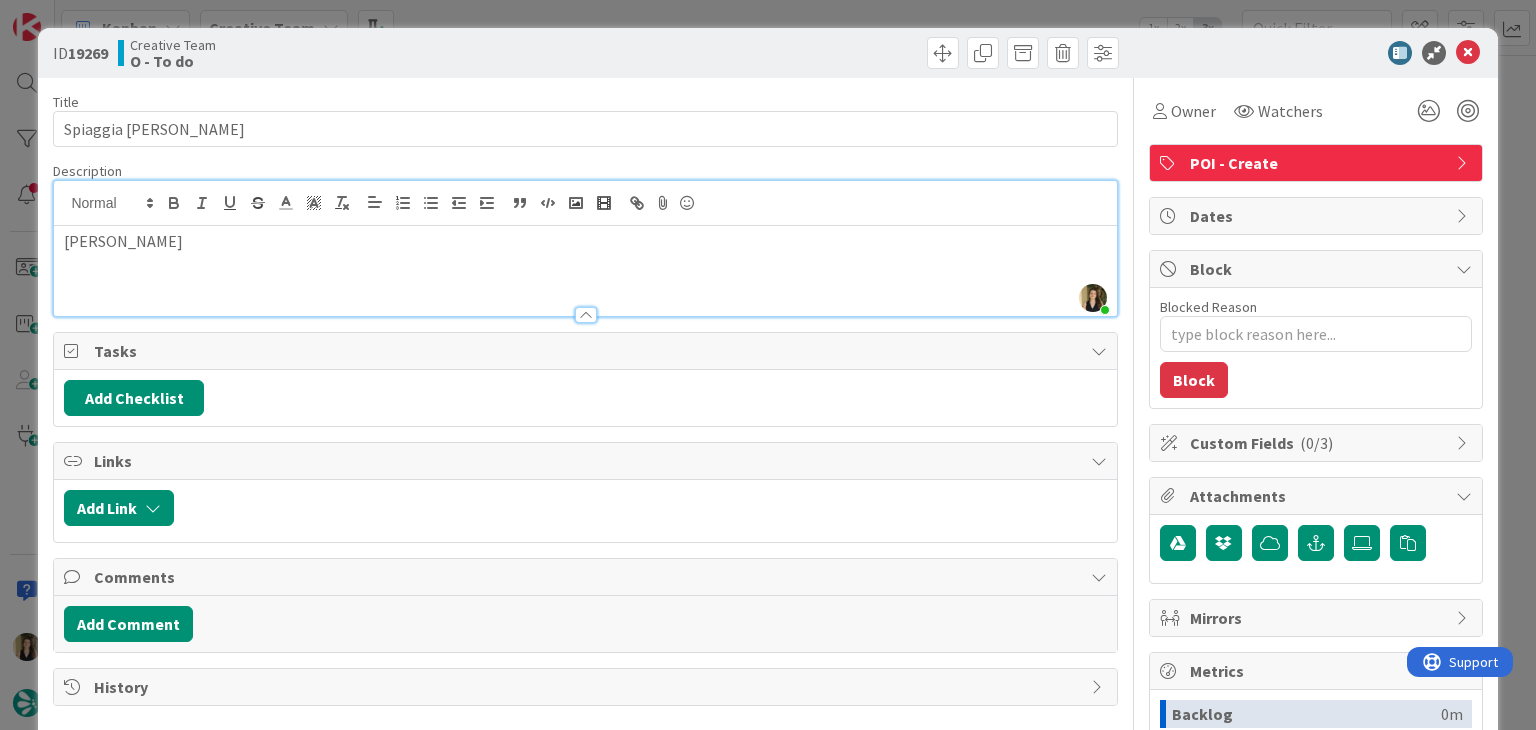 click on "ID  19269 Creative Team O - To do Title 19 / 128 Spiaggia [PERSON_NAME] Description [PERSON_NAME] just joined [PERSON_NAME] Owner Watchers POI - Create  Tasks Add Checklist Links Add Link Comments Add Comment History Owner Watchers POI - Create  Dates Block Blocked Reason 0 / 256 Block Custom Fields ( 0/3 ) Attachments Mirrors Metrics Backlog 0m To Do 0m Buffer 0m In Progress 0m Total Time 0m Lead Time 0m Cycle Time 0m Blocked Time 0m Show Details" at bounding box center (768, 365) 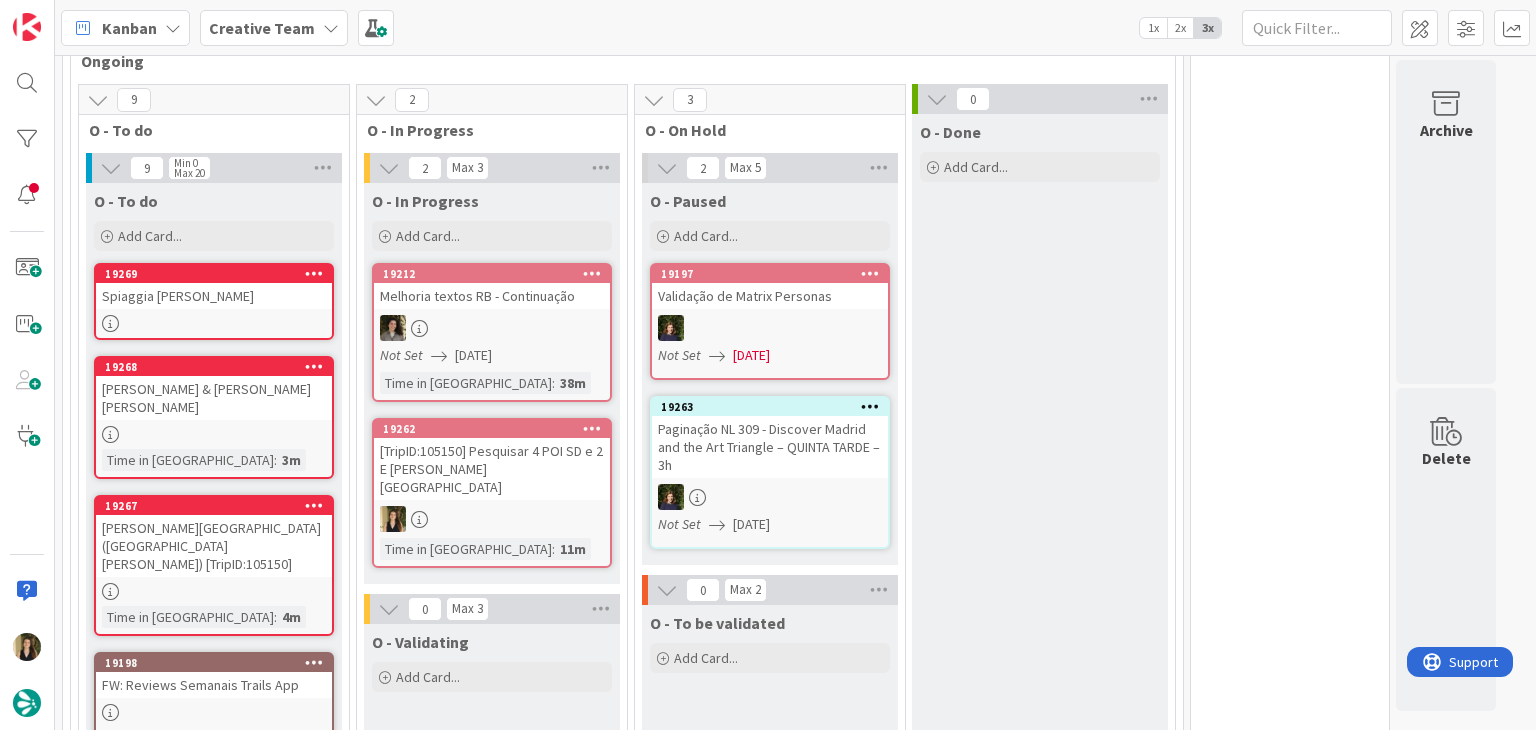 click on "19269 Spiaggia [PERSON_NAME]" at bounding box center (214, 301) 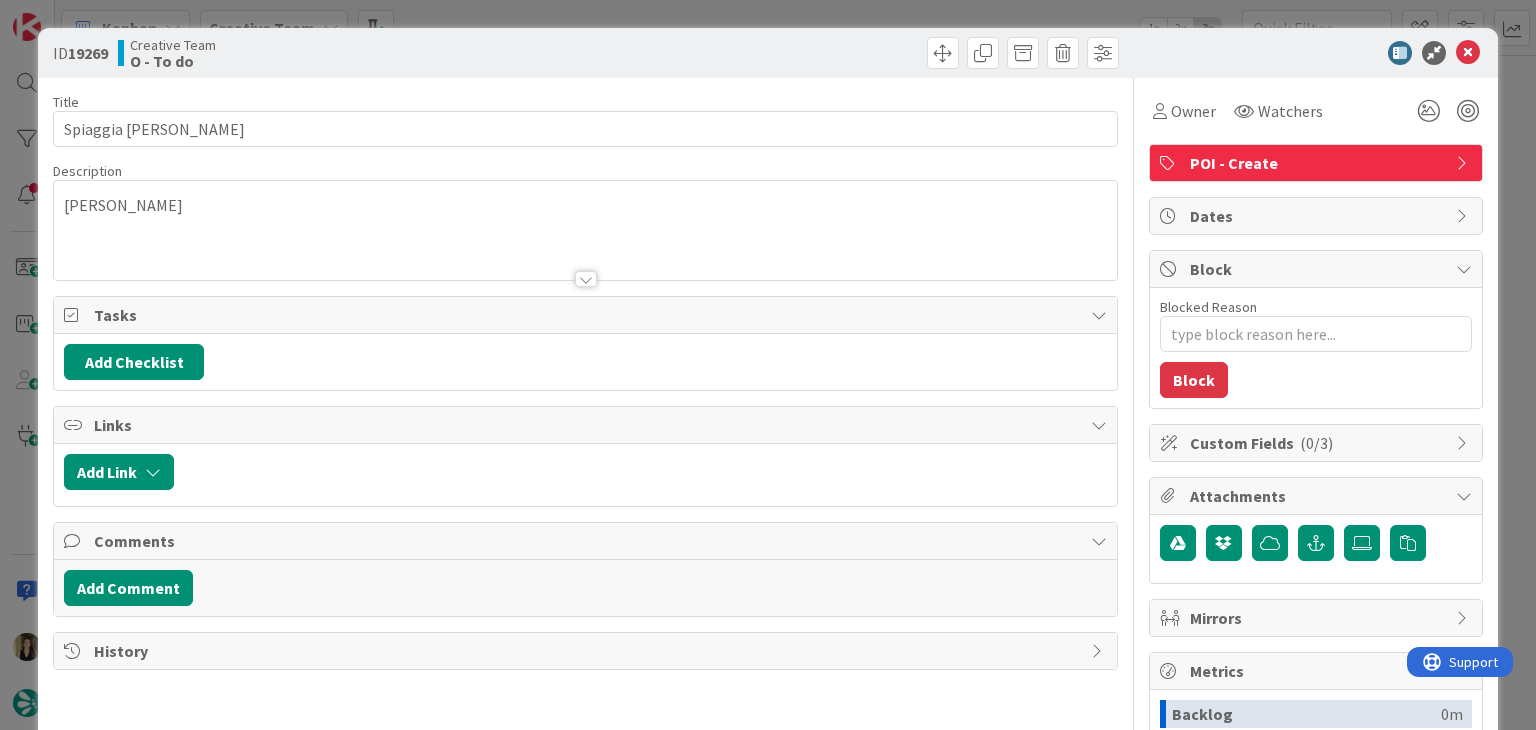 scroll, scrollTop: 0, scrollLeft: 0, axis: both 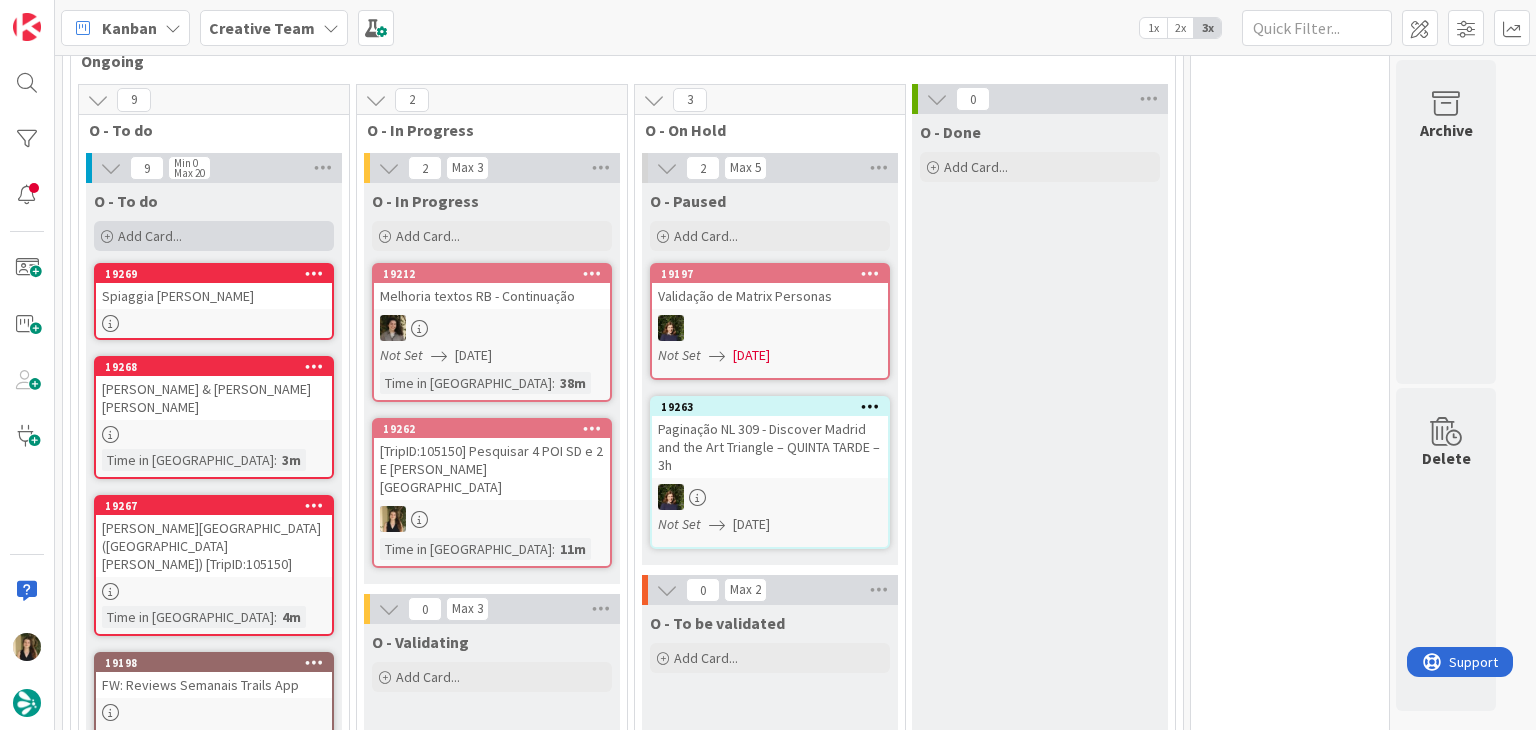 click on "Add Card..." at bounding box center (214, 236) 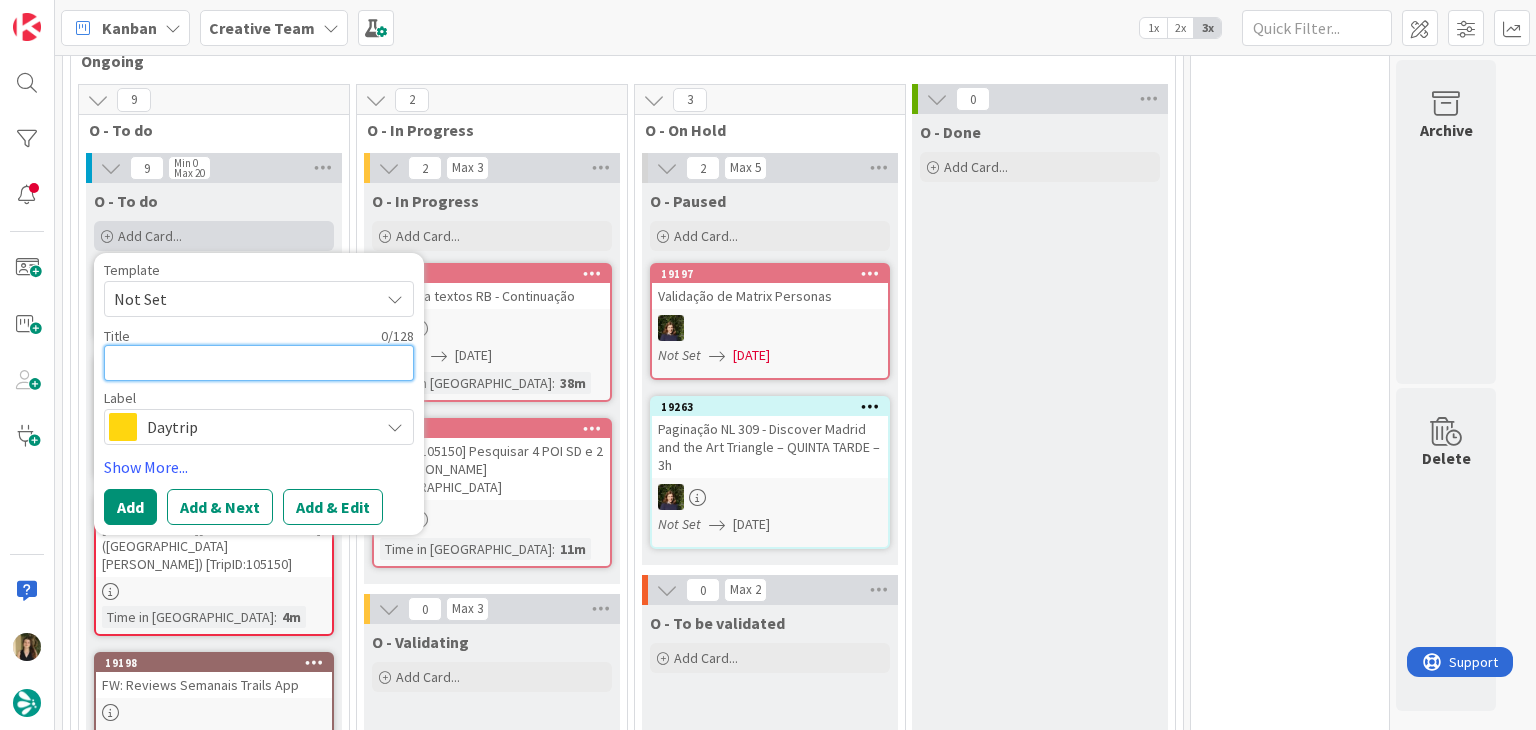 paste on "Belvedere [PERSON_NAME]" 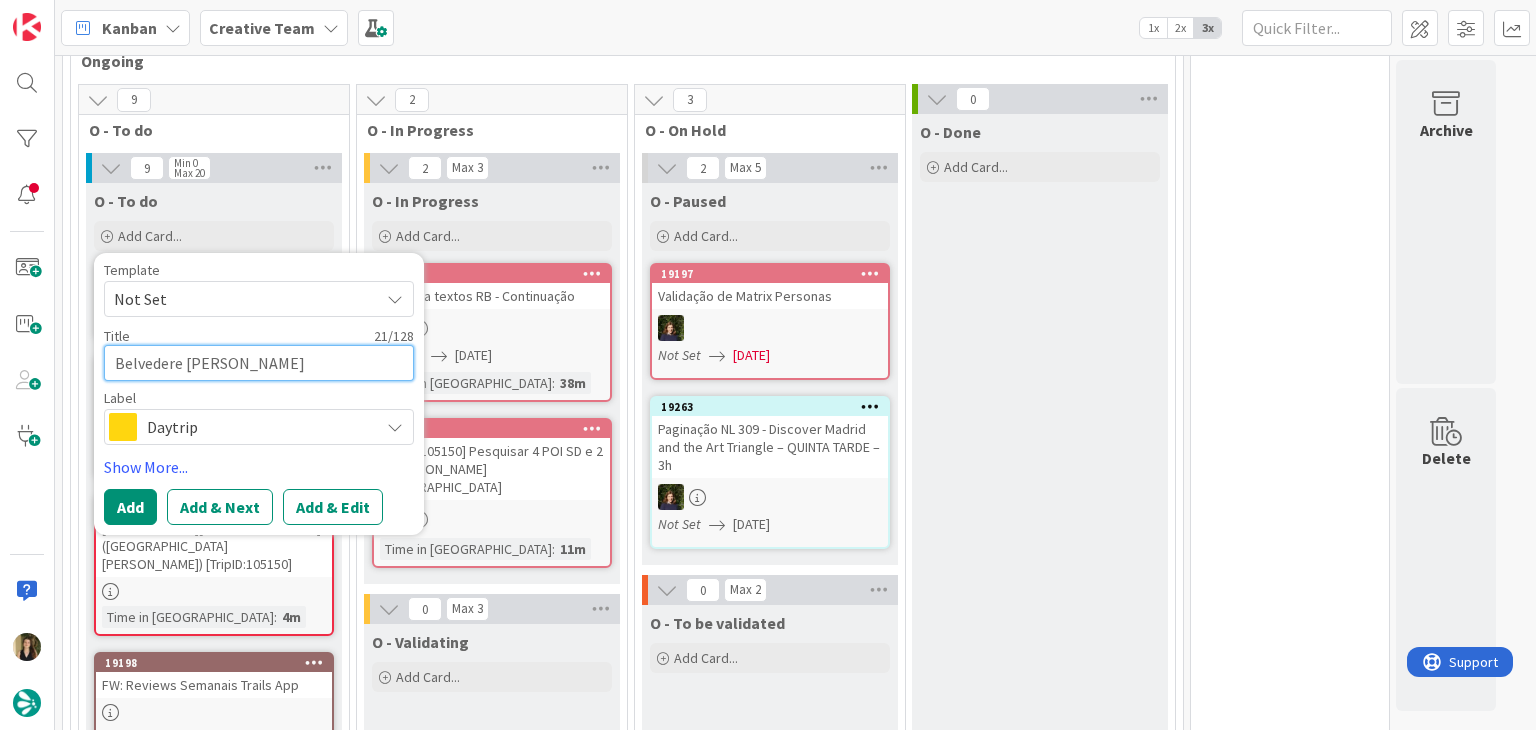 type on "Belvedere [PERSON_NAME]" 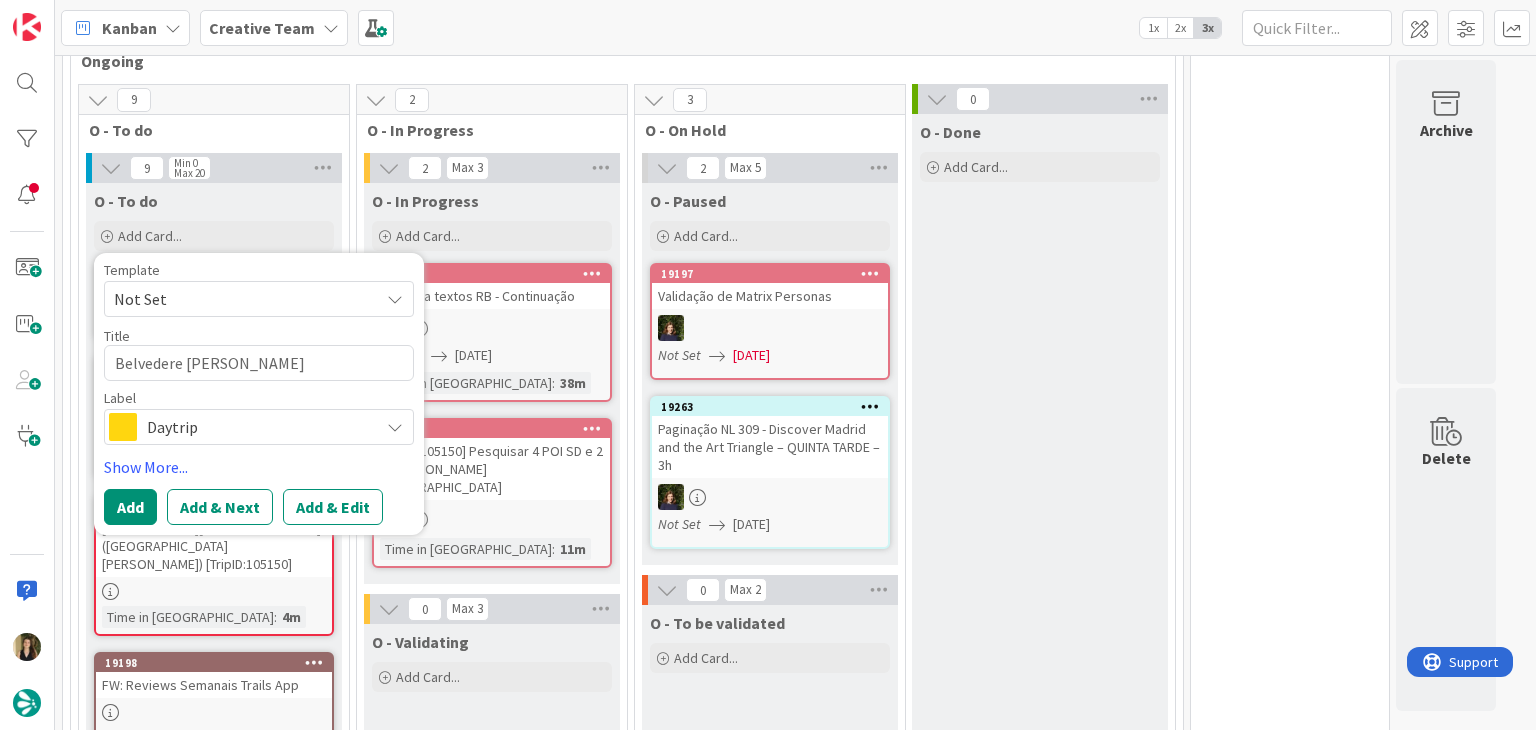 click on "Daytrip" at bounding box center [258, 427] 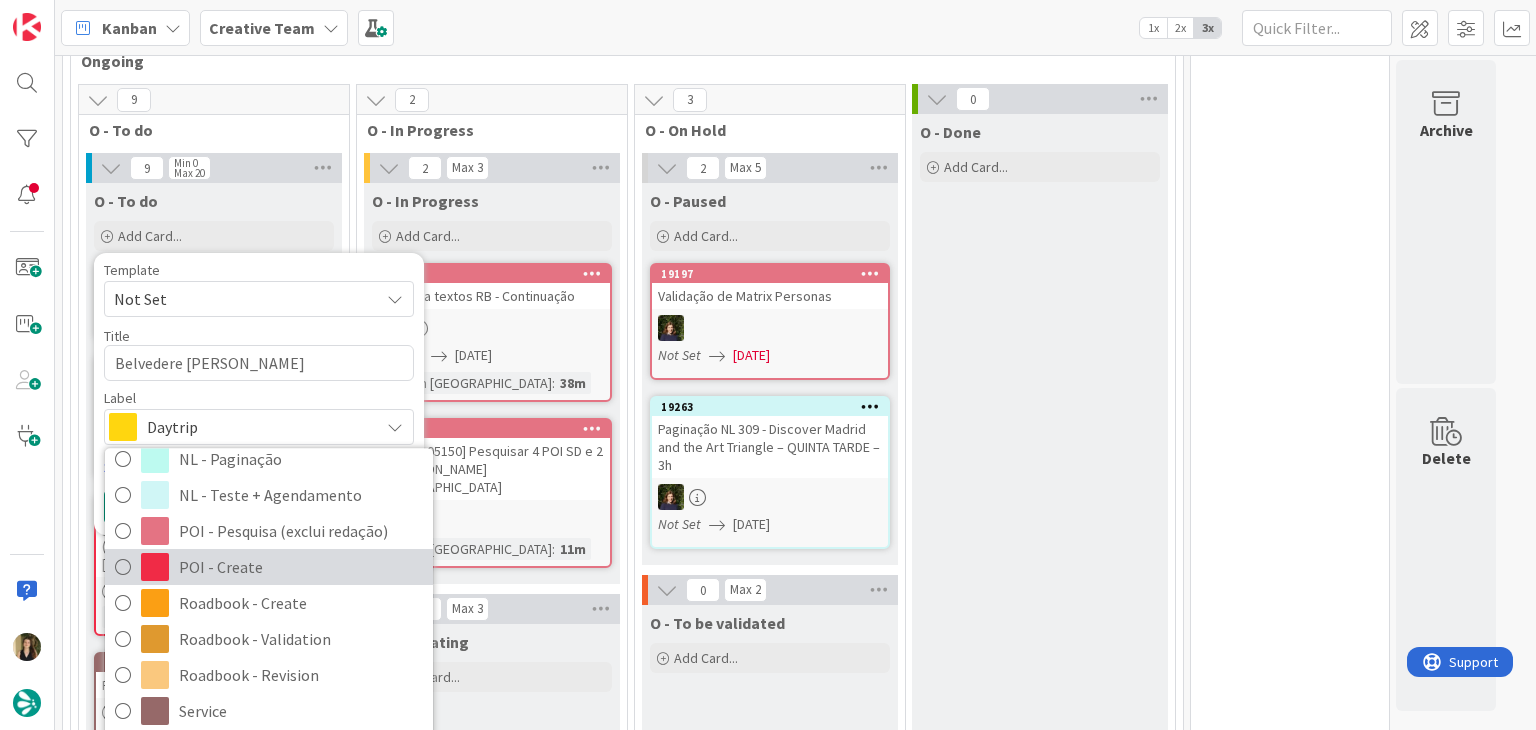 click on "POI - Create" at bounding box center (301, 568) 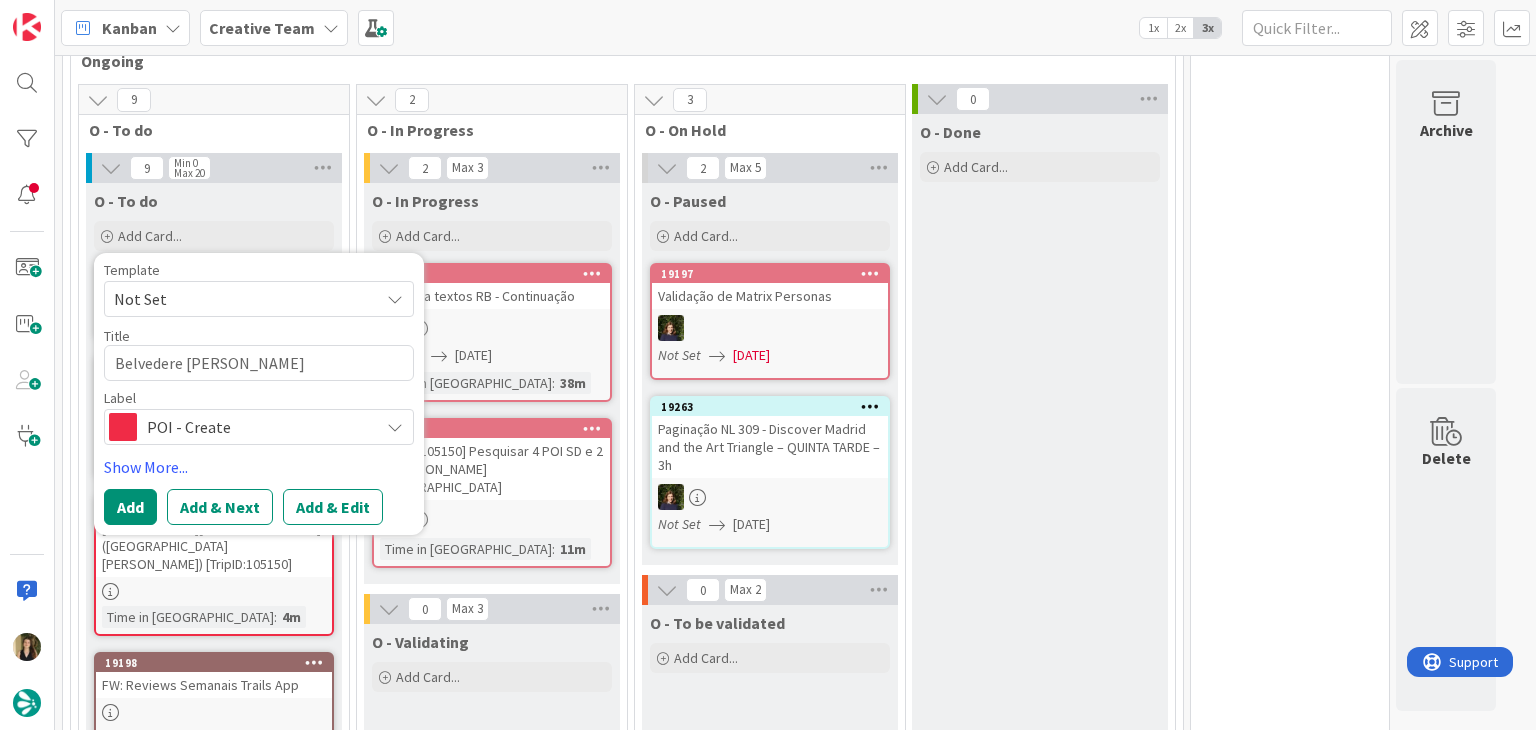 click on "Template Not Set Title 21 / 128 Belvedere [PERSON_NAME] Label POI - Create  Accommodation Accommodation RB Car Daytrip Location NL - Blog Post + Email NL - Email NL - Paginação NL - Teste + Agendamento POI - Pesquisa (exclui redação) POI - Create  Roadbook - Create Roadbook - Validation Roadbook - Revision Service Service Aux Website - Edição 20min Website - Tour 6h Guidebook NL - Blog Post Information Show More... Add Add & Next Add & Edit" at bounding box center [259, 394] 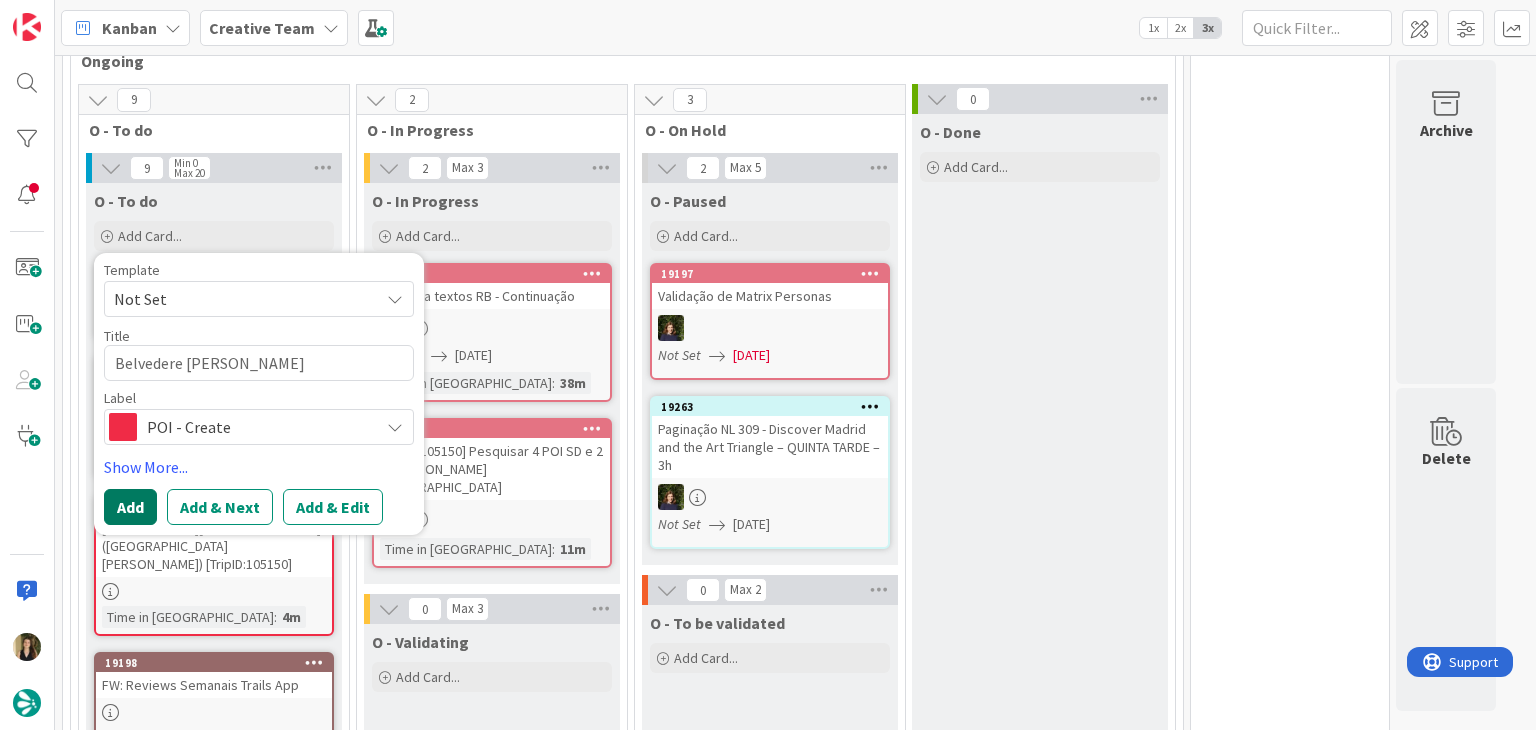 click on "Add" at bounding box center [130, 507] 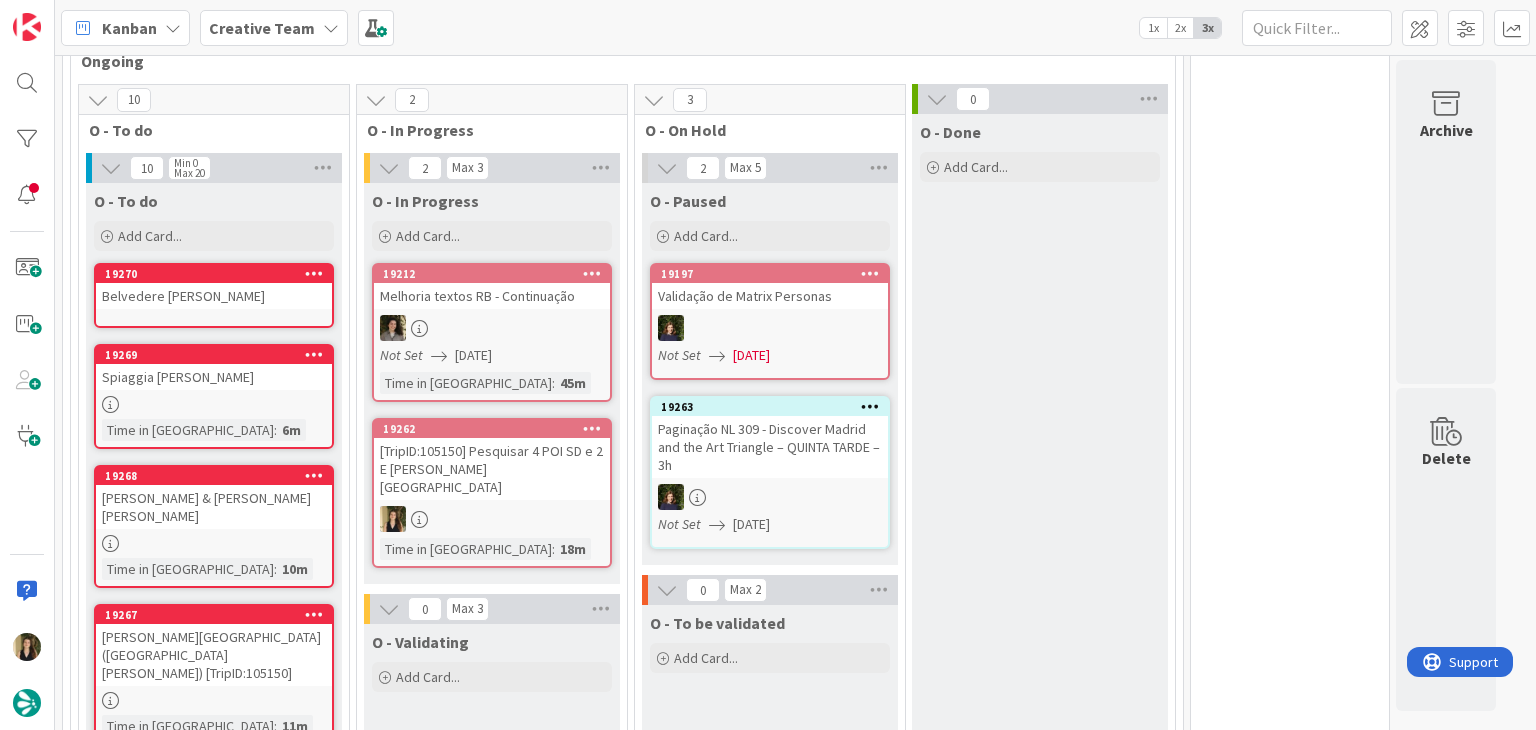 click on "19267 [PERSON_NAME][GEOGRAPHIC_DATA] ([GEOGRAPHIC_DATA][PERSON_NAME]) [TripID:105150] Time in [GEOGRAPHIC_DATA] : 11m" at bounding box center [214, 674] 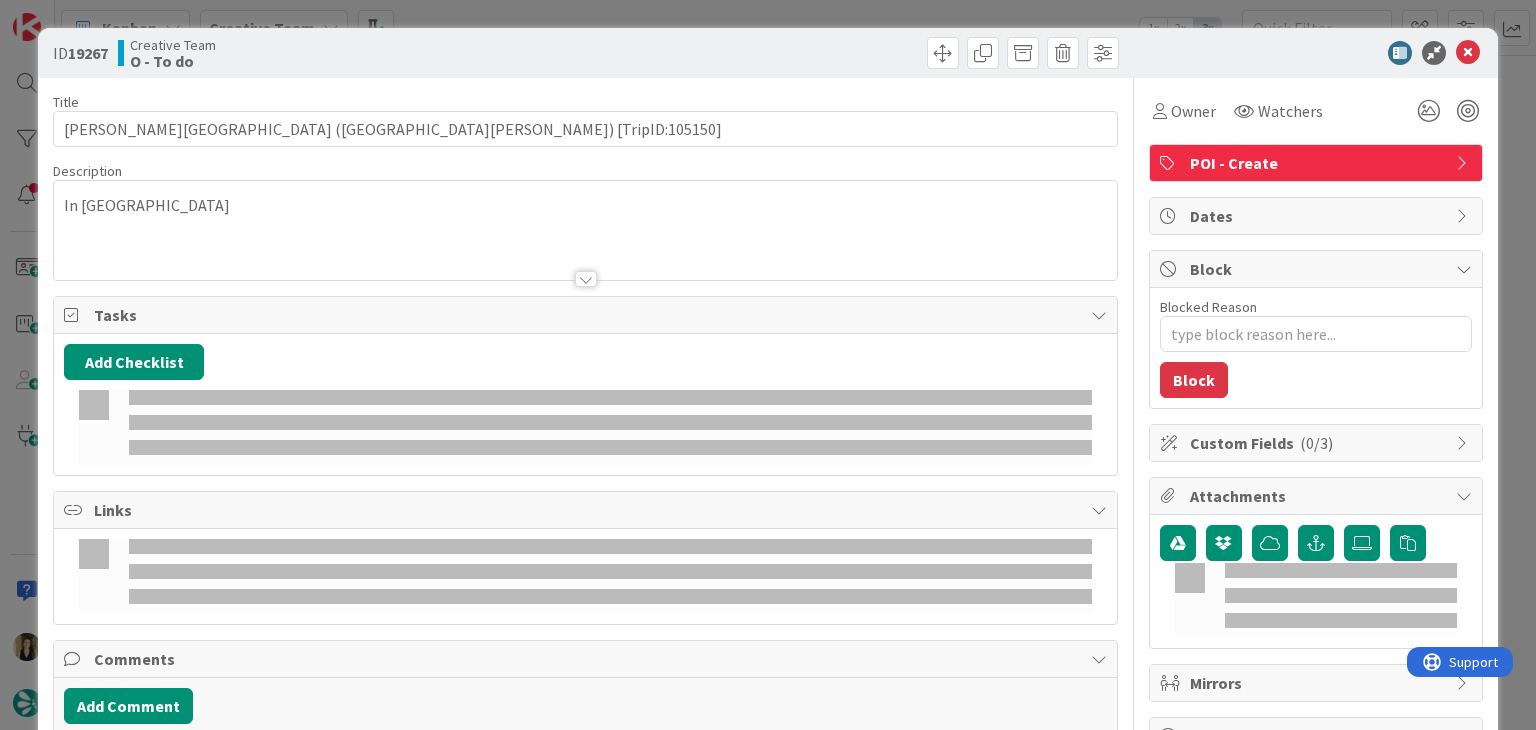 scroll, scrollTop: 0, scrollLeft: 0, axis: both 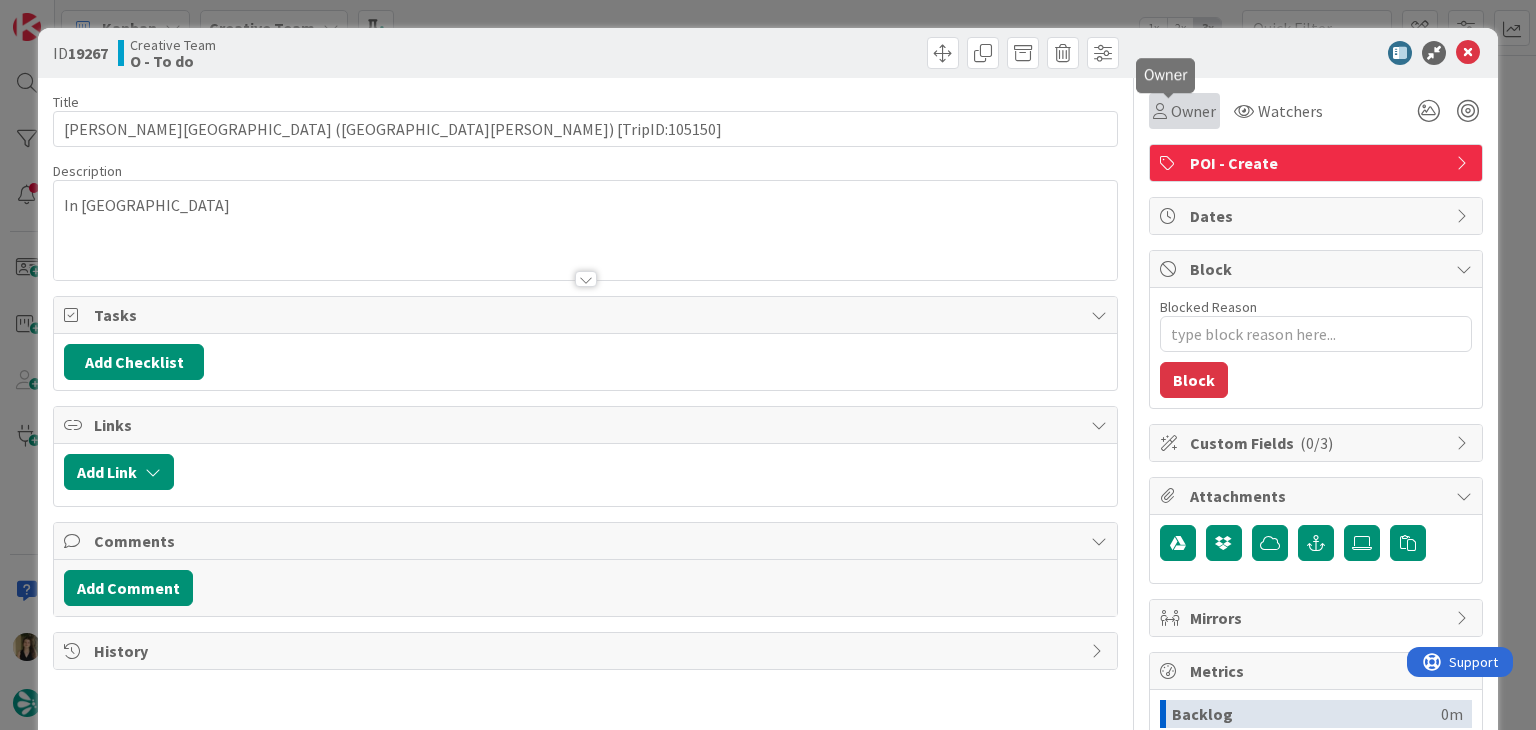 click at bounding box center [1160, 111] 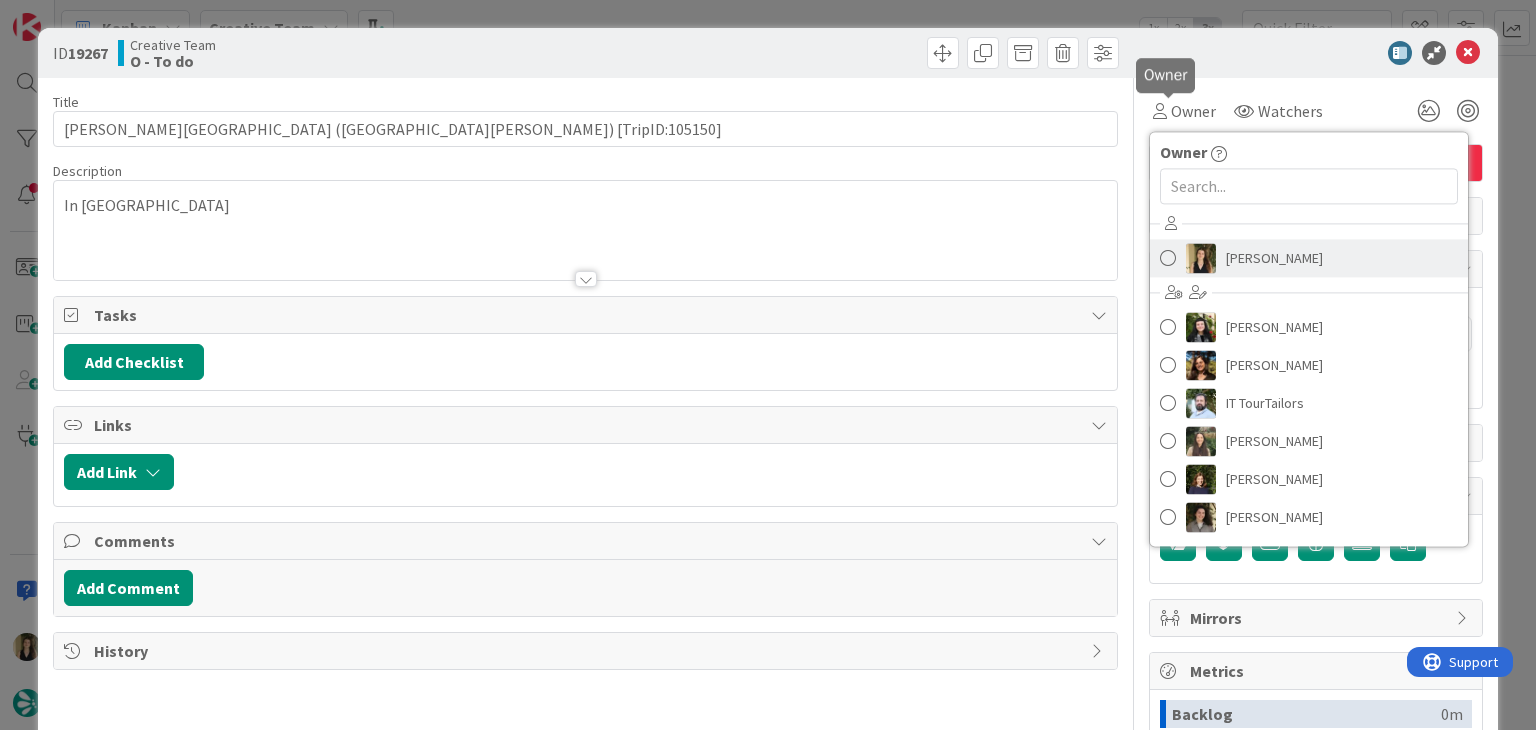scroll, scrollTop: 0, scrollLeft: 0, axis: both 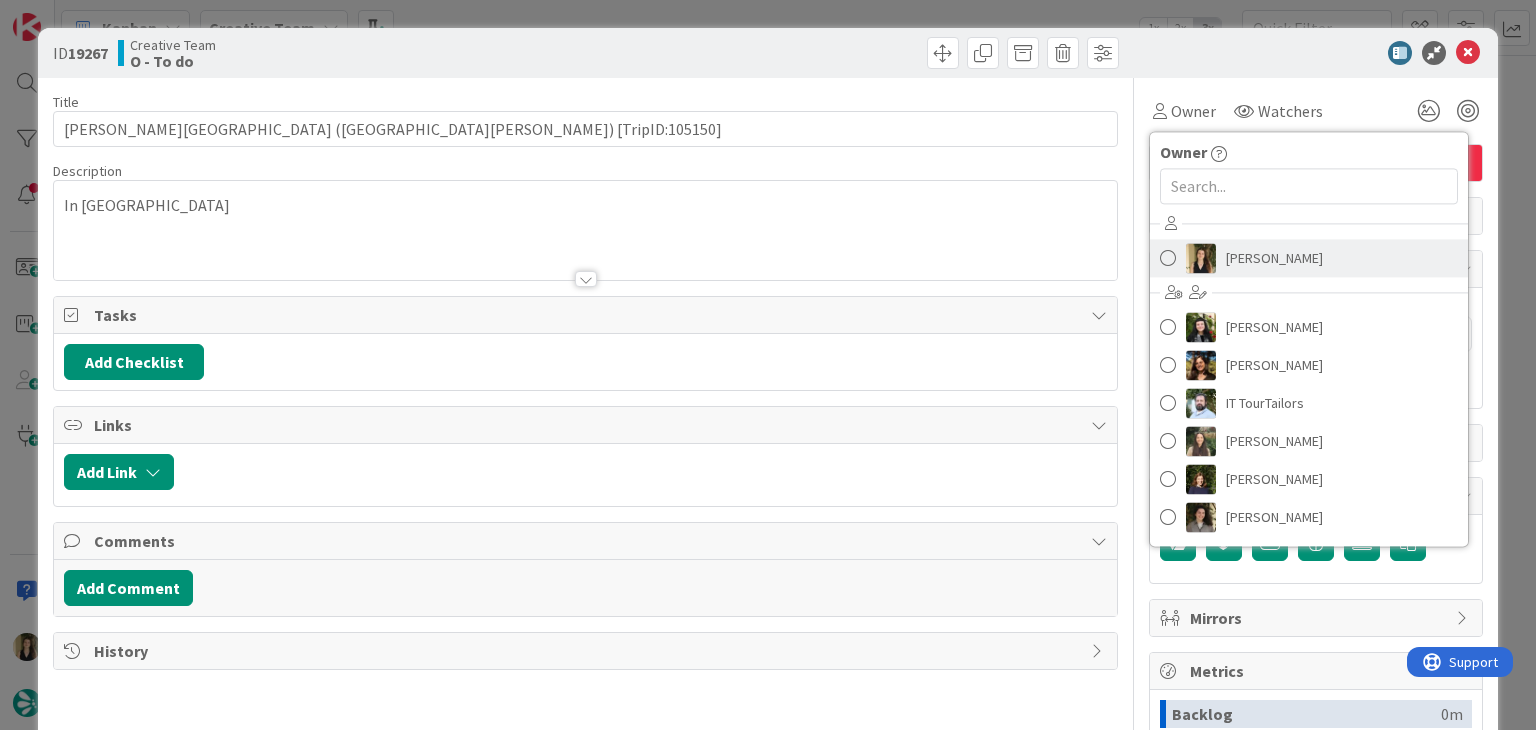 click on "[PERSON_NAME]" at bounding box center (1274, 258) 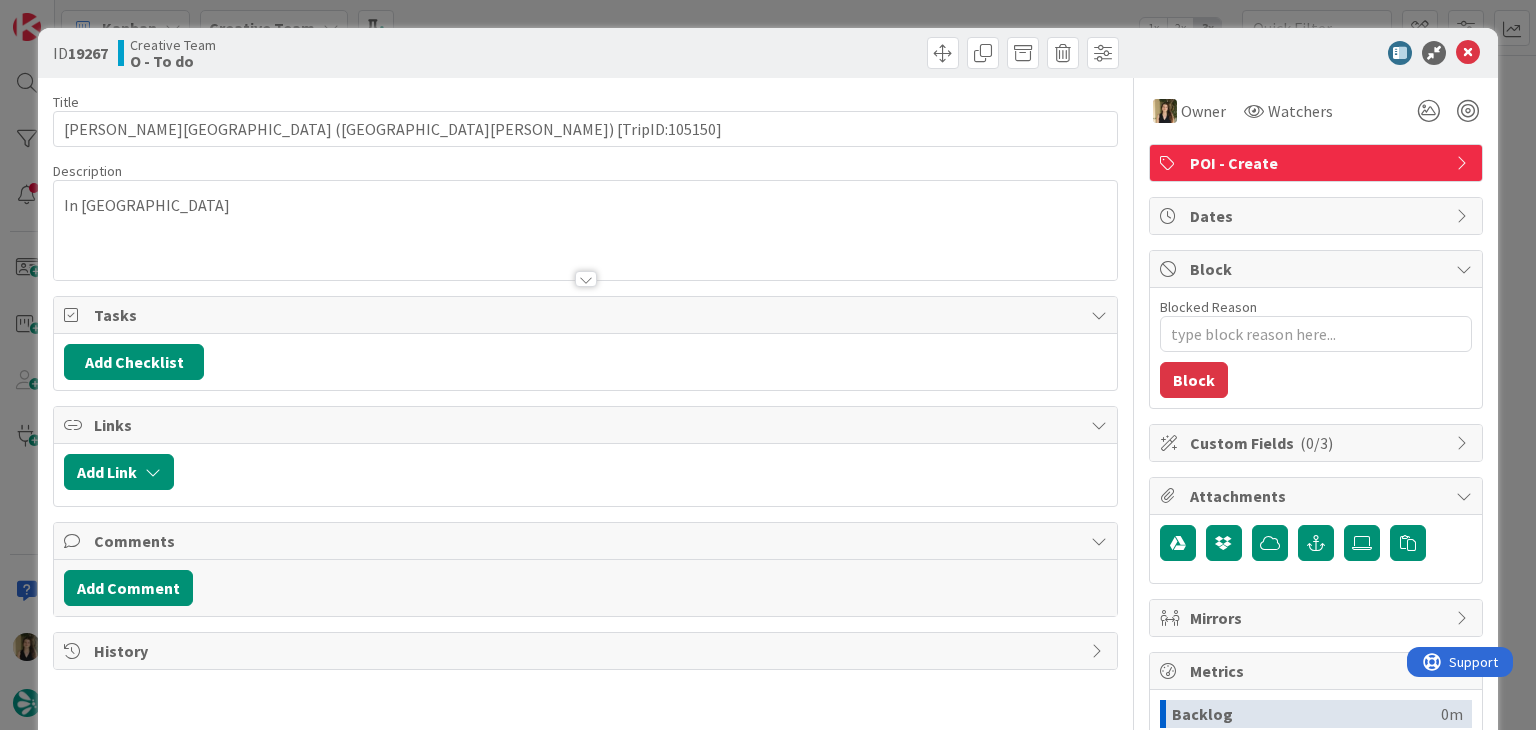 click at bounding box center (855, 53) 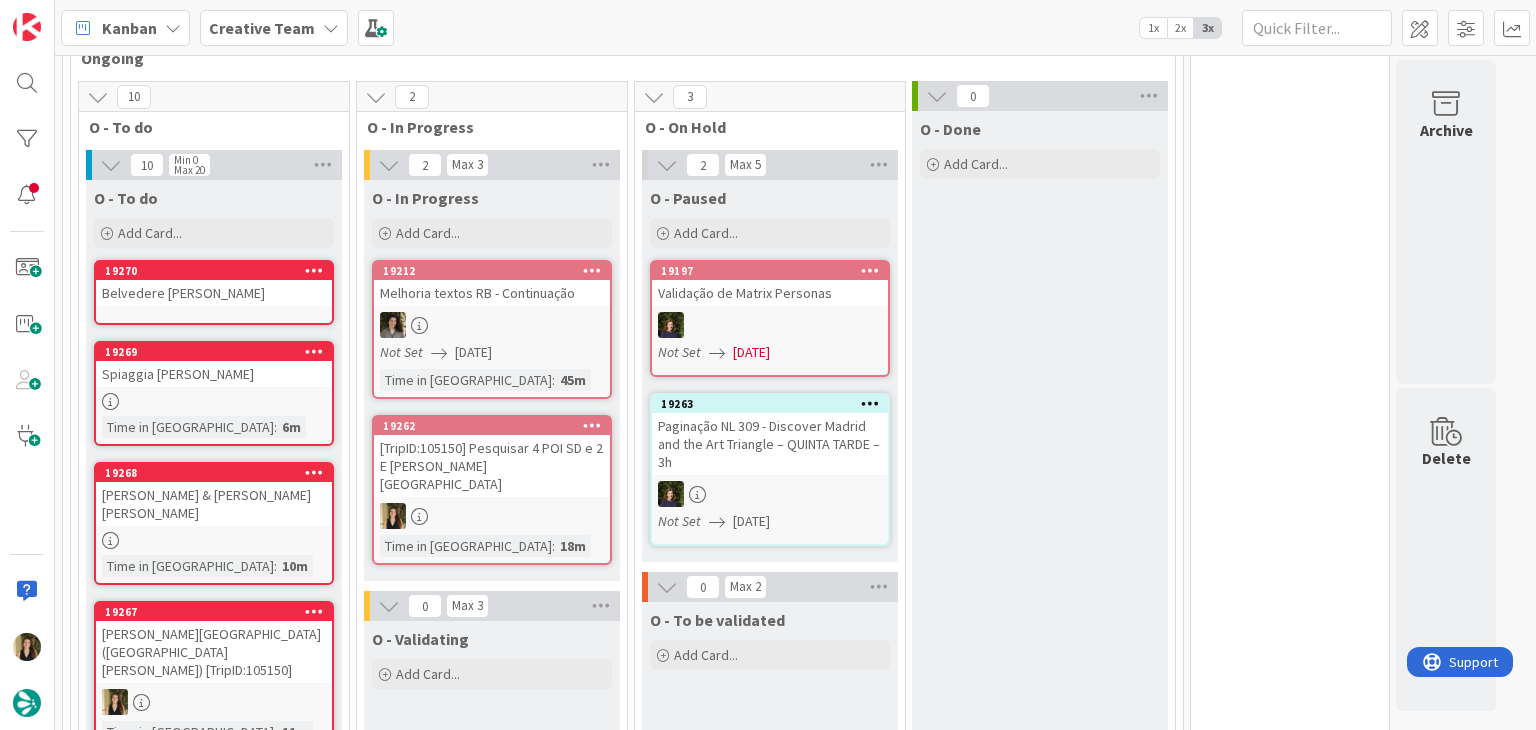scroll, scrollTop: 0, scrollLeft: 0, axis: both 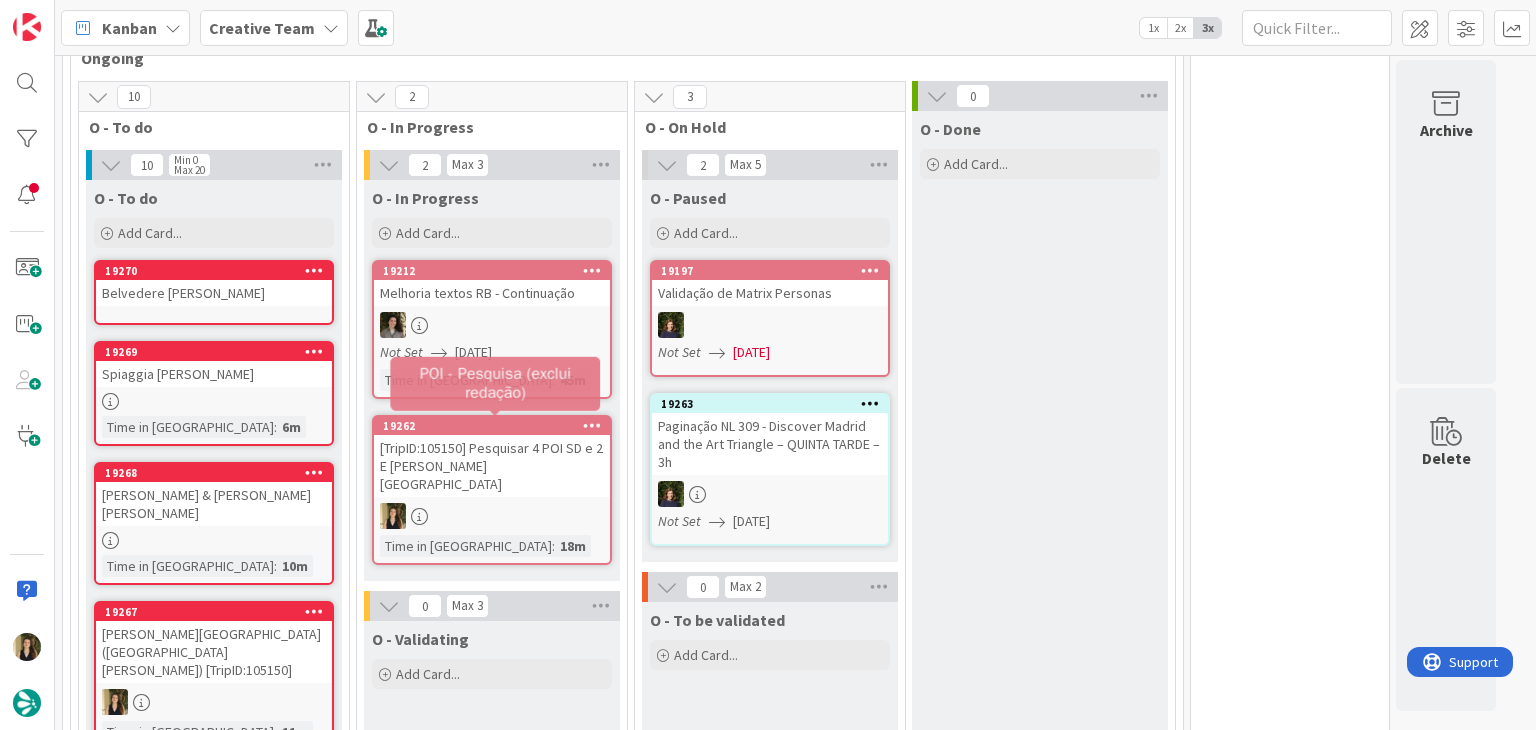 click on "[TripID:105150] Pesquisar 4 POI SD e 2 E [PERSON_NAME][GEOGRAPHIC_DATA]" at bounding box center [492, 466] 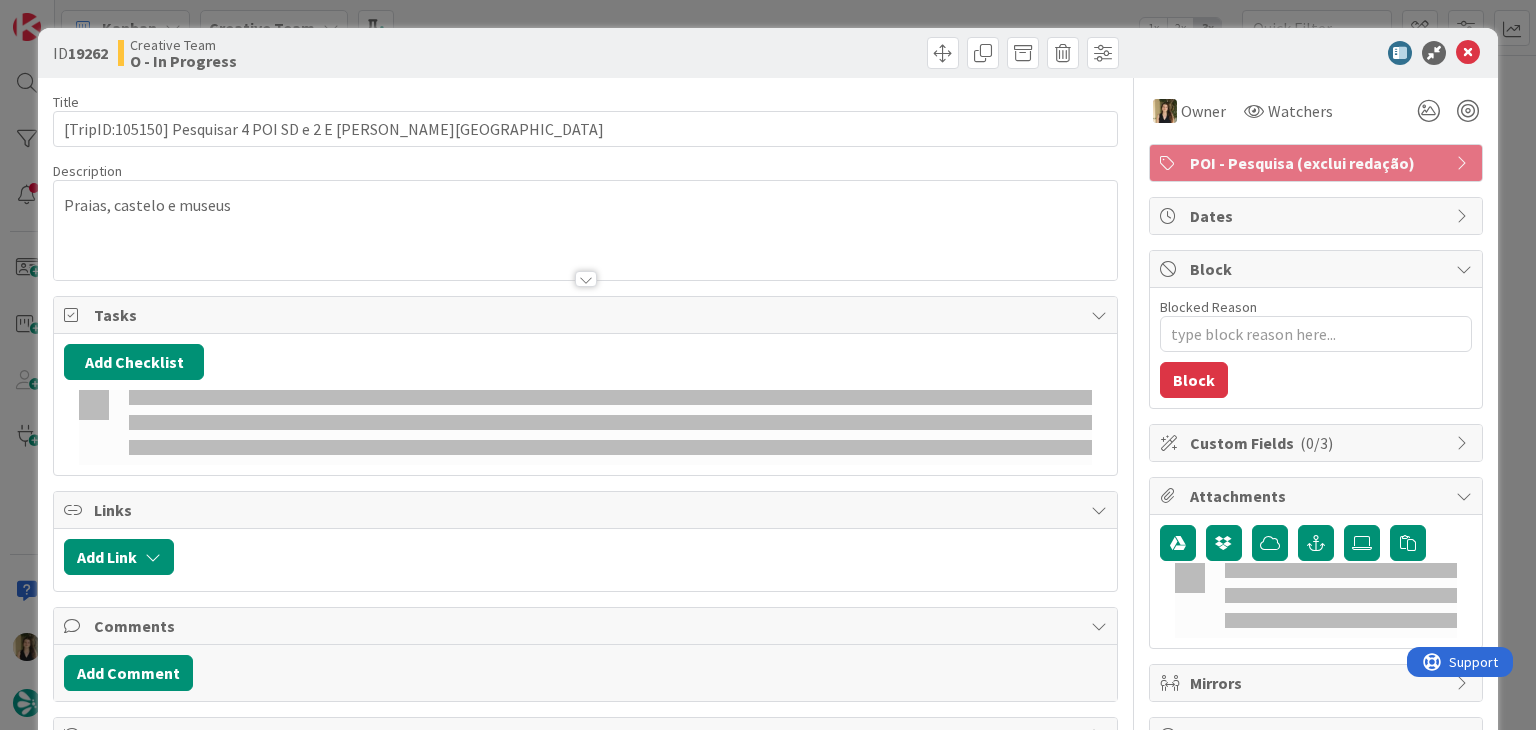scroll, scrollTop: 0, scrollLeft: 0, axis: both 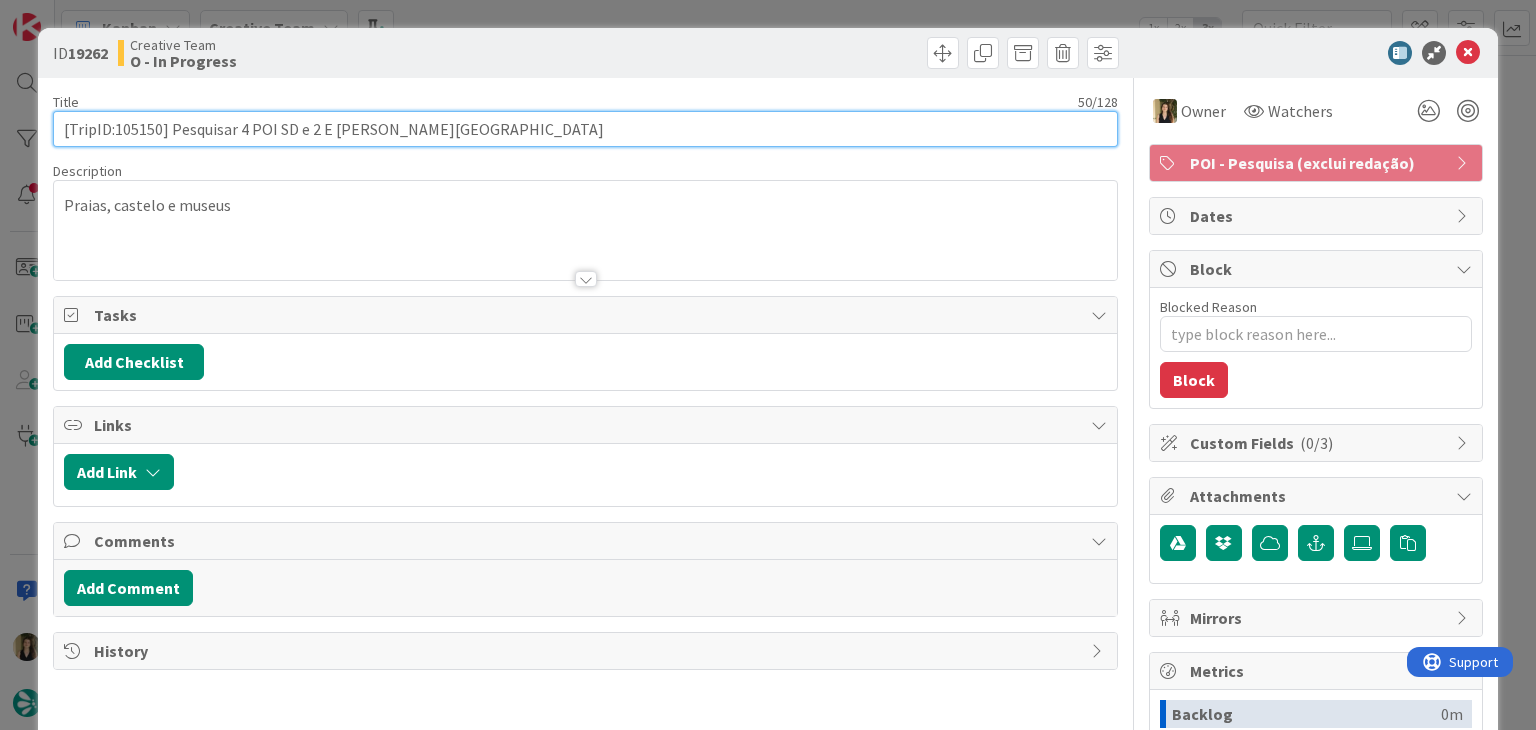 click on "[TripID:105150] Pesquisar 4 POI SD e 2 E [PERSON_NAME][GEOGRAPHIC_DATA]" at bounding box center (585, 129) 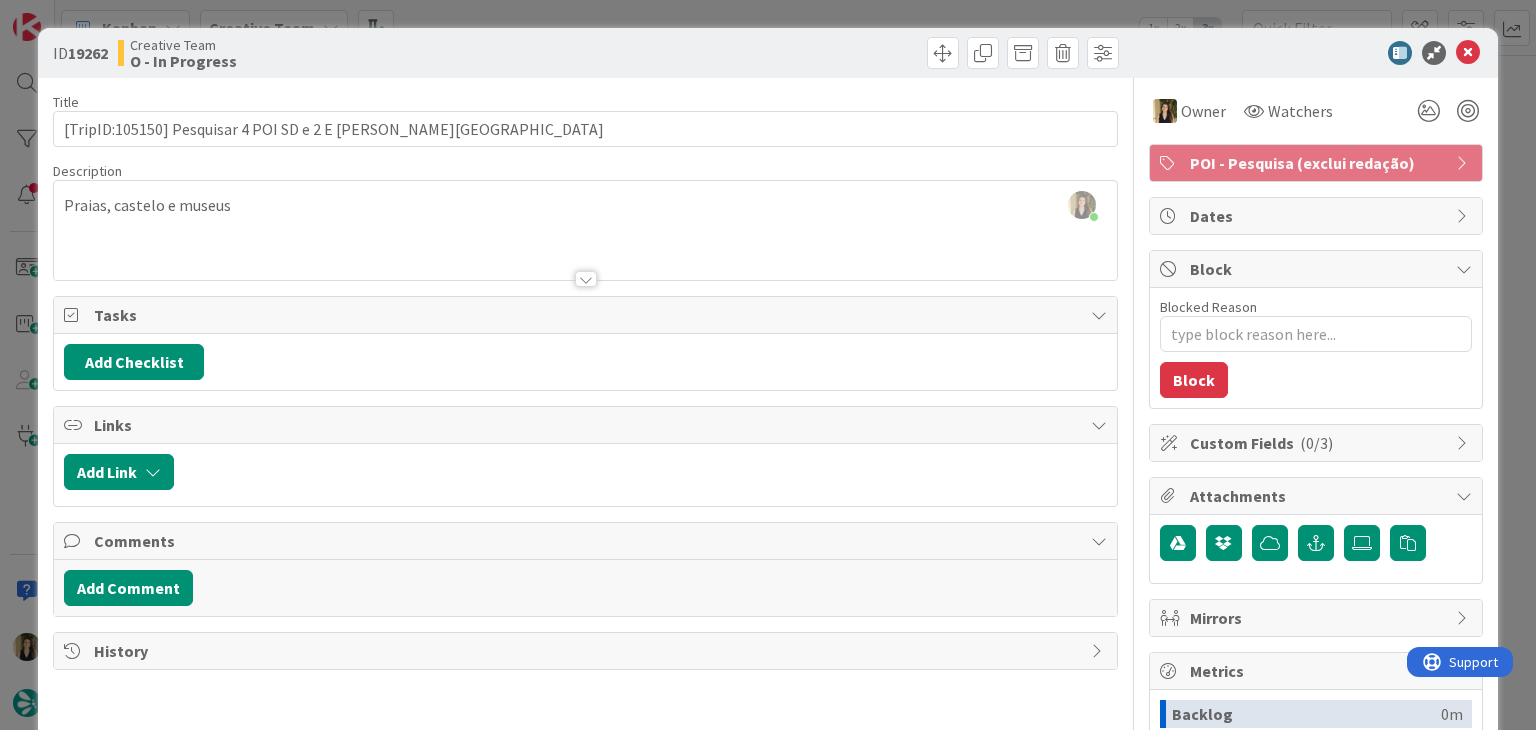 click on "ID  19262 Creative Team O - In Progress" at bounding box center (767, 53) 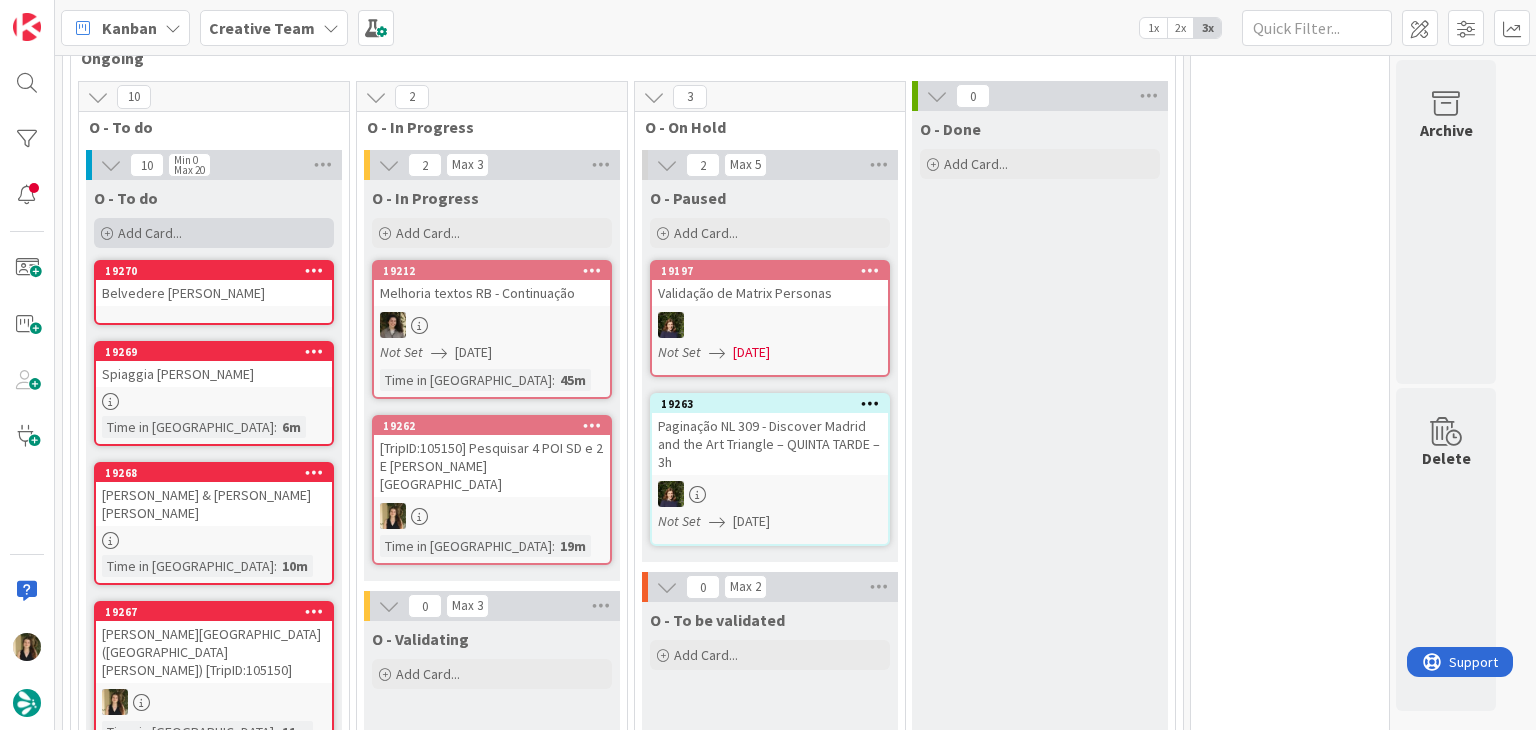 click on "Add Card..." at bounding box center (214, 233) 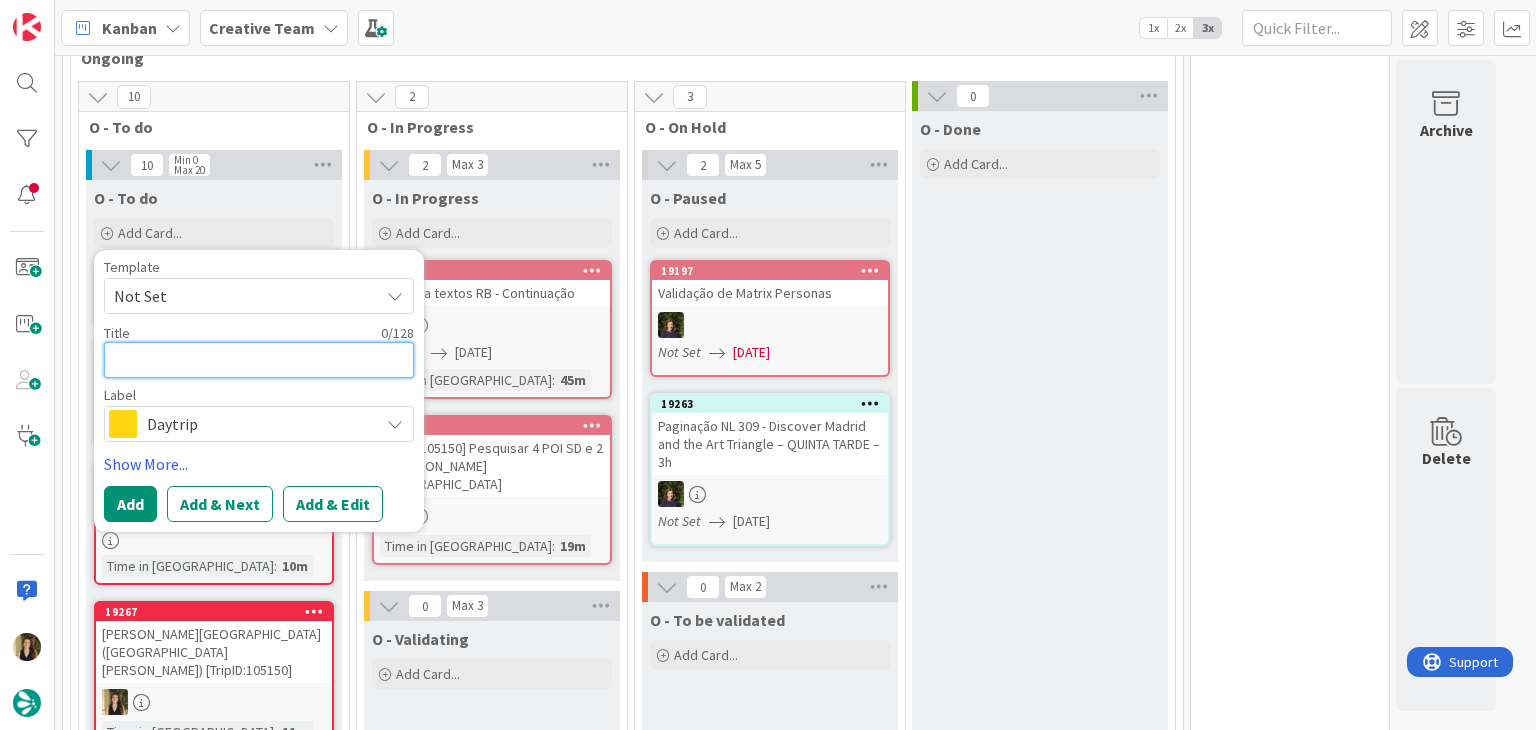 scroll, scrollTop: 0, scrollLeft: 0, axis: both 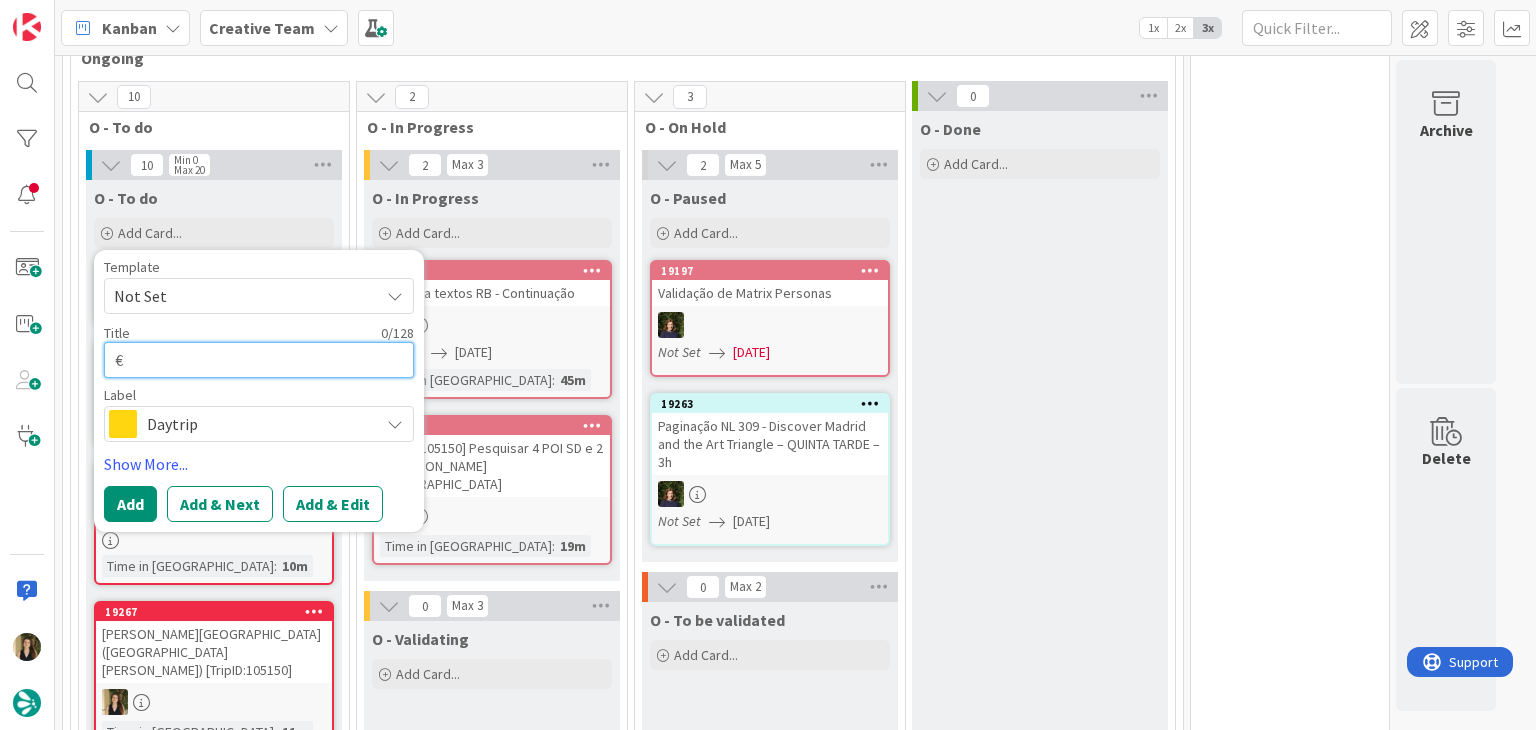 type on "x" 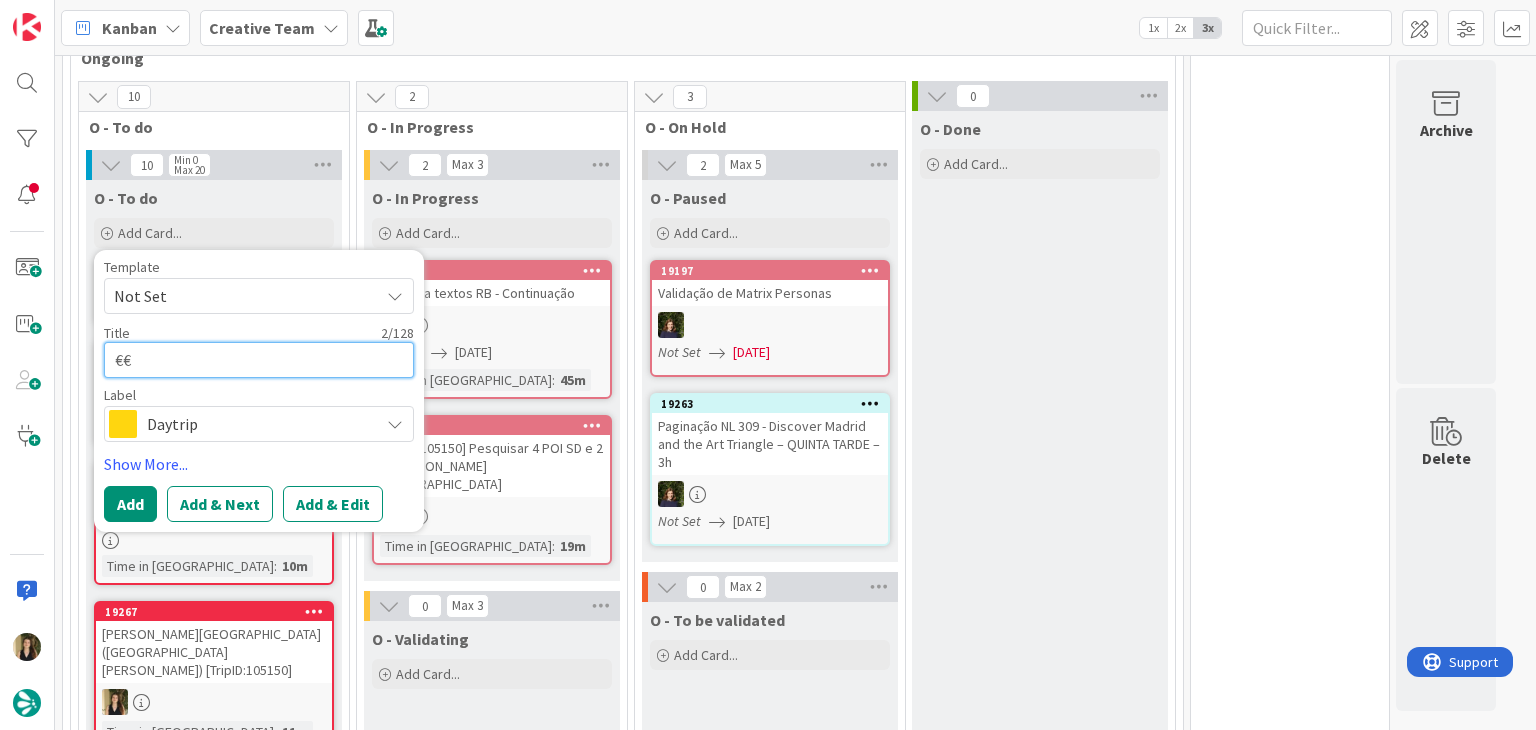 type on "x" 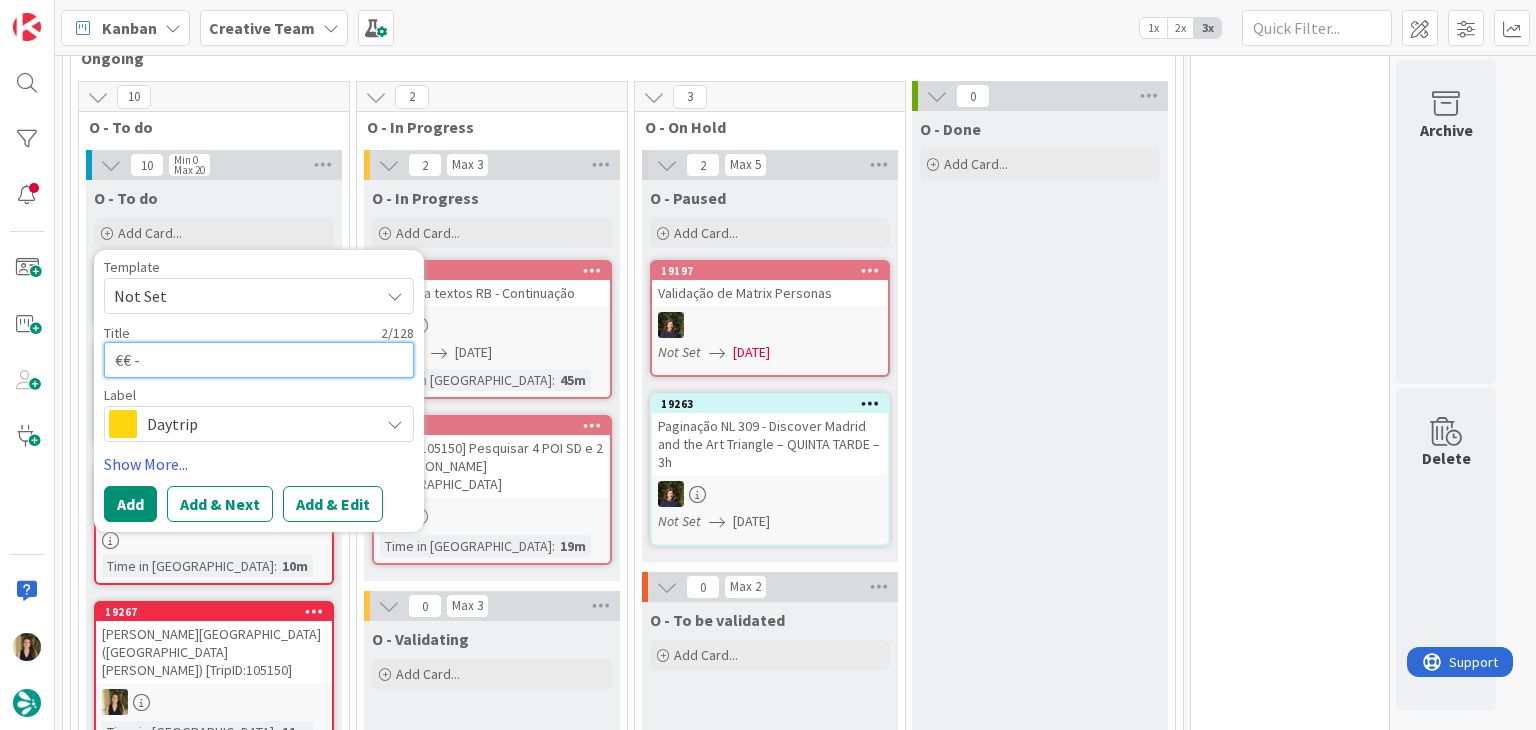type on "x" 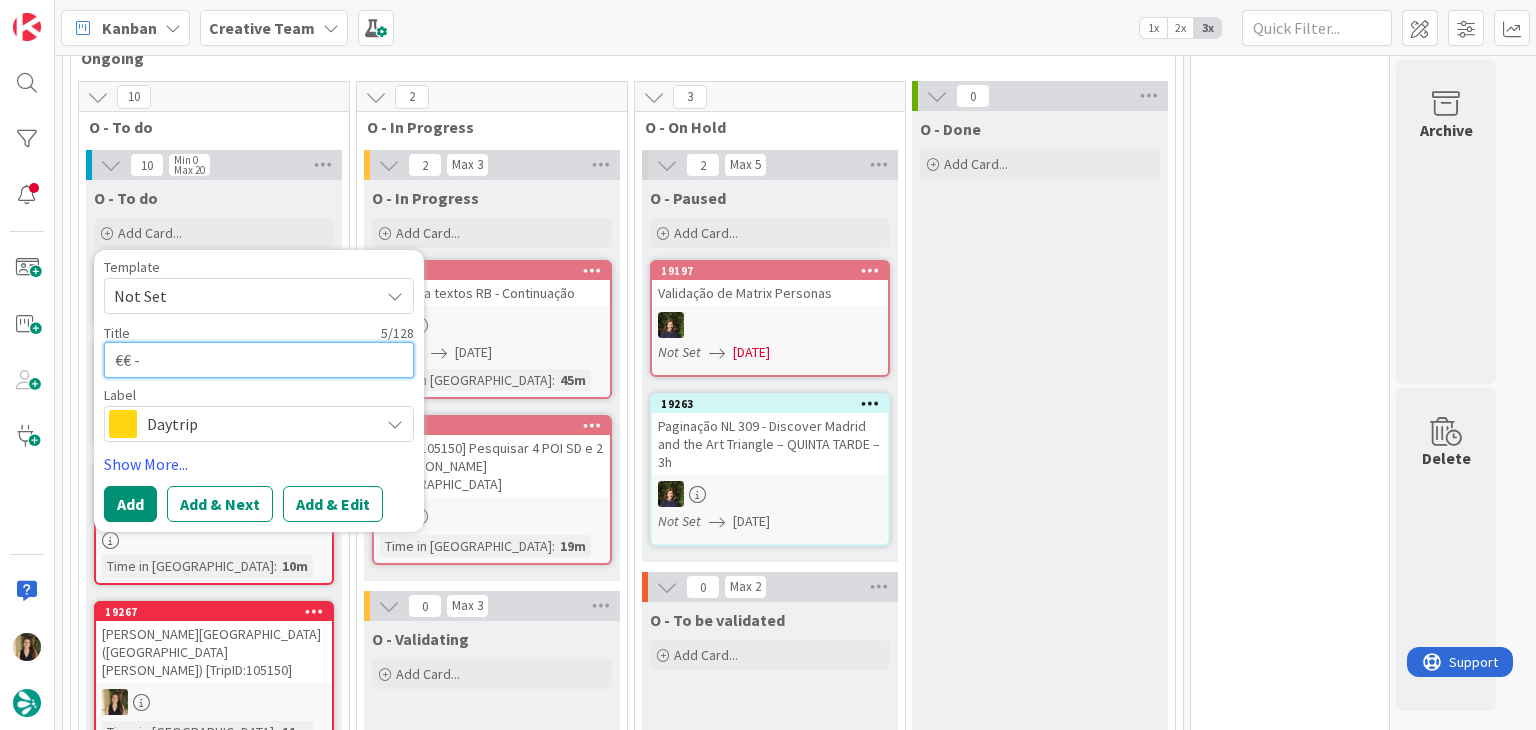 paste on "Ristorante Le Macine" 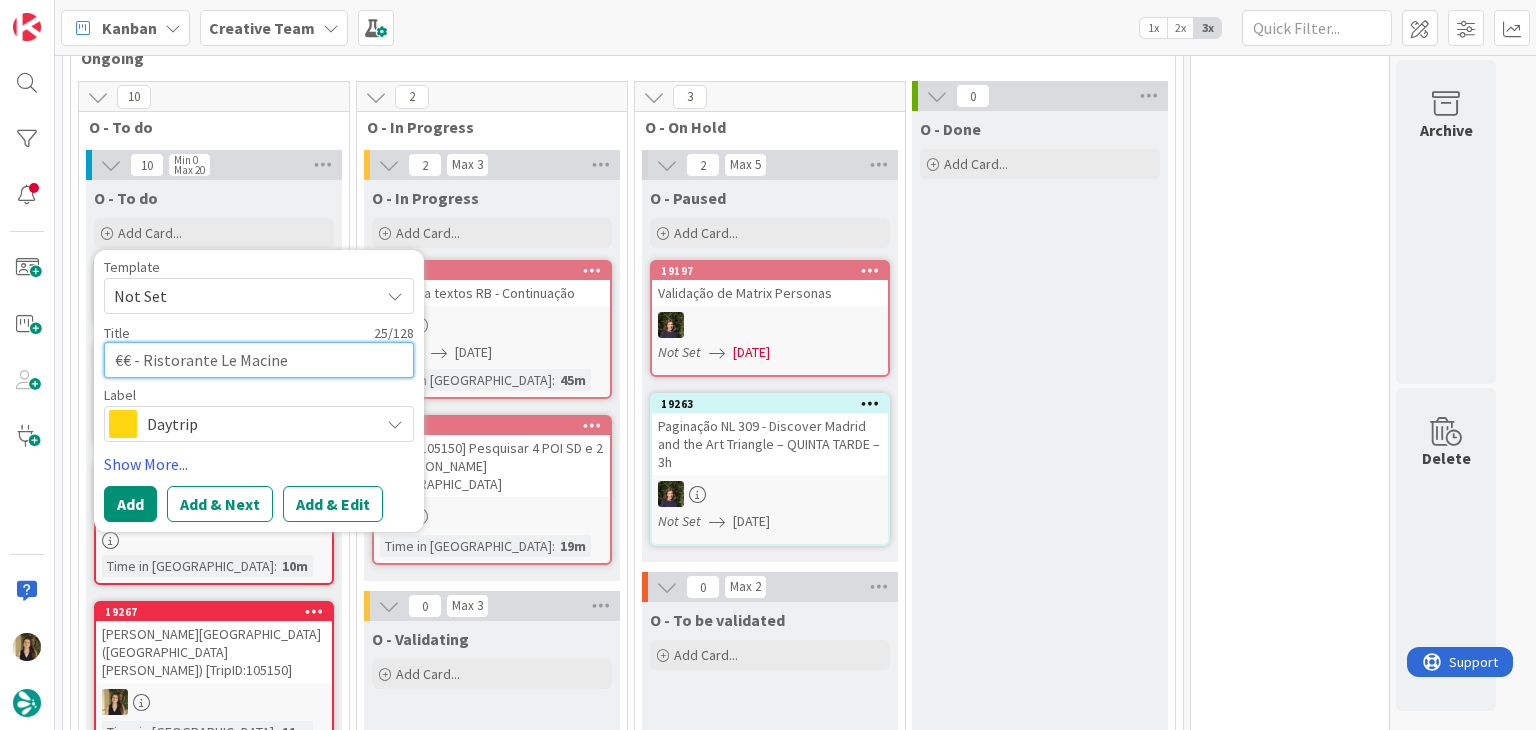 type on "x" 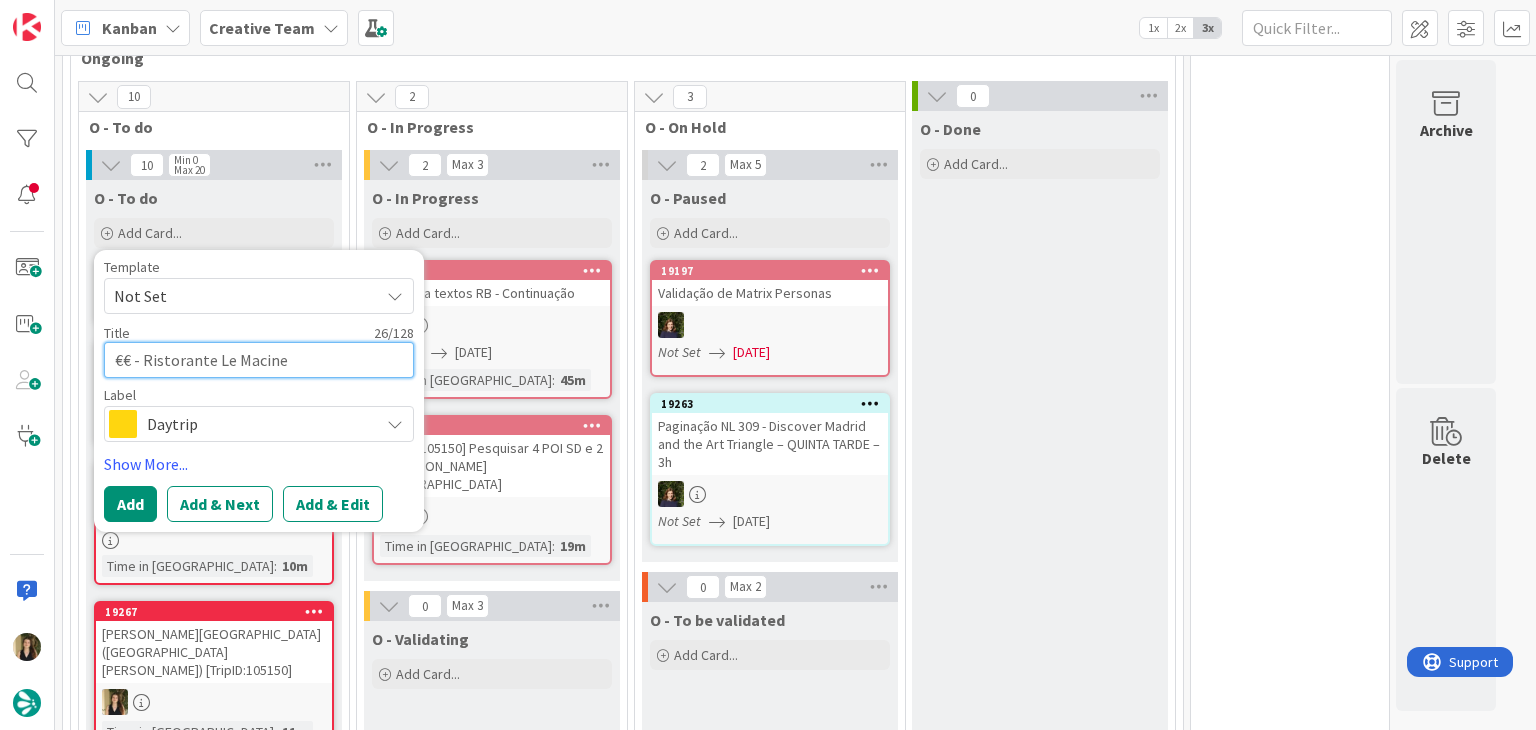 type on "x" 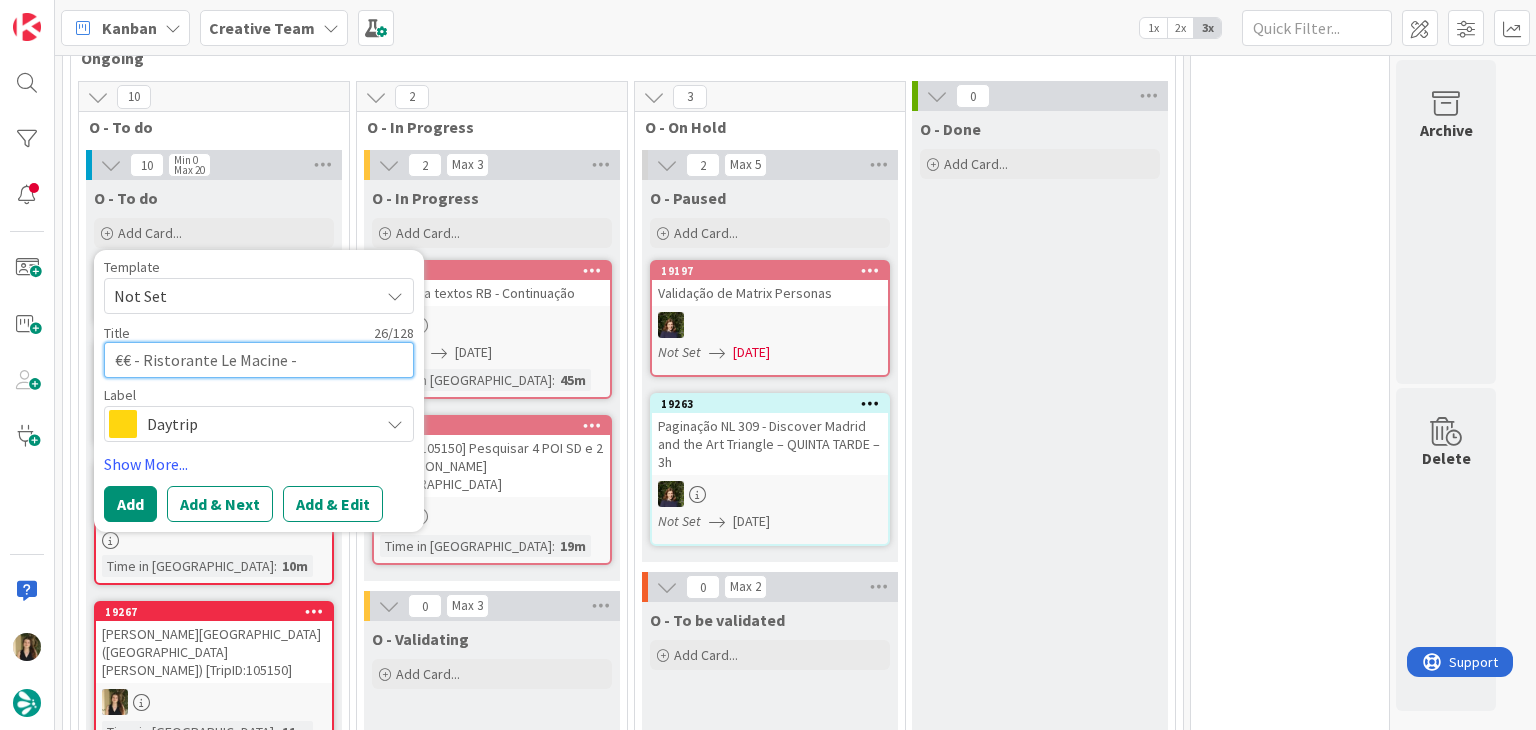 type on "x" 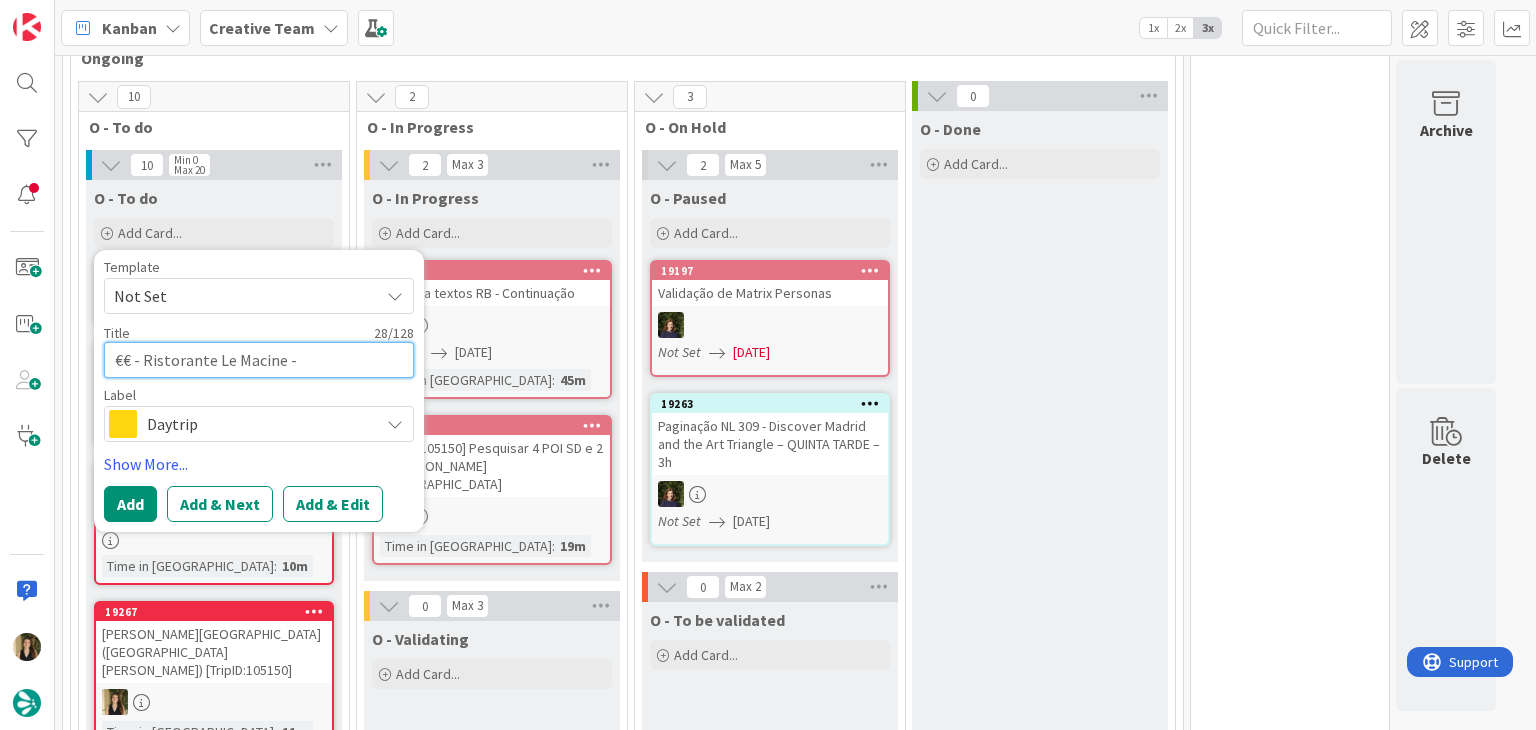 type on "x" 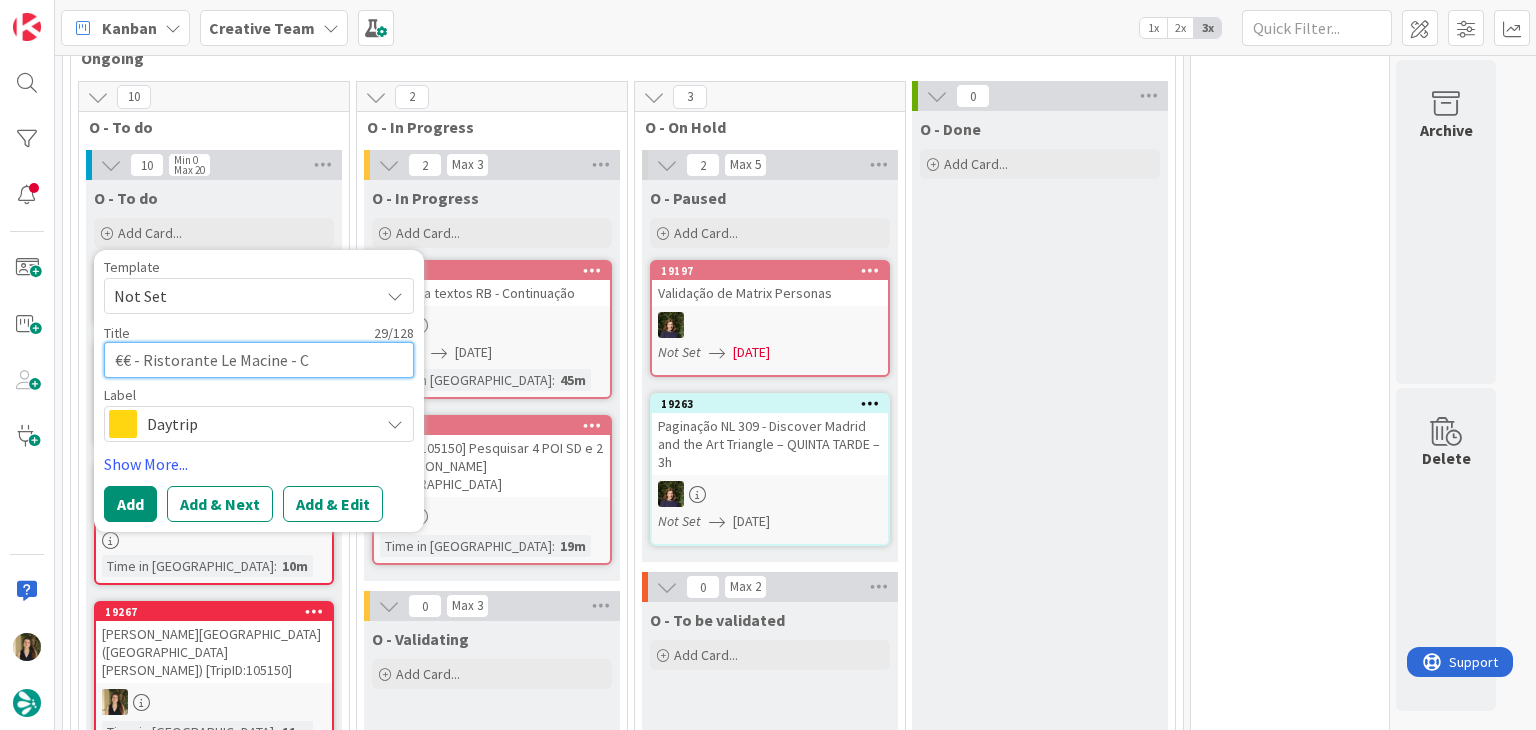 type on "x" 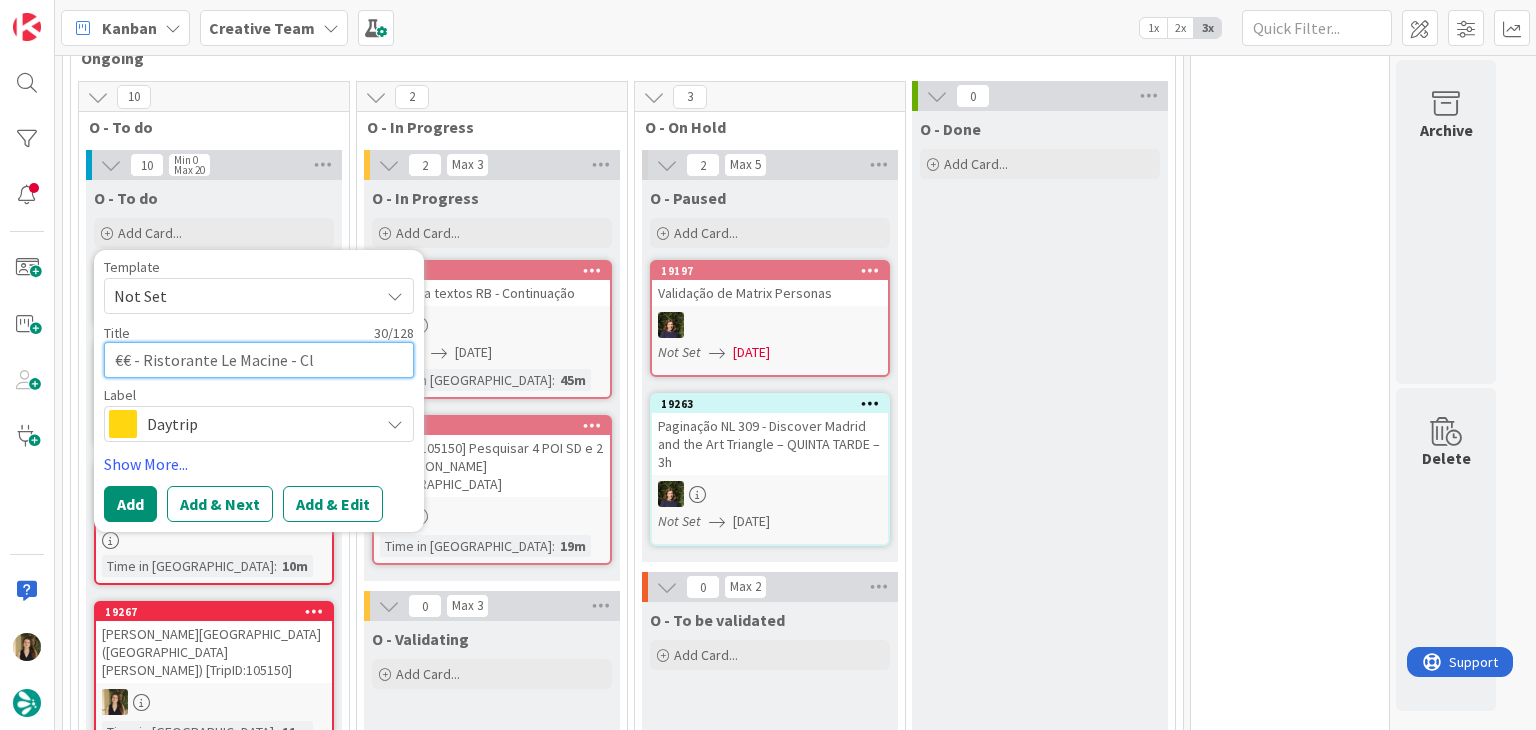 type on "x" 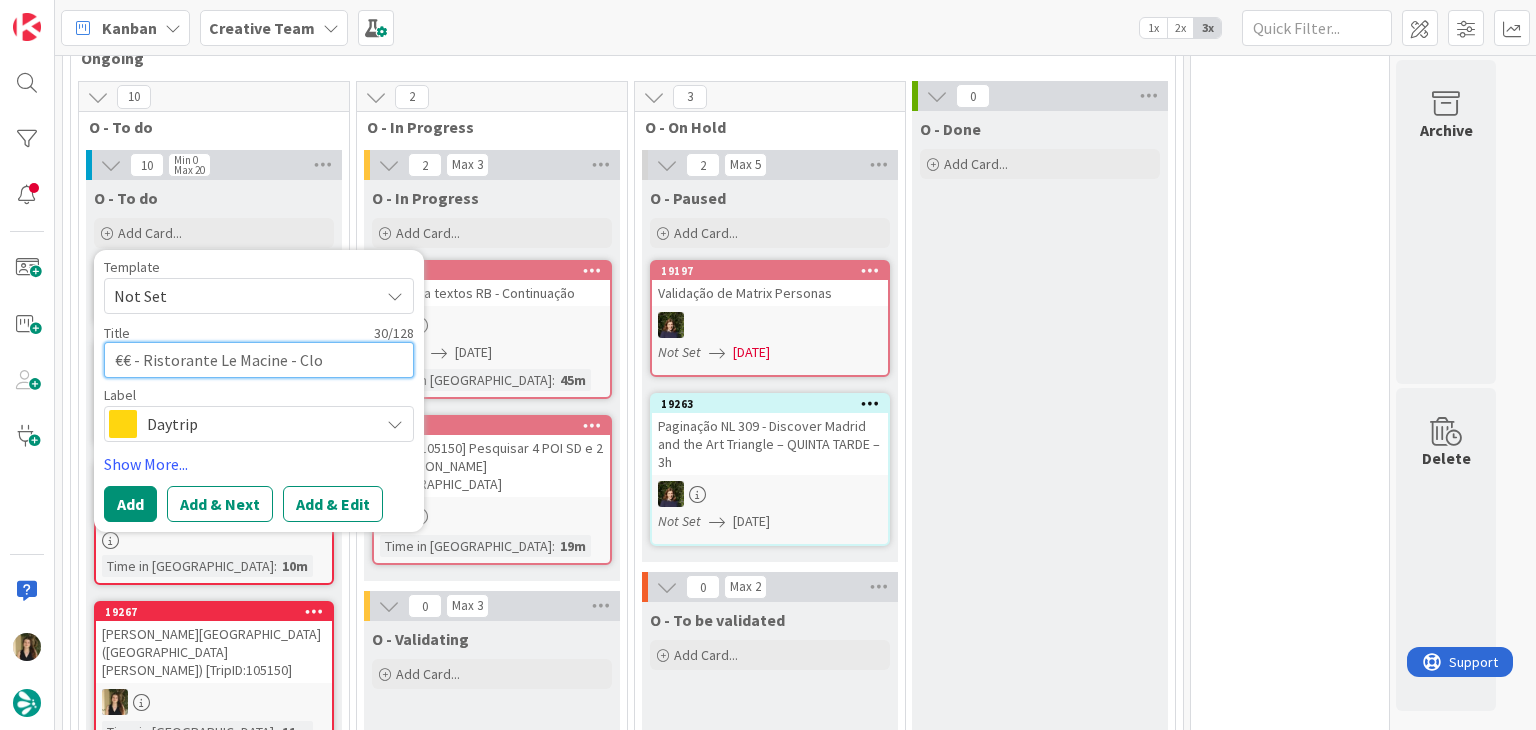 type on "x" 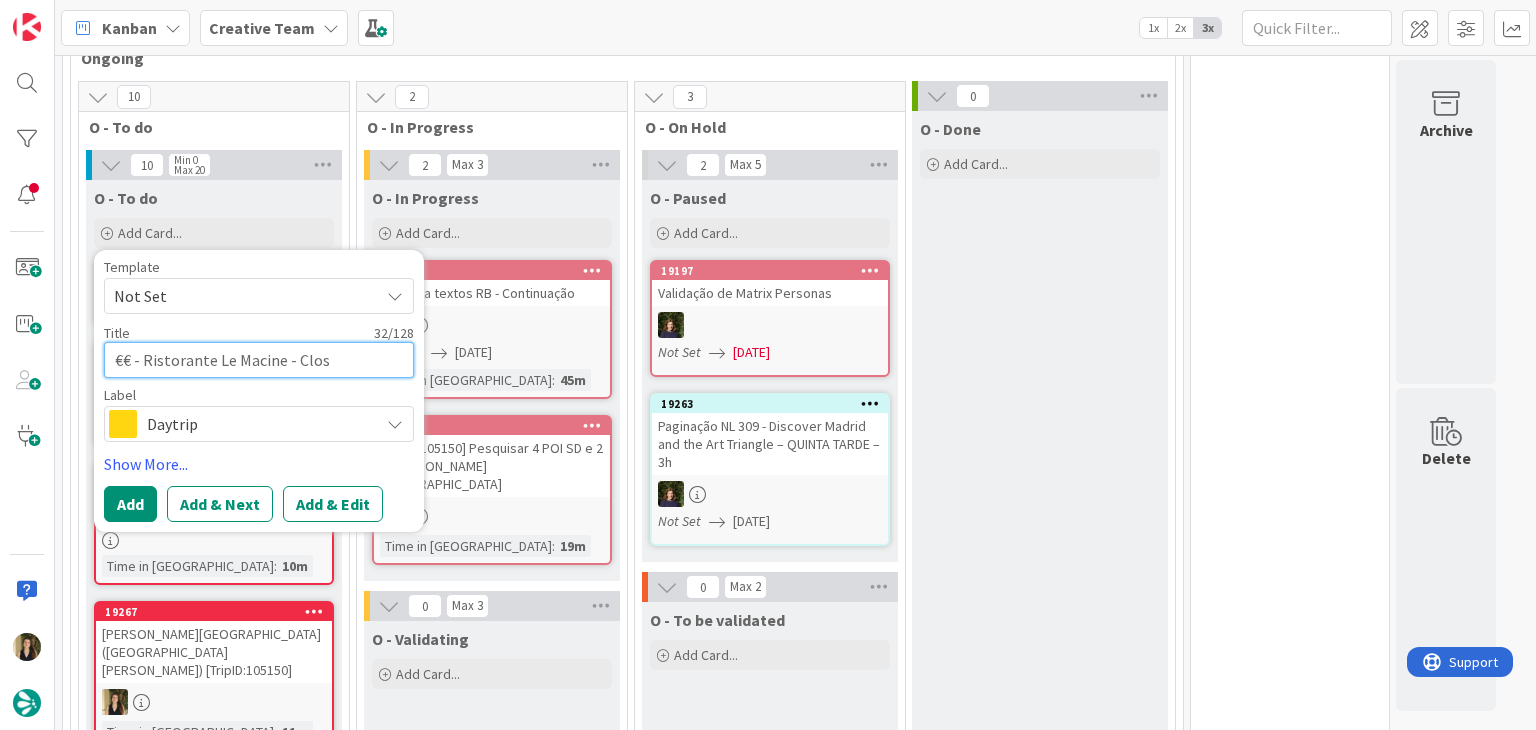 type on "x" 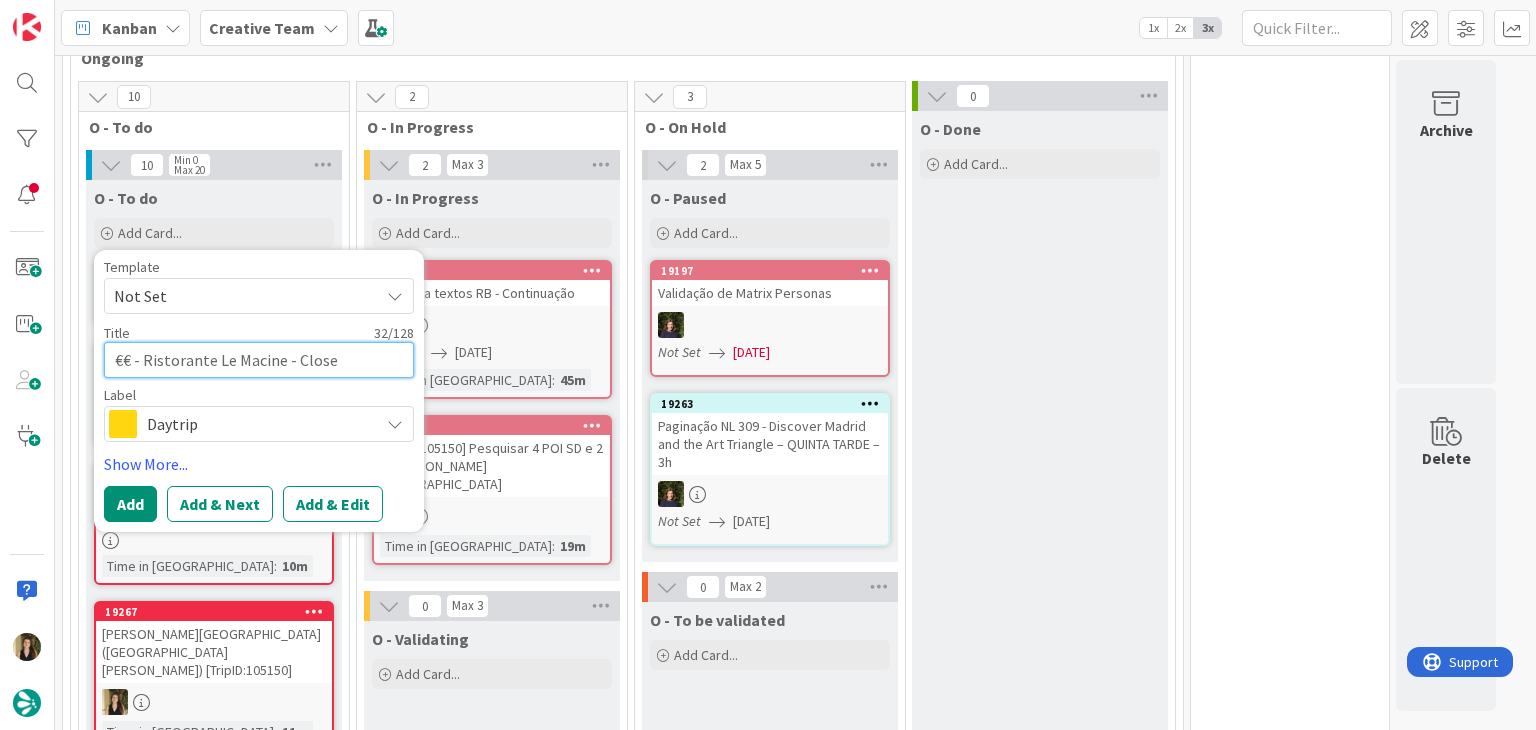 type on "x" 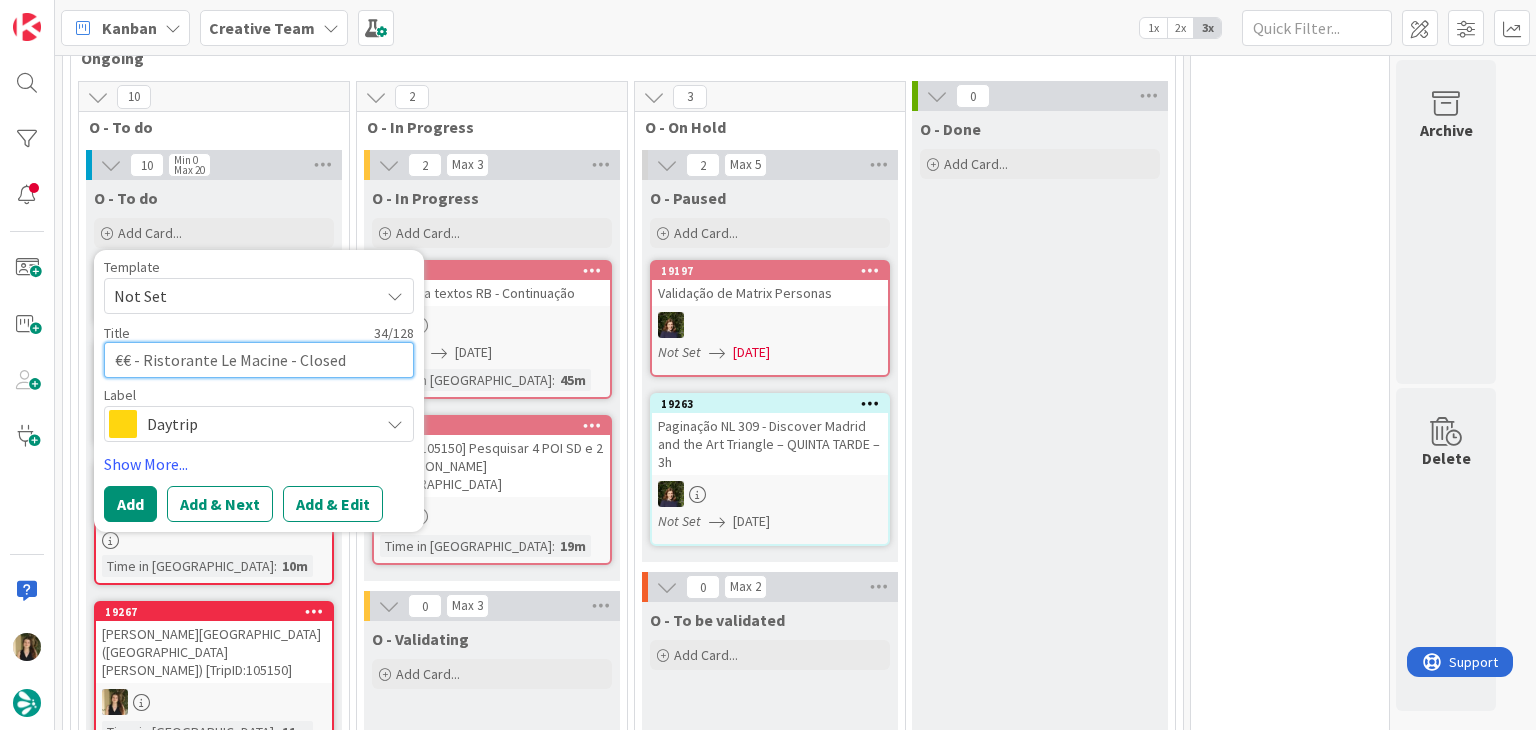 type on "x" 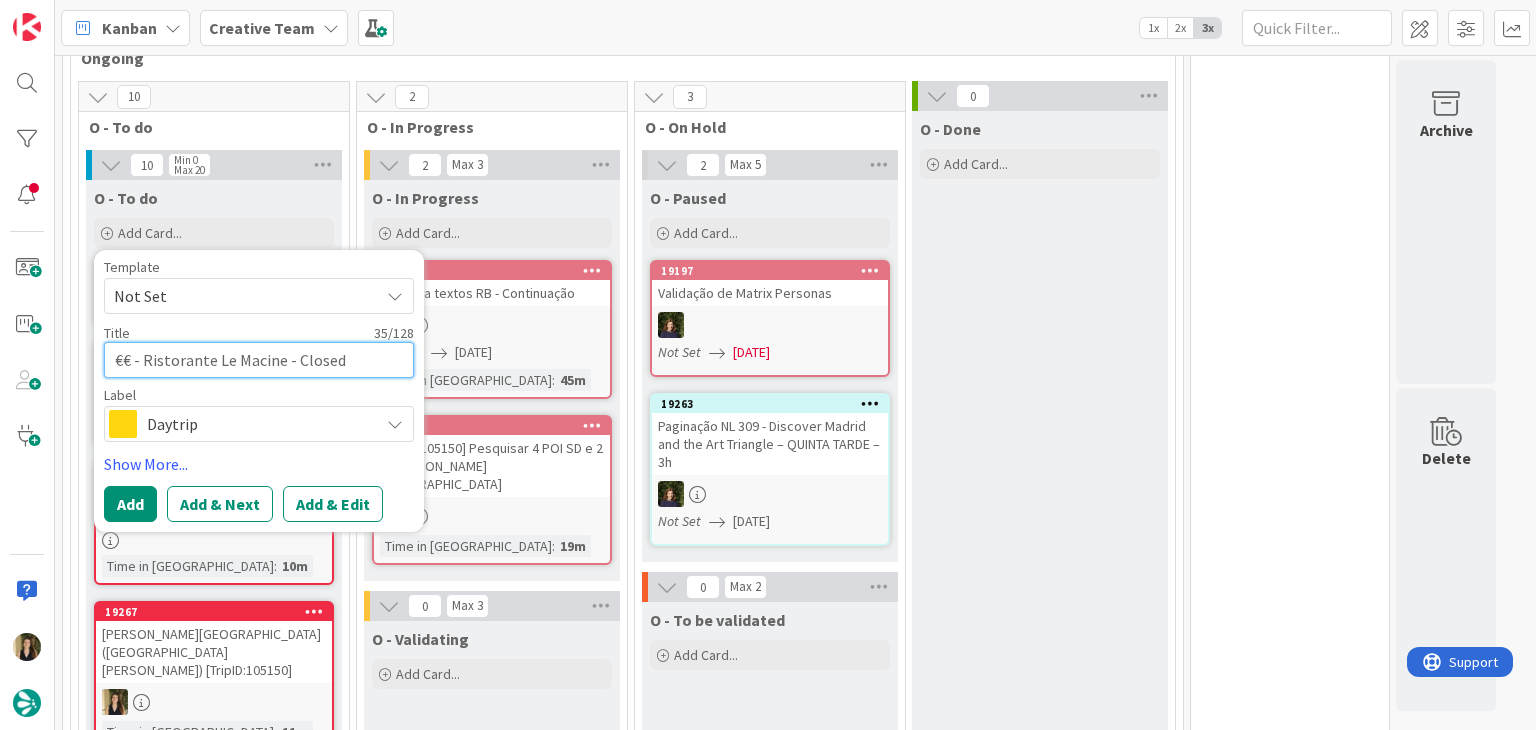 type on "x" 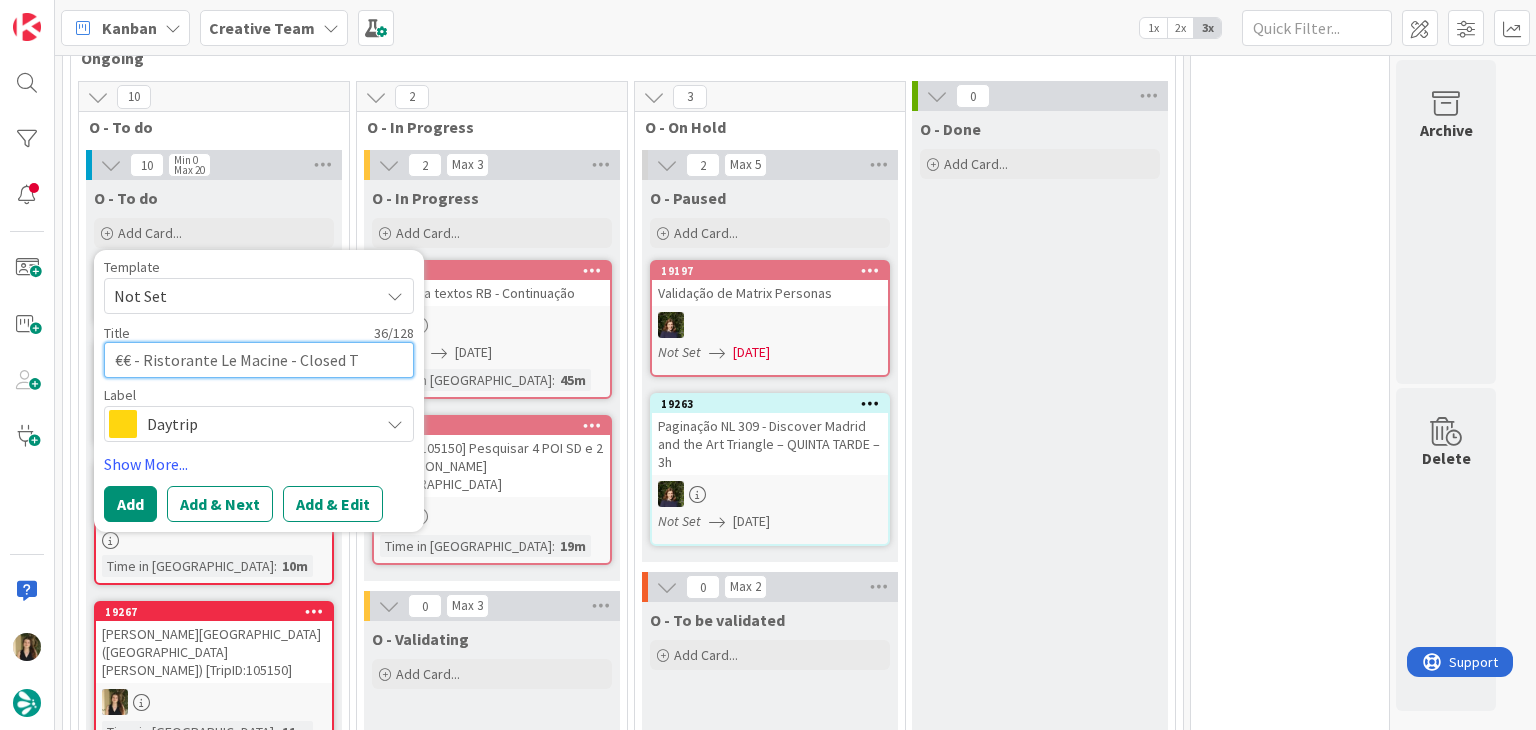 type on "x" 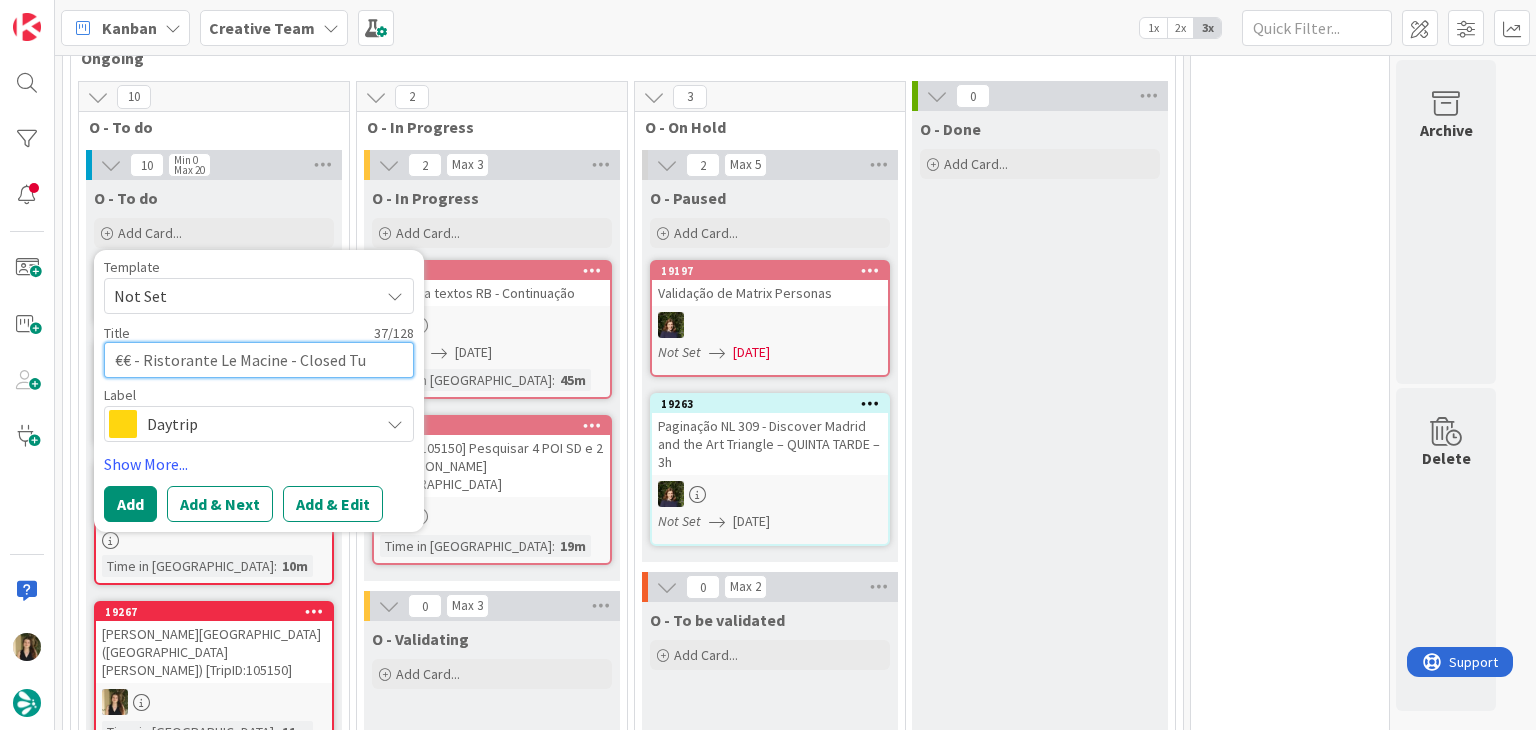 type on "x" 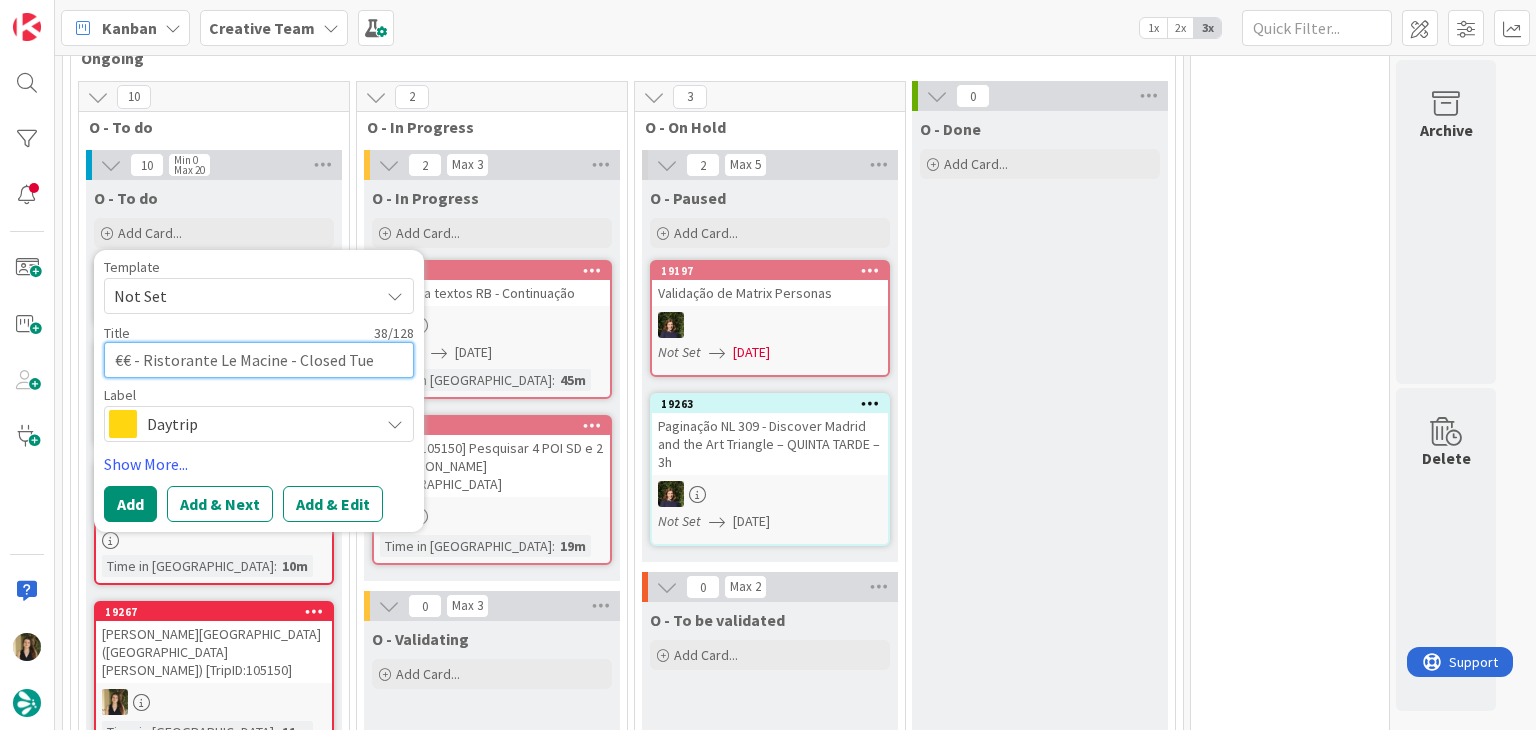 type on "€€ - Ristorante Le Macine - Closed Tue" 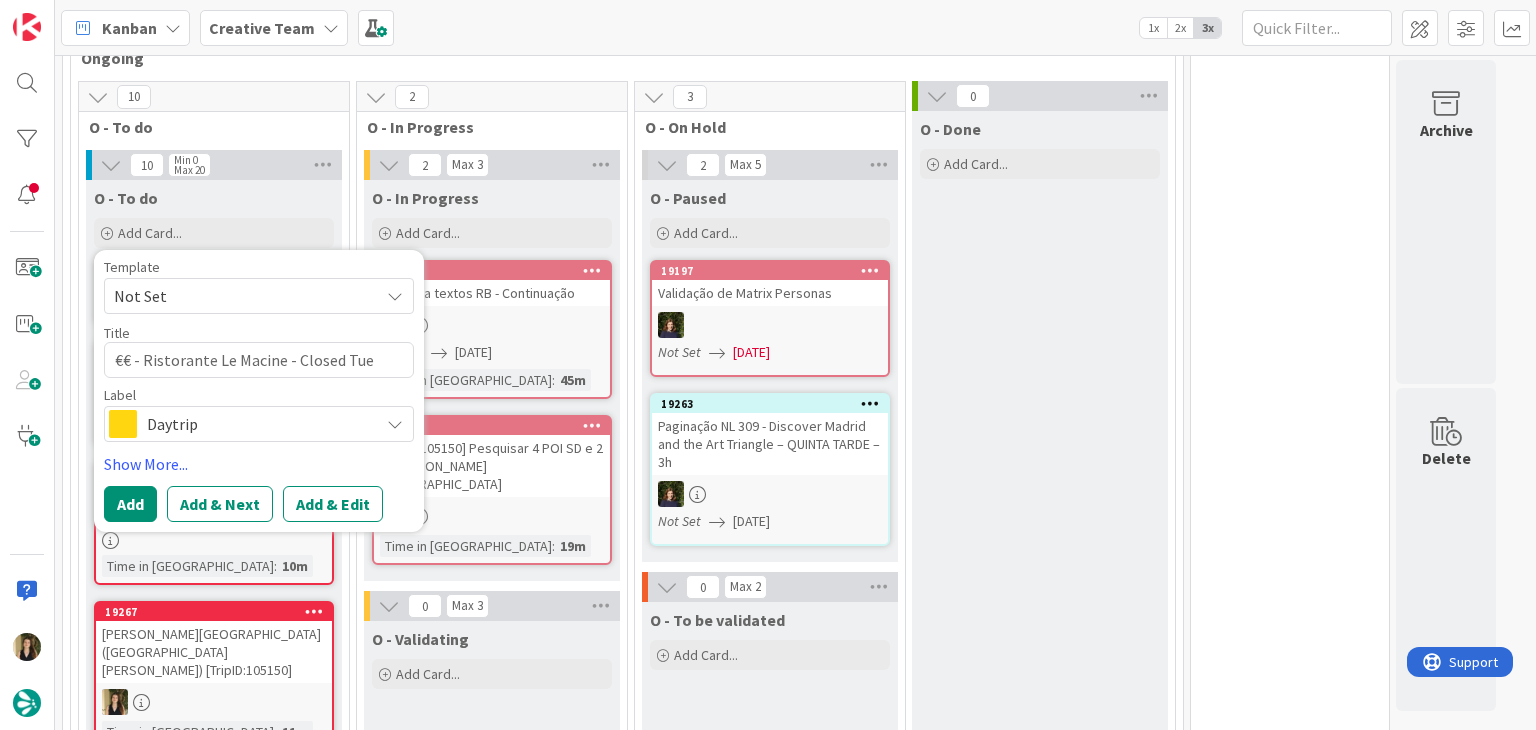 click on "Daytrip" at bounding box center (258, 424) 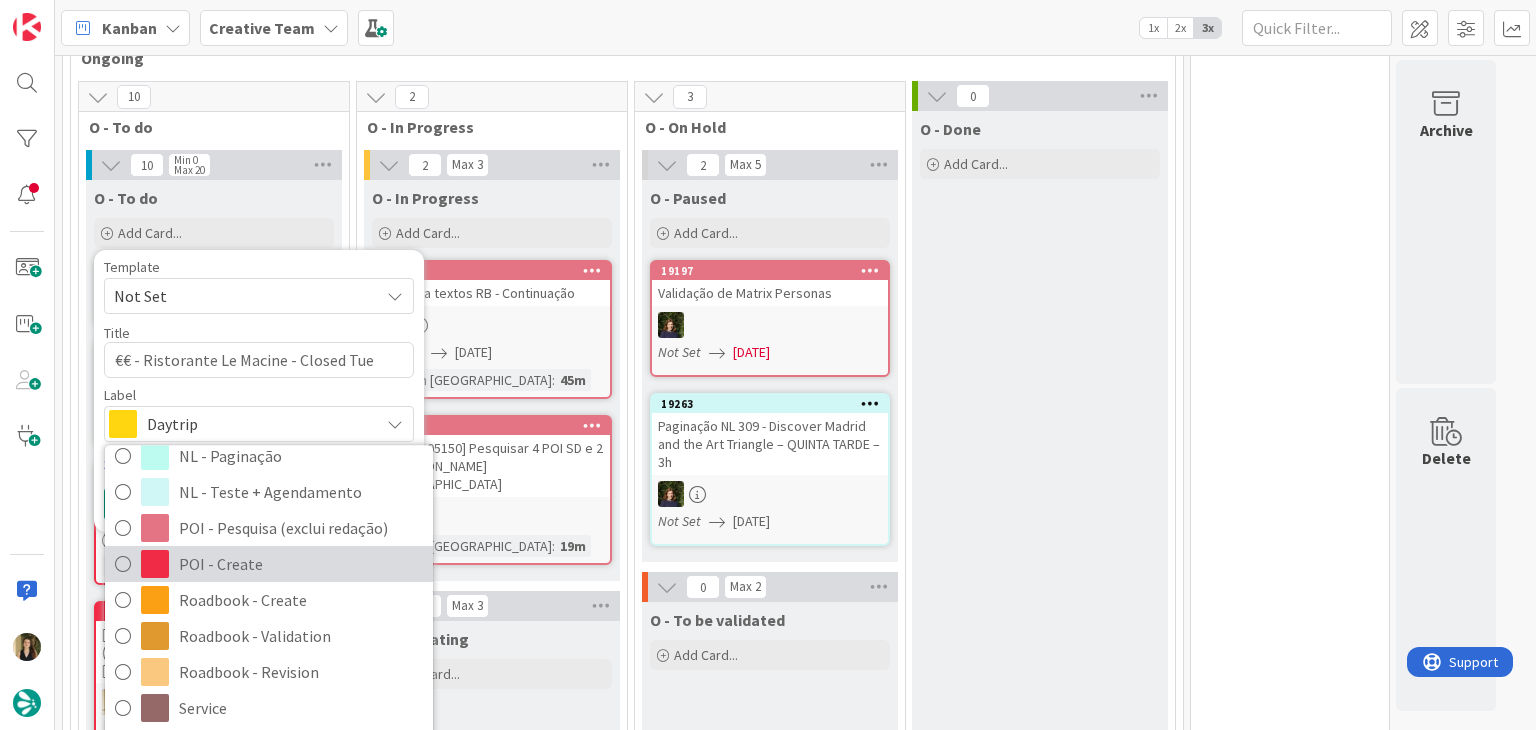 click on "POI - Create" at bounding box center [301, 565] 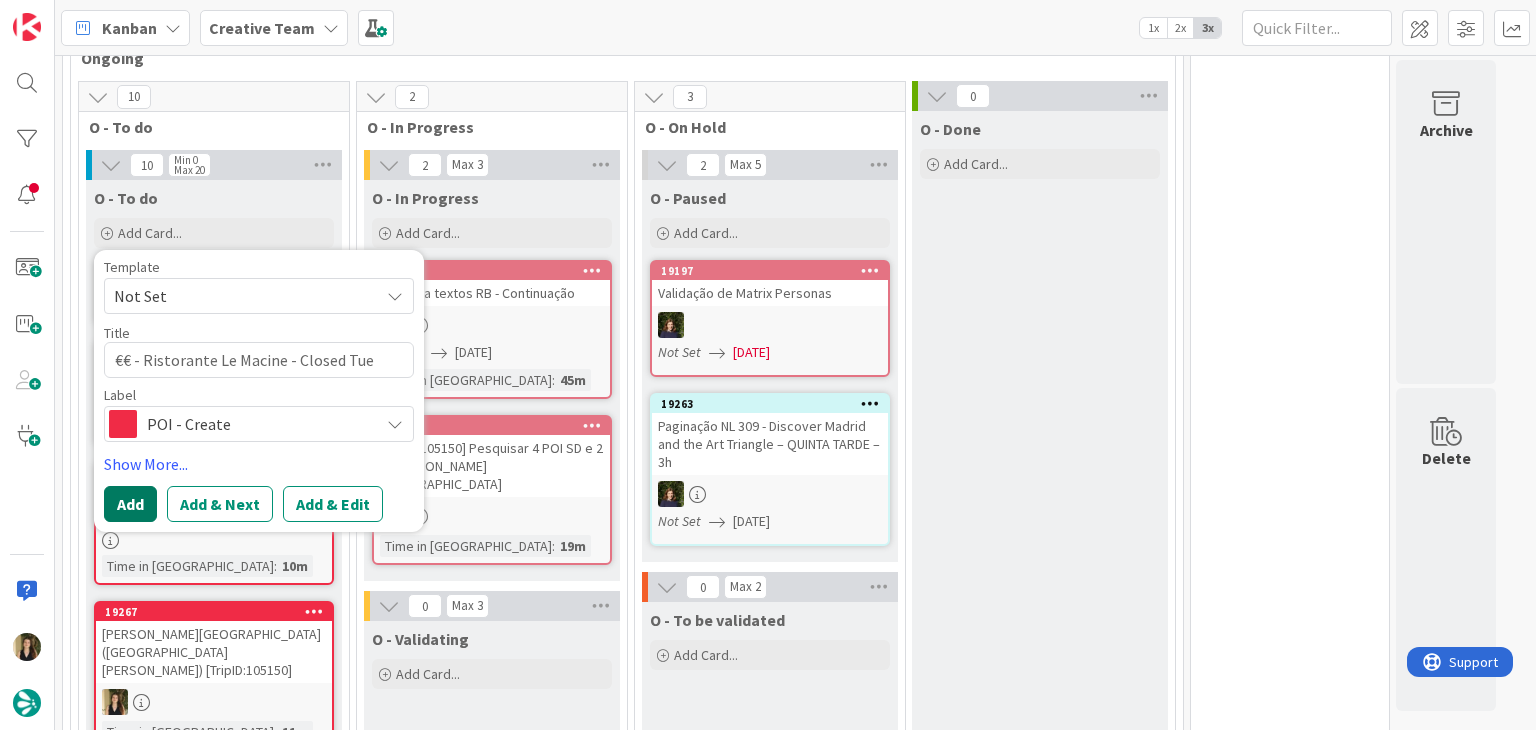 click on "Add" at bounding box center (130, 504) 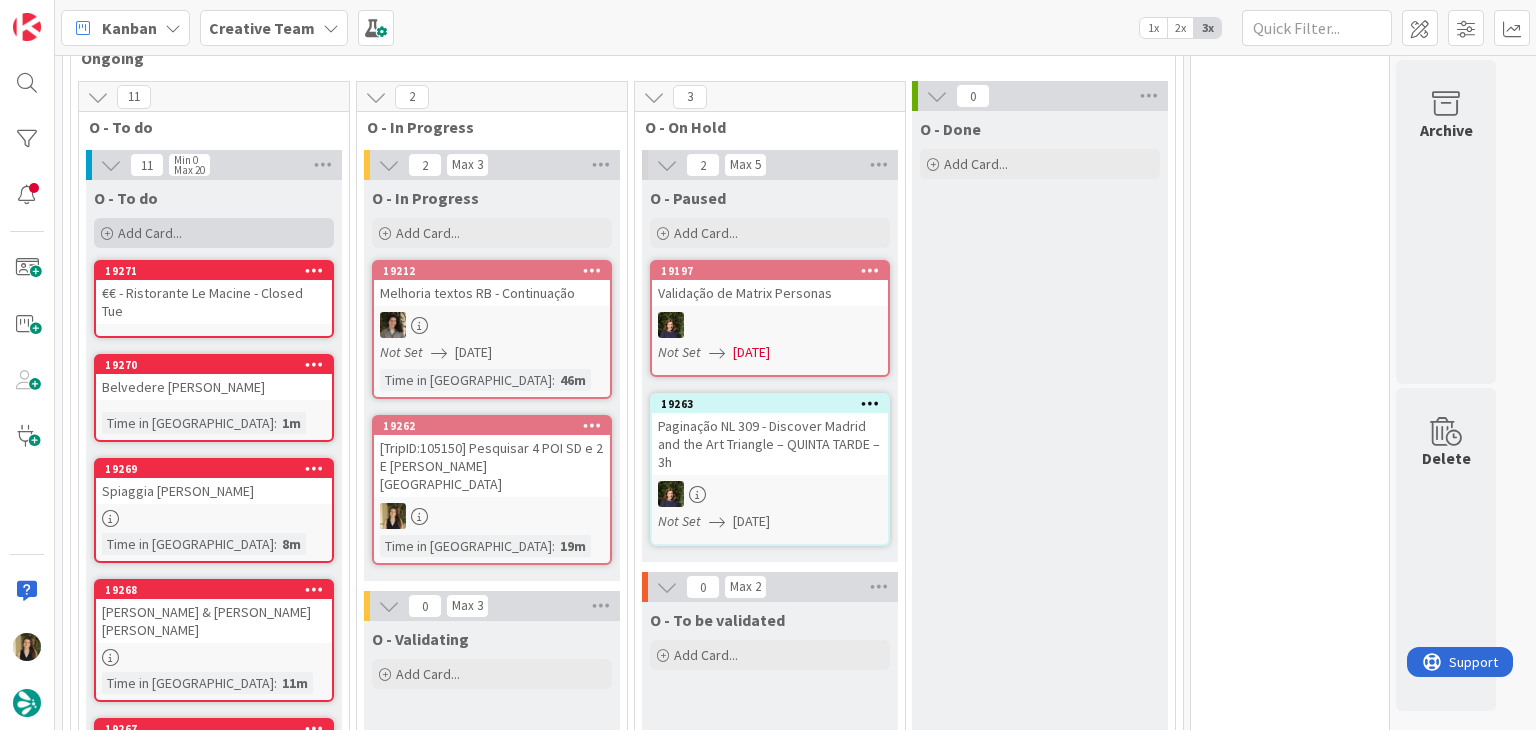 click on "Add Card..." at bounding box center [214, 233] 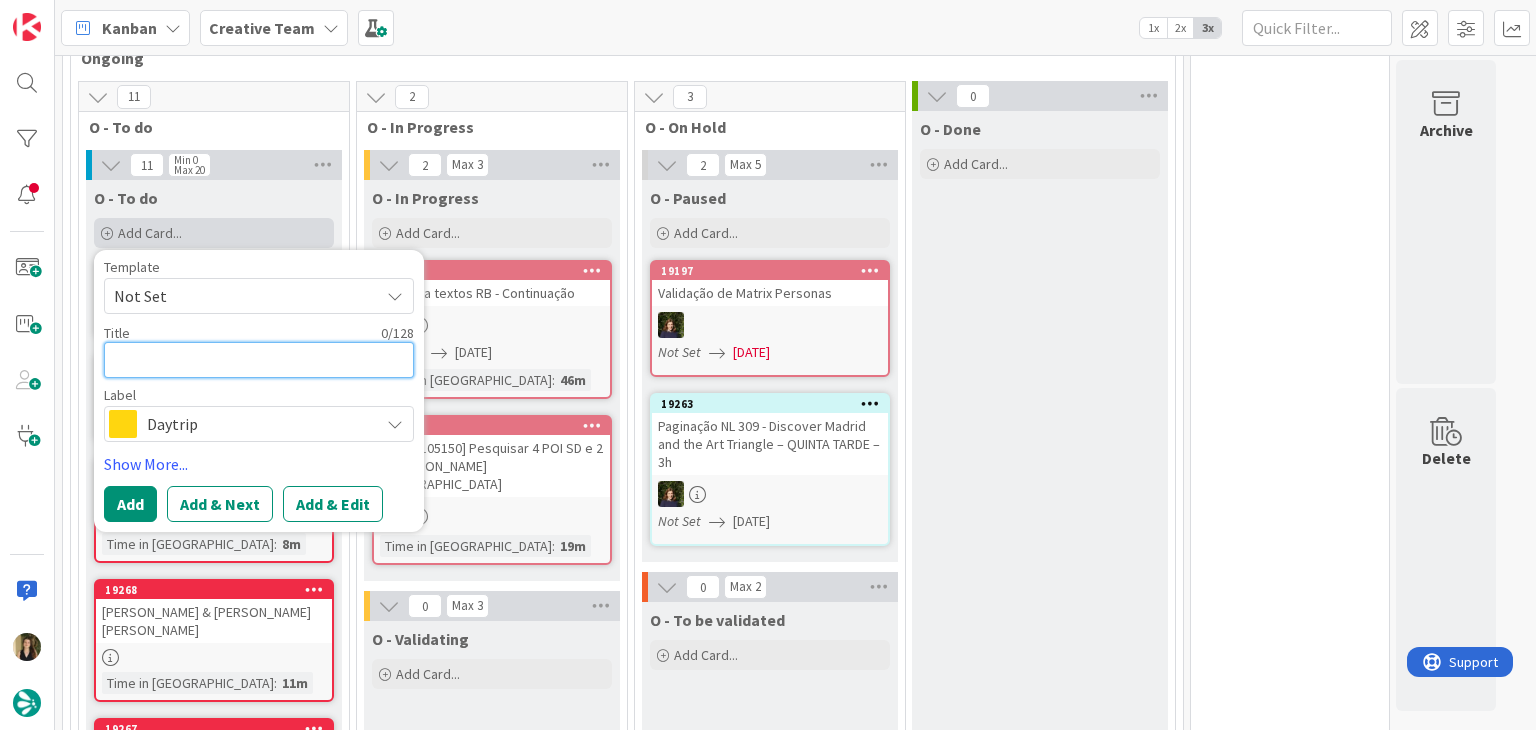 type on "x" 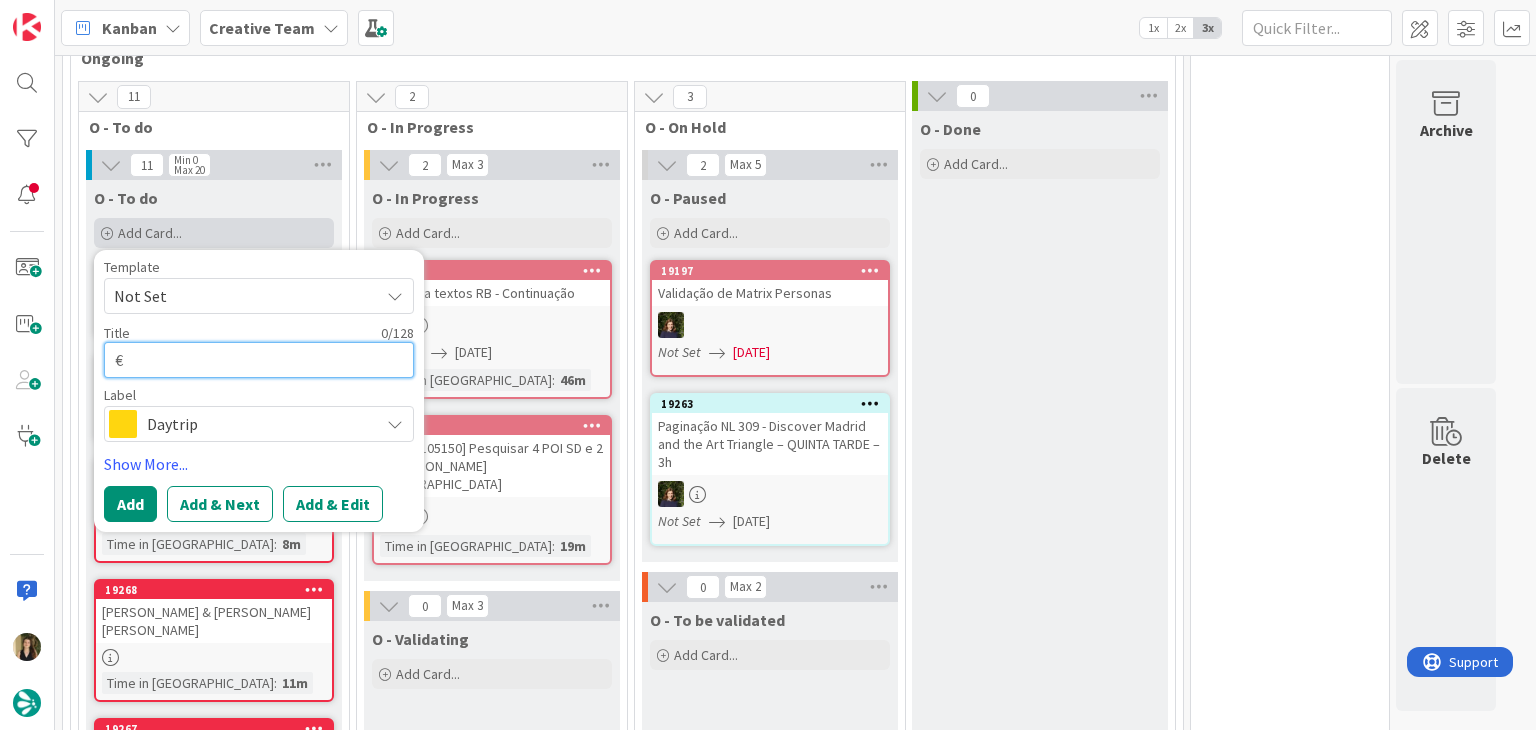 type on "x" 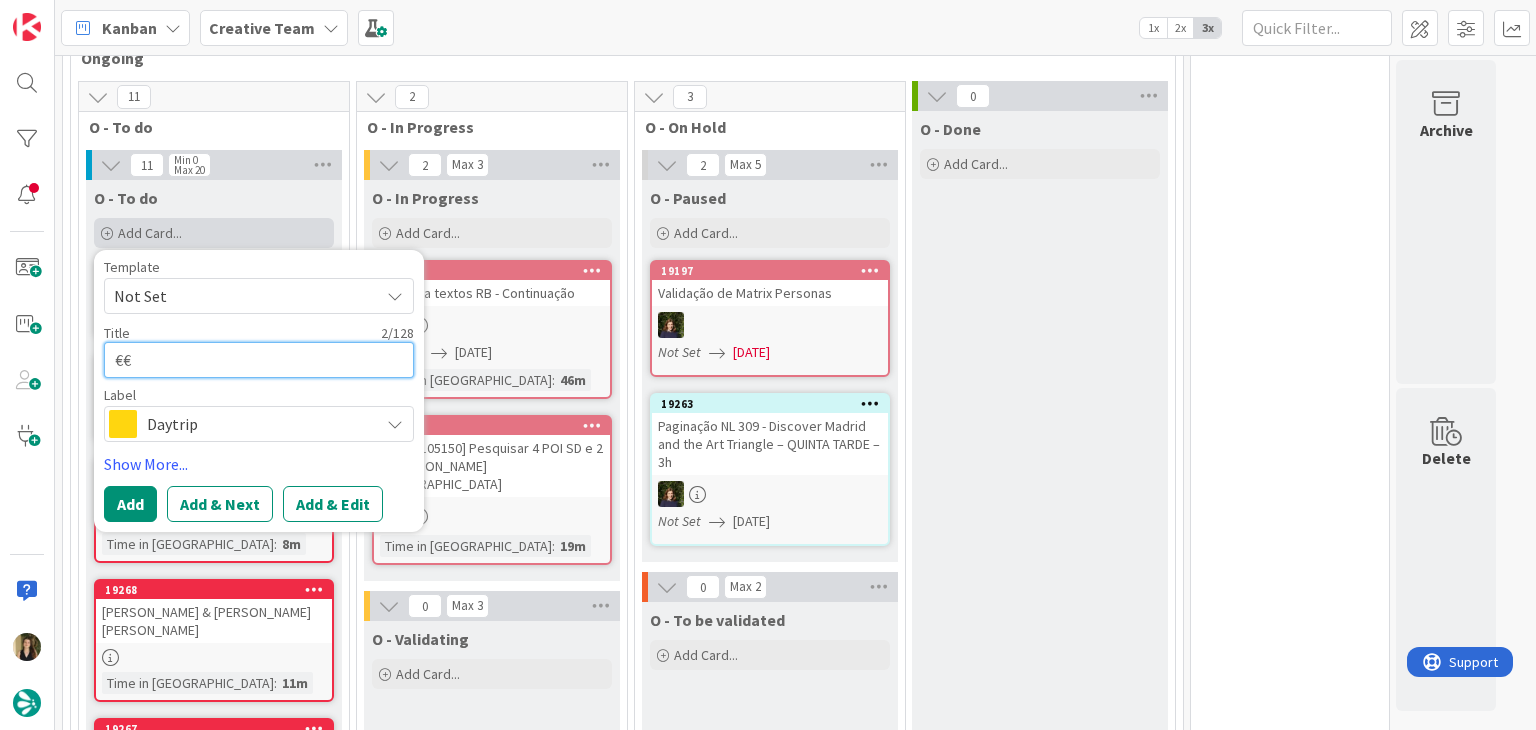 type on "x" 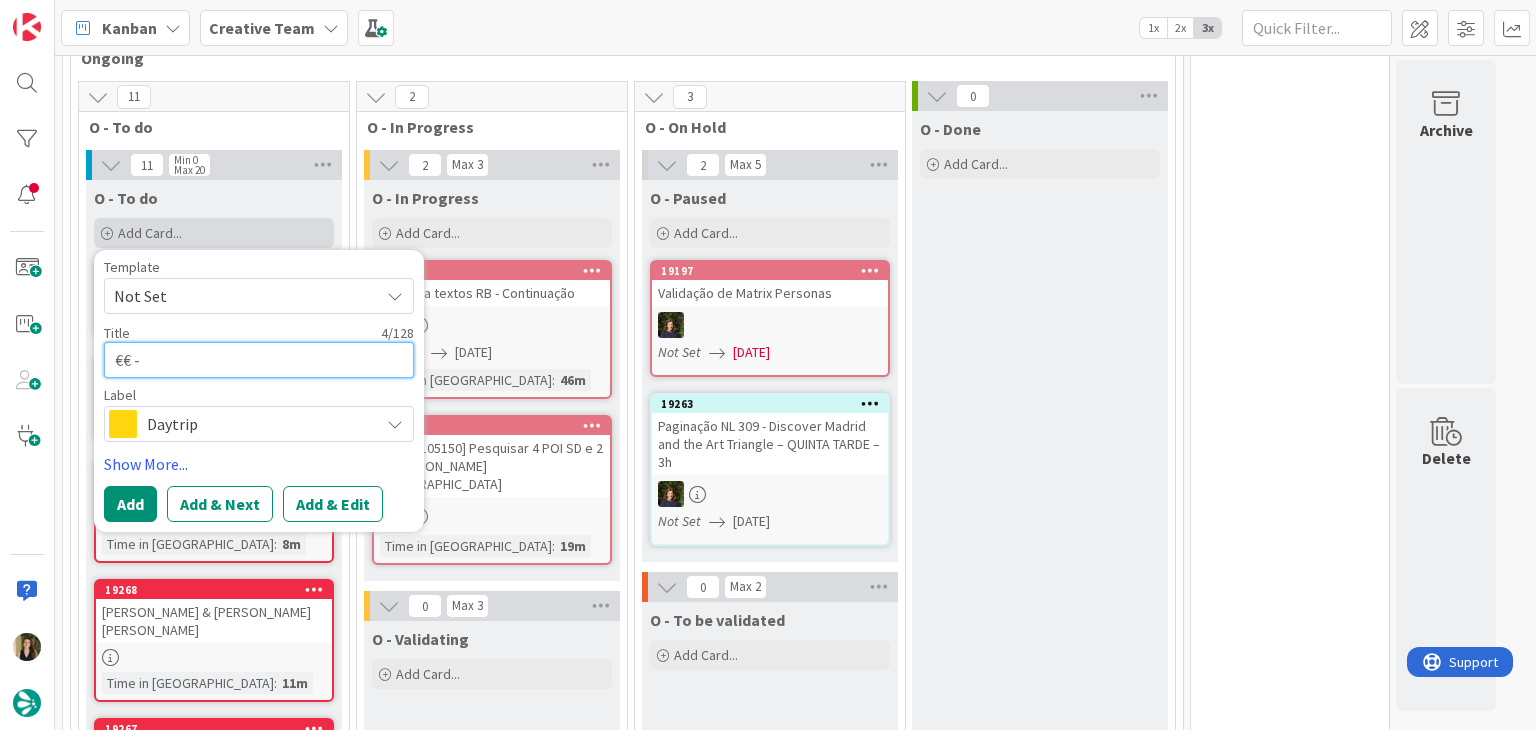 type on "x" 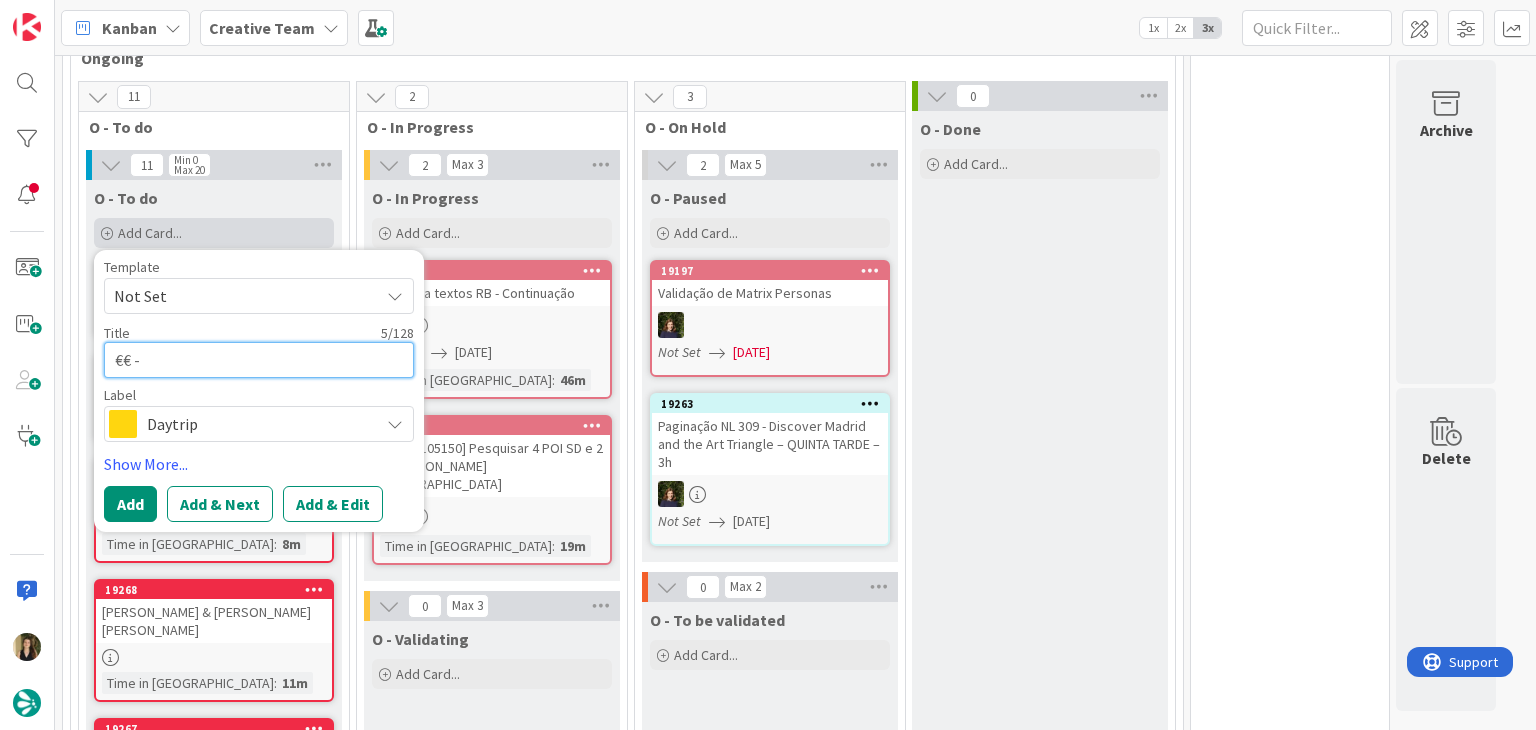 paste on "Ristorante [PERSON_NAME]" 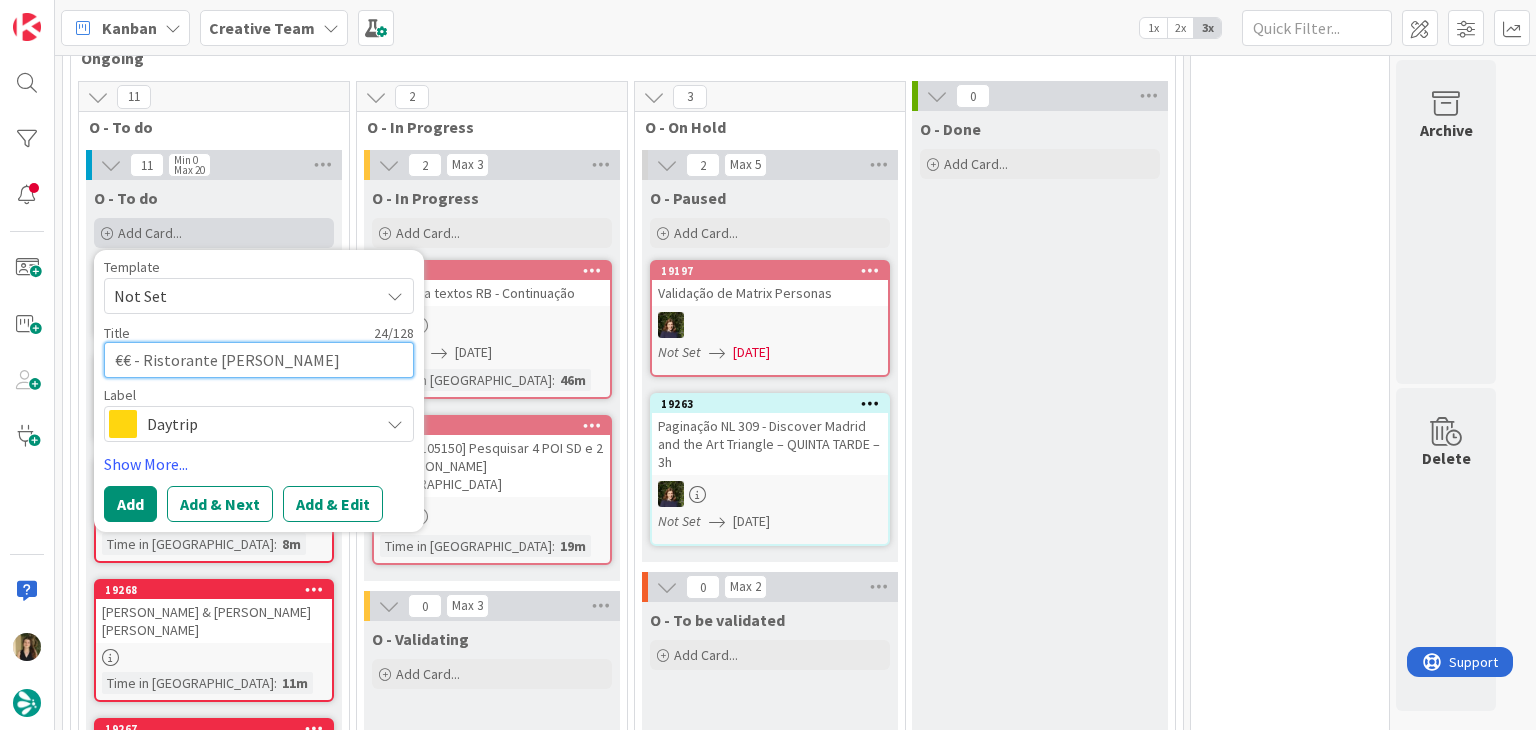 type on "x" 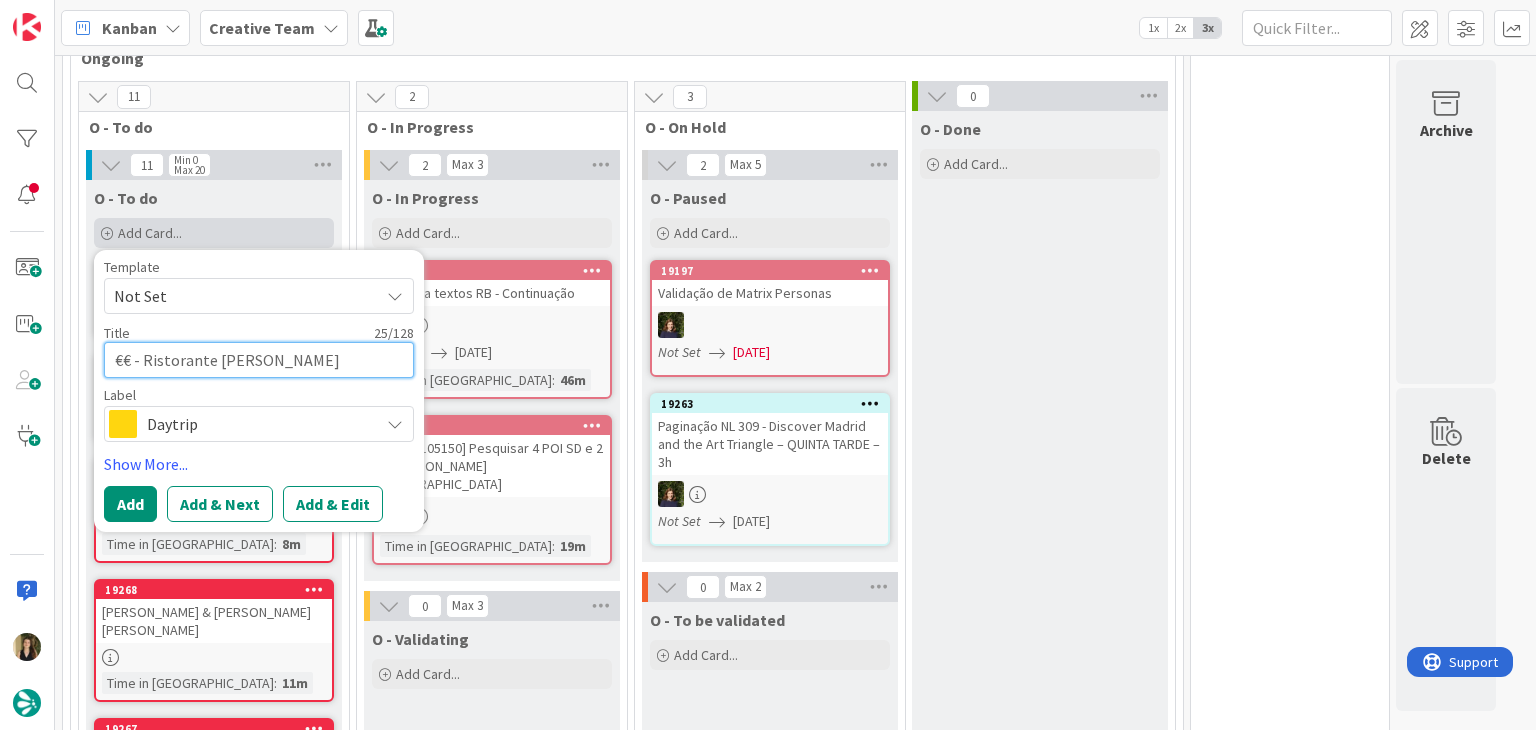 type on "x" 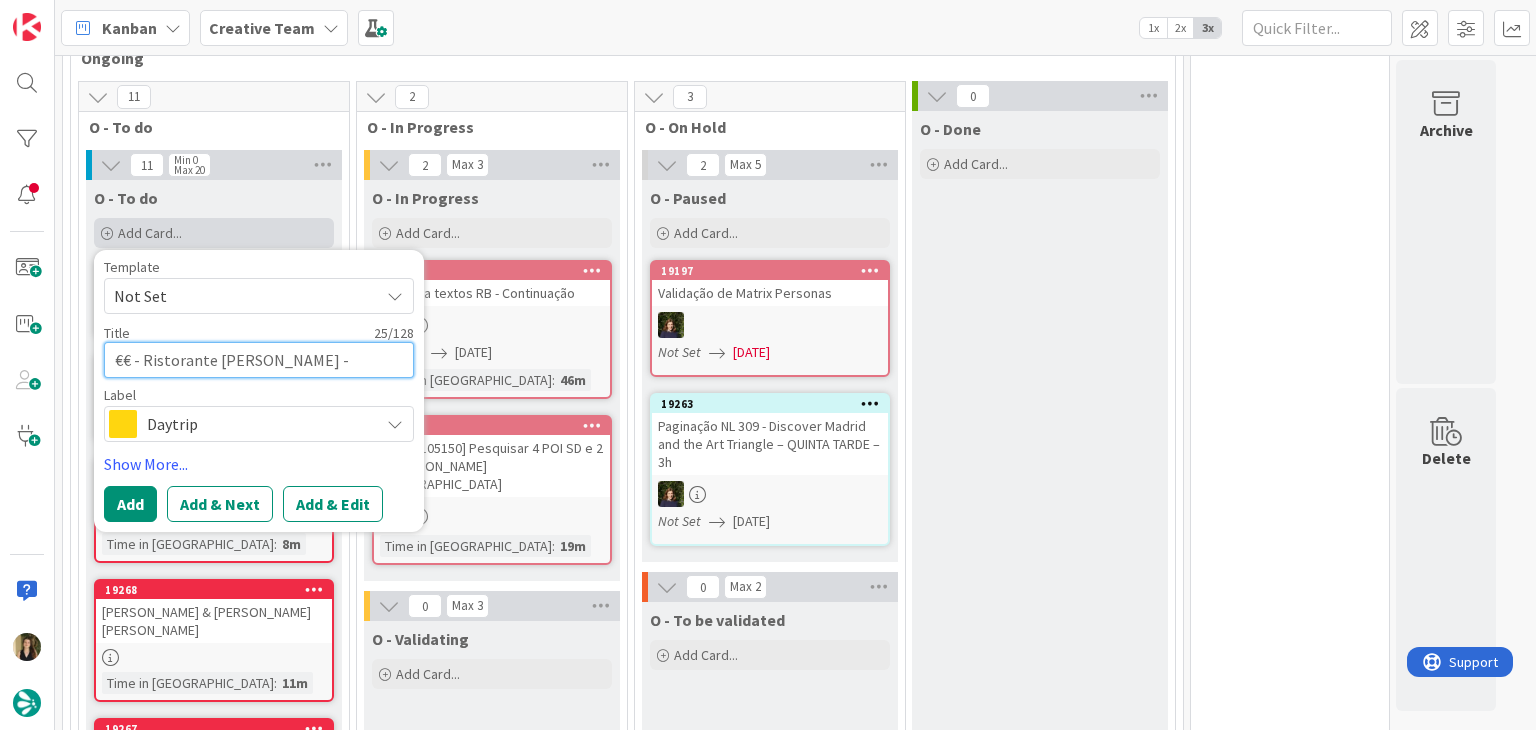 type on "x" 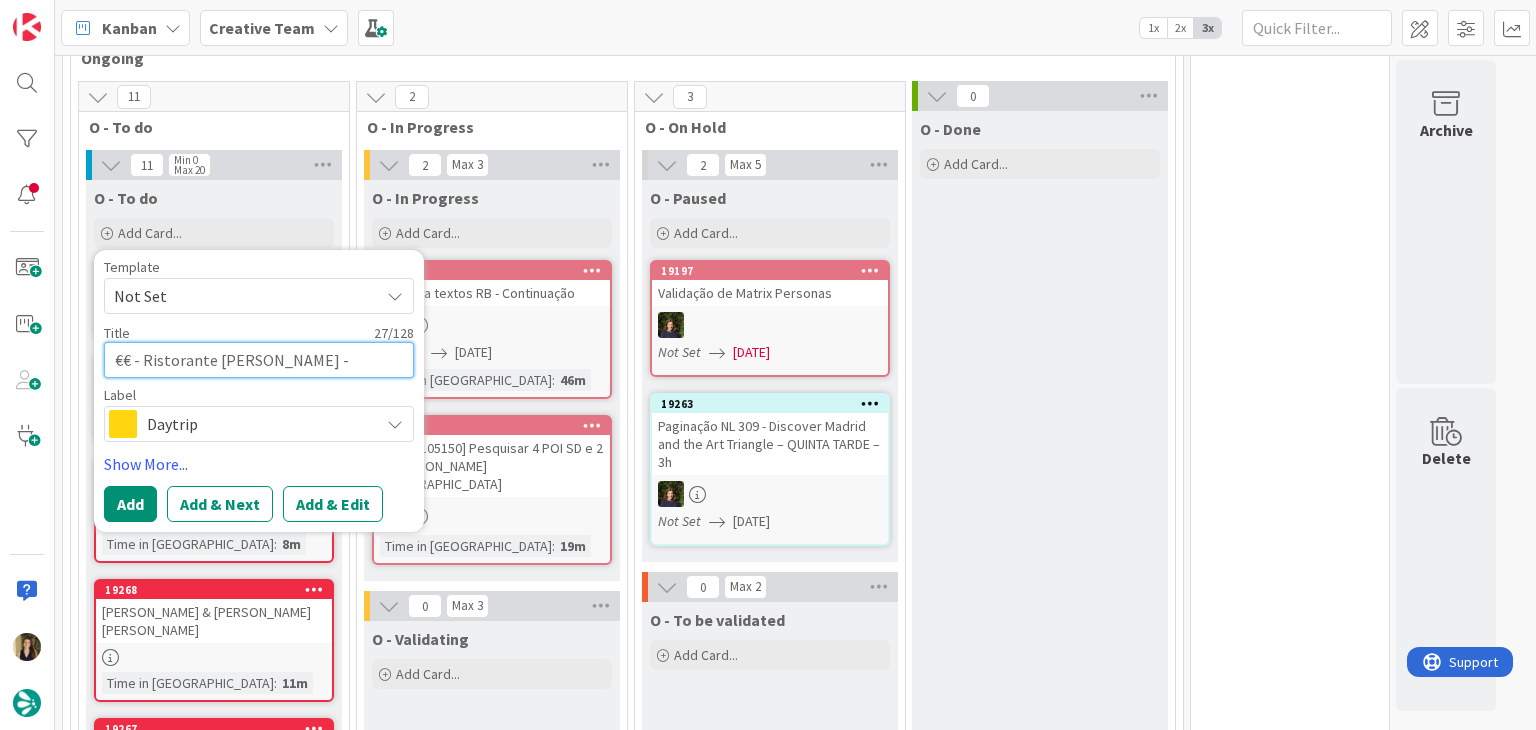 type on "€€ - Ristorante [PERSON_NAME] -" 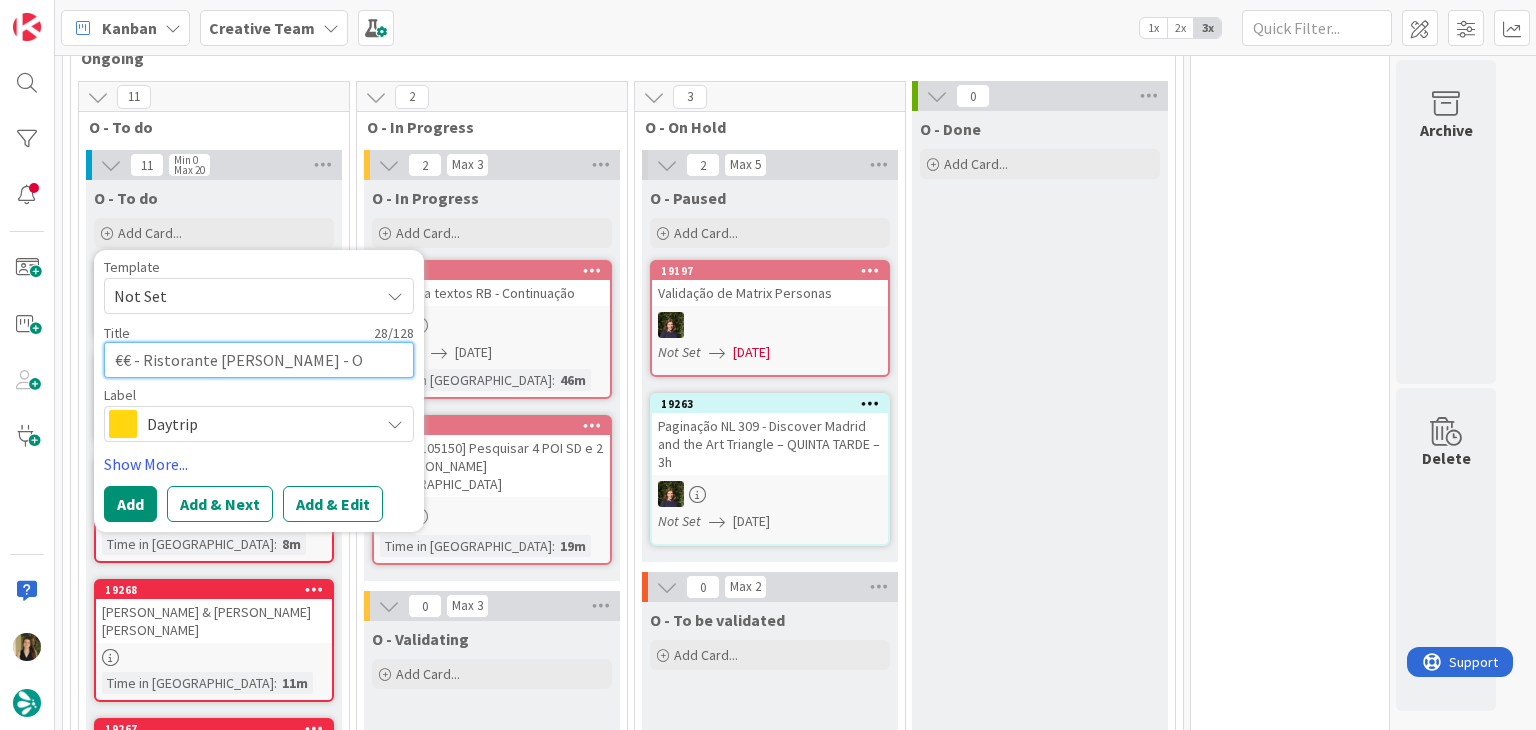 type on "x" 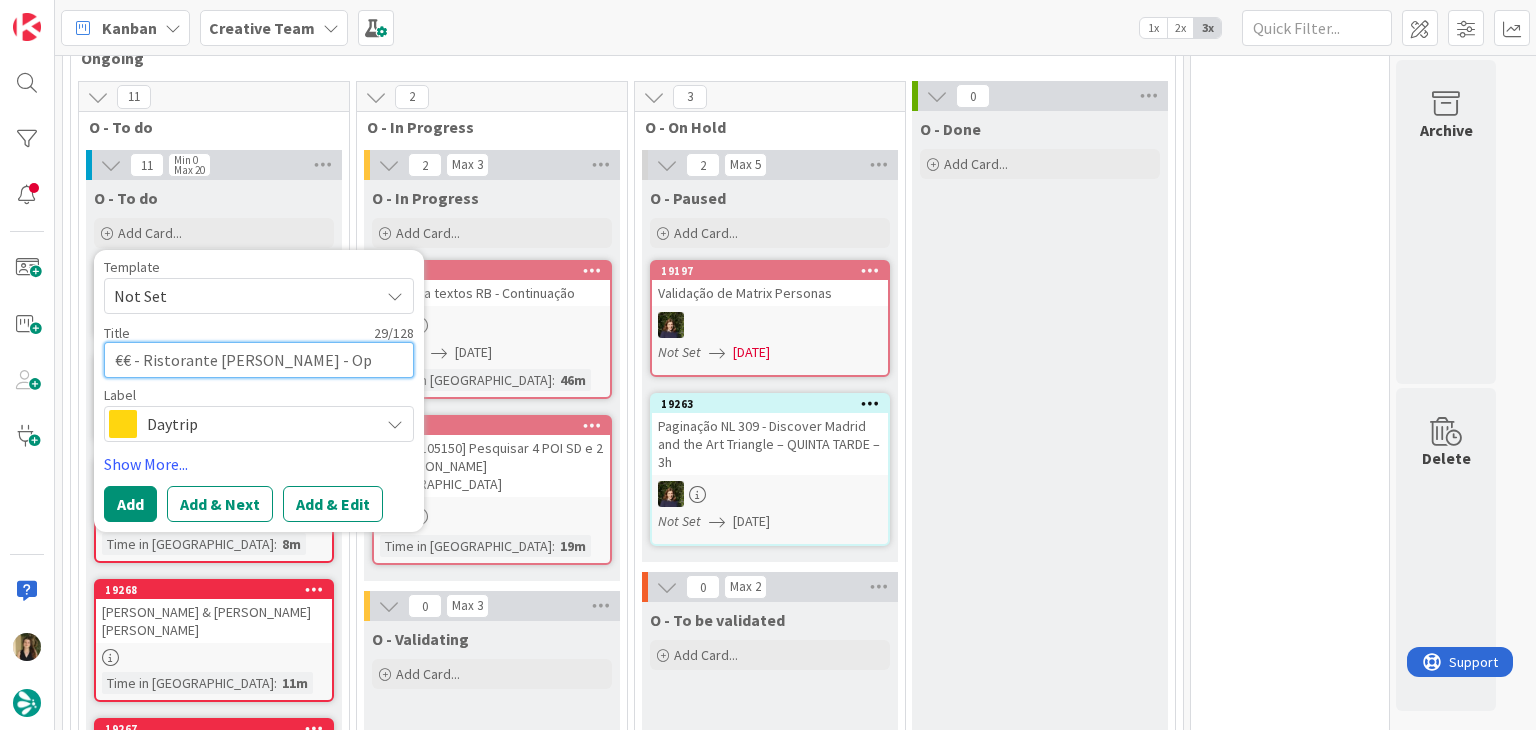 type on "x" 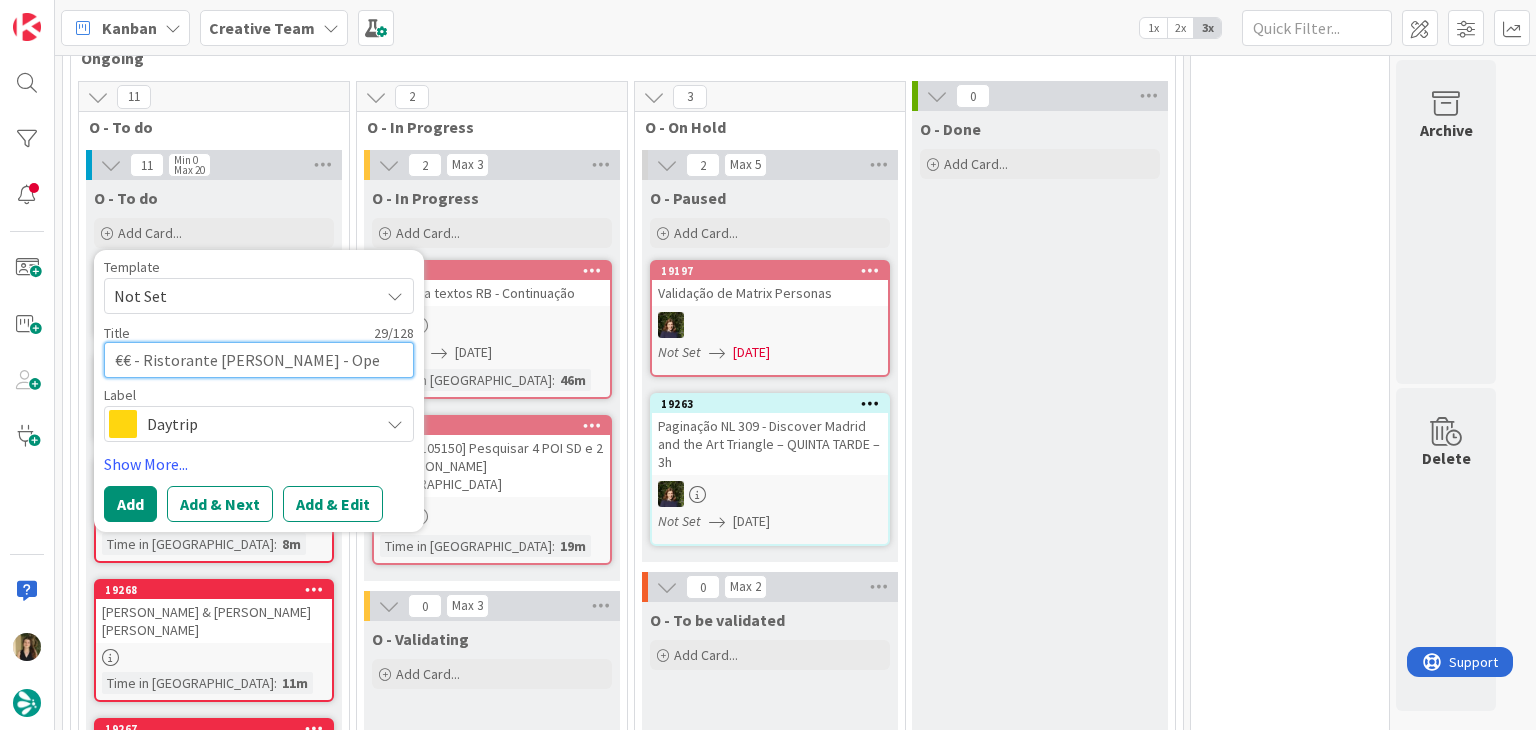 type on "x" 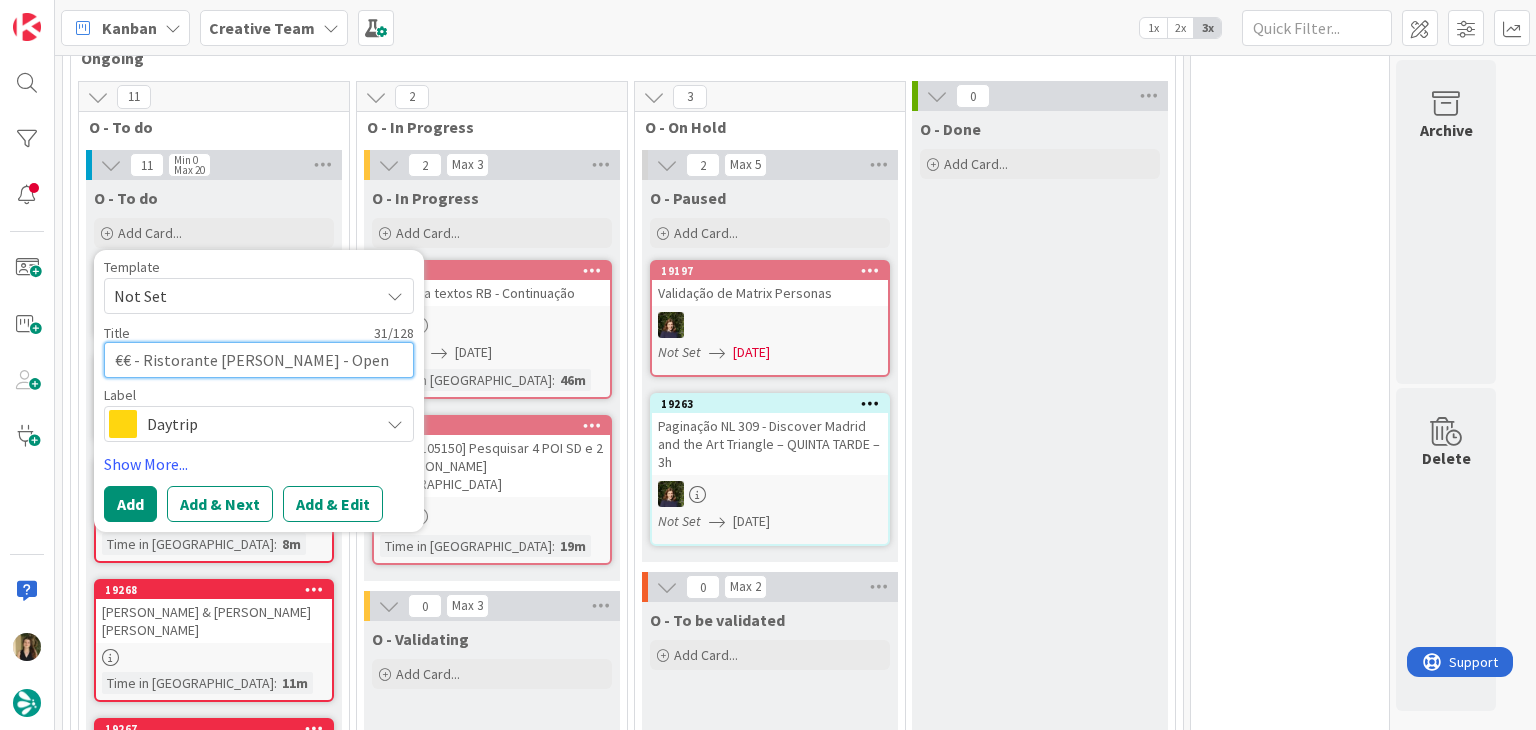 type on "x" 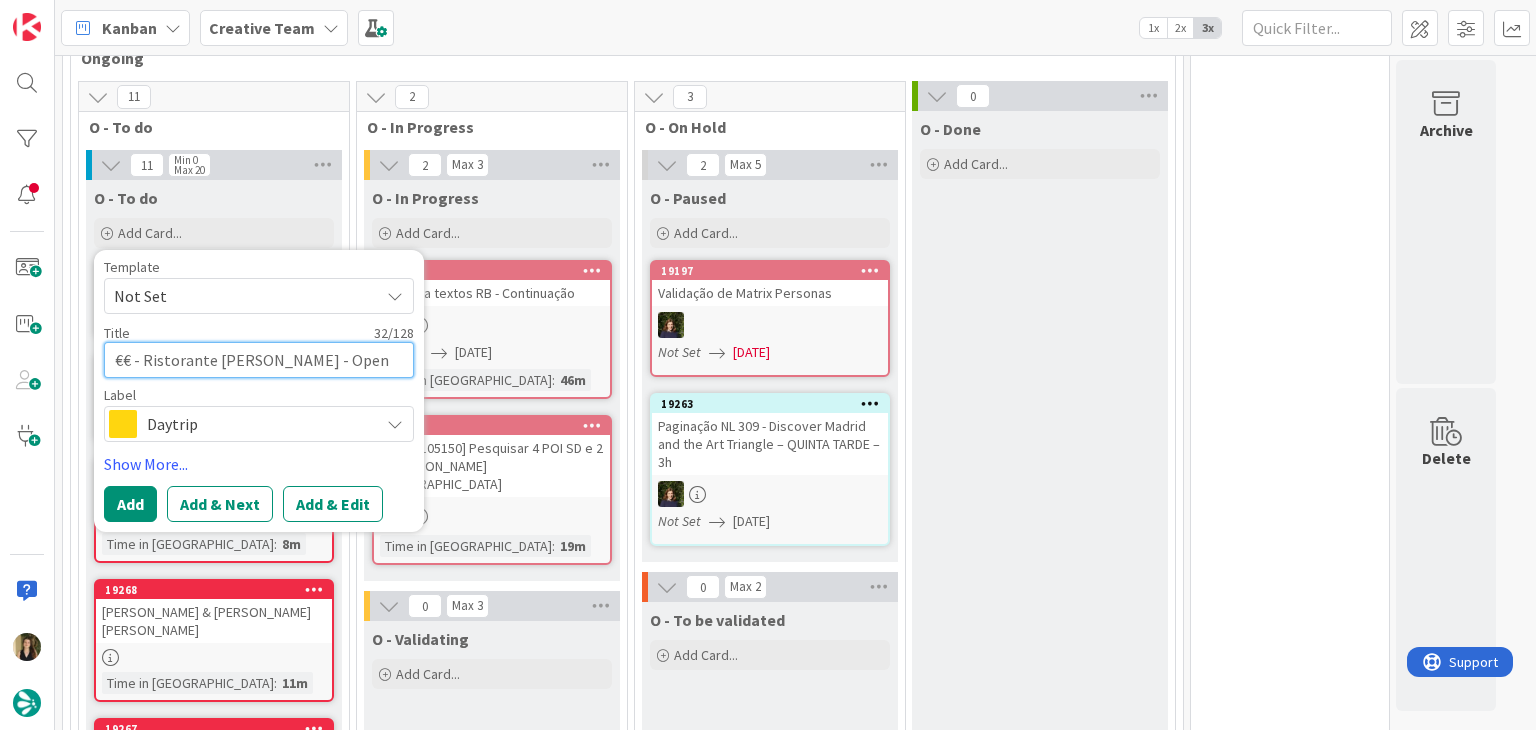 type on "x" 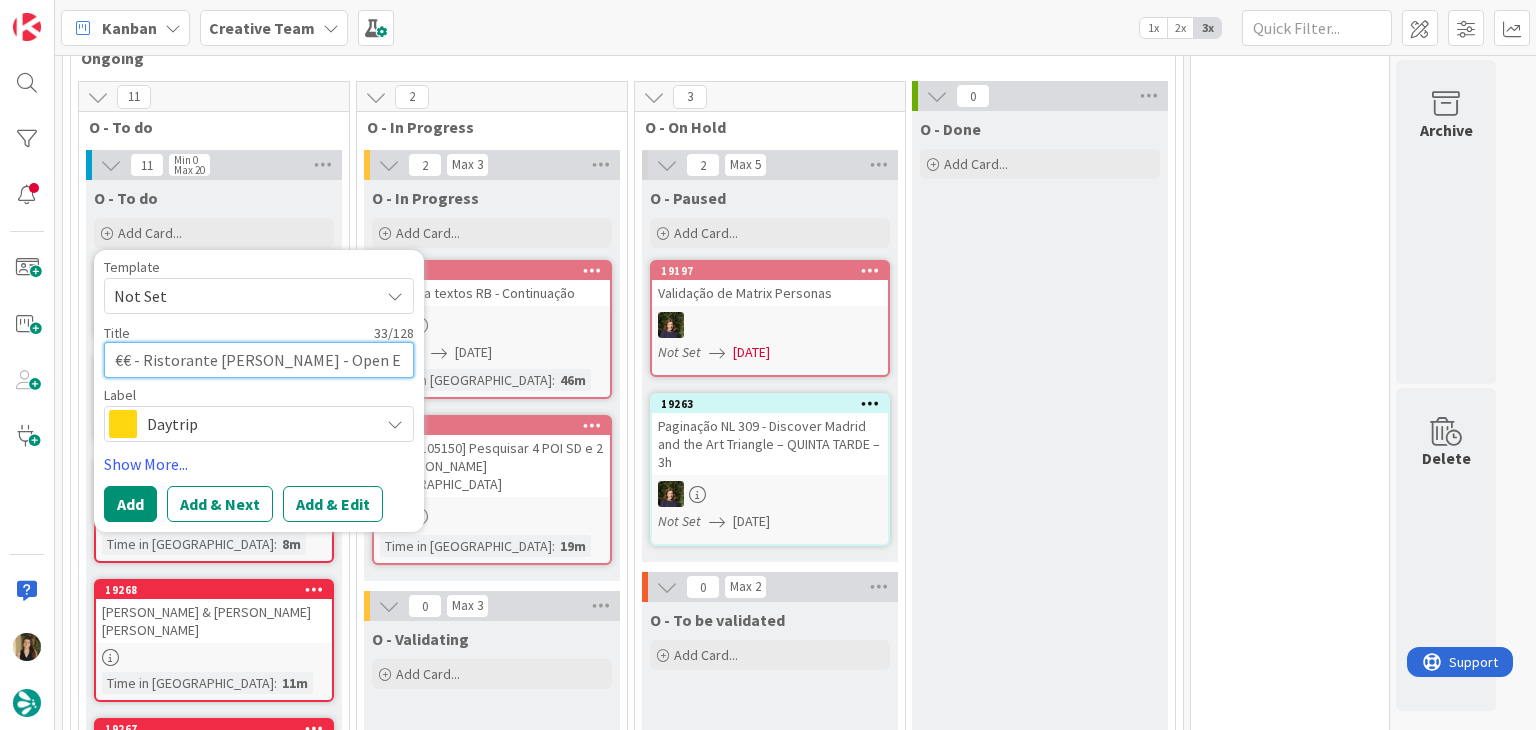 type on "x" 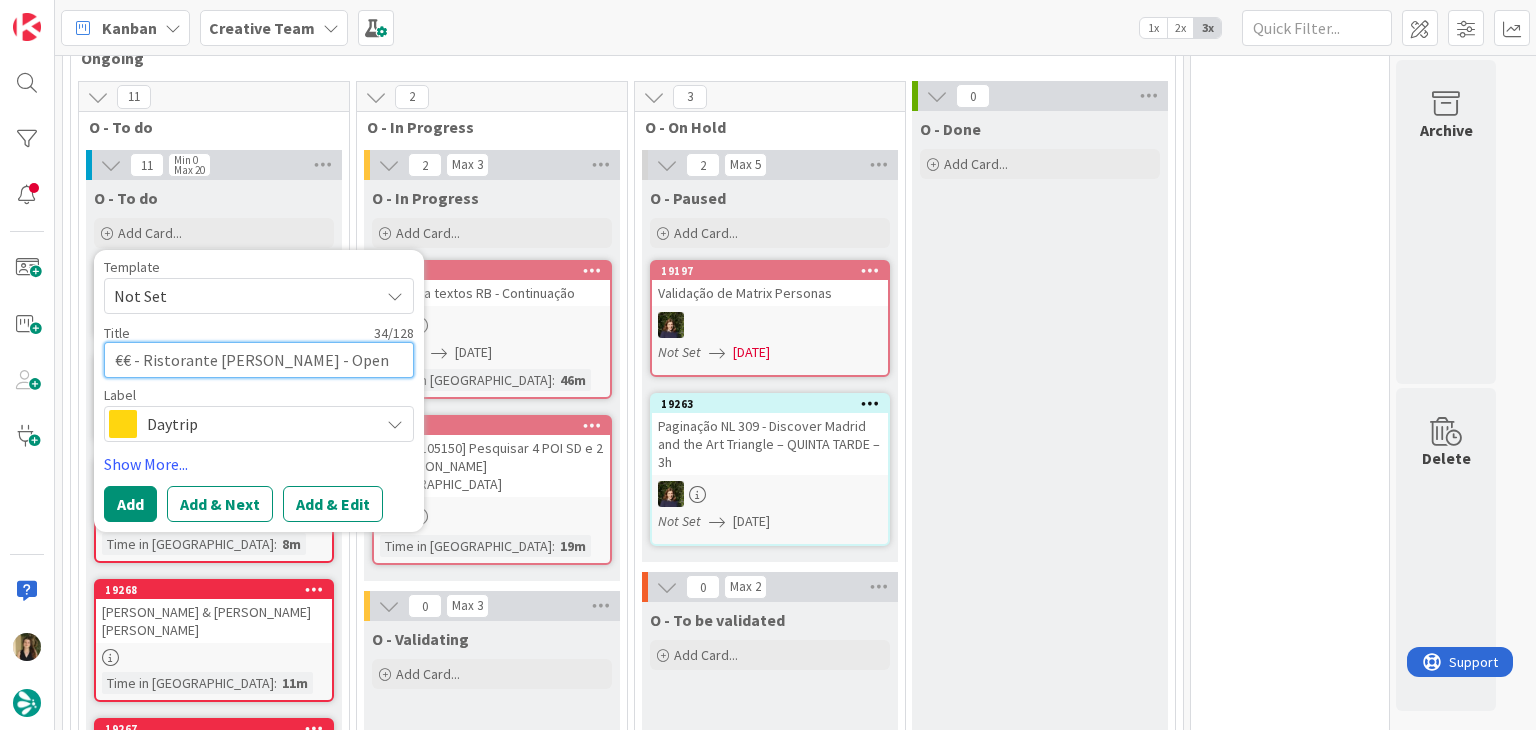 type on "x" 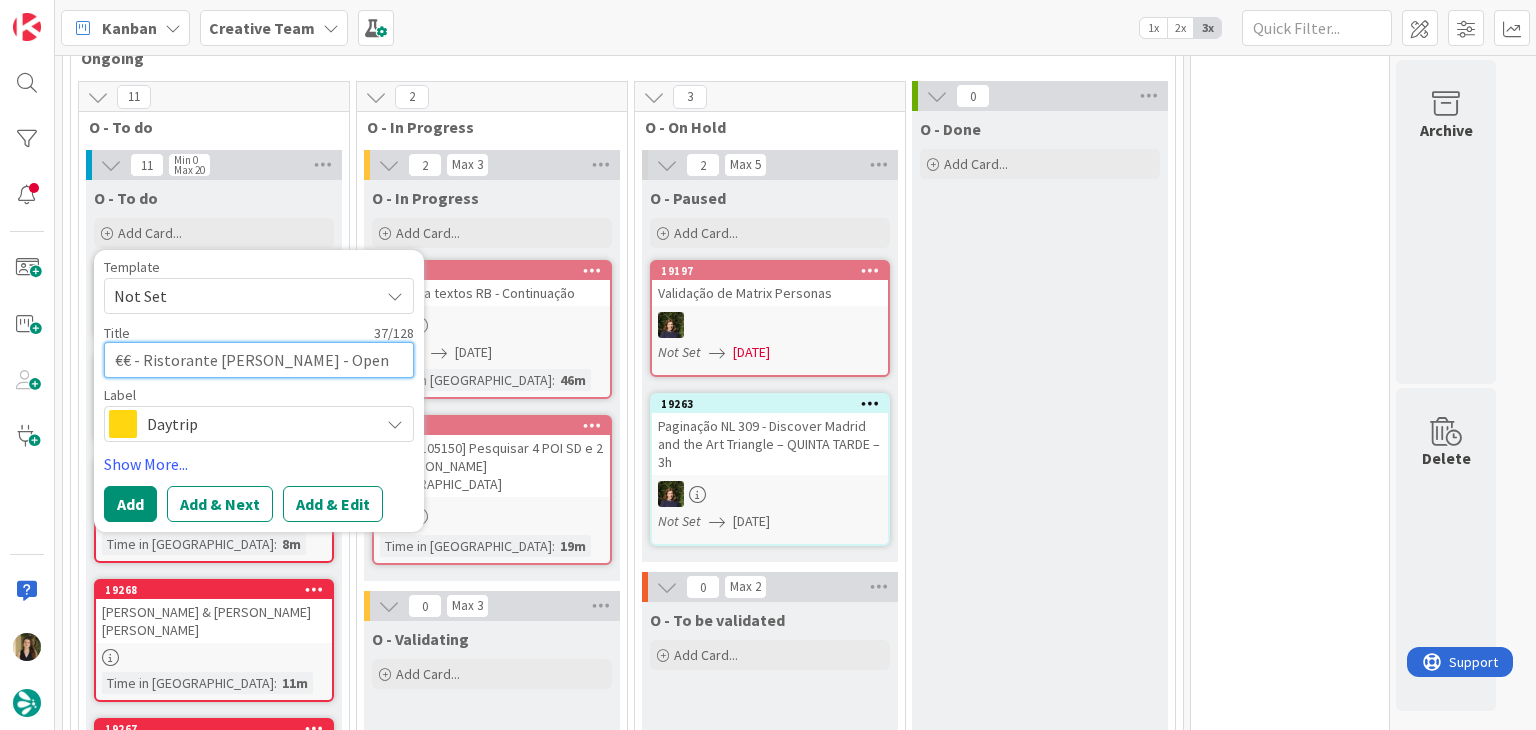 type on "x" 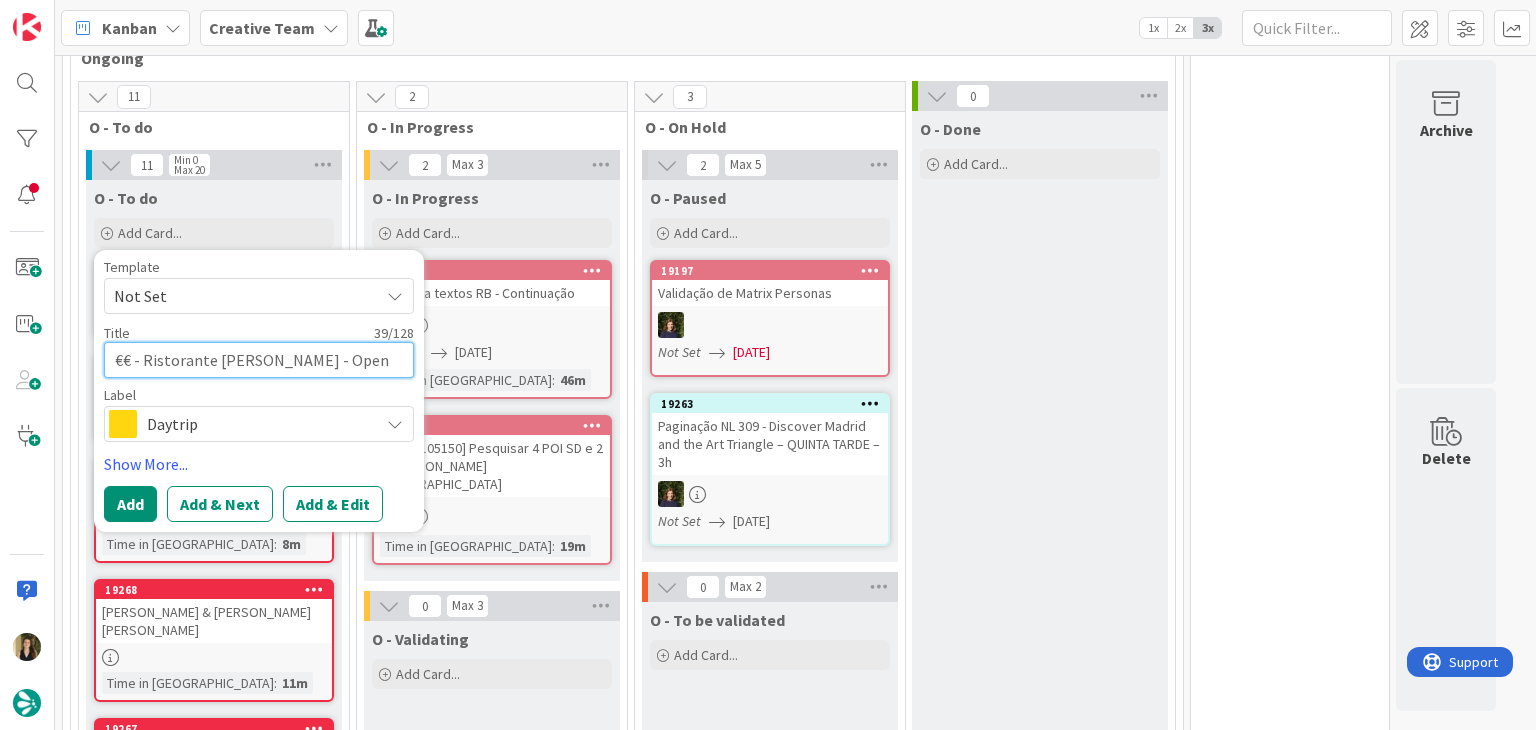 type on "x" 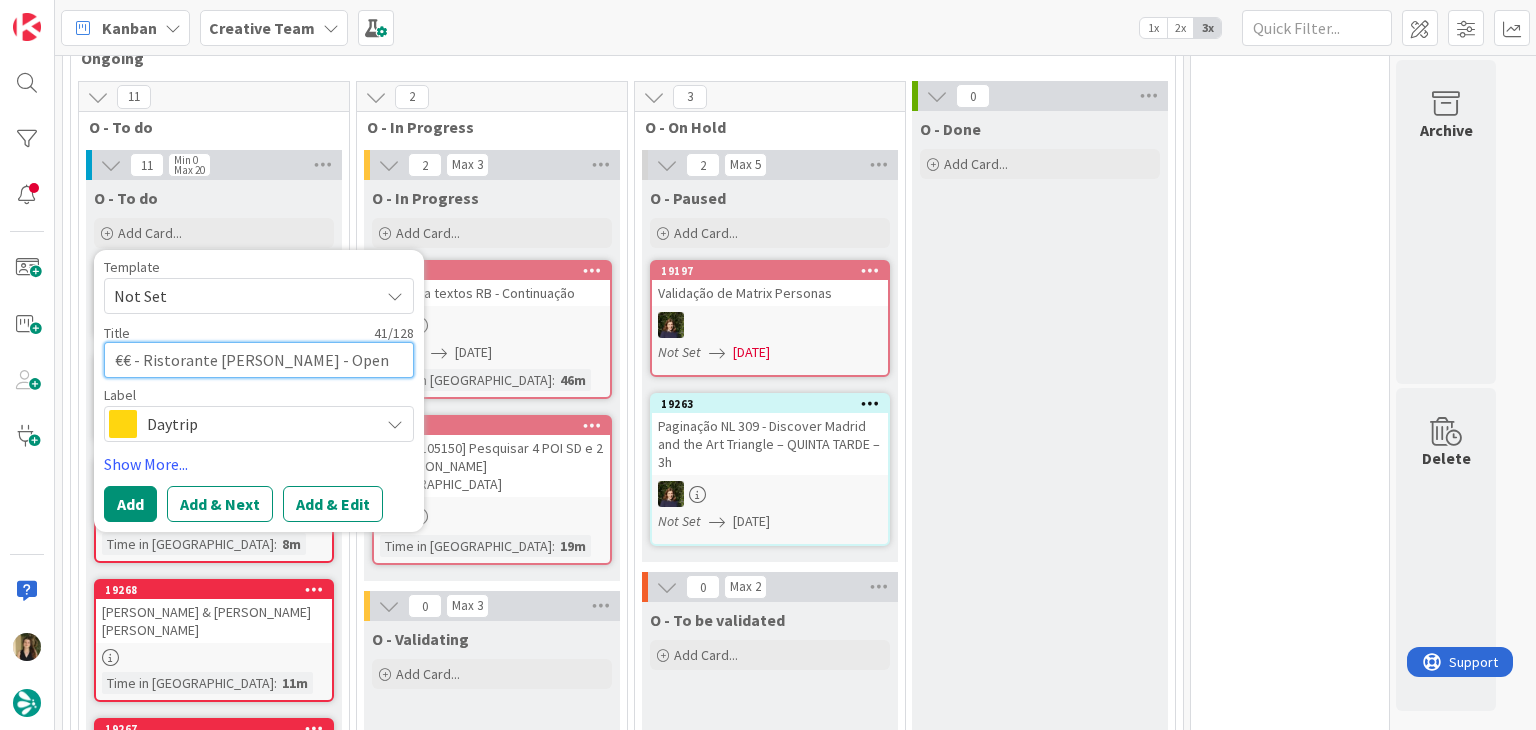 type on "x" 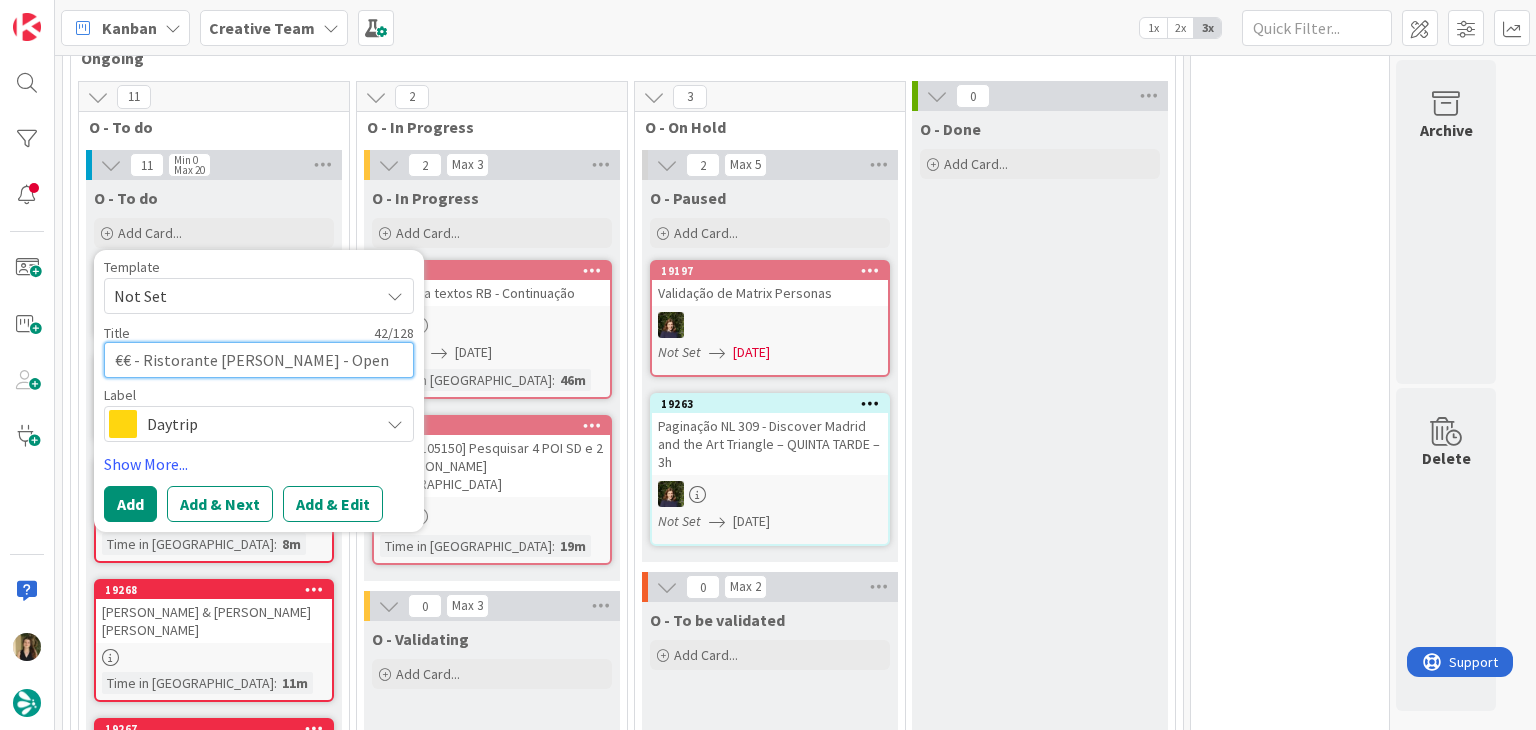 type on "x" 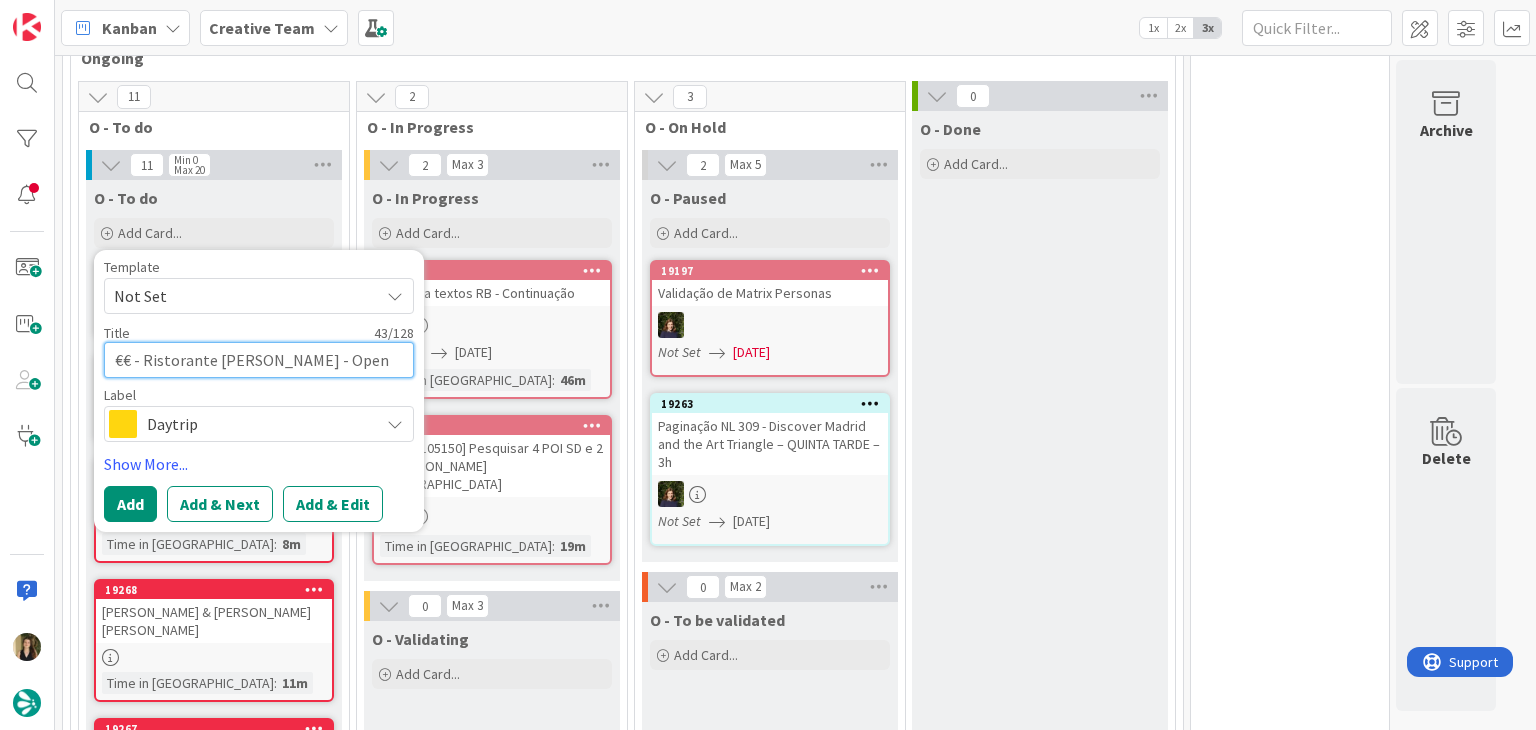 type on "x" 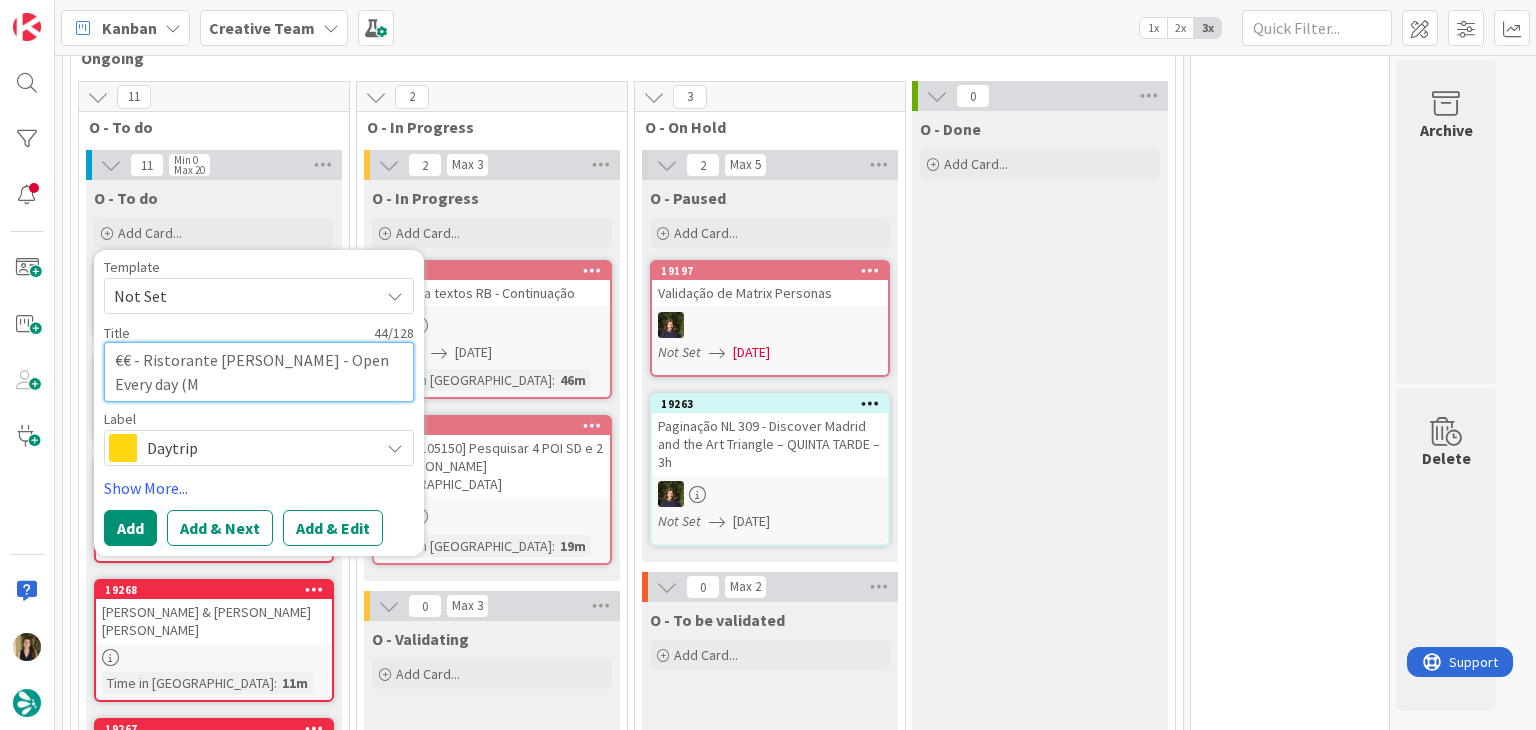 type on "x" 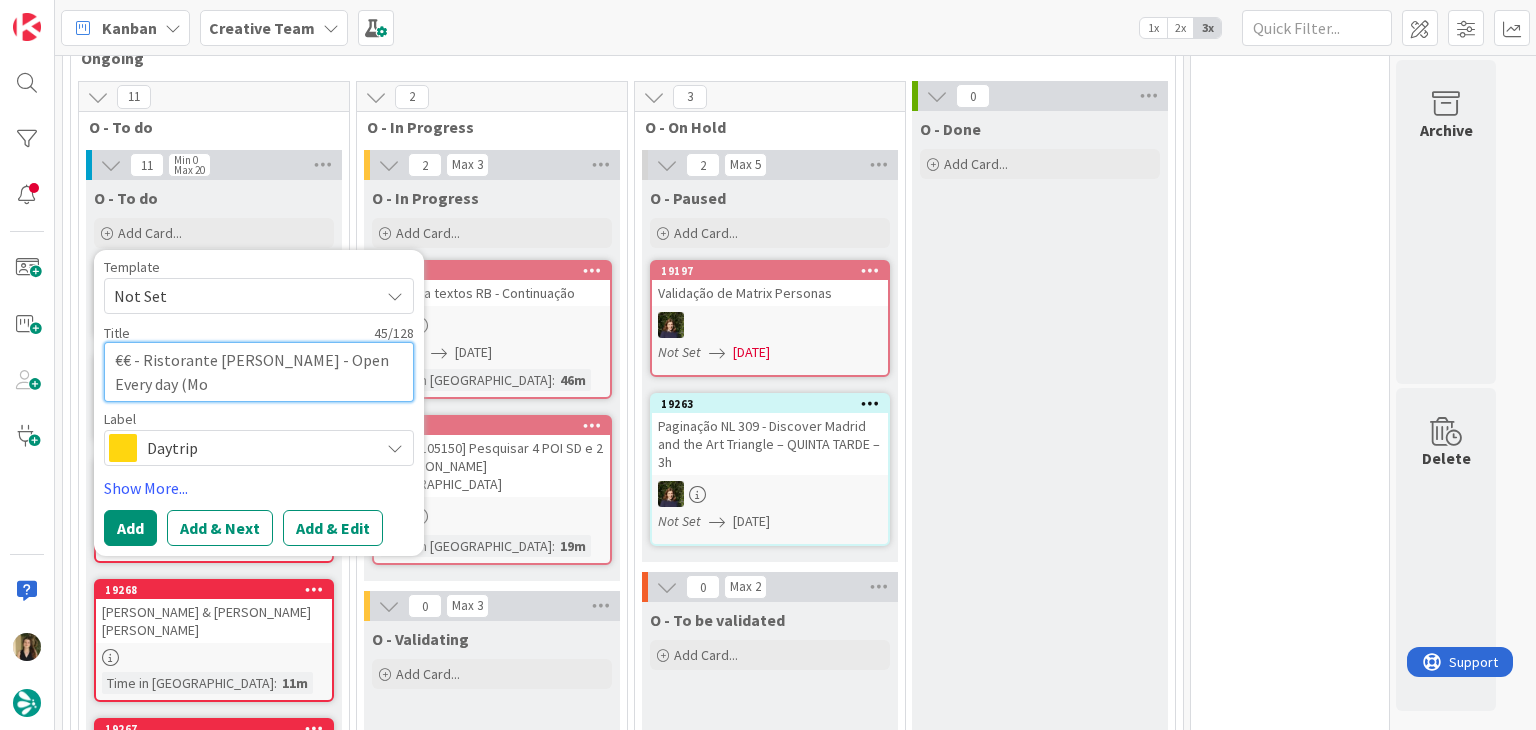 type on "x" 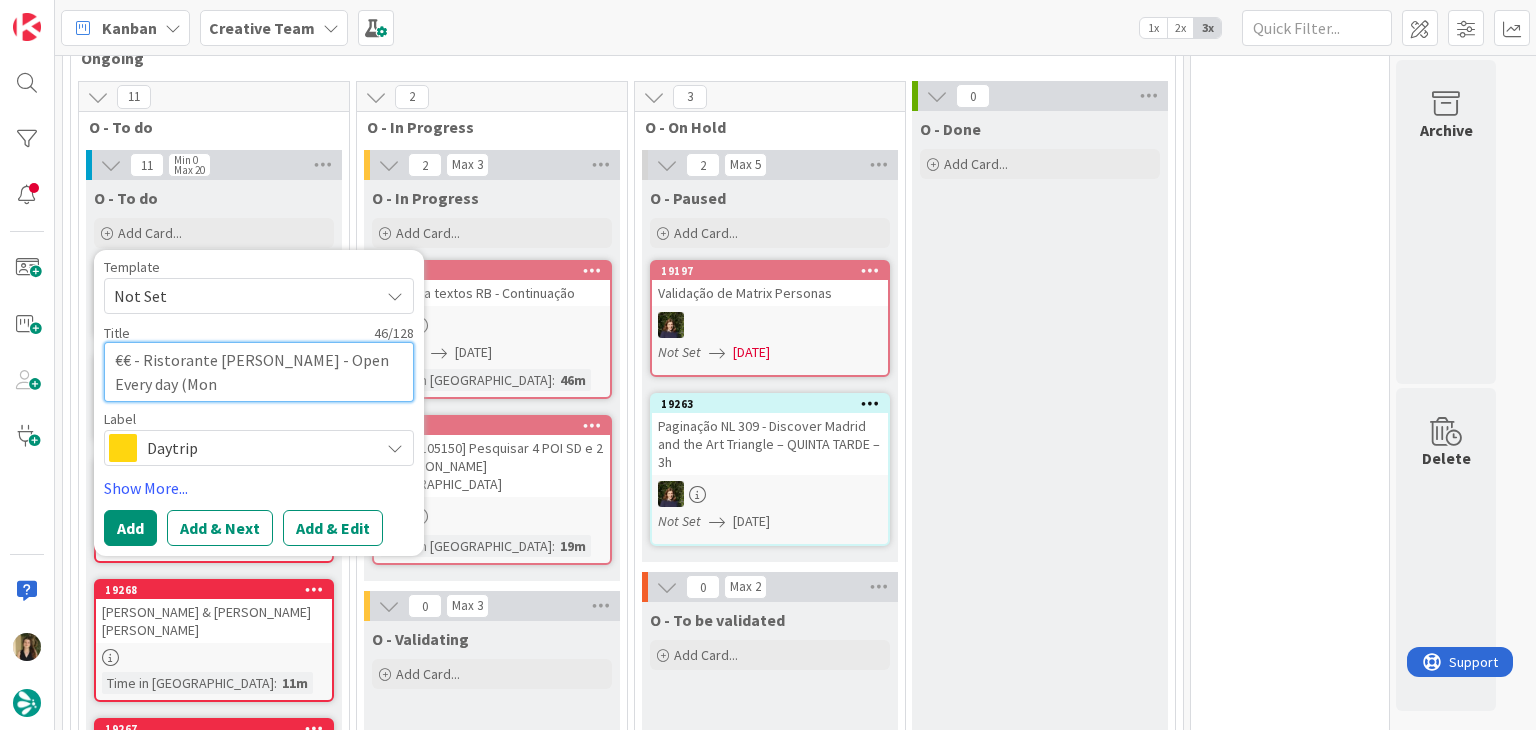 type on "x" 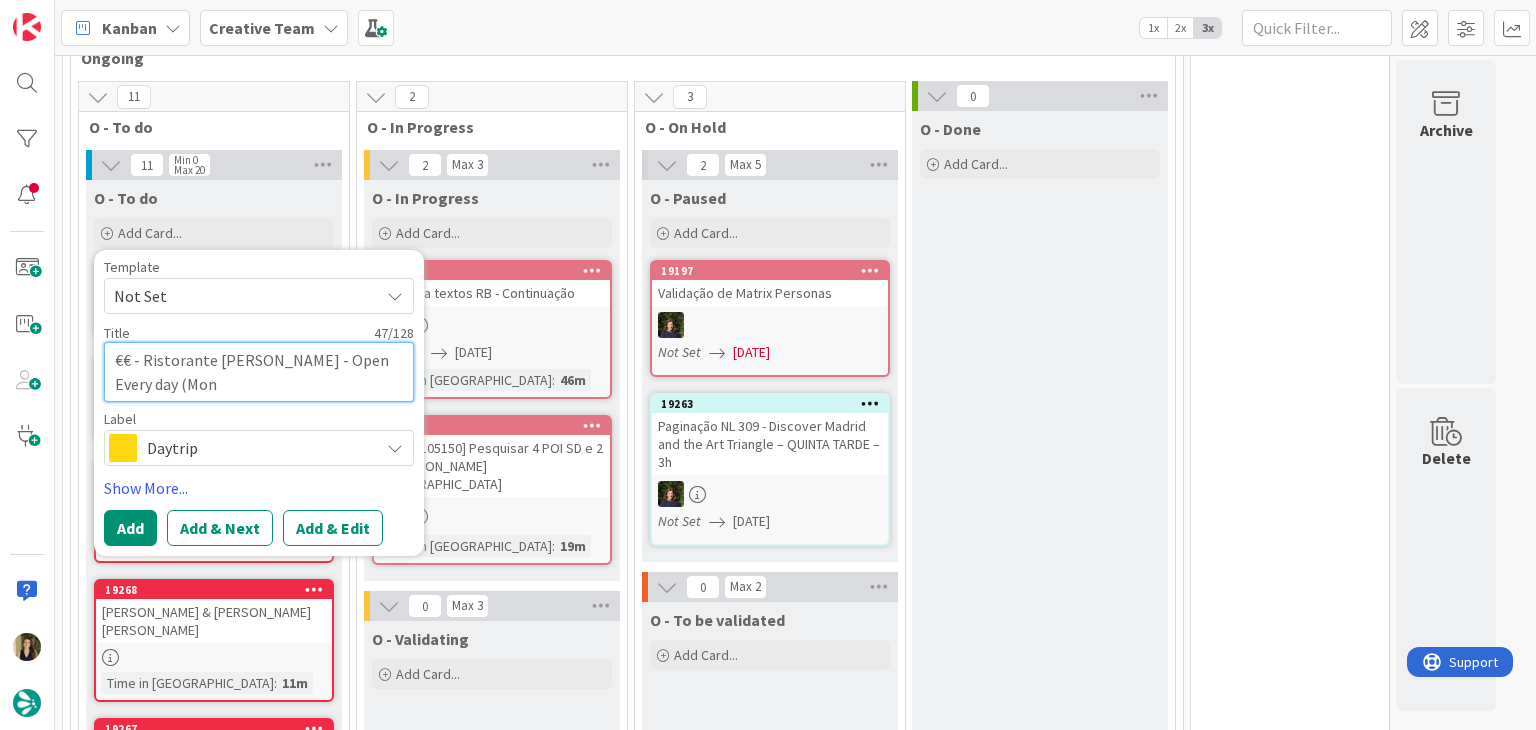 type on "x" 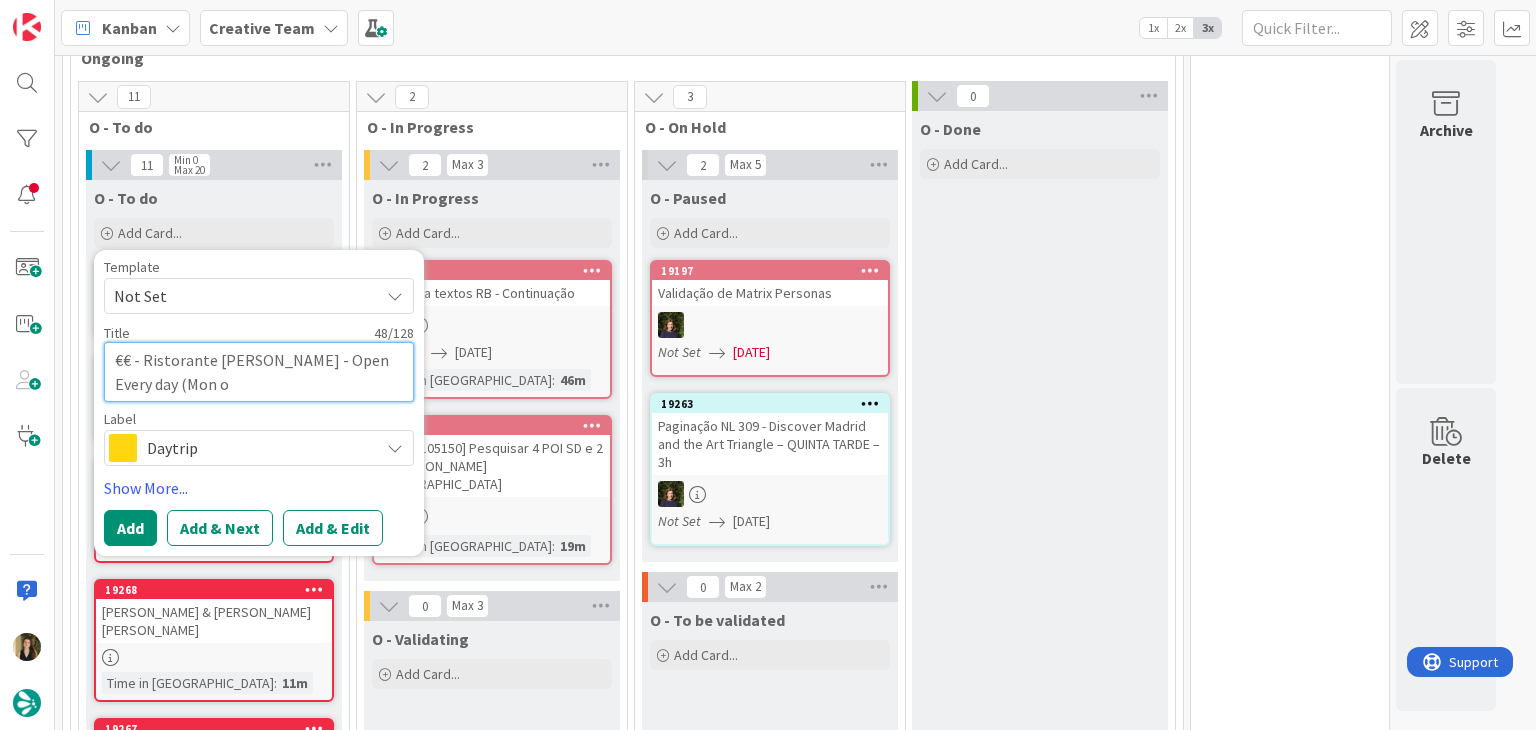 type on "x" 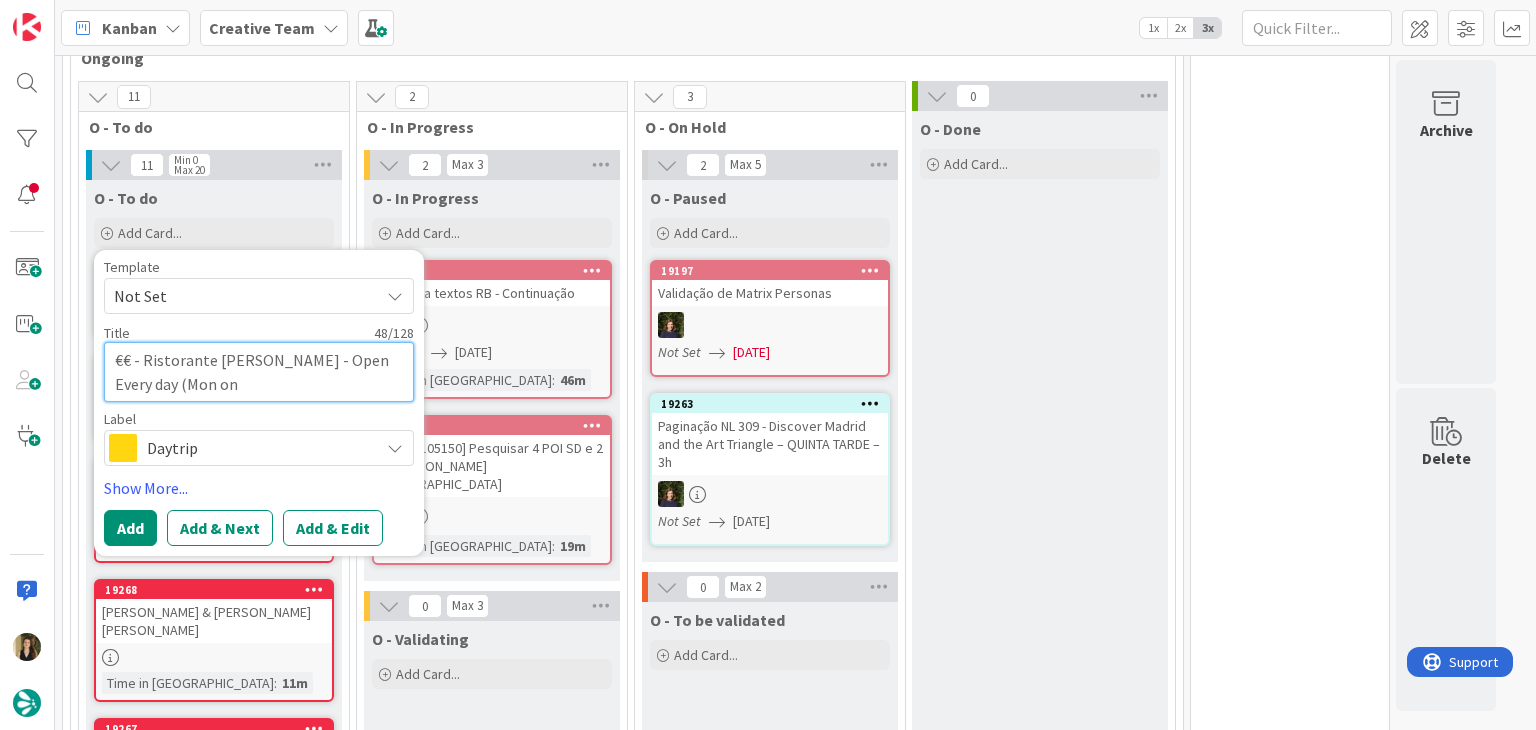 type on "x" 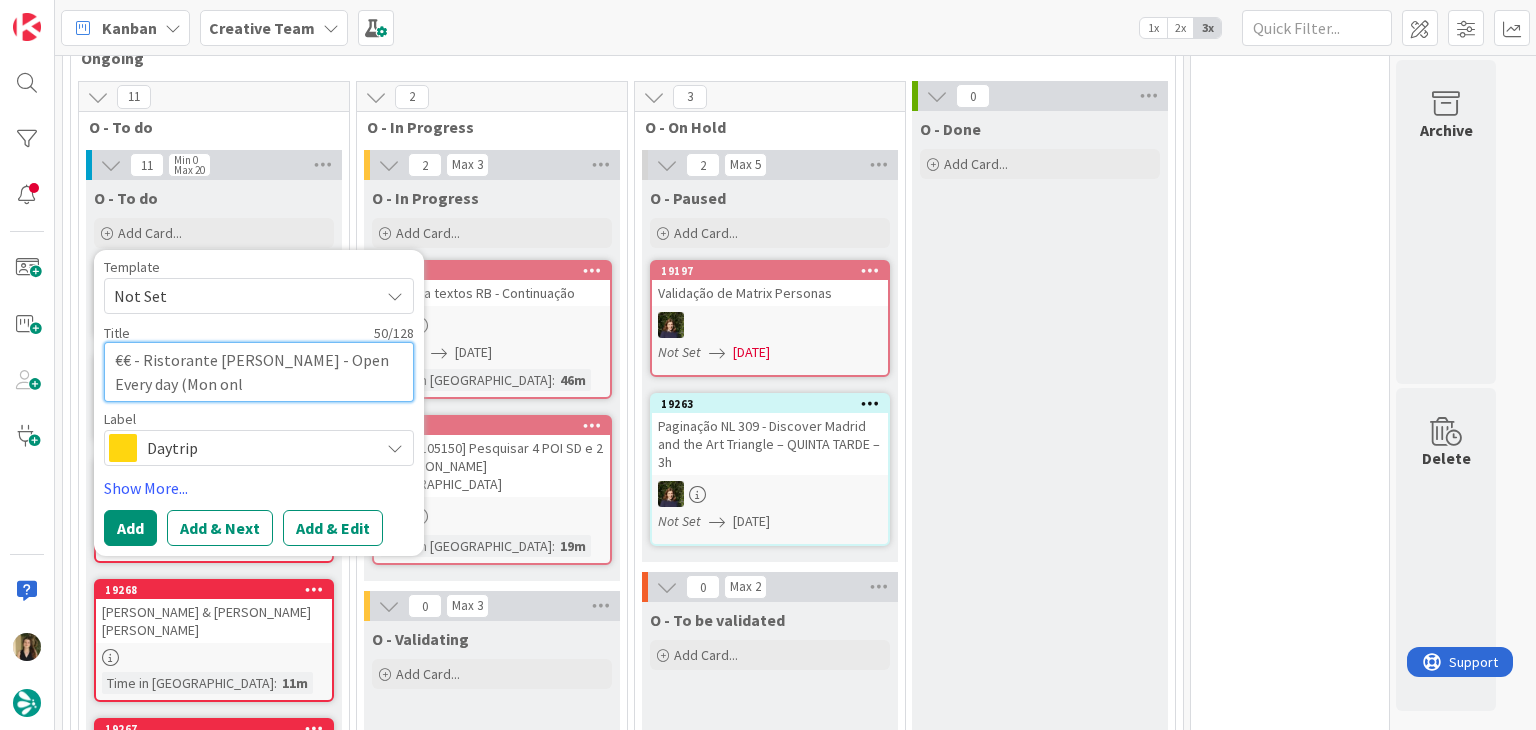 type on "x" 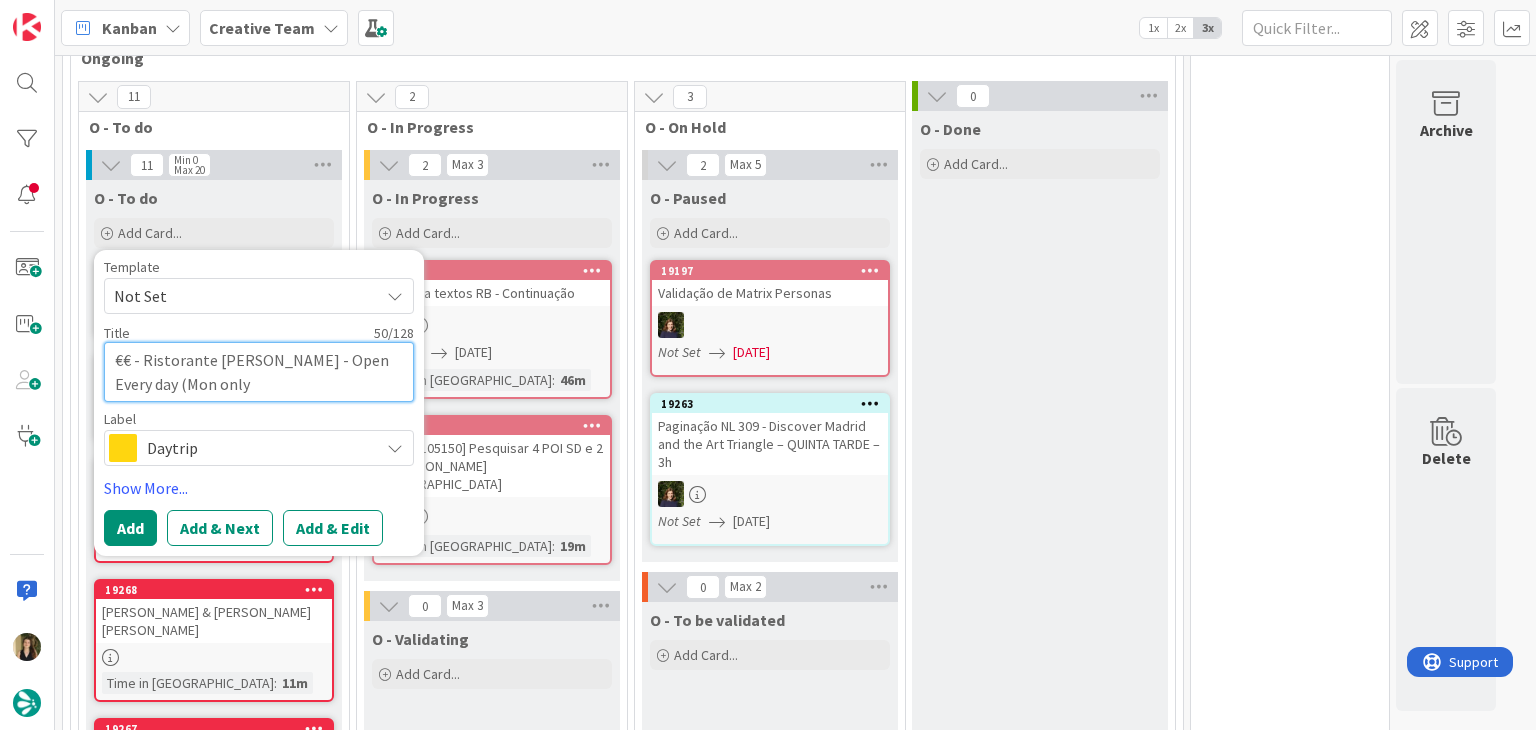 type on "x" 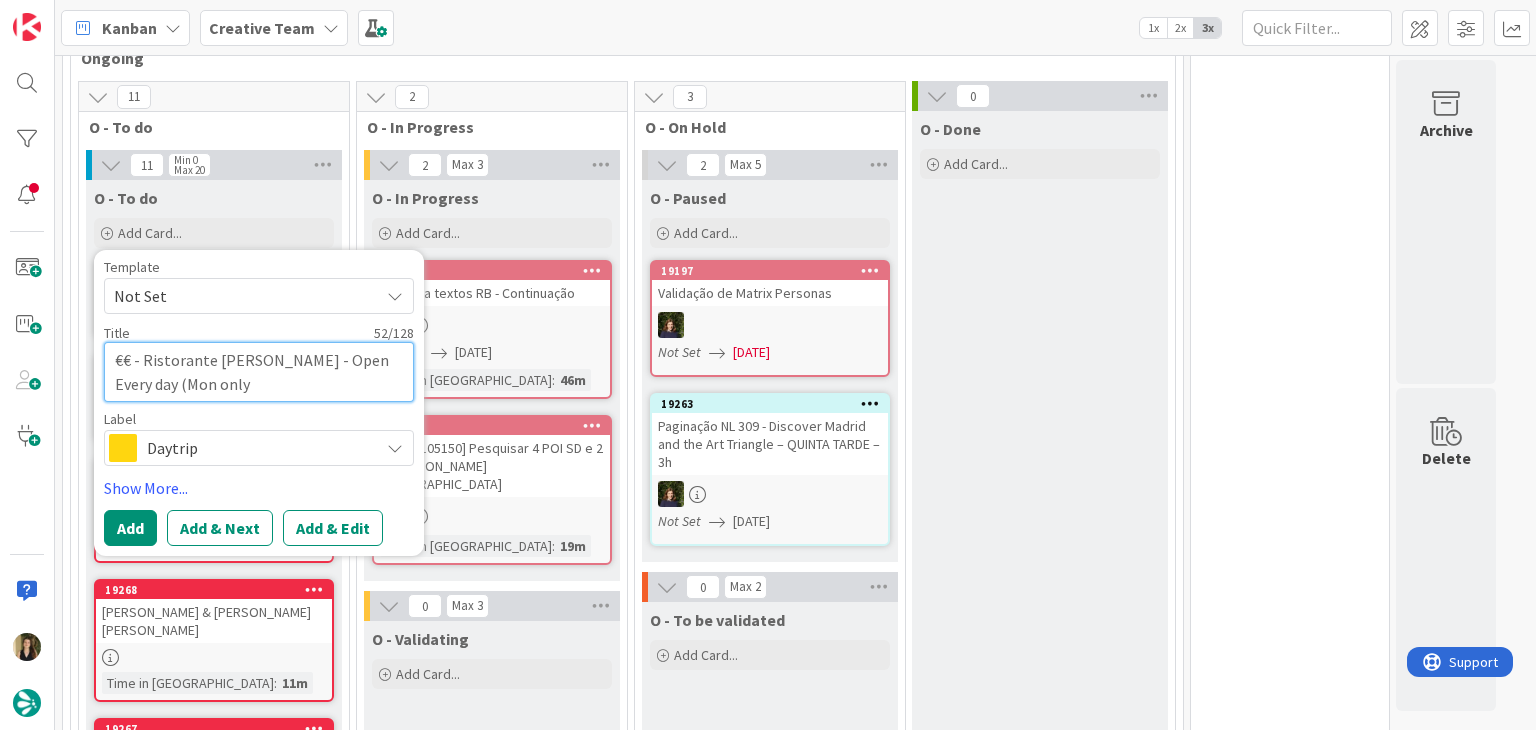 type on "x" 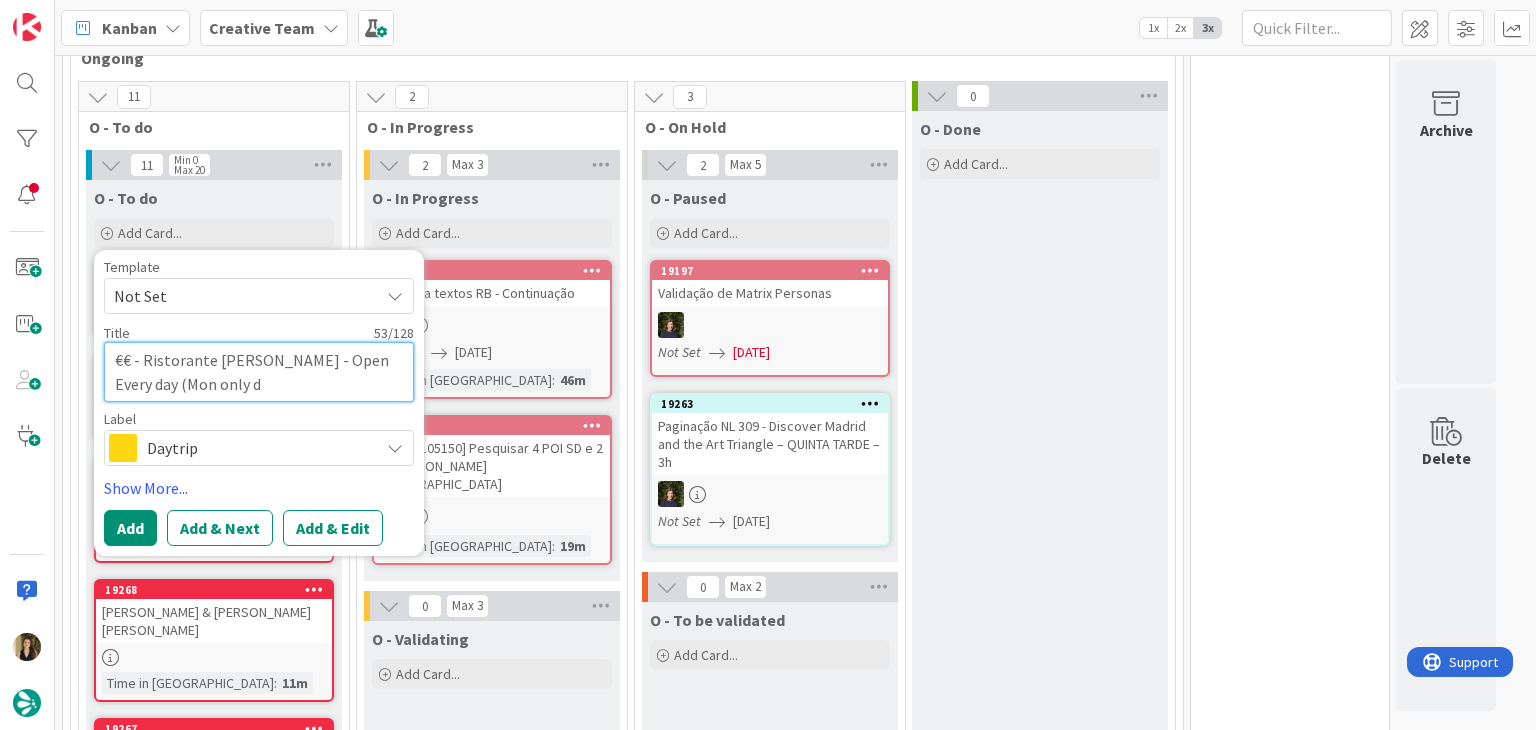 type on "€€ - Ristorante [PERSON_NAME] - Open Every day (Mon only di" 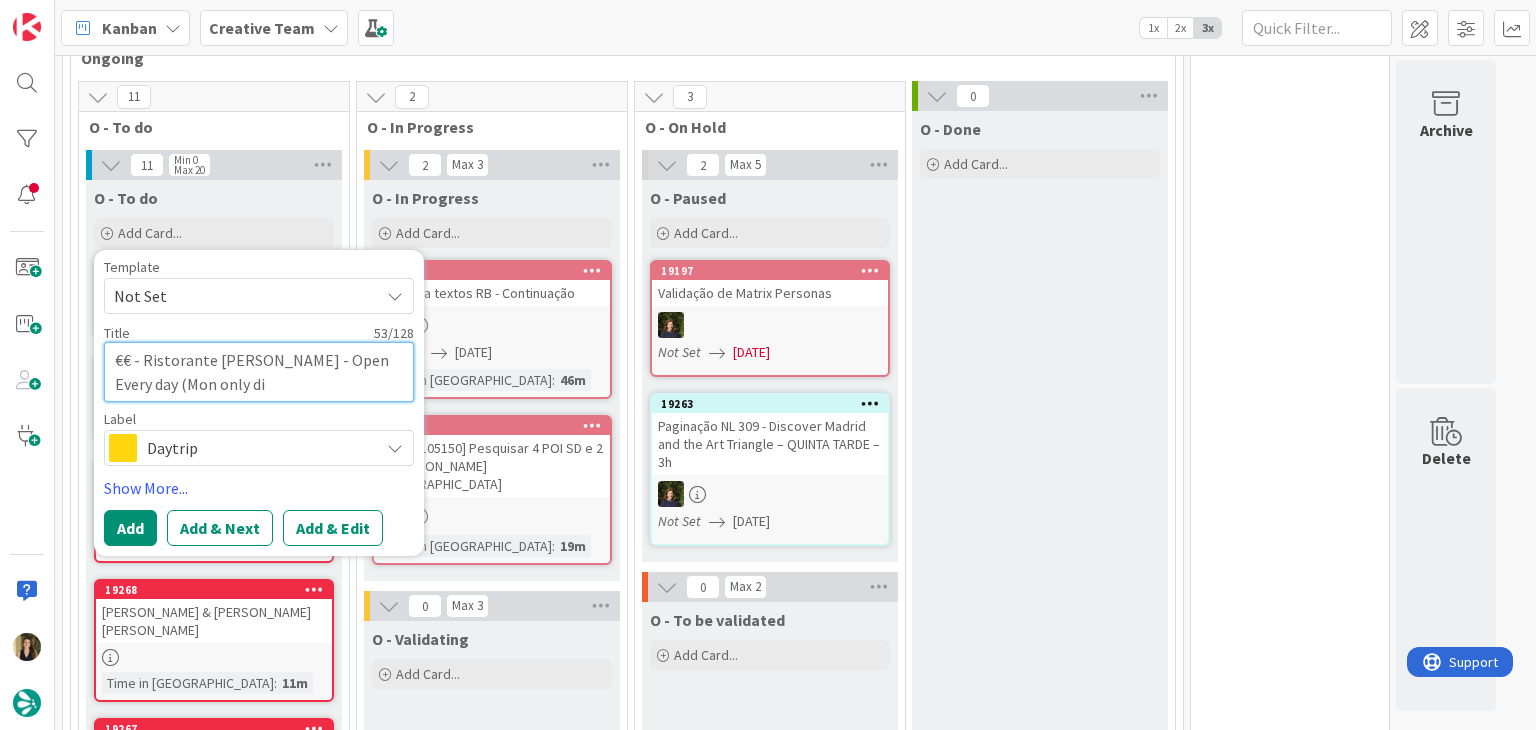 type on "x" 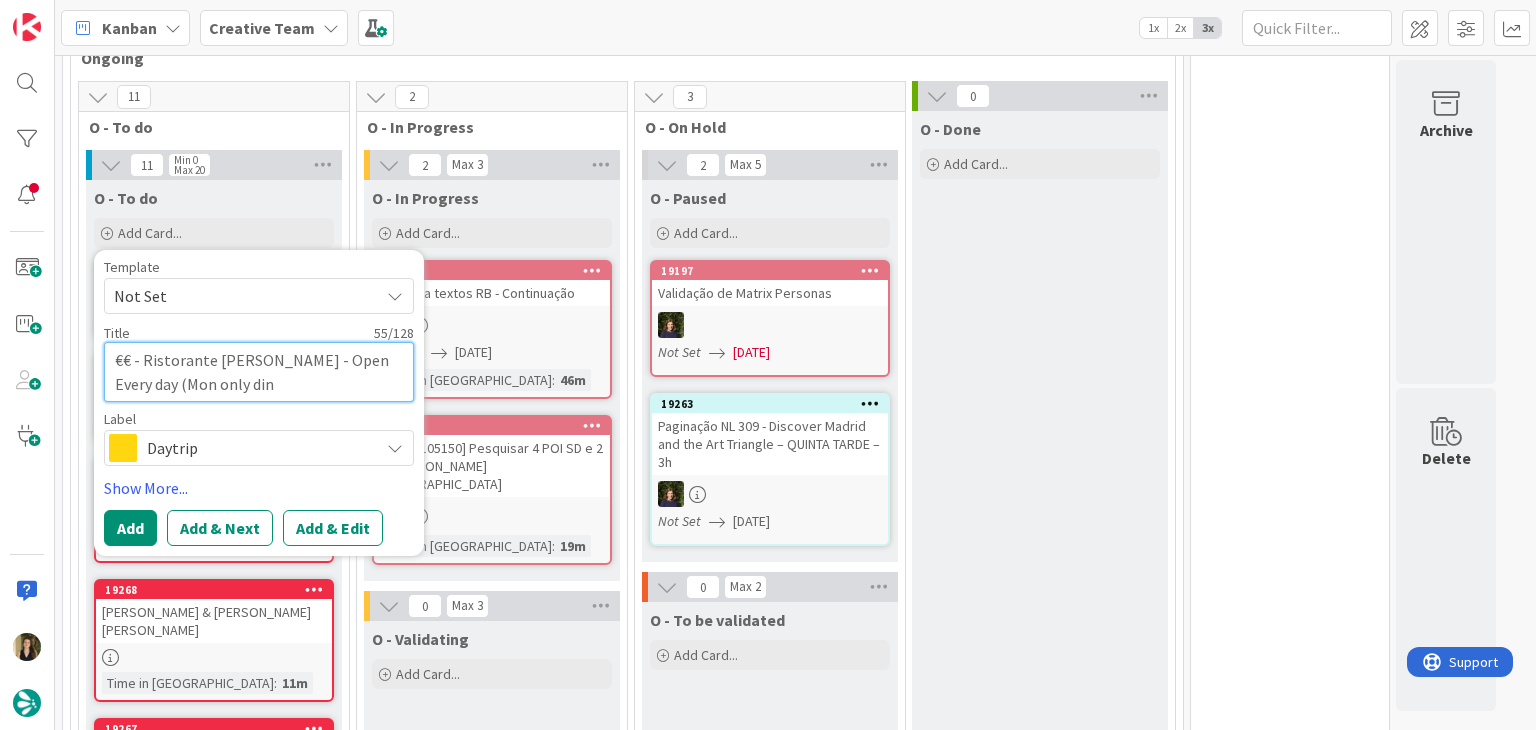type on "x" 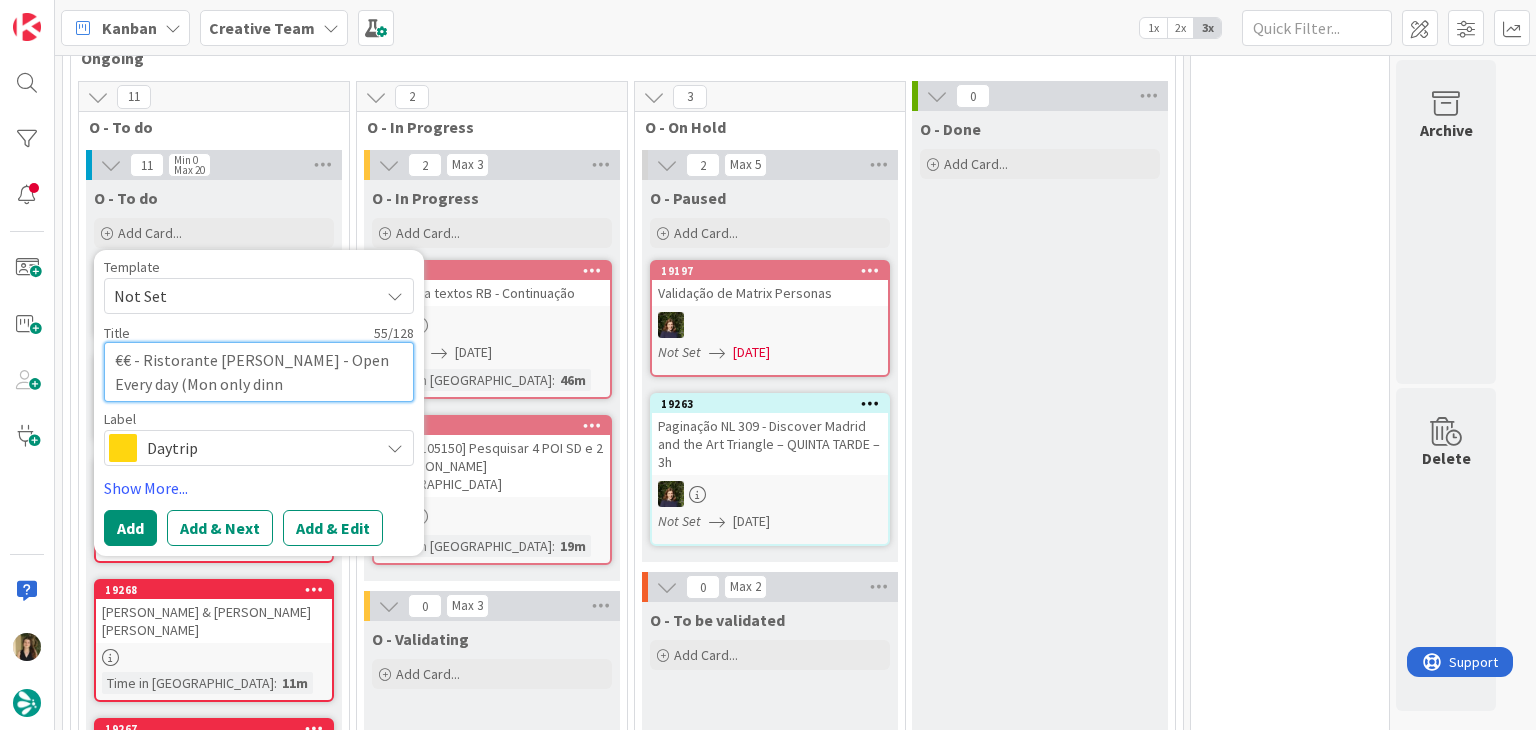 type on "x" 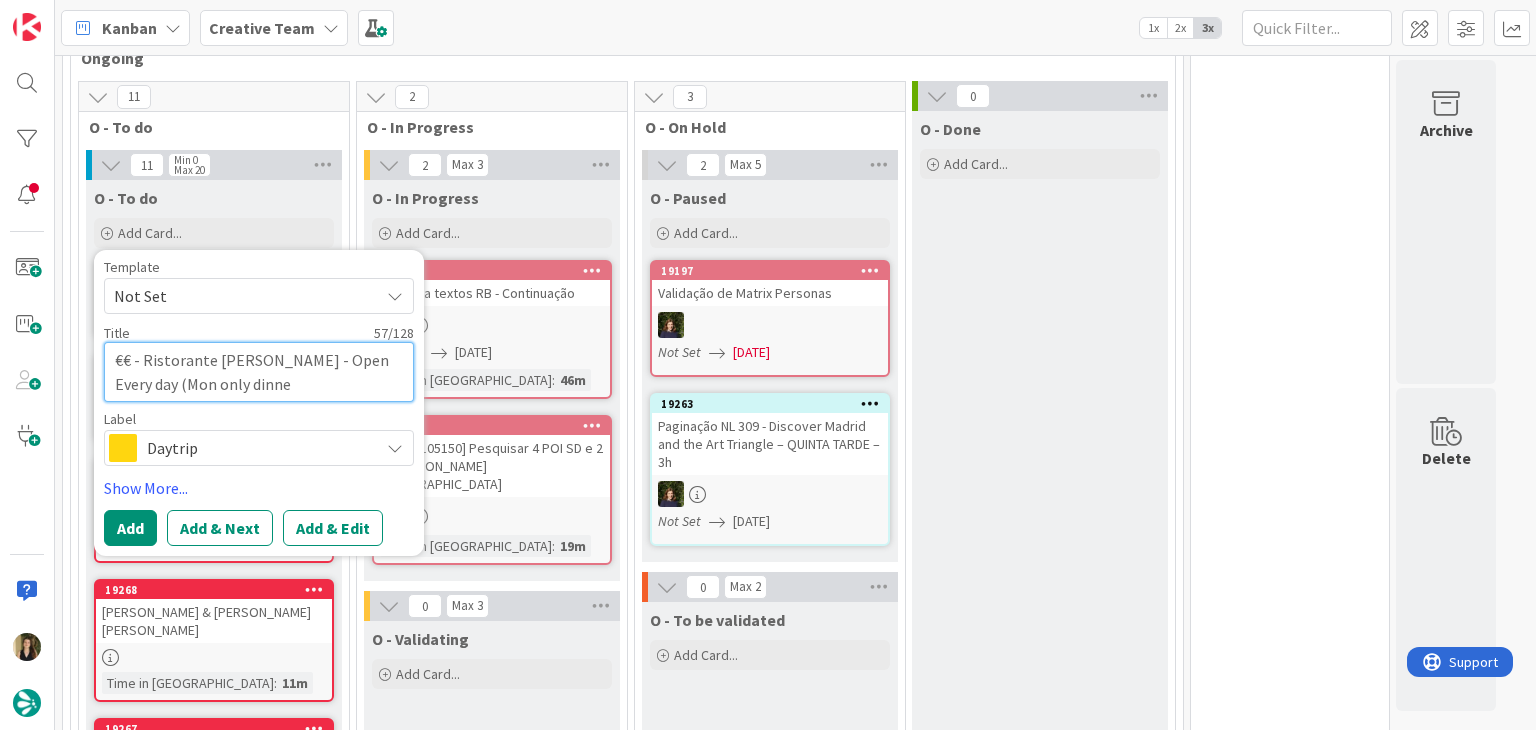 type on "x" 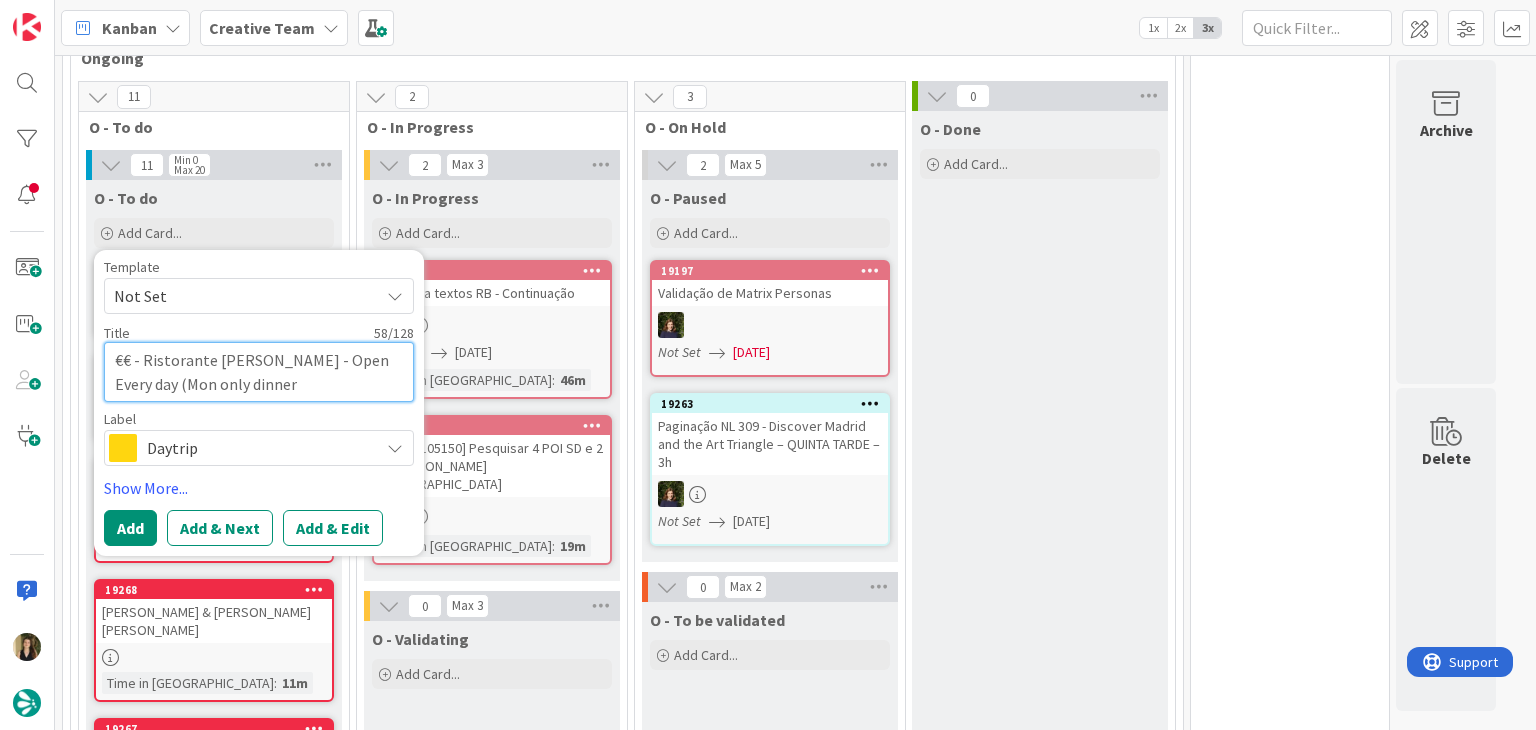 type on "x" 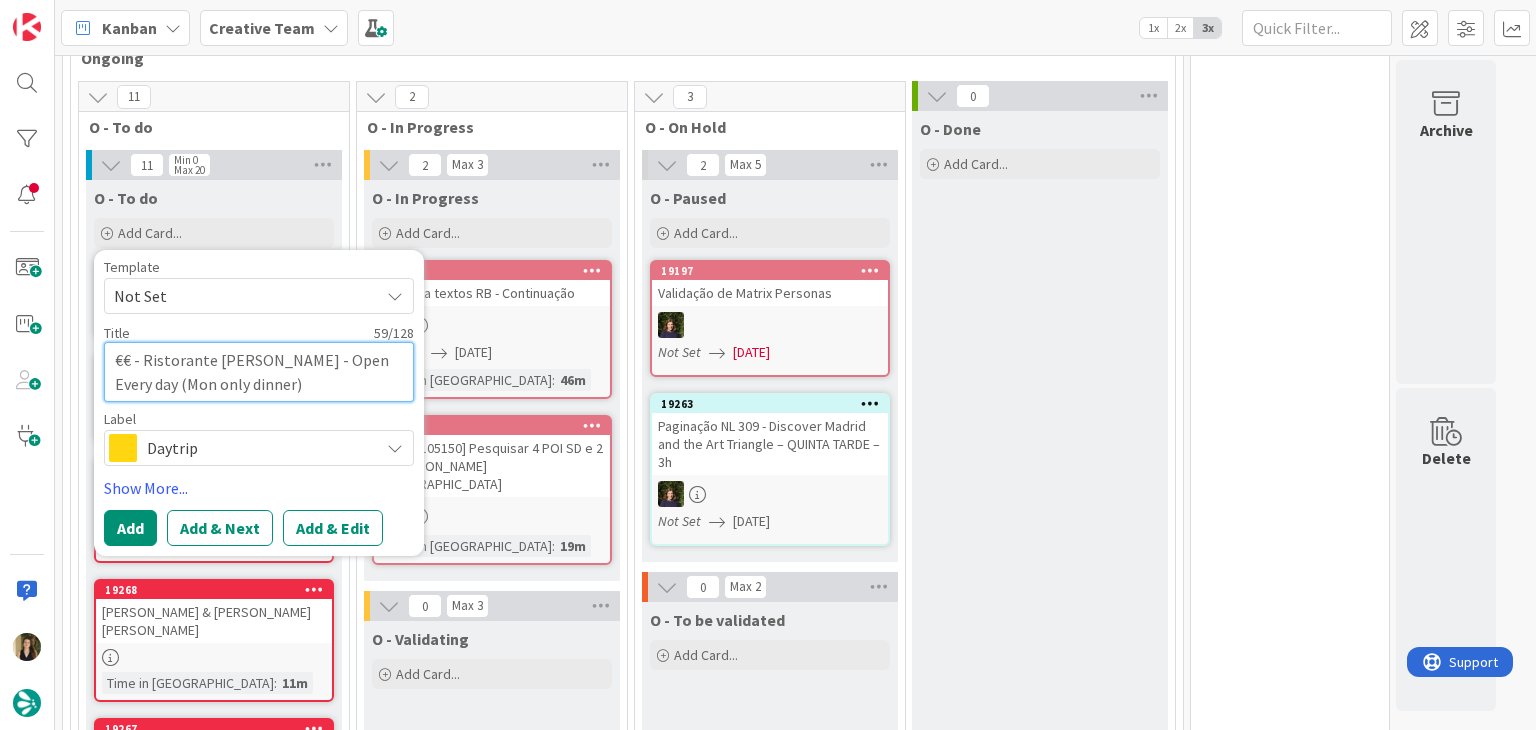 type on "€€ - Ristorante [PERSON_NAME] - Open Every day (Mon only dinner)" 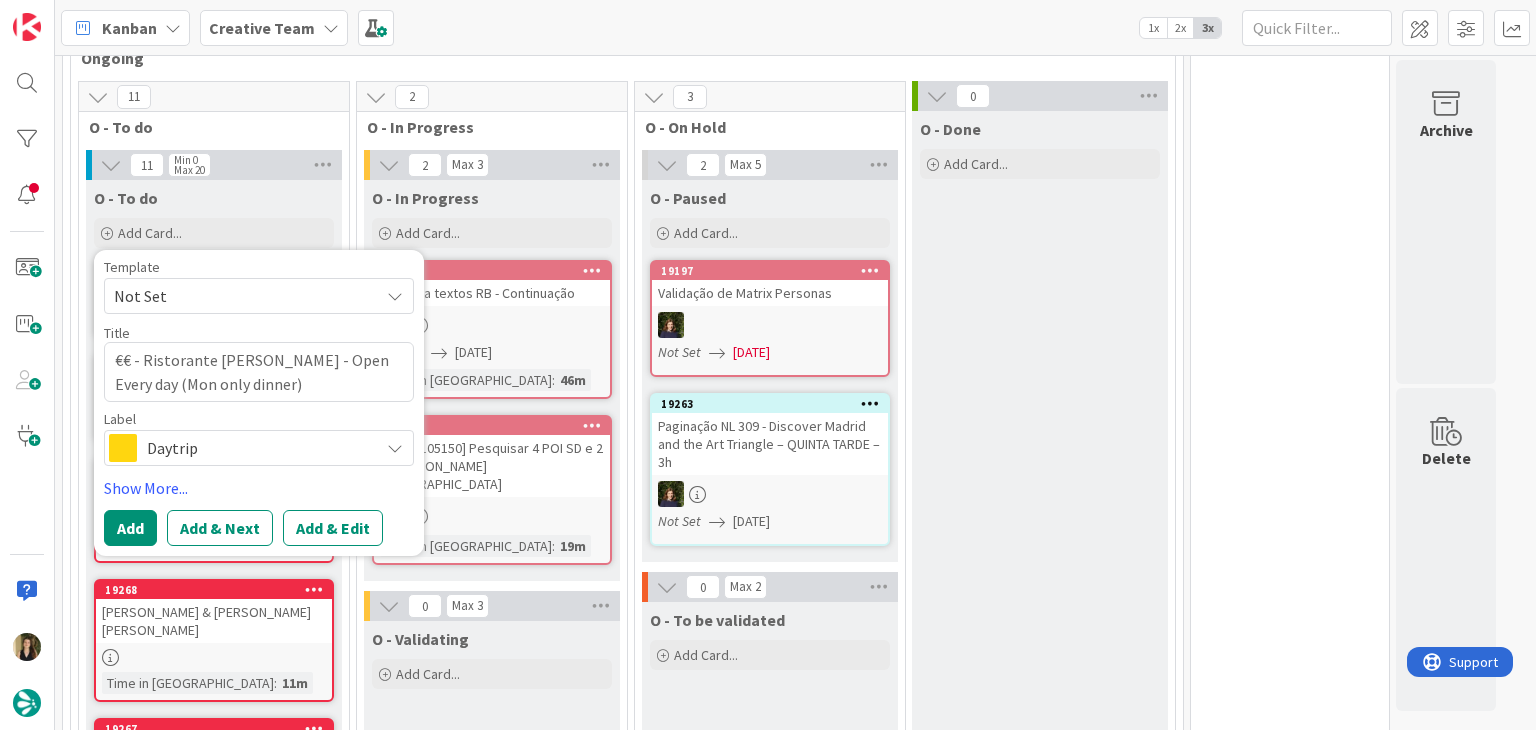 click on "Daytrip" at bounding box center (258, 448) 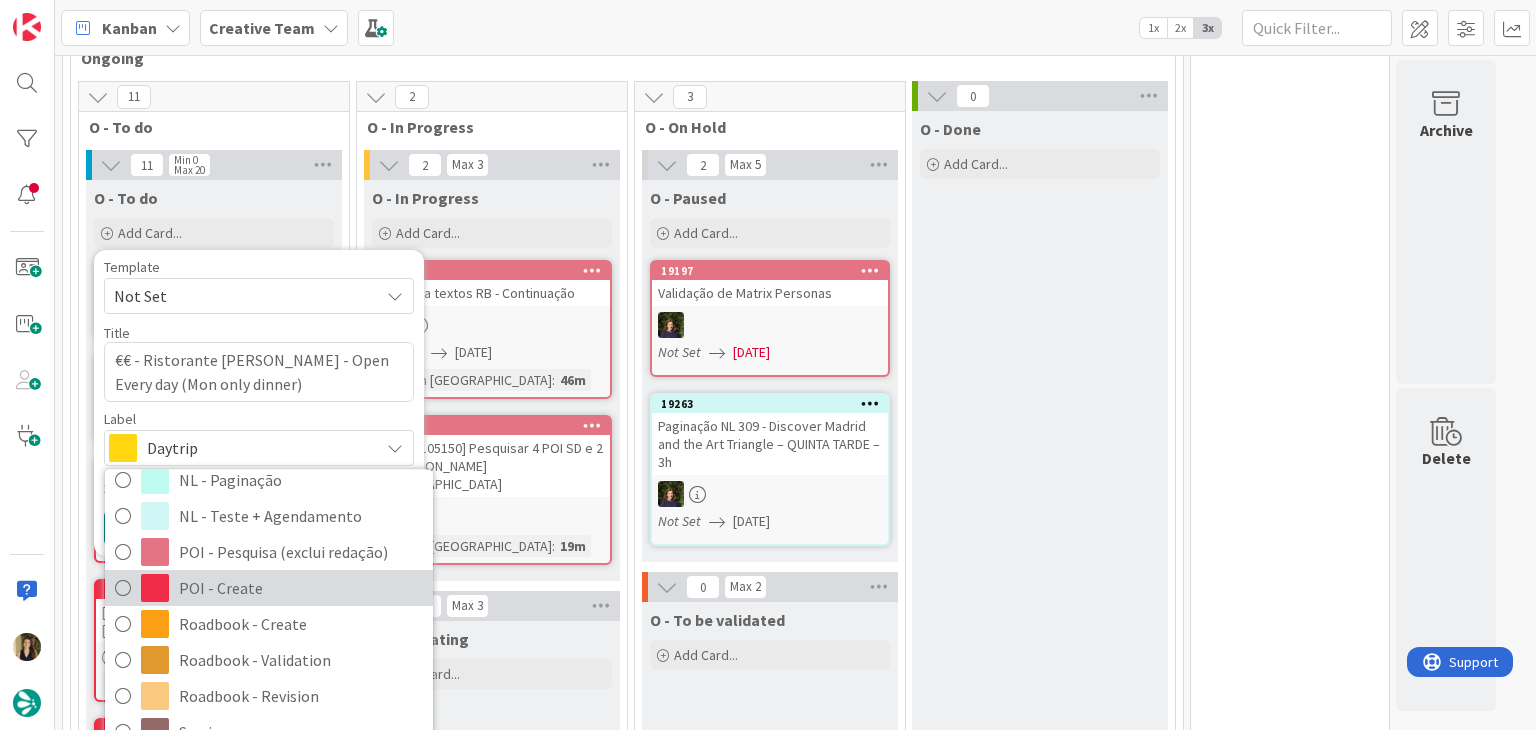 click on "POI - Create" at bounding box center [301, 588] 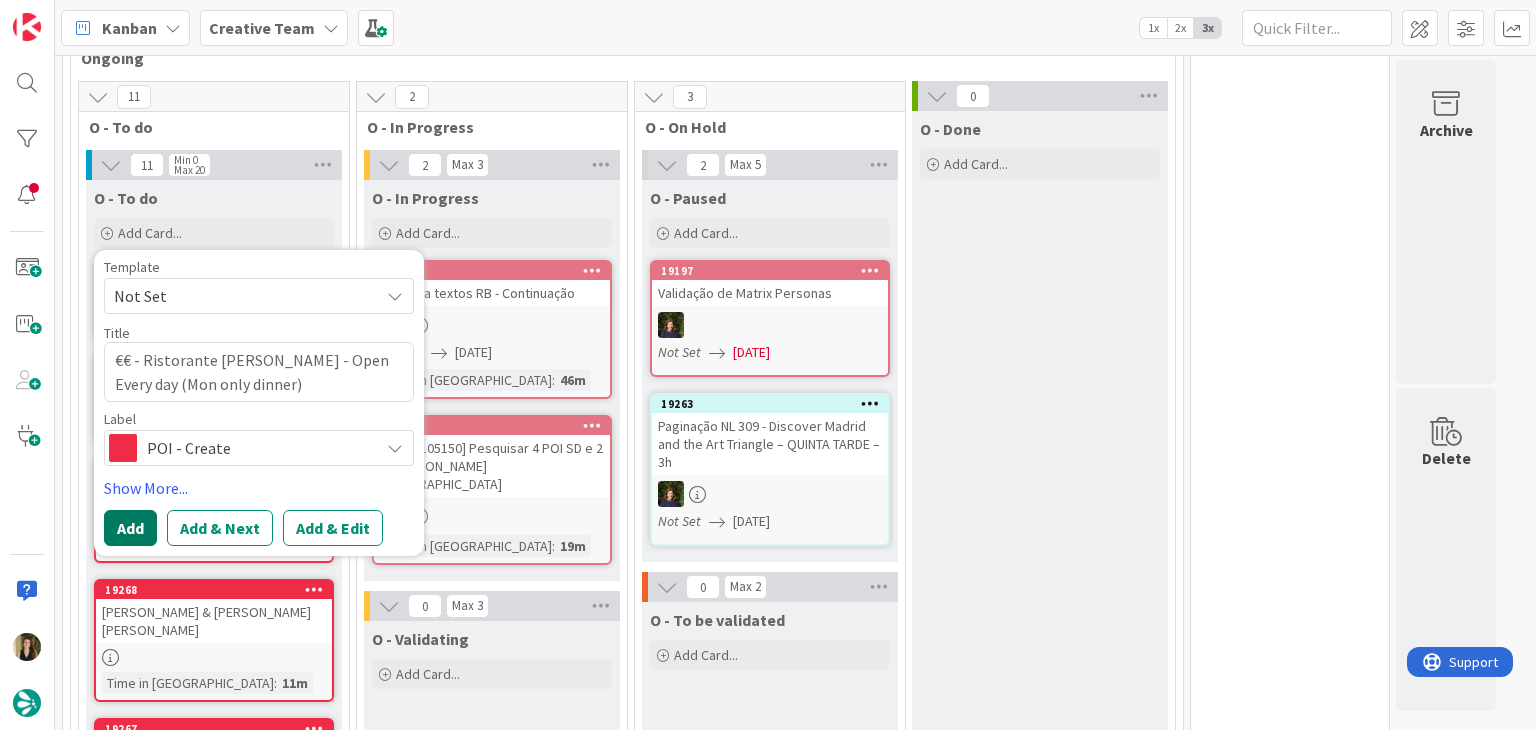 click on "Add" at bounding box center [130, 528] 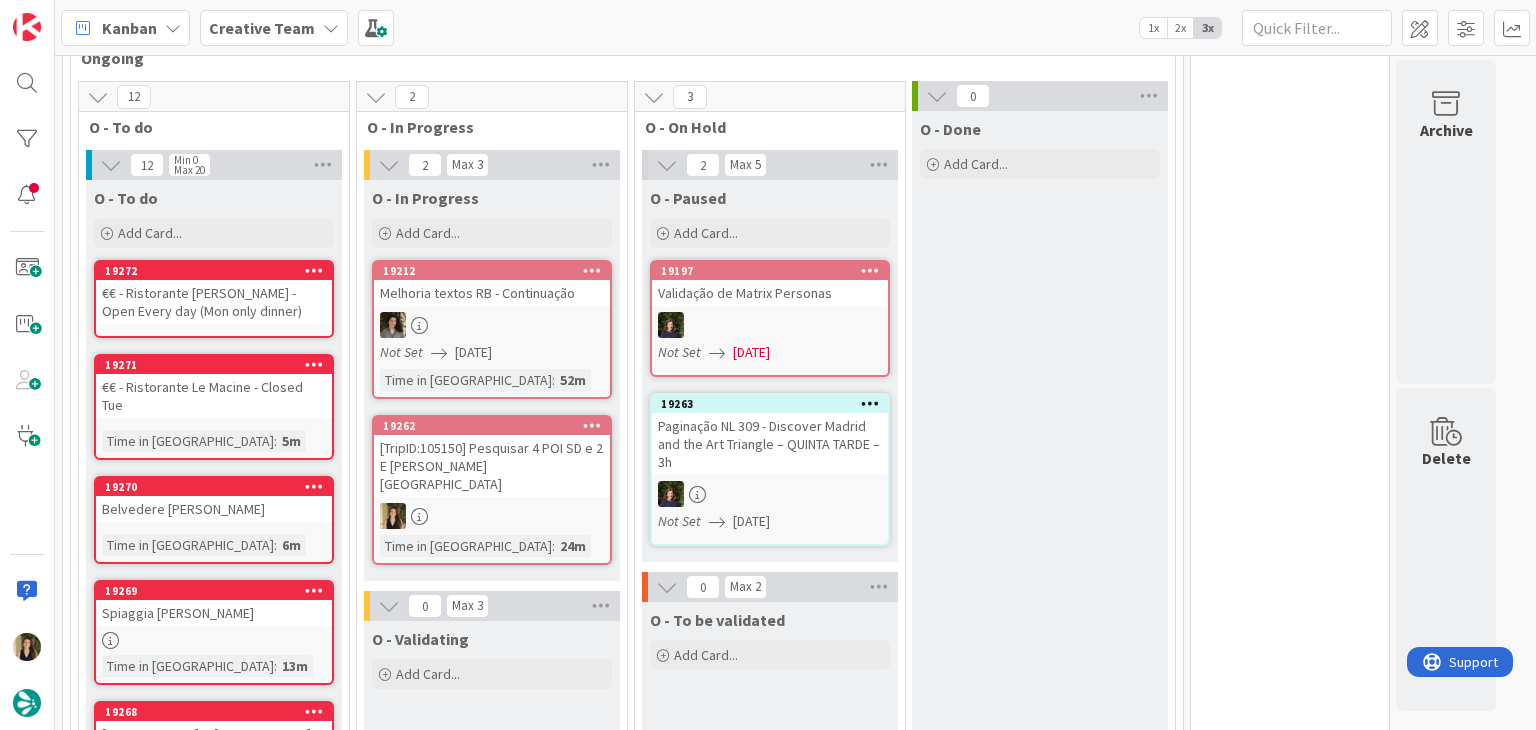 click on "[TripID:105150] Pesquisar 4 POI SD e 2 E [PERSON_NAME][GEOGRAPHIC_DATA]" at bounding box center (492, 466) 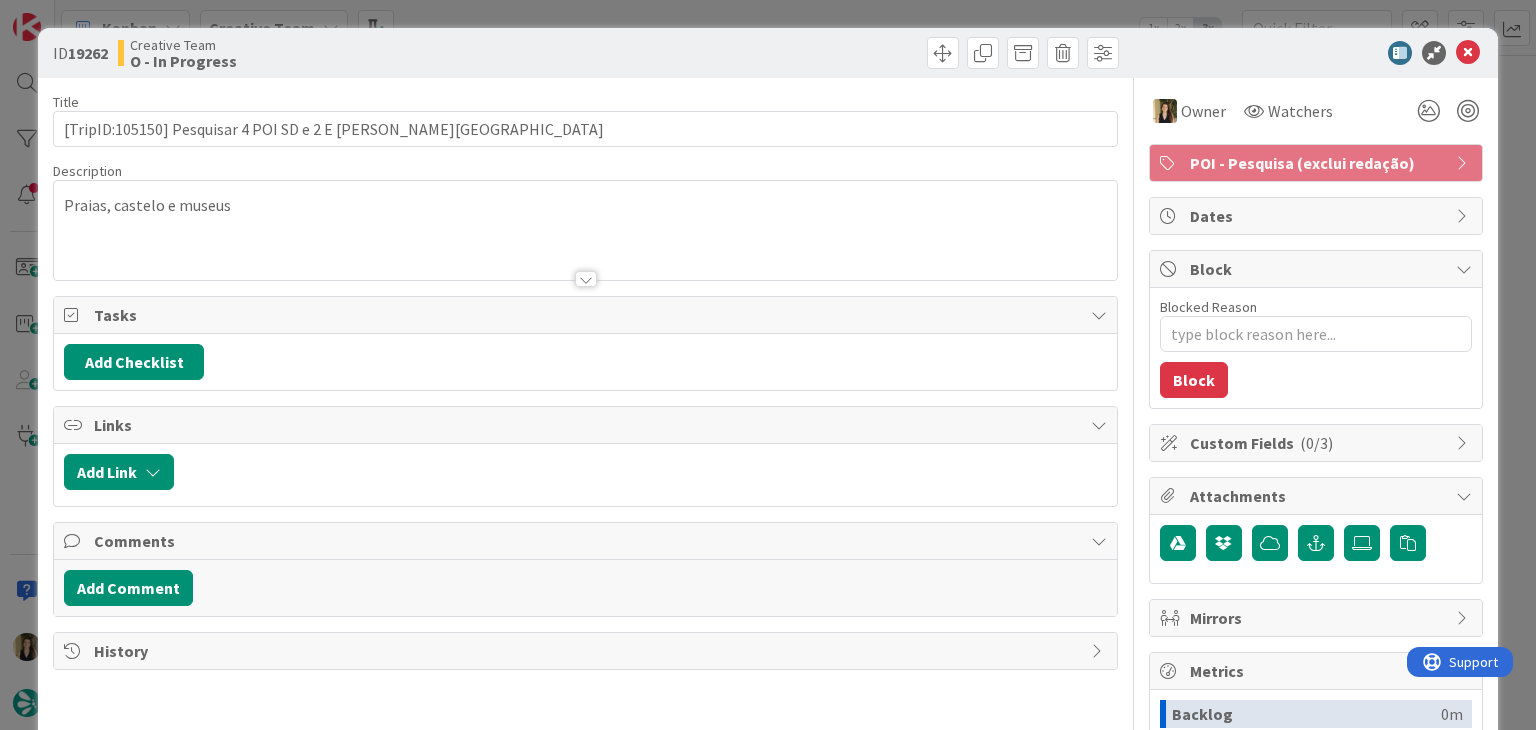 scroll, scrollTop: 0, scrollLeft: 0, axis: both 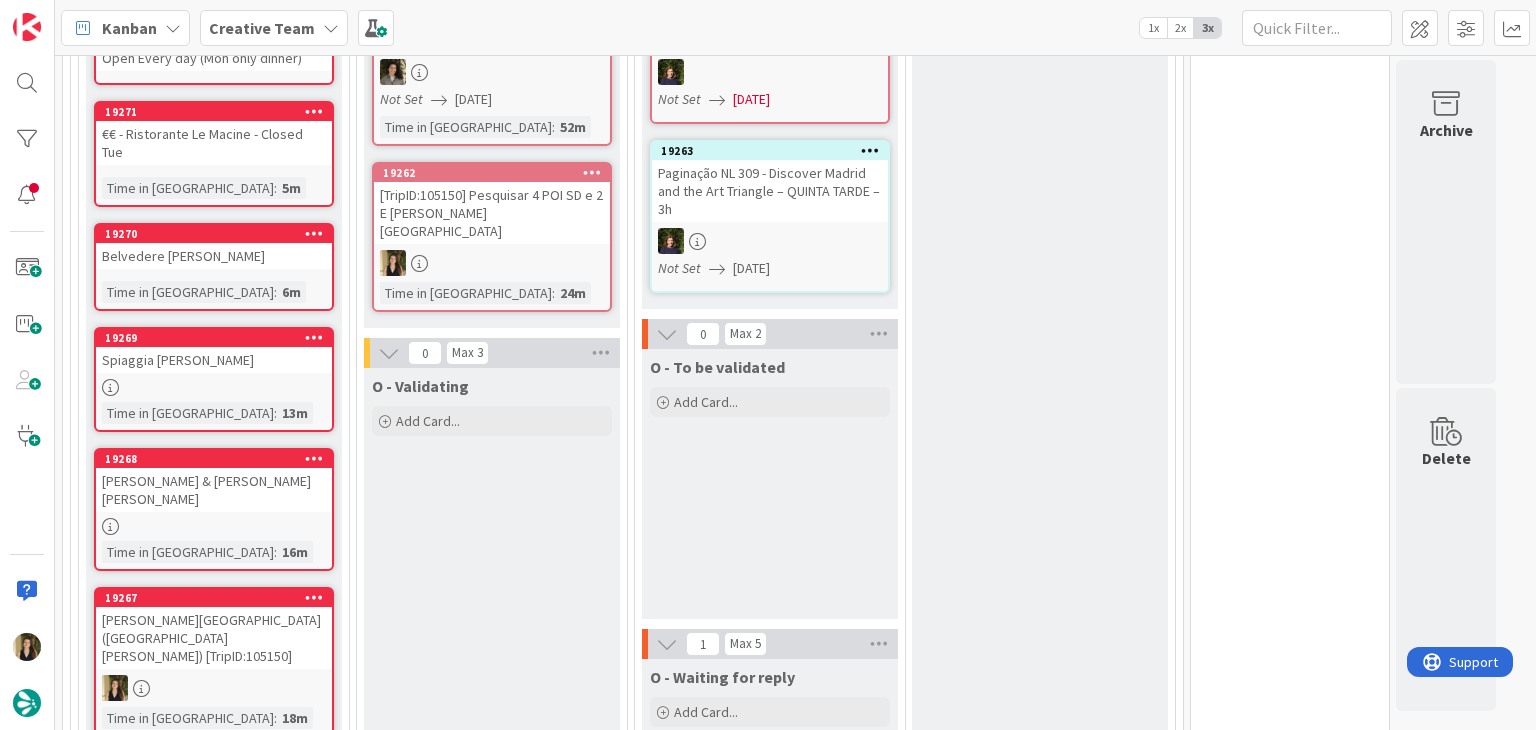 click on "19271 €€ - Ristorante Le Macine - Closed Tue Time in Column : 5m" at bounding box center (214, 154) 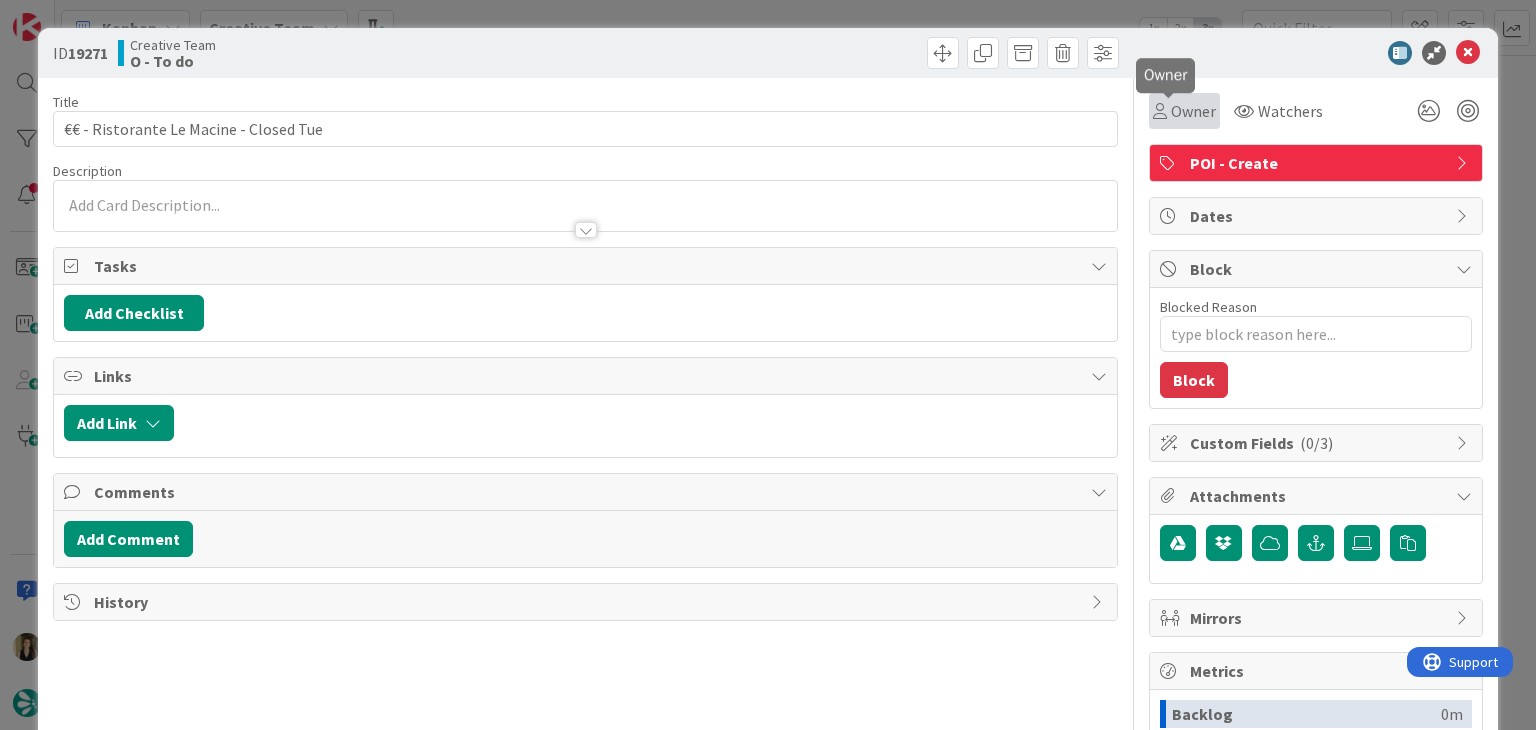 click on "Owner" at bounding box center [1193, 111] 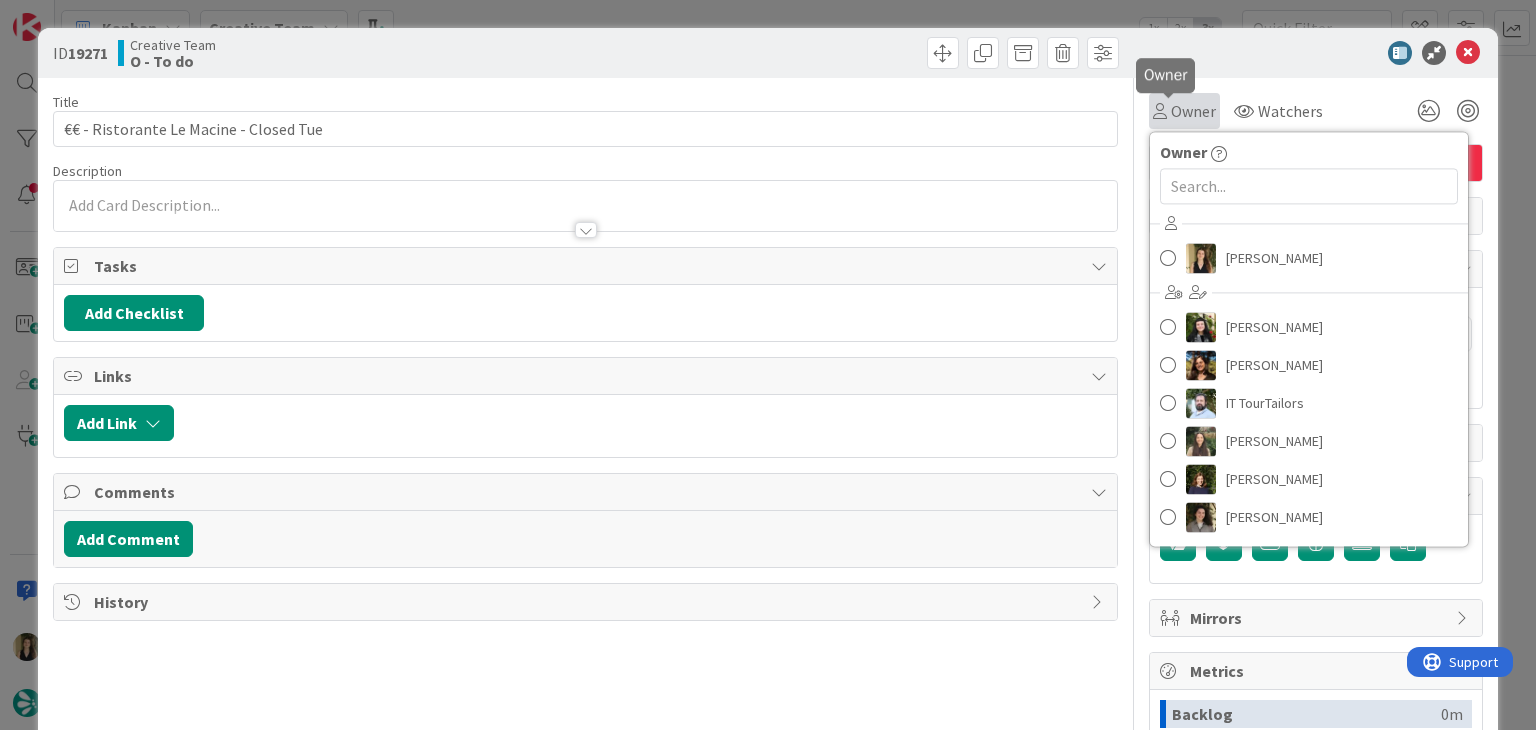 scroll, scrollTop: 0, scrollLeft: 0, axis: both 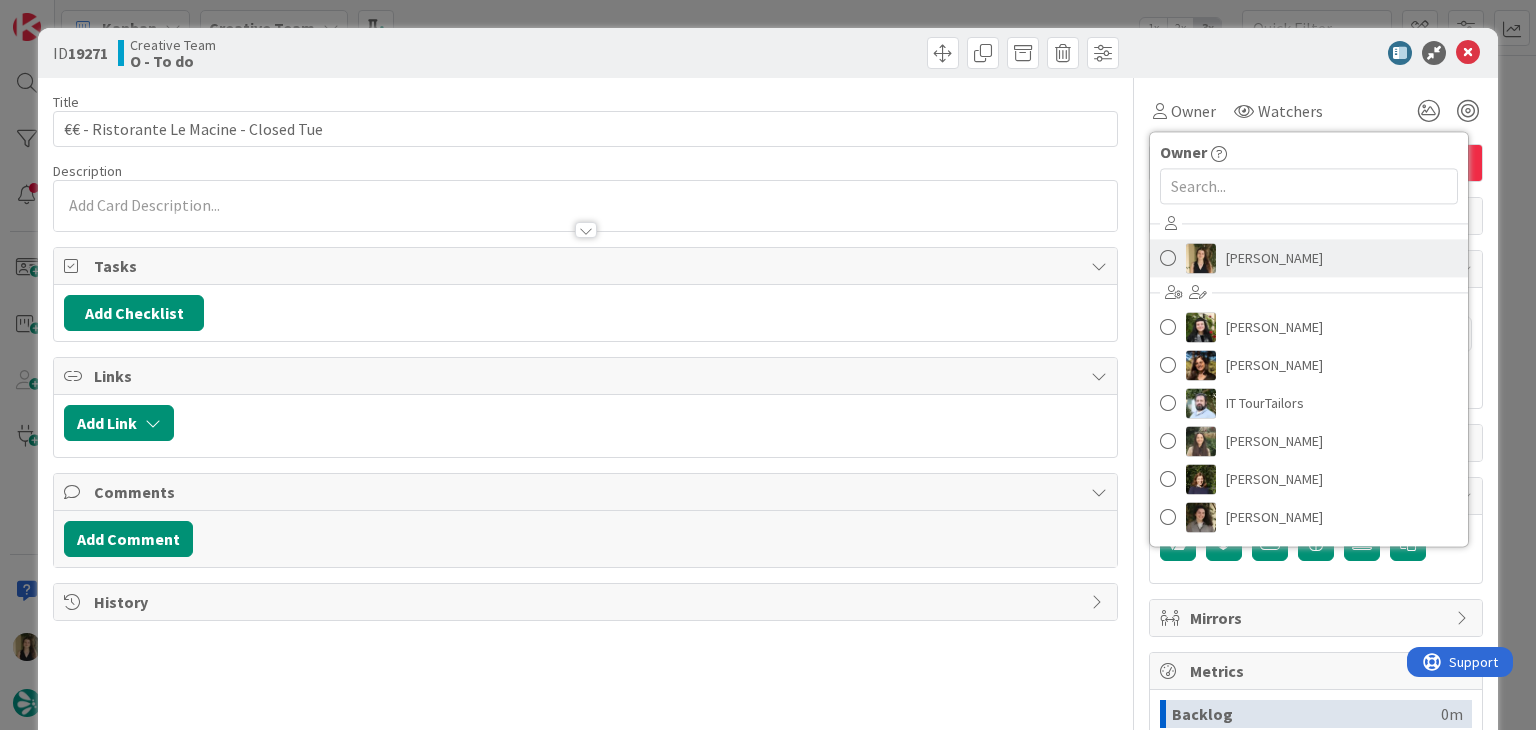 click on "[PERSON_NAME]" at bounding box center (1309, 258) 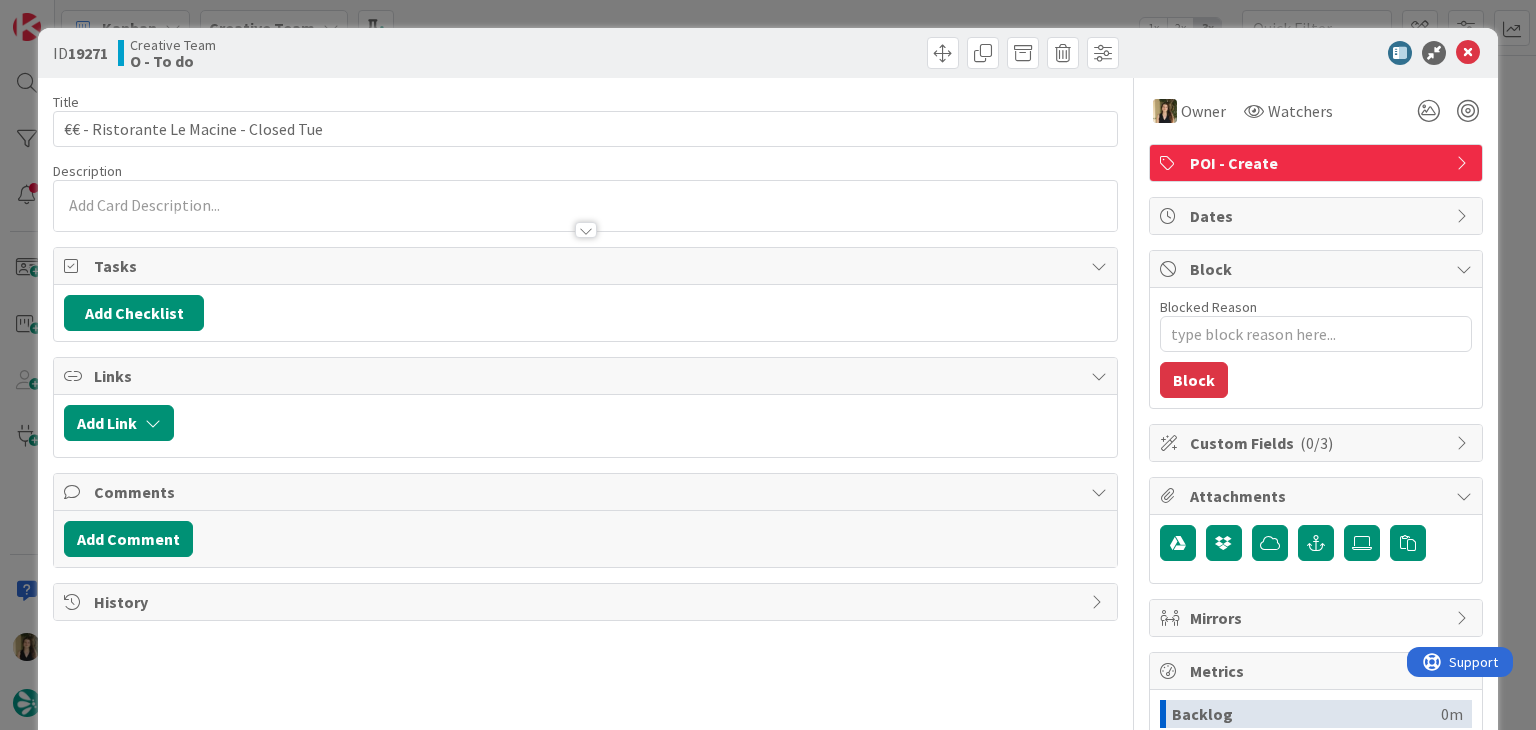 click at bounding box center [855, 53] 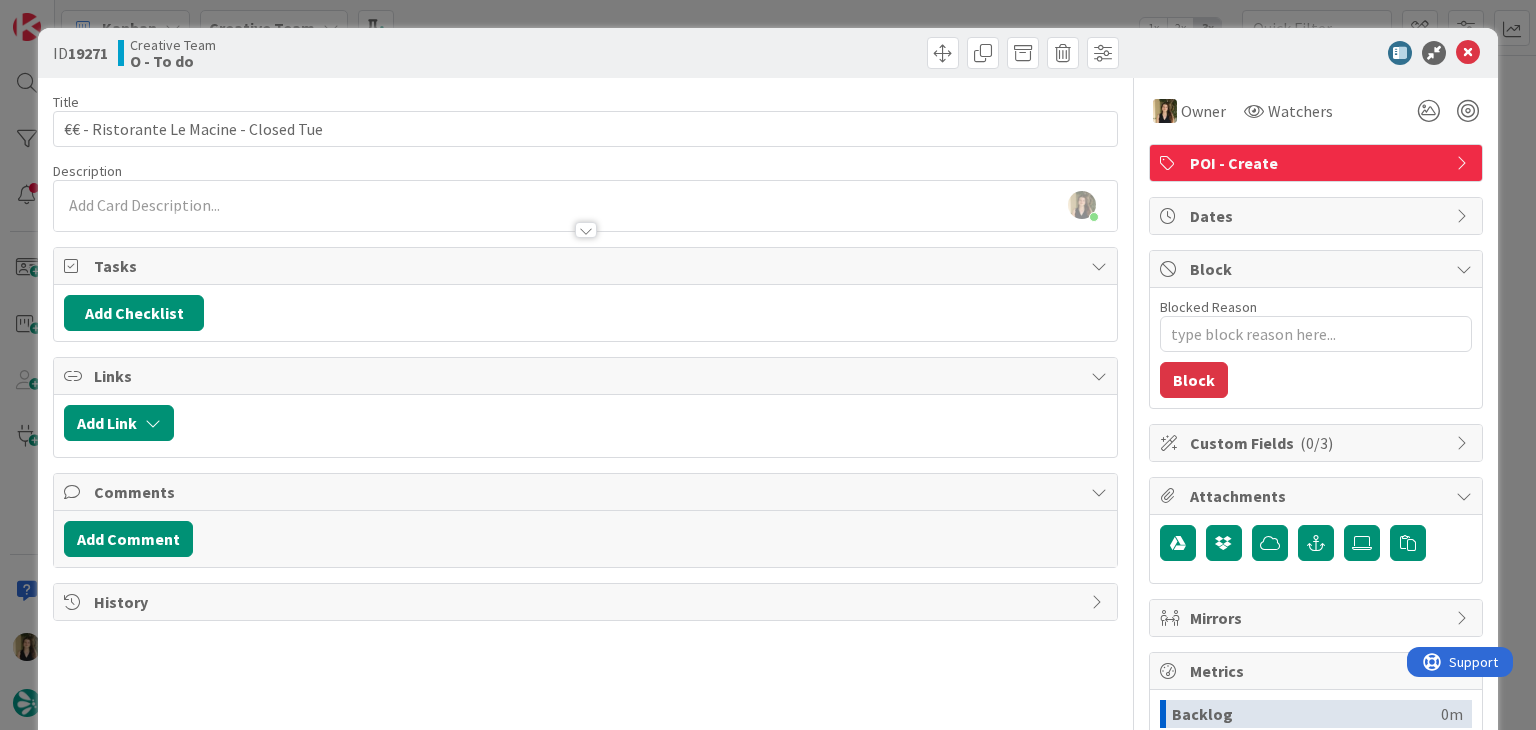 click on "ID  19271 Creative Team O - To do Title 38 / 128 €€ - Ristorante Le Macine - Closed Tue Description [PERSON_NAME] just joined Owner Watchers POI - Create  Tasks Add Checklist Links Add Link Comments Add Comment History Owner Owner Remove Set as Watcher [PERSON_NAME] [PERSON_NAME] [PERSON_NAME]  IT TourTailors [PERSON_NAME] [PERSON_NAME] [PERSON_NAME] [PERSON_NAME] Watchers POI - Create  Dates Block Blocked Reason 0 / 256 Block Custom Fields ( 0/3 ) Attachments Mirrors Metrics Backlog 0m To Do 5m Buffer 0m In Progress 0m Total Time 5m Lead Time 5m Cycle Time 0m Blocked Time 0m Show Details" at bounding box center (768, 365) 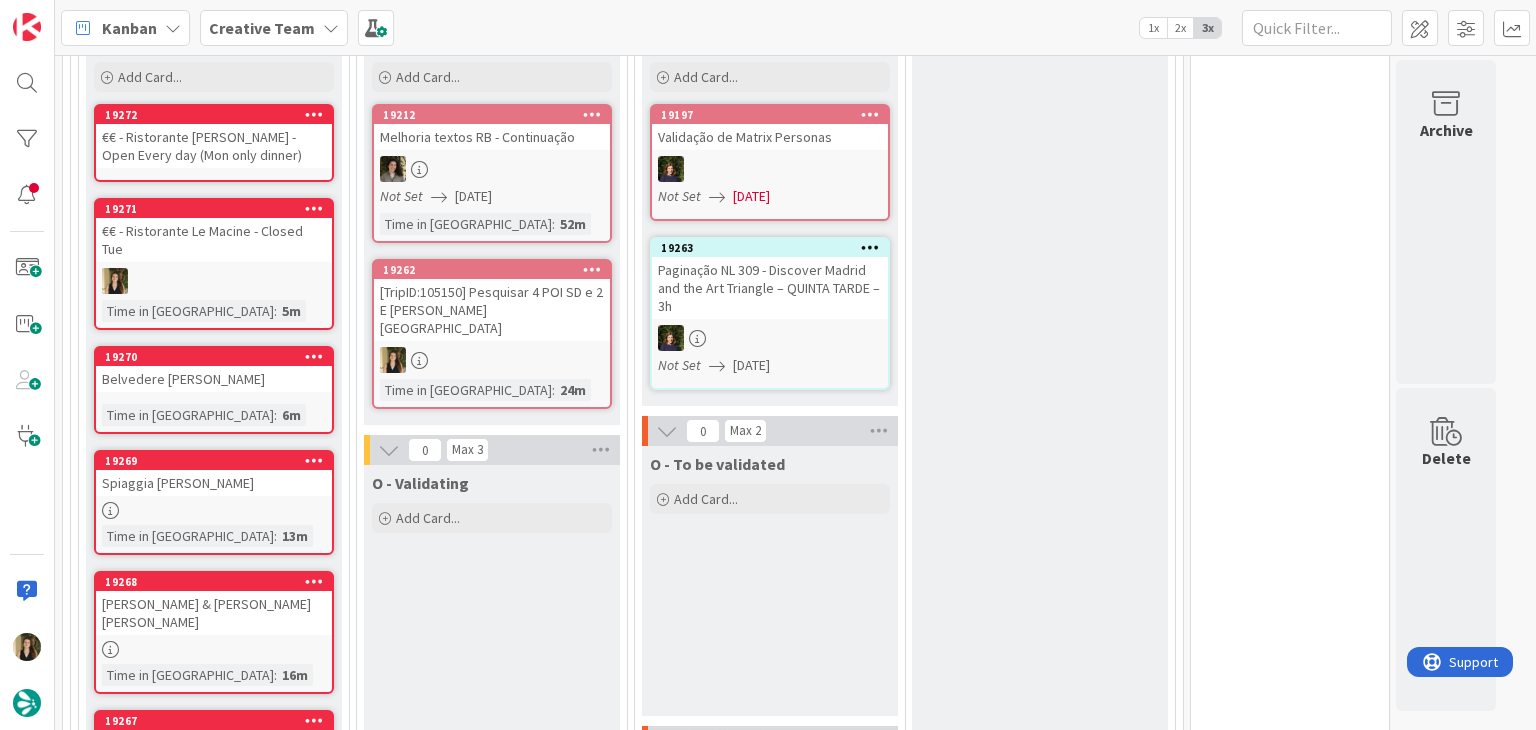 scroll, scrollTop: 675, scrollLeft: 0, axis: vertical 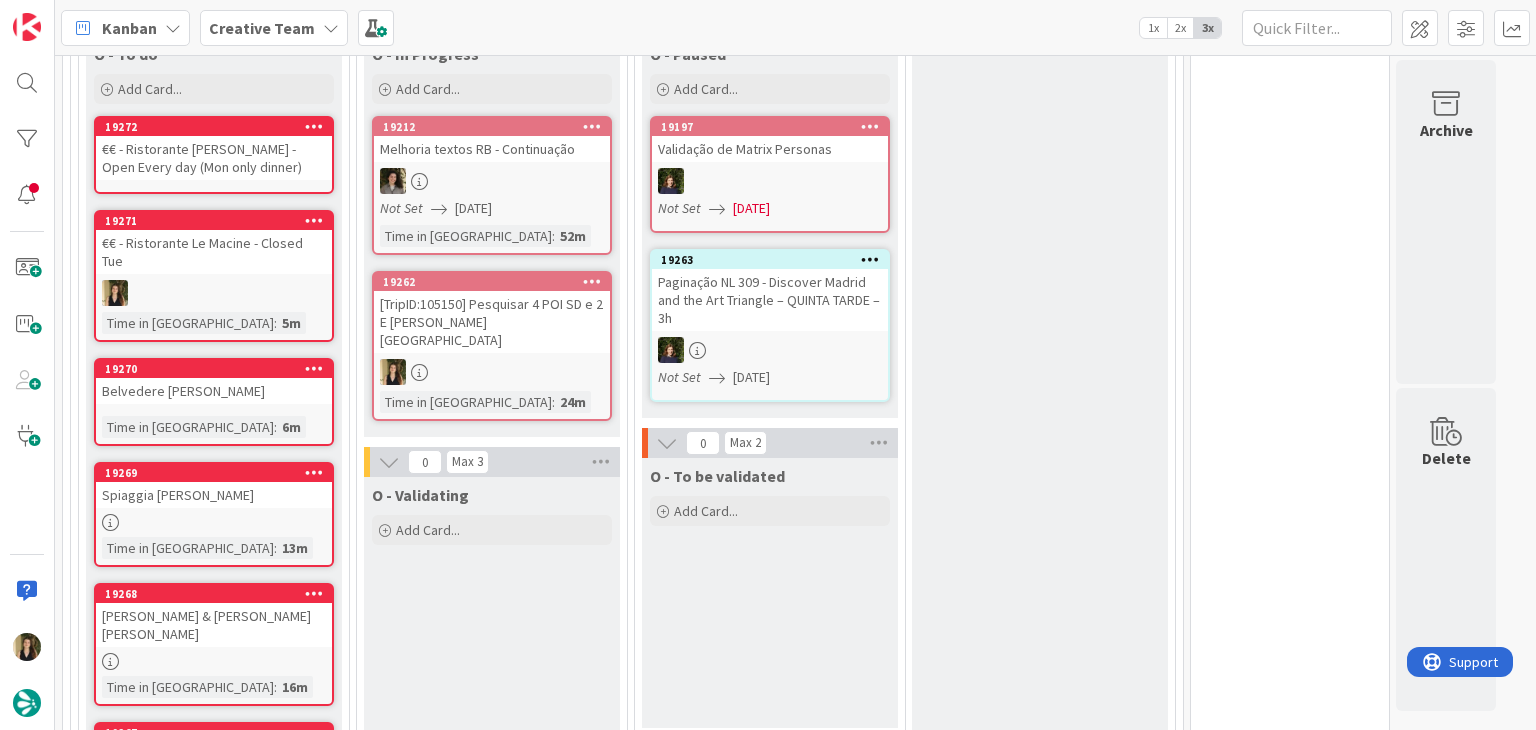 click on "€€ - Ristorante [PERSON_NAME] - Open Every day (Mon only dinner)" at bounding box center [214, 158] 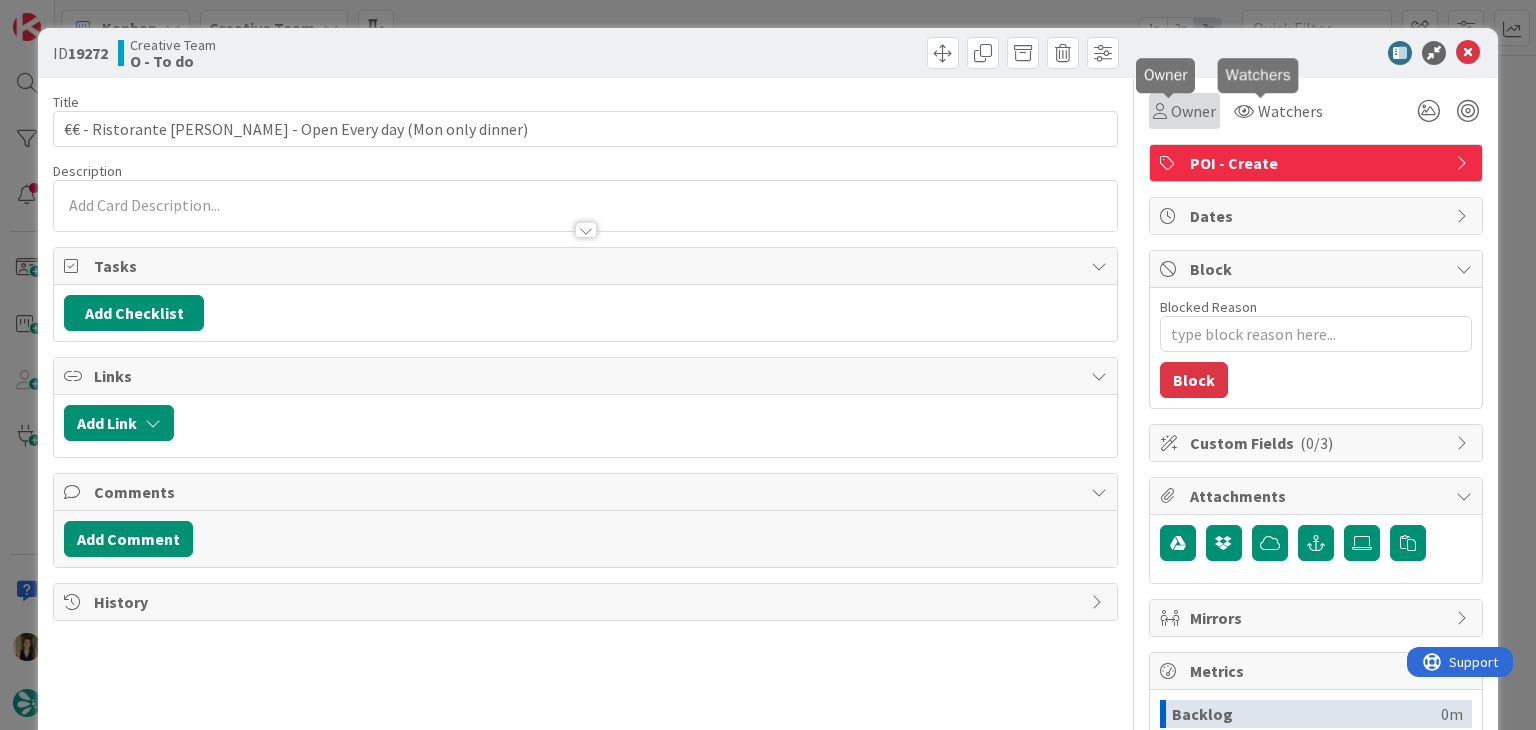 scroll, scrollTop: 0, scrollLeft: 0, axis: both 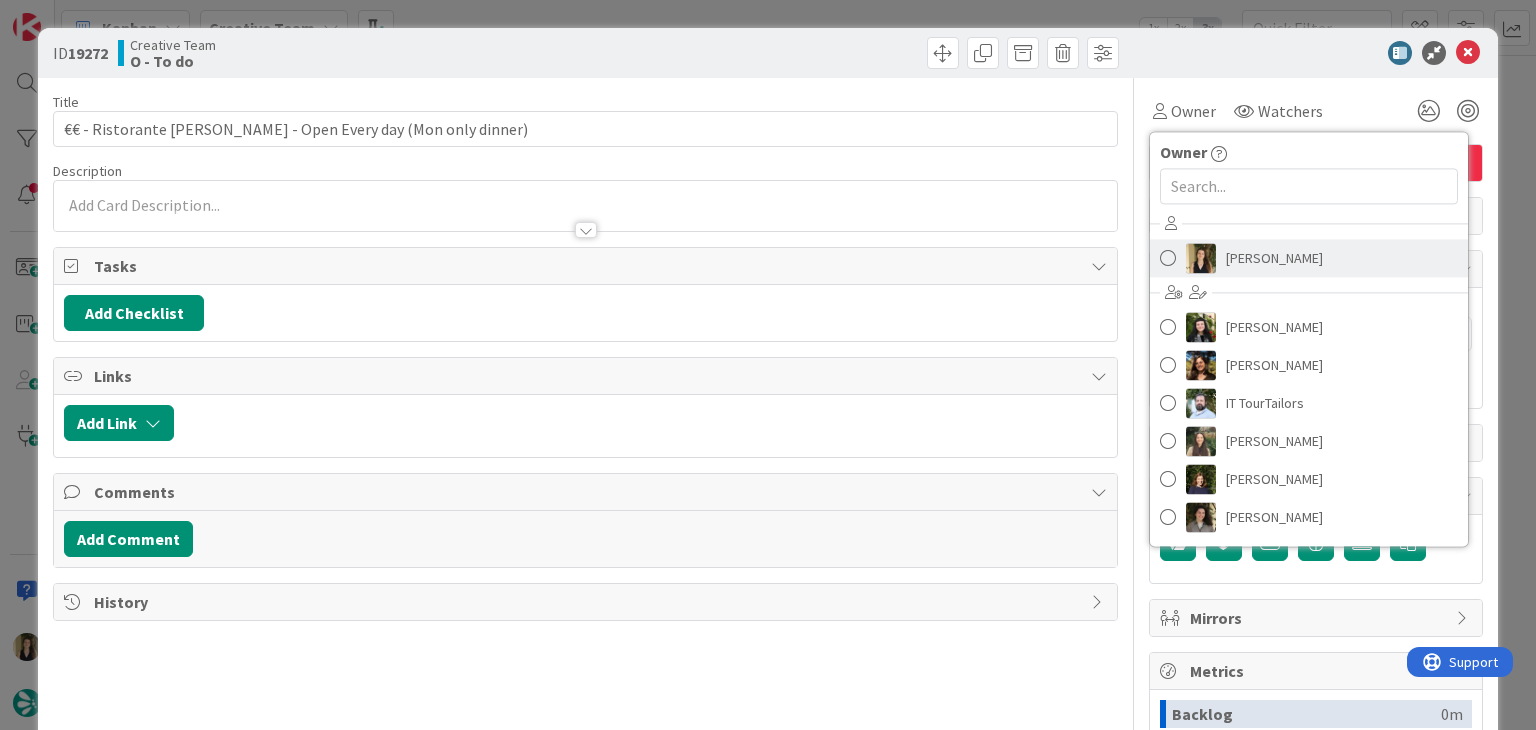 click on "[PERSON_NAME]" at bounding box center [1309, 258] 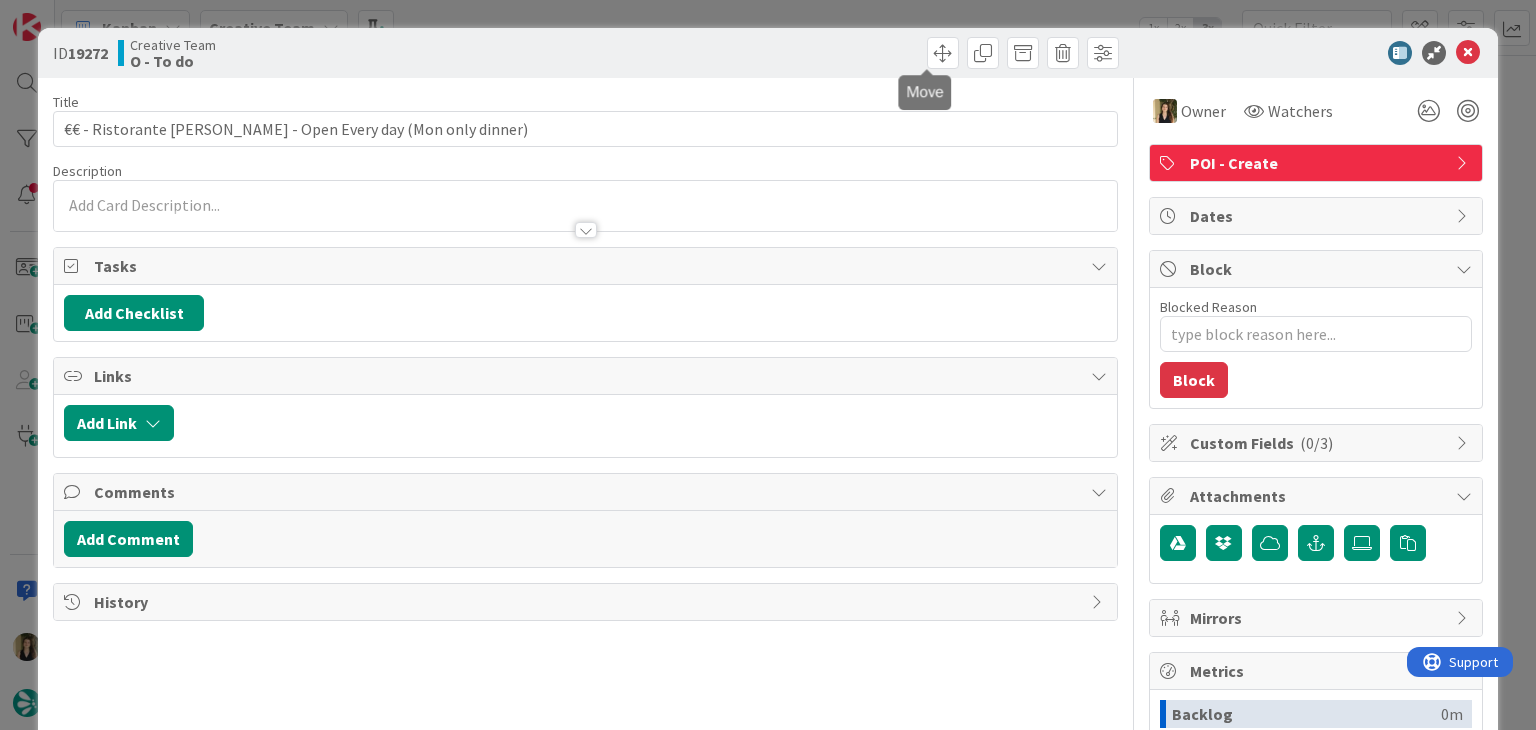 click at bounding box center (855, 53) 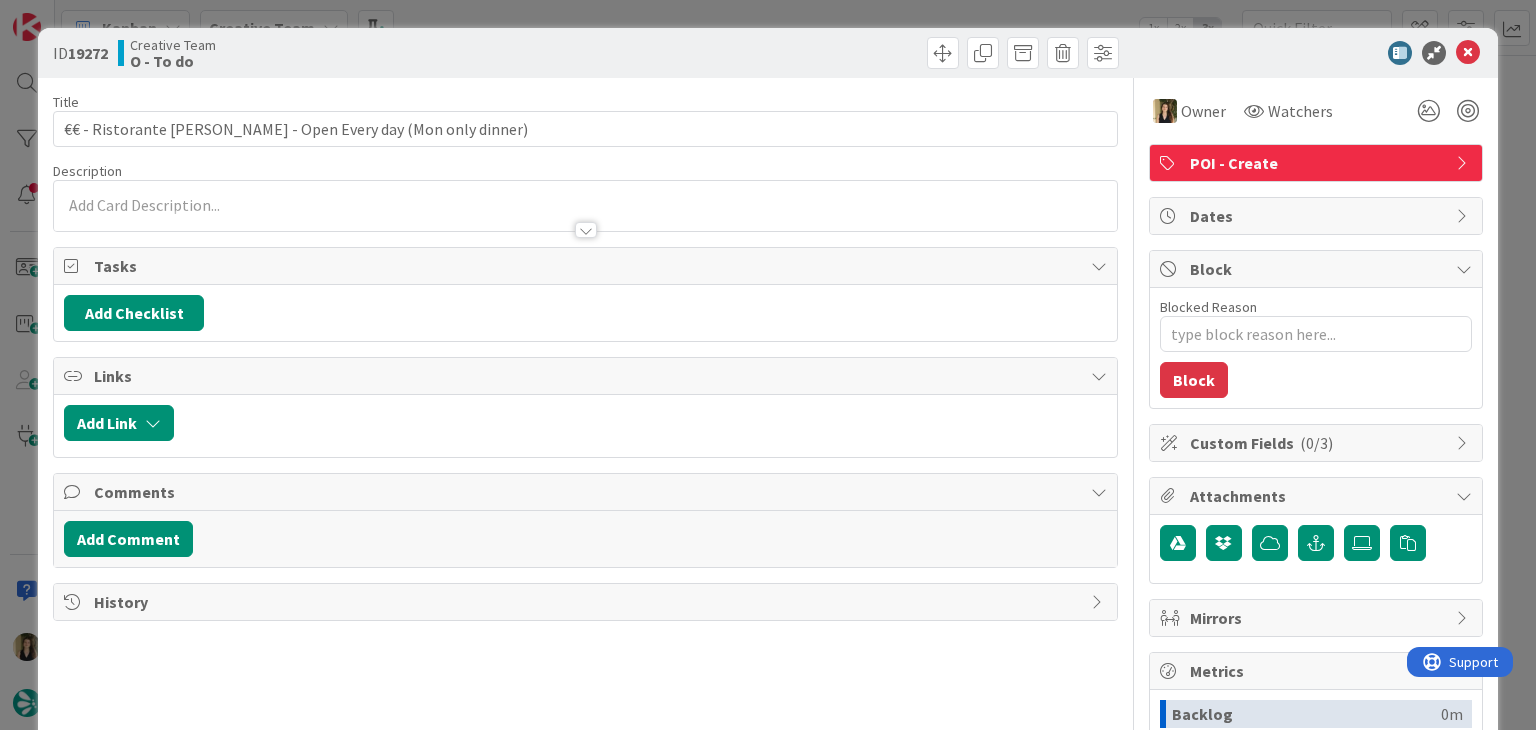 click on "ID  19272 Creative Team O - To do Title 59 / 128 €€ - Ristorante [PERSON_NAME] - Open Every day (Mon only dinner) Description Owner Watchers POI - Create  Tasks Add Checklist Links Add Link Comments Add Comment History Owner Owner Remove Set as Watcher [PERSON_NAME] [PERSON_NAME] [PERSON_NAME]  IT TourTailors [PERSON_NAME] [PERSON_NAME] [PERSON_NAME] [PERSON_NAME] Watchers POI - Create  Dates Block Blocked Reason 0 / 256 Block Custom Fields ( 0/3 ) Attachments Mirrors Metrics Backlog 0m To Do 0m Buffer 0m In Progress 0m Total Time 0m Lead Time 0m Cycle Time 0m Blocked Time 0m Show Details" at bounding box center [768, 365] 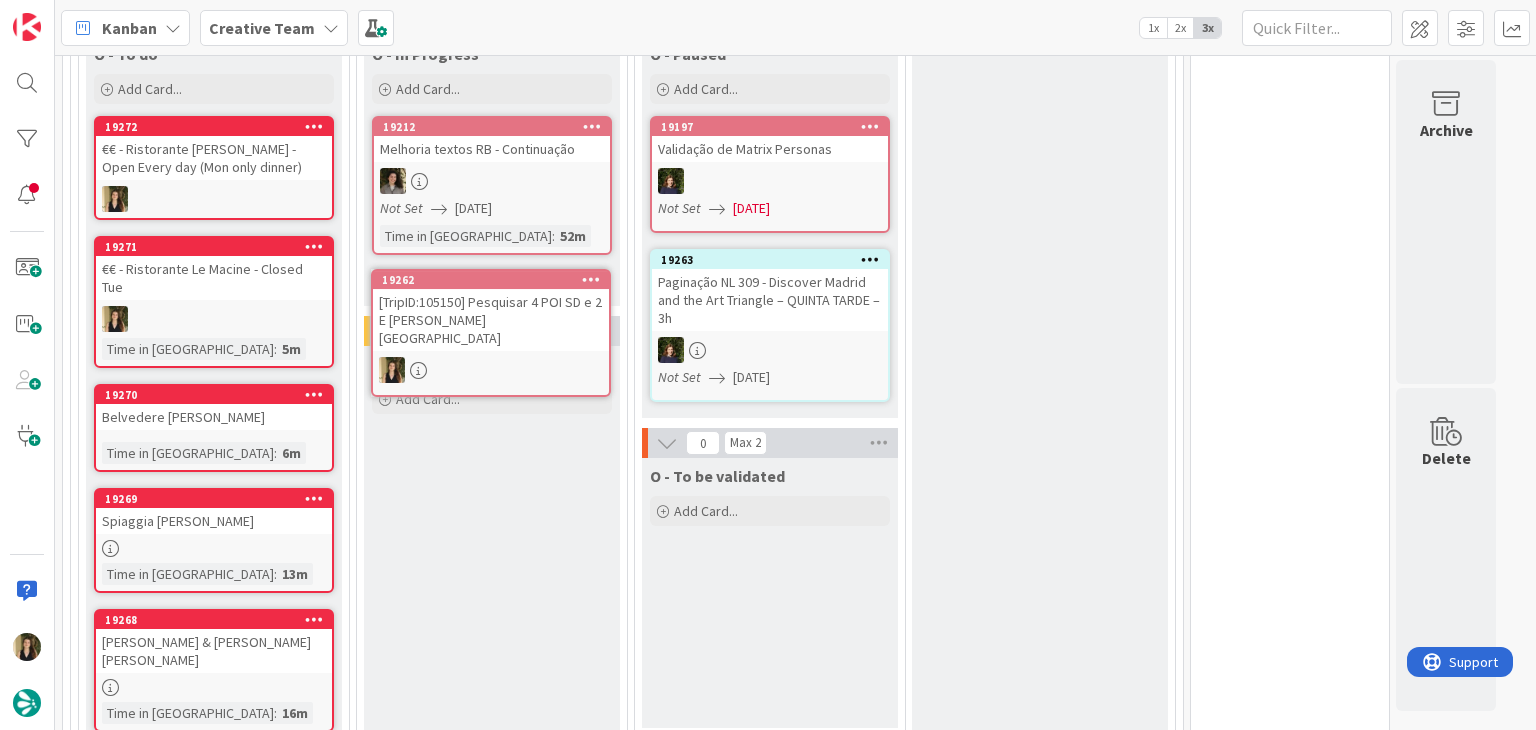scroll, scrollTop: 0, scrollLeft: 0, axis: both 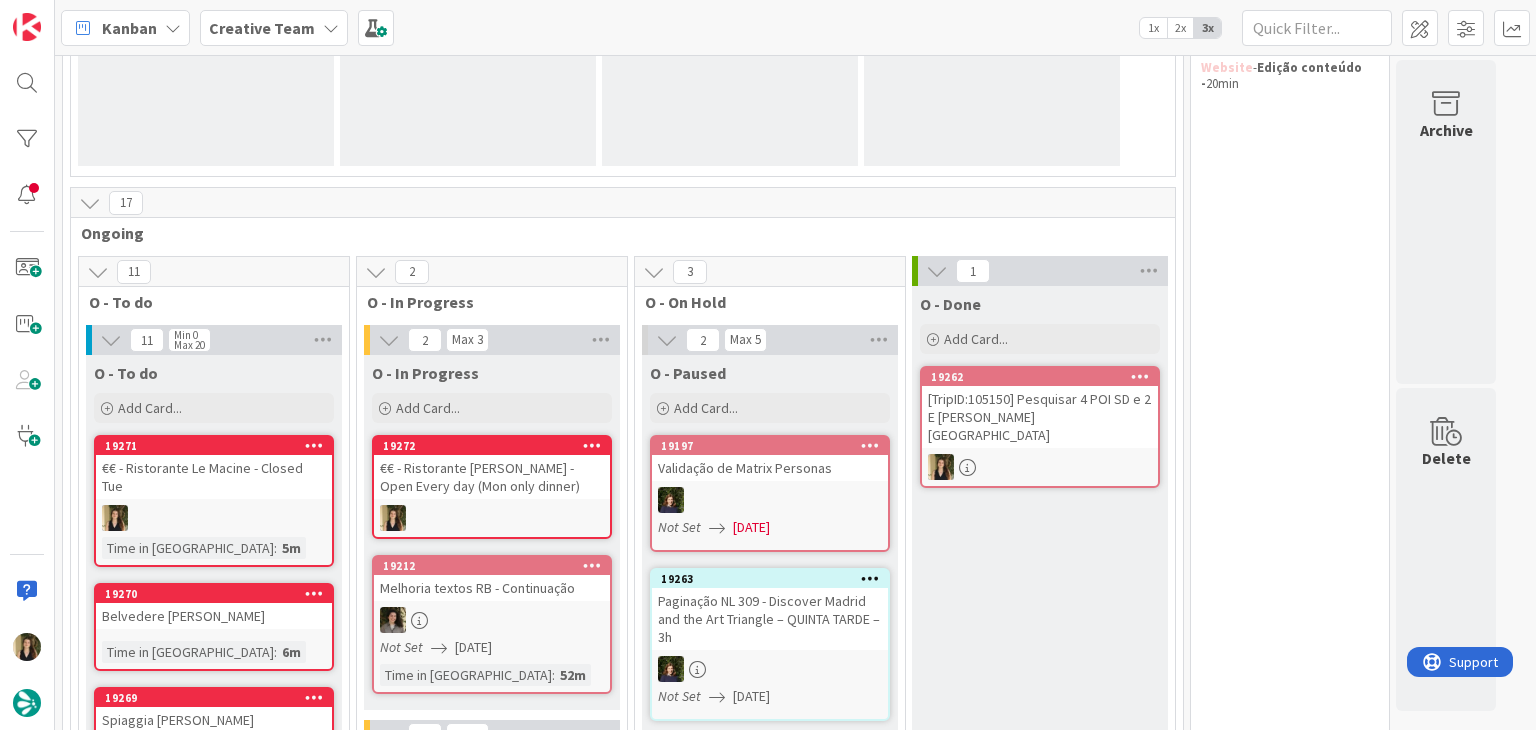 click on "€€ - Ristorante [PERSON_NAME] - Open Every day (Mon only dinner)" at bounding box center (492, 477) 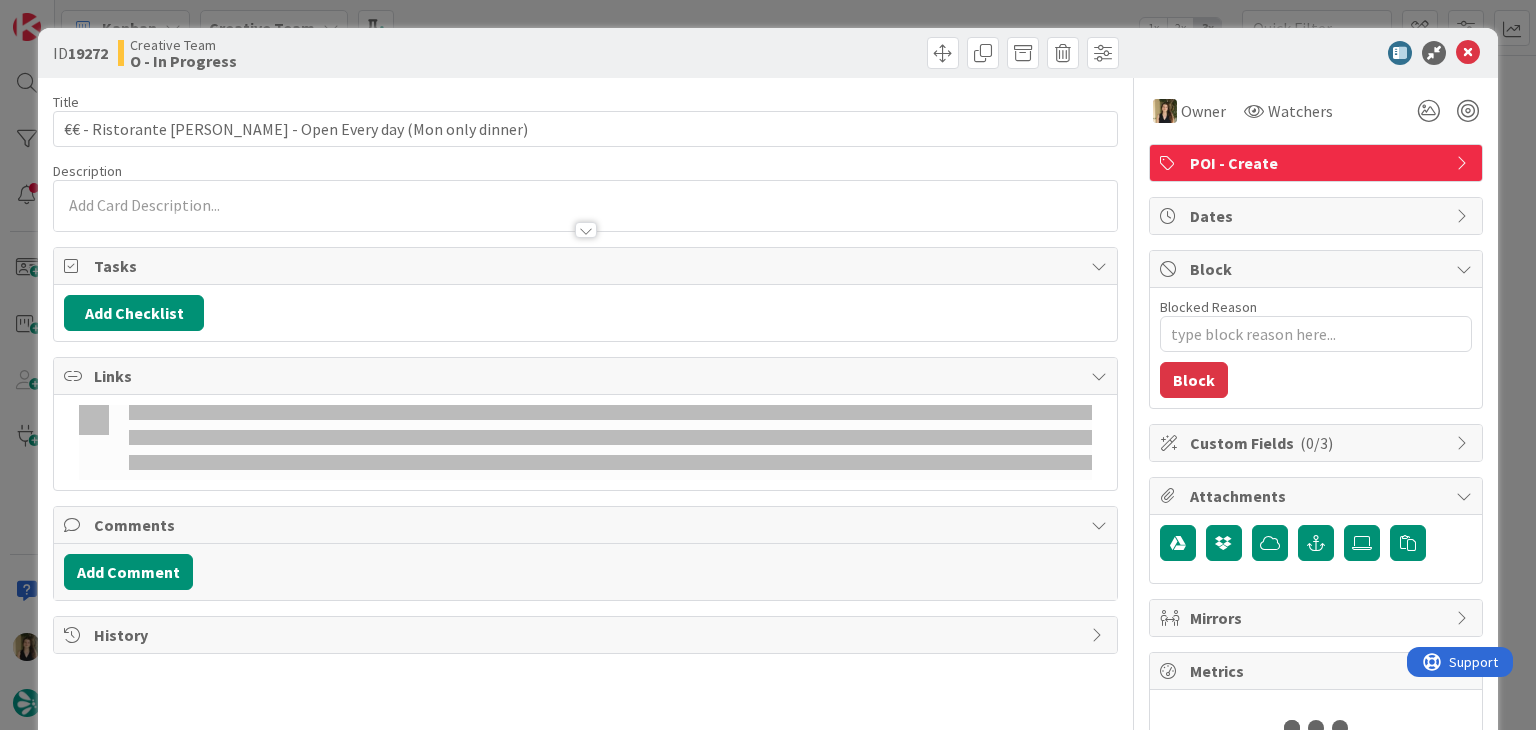 scroll, scrollTop: 0, scrollLeft: 0, axis: both 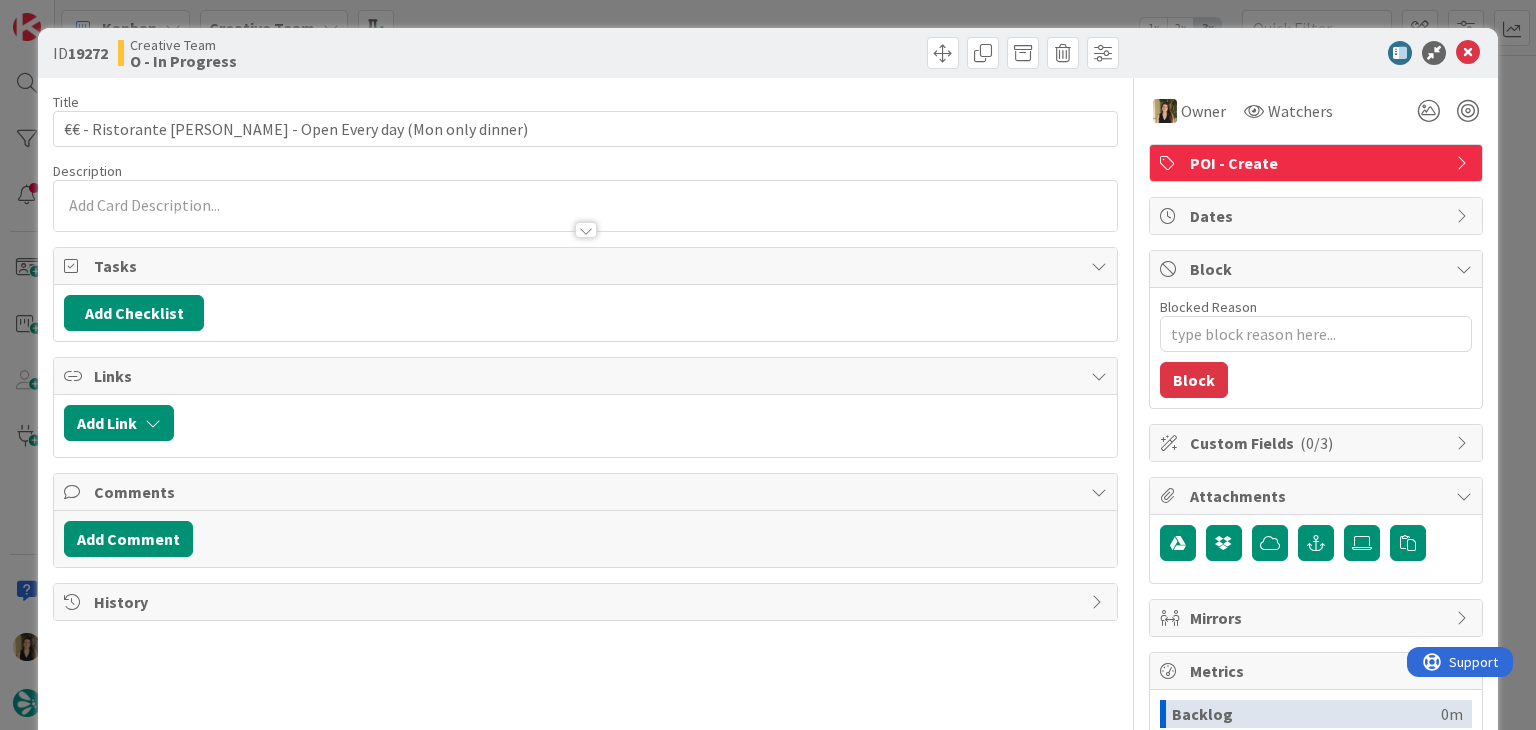 click at bounding box center [586, 230] 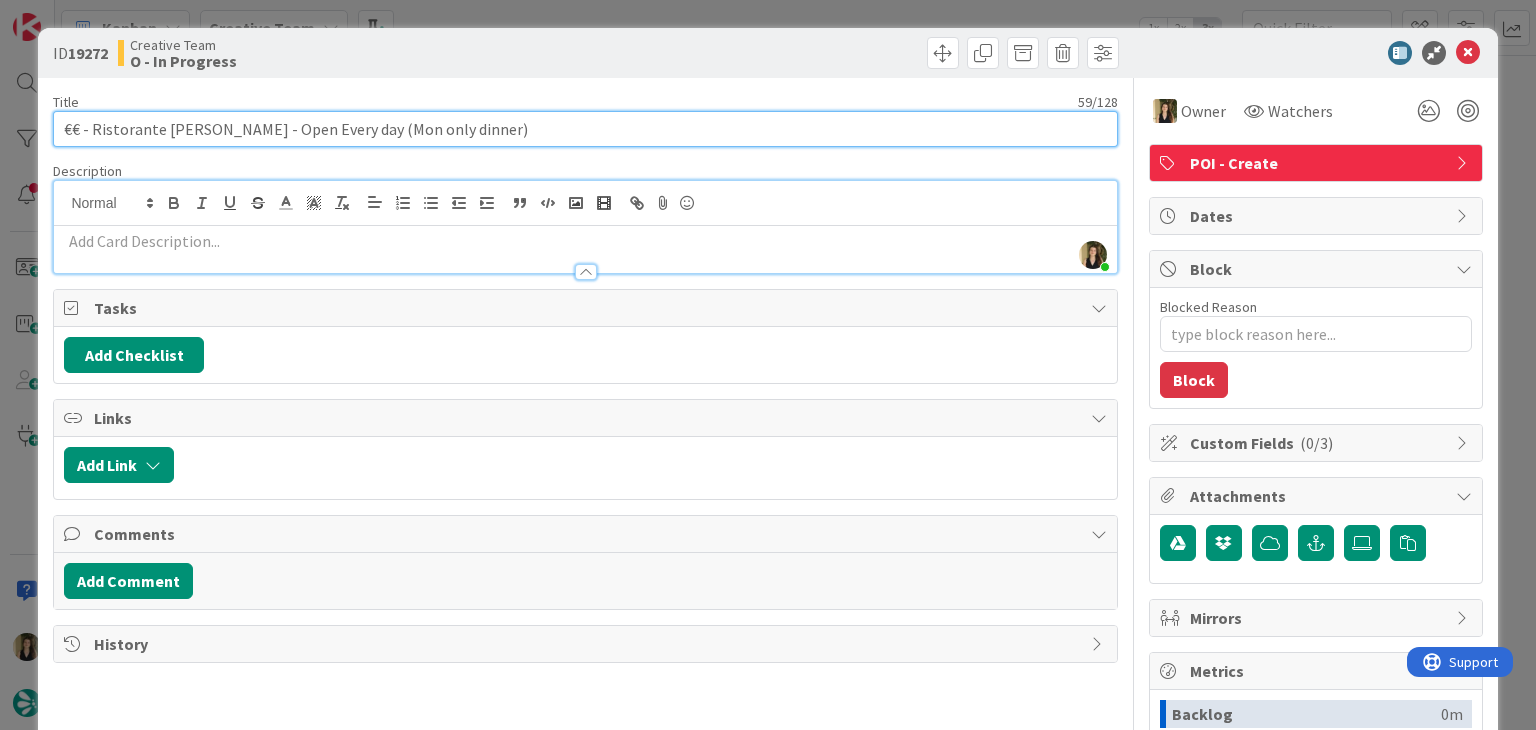 drag, startPoint x: 506, startPoint y: 132, endPoint x: 56, endPoint y: 129, distance: 450.01 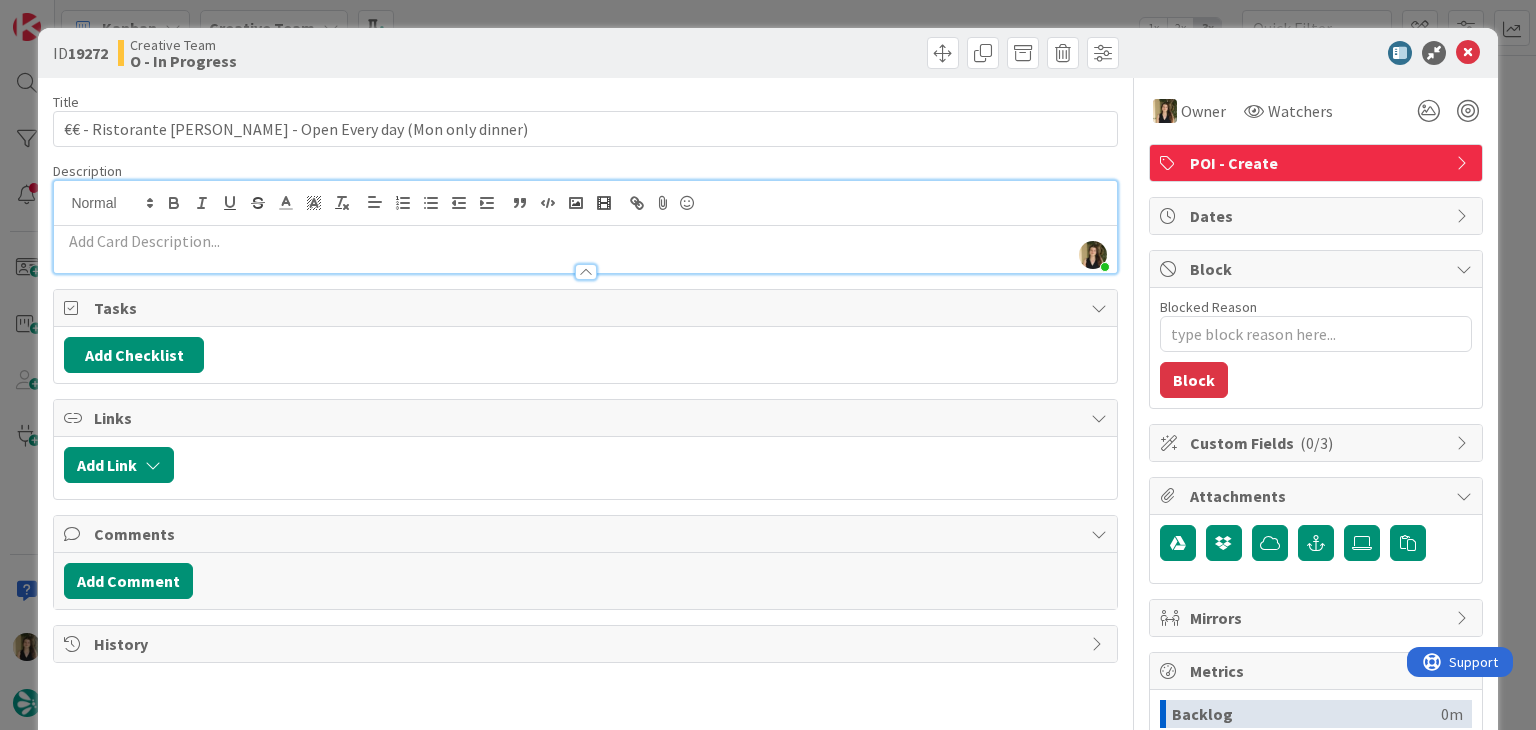 click at bounding box center [855, 53] 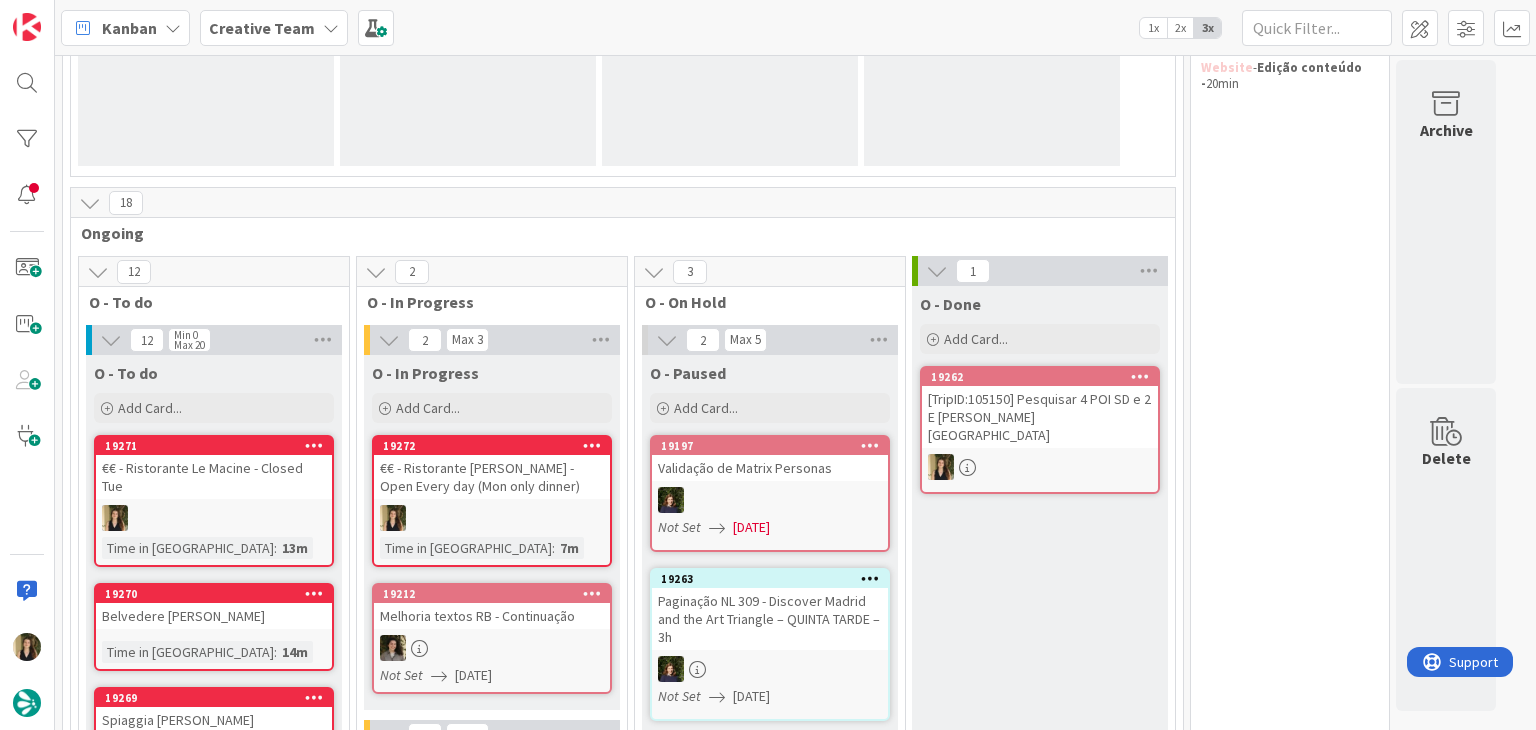 scroll, scrollTop: 0, scrollLeft: 0, axis: both 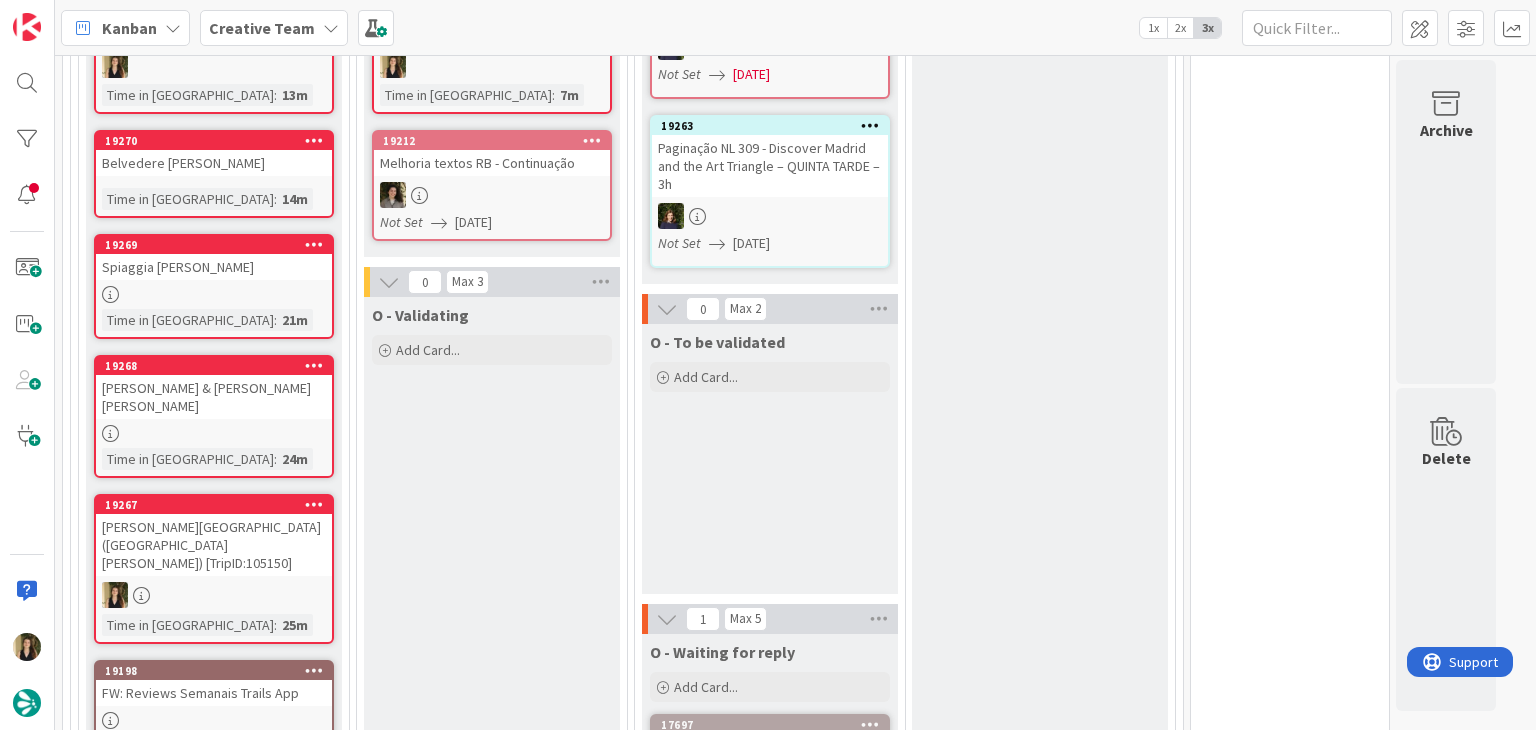 click on "Spiaggia [PERSON_NAME]" at bounding box center (214, 267) 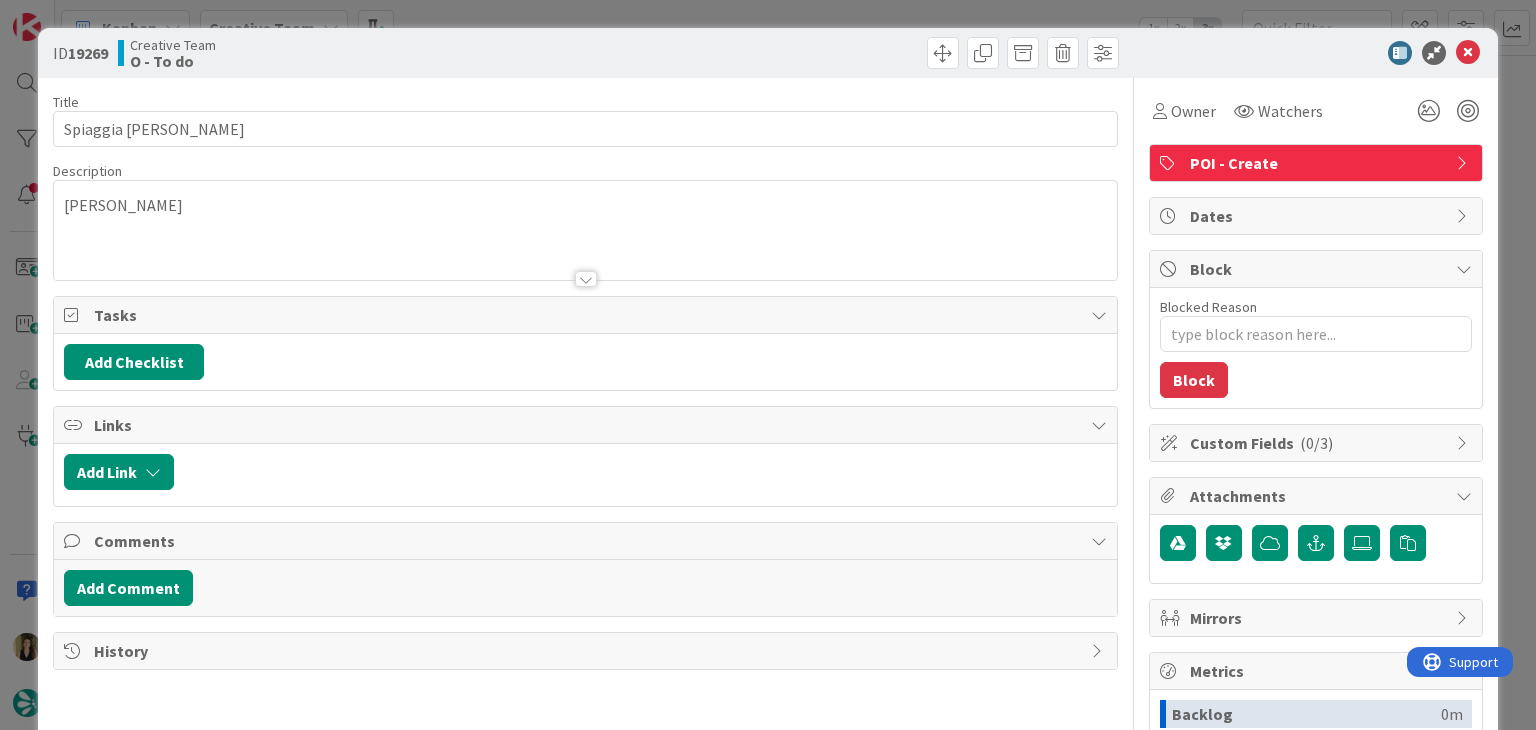 scroll, scrollTop: 0, scrollLeft: 0, axis: both 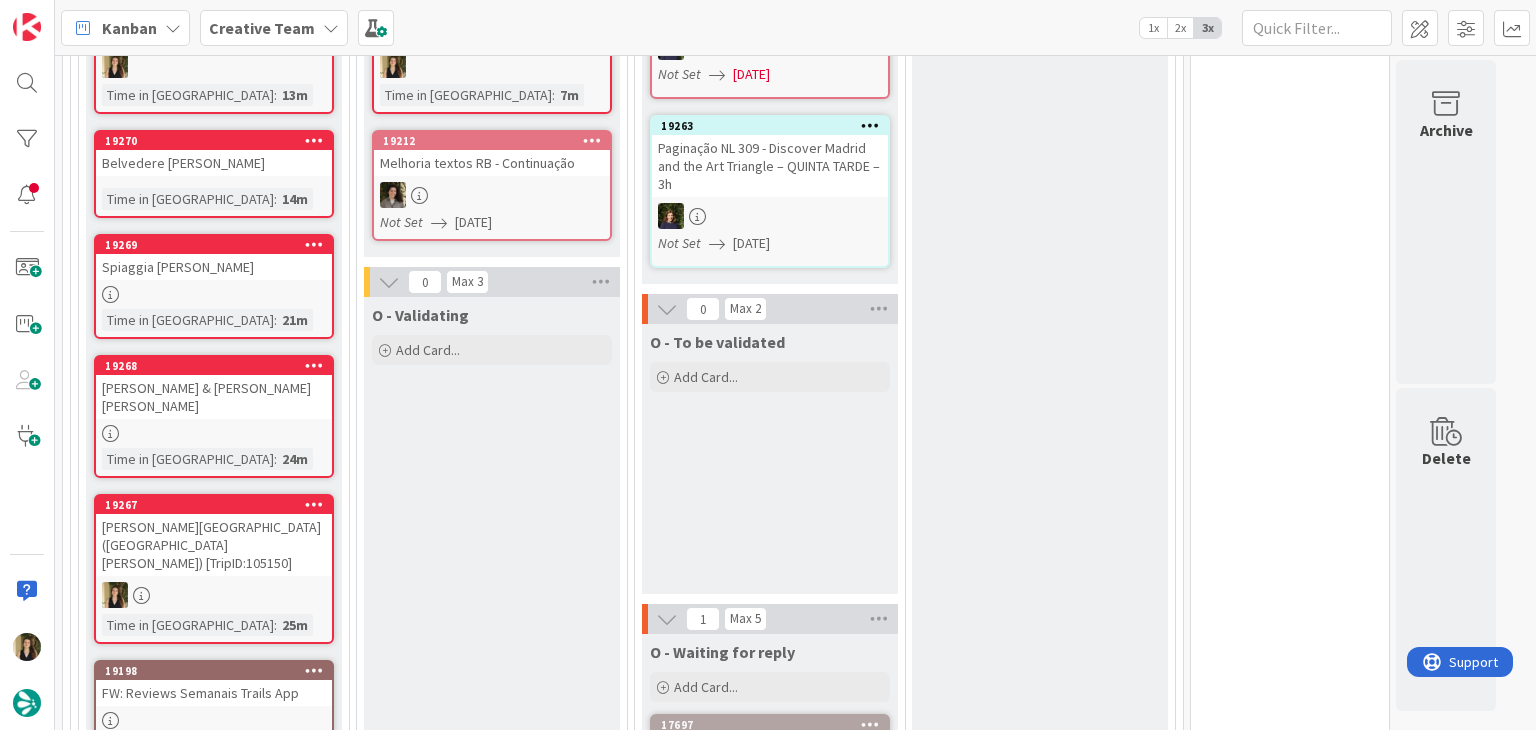 click on "19270 Belvedere [PERSON_NAME] Time in [GEOGRAPHIC_DATA] : 14m" at bounding box center (214, 174) 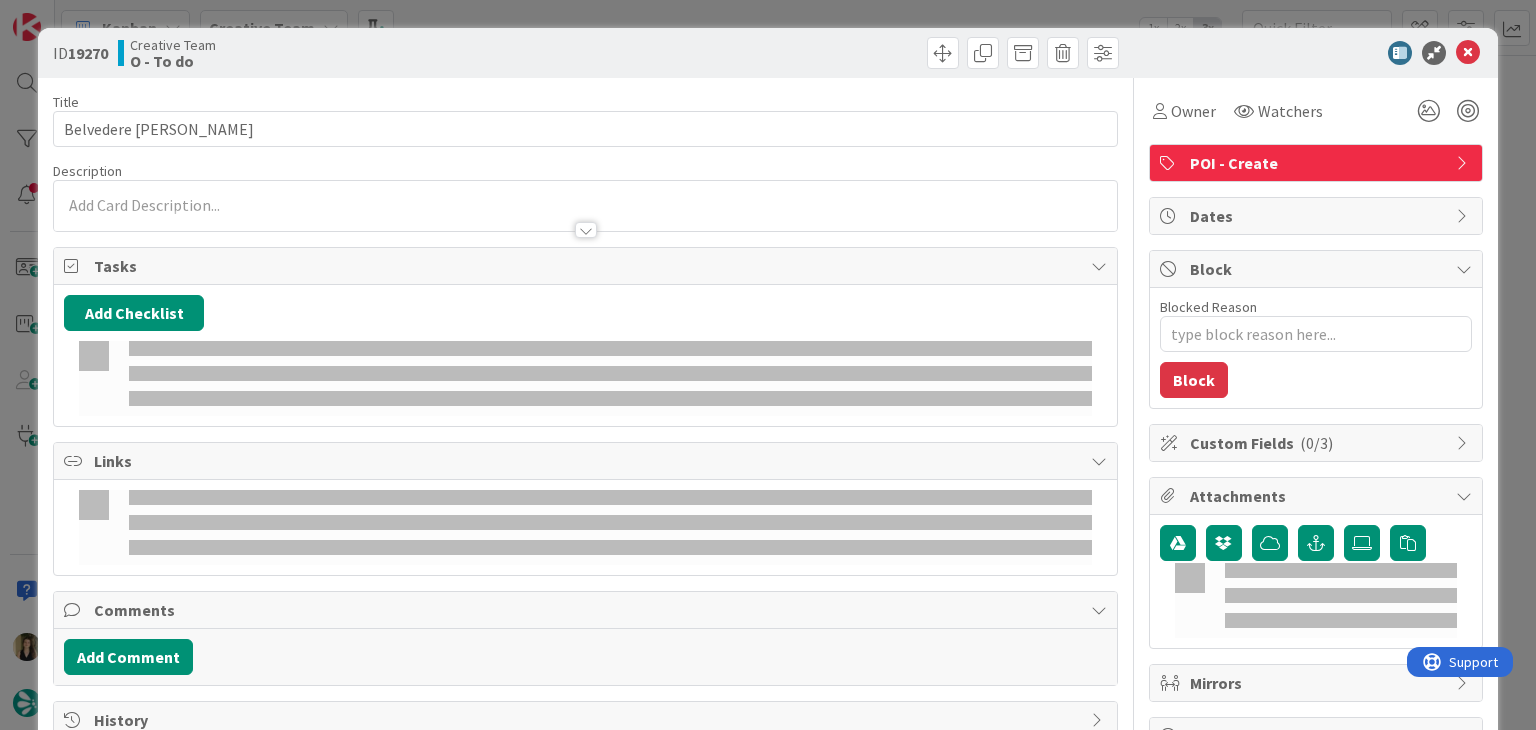 scroll, scrollTop: 0, scrollLeft: 0, axis: both 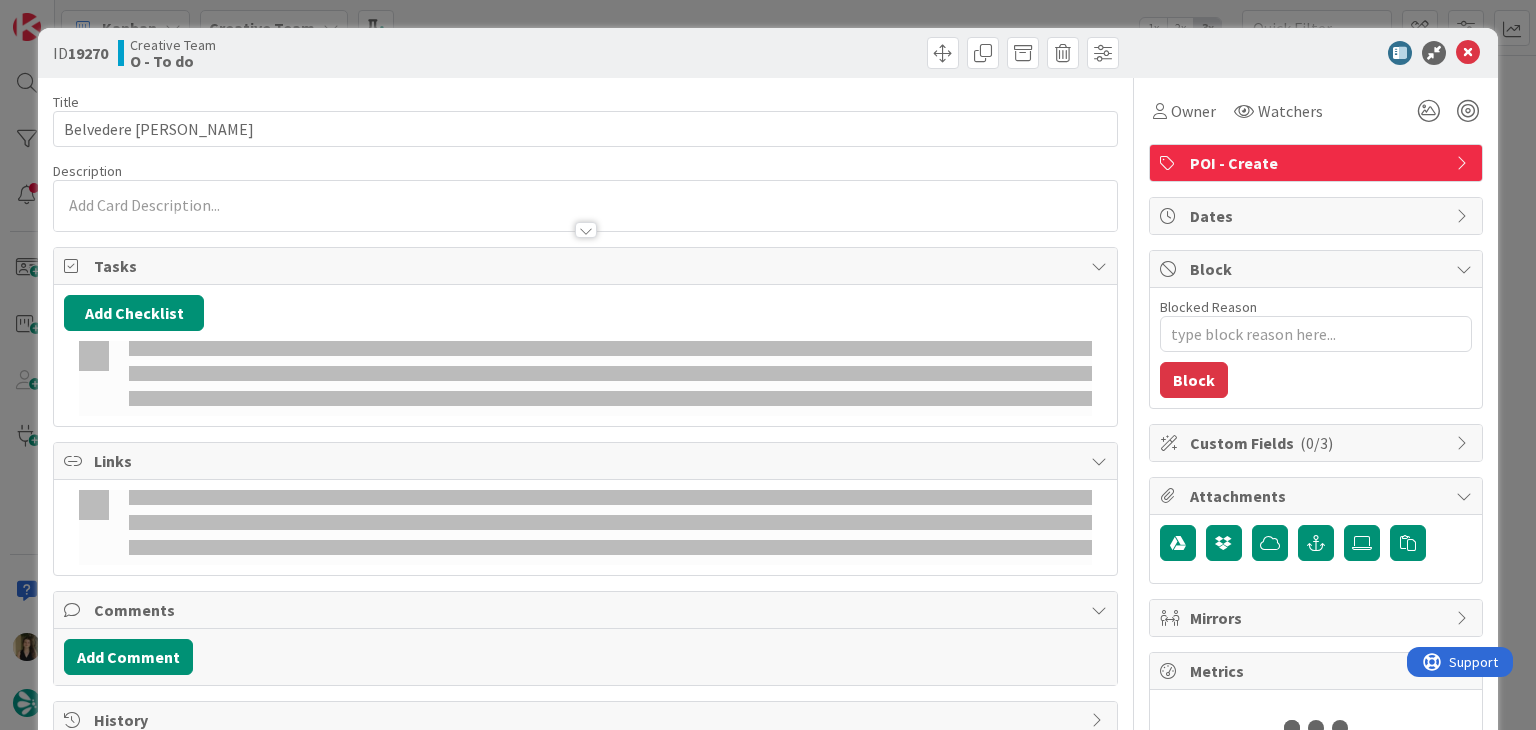 type on "x" 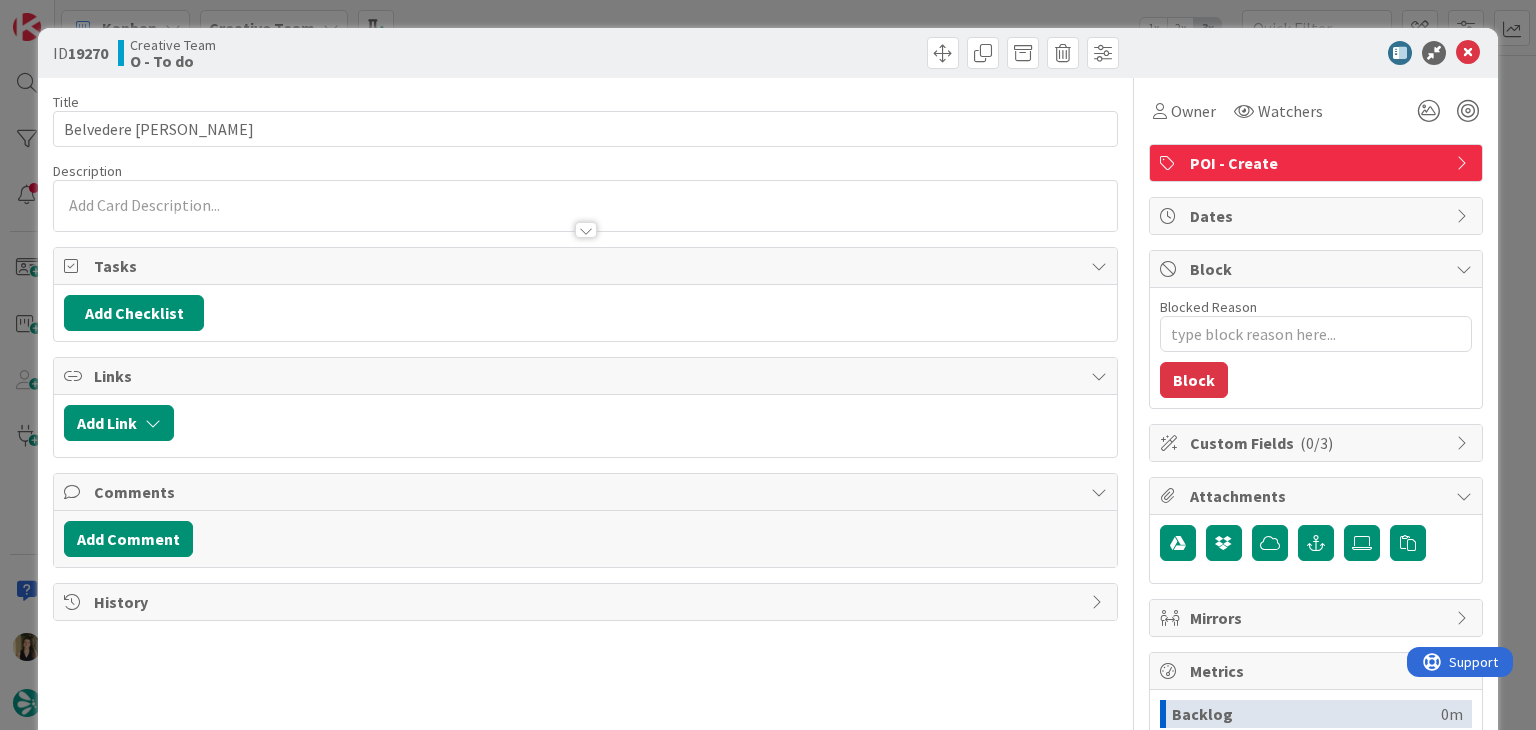 click at bounding box center (585, 220) 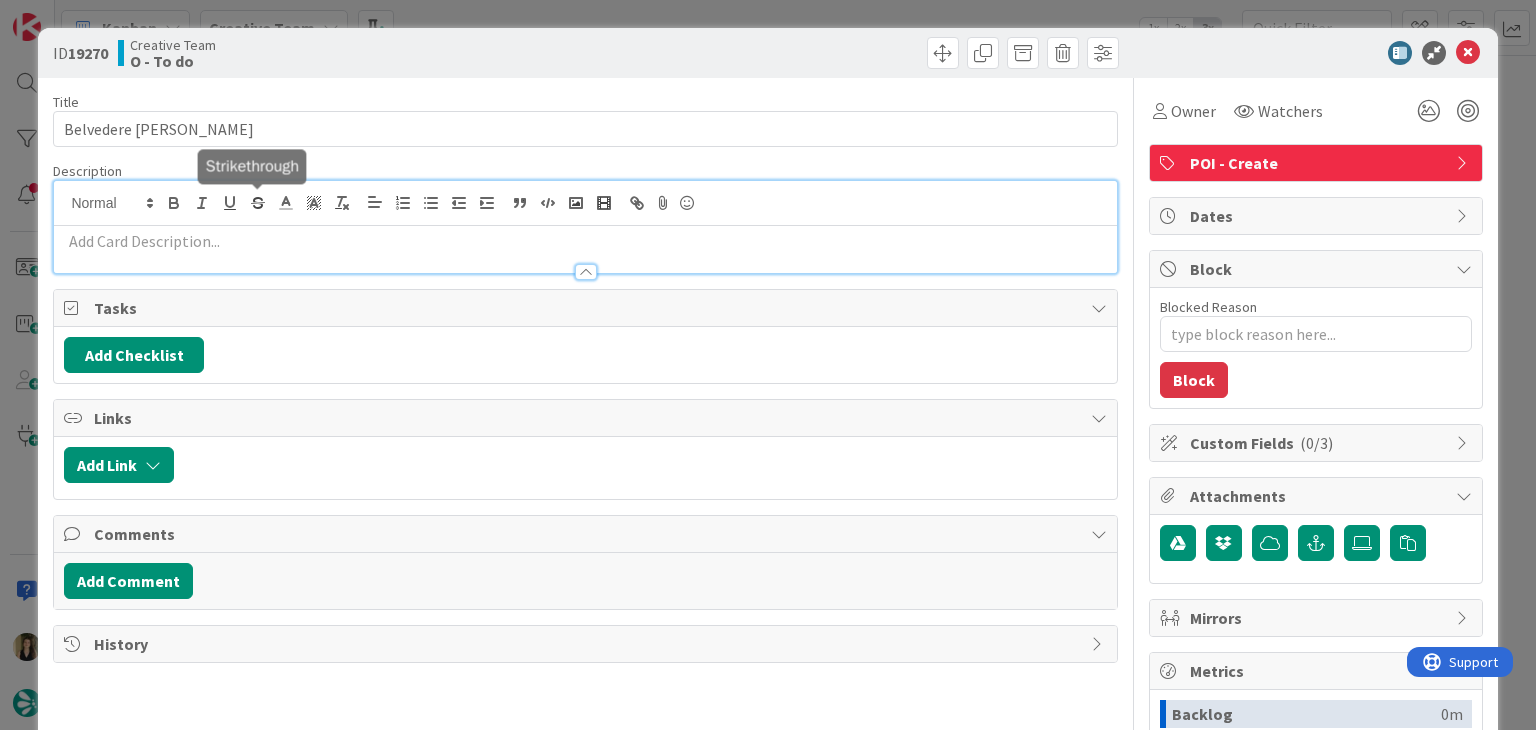 scroll, scrollTop: 0, scrollLeft: 0, axis: both 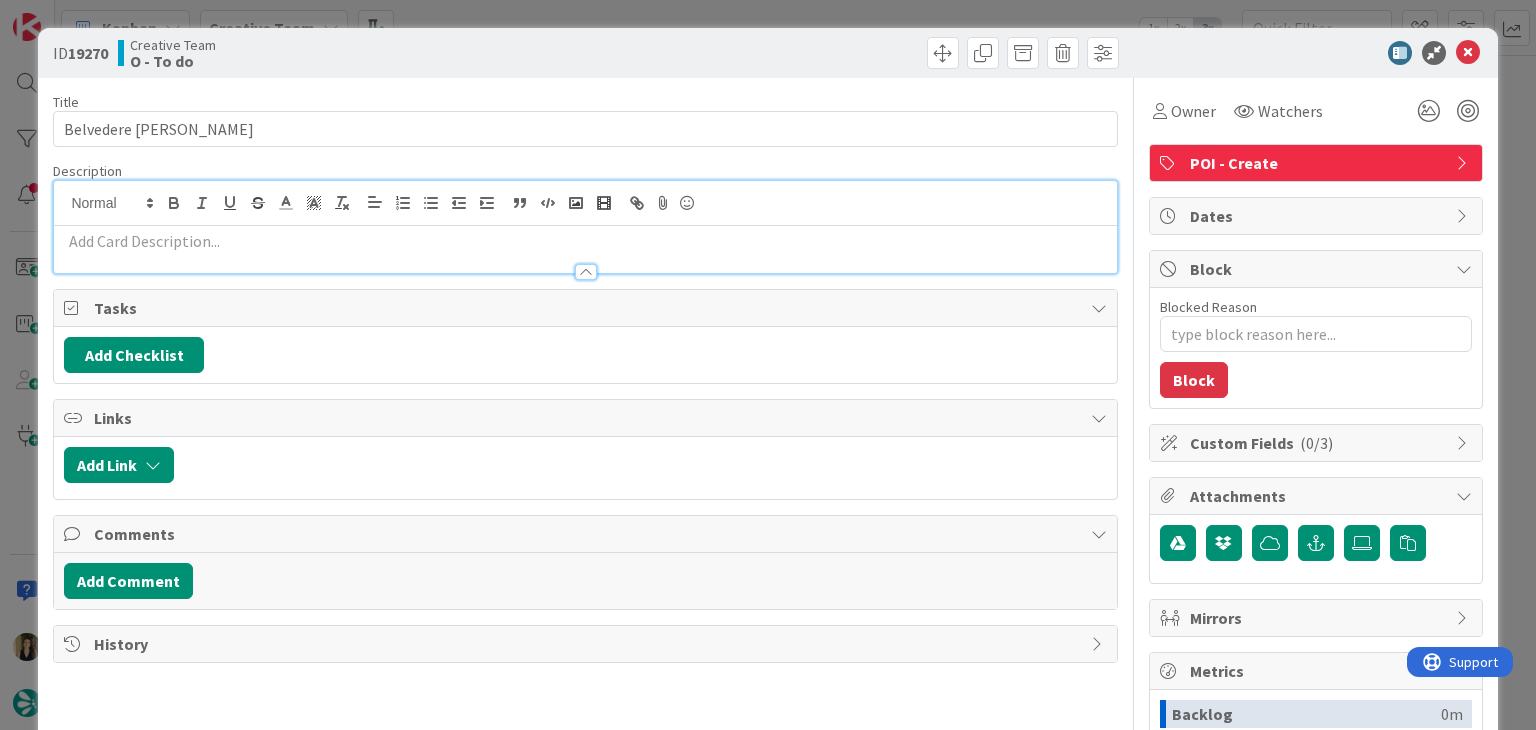 click at bounding box center [585, 241] 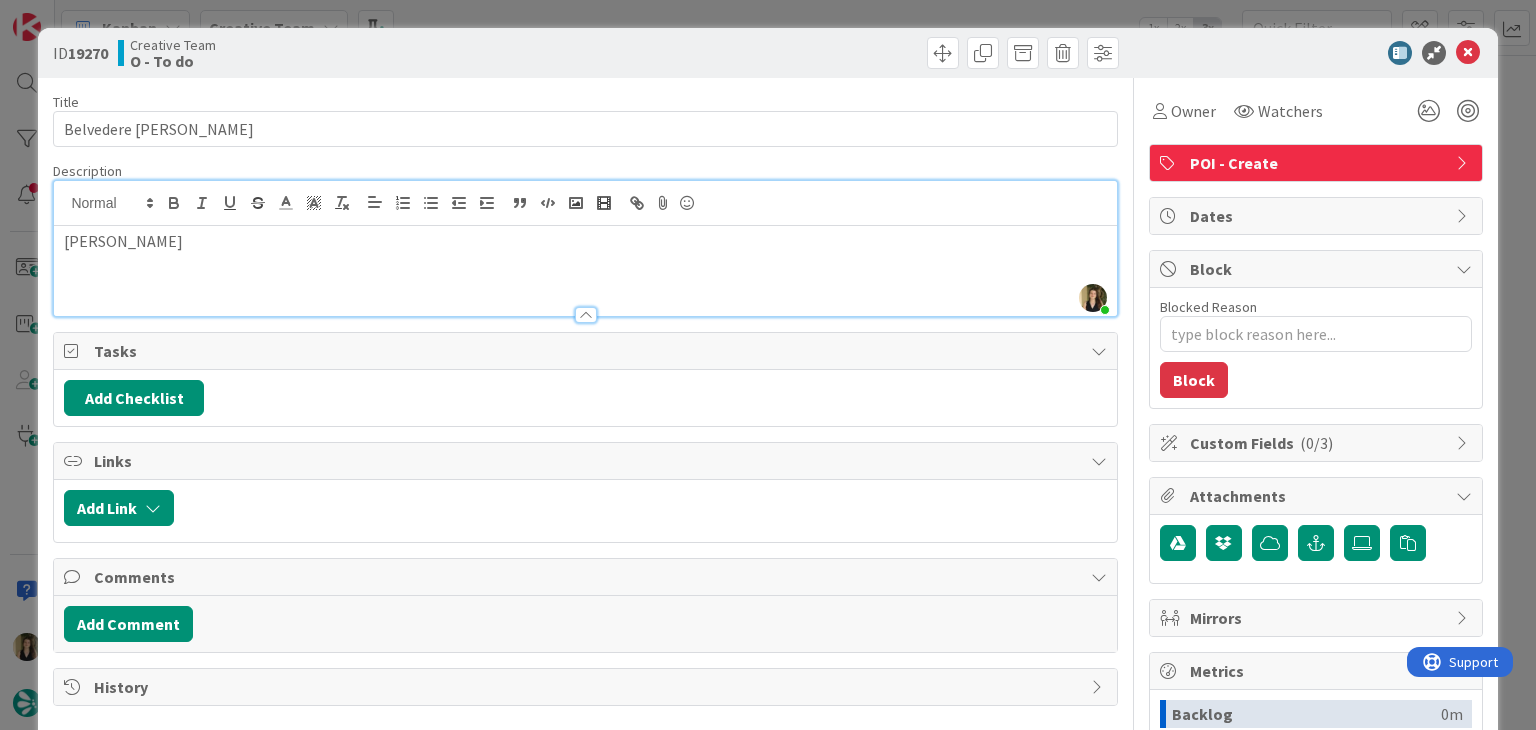 click on "ID  19270 Creative Team O - To do" at bounding box center [767, 53] 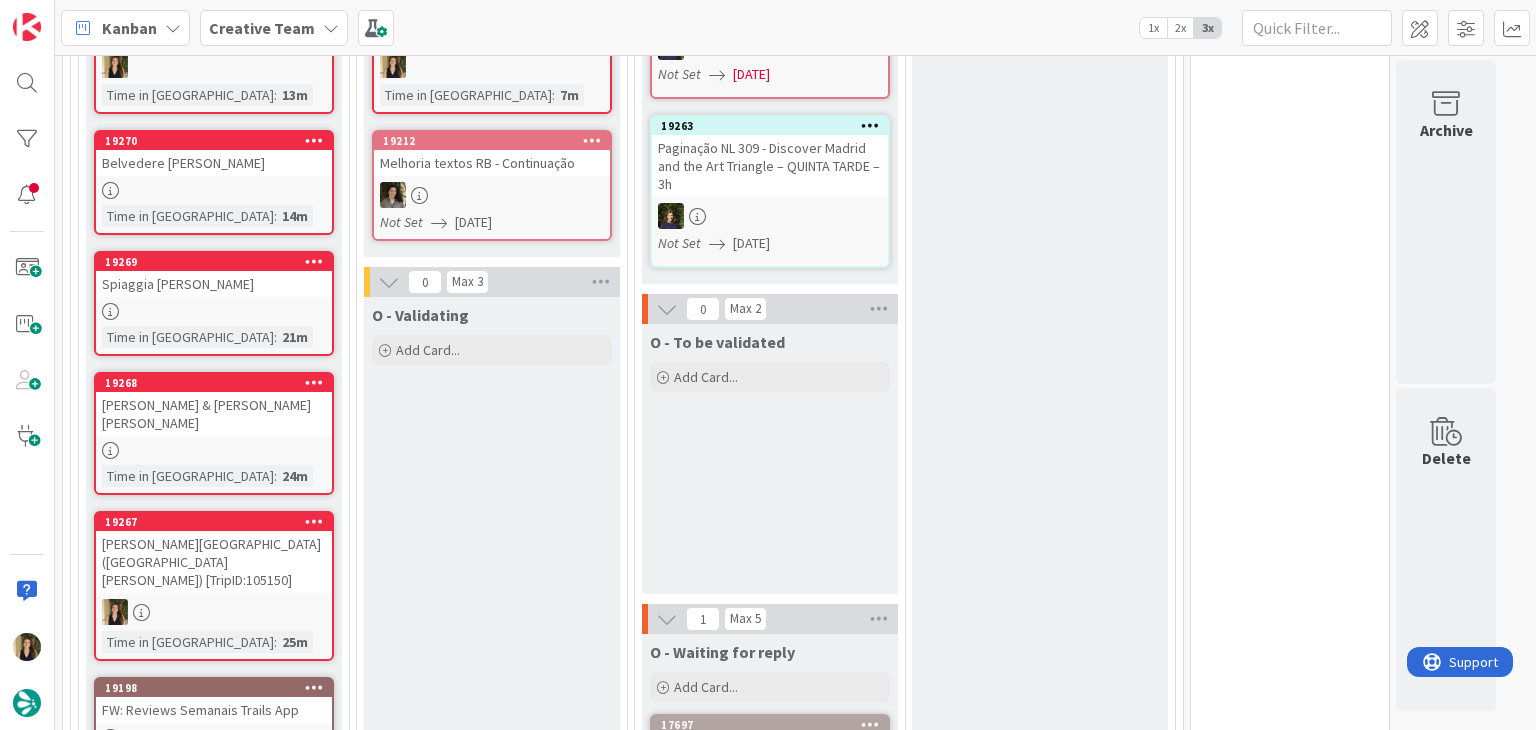 scroll, scrollTop: 560, scrollLeft: 0, axis: vertical 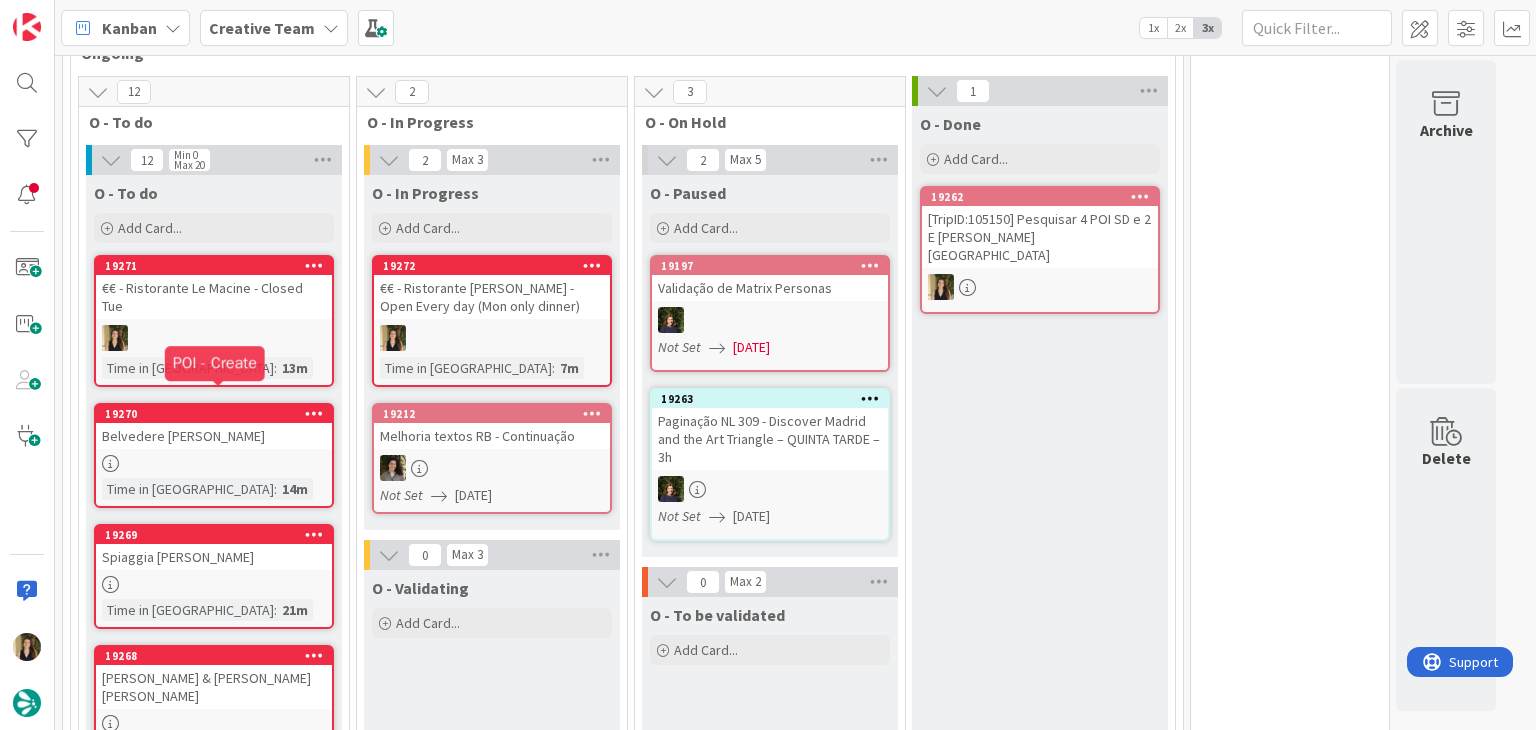 click on "Belvedere [PERSON_NAME]" at bounding box center [214, 436] 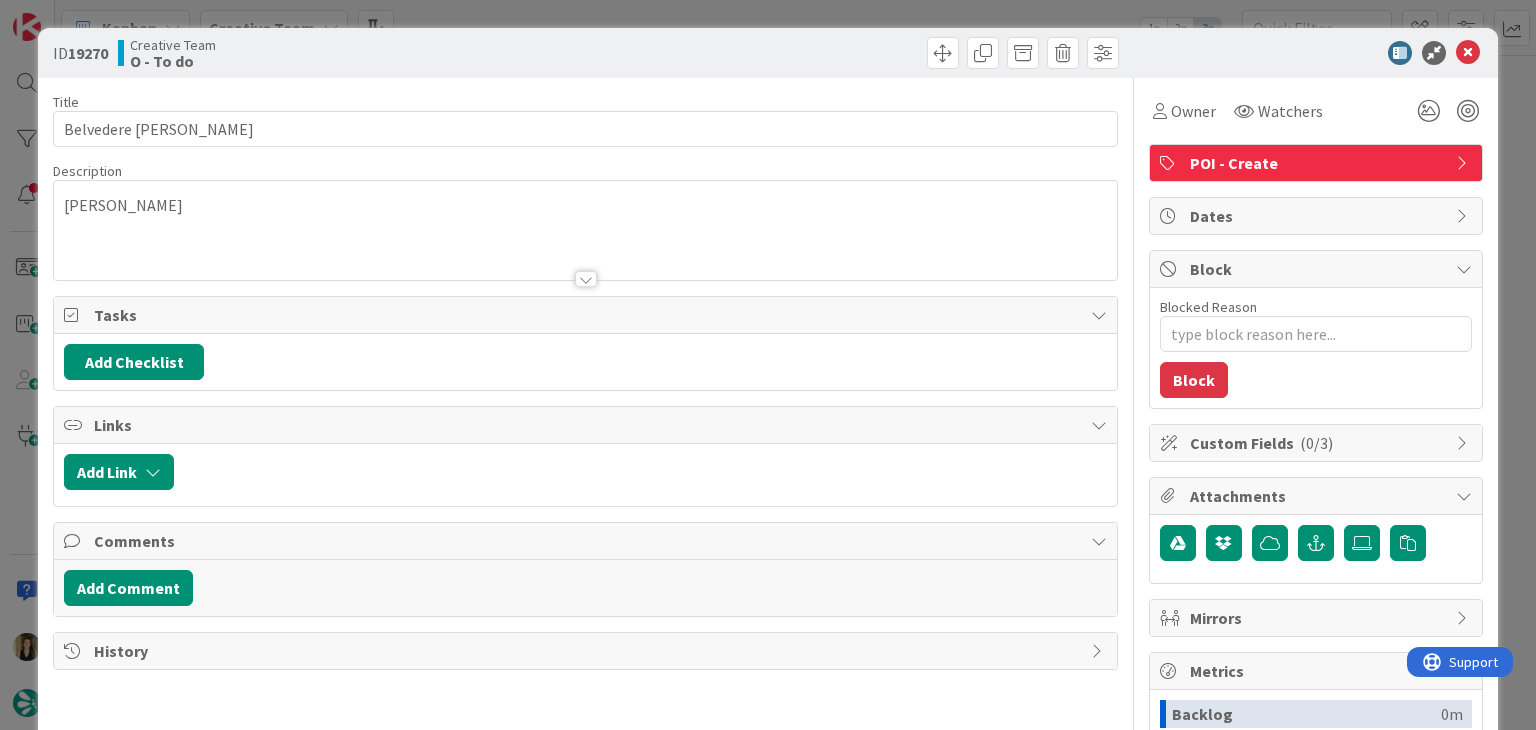 scroll, scrollTop: 0, scrollLeft: 0, axis: both 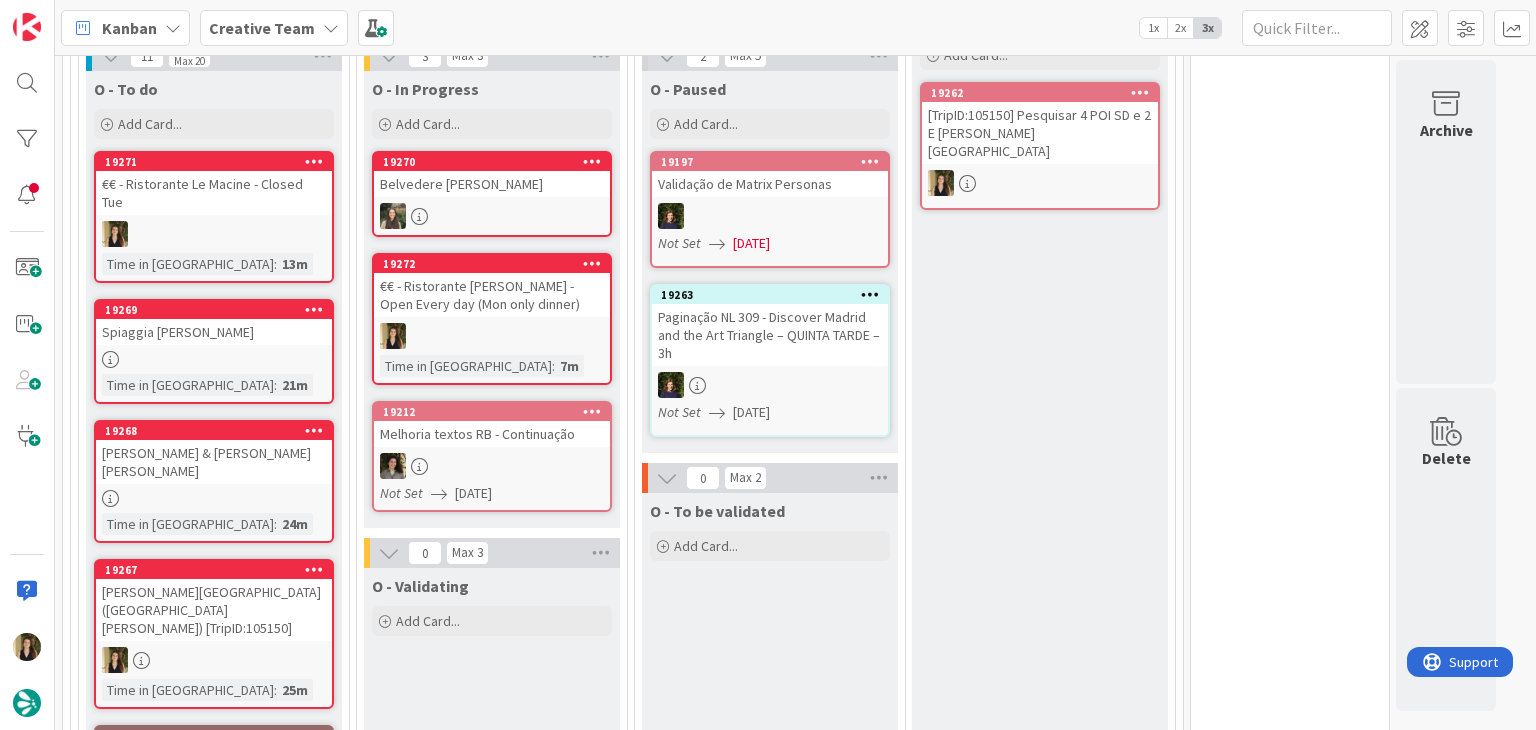 click at bounding box center [214, 498] 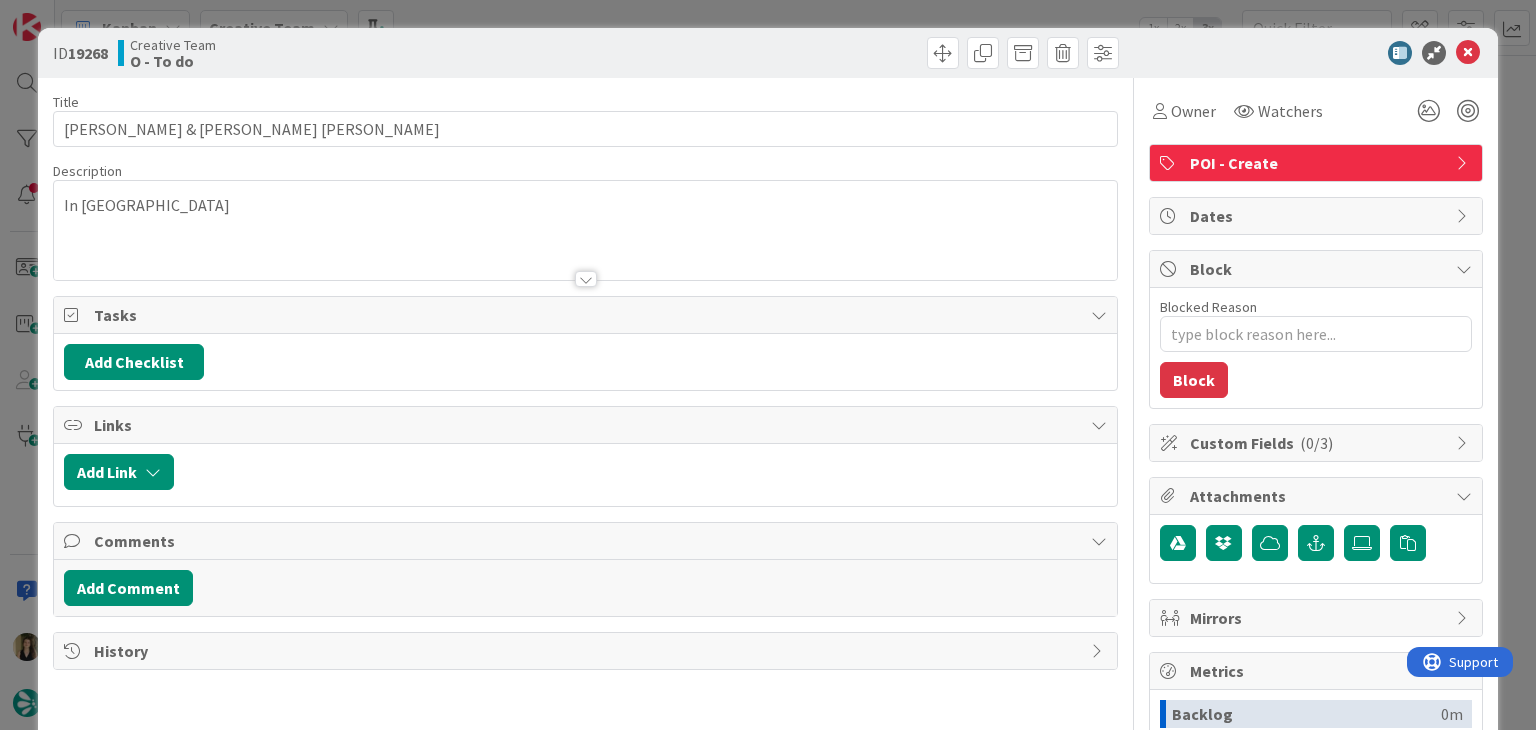 scroll, scrollTop: 0, scrollLeft: 0, axis: both 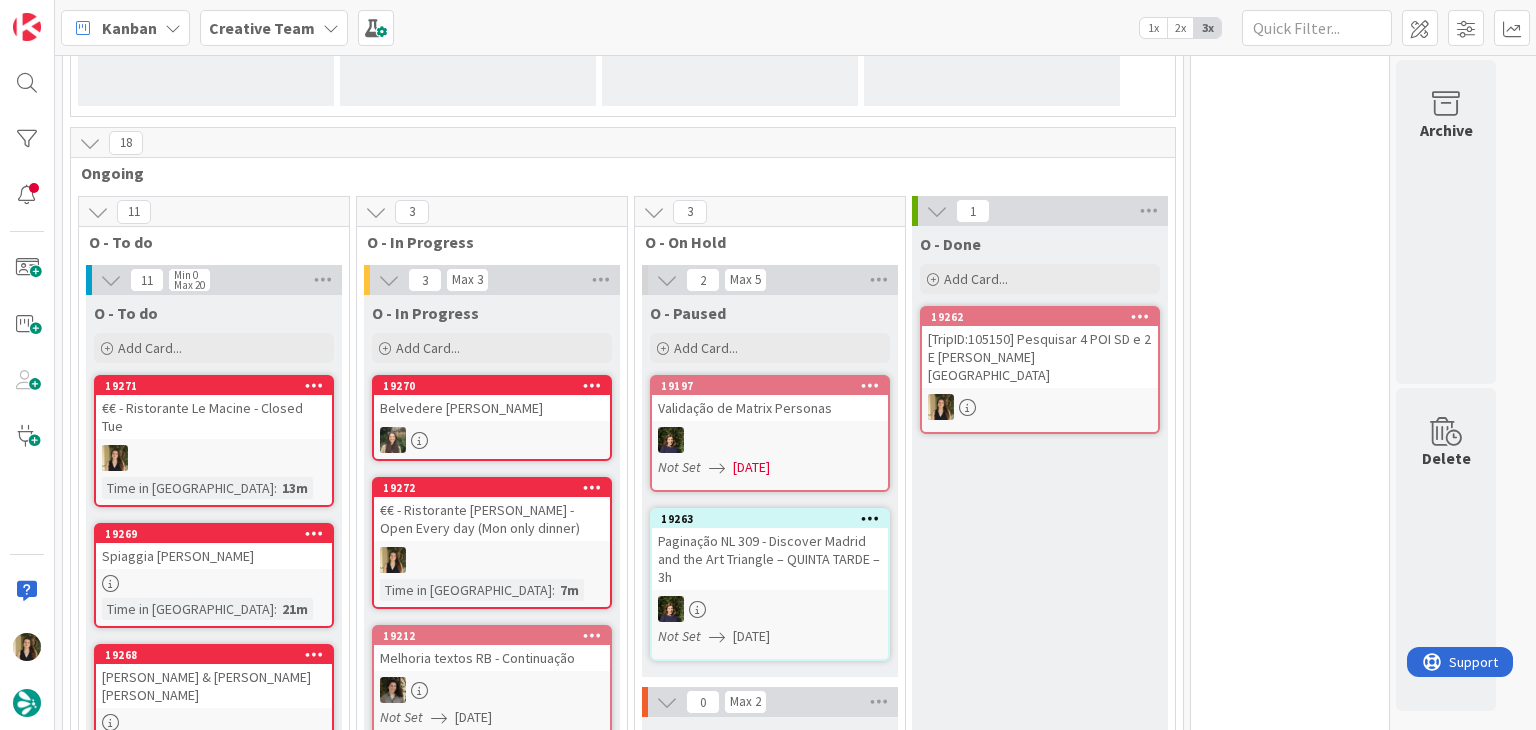 click on "0 Tempos máximos Roadbook  - Create -  30 min Roadbook  - Validation  - 20 min Roadbook  - Revision  - 25 min NL  - Blog Post + Email  - 4h30 NL  - Paginação  - 3 h NL  - Teste/agendar  - 30min Daytrip  - 5 min Car  - 20 min Service  - 20 min Service  Aux  - 10 min POI  - Pesquisa (exclui redação)  - 45 min POI  - Create  - 20 min Location  - 20 min Accommodation  - 30 min Accommodation  RB  - 20 min Website   -  Carregamento de Tours  - 6h Website  -  Edição conteúdo -  20min" at bounding box center (1290, 2258) 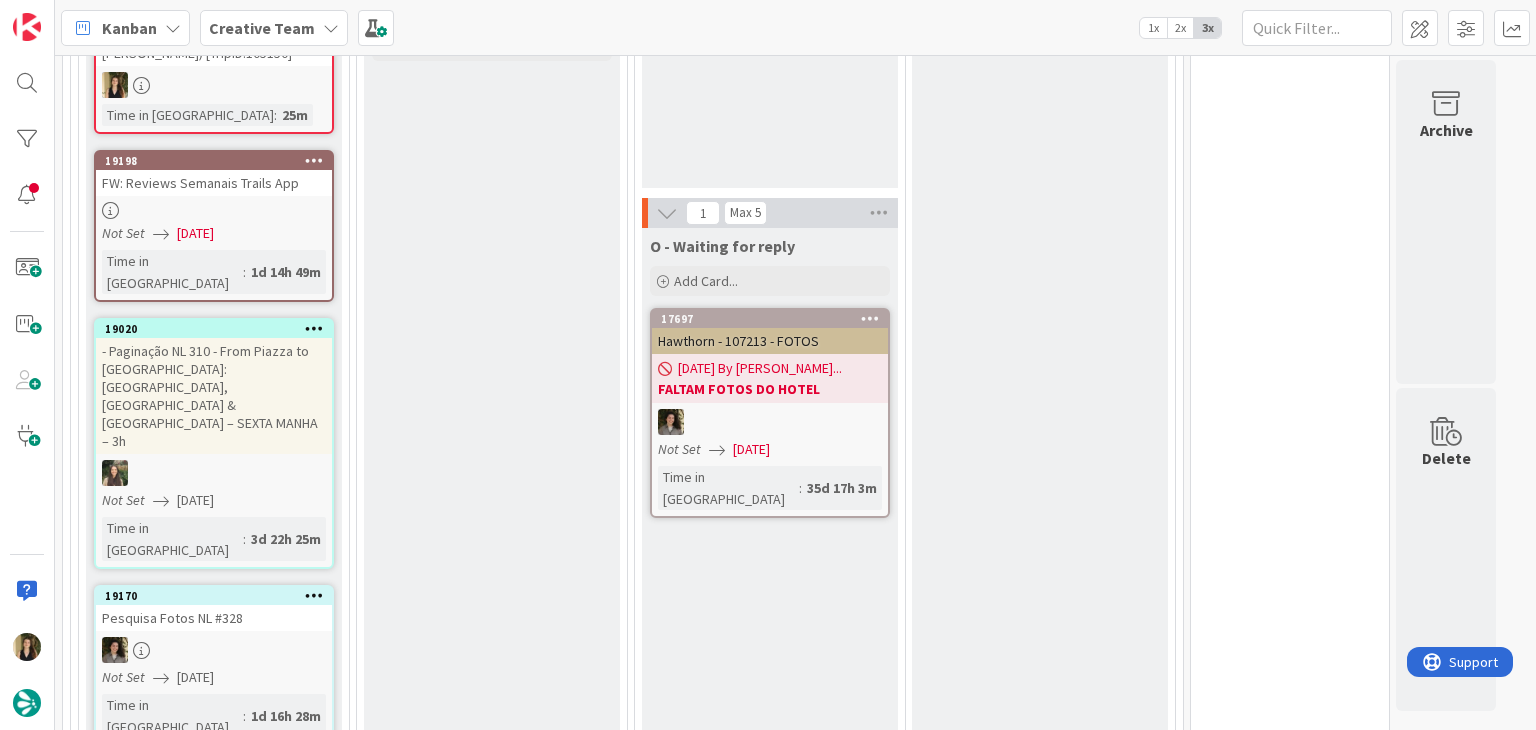 scroll, scrollTop: 1033, scrollLeft: 0, axis: vertical 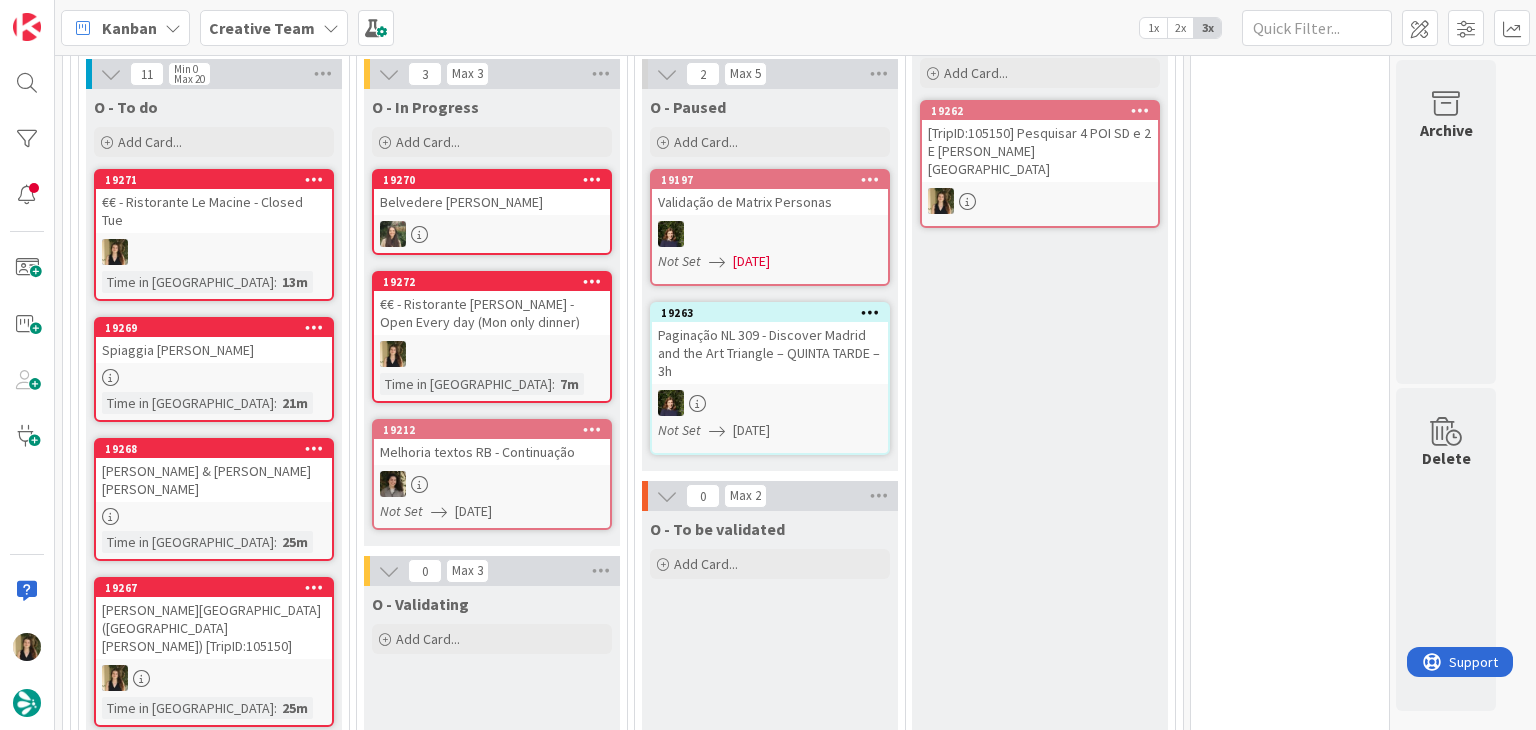 click at bounding box center [492, 354] 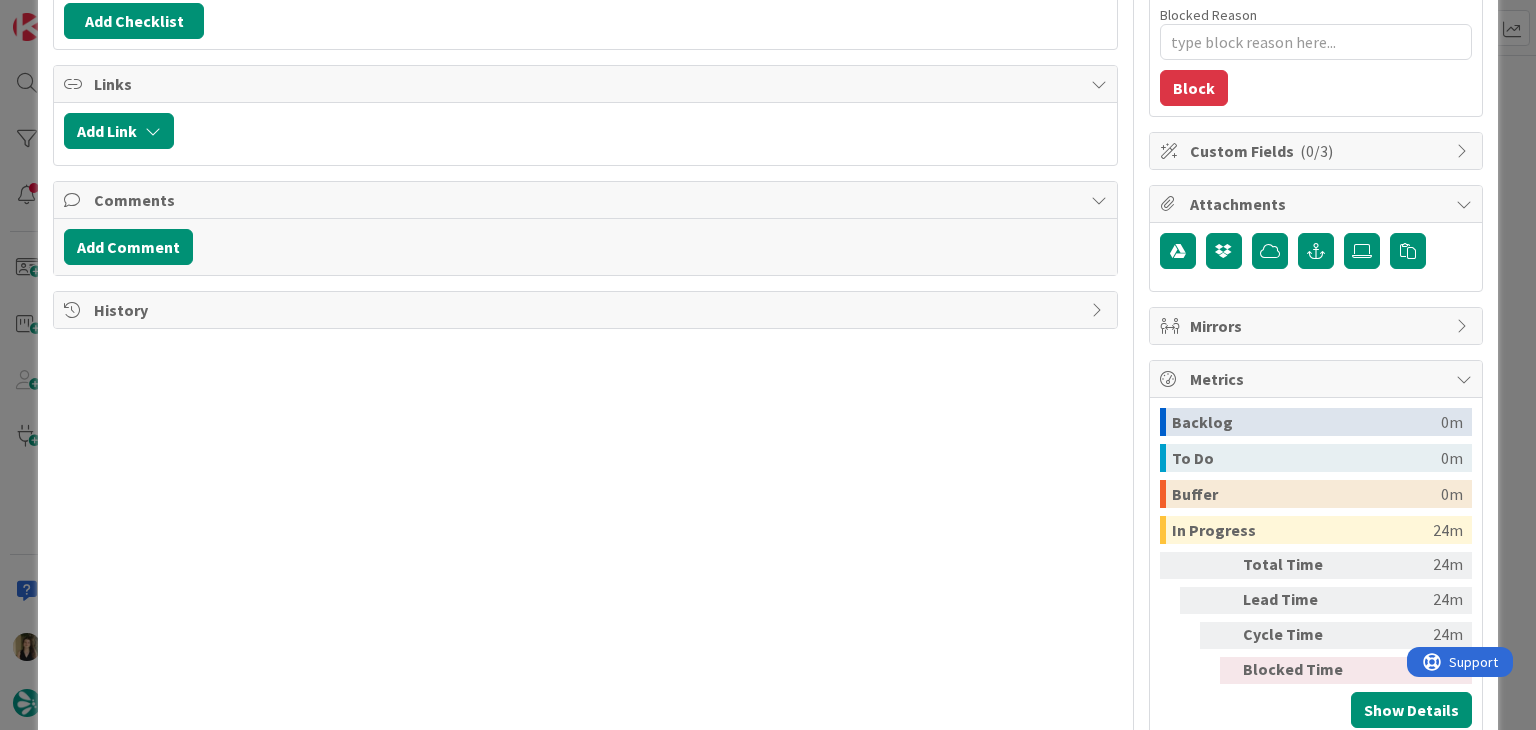 scroll, scrollTop: 340, scrollLeft: 0, axis: vertical 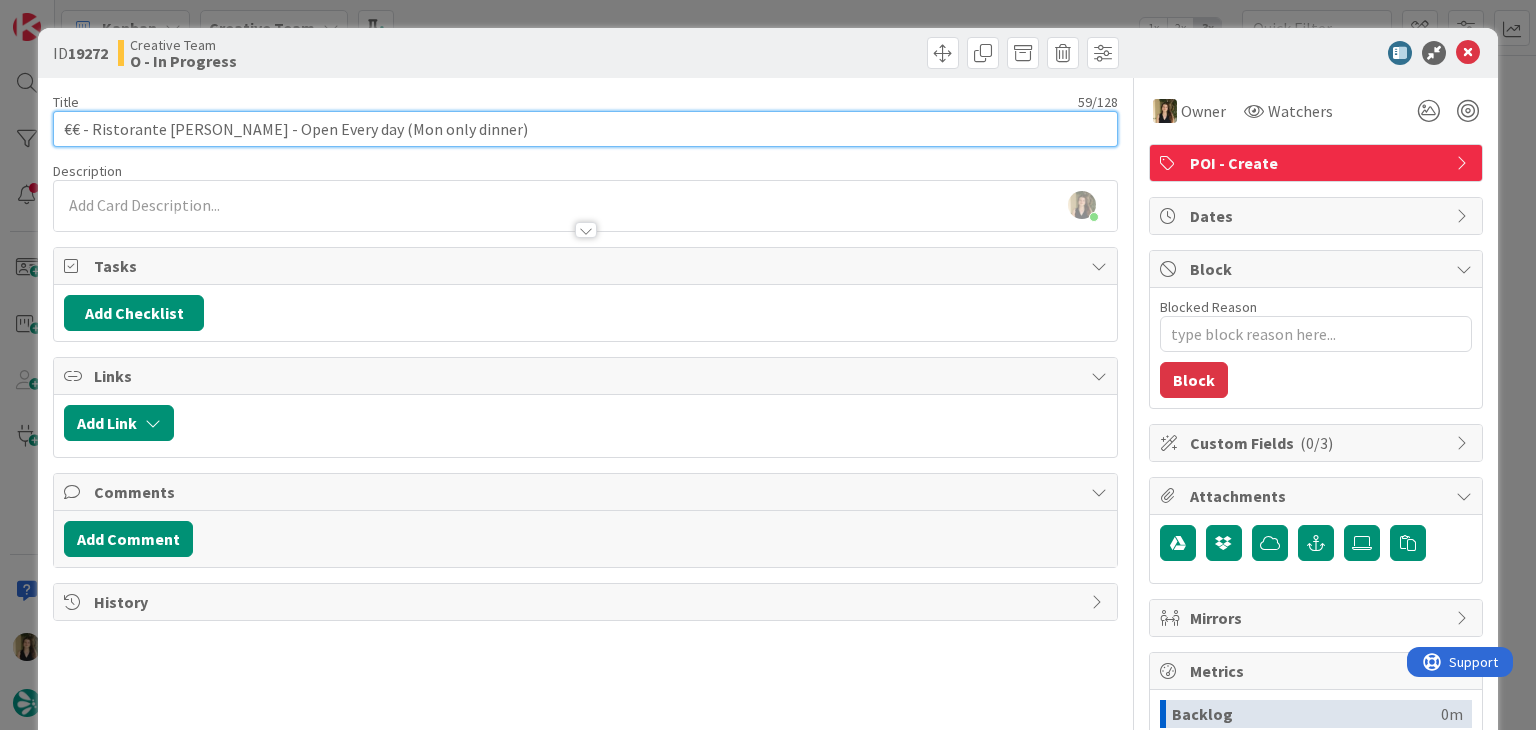 drag, startPoint x: 222, startPoint y: 130, endPoint x: 96, endPoint y: 122, distance: 126.253716 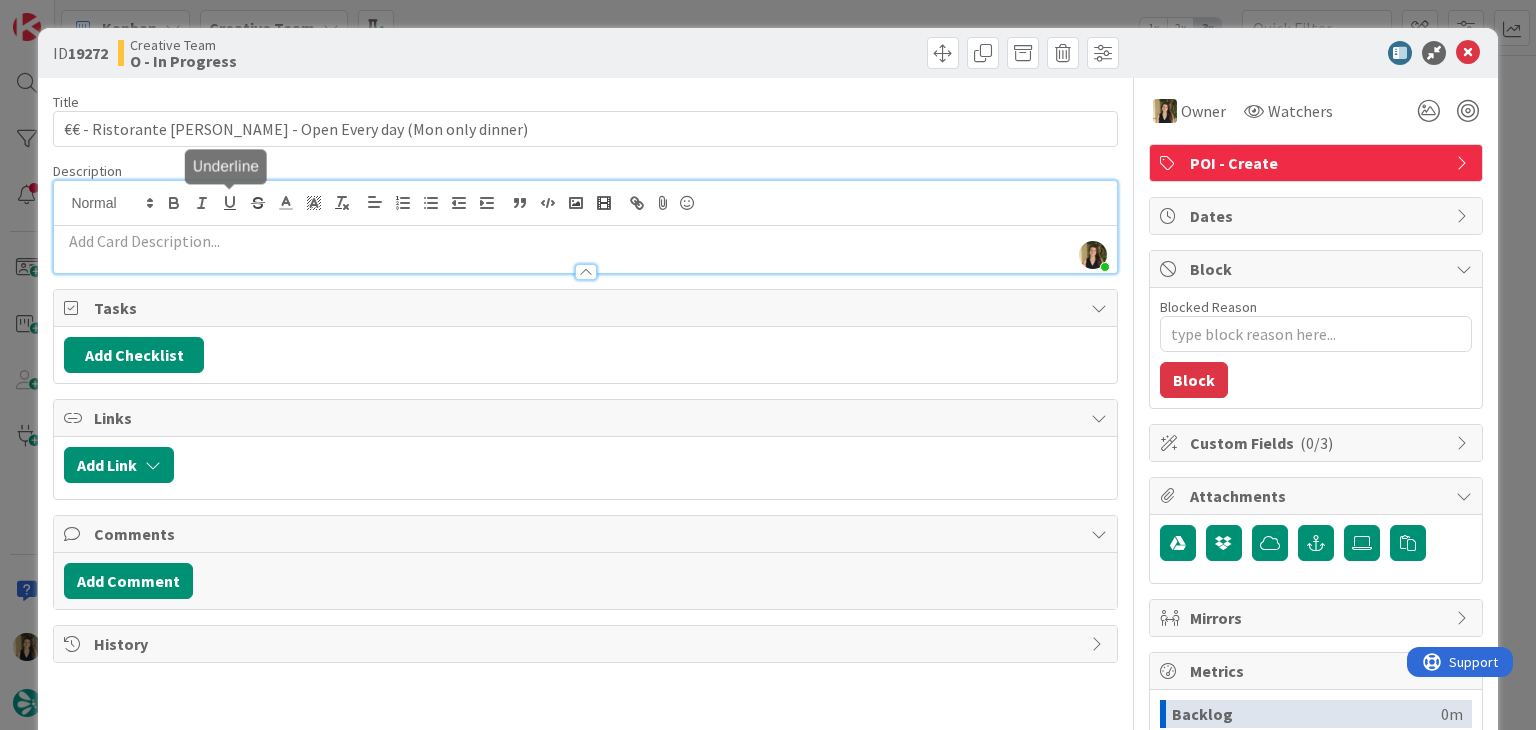 click on "[PERSON_NAME] joined  2 m ago" at bounding box center (585, 227) 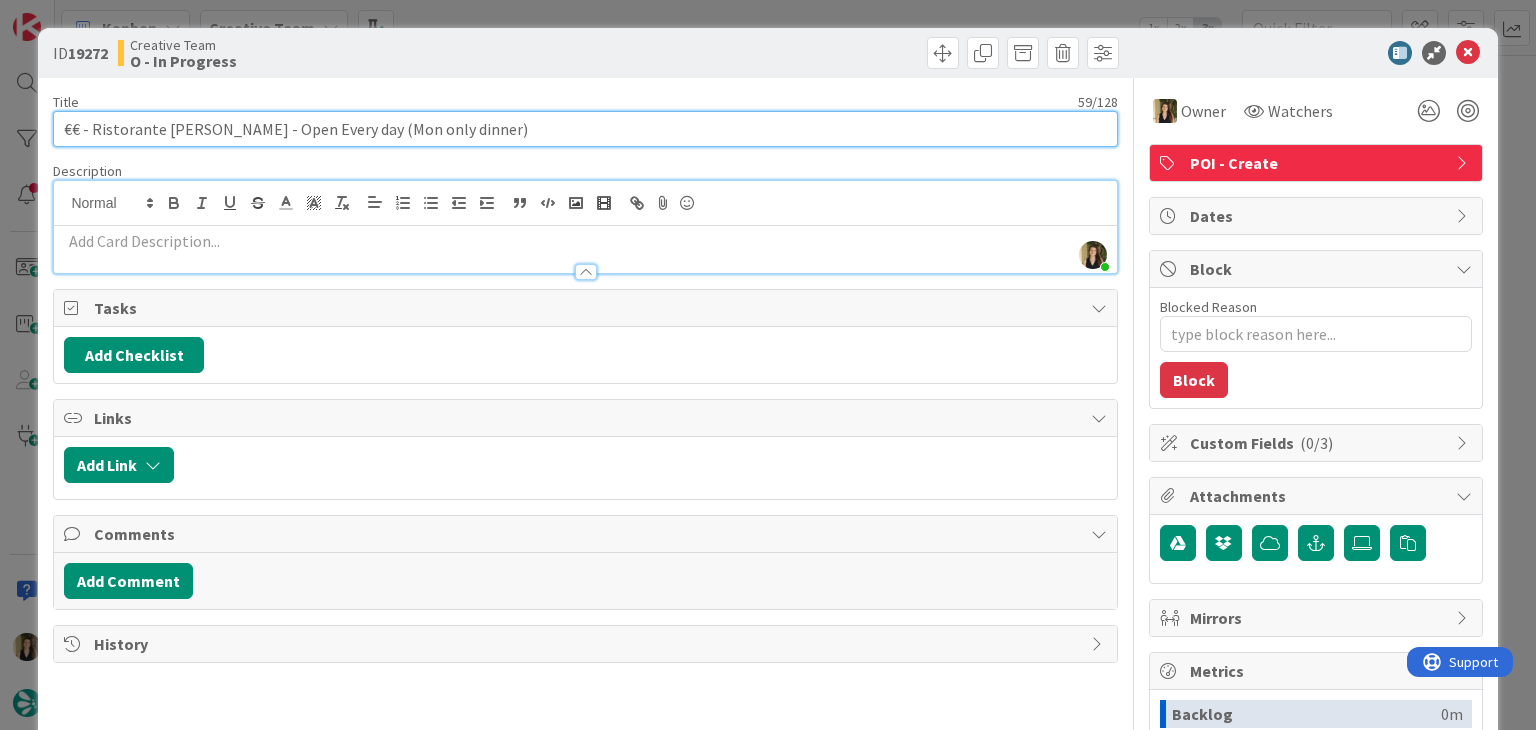 drag, startPoint x: 221, startPoint y: 138, endPoint x: 92, endPoint y: 131, distance: 129.18979 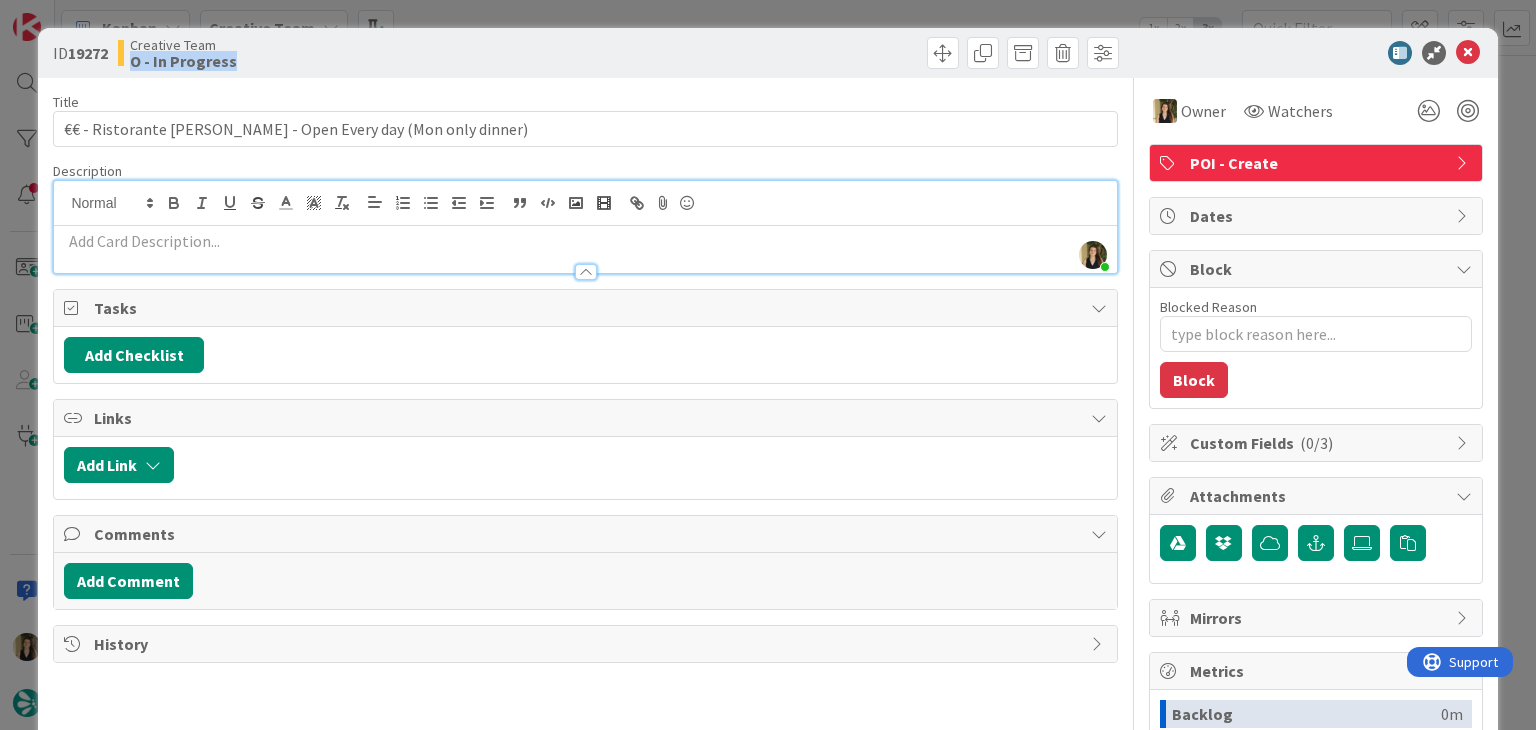 drag, startPoint x: 492, startPoint y: 59, endPoint x: 484, endPoint y: 9, distance: 50.635956 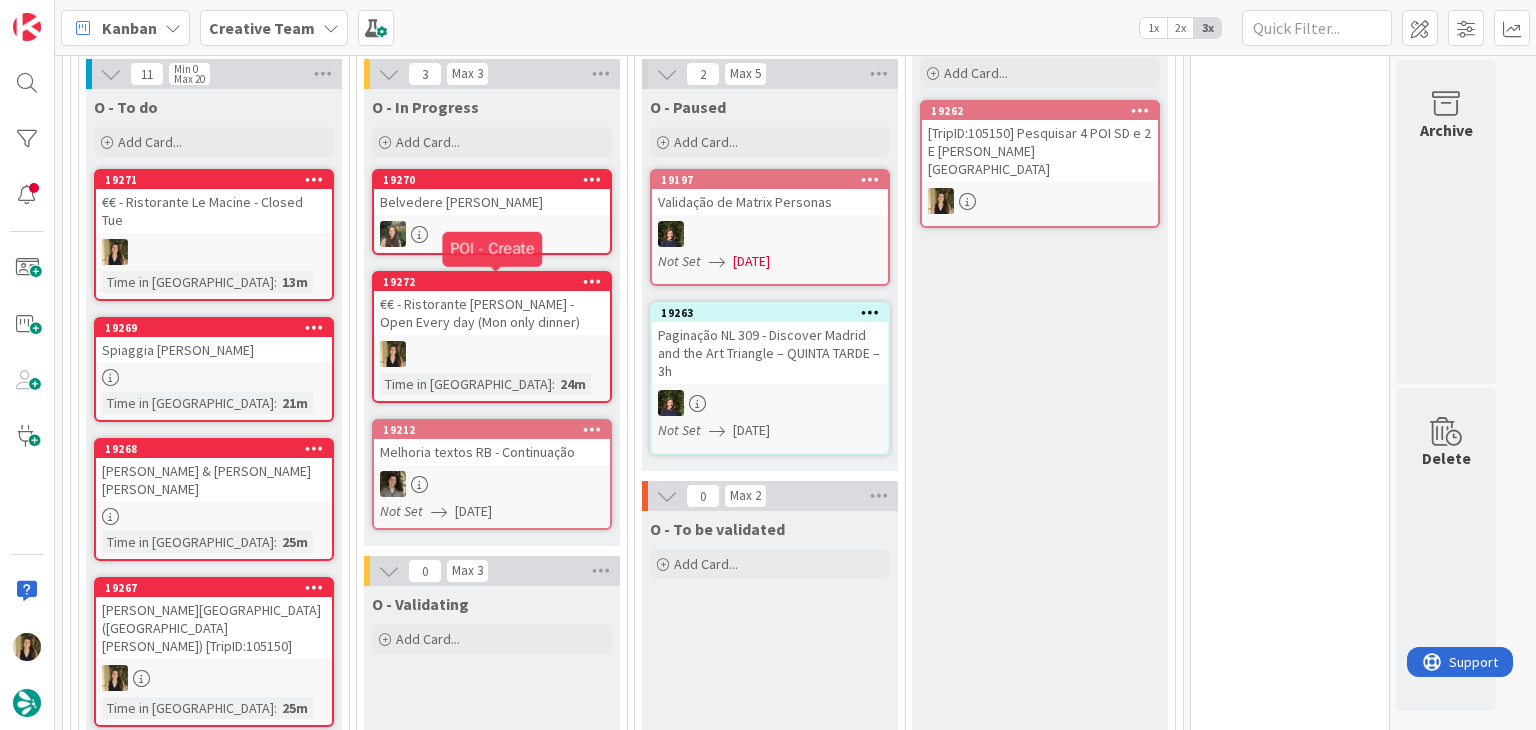scroll, scrollTop: 0, scrollLeft: 0, axis: both 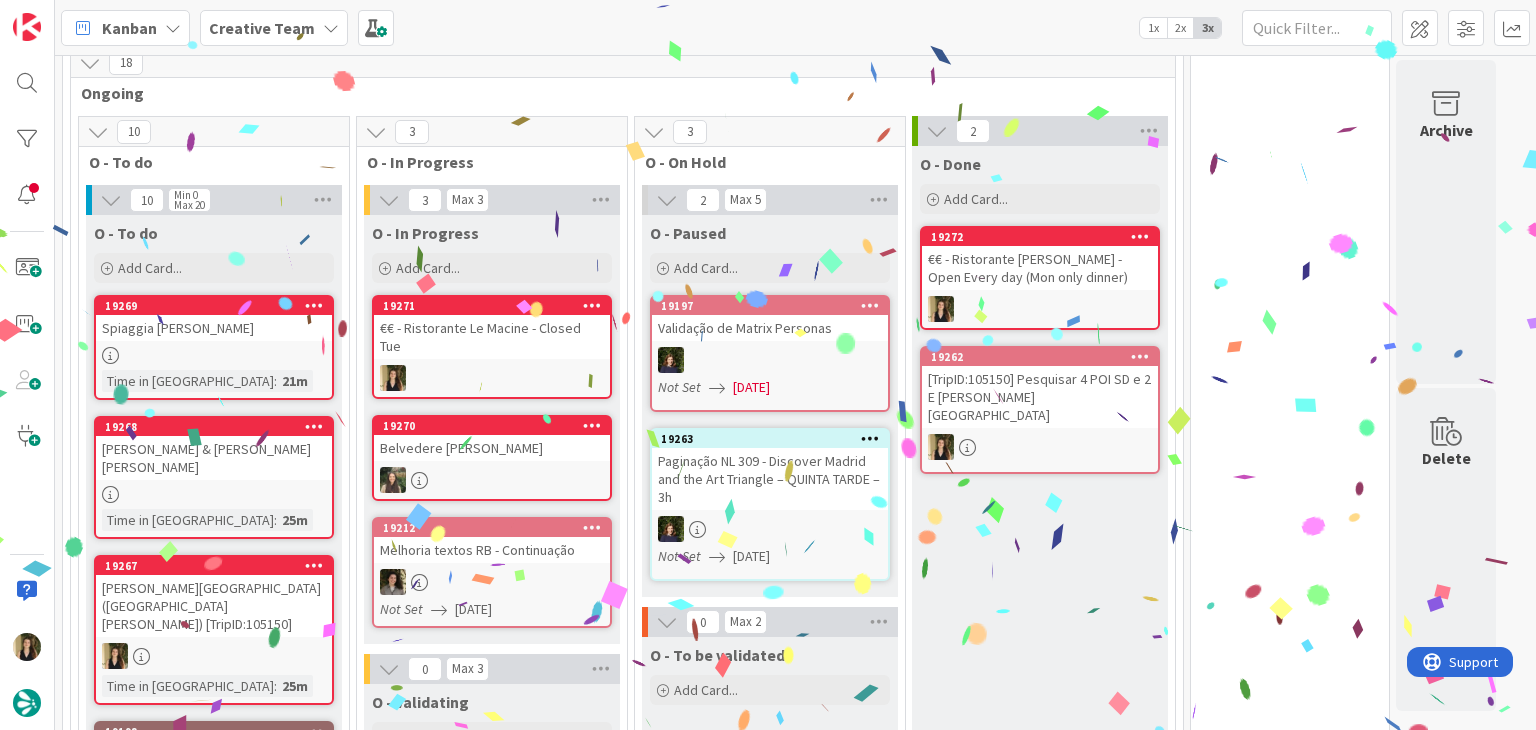 click on "€€ - Ristorante Le Macine - Closed Tue" at bounding box center (492, 337) 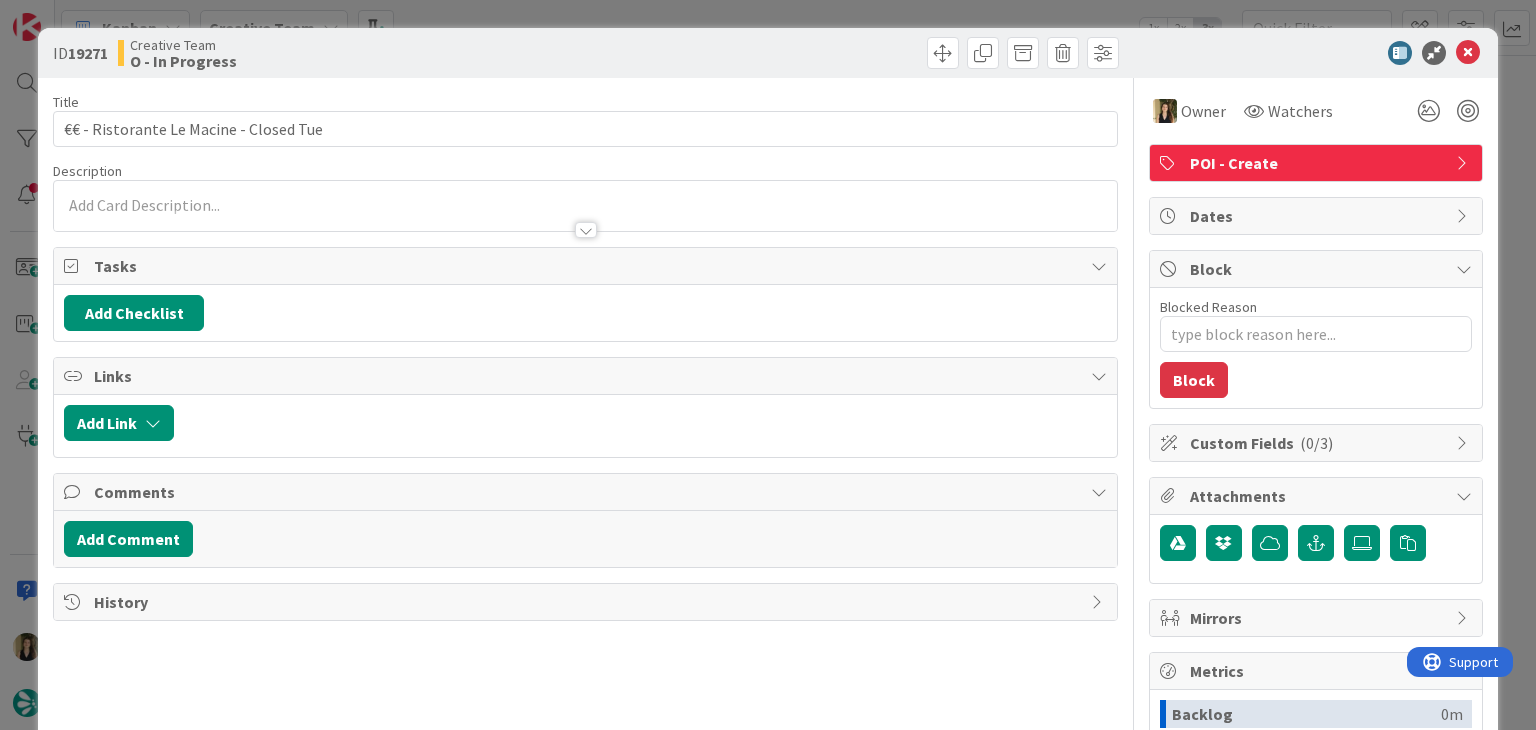 scroll, scrollTop: 0, scrollLeft: 0, axis: both 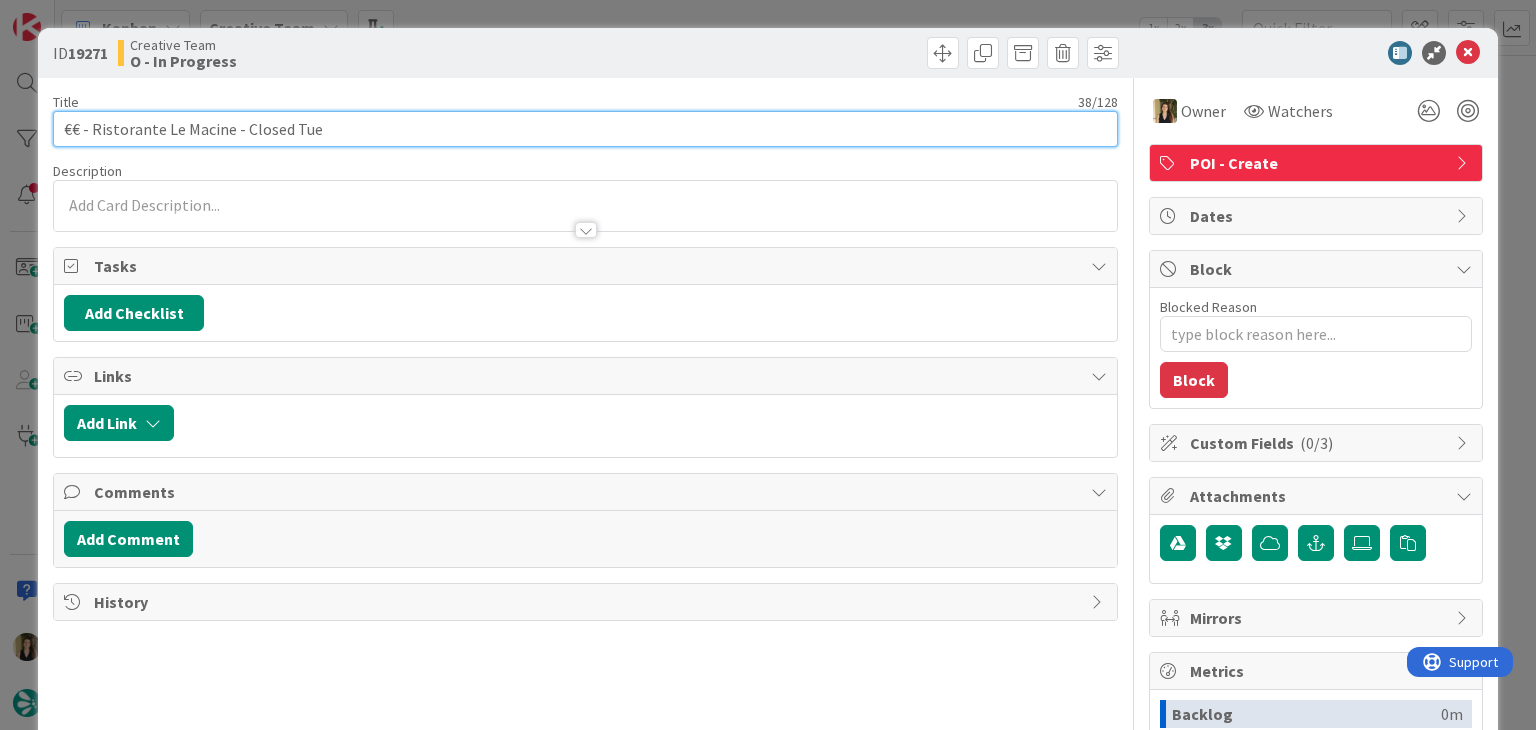 drag, startPoint x: 320, startPoint y: 126, endPoint x: 59, endPoint y: 126, distance: 261 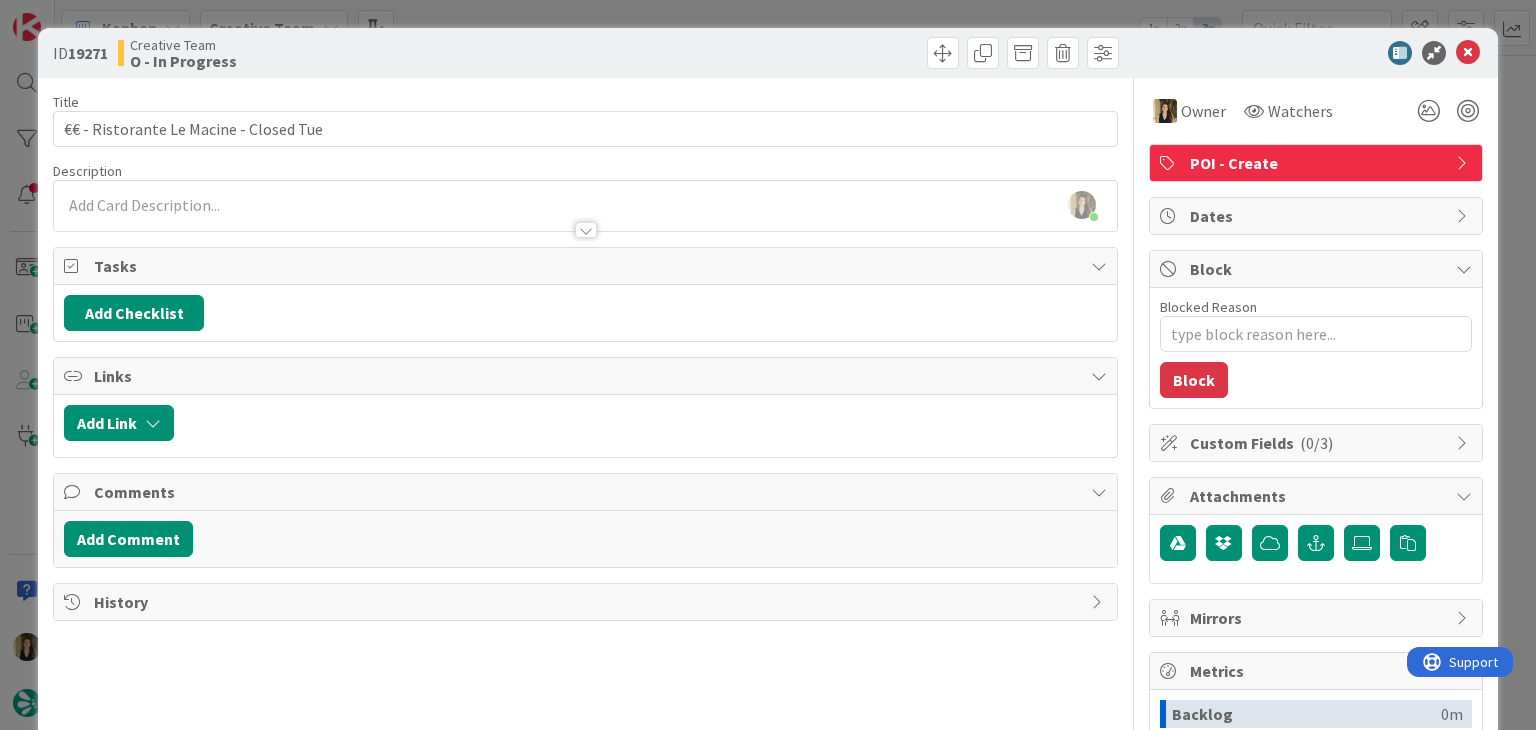 click at bounding box center [585, 220] 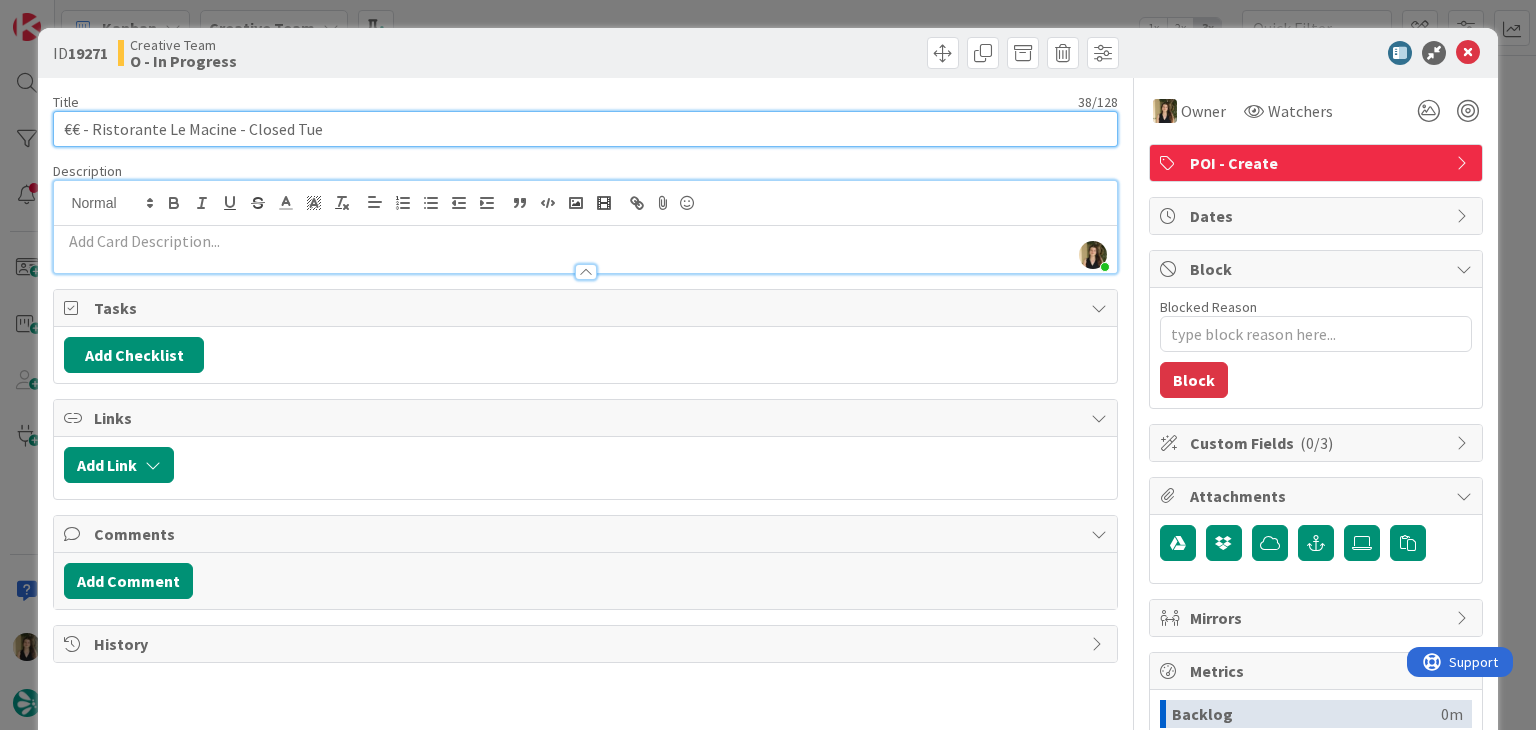 drag, startPoint x: 229, startPoint y: 127, endPoint x: 92, endPoint y: 122, distance: 137.09122 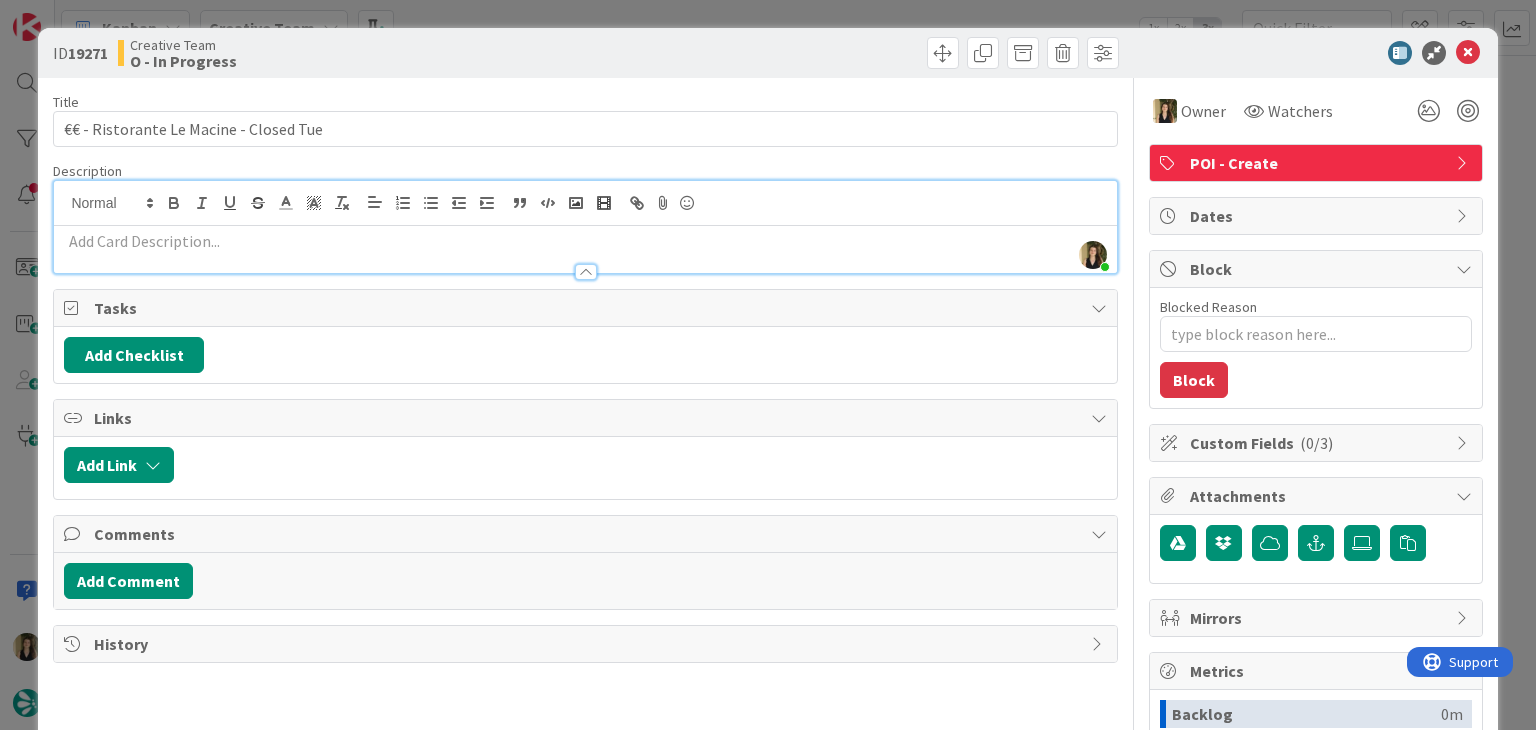 click on "ID  19271 Creative Team O - In Progress Title 38 / 128 €€ - Ristorante Le Macine - Closed Tue Description [PERSON_NAME] joined  4 m ago Owner Watchers POI - Create  Tasks Add Checklist Links Add Link Comments Add Comment History Owner Watchers POI - Create  Dates Block Blocked Reason 0 / 256 Block Custom Fields ( 0/3 ) Attachments Mirrors Metrics Backlog 0m To Do 35m Buffer 0m In Progress 0m Total Time 35m Lead Time 35m Cycle Time 0m Blocked Time 0m Show Details" at bounding box center [768, 365] 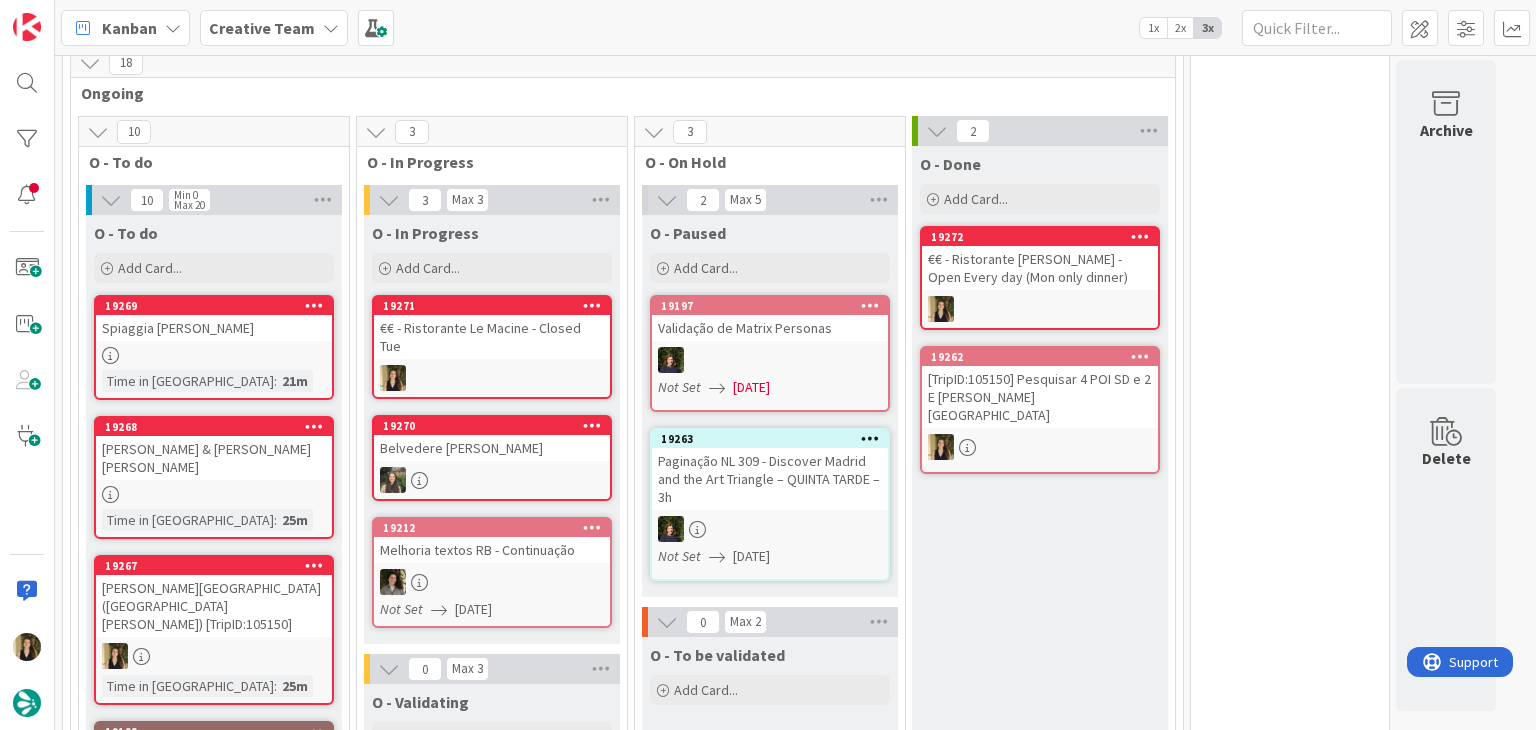 scroll, scrollTop: 0, scrollLeft: 0, axis: both 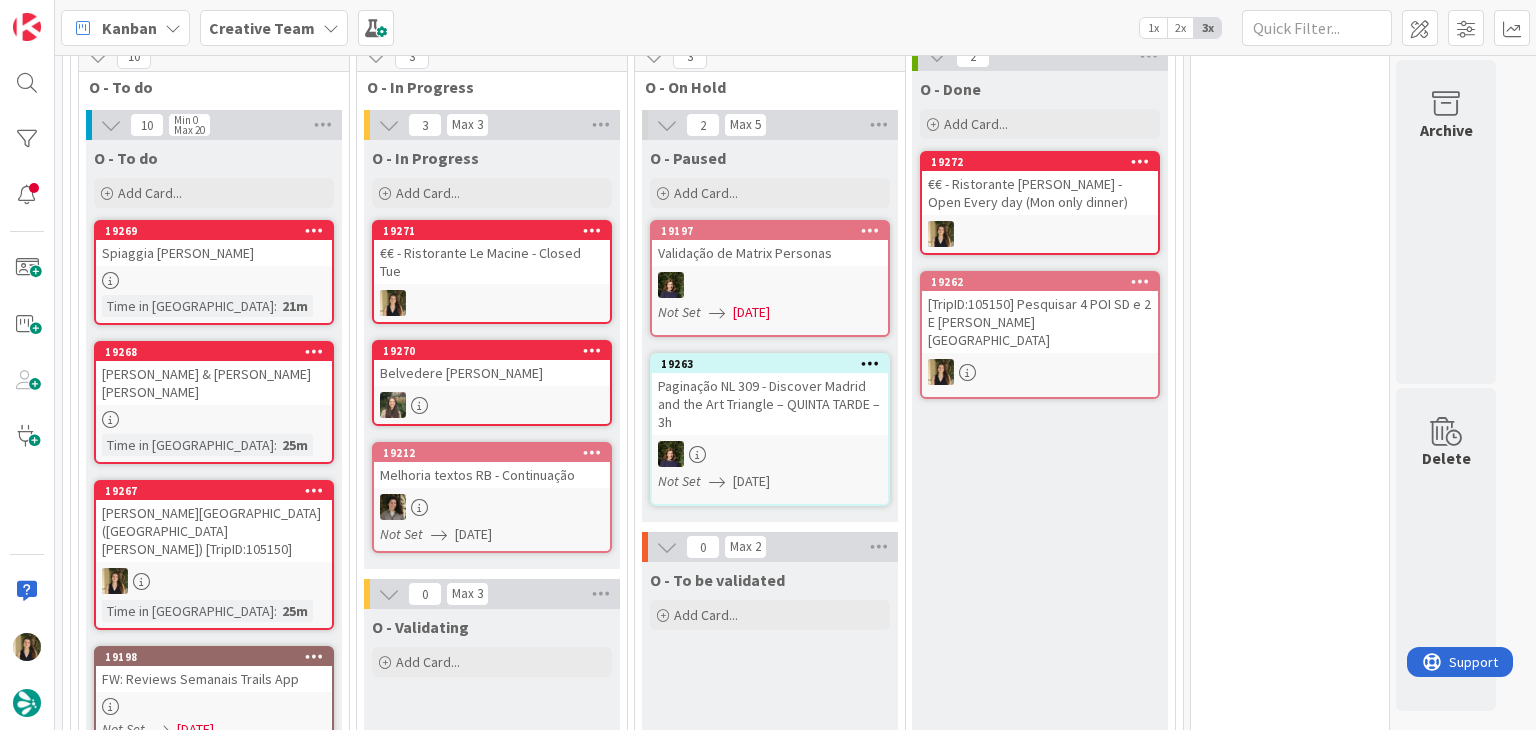 click on "O - Done Add Card... 19272 €€ - Ristorante [PERSON_NAME] - Open Every day (Mon only dinner) 19262 [TripID:105150] Pesquisar 4 POI SD e 2 E [PERSON_NAME][GEOGRAPHIC_DATA]" at bounding box center (1040, 994) 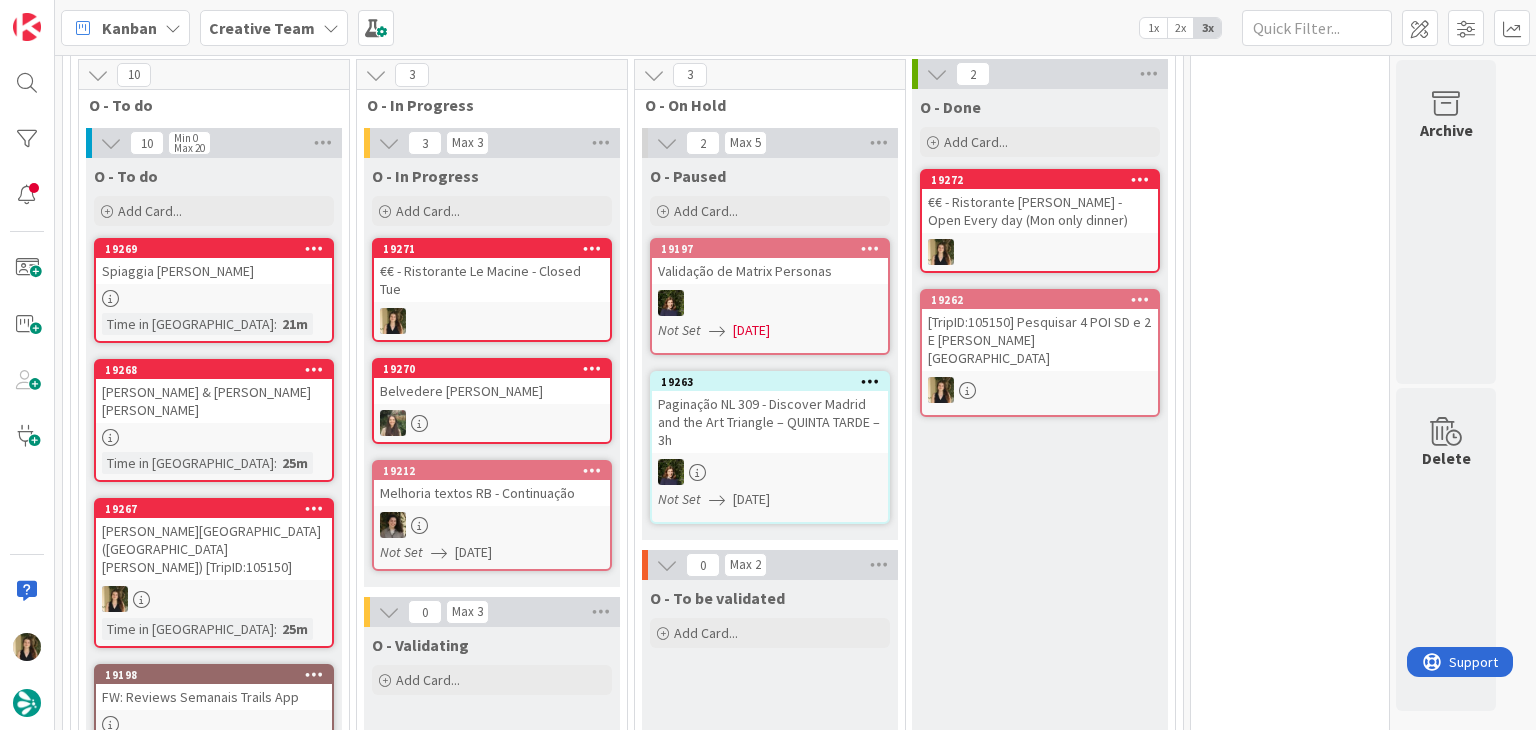 scroll, scrollTop: 542, scrollLeft: 0, axis: vertical 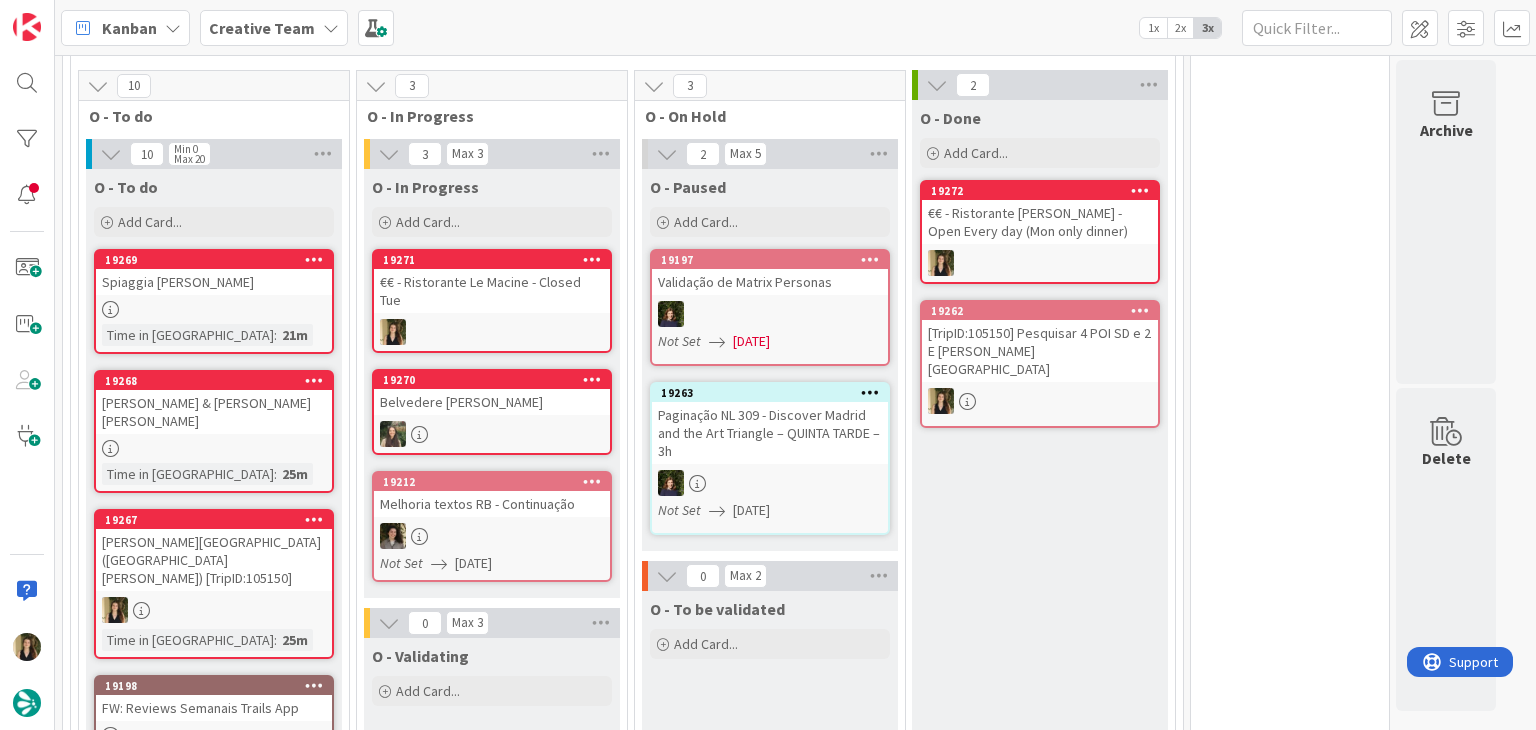 click on "O - Done Add Card... 19272 €€ - Ristorante [PERSON_NAME] - Open Every day (Mon only dinner) 19262 [TripID:105150] Pesquisar 4 POI SD e 2 E [PERSON_NAME][GEOGRAPHIC_DATA]" at bounding box center [1040, 1023] 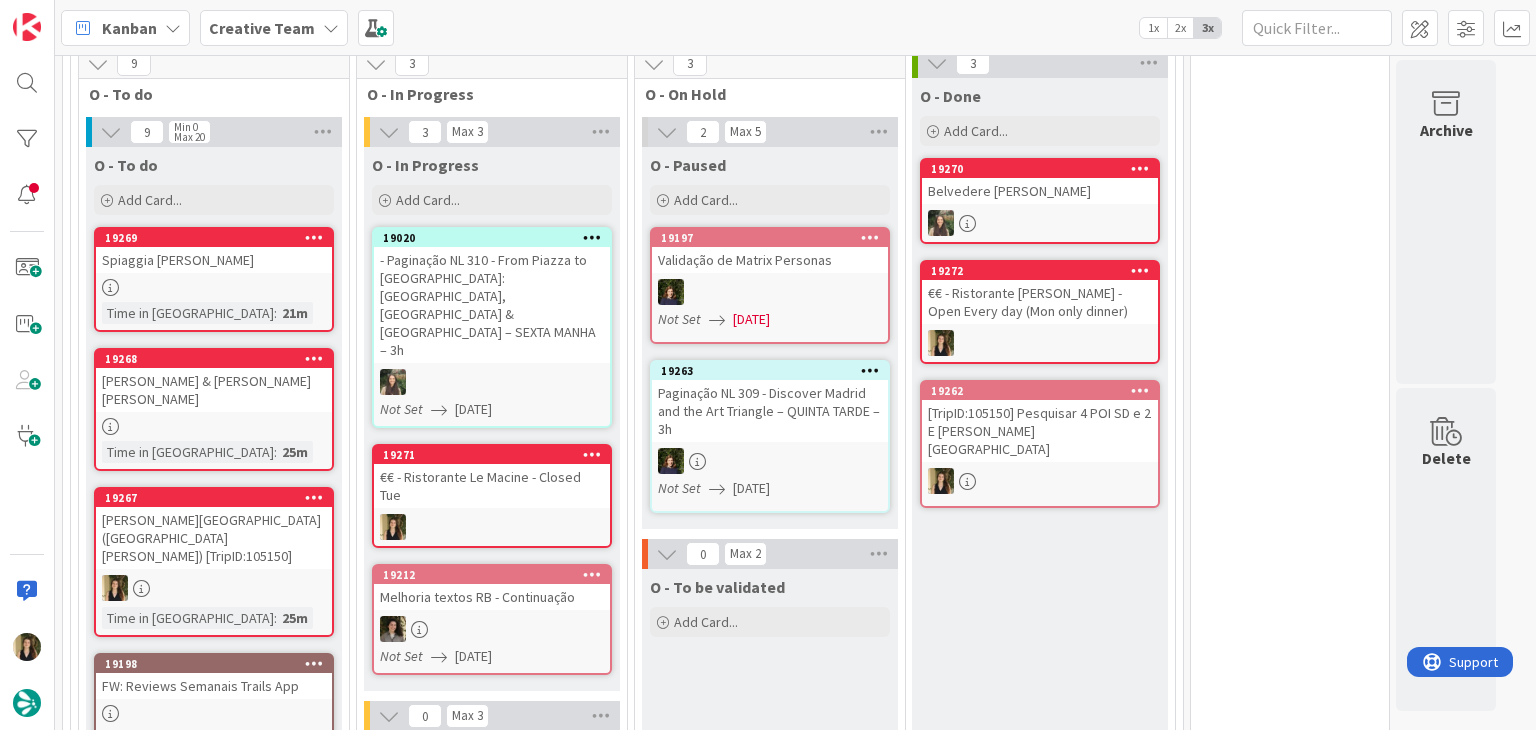 click at bounding box center [492, 527] 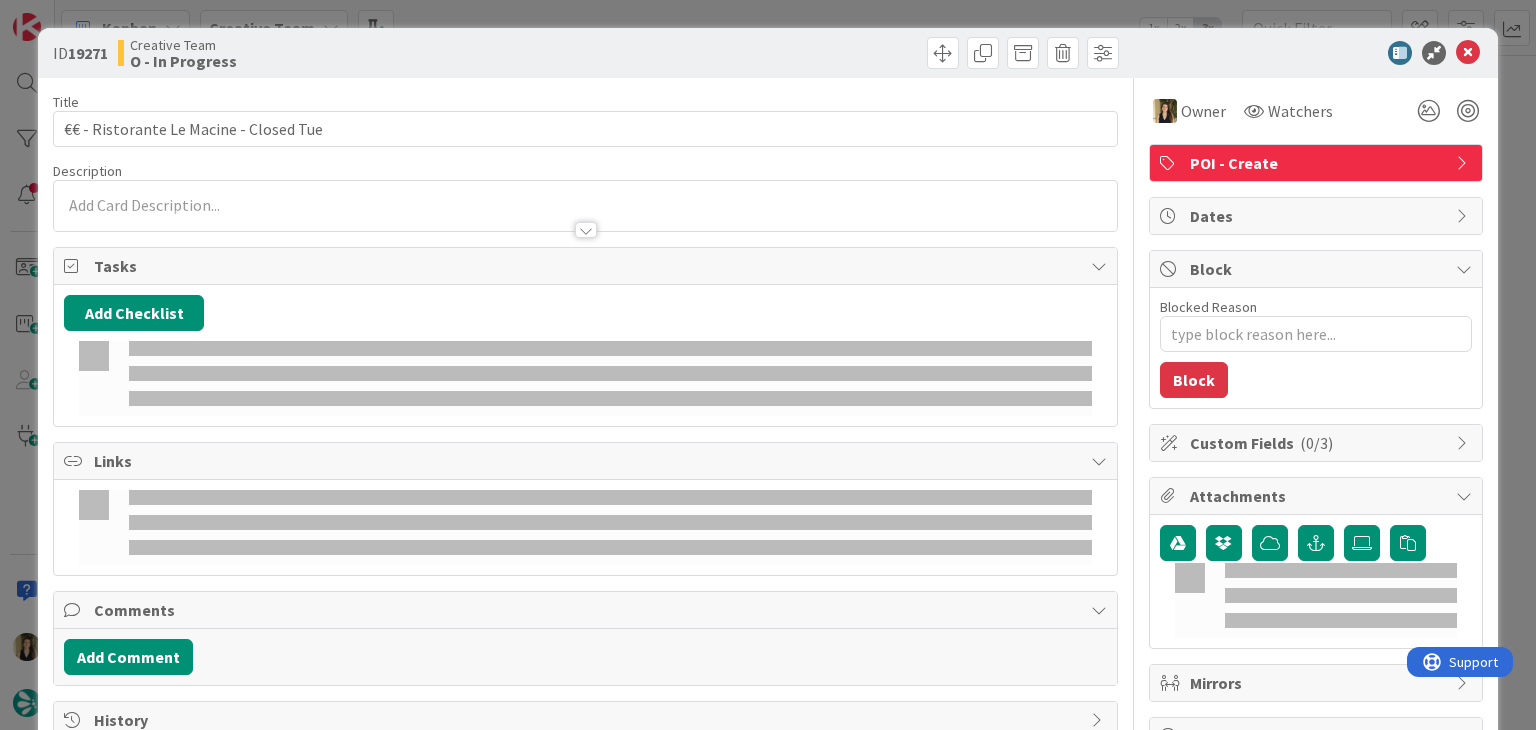 scroll, scrollTop: 0, scrollLeft: 0, axis: both 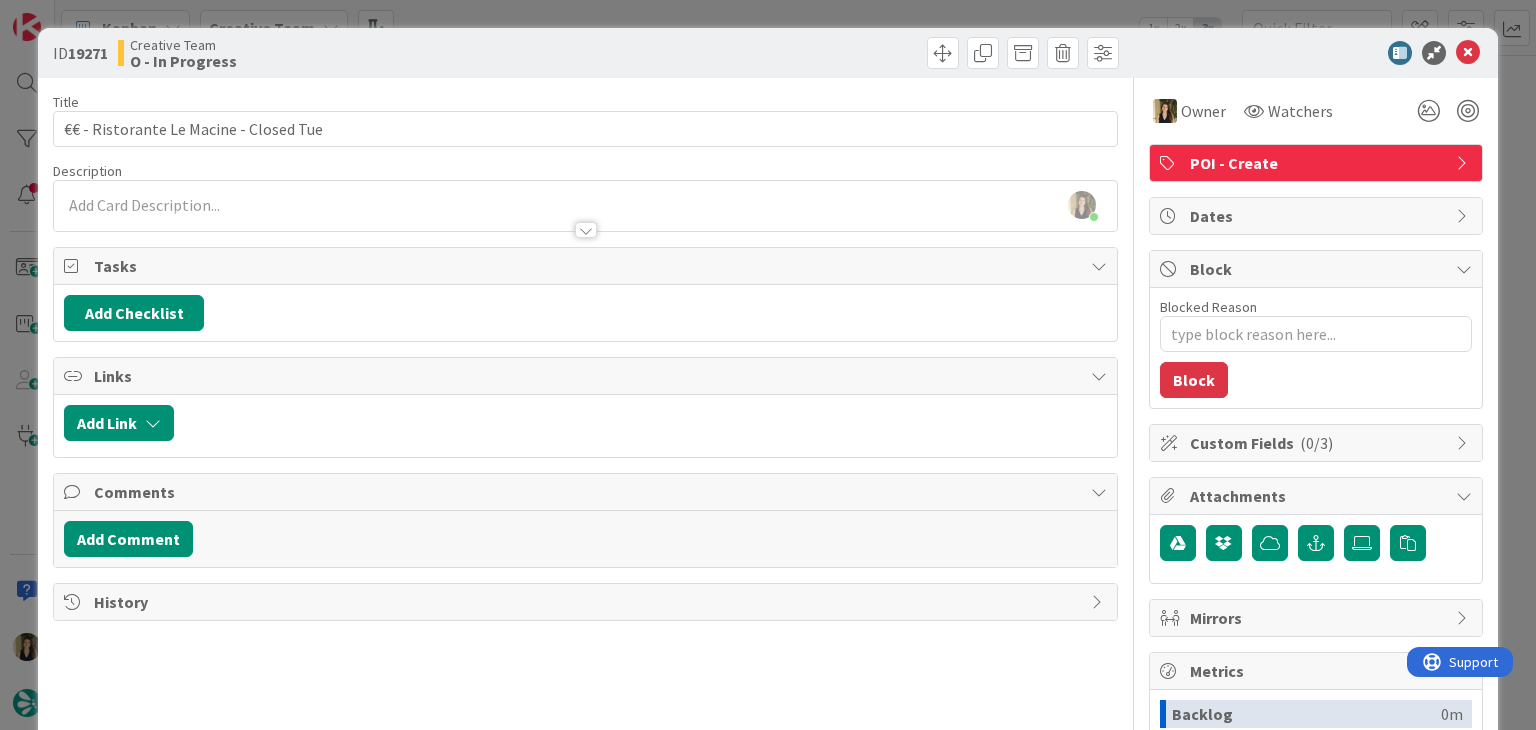 click on "ID  19271 Creative Team O - In Progress Title 38 / 128 €€ - Ristorante Le Macine - Closed Tue Description [PERSON_NAME] joined  8 m ago Owner Watchers POI - Create  Tasks Add Checklist Links Add Link Comments Add Comment History Owner Watchers POI - Create  Dates Block Blocked Reason 0 / 256 Block Custom Fields ( 0/3 ) Attachments Mirrors Metrics Backlog 0m To Do 35m Buffer 0m In Progress 13m Total Time 48m Lead Time 48m Cycle Time 13m Blocked Time 0m Show Details" at bounding box center [768, 365] 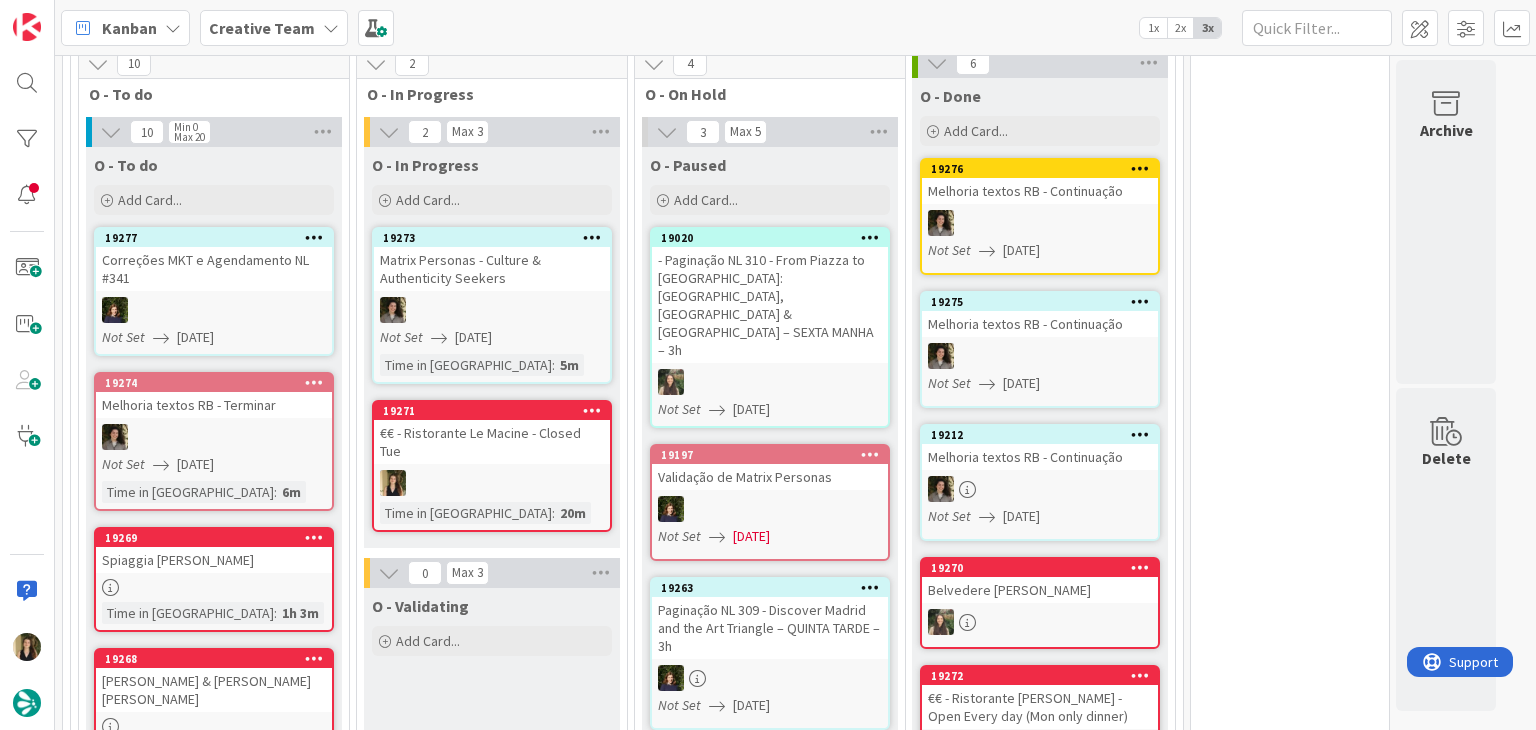 scroll, scrollTop: 0, scrollLeft: 0, axis: both 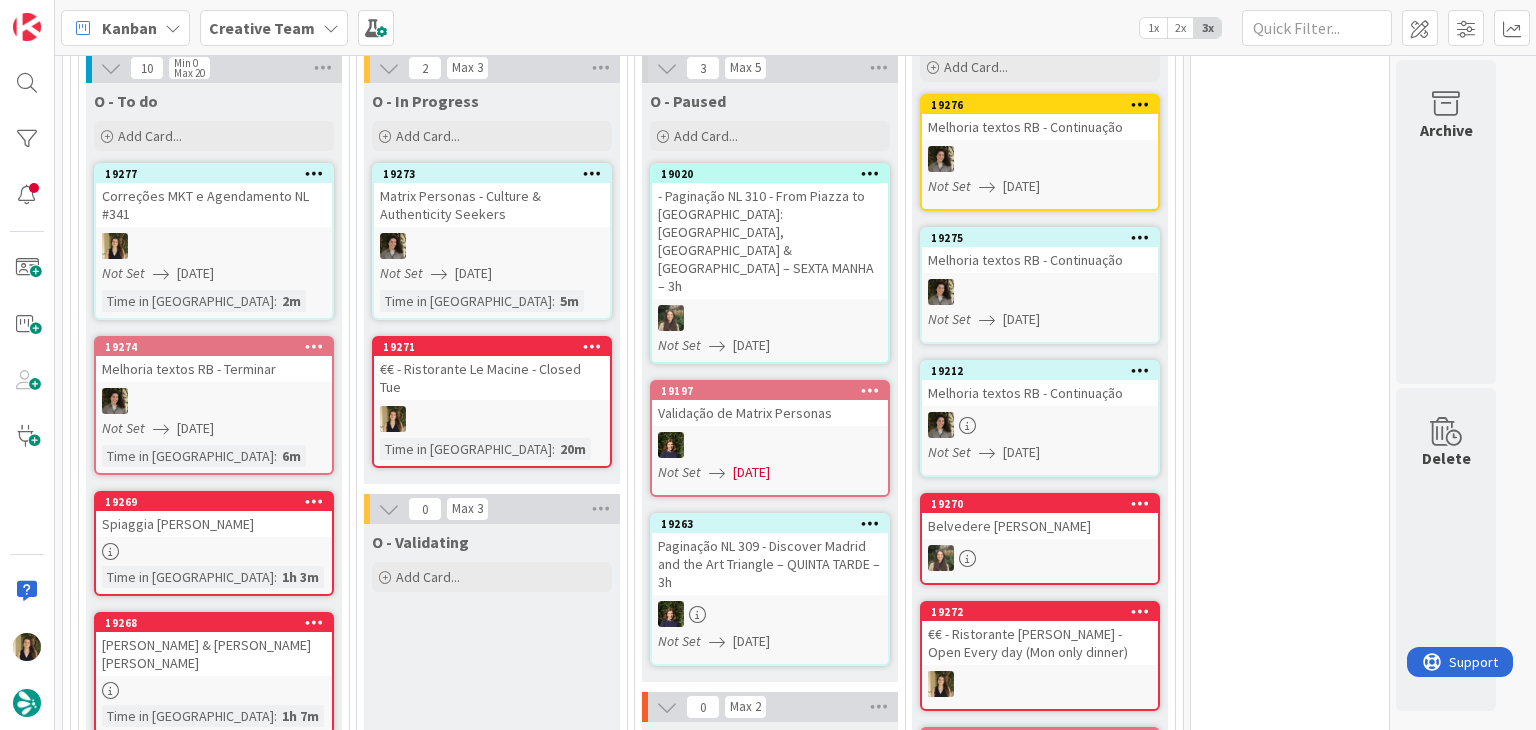 click at bounding box center (492, 419) 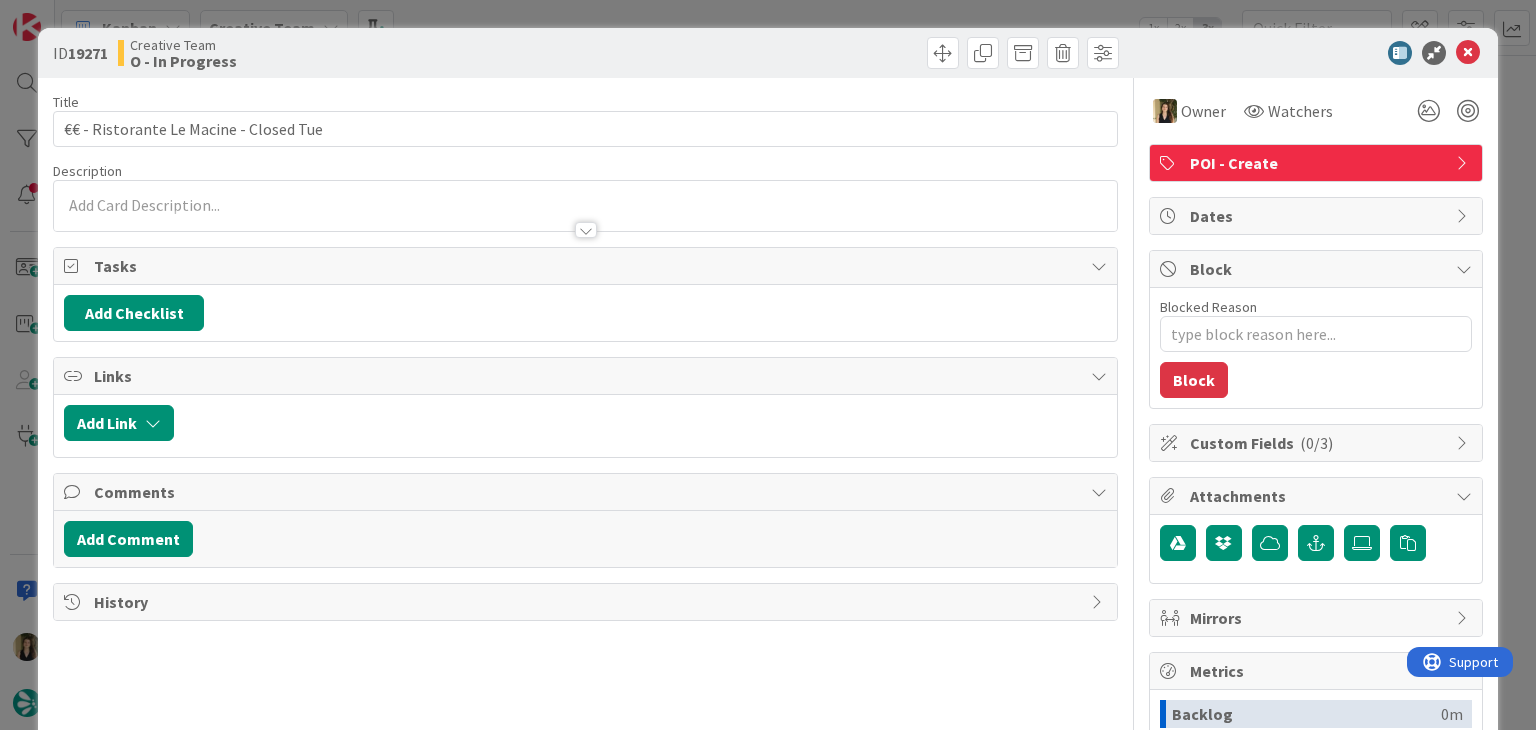 scroll, scrollTop: 0, scrollLeft: 0, axis: both 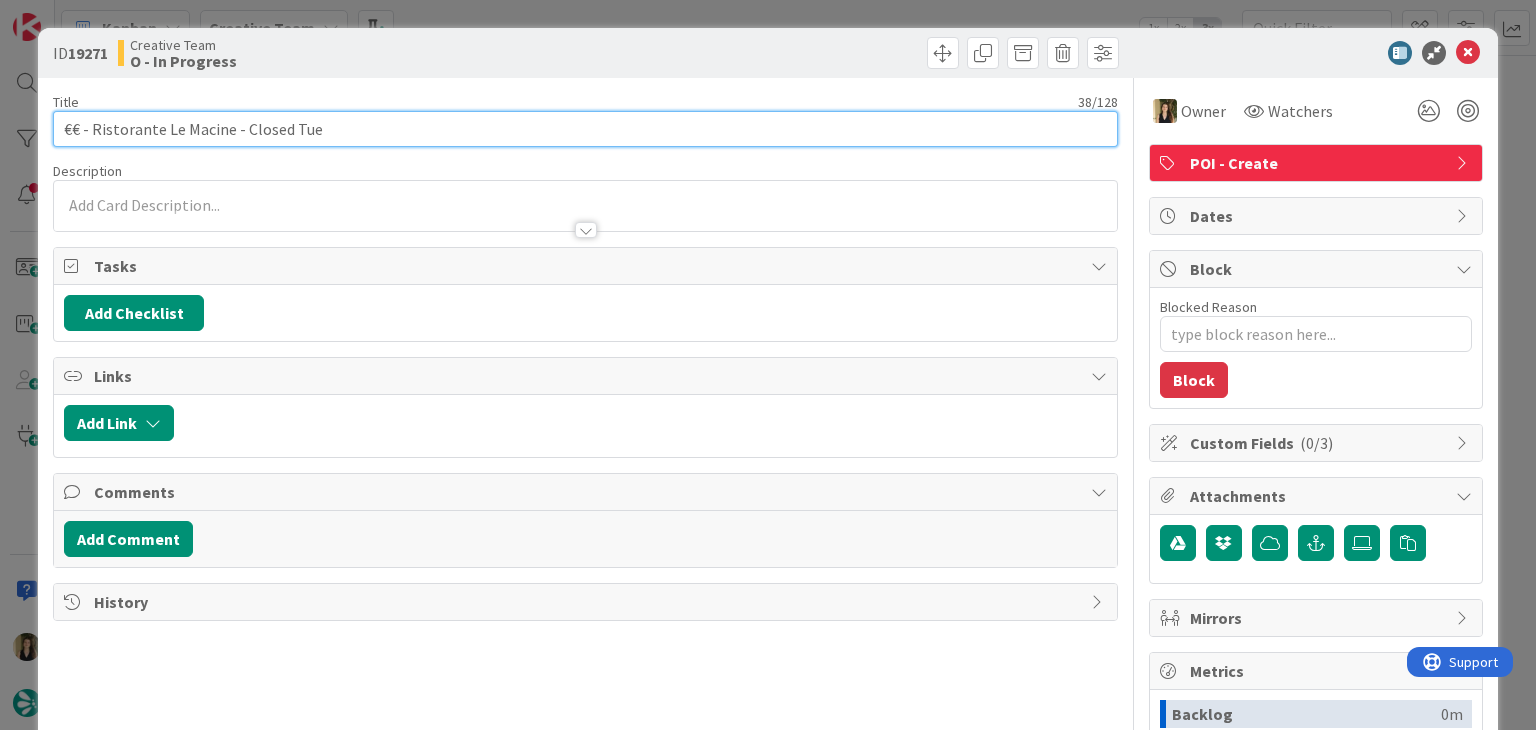 drag, startPoint x: 228, startPoint y: 129, endPoint x: 90, endPoint y: 126, distance: 138.03261 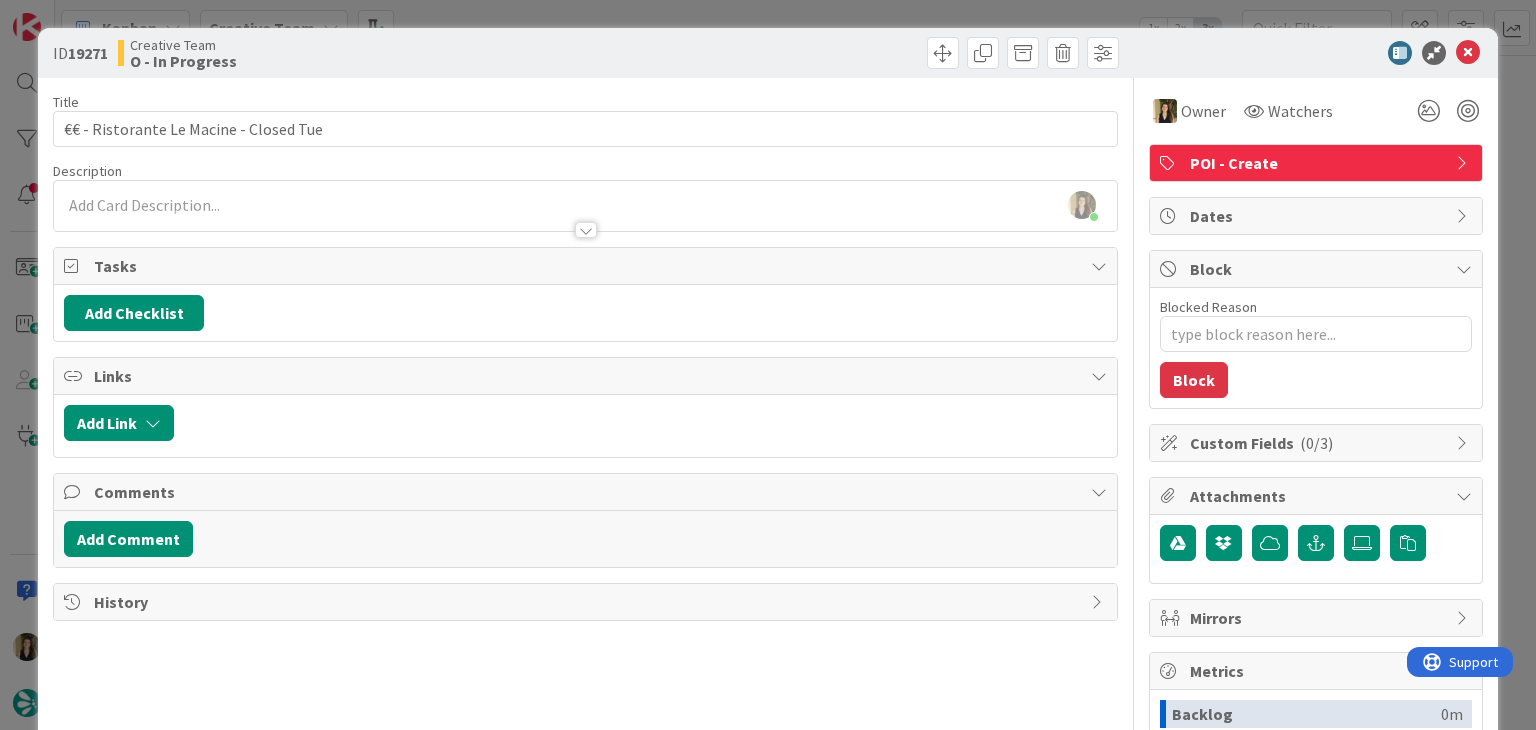 click on "ID  19271 Creative Team O - In Progress" at bounding box center (767, 53) 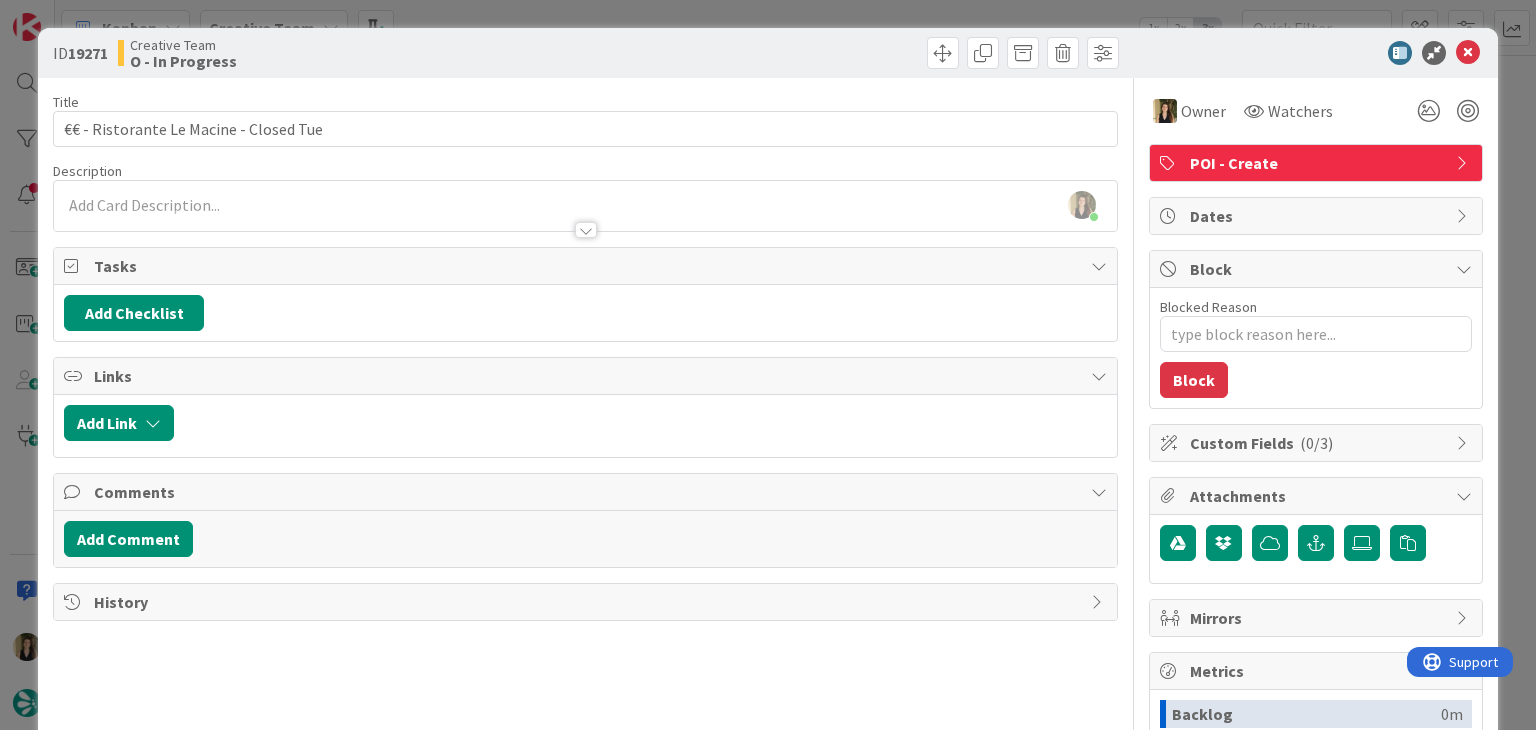 click on "ID  19271 Creative Team O - In Progress Title 38 / 128 €€ - Ristorante Le Macine - Closed Tue Description [PERSON_NAME] joined  1 m ago Owner Watchers POI - Create  Tasks Add Checklist Links Add Link Comments Add Comment History Owner Watchers POI - Create  Dates Block Blocked Reason 0 / 256 Block Custom Fields ( 0/3 ) Attachments Mirrors Metrics Backlog 0m To Do 35m Buffer 0m In Progress 24m Total Time 59m Lead Time 59m Cycle Time 24m Blocked Time 0m Show Details" at bounding box center (768, 365) 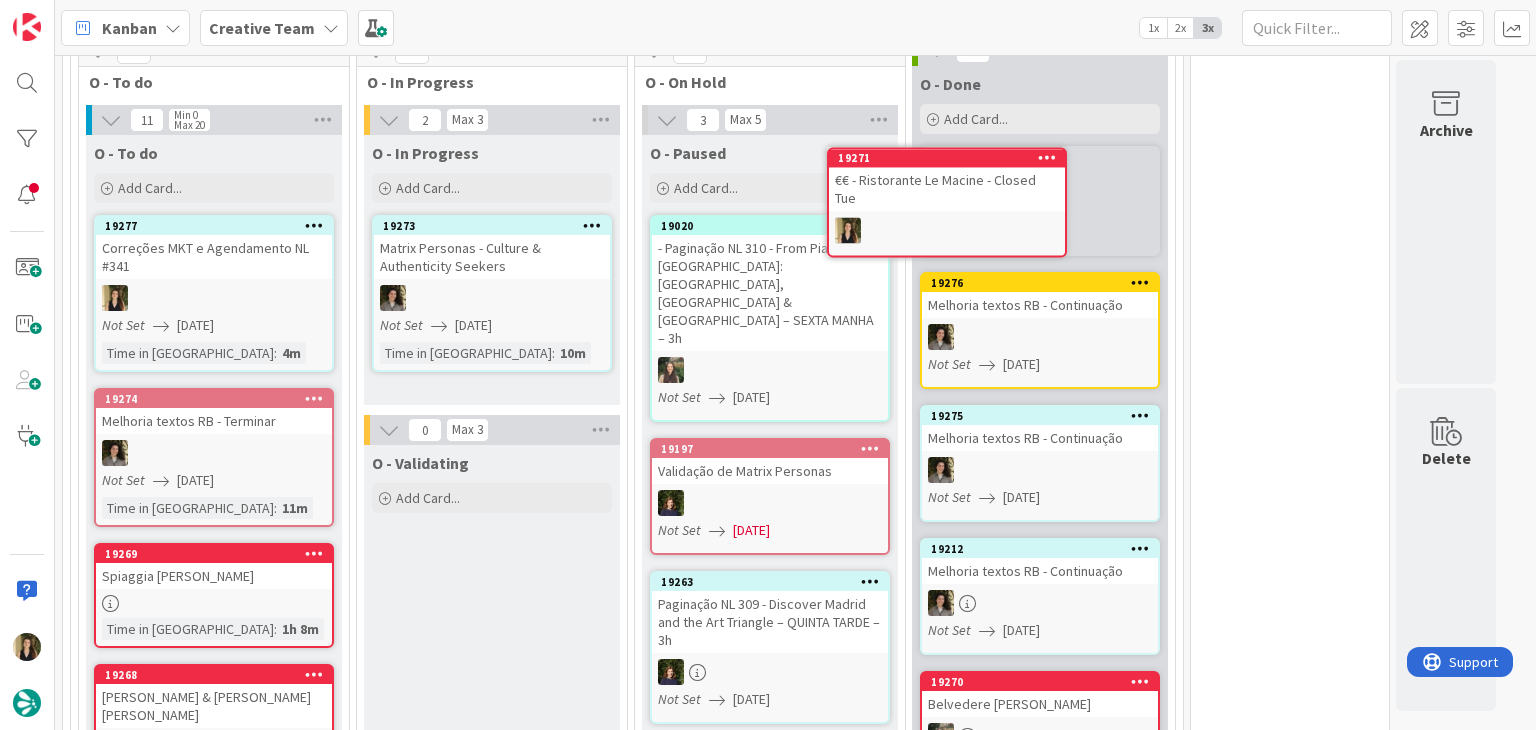 scroll, scrollTop: 536, scrollLeft: 0, axis: vertical 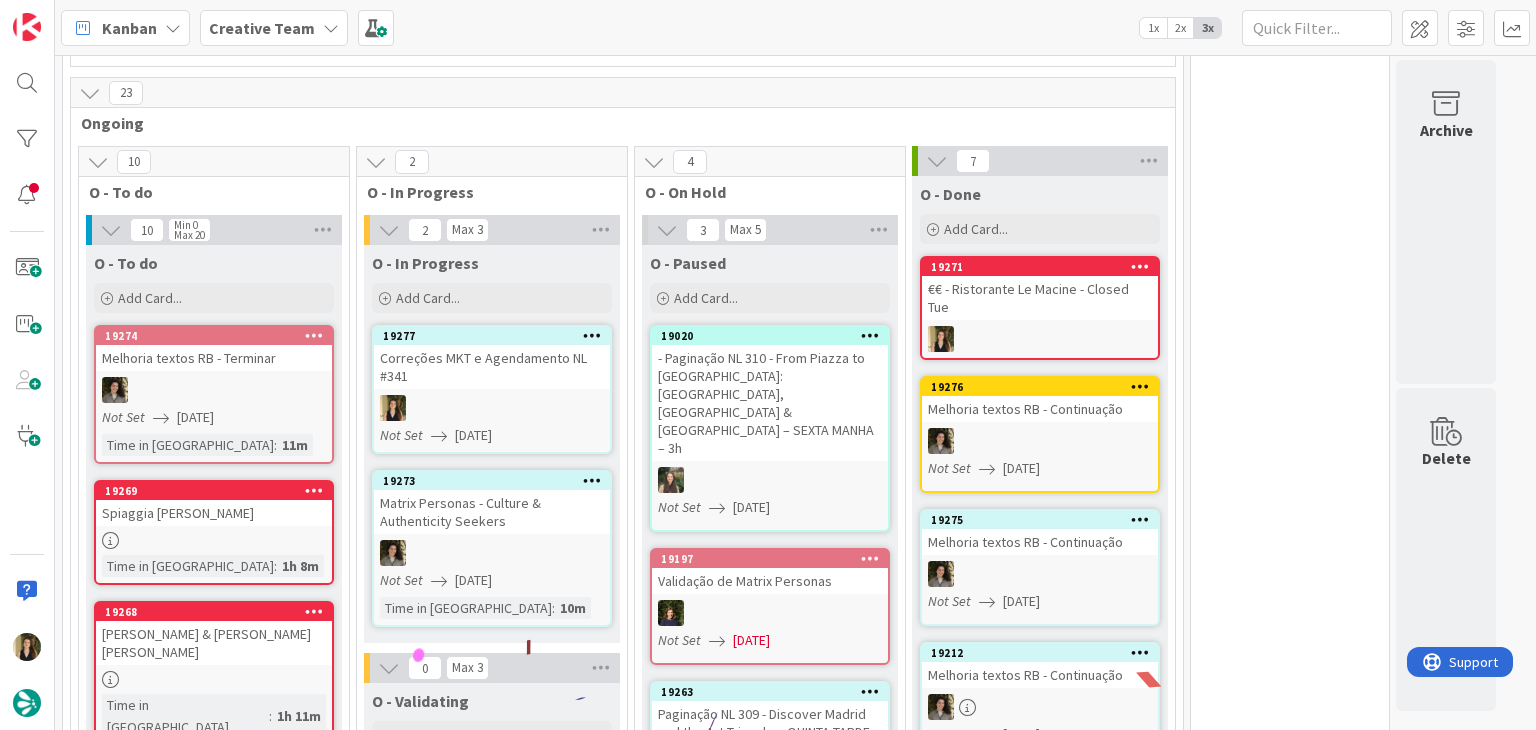 click on "Correções MKT e Agendamento NL #341" at bounding box center [492, 367] 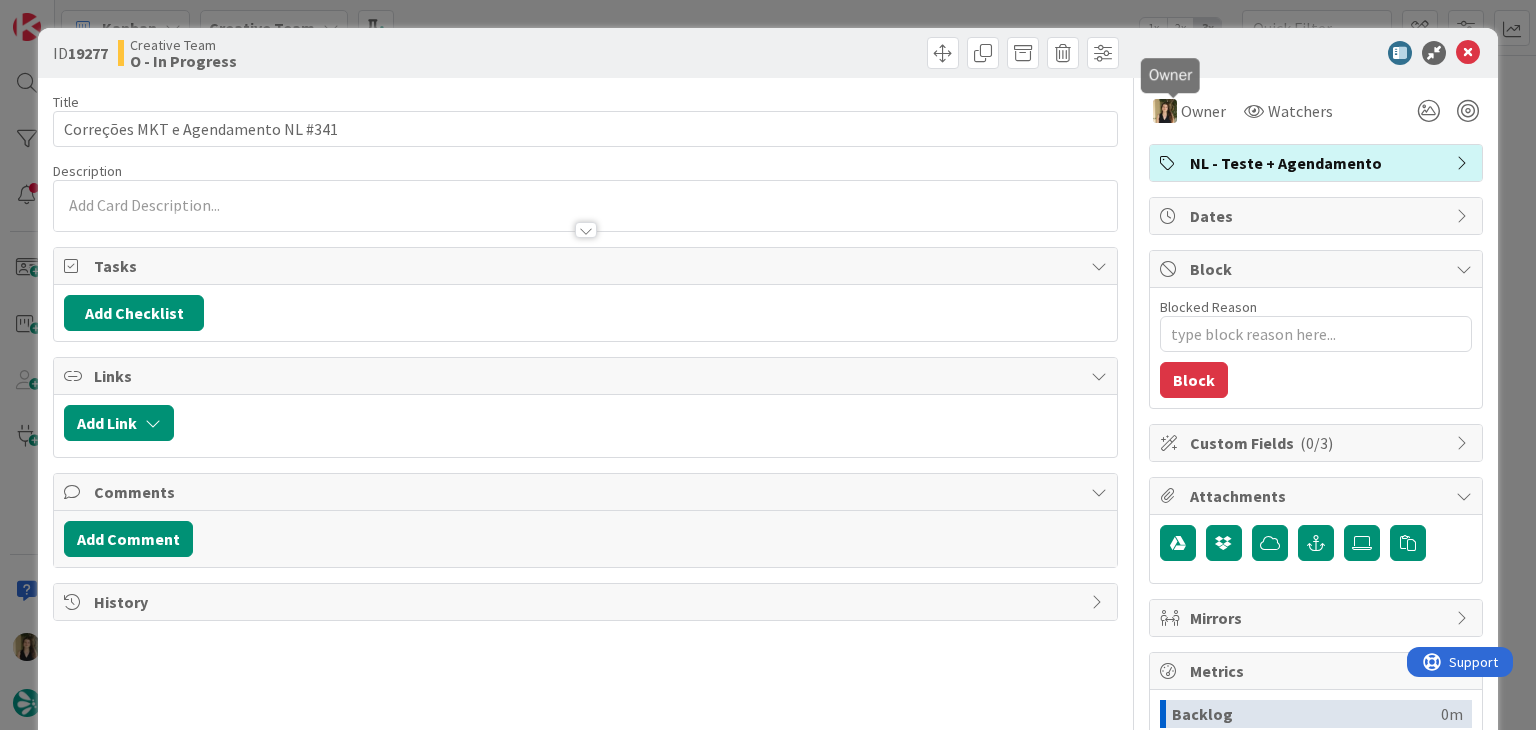 scroll, scrollTop: 0, scrollLeft: 0, axis: both 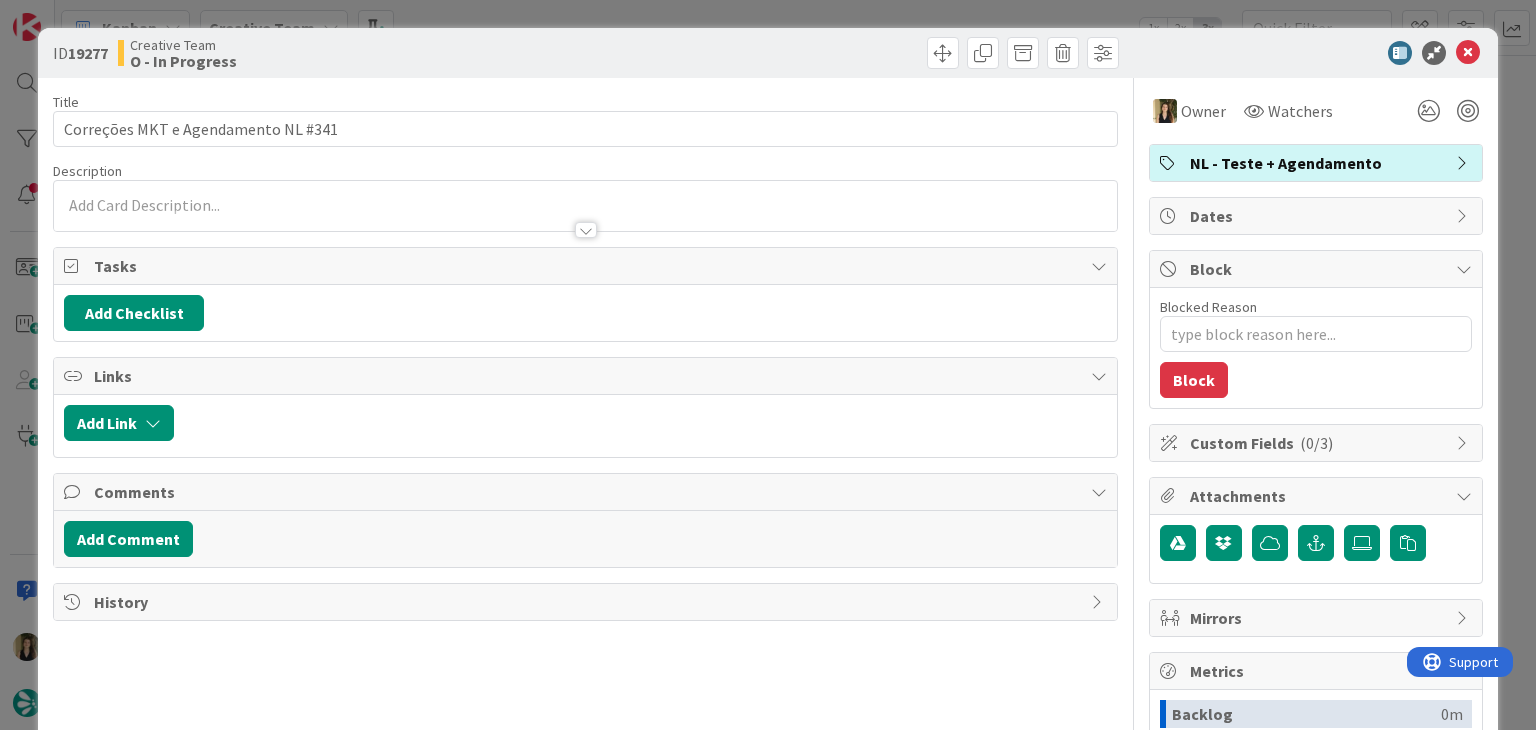 click on "ID  19277 Creative Team O - In Progress Title 35 / 128 Correções MKT e Agendamento NL #341 Description Owner Watchers NL - Teste + Agendamento Tasks Add Checklist Links Add Link Comments Add Comment History Owner Watchers NL - Teste + Agendamento Dates Block Blocked Reason 0 / 256 Block Custom Fields ( 0/3 ) Attachments Mirrors Metrics Backlog 0m To Do 6m Buffer 0m In Progress 0m Total Time 6m Lead Time 6m Cycle Time 0m Blocked Time 0m Show Details" at bounding box center (768, 365) 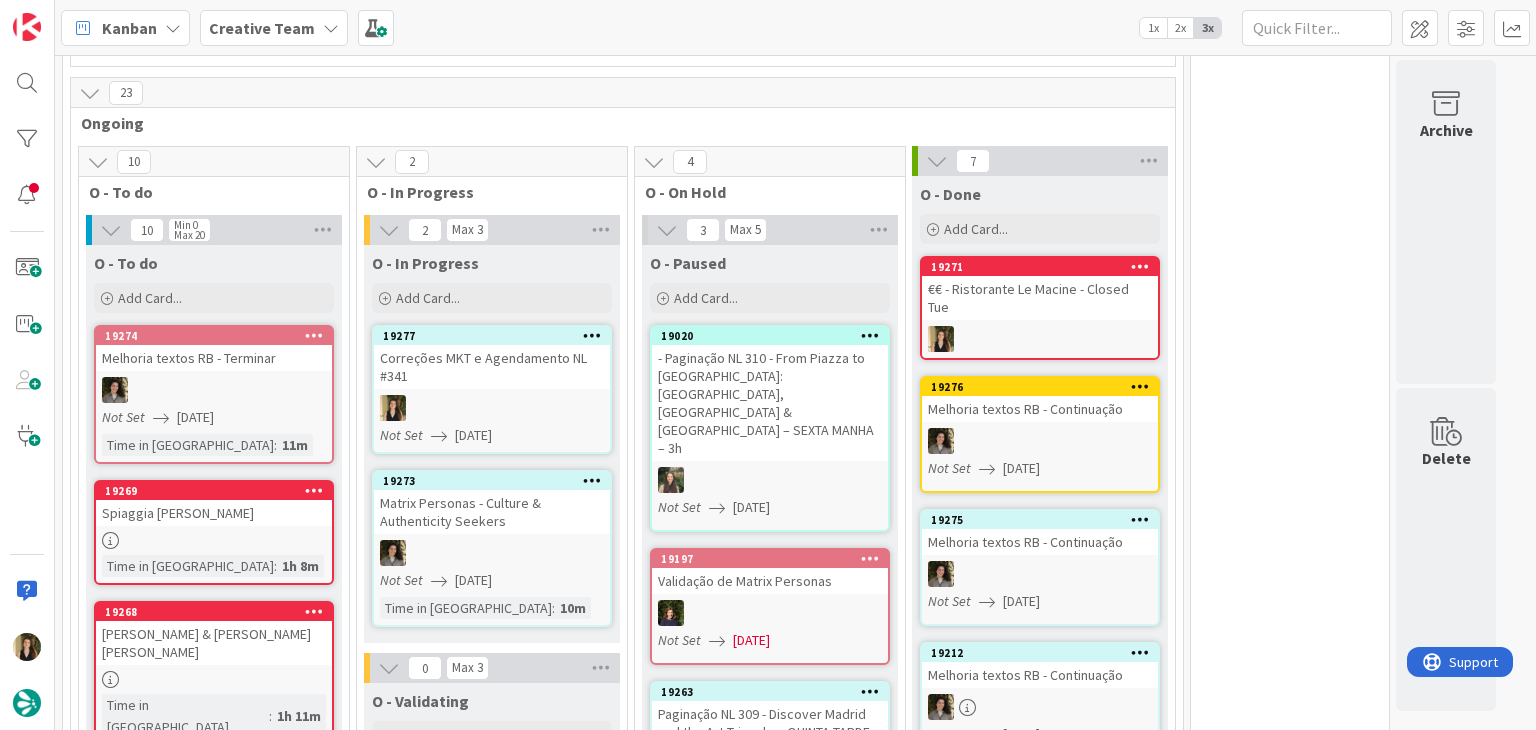 scroll, scrollTop: 0, scrollLeft: 0, axis: both 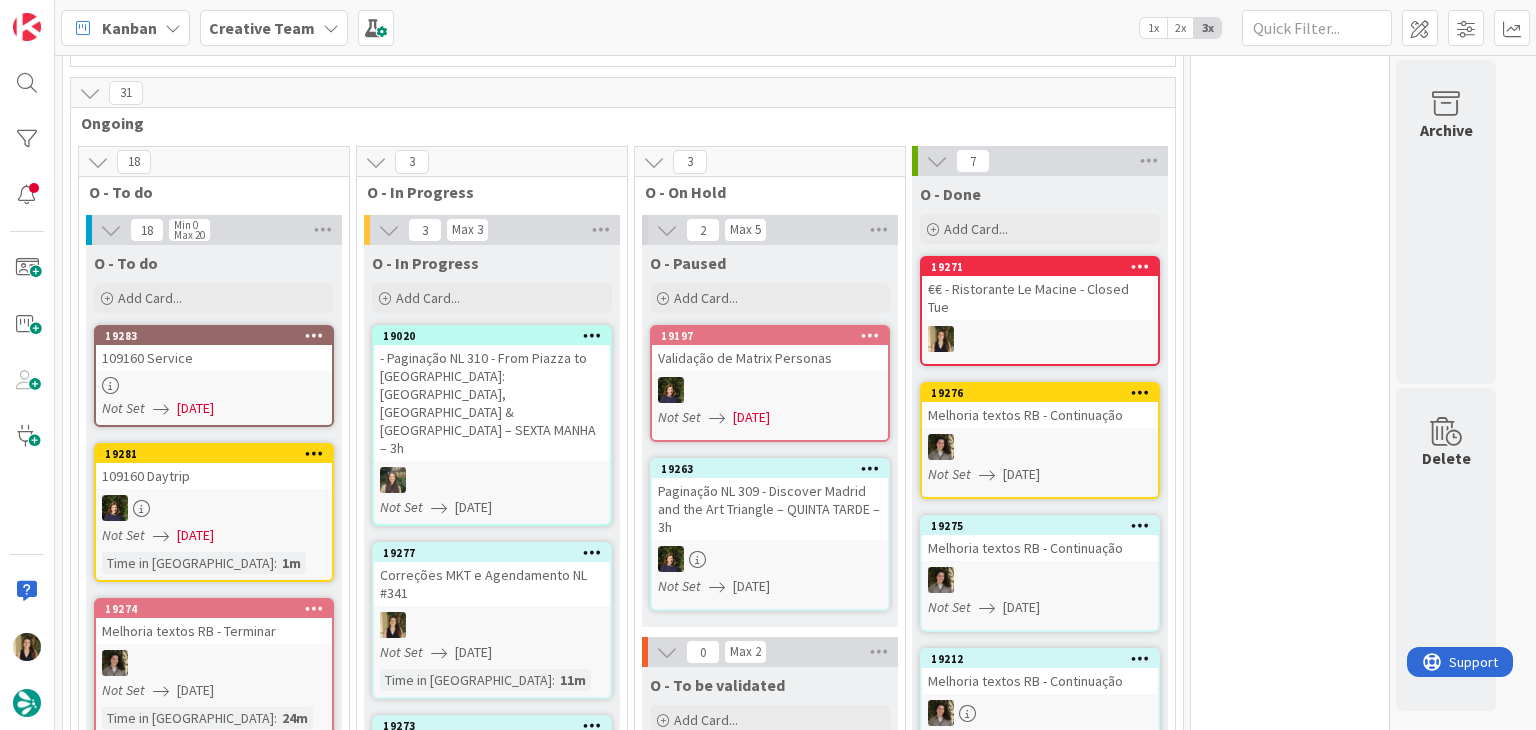 click at bounding box center (492, 625) 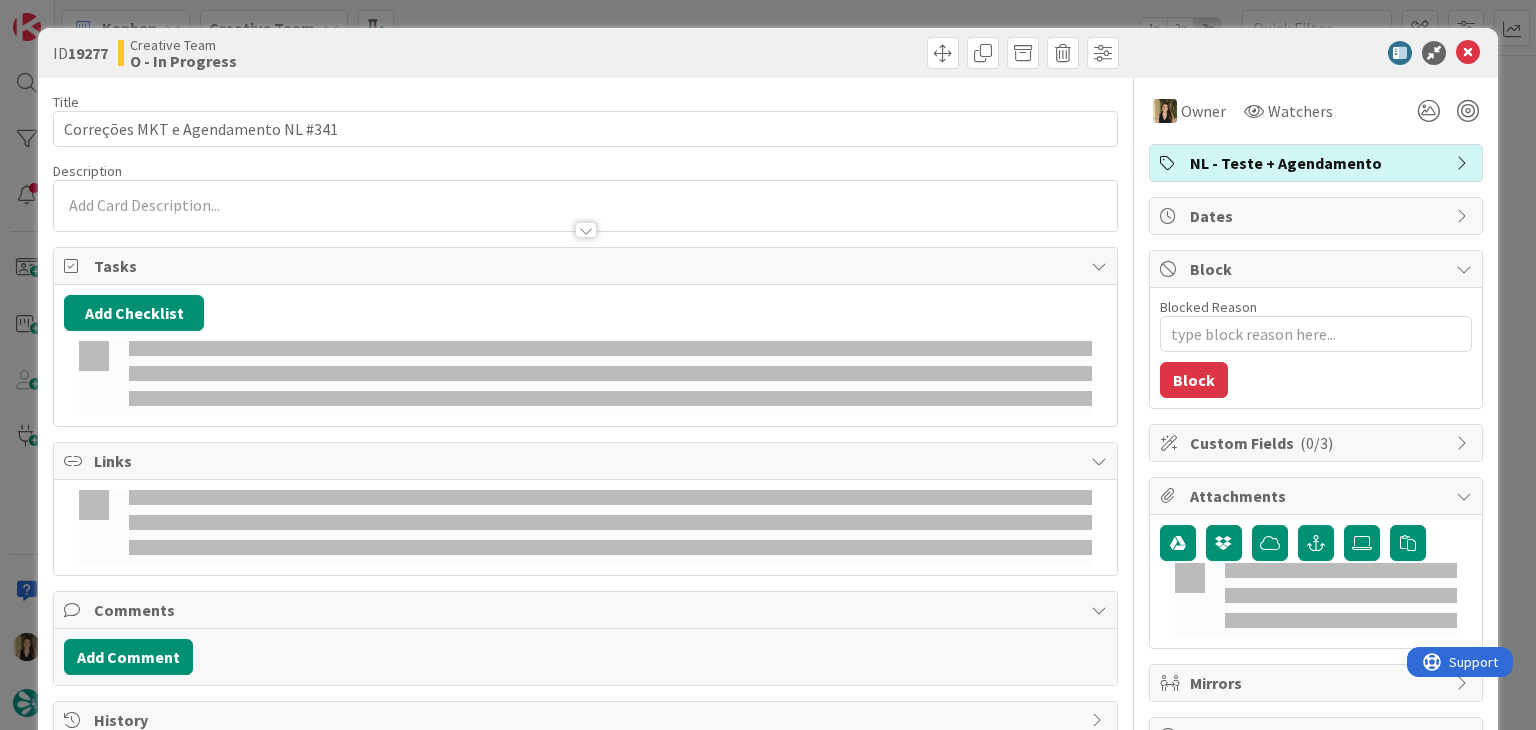 scroll, scrollTop: 0, scrollLeft: 0, axis: both 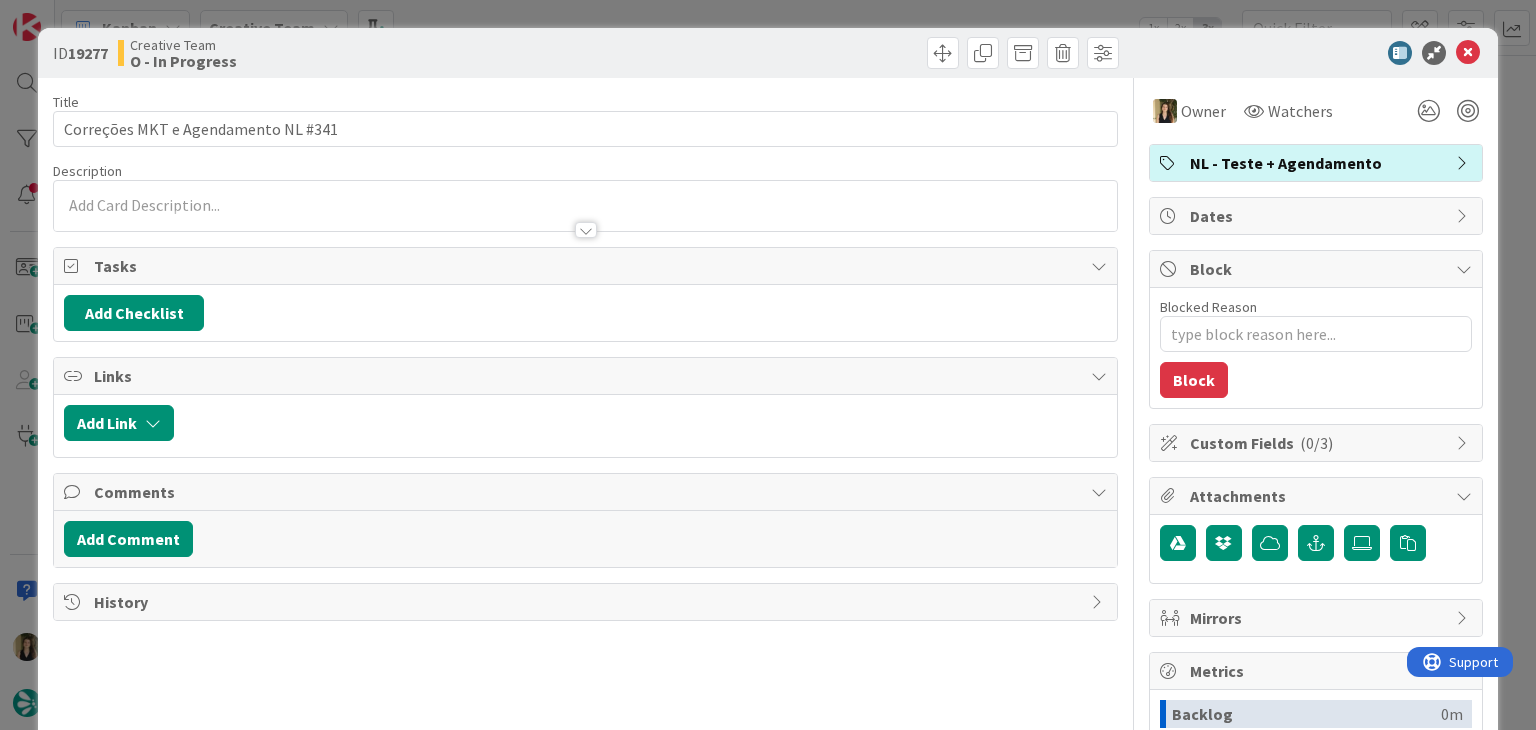 click on "ID  19277 Creative Team O - In Progress Title 35 / 128 Correções MKT e Agendamento NL #341 Description Owner Watchers NL - Teste + Agendamento Tasks Add Checklist Links Add Link Comments Add Comment History Owner Watchers NL - Teste + Agendamento Dates Block Blocked Reason 0 / 256 Block Custom Fields ( 0/3 ) Attachments Mirrors Metrics Backlog 0m To Do 6m Buffer 0m In Progress 28m Total Time 34m Lead Time 34m Cycle Time 28m Blocked Time 0m Show Details" at bounding box center (768, 365) 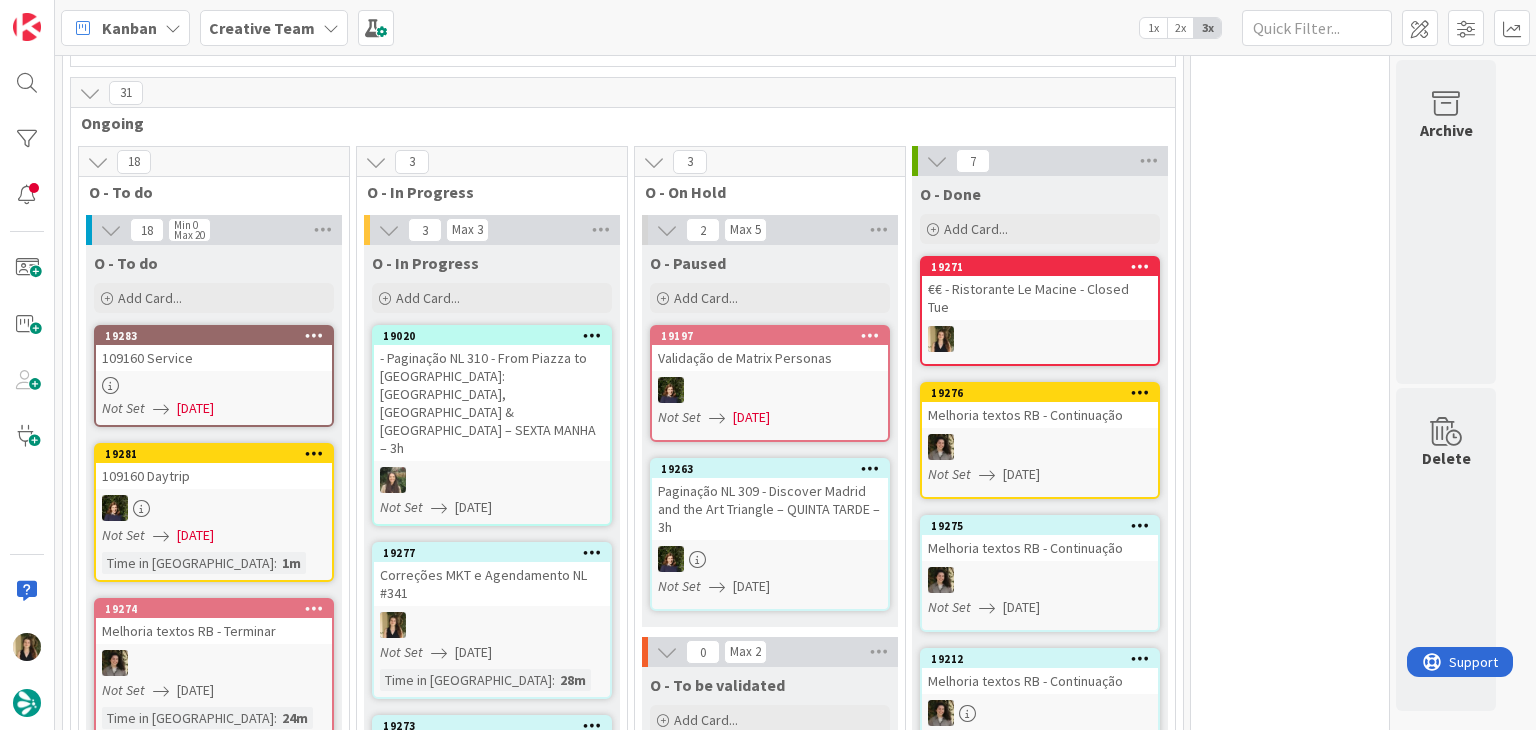 scroll, scrollTop: 498, scrollLeft: 0, axis: vertical 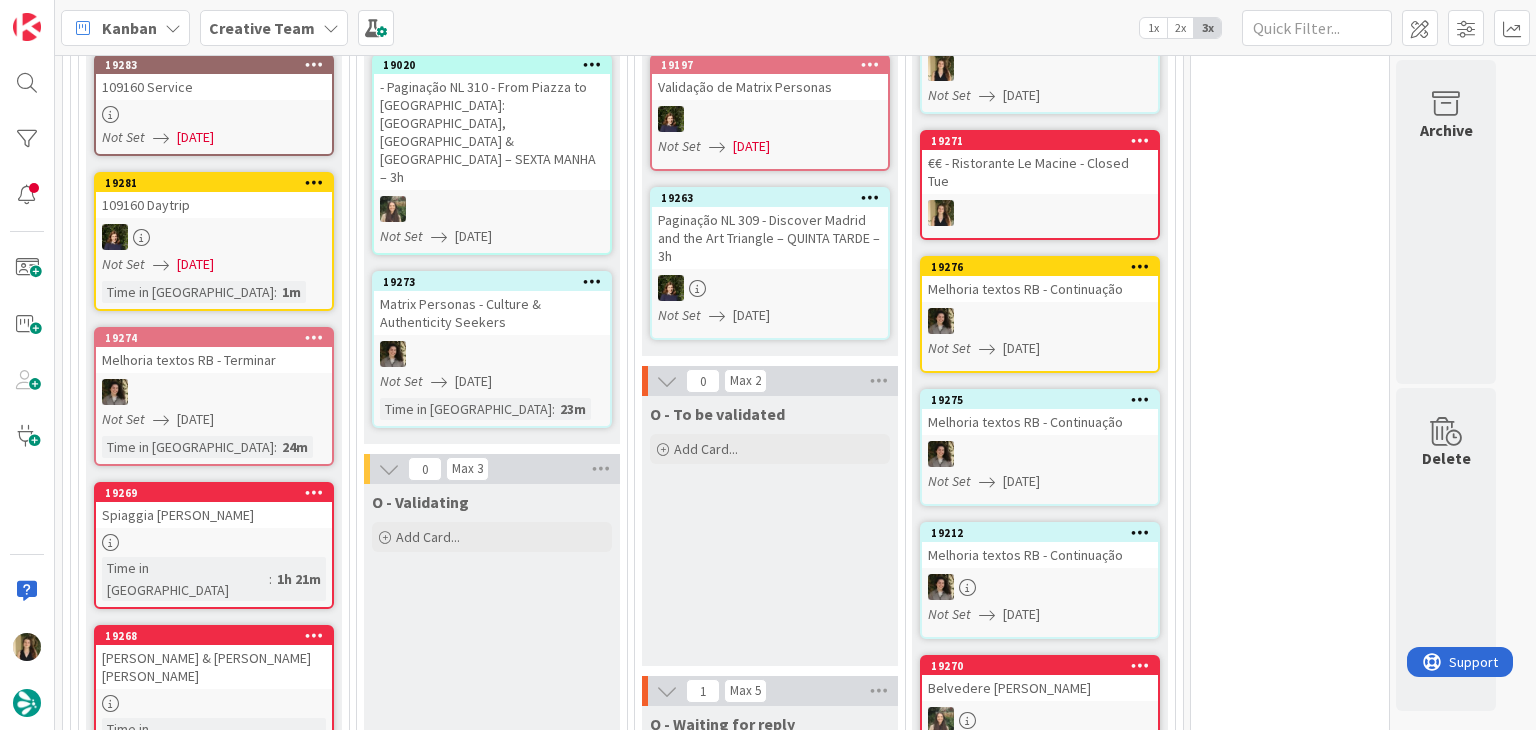 click at bounding box center (214, 114) 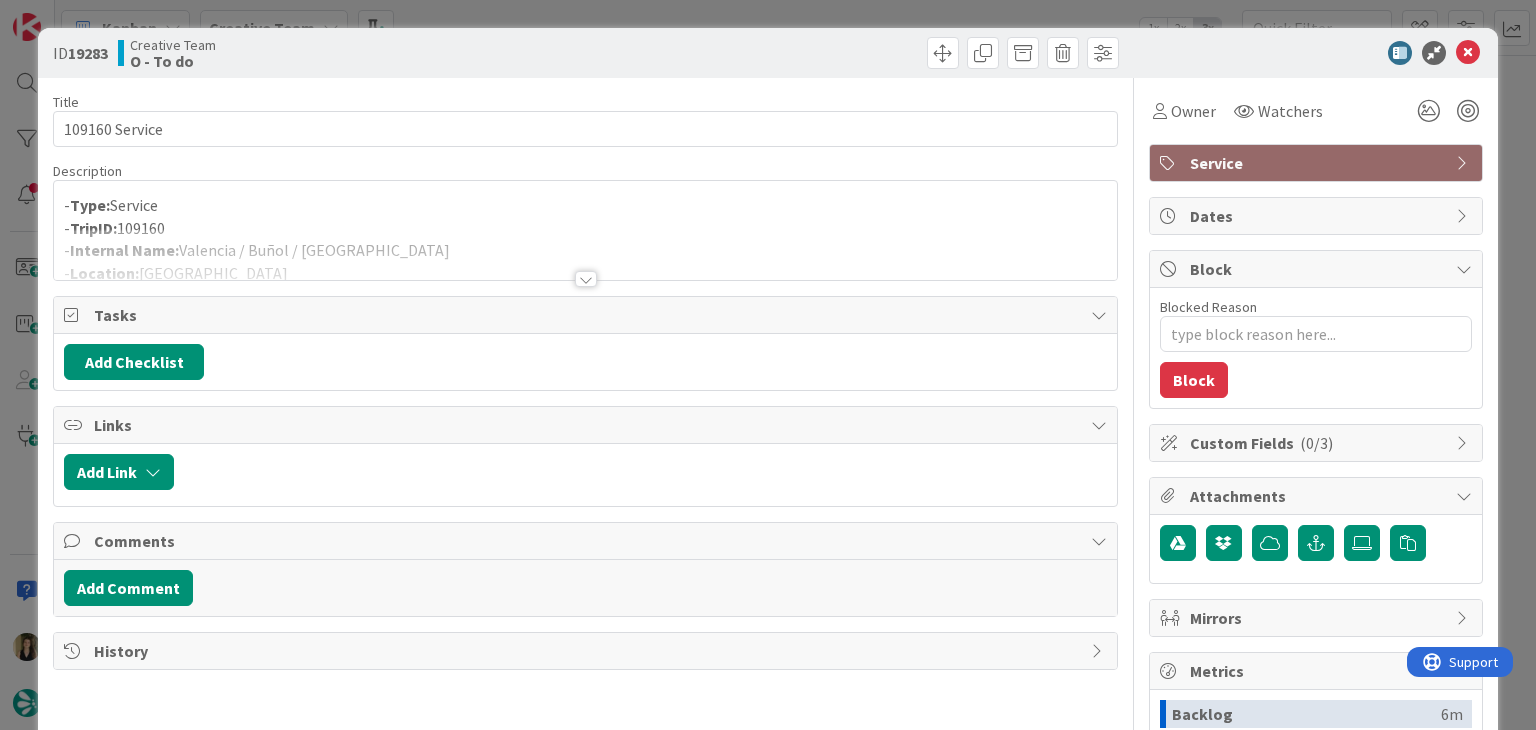scroll, scrollTop: 0, scrollLeft: 0, axis: both 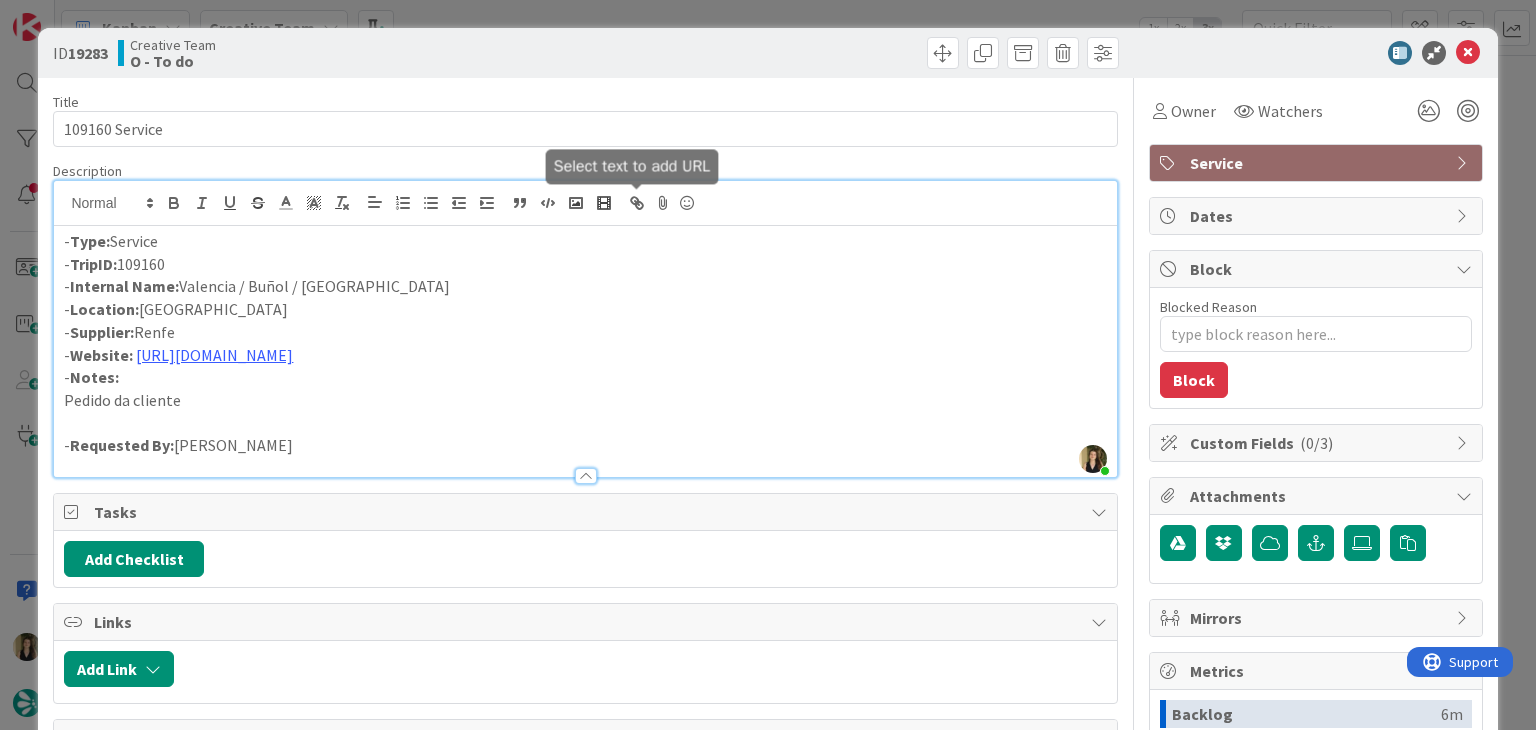 click on "[PERSON_NAME] just joined -  Type:  Service -  TripID:  109160 -  Internal Name:  [GEOGRAPHIC_DATA] / Buñol / [GEOGRAPHIC_DATA] -  Location:  [GEOGRAPHIC_DATA] -  Supplier:  Renfe -  Website:   [URL][DOMAIN_NAME] -  Notes: Pedido da cliente -  Requested By:  [PERSON_NAME]" at bounding box center [585, 329] 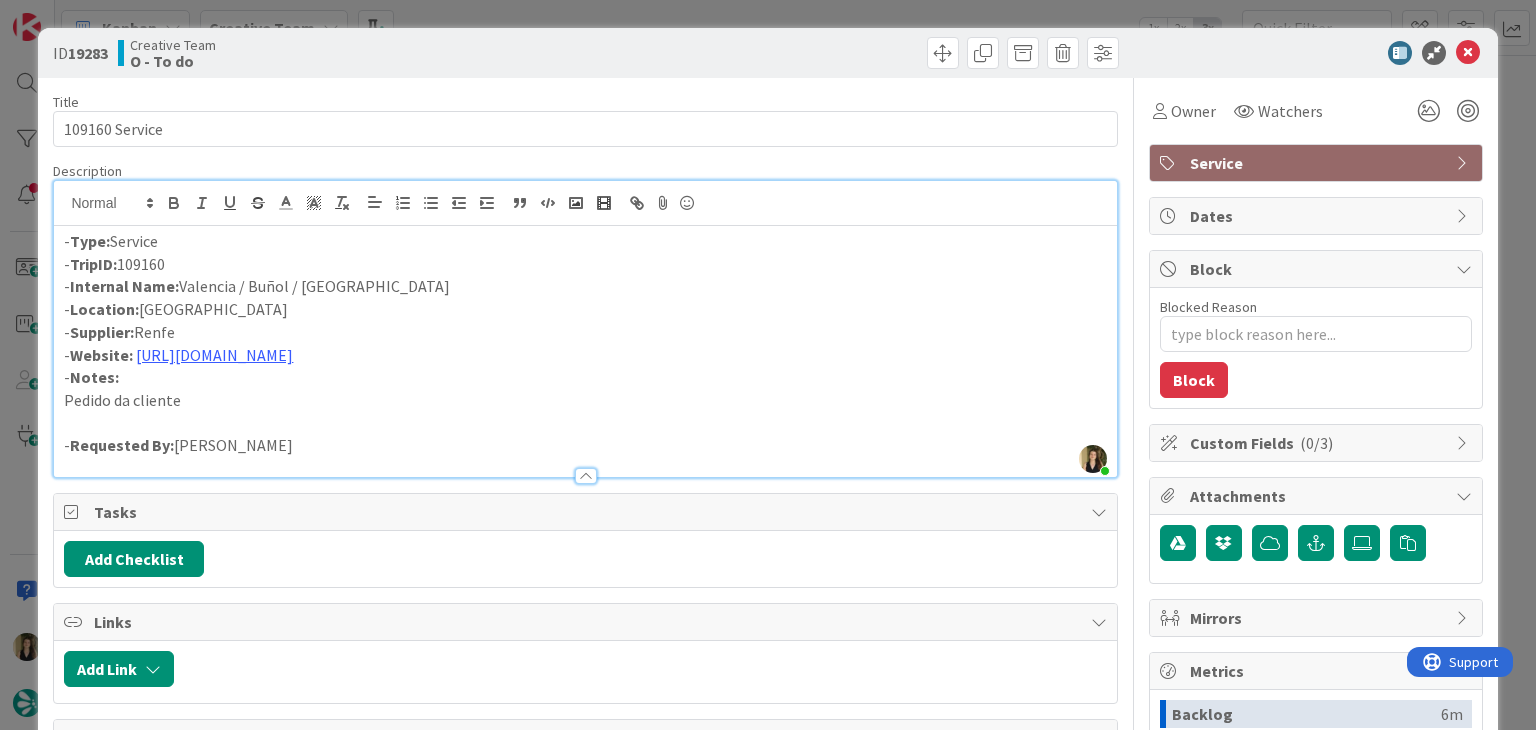 click on "ID  19283 Creative Team O - To do Title 14 / 128 109160 Service Description [GEOGRAPHIC_DATA][PERSON_NAME] just joined -  Type:  Service -  TripID:  109160 -  Internal Name:  [GEOGRAPHIC_DATA] / Buñol / [GEOGRAPHIC_DATA] -  Location:  [GEOGRAPHIC_DATA] -  Supplier:  Renfe -  Website:   [URL][DOMAIN_NAME] -  Notes: Pedido da cliente -  Requested By:  [PERSON_NAME] Owner Watchers Service Tasks Add Checklist Links Add Link Comments Add Comment History Owner Watchers Service Dates Block Blocked Reason 0 / 256 Block Custom Fields ( 0/3 ) Attachments Mirrors Metrics Backlog 6m To Do 13m Buffer 0m In Progress 0m Total Time 19m Lead Time 13m Cycle Time 0m Blocked Time 0m Show Details" at bounding box center [768, 365] 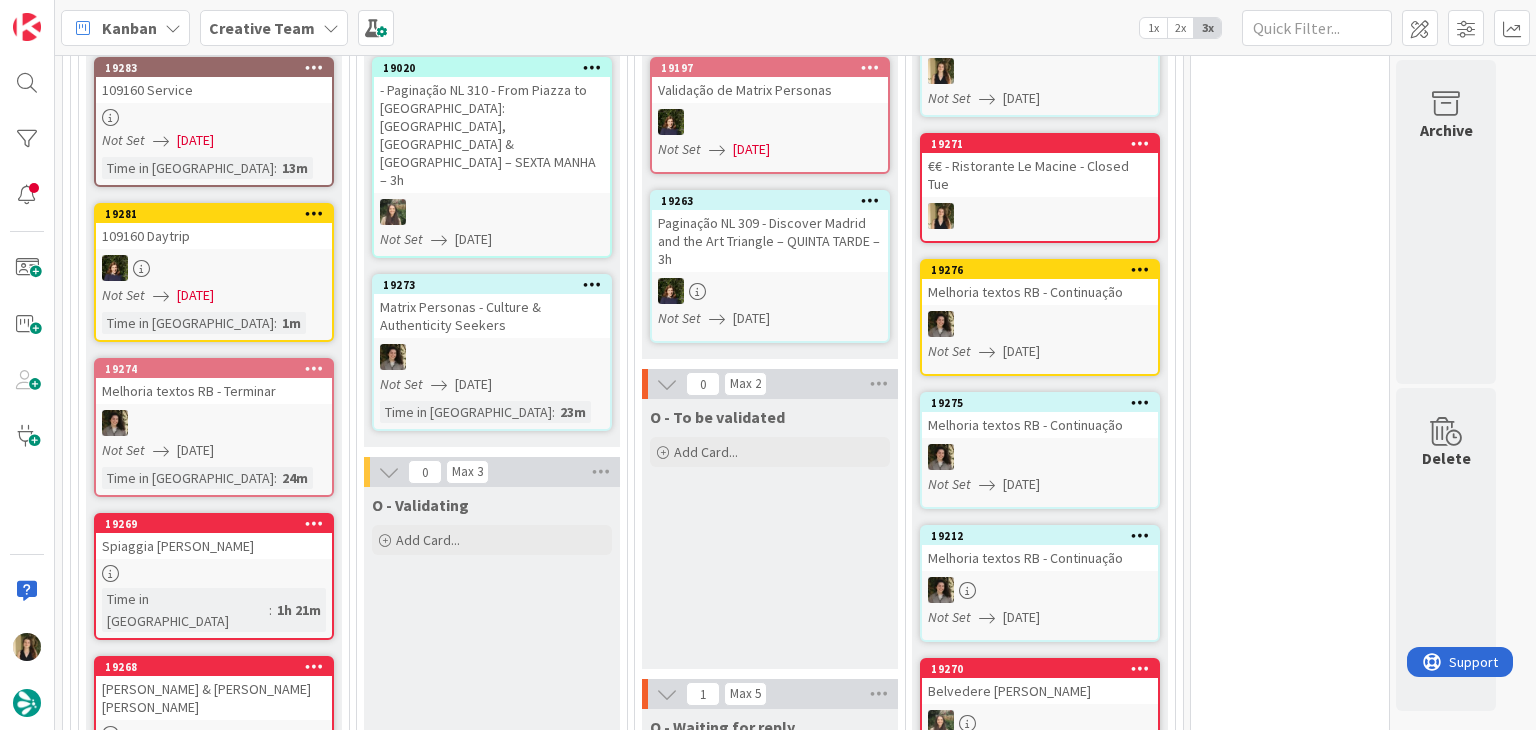 scroll, scrollTop: 0, scrollLeft: 0, axis: both 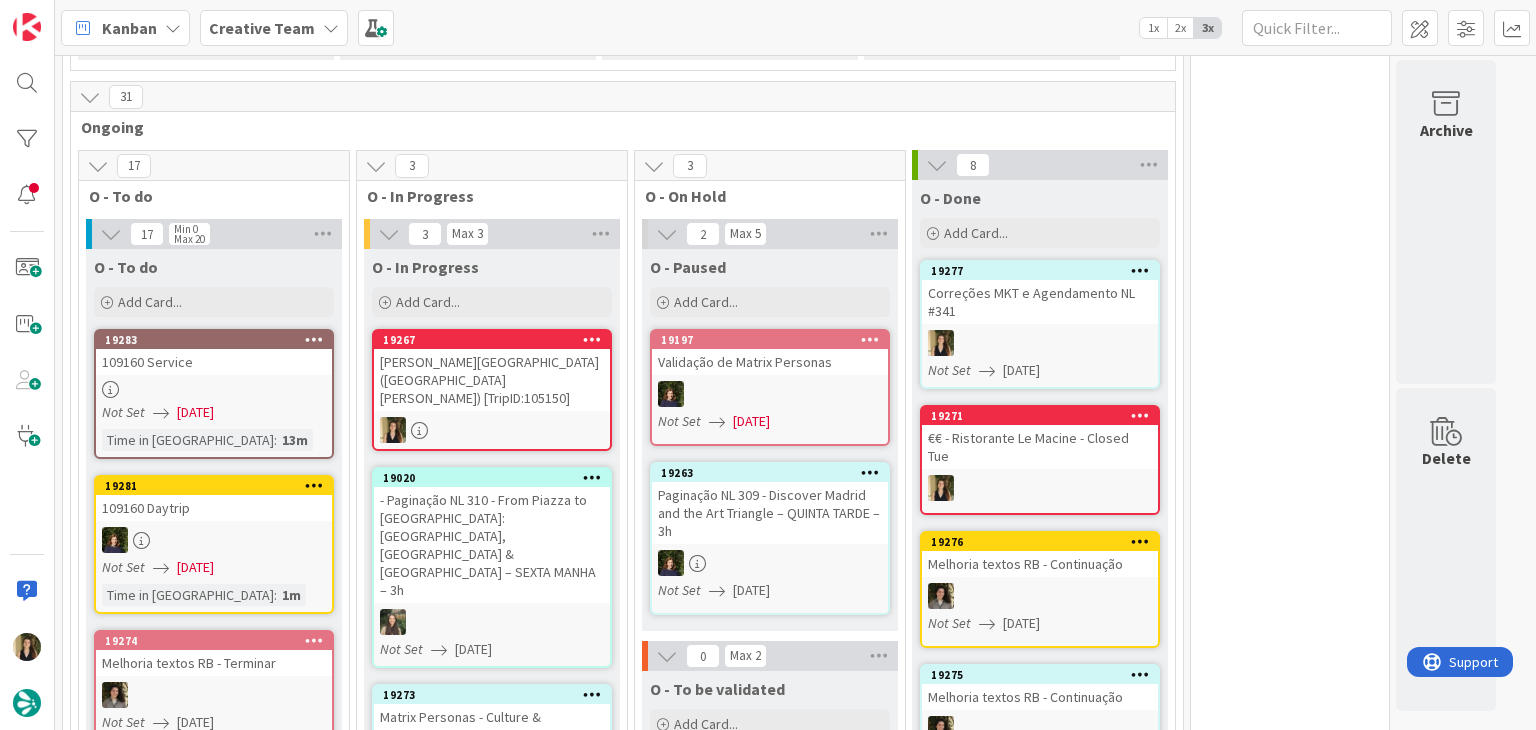 click on "[PERSON_NAME][GEOGRAPHIC_DATA] ([GEOGRAPHIC_DATA][PERSON_NAME]) [TripID:105150]" at bounding box center (492, 380) 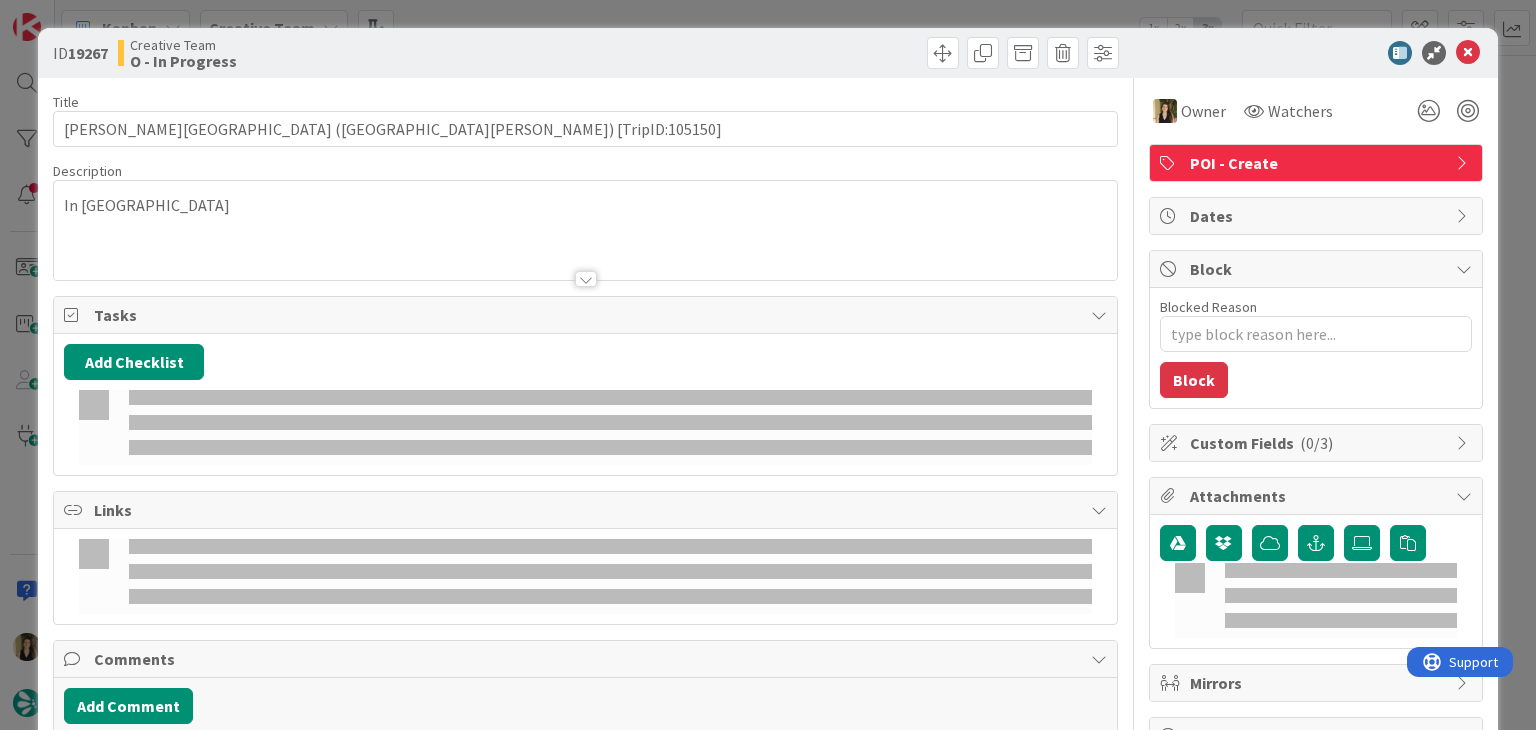 scroll, scrollTop: 0, scrollLeft: 0, axis: both 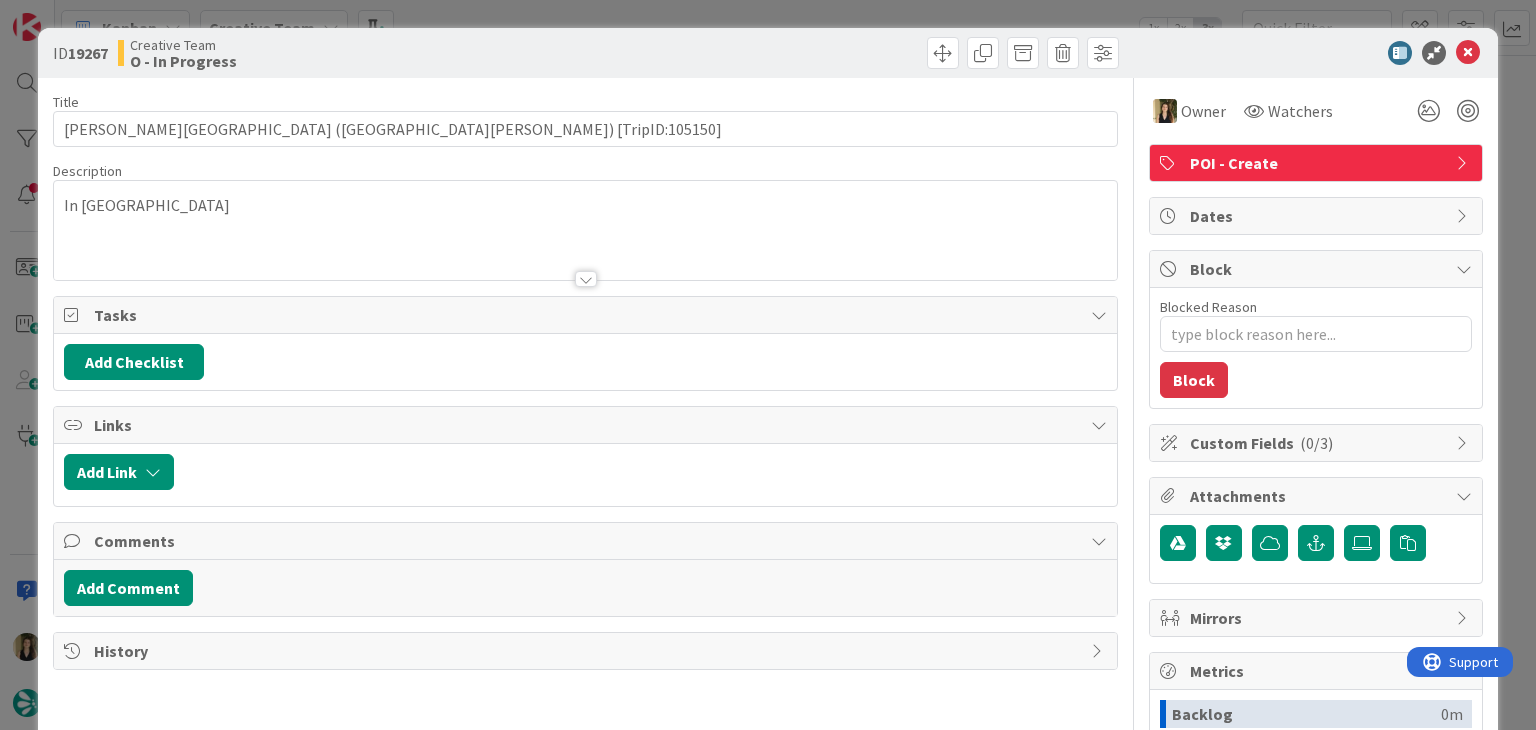 type on "x" 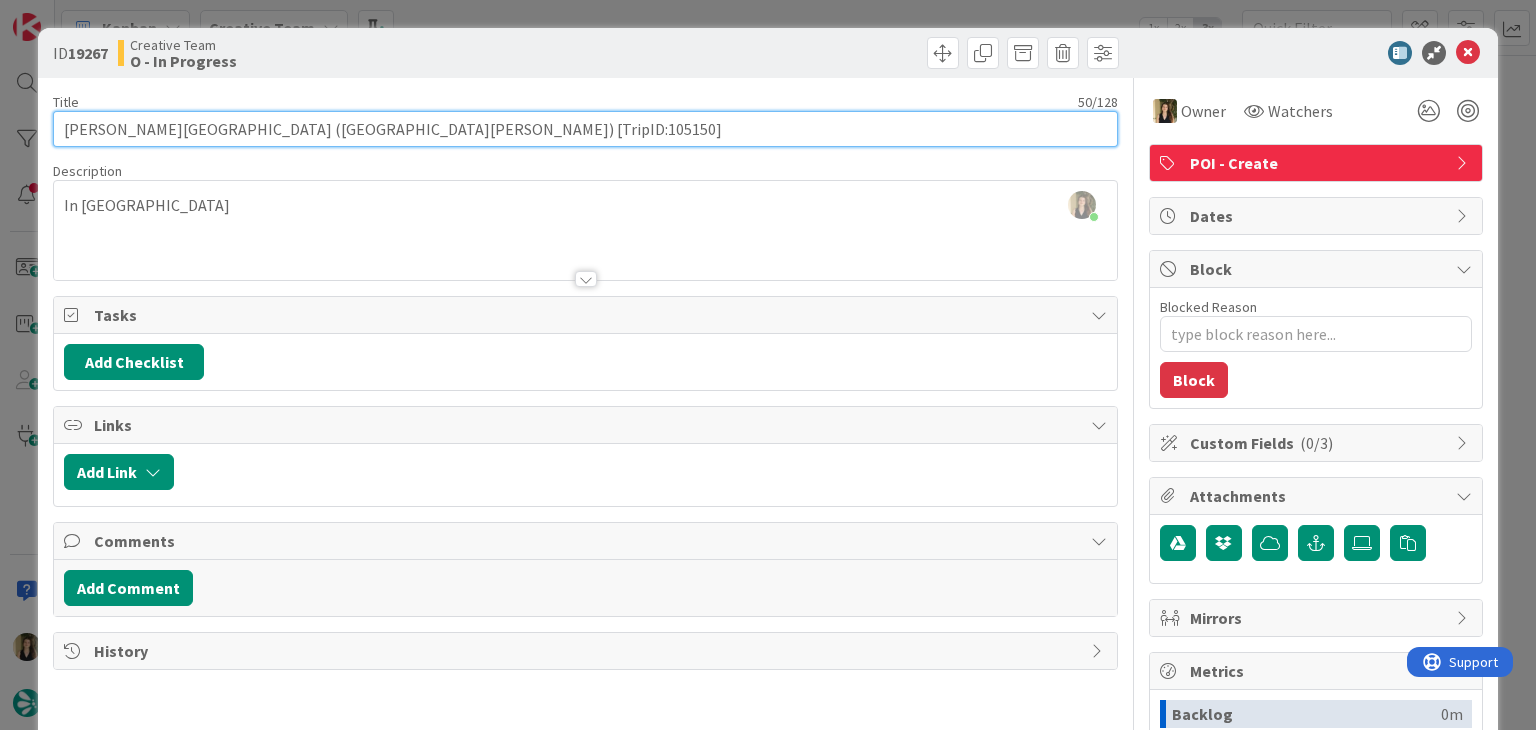 drag, startPoint x: 268, startPoint y: 125, endPoint x: 55, endPoint y: 111, distance: 213.4596 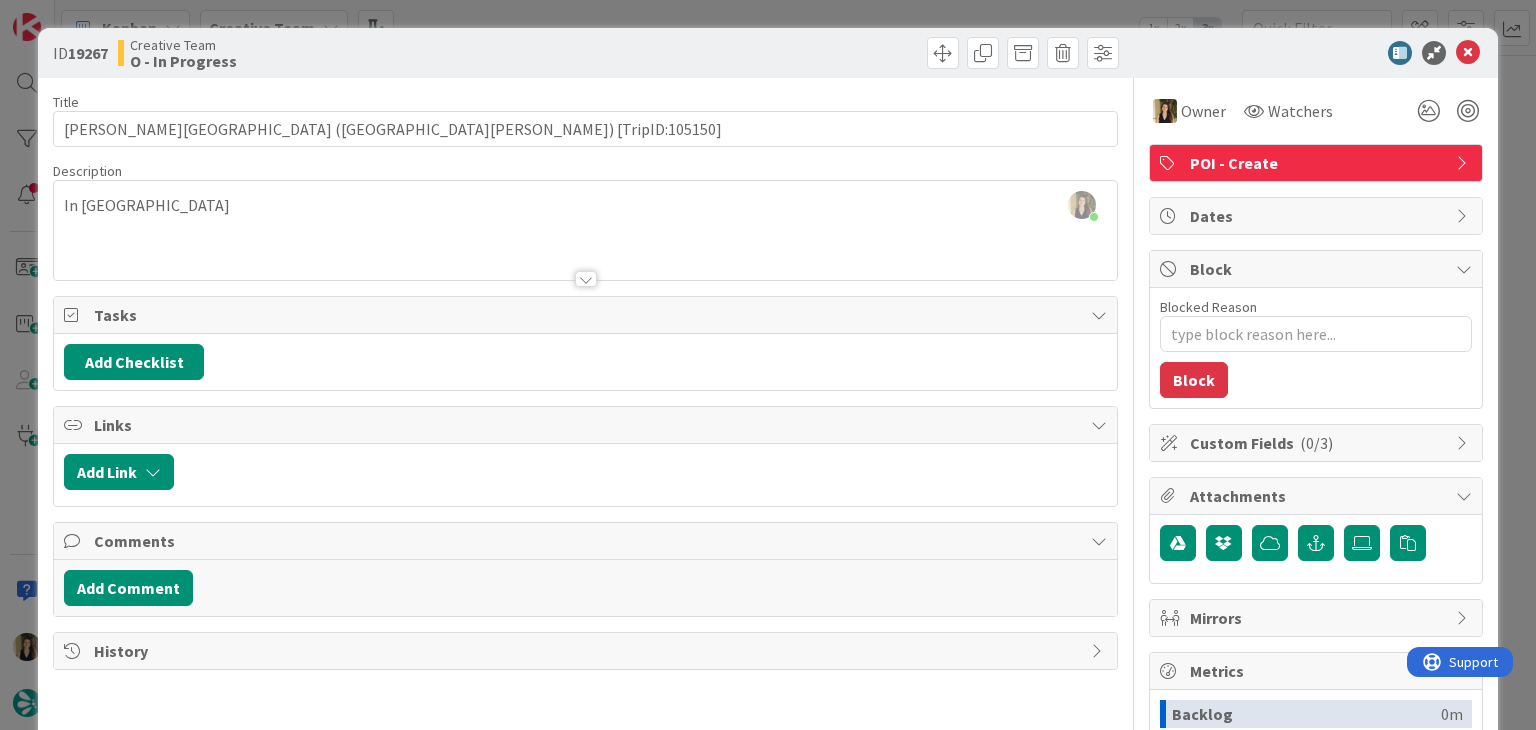drag, startPoint x: 167, startPoint y: 227, endPoint x: 161, endPoint y: 215, distance: 13.416408 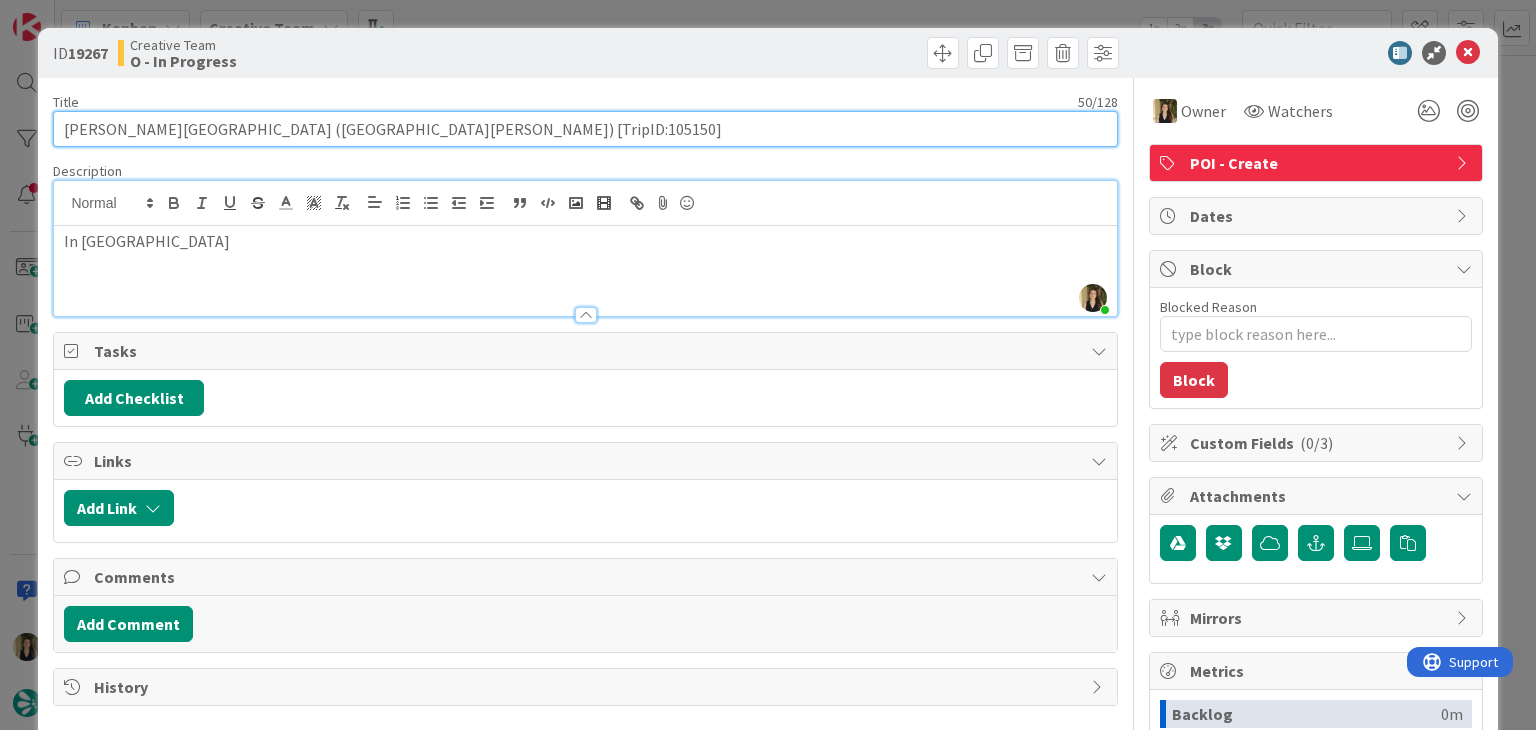 drag, startPoint x: 145, startPoint y: 127, endPoint x: 24, endPoint y: 127, distance: 121 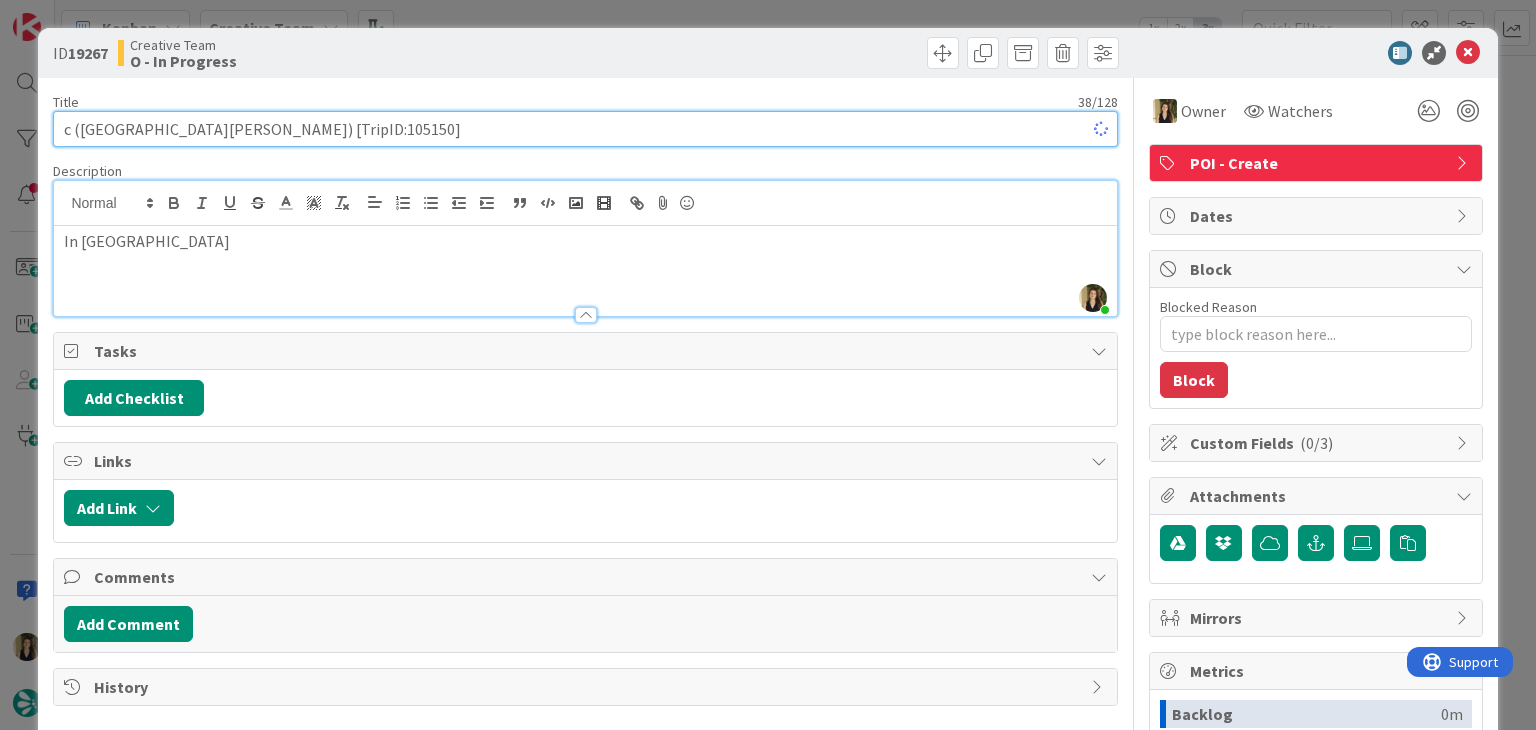 type on "x" 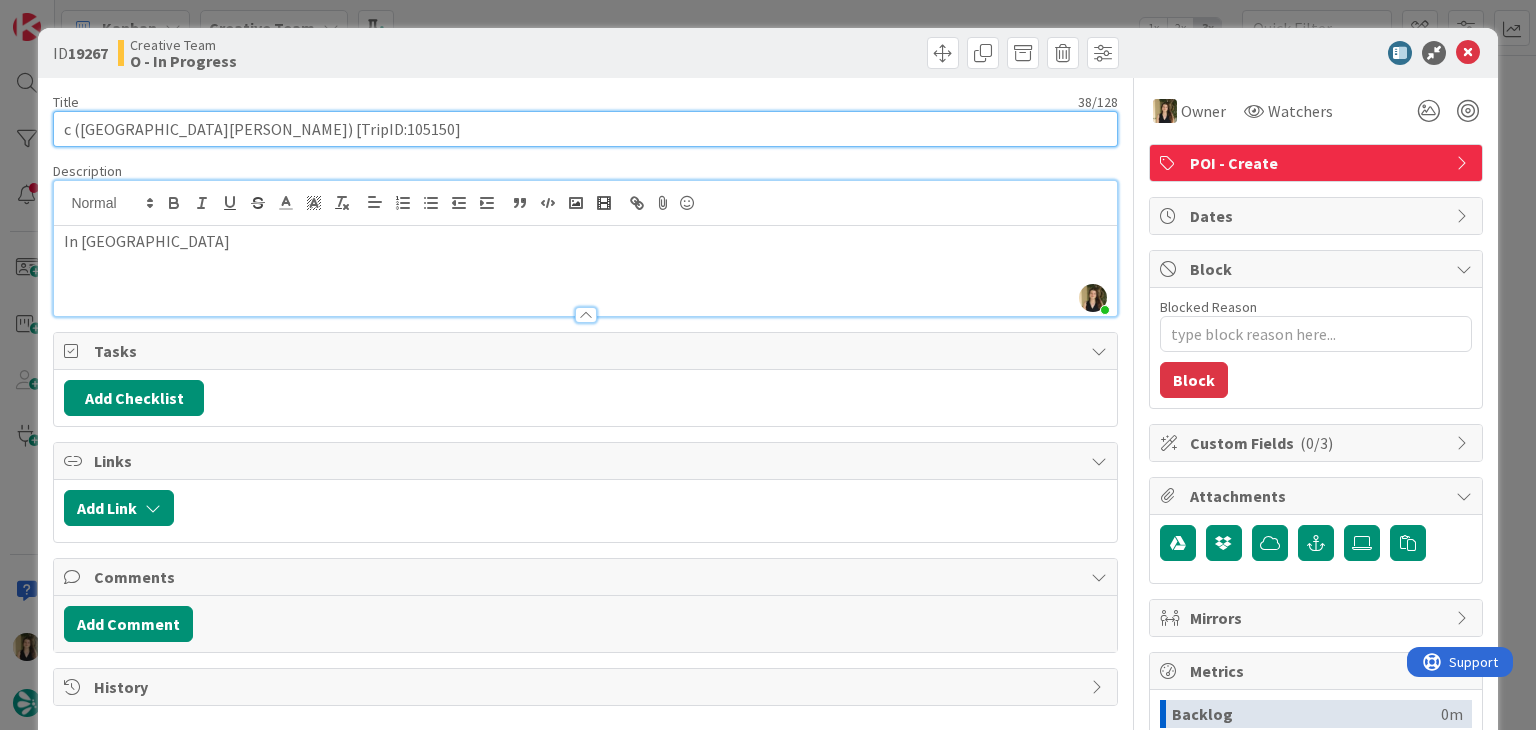 type on "[PERSON_NAME][GEOGRAPHIC_DATA] ([GEOGRAPHIC_DATA][PERSON_NAME]) [TripID:105150]" 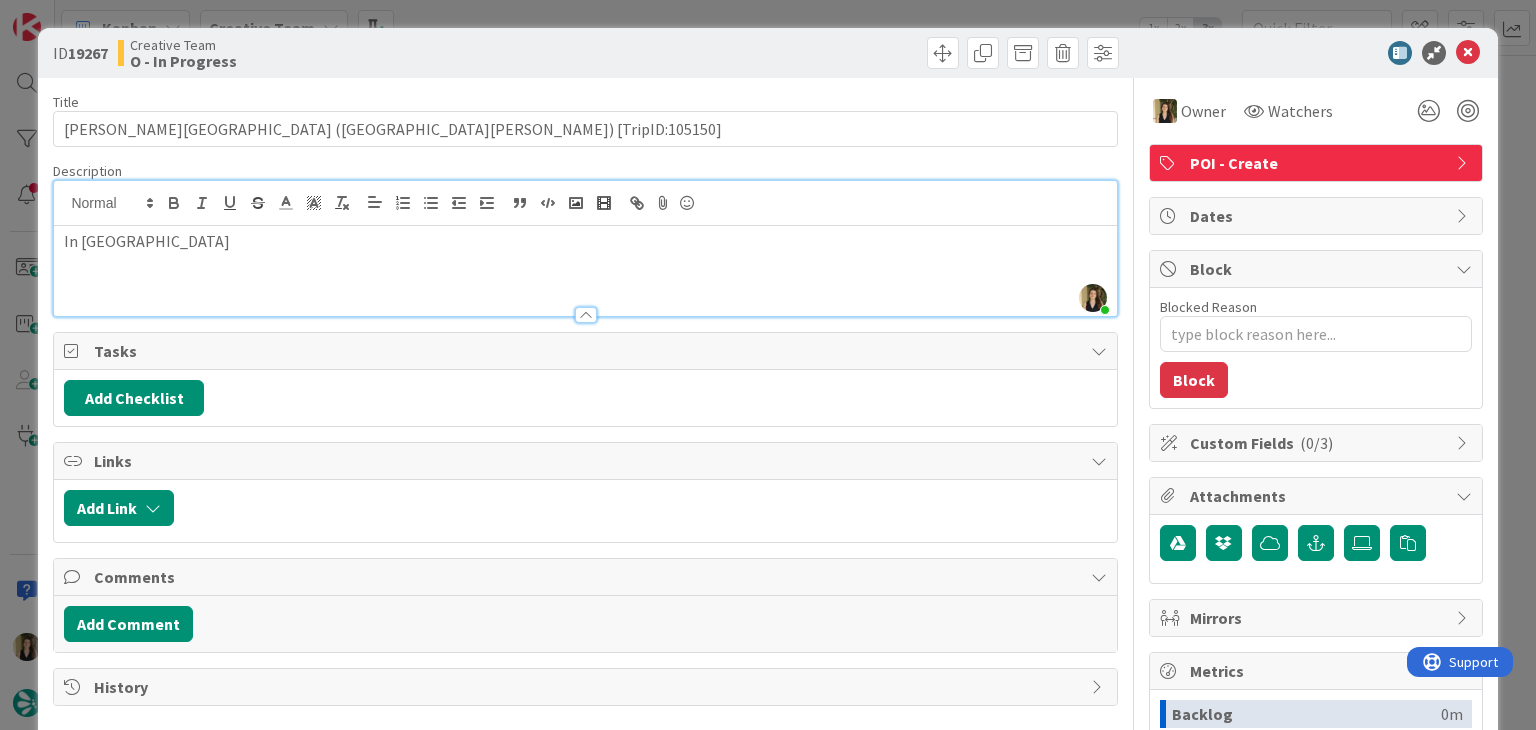 click on "ID  19267 Creative Team O - In Progress Title 50 / 128 [PERSON_NAME][GEOGRAPHIC_DATA] ([GEOGRAPHIC_DATA][PERSON_NAME]) [TripID:105150] Description [PERSON_NAME] joined  7 m ago In [PERSON_NAME] Owner Watchers POI - Create  Tasks Add Checklist Links Add Link Comments Add Comment History Owner Watchers POI - Create  Dates Block Blocked Reason 0 / 256 Block Custom Fields ( 0/3 ) Attachments Mirrors Metrics Backlog 0m To Do 1h 43m Buffer 0m In Progress 1m Total Time 1h 44m Lead Time 1h 44m Cycle Time 1m Blocked Time 0m Show Details" at bounding box center [768, 365] 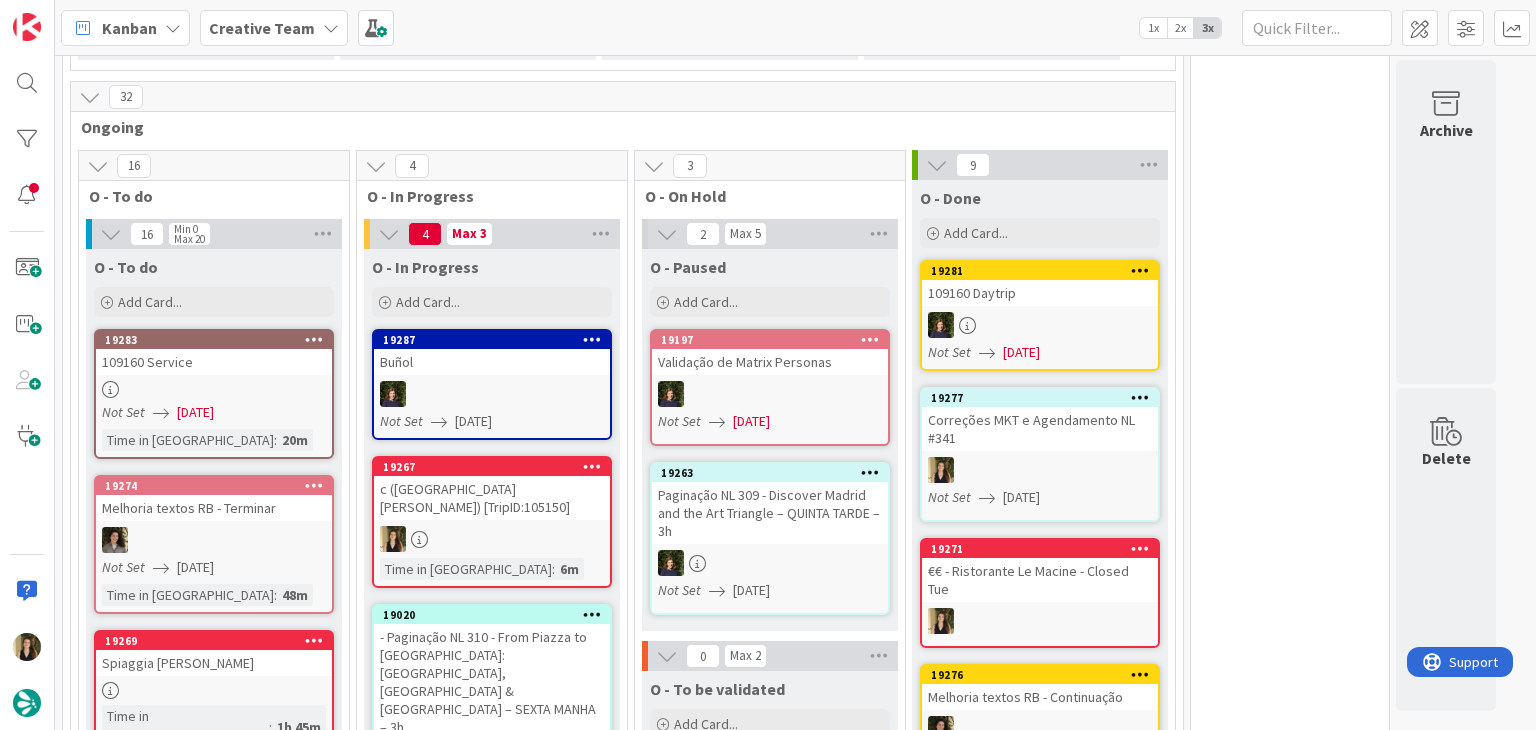 scroll, scrollTop: 0, scrollLeft: 0, axis: both 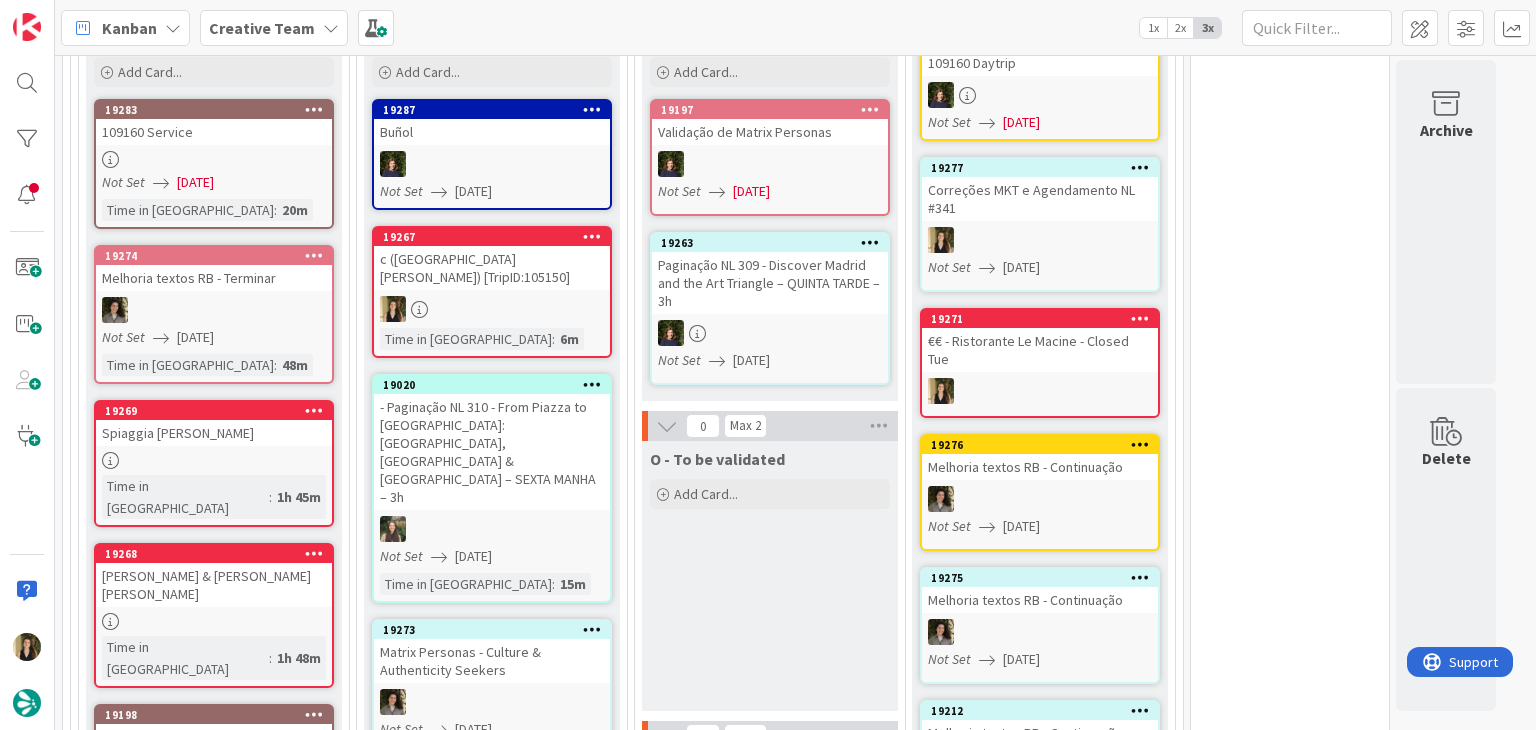 click on "c ([GEOGRAPHIC_DATA][PERSON_NAME]) [TripID:105150]" at bounding box center (492, 268) 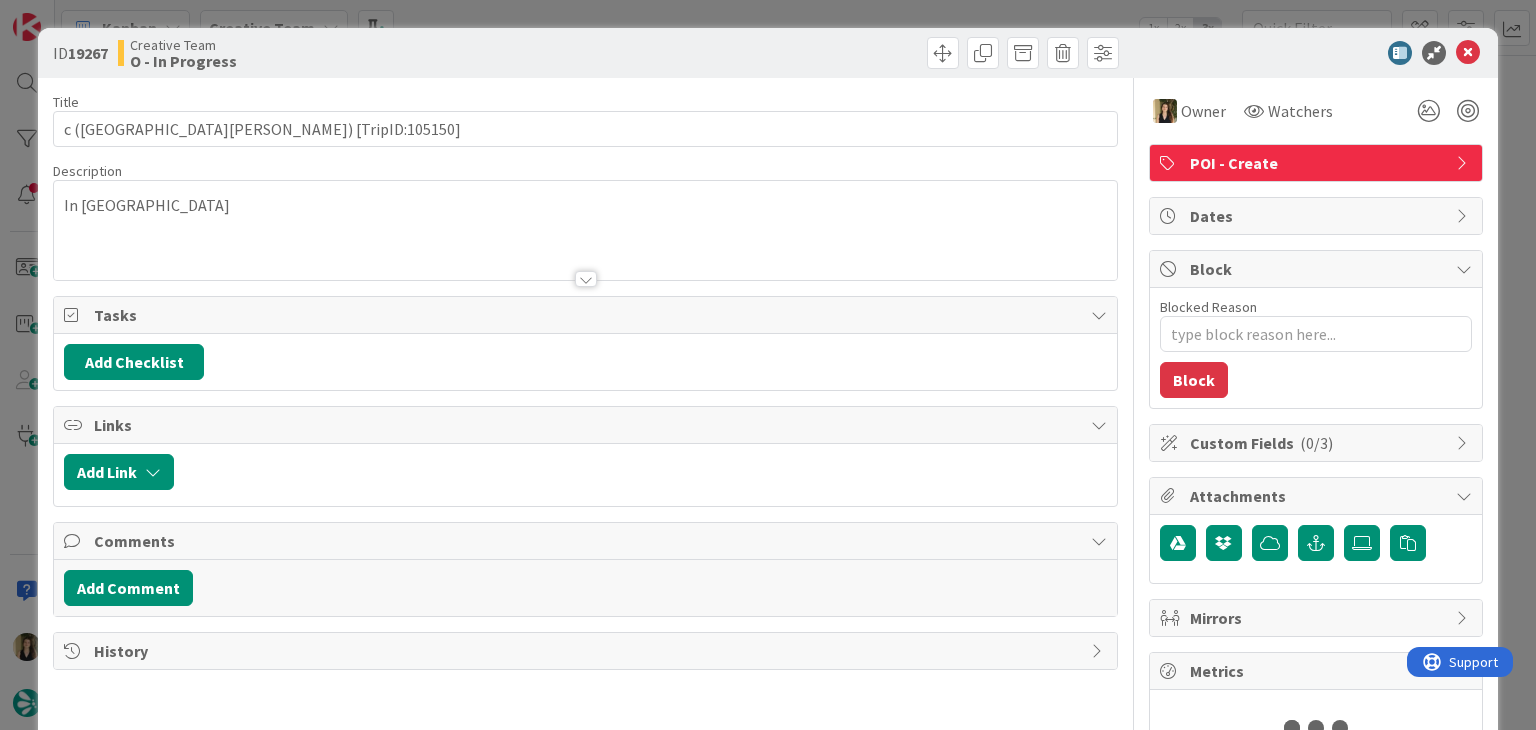 type on "x" 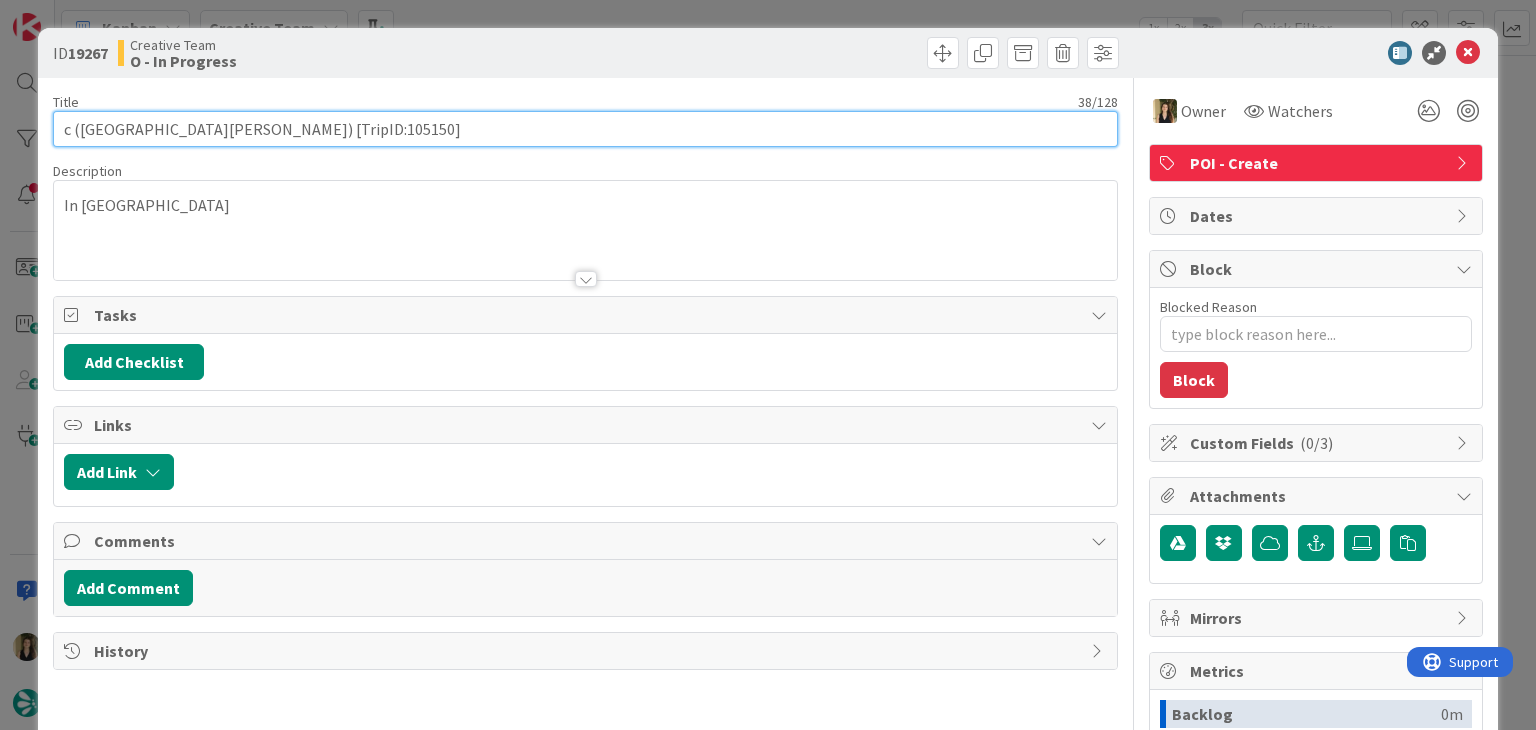 click on "c ([GEOGRAPHIC_DATA][PERSON_NAME]) [TripID:105150]" at bounding box center (585, 129) 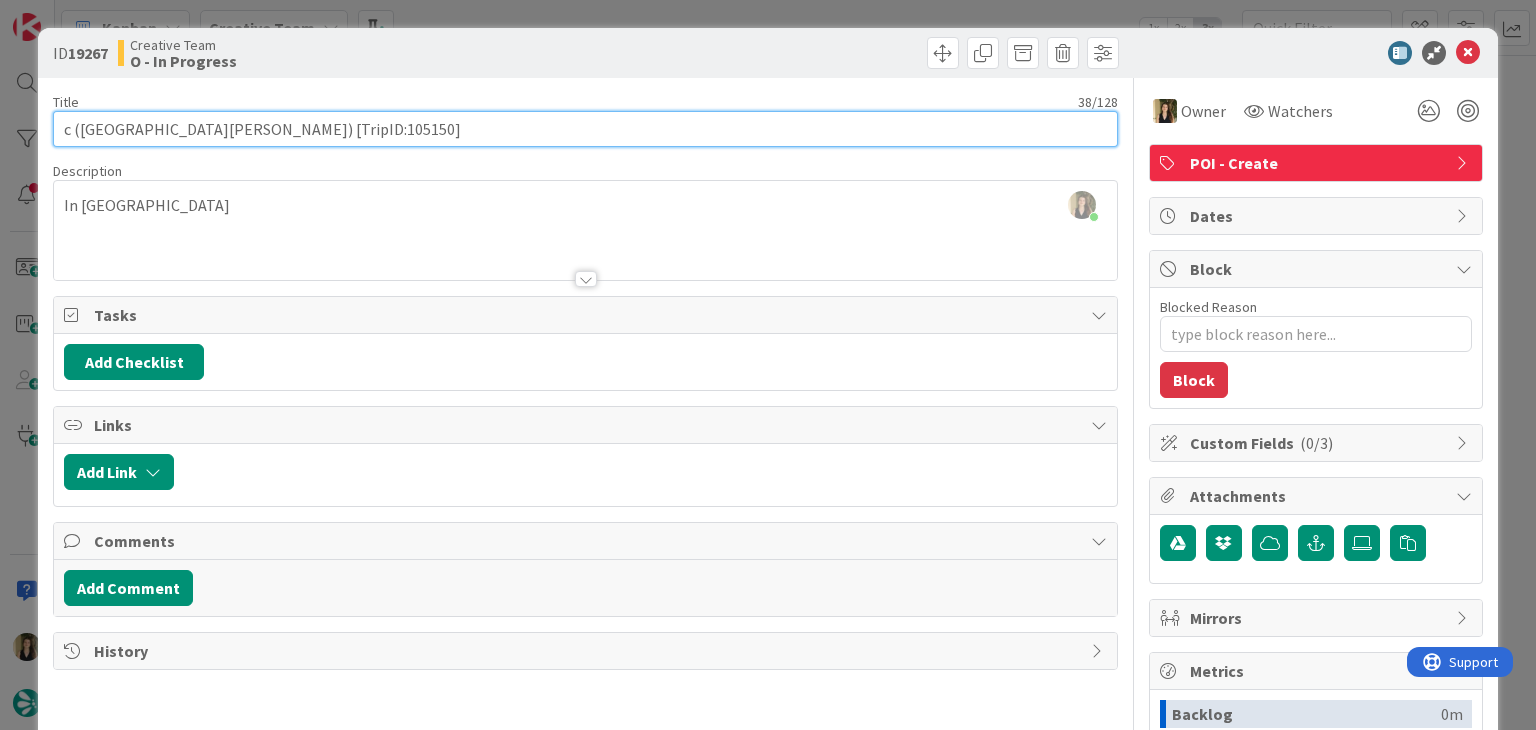 type on "([GEOGRAPHIC_DATA][PERSON_NAME]) [TripID:105150]" 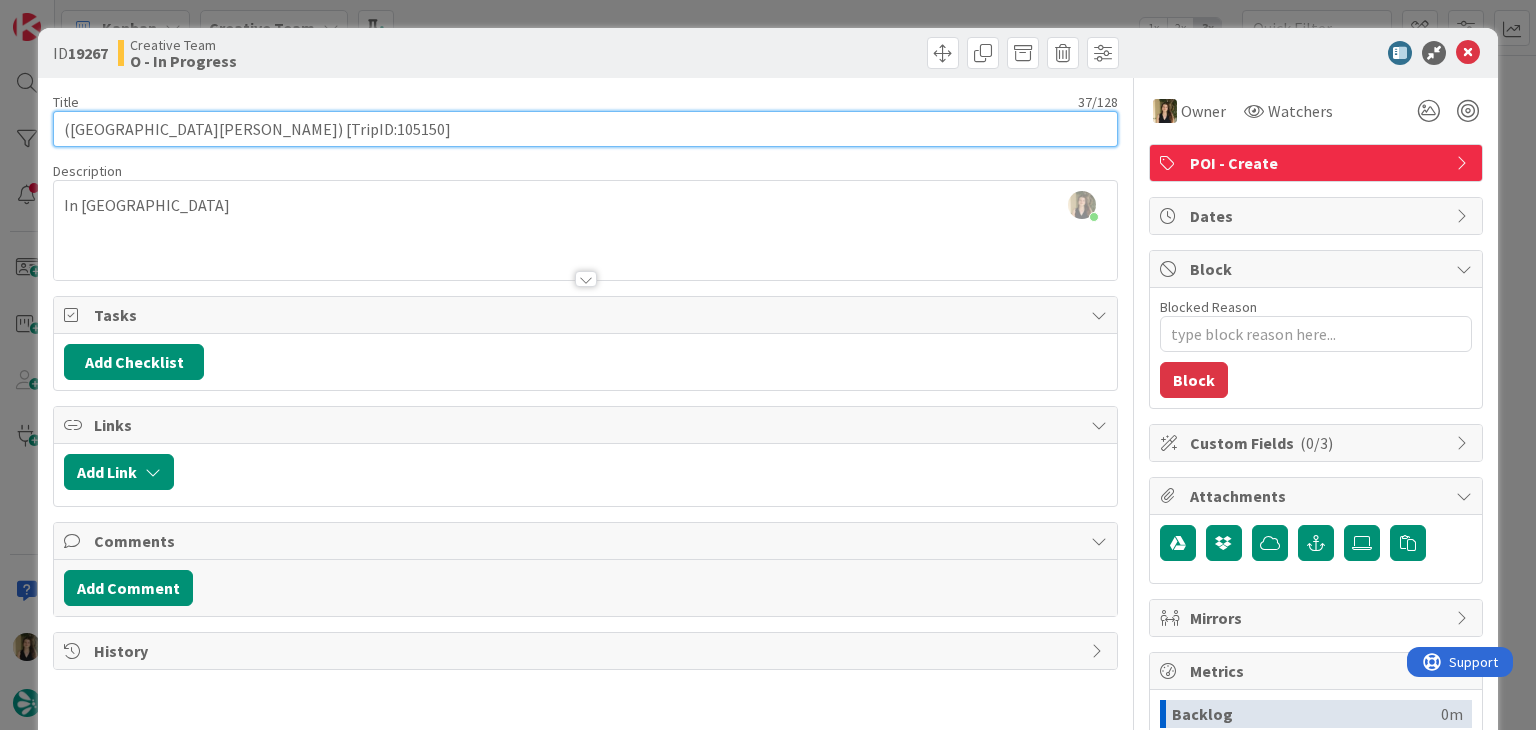 type on "x" 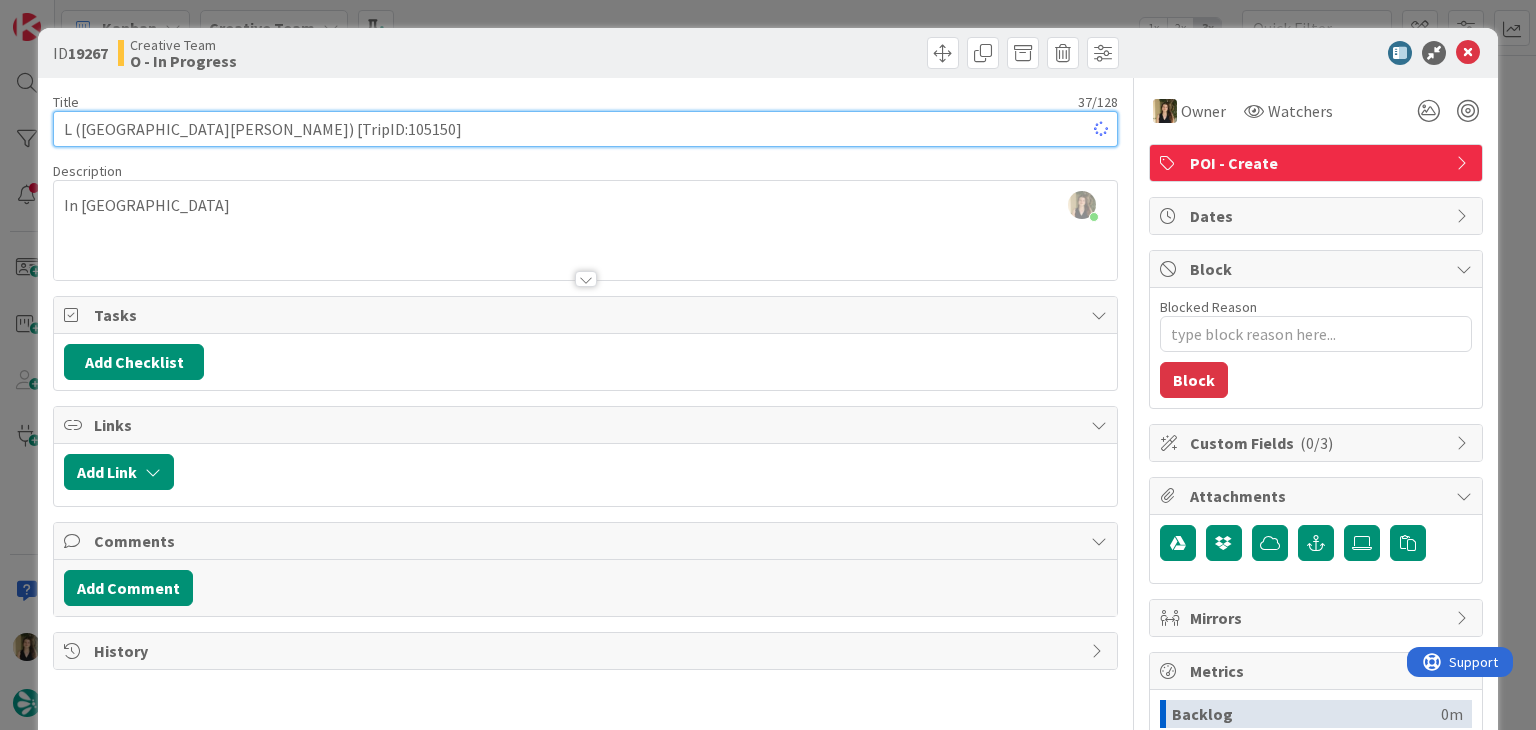 type on "Li ([GEOGRAPHIC_DATA][PERSON_NAME]) [TripID:105150]" 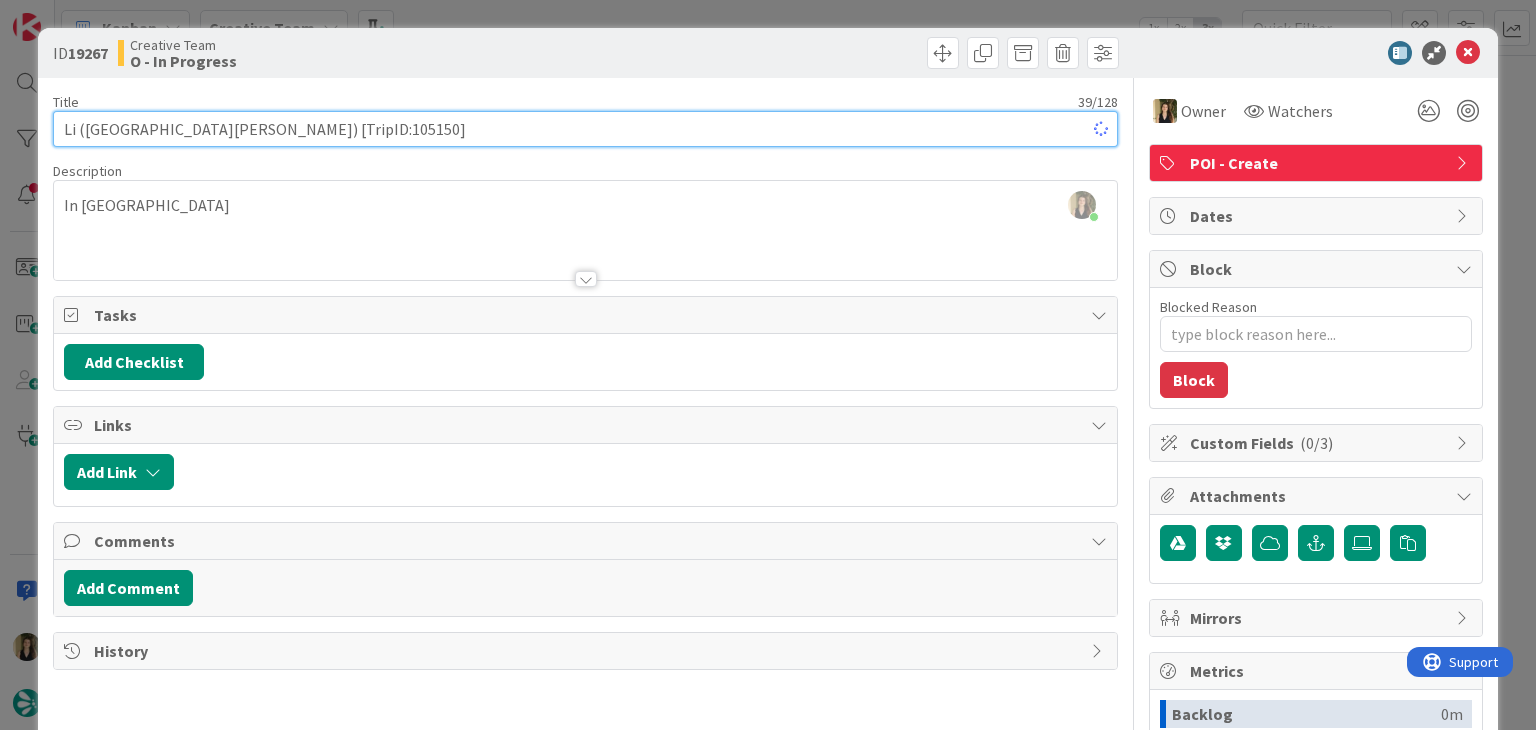 type on "x" 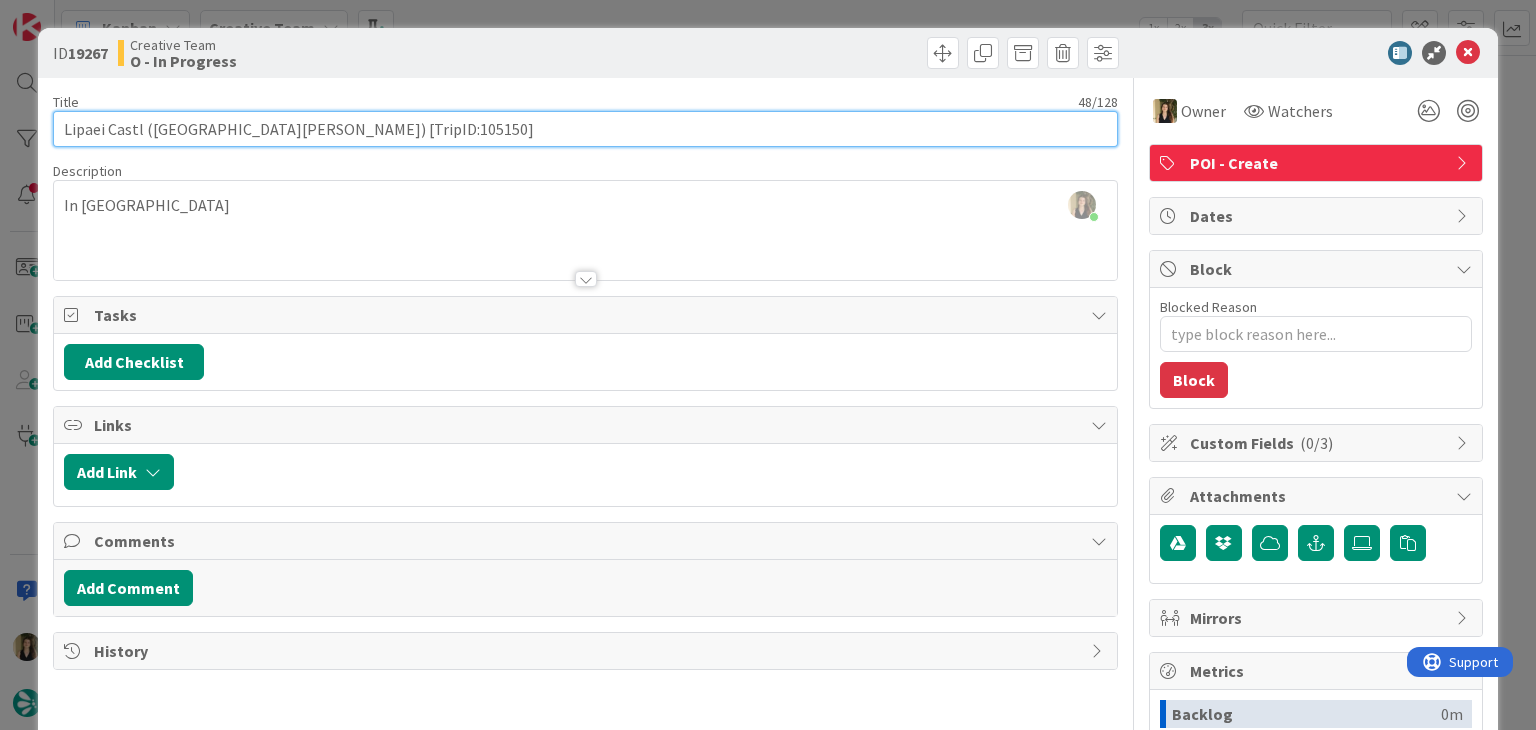 type on "[GEOGRAPHIC_DATA] ([GEOGRAPHIC_DATA][PERSON_NAME]) [TripID:105150]" 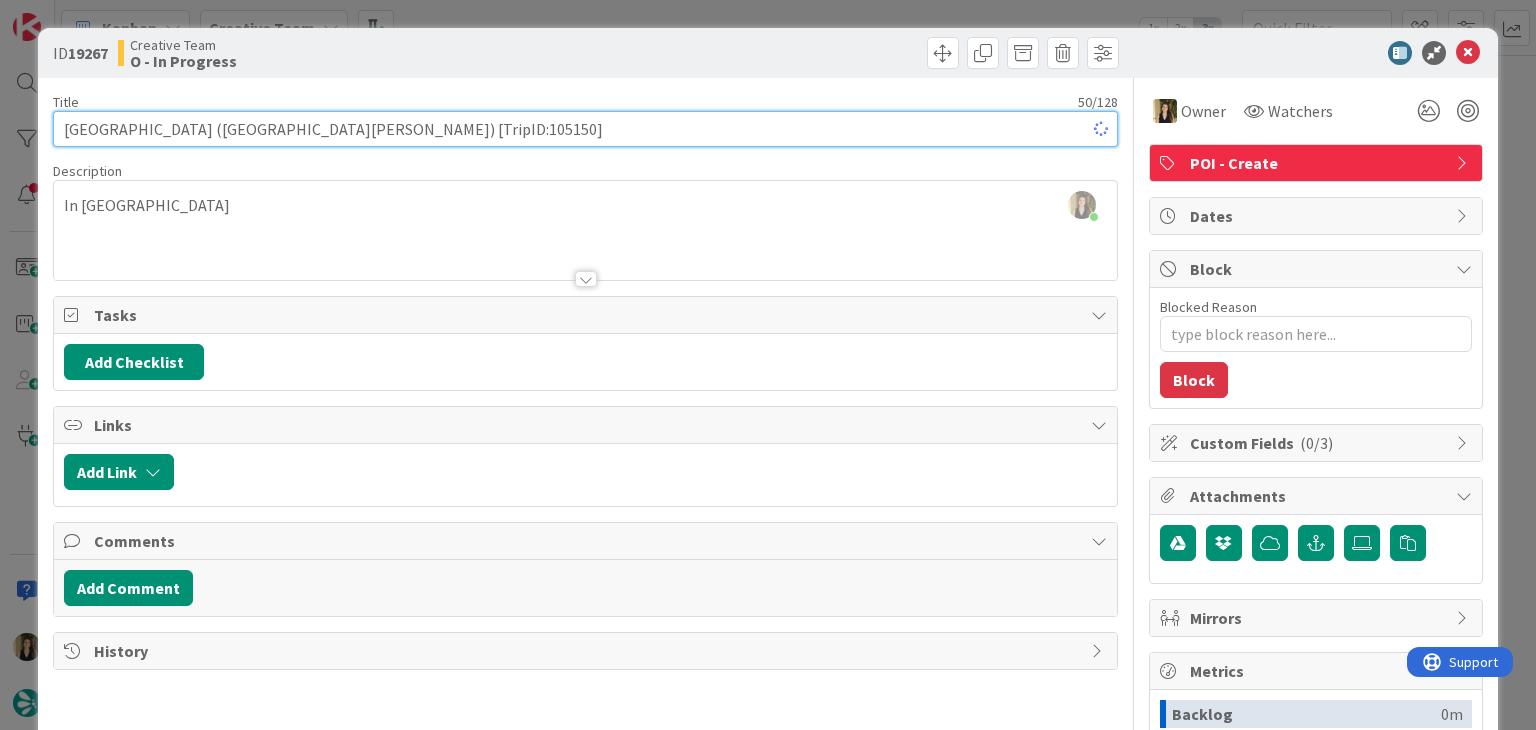 type on "x" 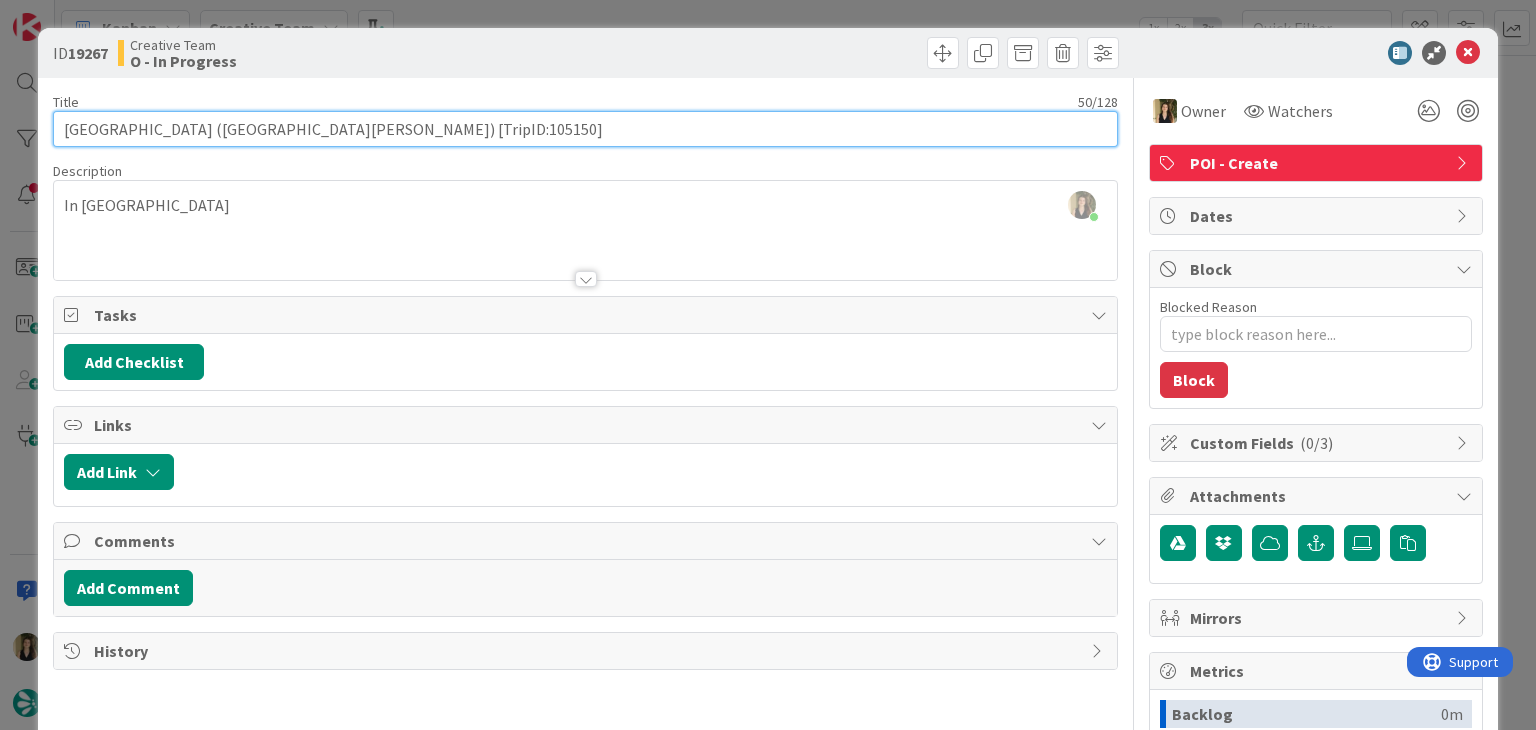 click on "[GEOGRAPHIC_DATA] ([GEOGRAPHIC_DATA][PERSON_NAME]) [TripID:105150]" at bounding box center (585, 129) 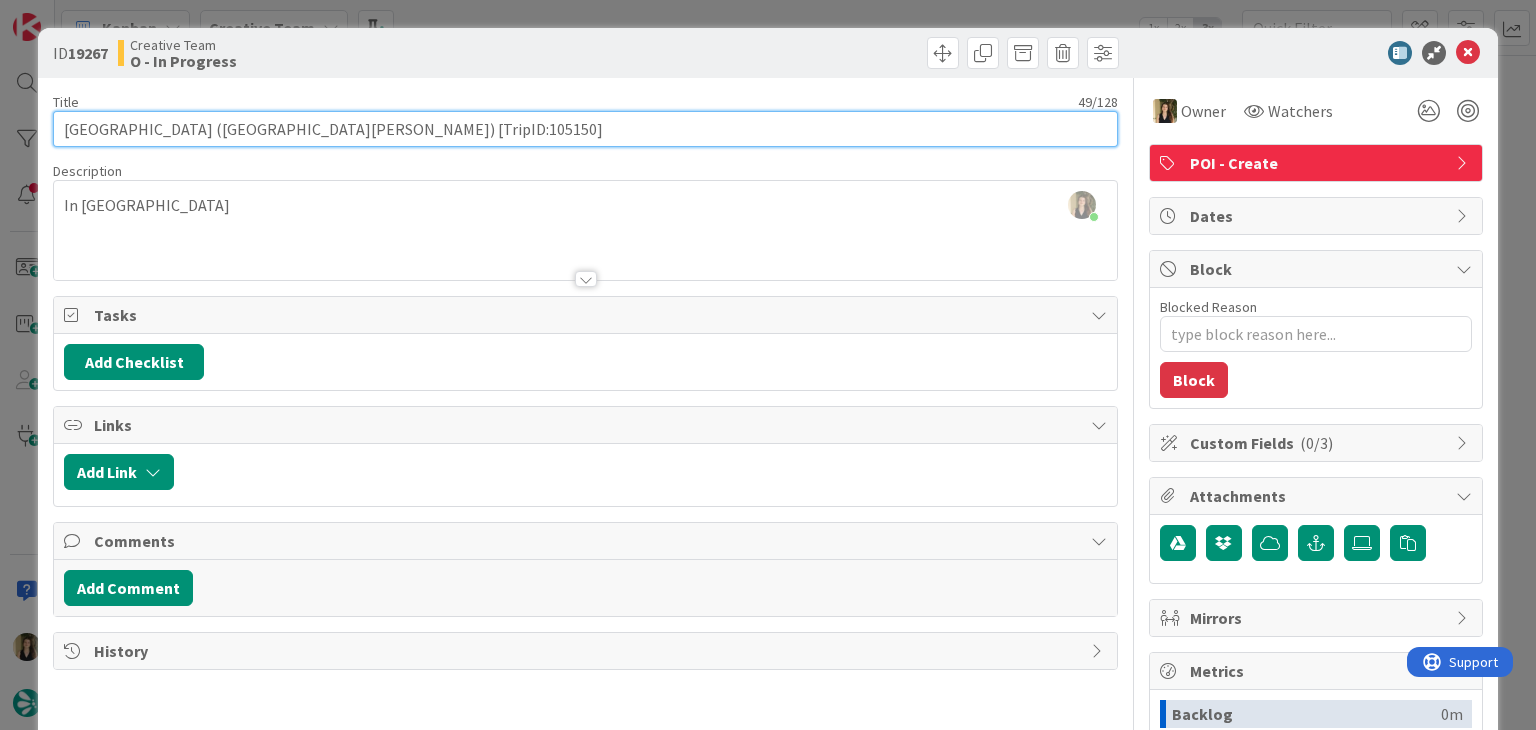type on "[PERSON_NAME][GEOGRAPHIC_DATA] ([GEOGRAPHIC_DATA][PERSON_NAME]) [TripID:105150]" 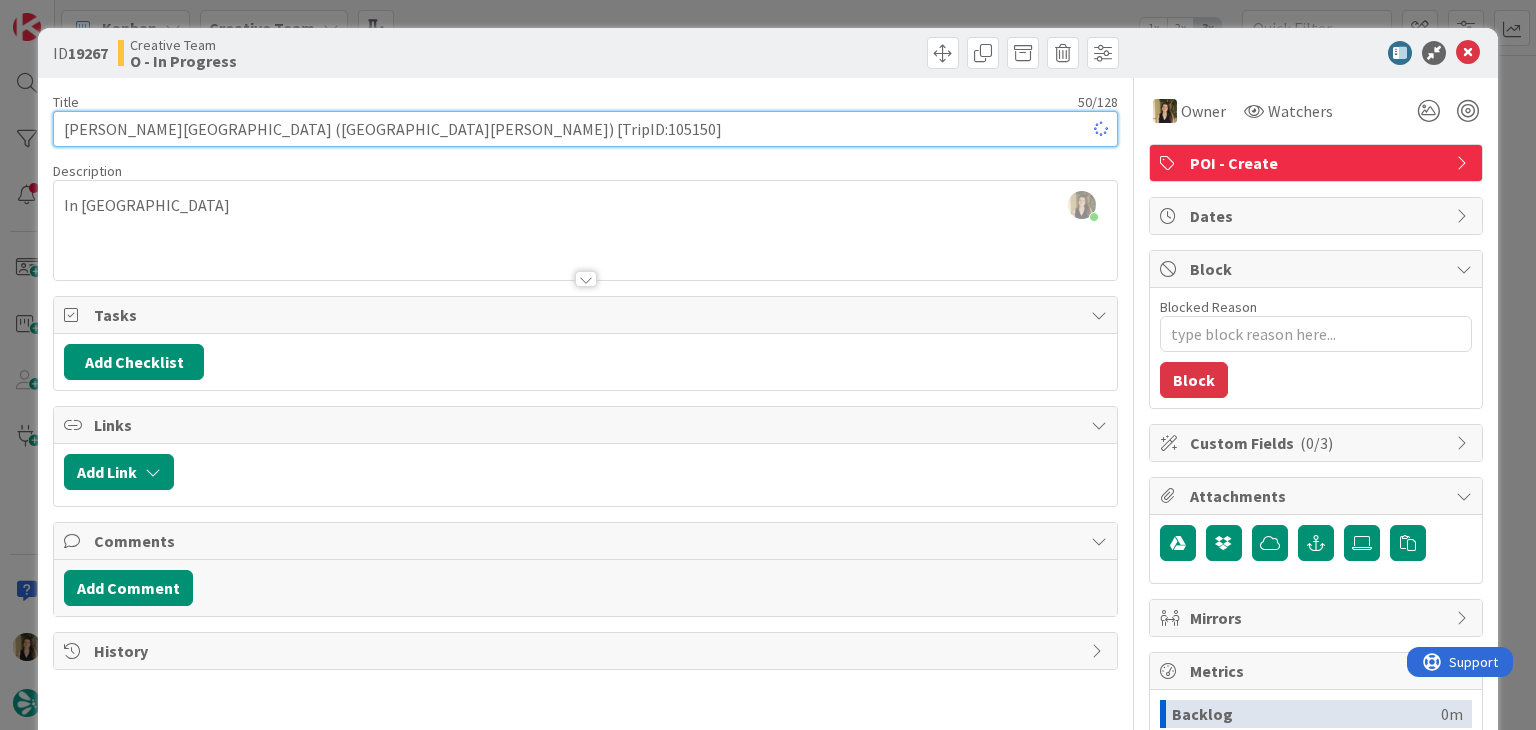 type on "x" 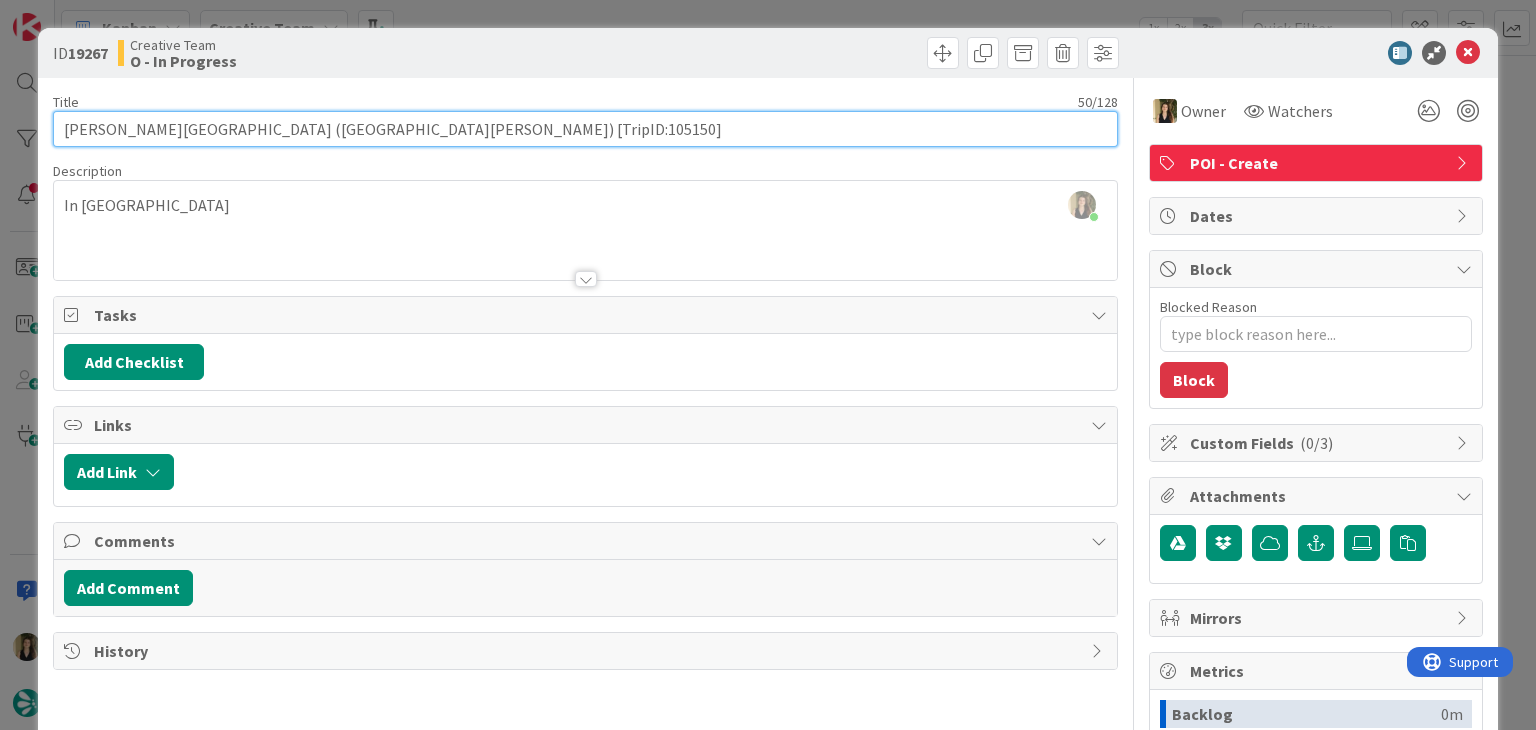 type on "[PERSON_NAME][GEOGRAPHIC_DATA] ([GEOGRAPHIC_DATA][PERSON_NAME]) [TripID:105150]" 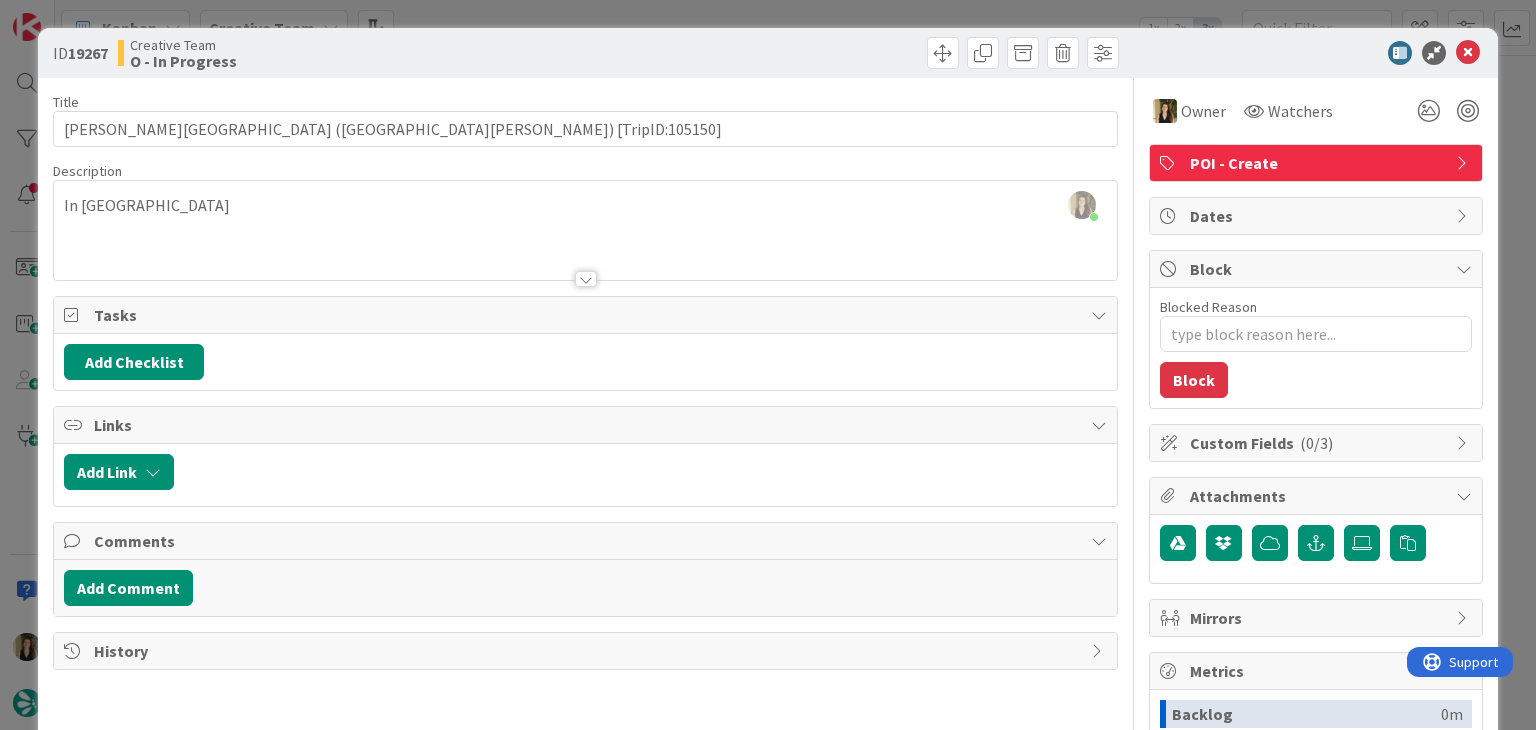 click on "Creative Team O - In Progress" at bounding box center [349, 53] 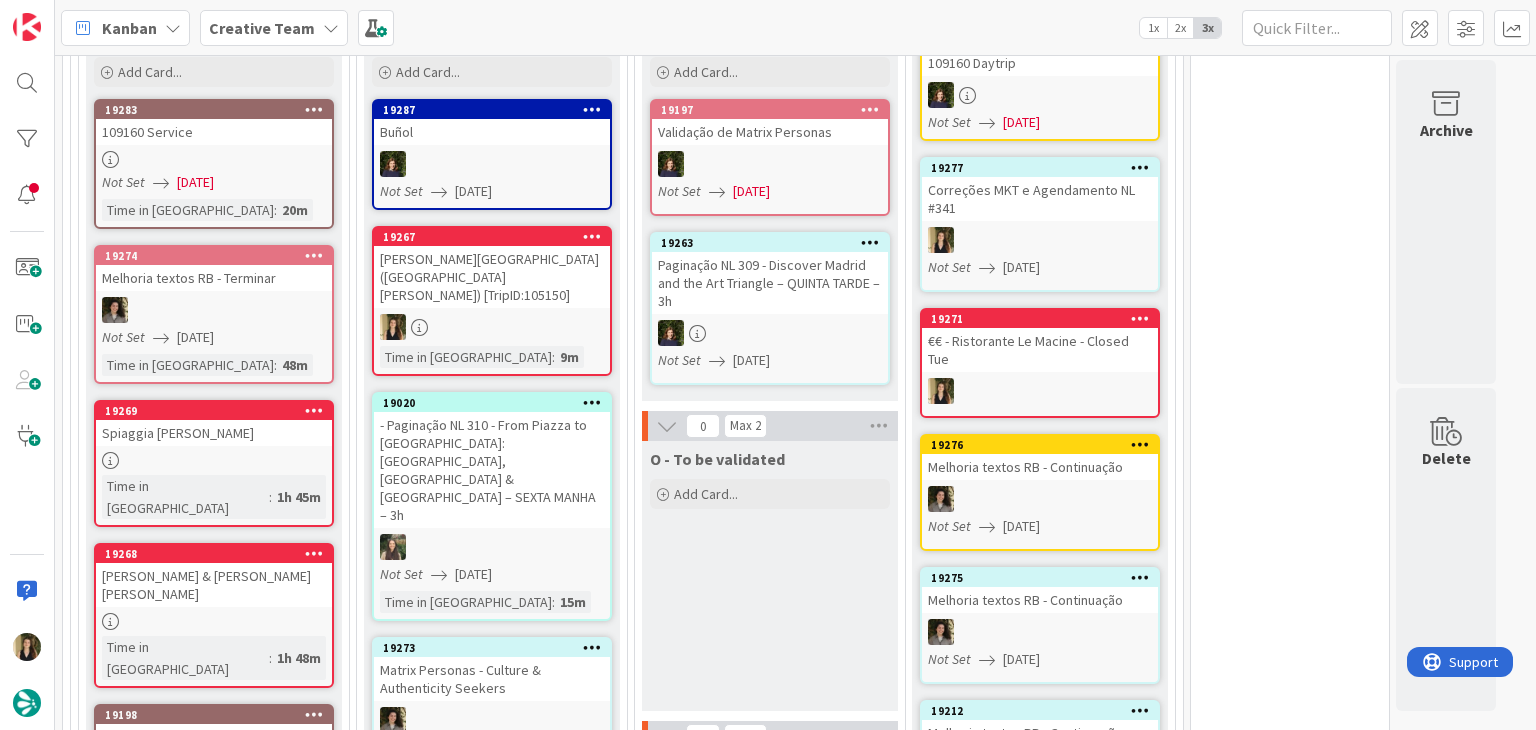 scroll, scrollTop: 0, scrollLeft: 0, axis: both 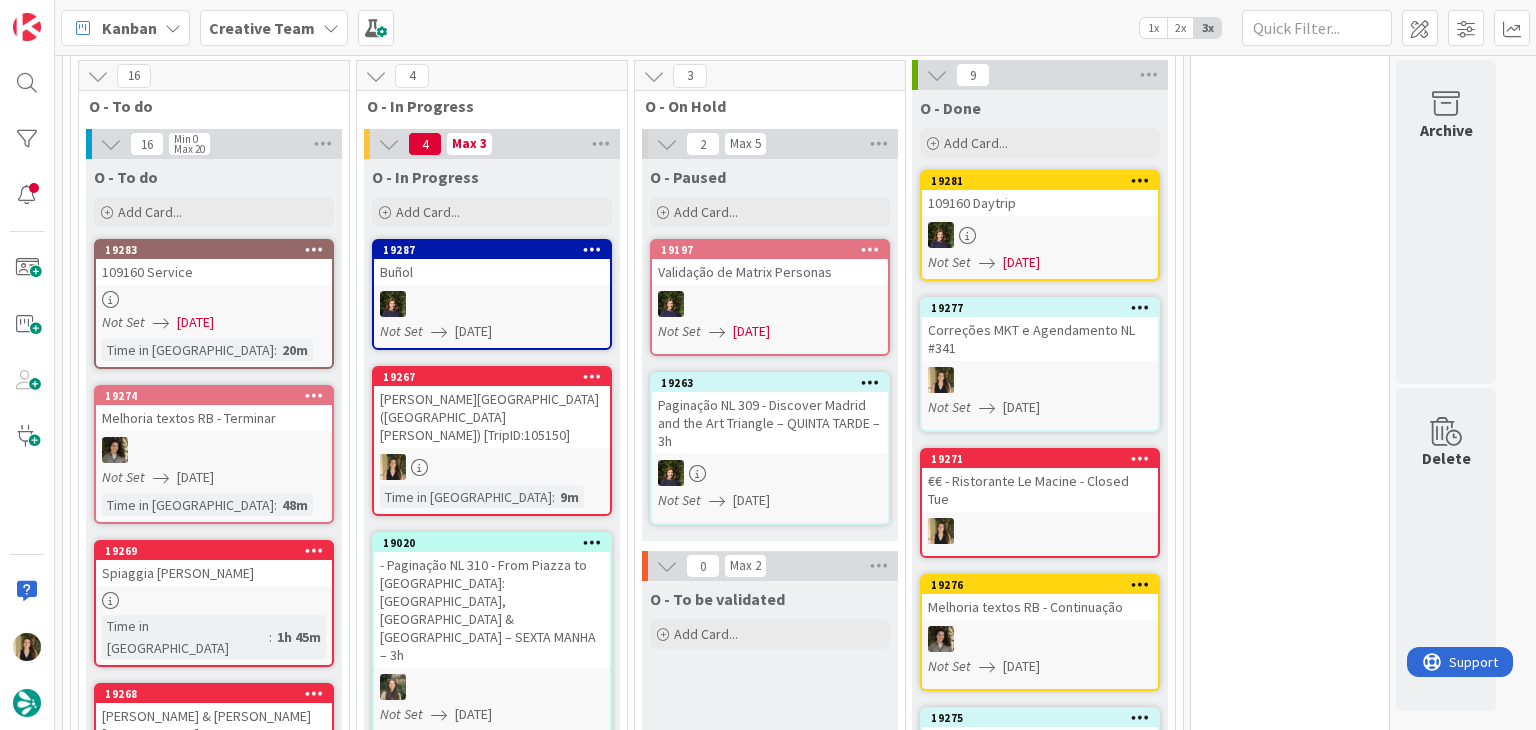click on "[PERSON_NAME][GEOGRAPHIC_DATA] ([GEOGRAPHIC_DATA][PERSON_NAME]) [TripID:105150]" at bounding box center (492, 417) 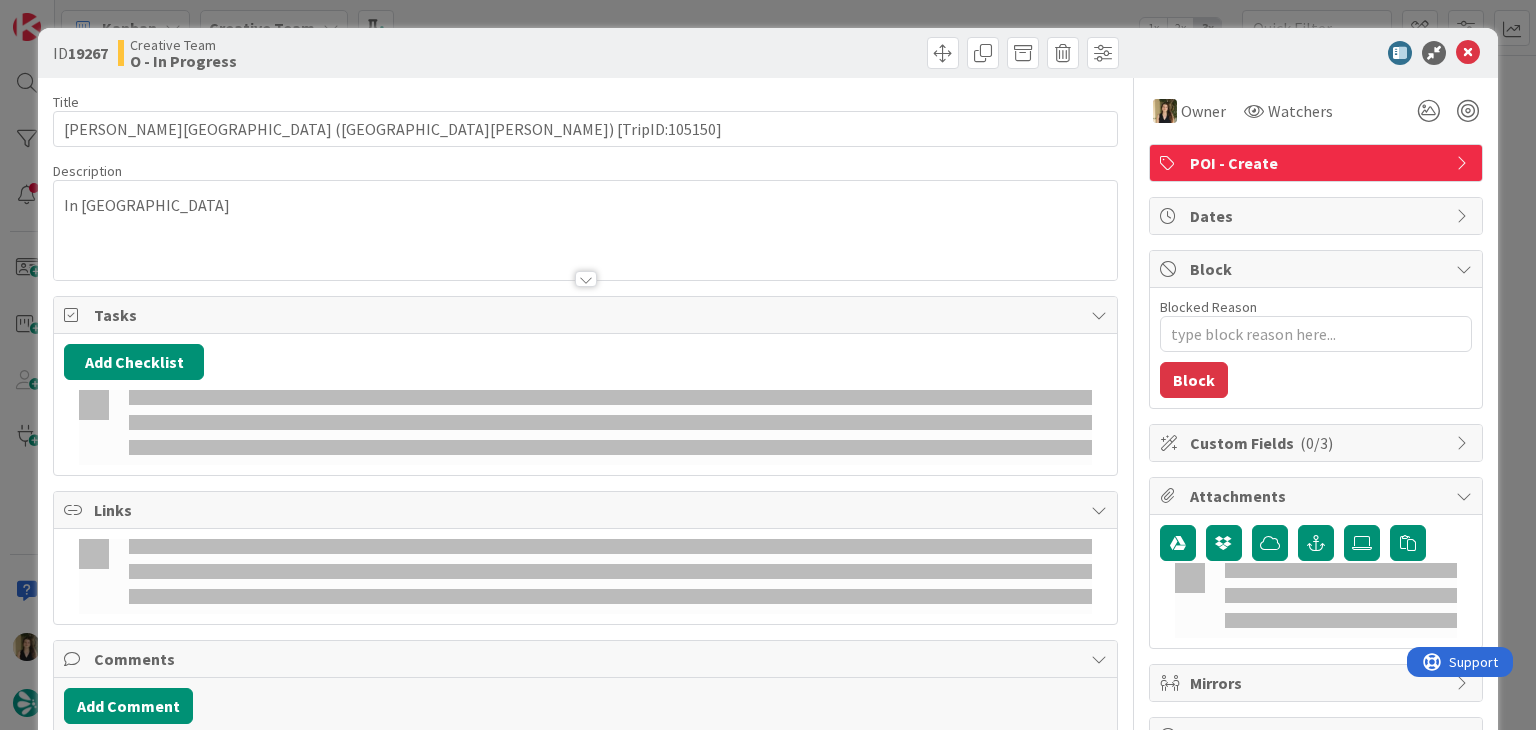 scroll, scrollTop: 0, scrollLeft: 0, axis: both 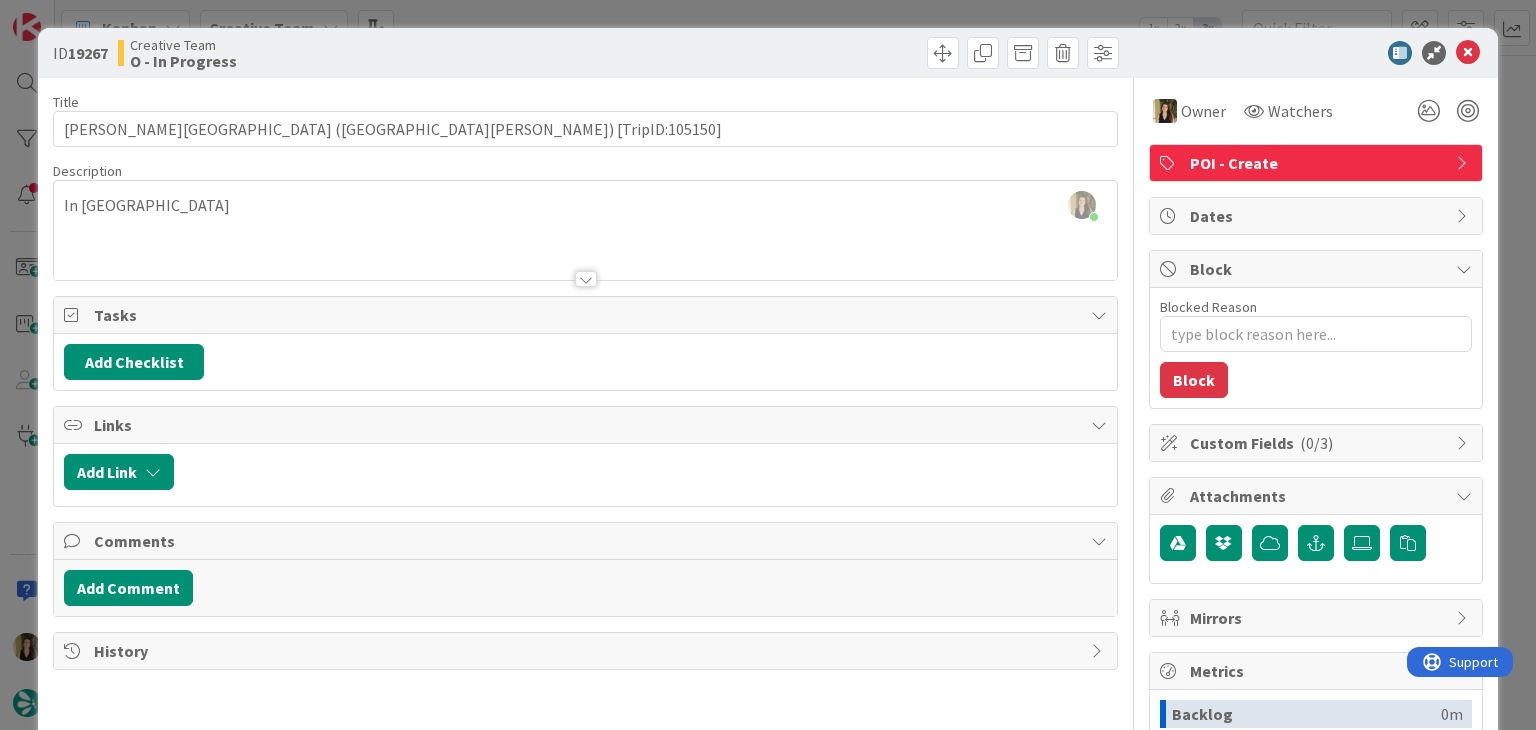 click on "ID  19267 Creative Team O - In Progress" at bounding box center (767, 53) 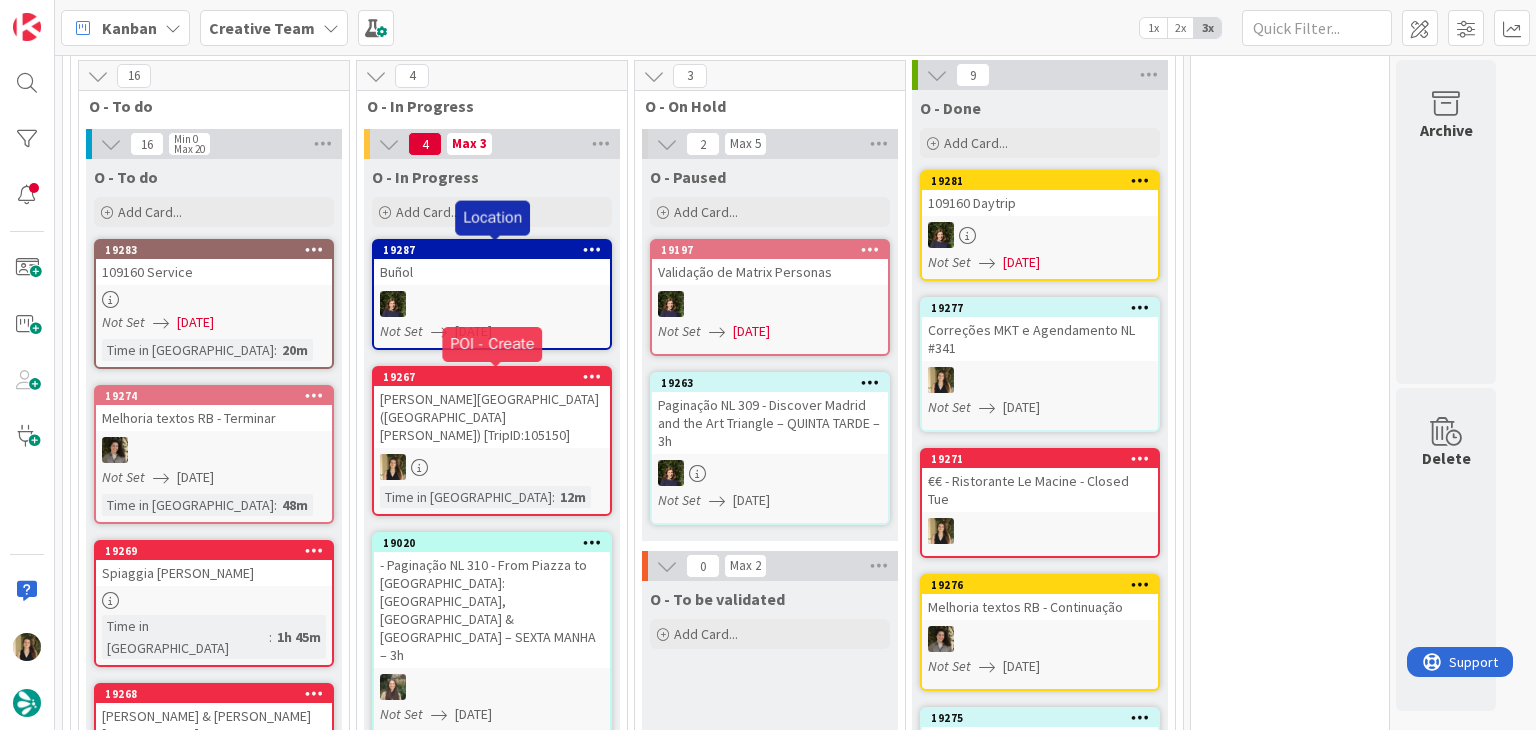 click on "[PERSON_NAME][GEOGRAPHIC_DATA] ([GEOGRAPHIC_DATA][PERSON_NAME]) [TripID:105150]" at bounding box center (492, 417) 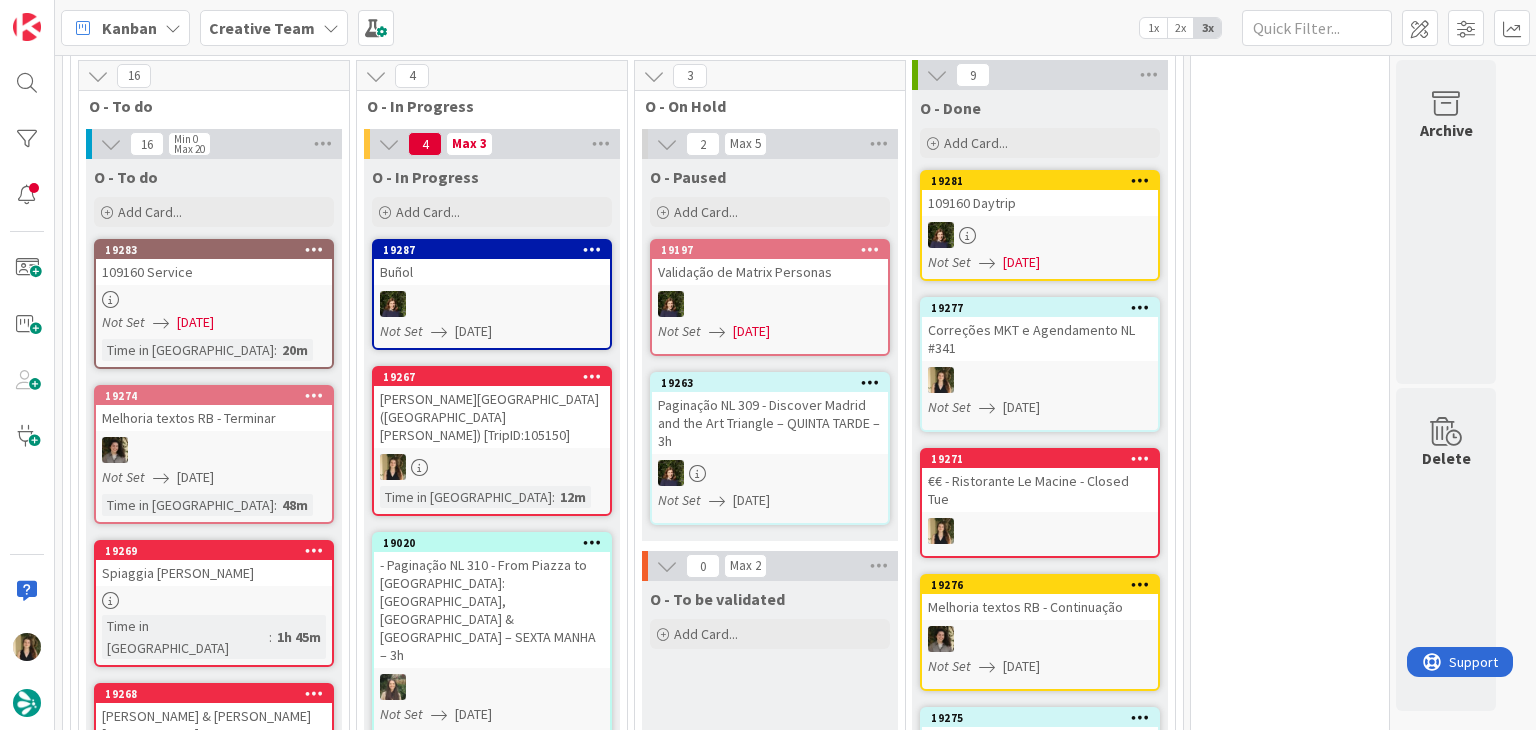 scroll, scrollTop: 0, scrollLeft: 0, axis: both 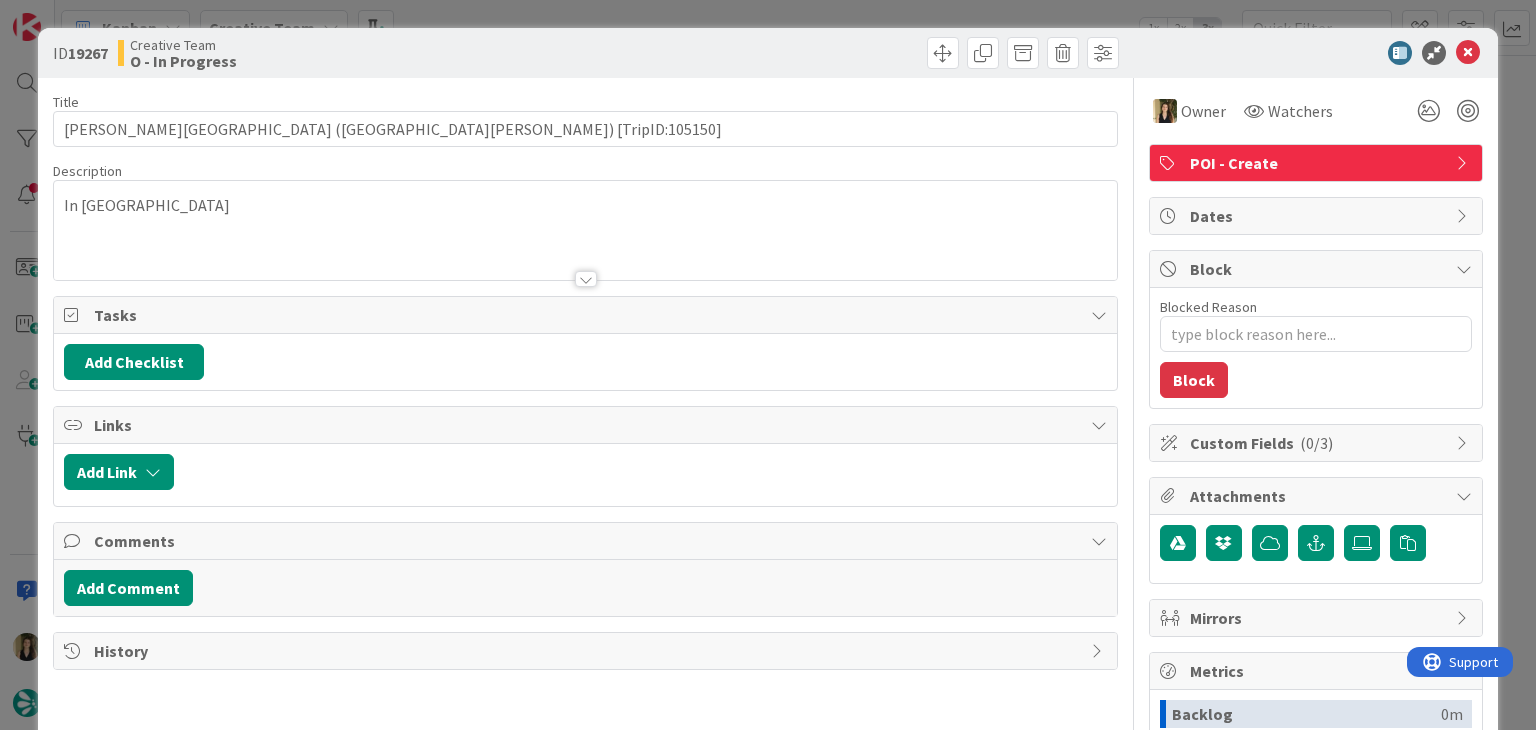 click on "ID  19267 Creative Team O - In Progress Title 50 / 128 [PERSON_NAME][GEOGRAPHIC_DATA] ([GEOGRAPHIC_DATA][PERSON_NAME]) [TripID:105150] Description In [PERSON_NAME] Owner Watchers POI - Create  Tasks Add Checklist Links Add Link Comments Add Comment History Owner Watchers POI - Create  Dates Block Blocked Reason 0 / 256 Block Custom Fields ( 0/3 ) Attachments Mirrors Metrics Backlog 0m To Do 1h 43m Buffer 0m In Progress 13m Total Time 1h 56m Lead Time 1h 56m Cycle Time 13m Blocked Time 0m Show Details" at bounding box center (768, 365) 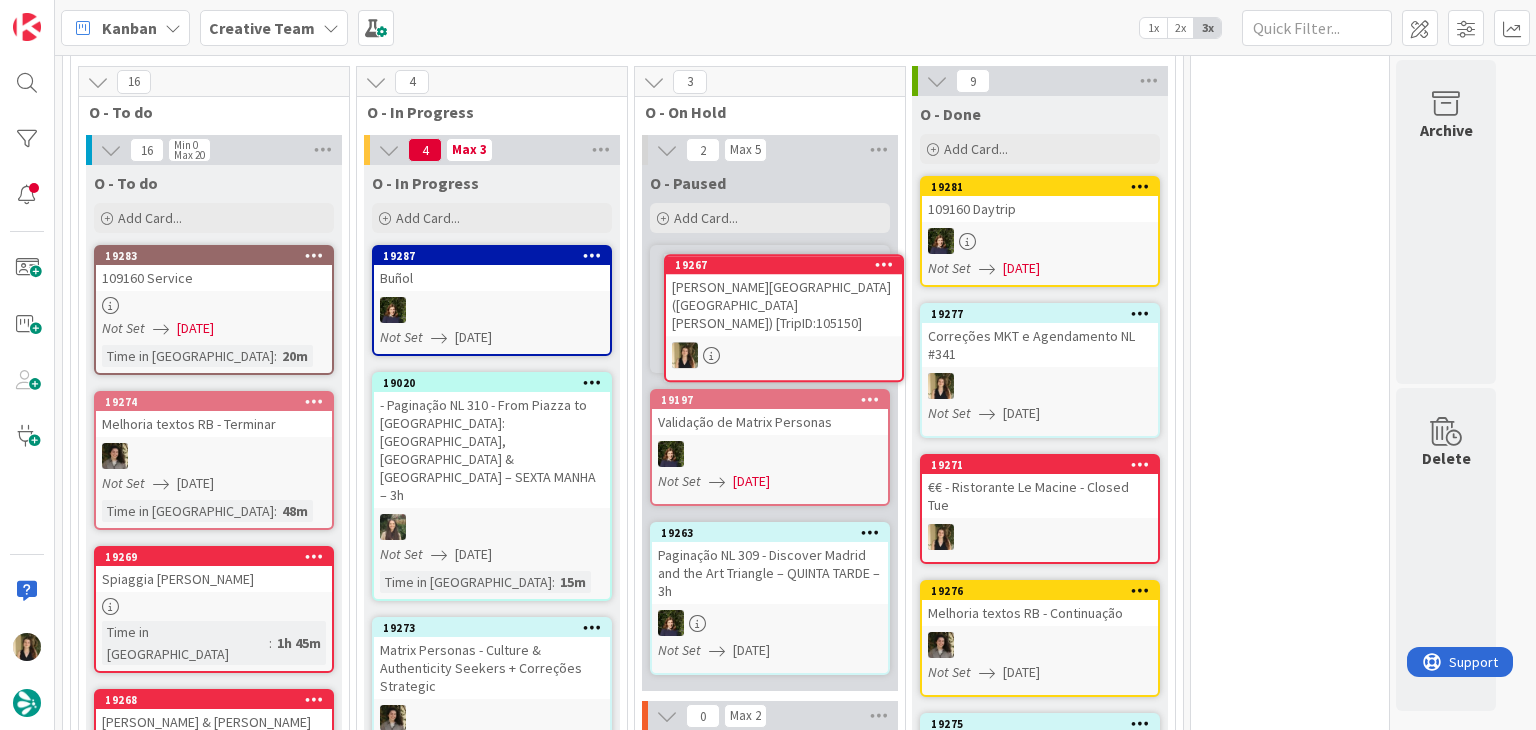 scroll, scrollTop: 540, scrollLeft: 0, axis: vertical 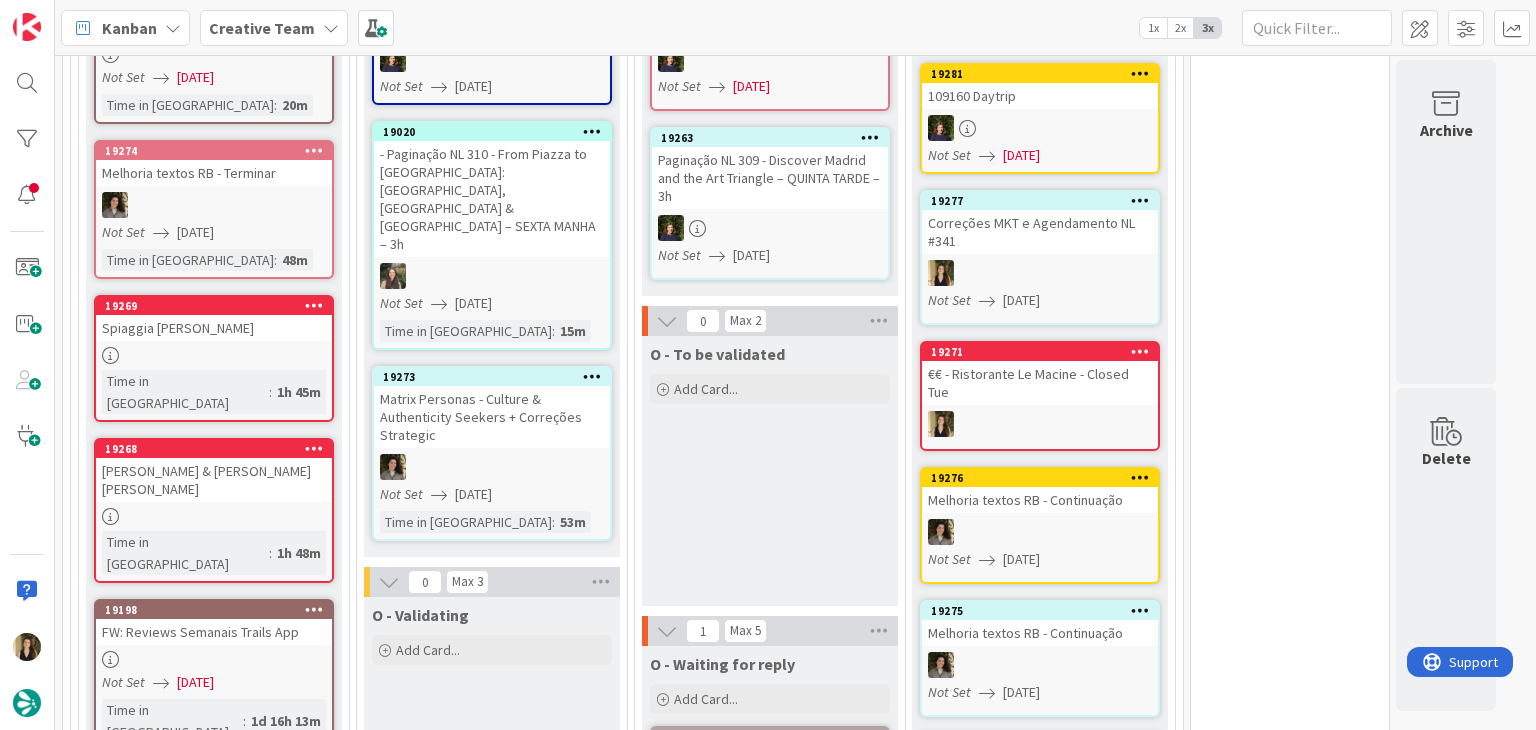 click on "[PERSON_NAME] & [PERSON_NAME] [PERSON_NAME]" at bounding box center [214, 480] 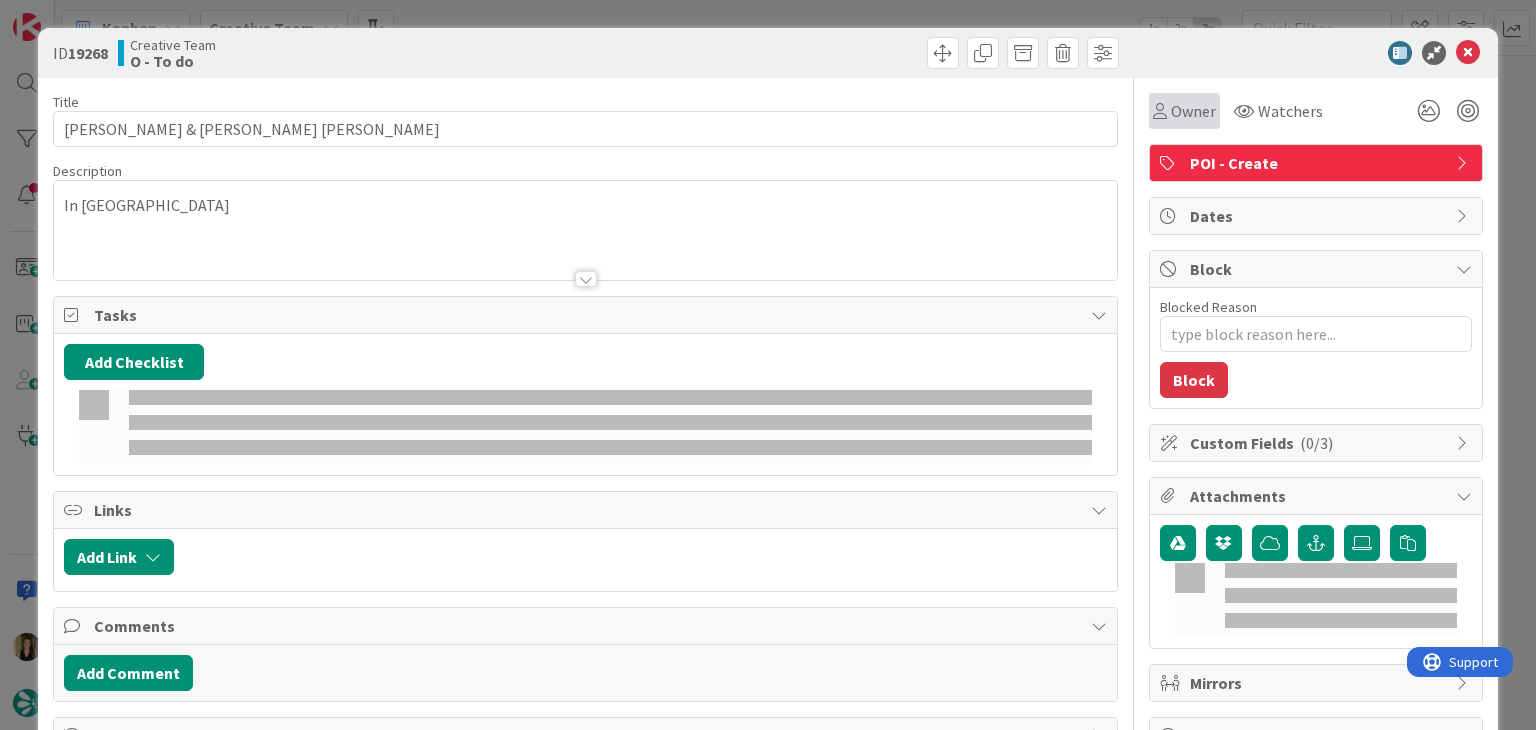 scroll, scrollTop: 0, scrollLeft: 0, axis: both 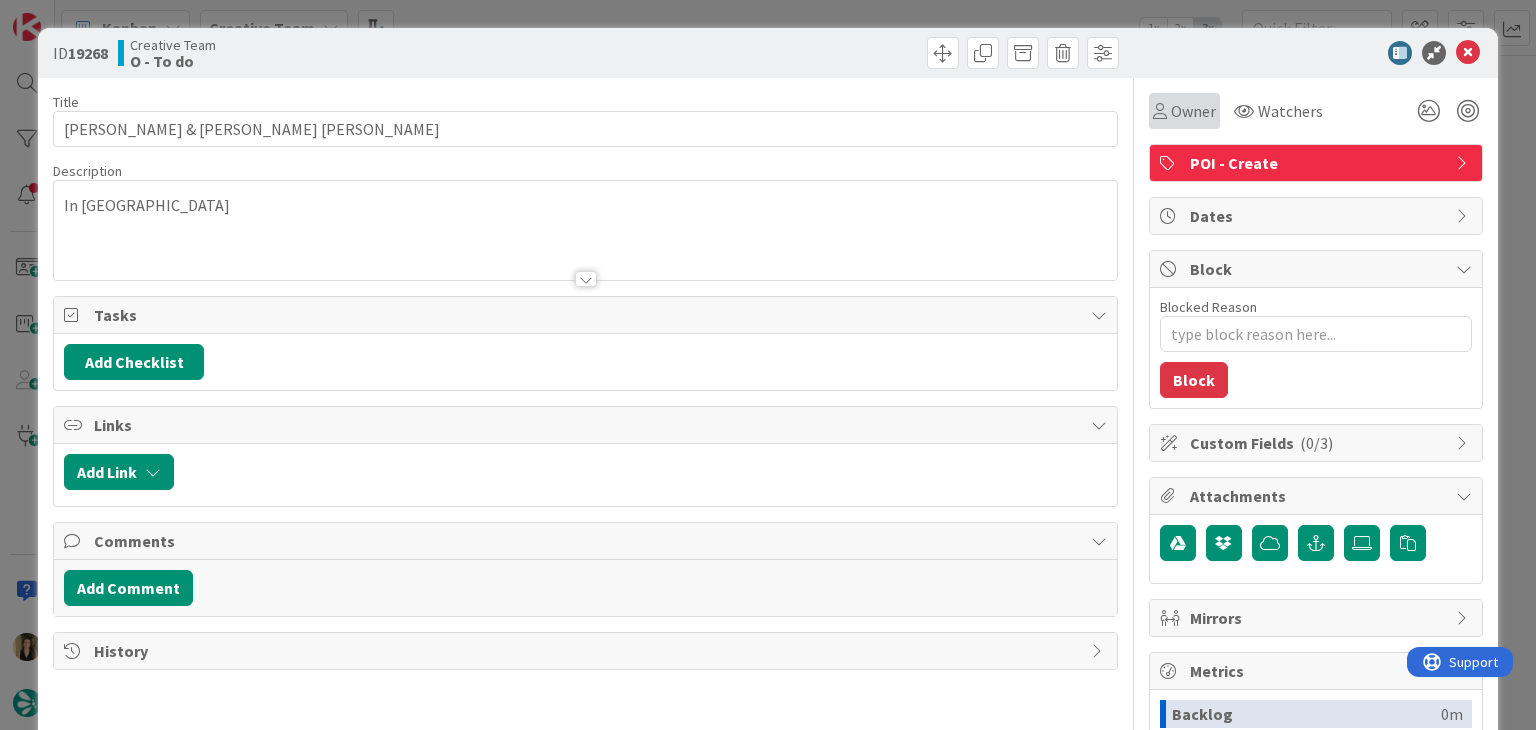 click on "Owner" at bounding box center (1184, 111) 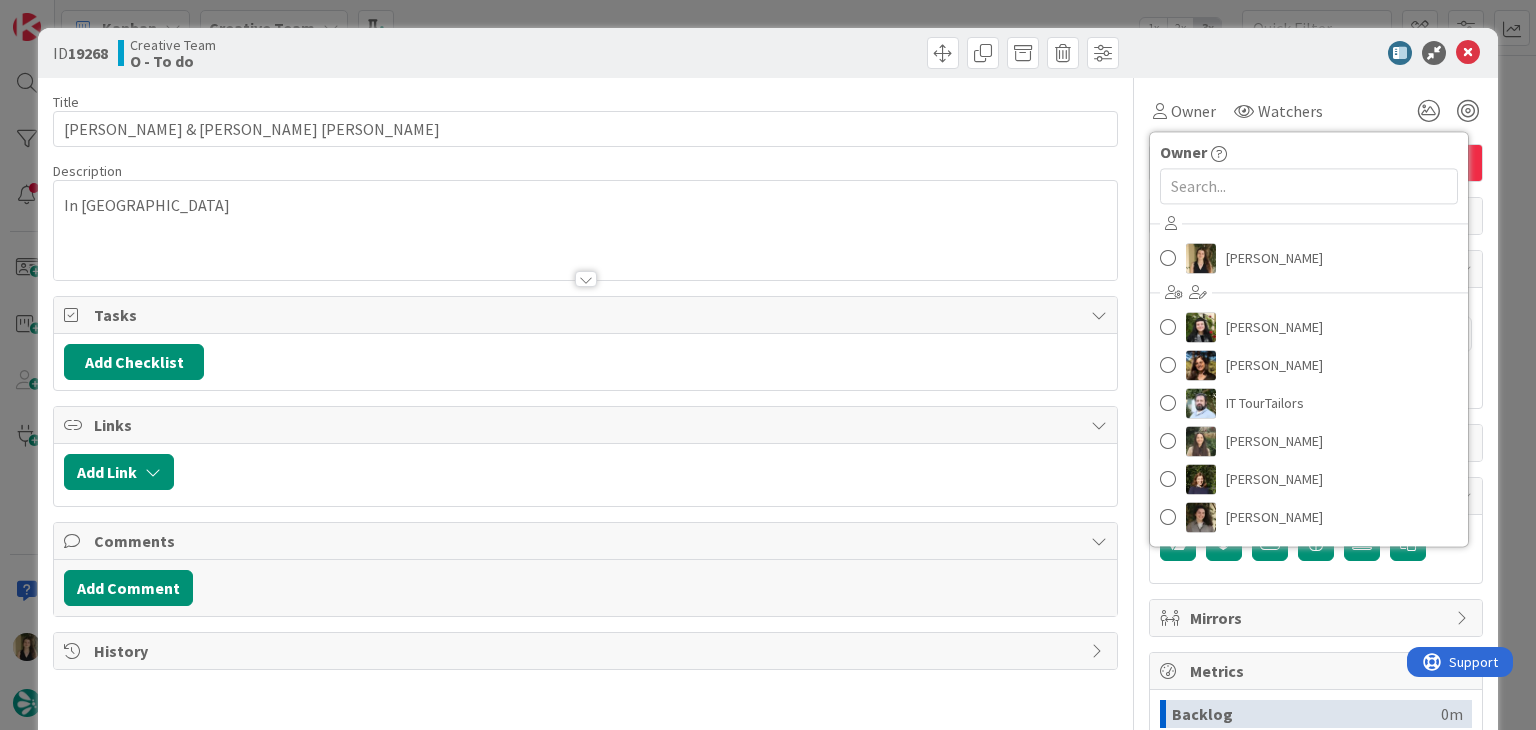 scroll, scrollTop: 0, scrollLeft: 0, axis: both 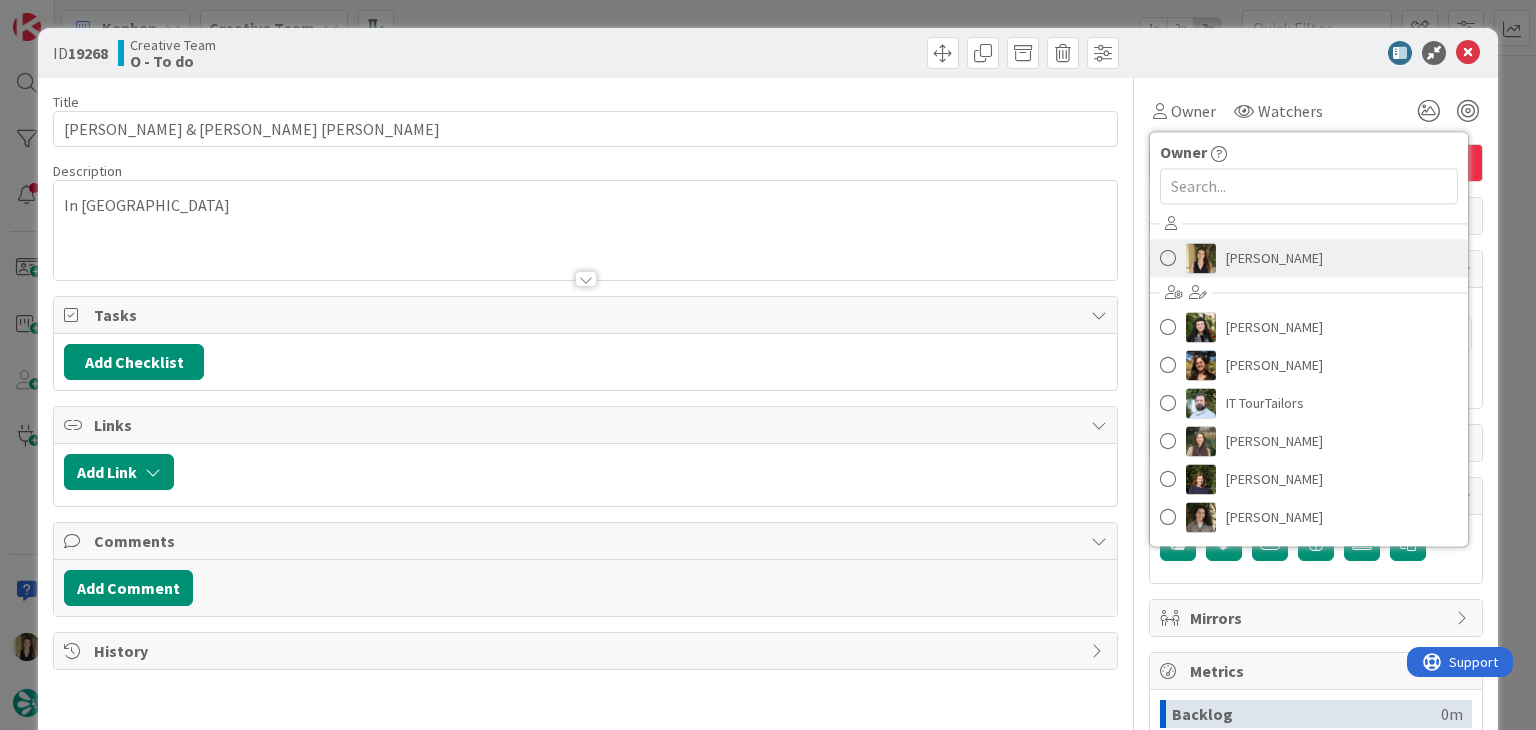 click on "[PERSON_NAME]" at bounding box center [1274, 258] 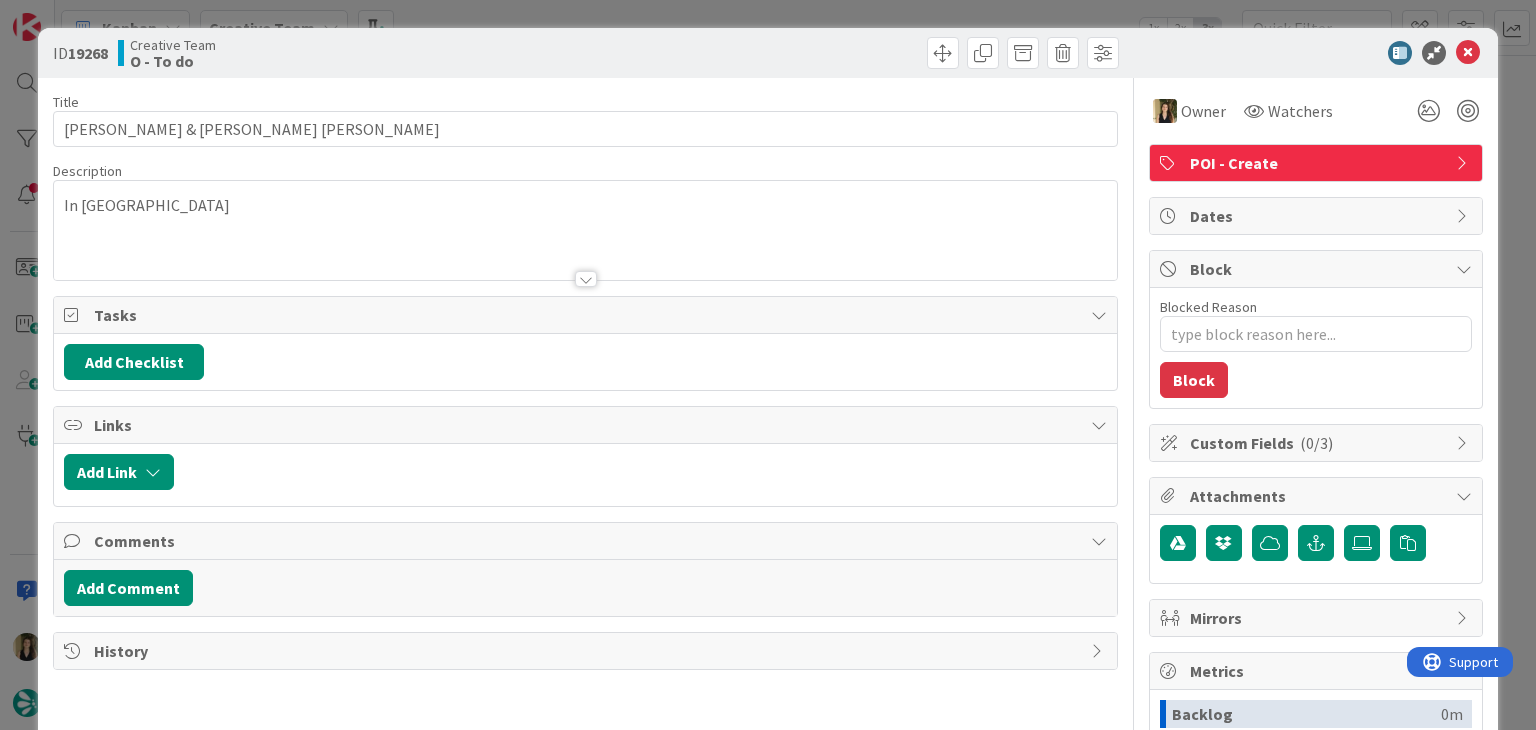 drag, startPoint x: 785, startPoint y: 57, endPoint x: 772, endPoint y: 36, distance: 24.698177 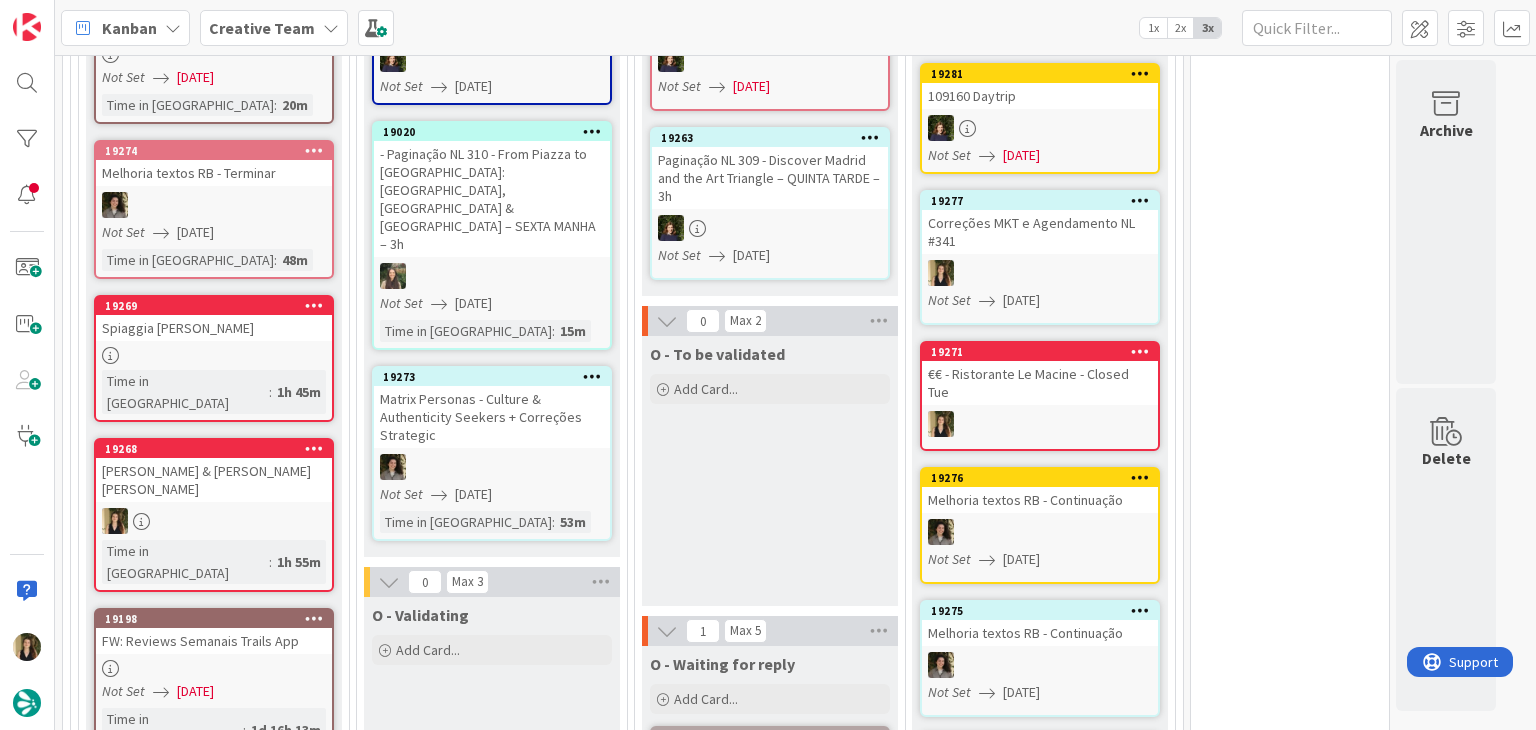 scroll, scrollTop: 0, scrollLeft: 0, axis: both 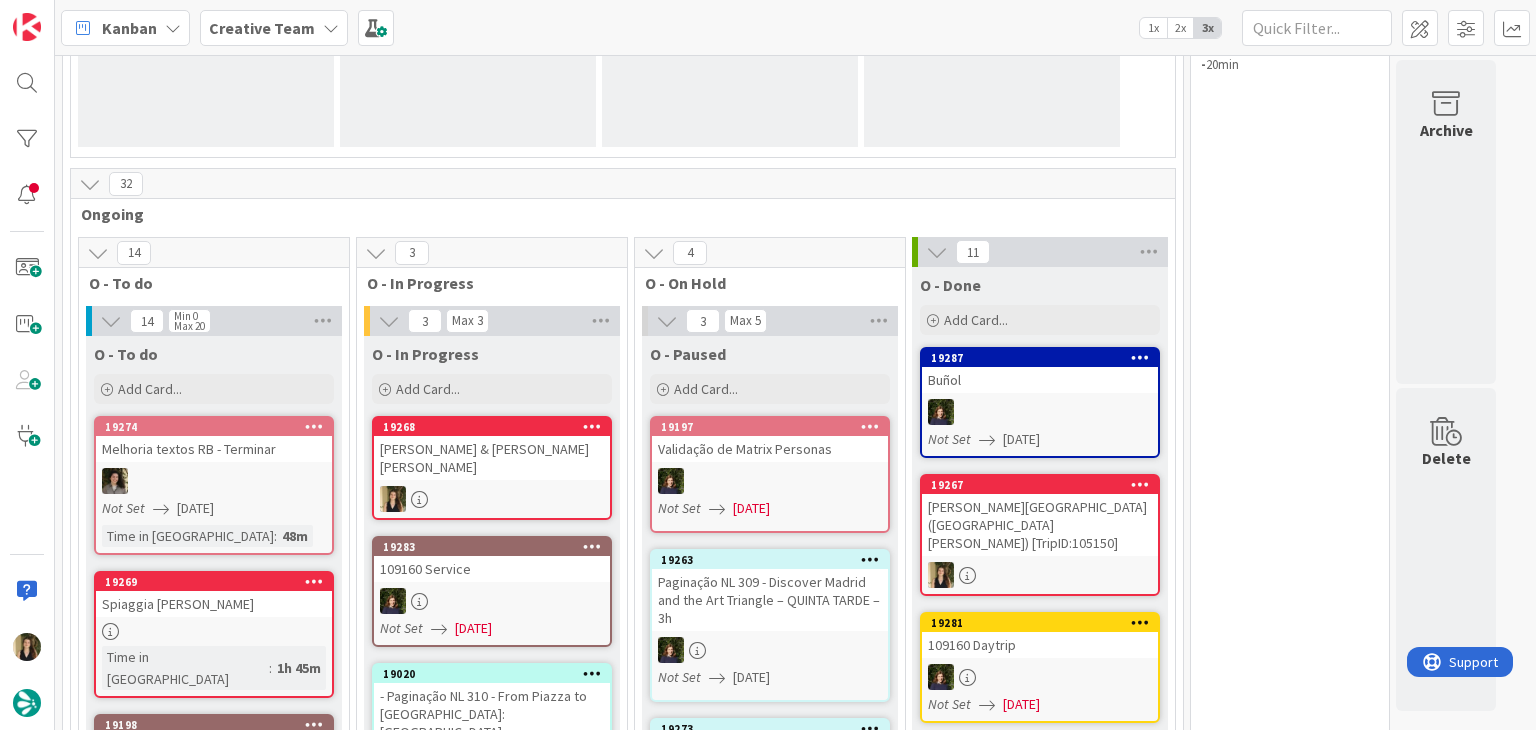click at bounding box center [492, 499] 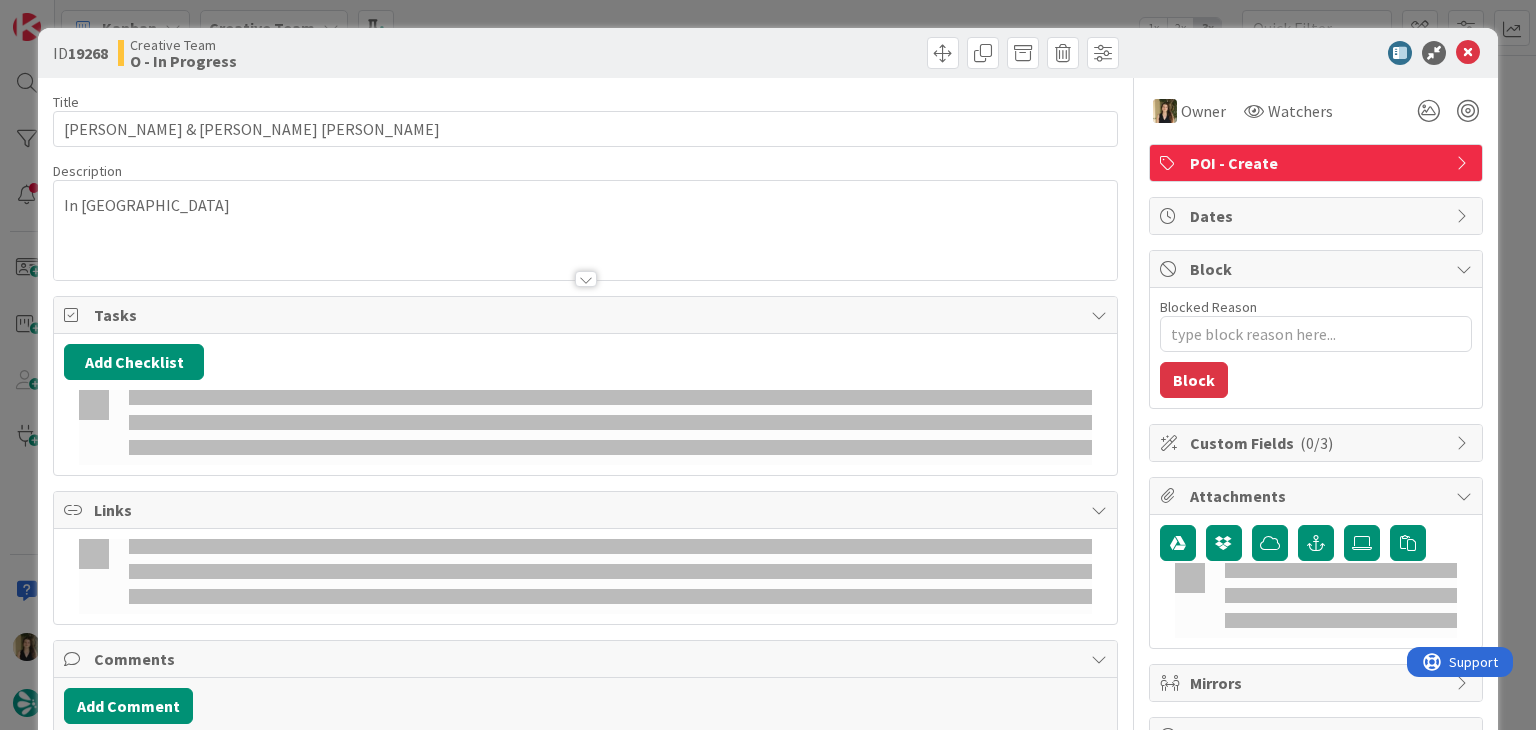 scroll, scrollTop: 0, scrollLeft: 0, axis: both 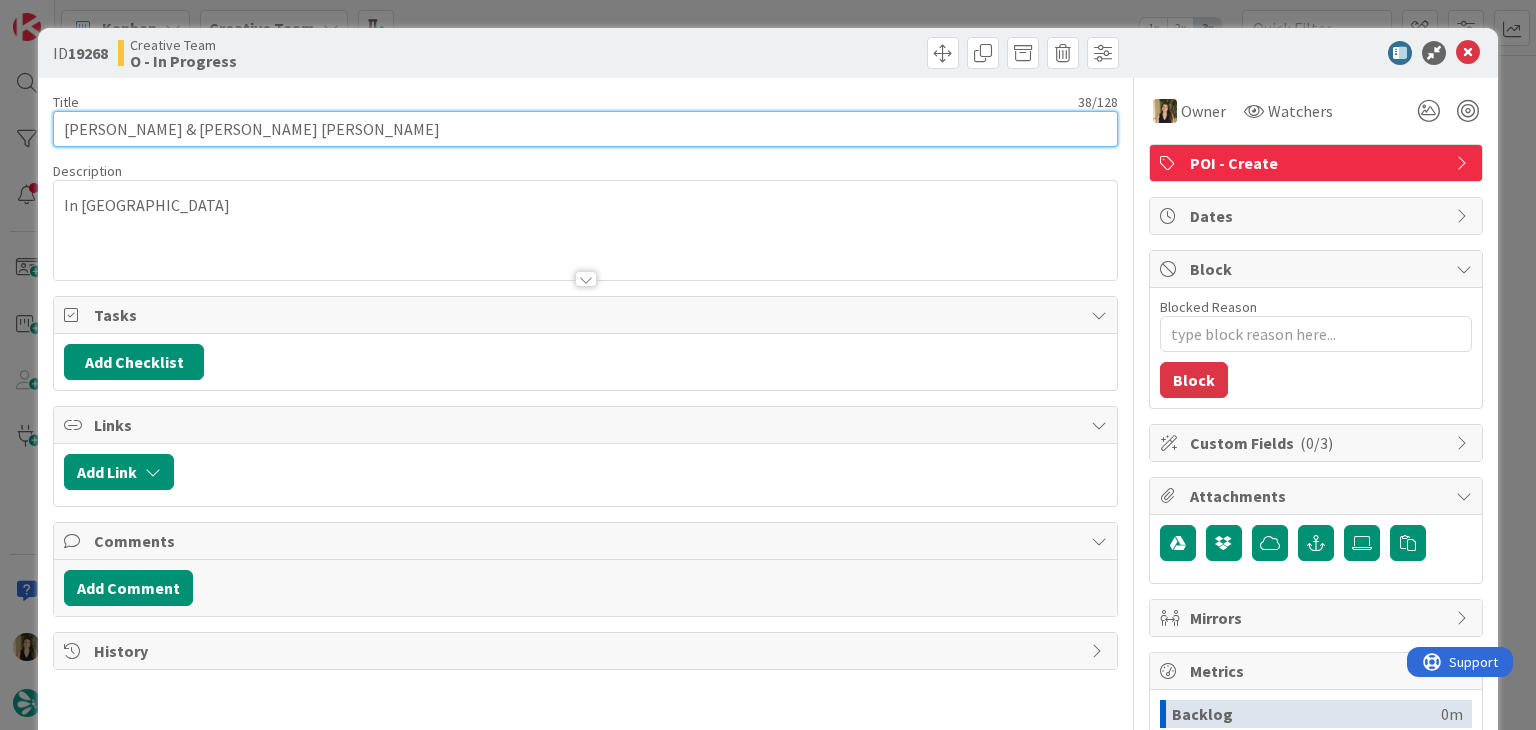 drag, startPoint x: 369, startPoint y: 134, endPoint x: 58, endPoint y: 122, distance: 311.2314 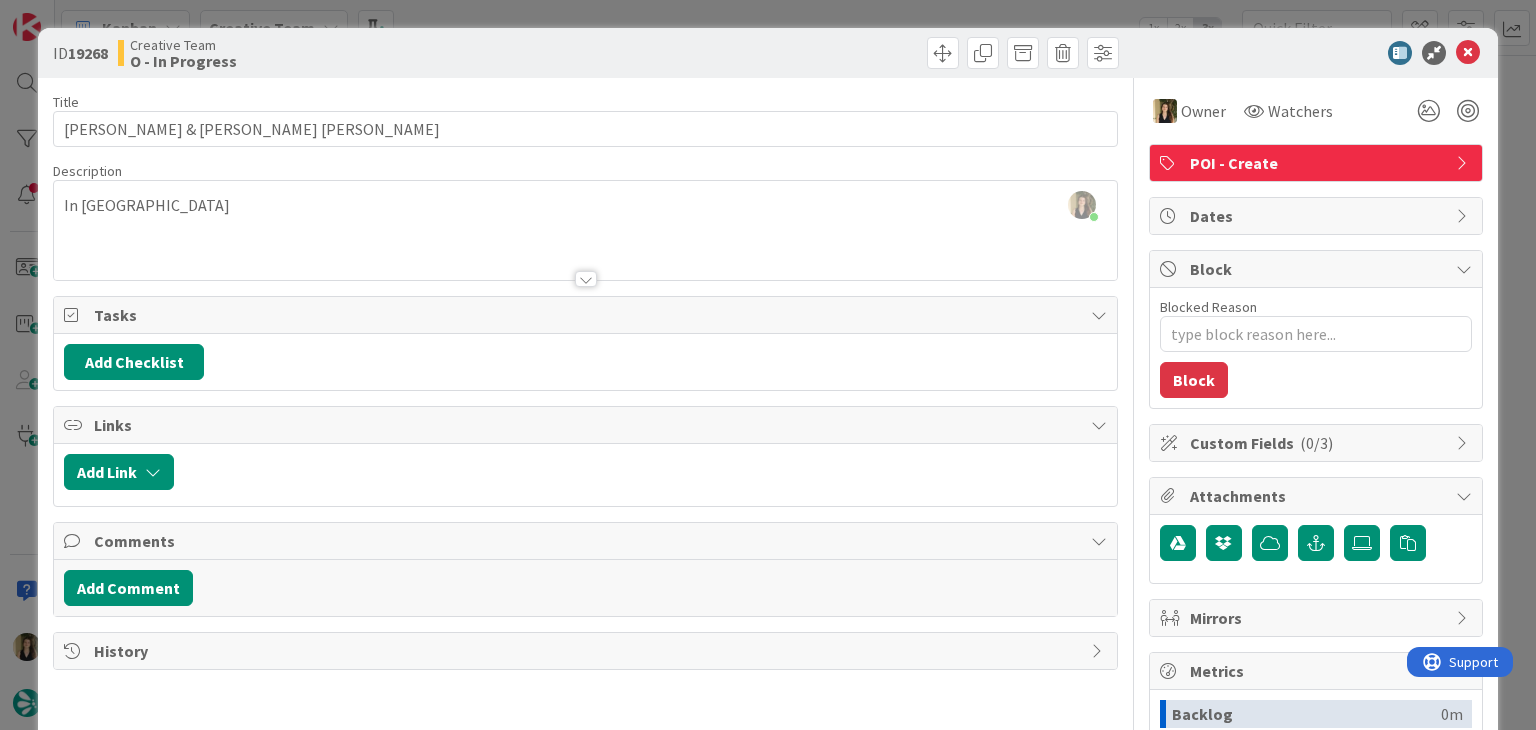 type on "x" 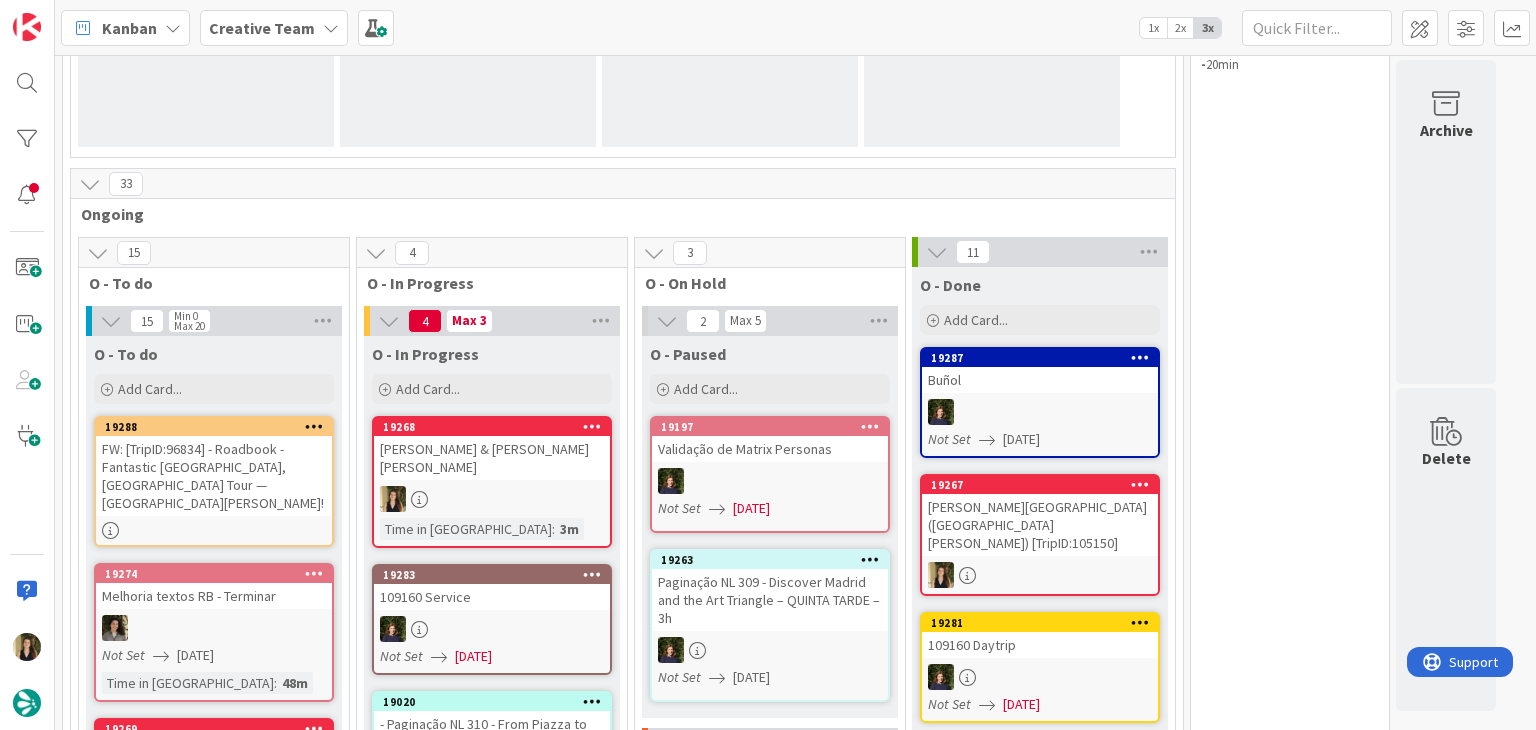 scroll, scrollTop: 0, scrollLeft: 0, axis: both 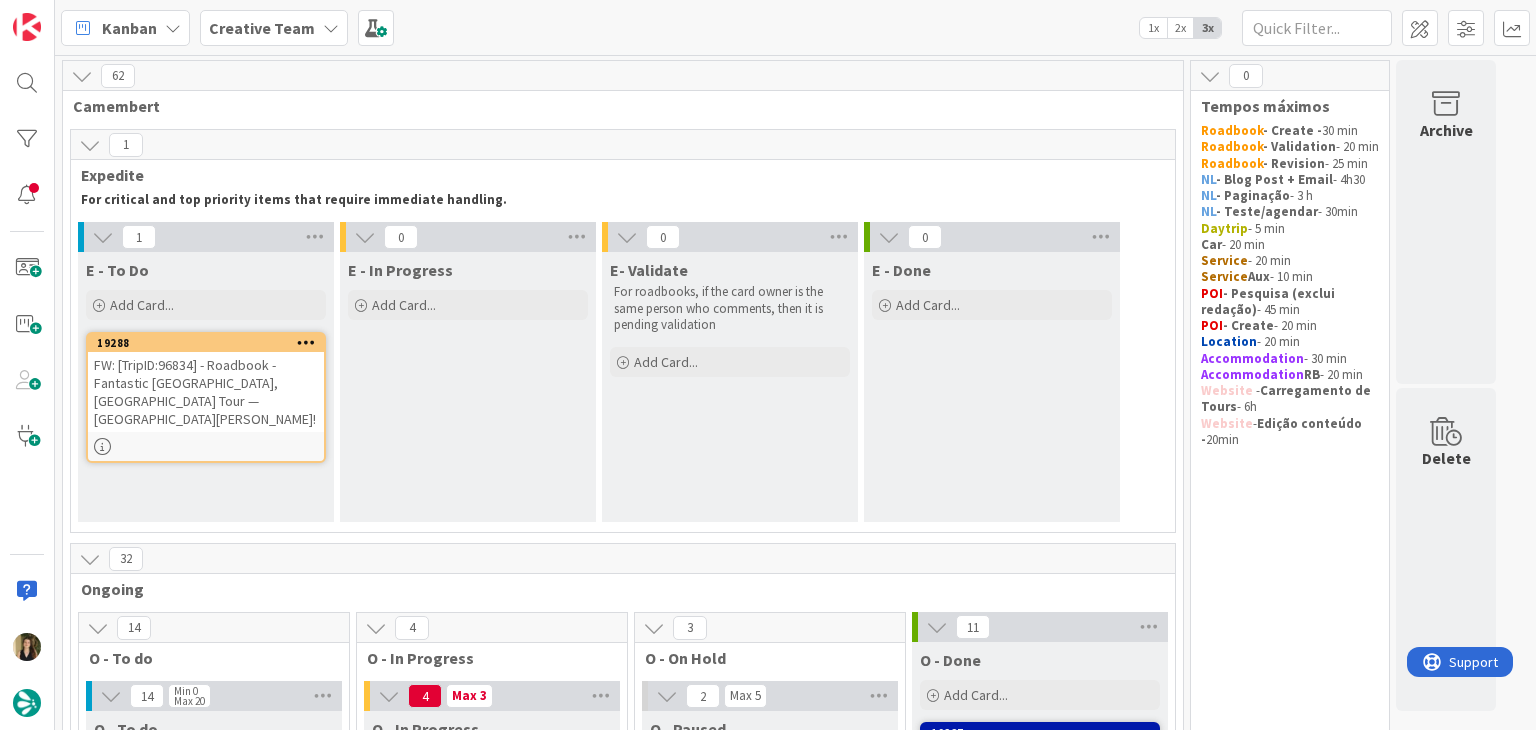 click at bounding box center (206, 446) 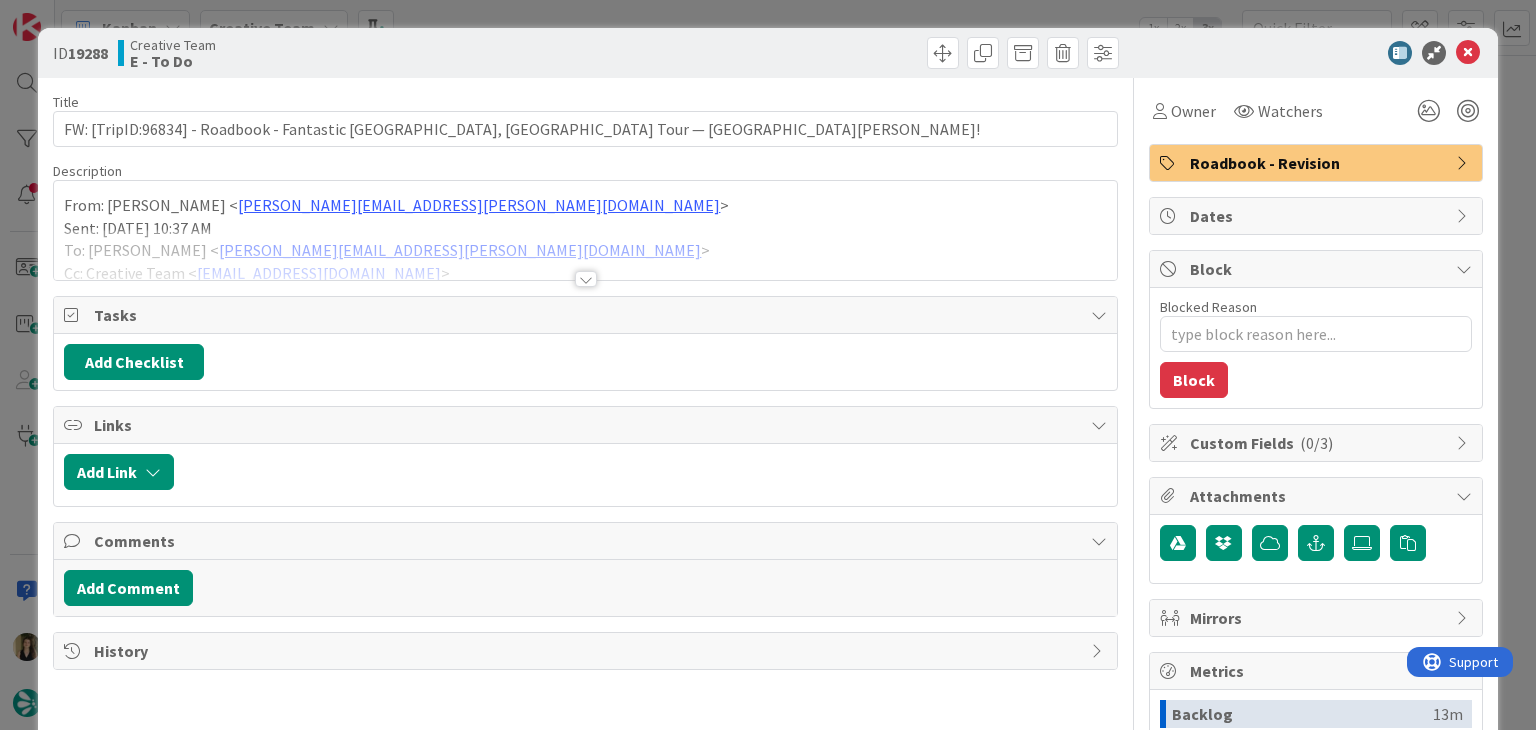 scroll, scrollTop: 0, scrollLeft: 0, axis: both 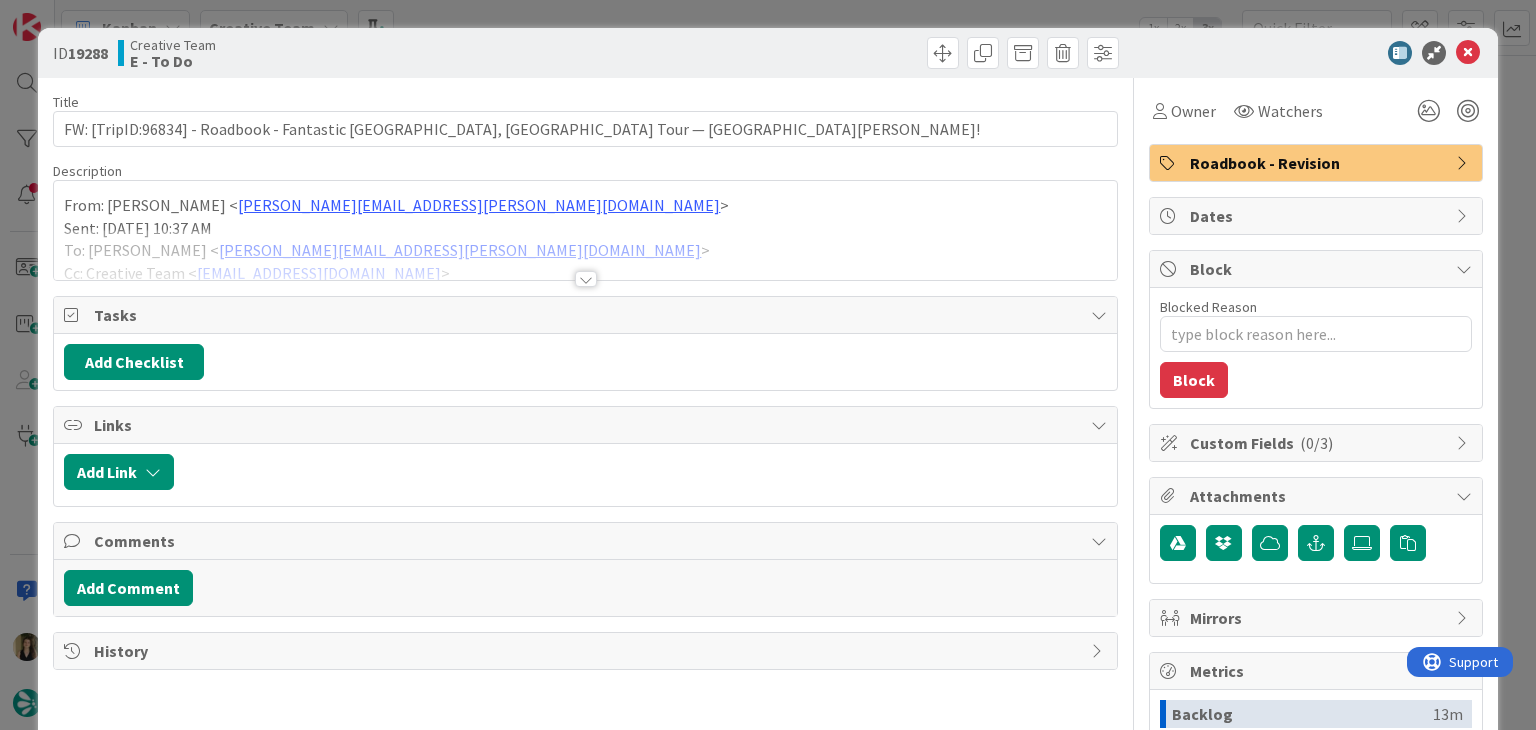 click at bounding box center [586, 279] 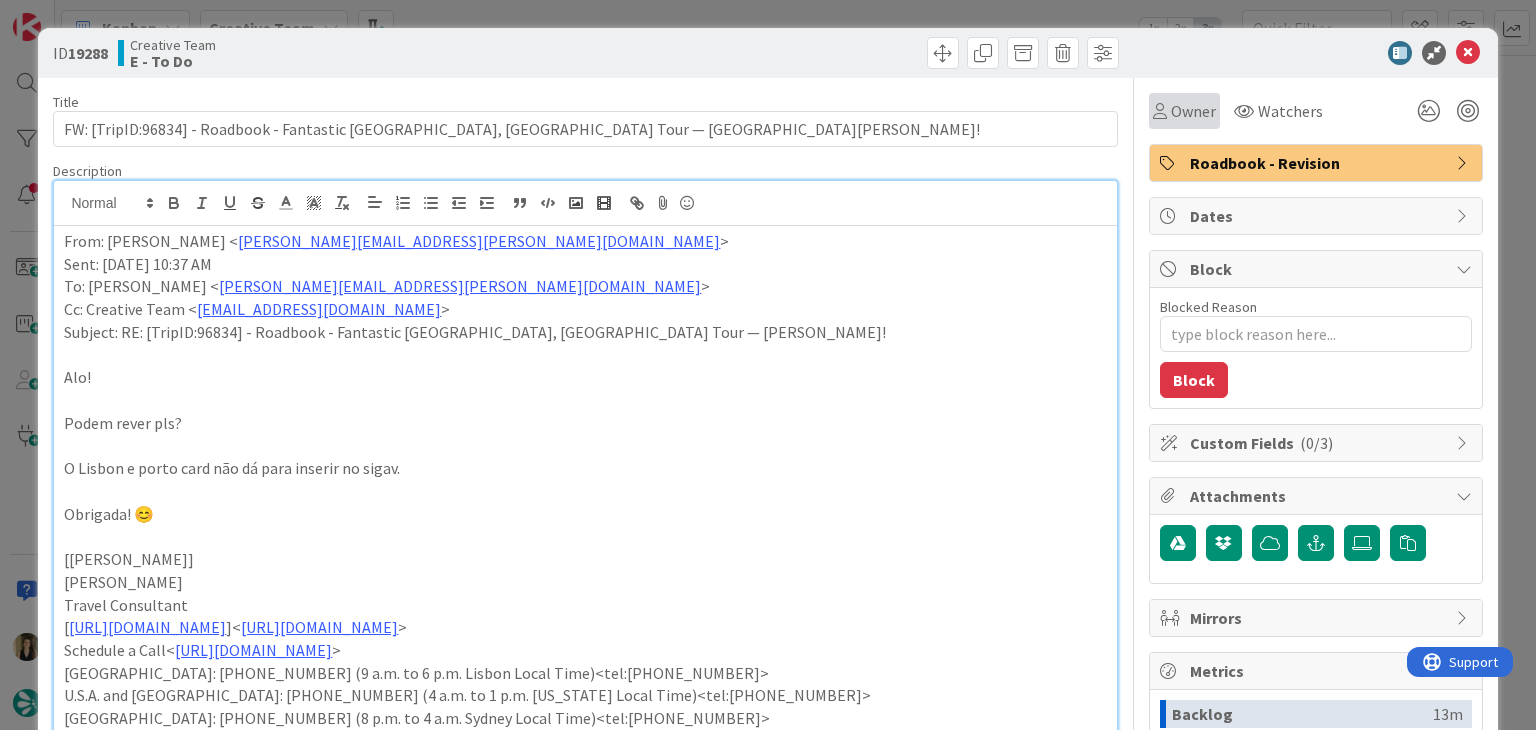 click on "Owner" at bounding box center (1184, 111) 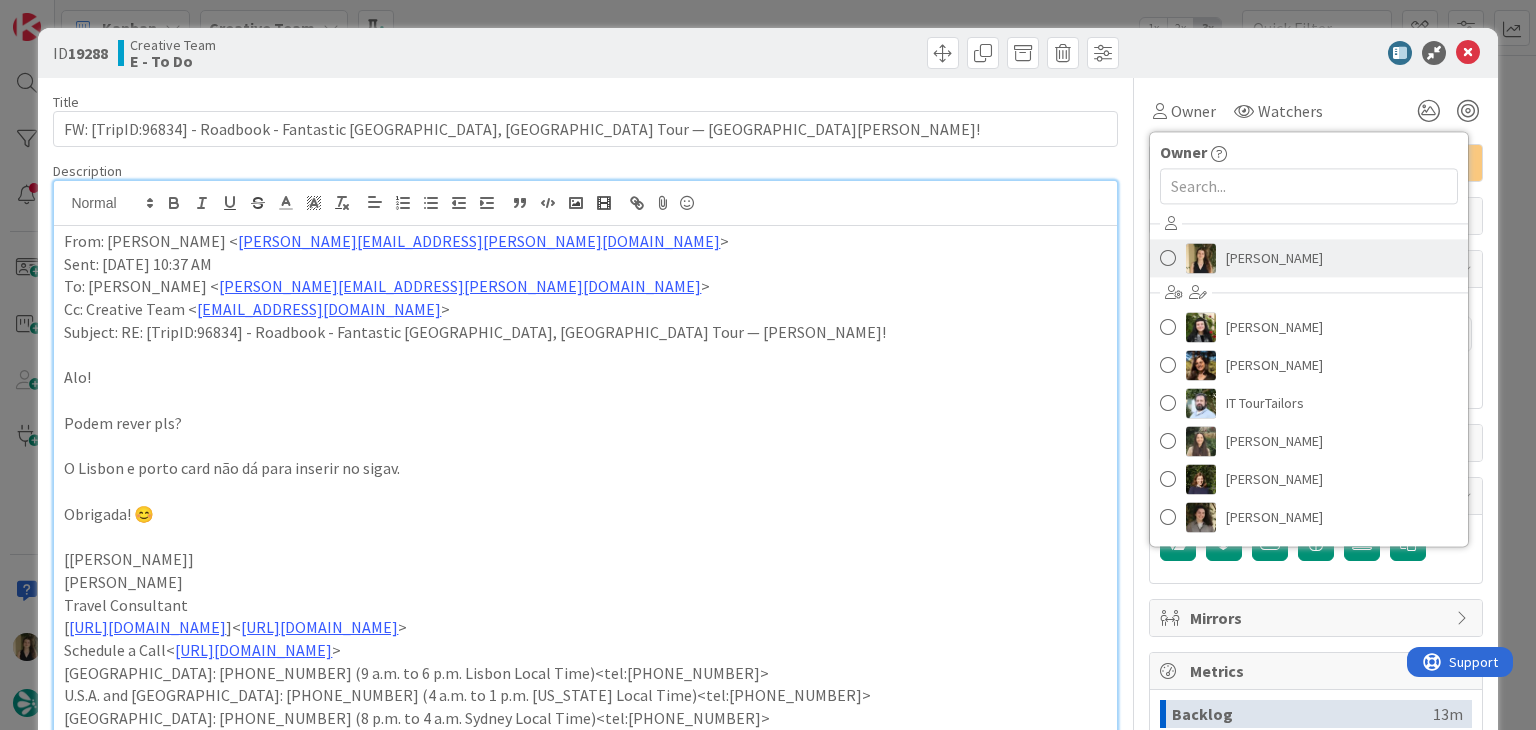click on "[PERSON_NAME]" at bounding box center [1274, 258] 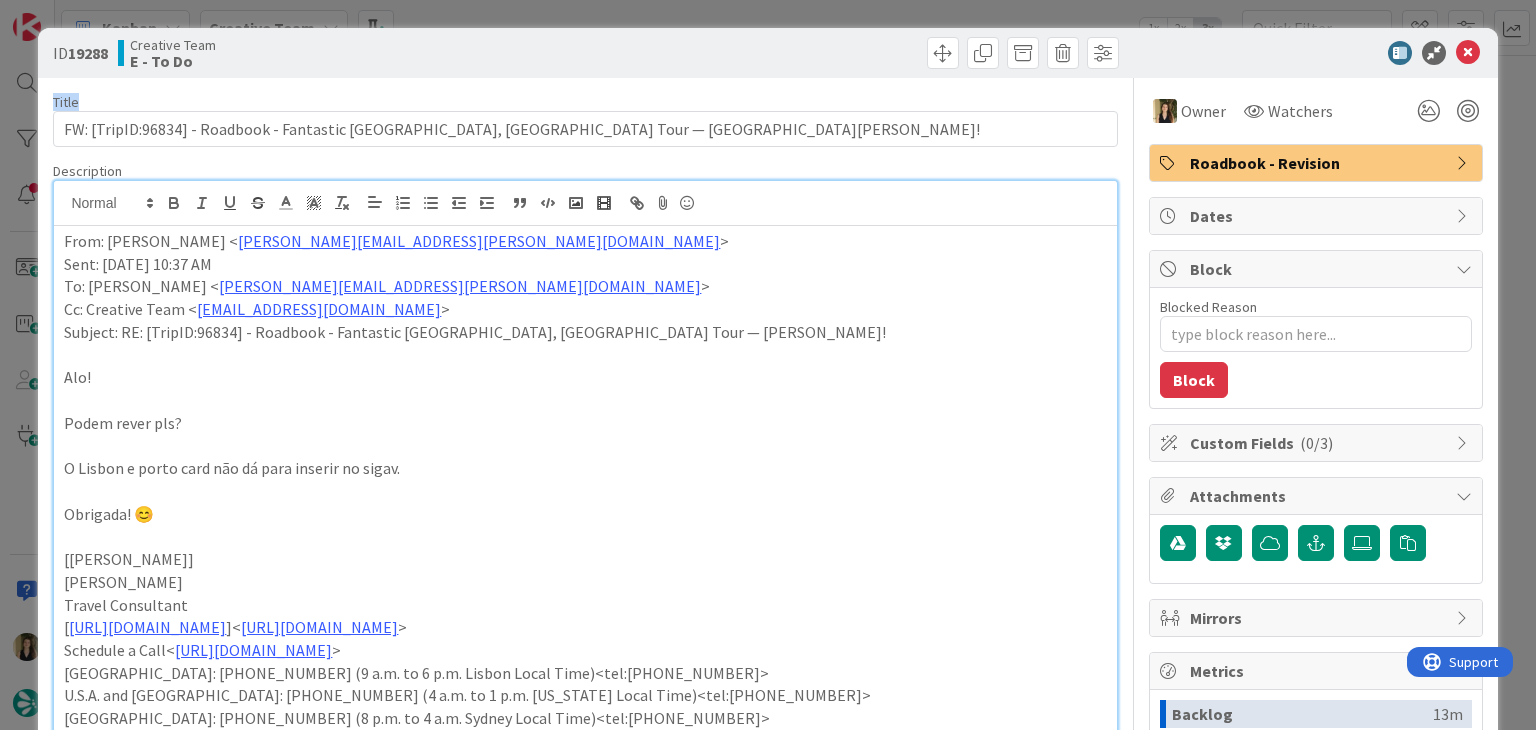 drag, startPoint x: 838, startPoint y: 77, endPoint x: 832, endPoint y: 67, distance: 11.661903 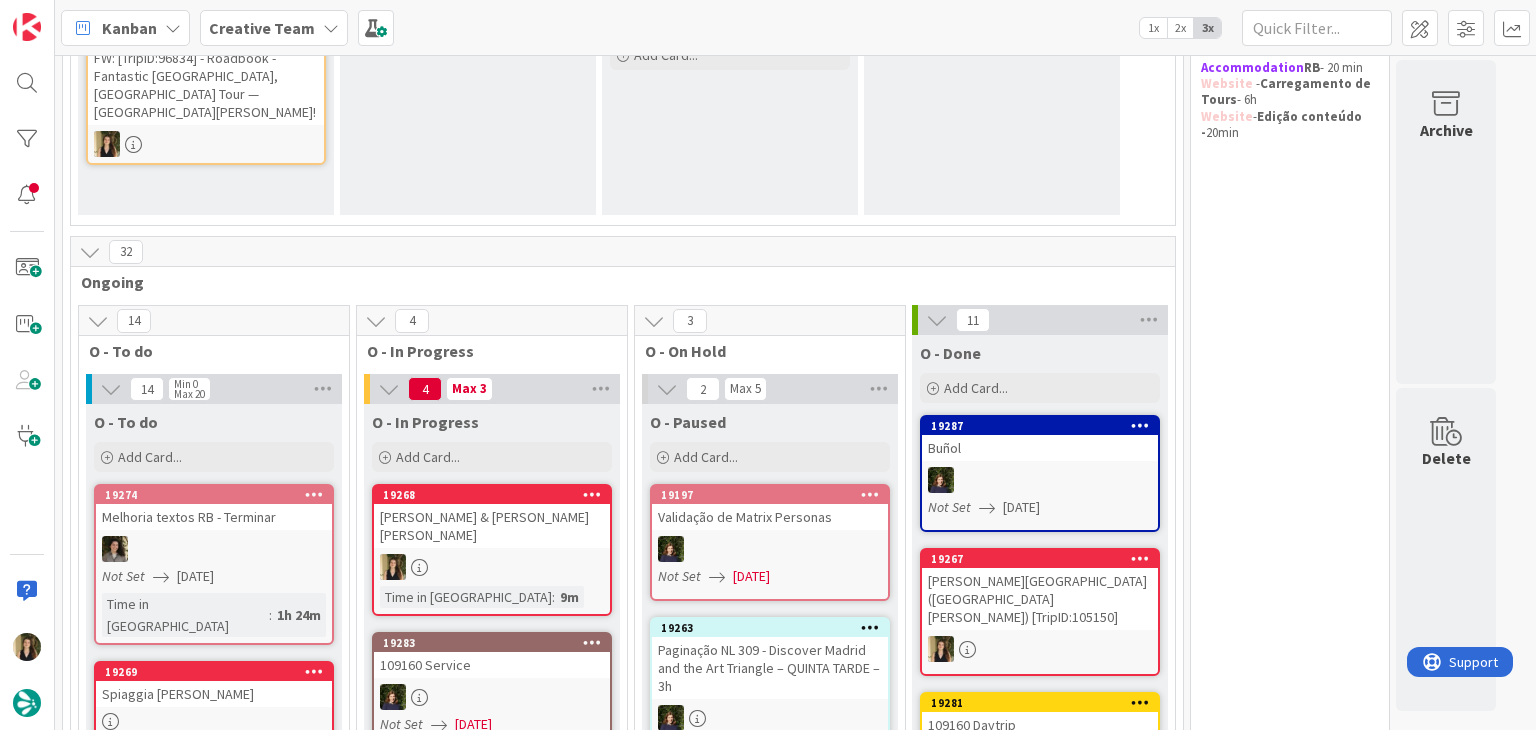 scroll, scrollTop: 357, scrollLeft: 0, axis: vertical 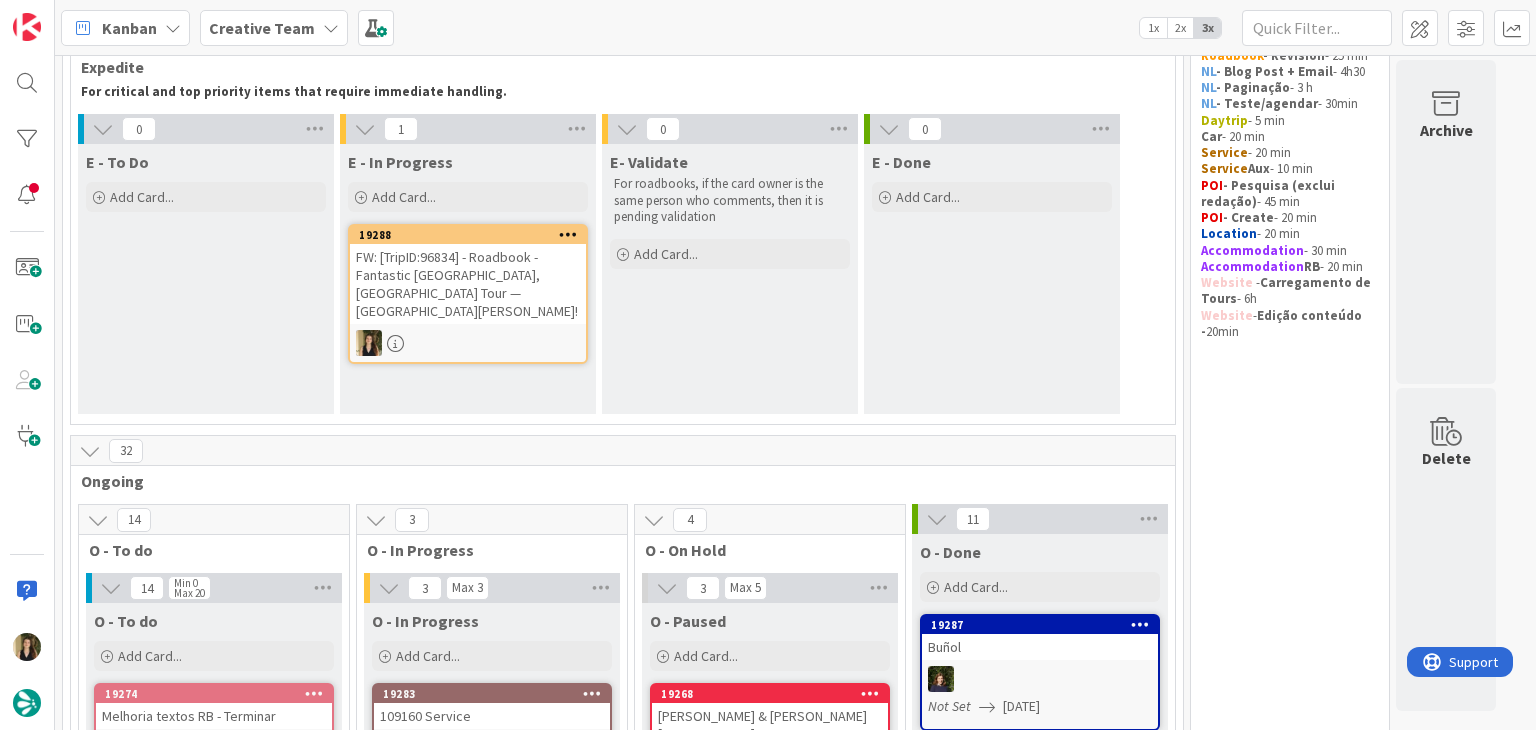 click at bounding box center [468, 343] 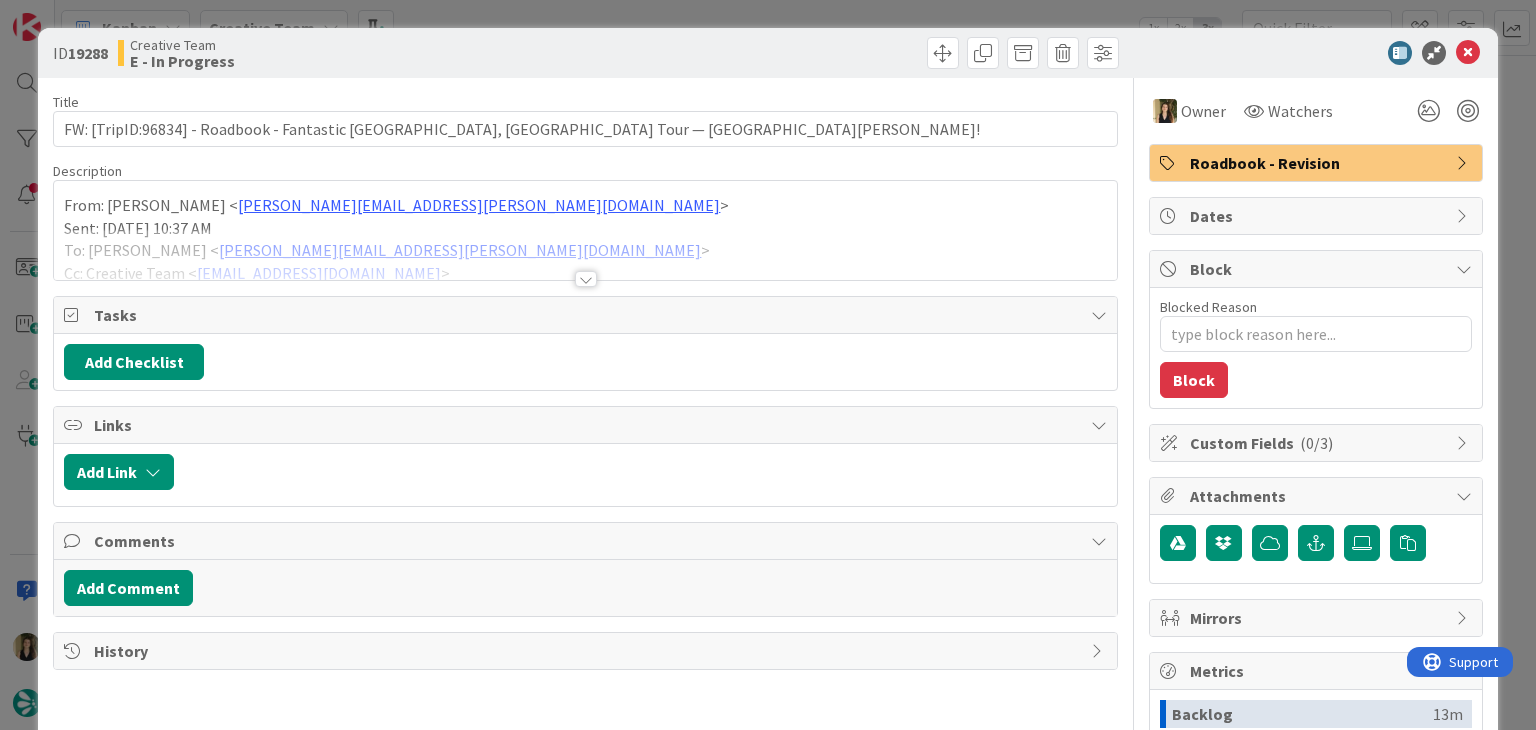 scroll, scrollTop: 0, scrollLeft: 0, axis: both 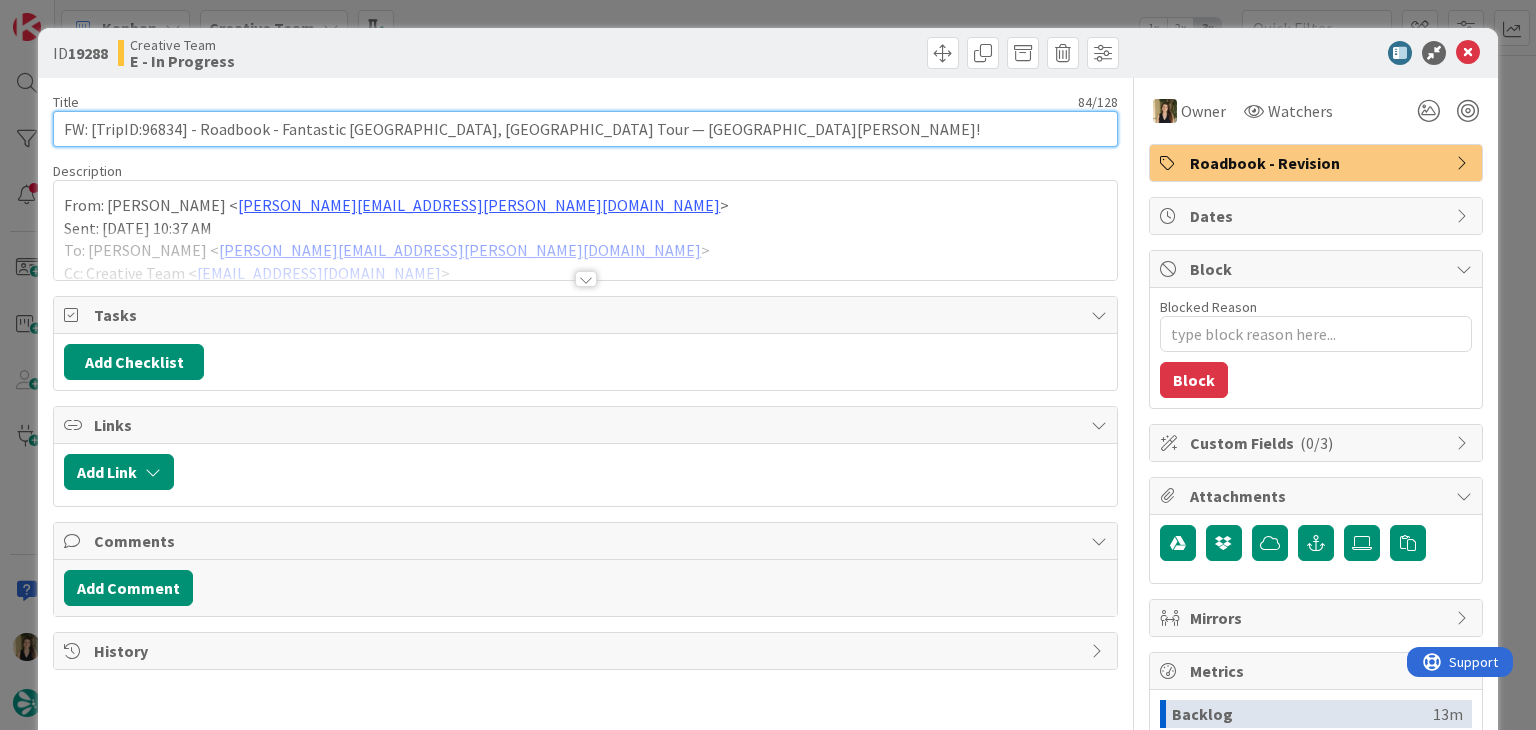 click on "FW: [TripID:96834] - Roadbook - Fantastic [GEOGRAPHIC_DATA], [GEOGRAPHIC_DATA] Tour — [GEOGRAPHIC_DATA][PERSON_NAME]!" at bounding box center [585, 129] 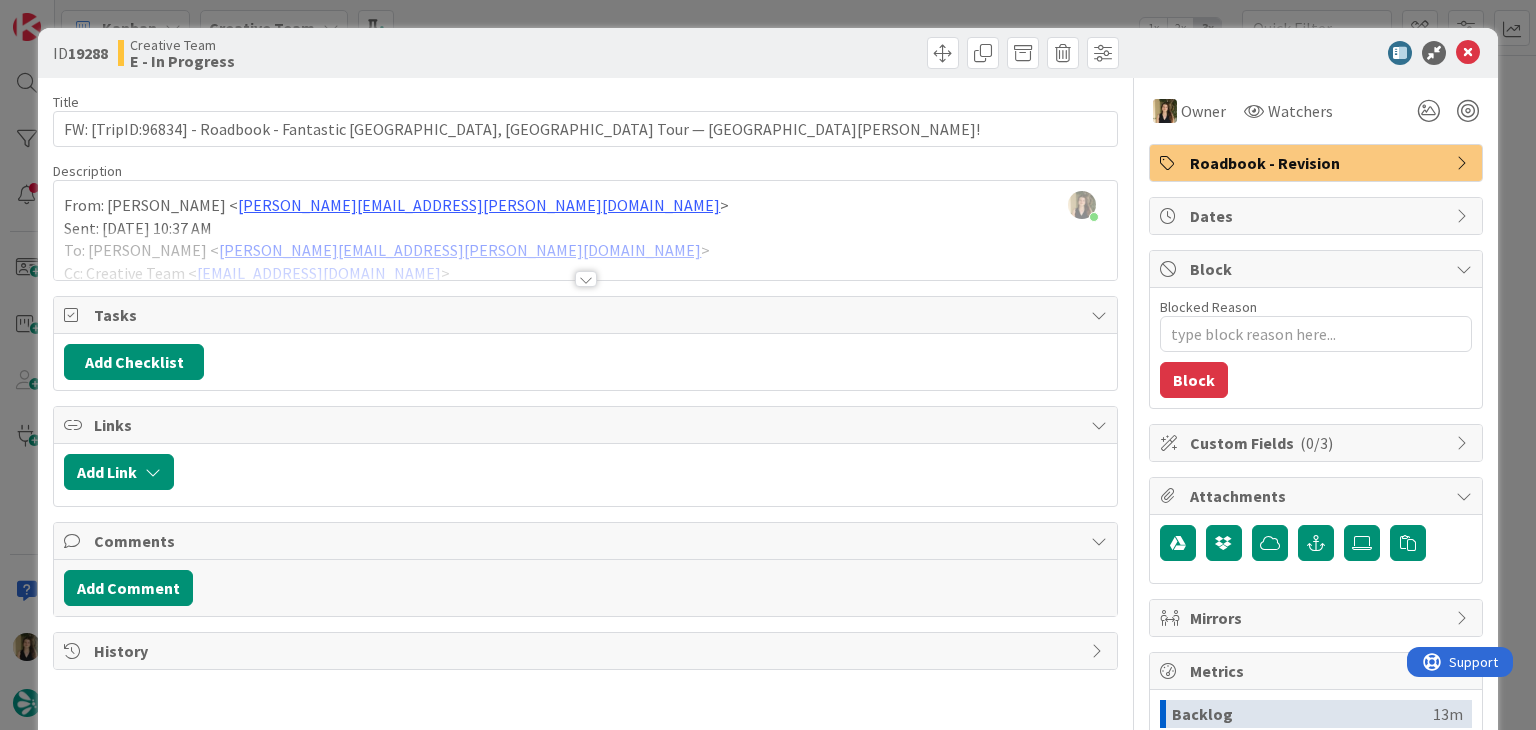 click at bounding box center [585, 254] 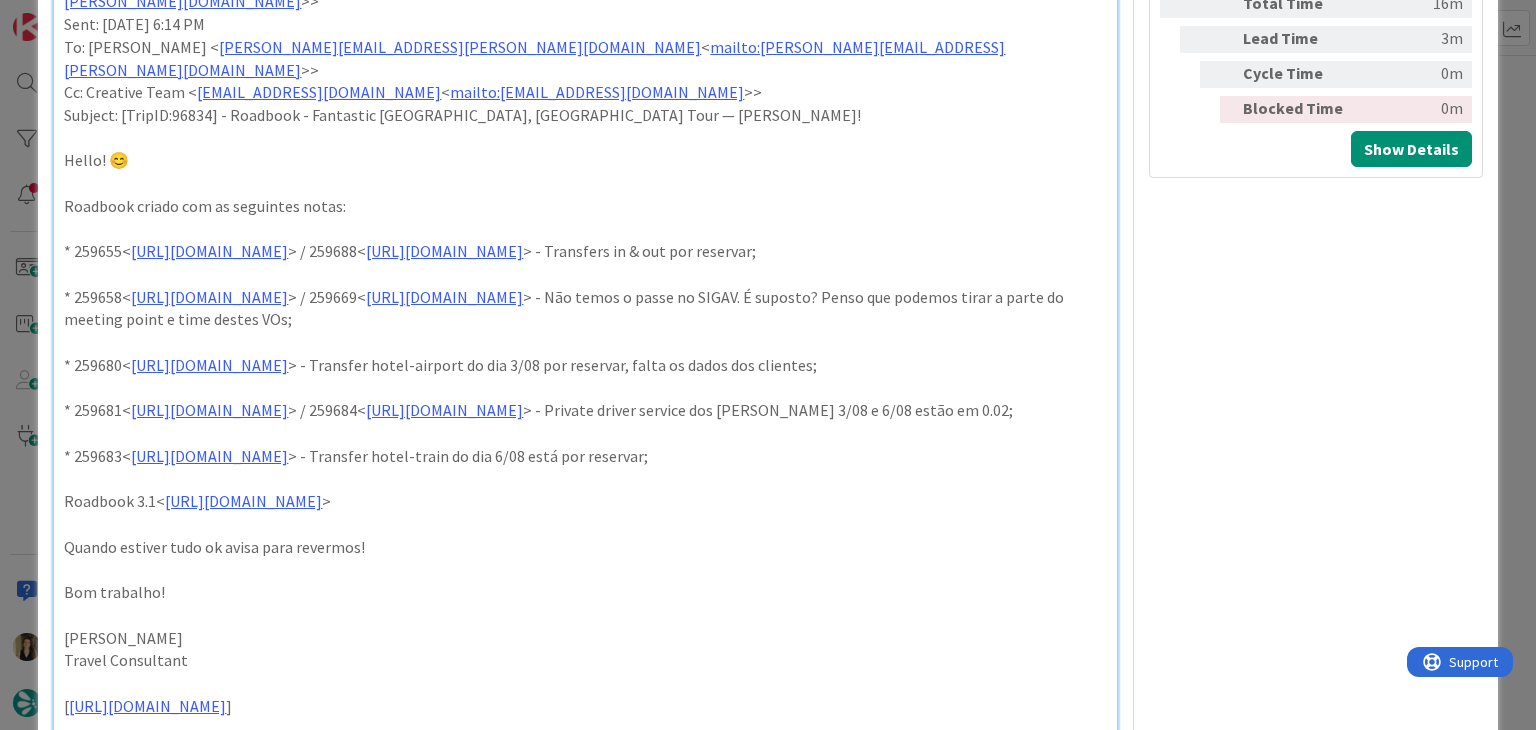 scroll, scrollTop: 848, scrollLeft: 0, axis: vertical 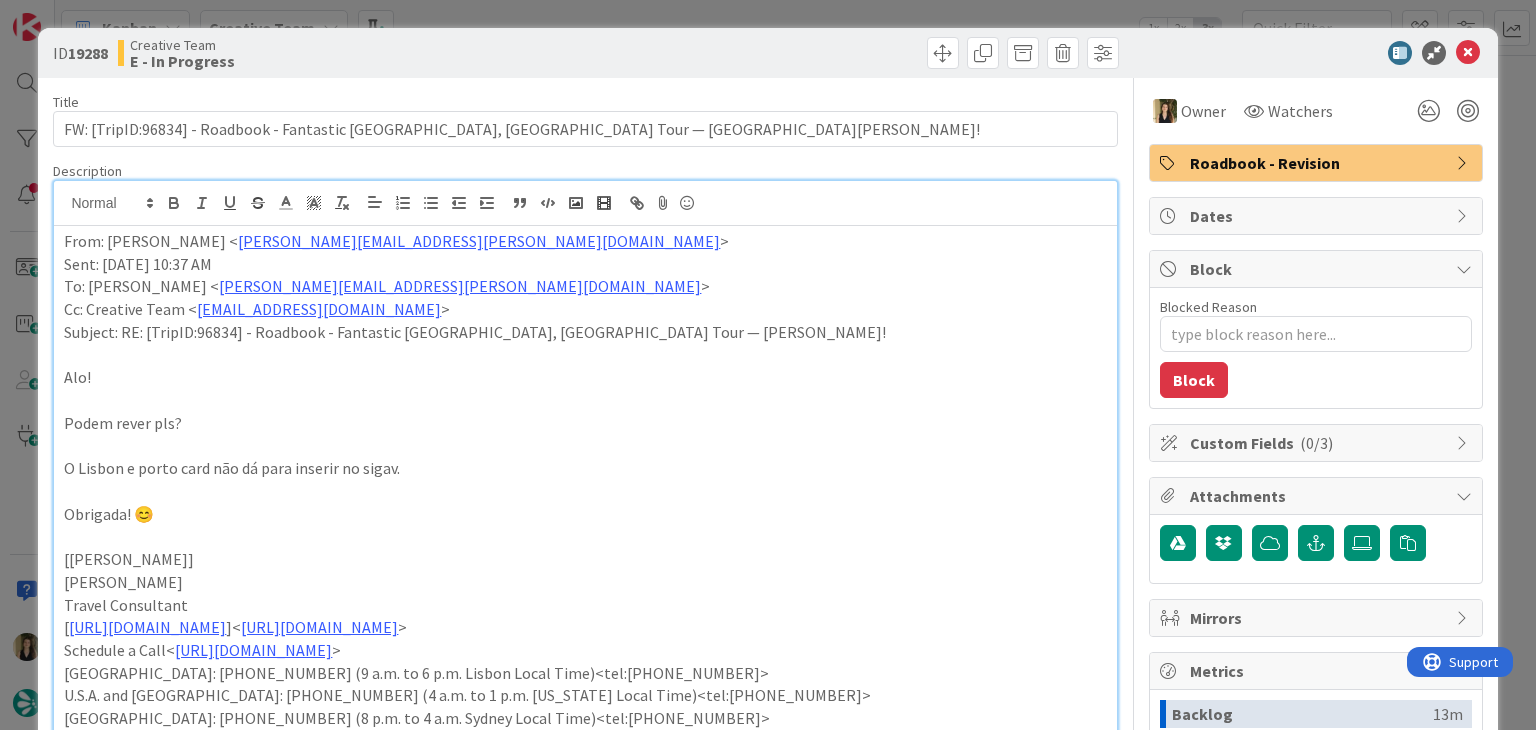 click on "O Lisbon e porto card não dá para inserir no sigav." at bounding box center (585, 468) 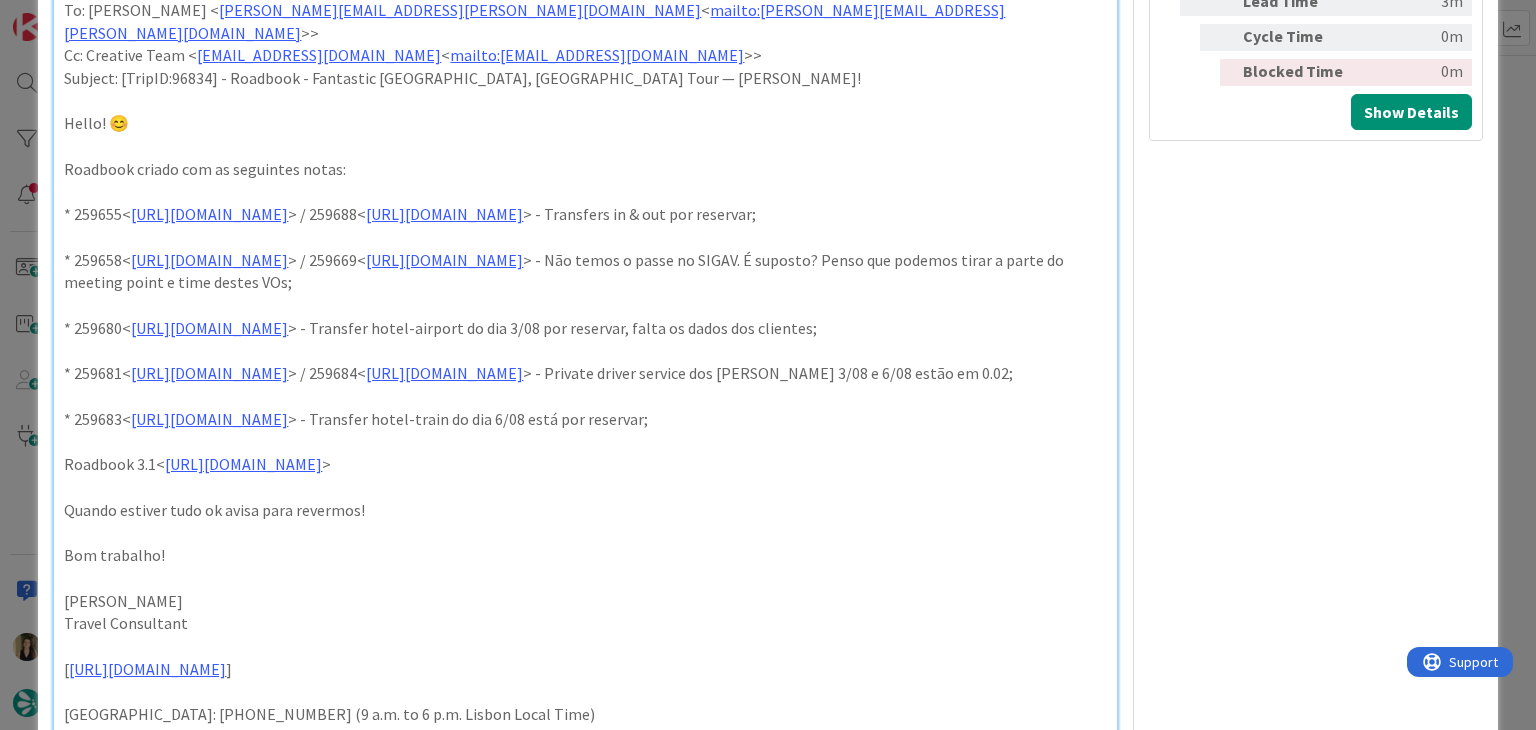 scroll, scrollTop: 896, scrollLeft: 0, axis: vertical 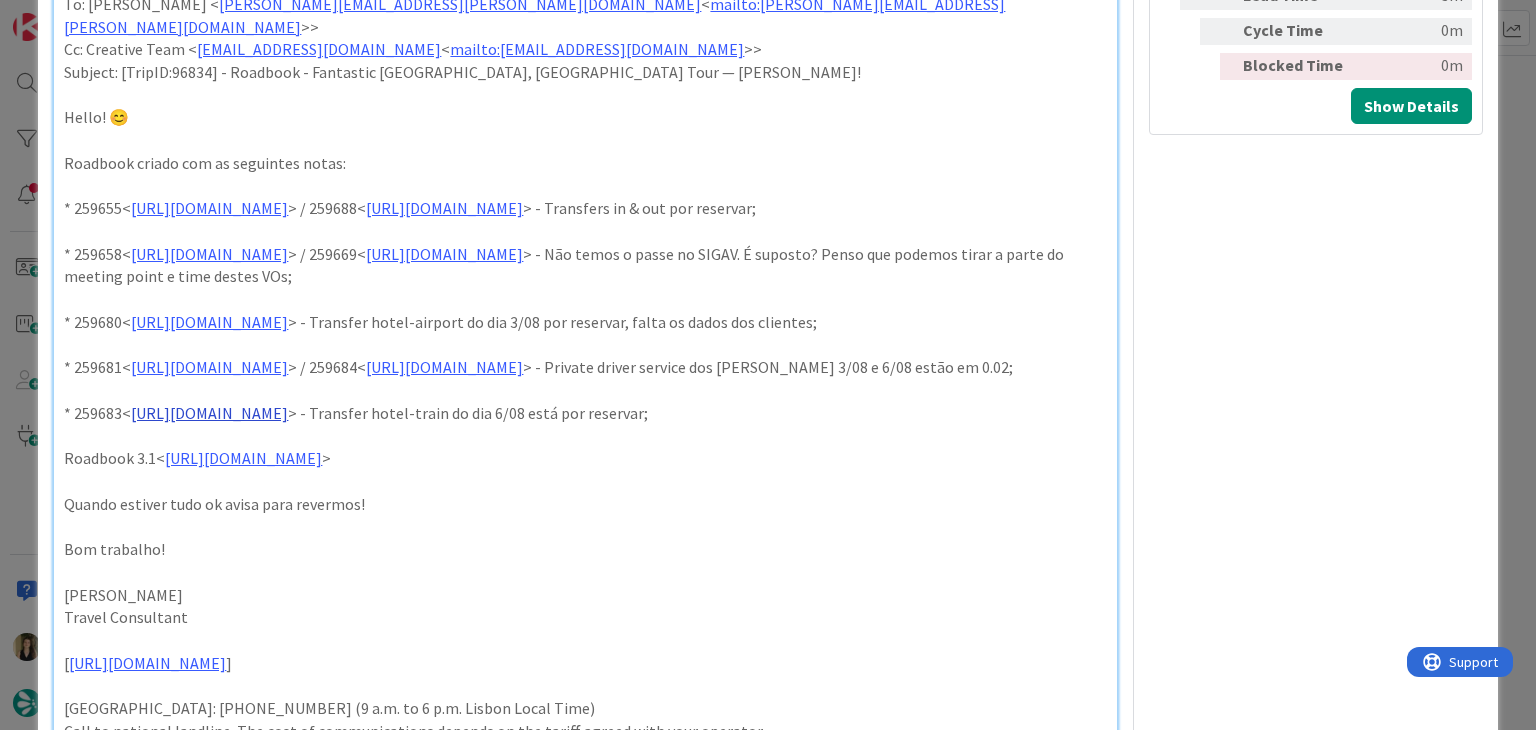 click on "https://appweb.tourtailors.com/sigav/#Voucher/view/267379" at bounding box center [209, 413] 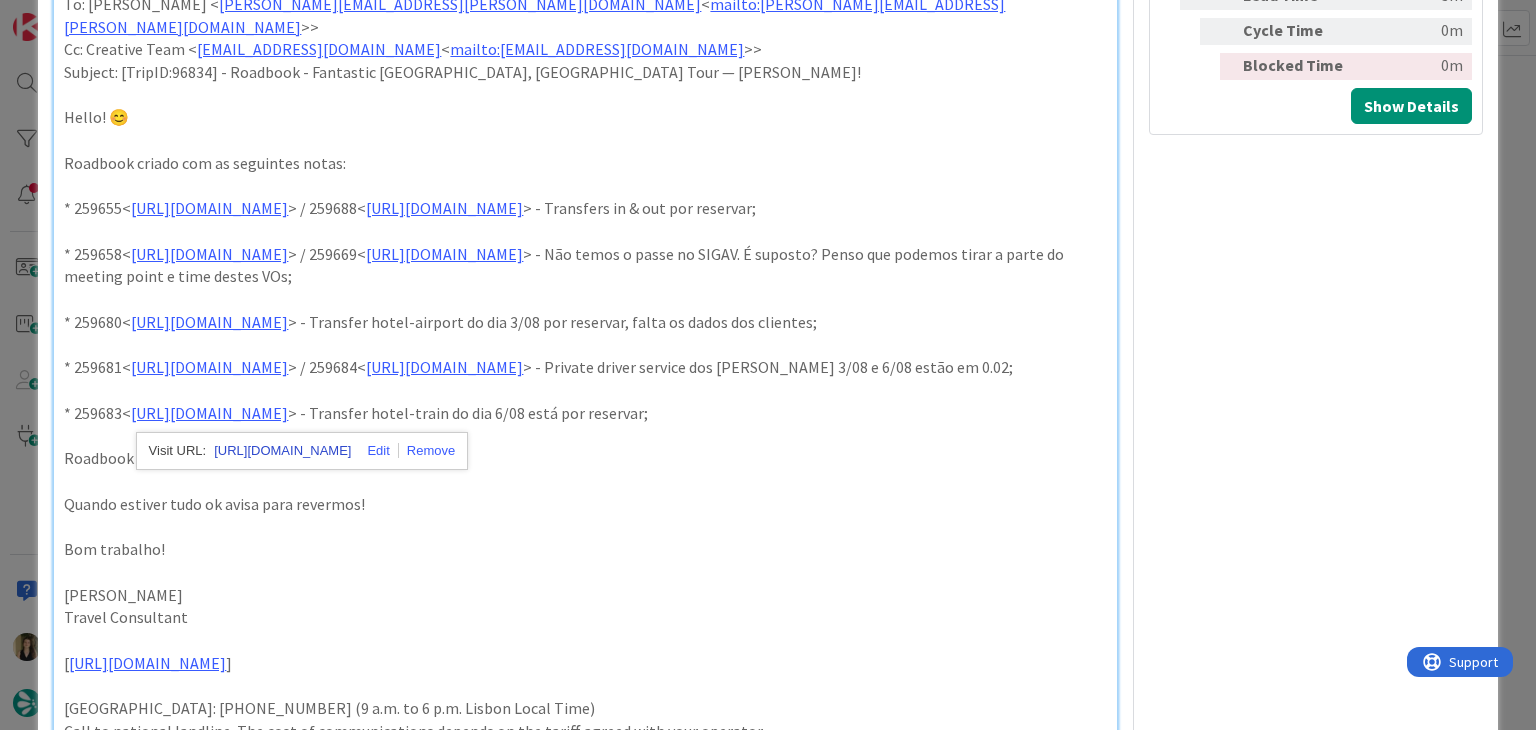 click on "https://appweb.tourtailors.com/sigav/#Voucher/view/267379" at bounding box center [282, 451] 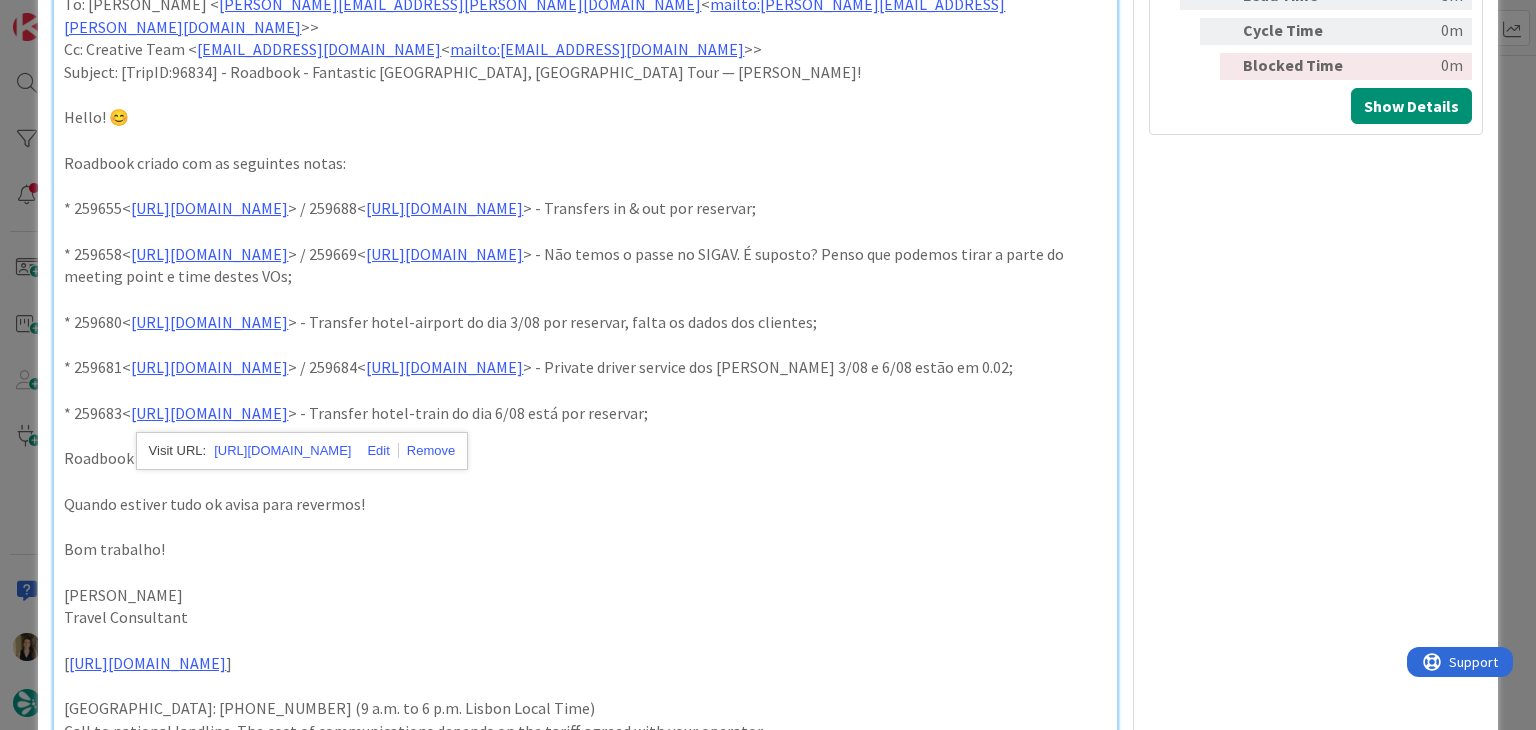 click on "Quando estiver tudo ok avisa para revermos!" at bounding box center [585, 504] 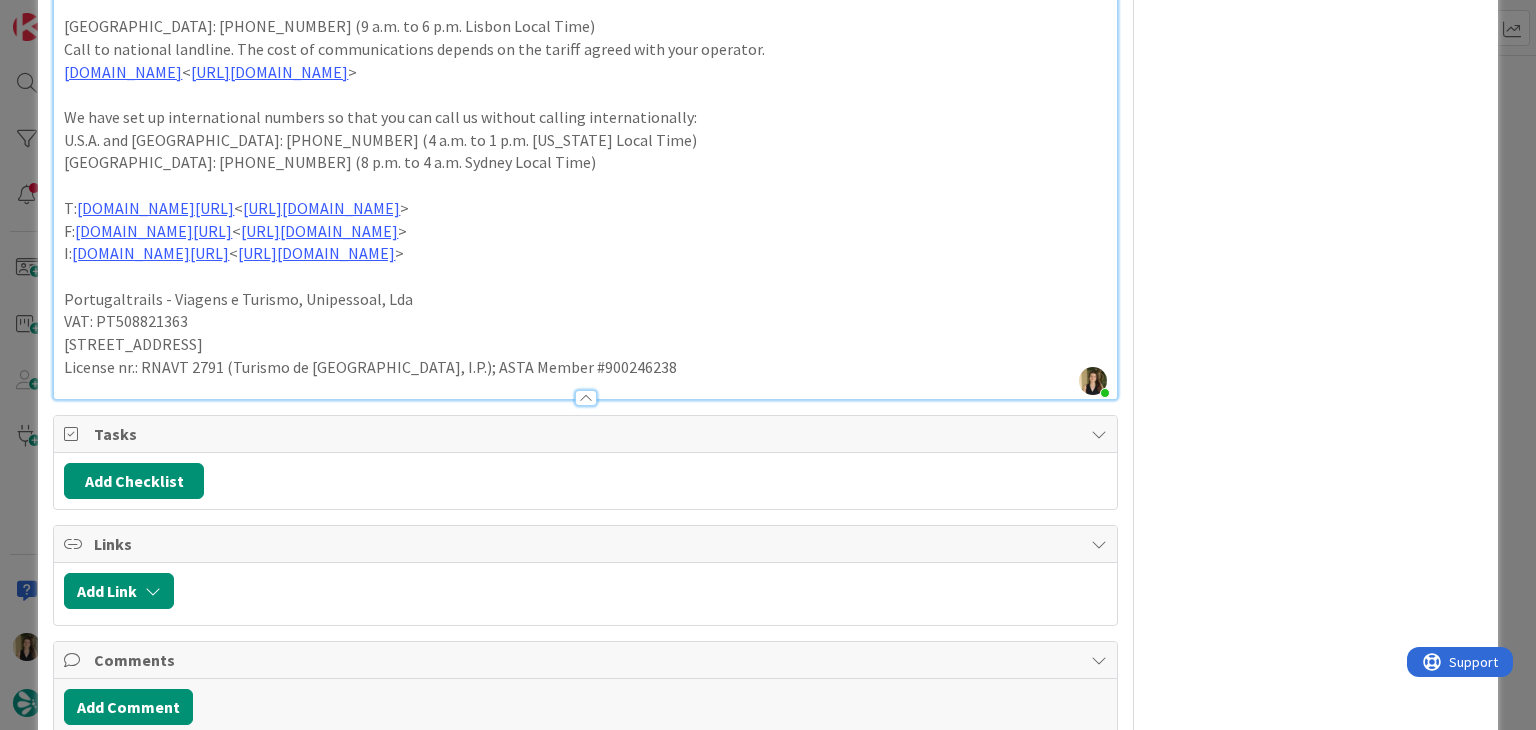 scroll, scrollTop: 1697, scrollLeft: 0, axis: vertical 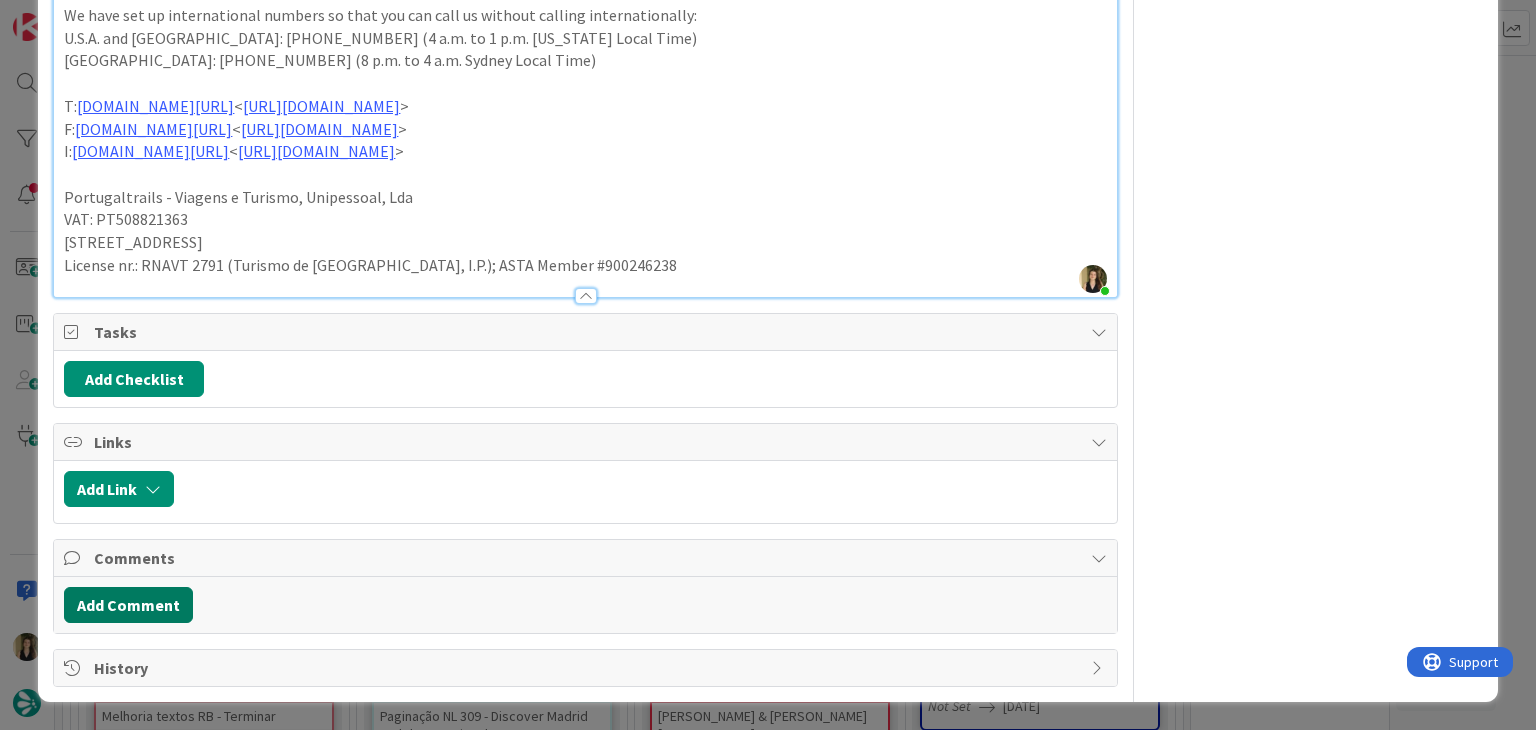 click on "Add Comment" at bounding box center (128, 605) 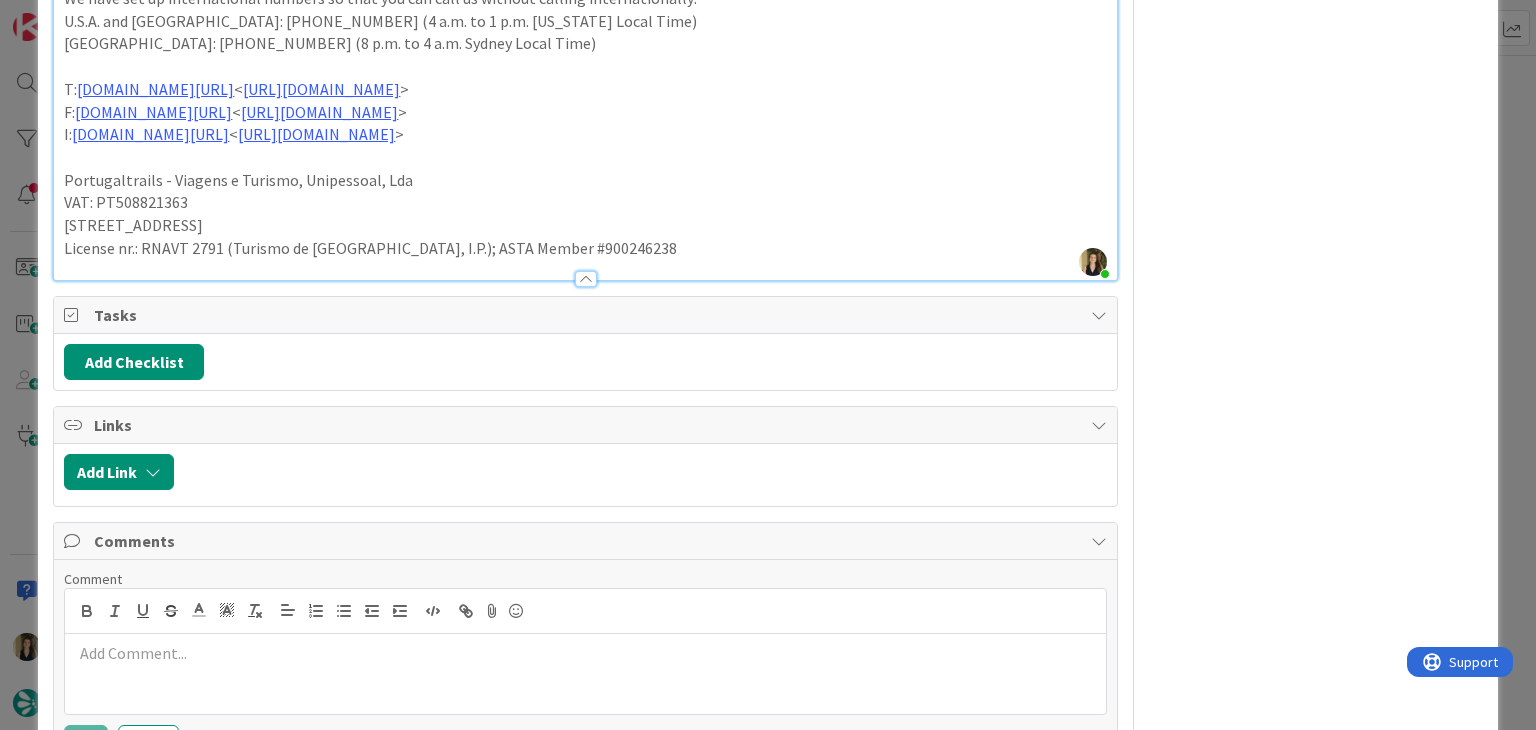 type 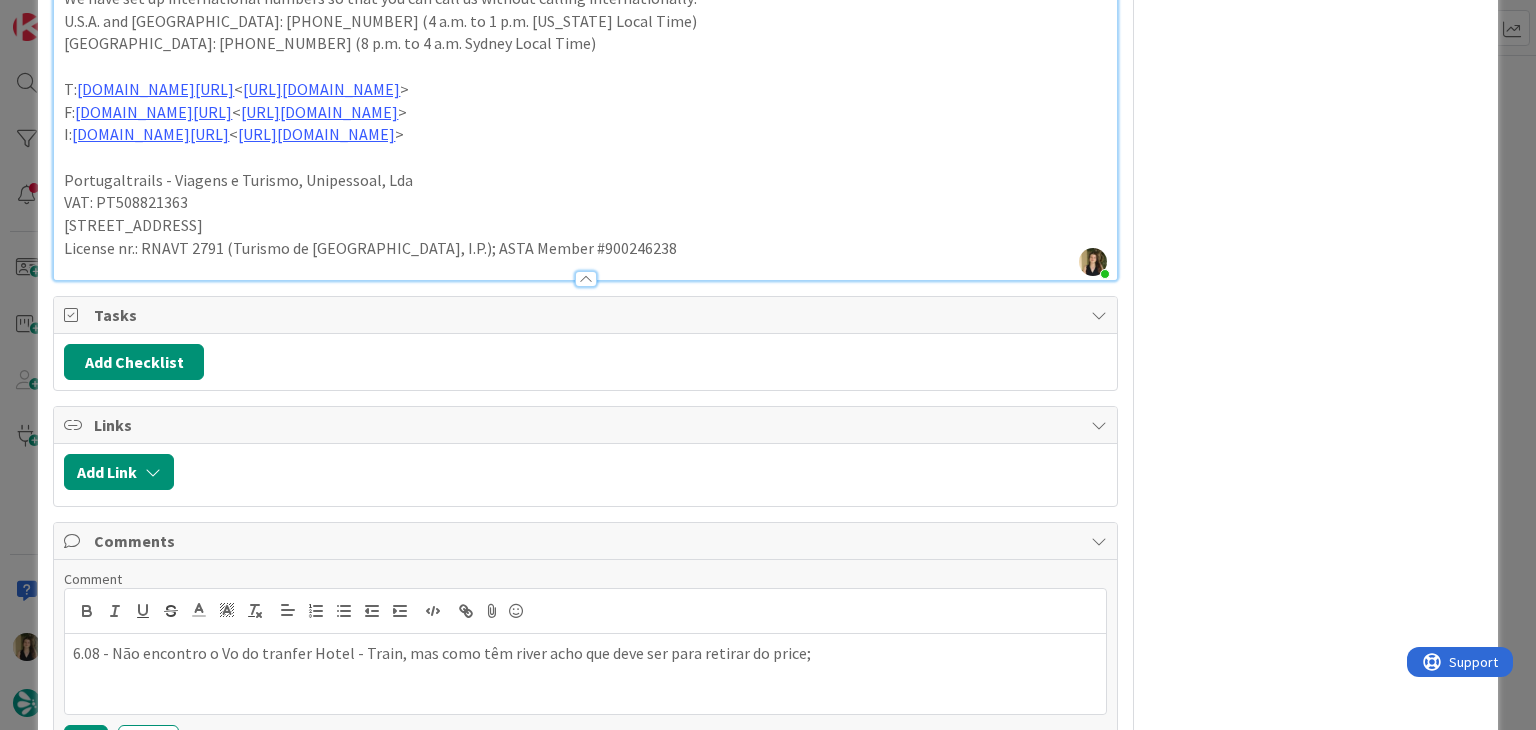 click on "6.08 - Não encontro o Vo do tranfer Hotel - Train, mas como têm river acho que deve ser para retirar do price;" at bounding box center (585, 653) 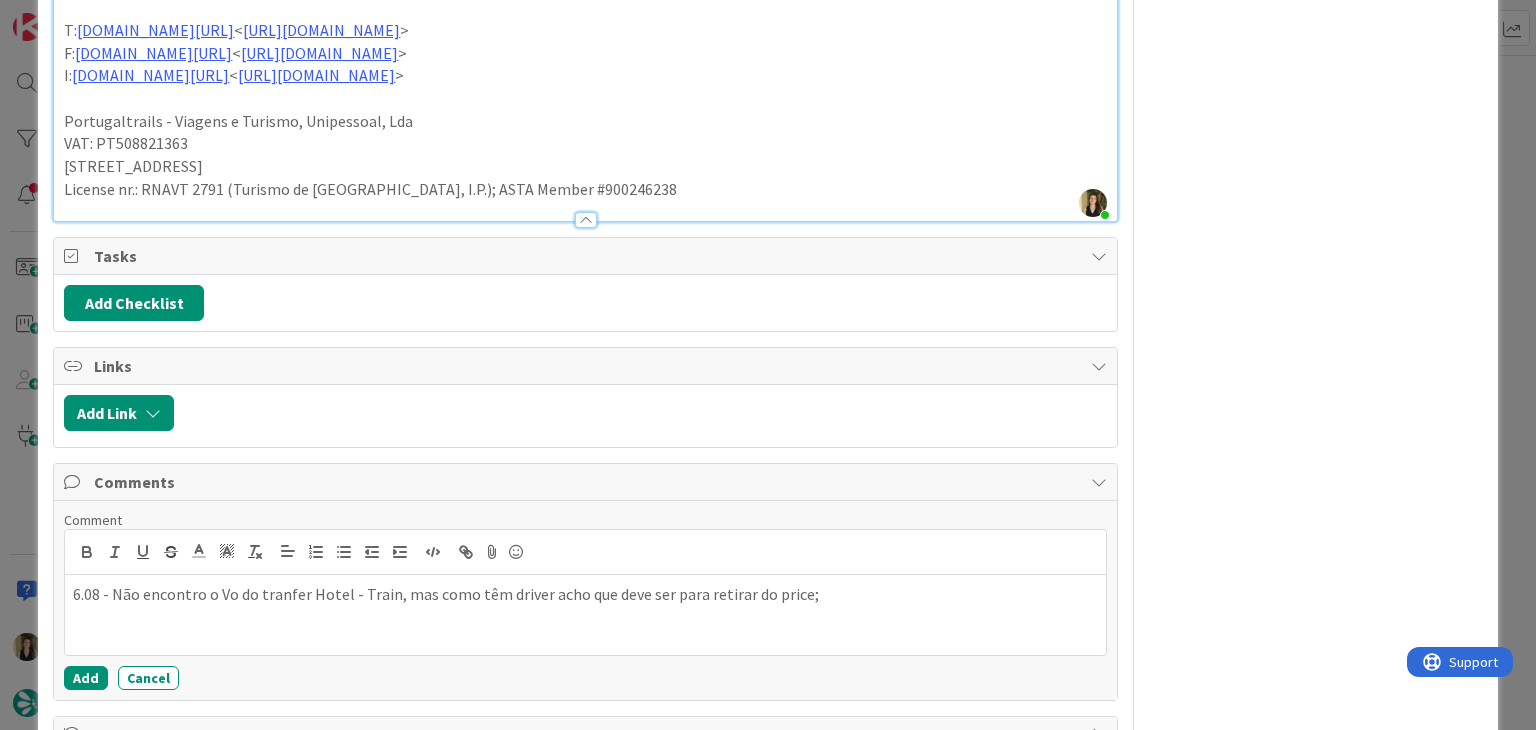 scroll, scrollTop: 1840, scrollLeft: 0, axis: vertical 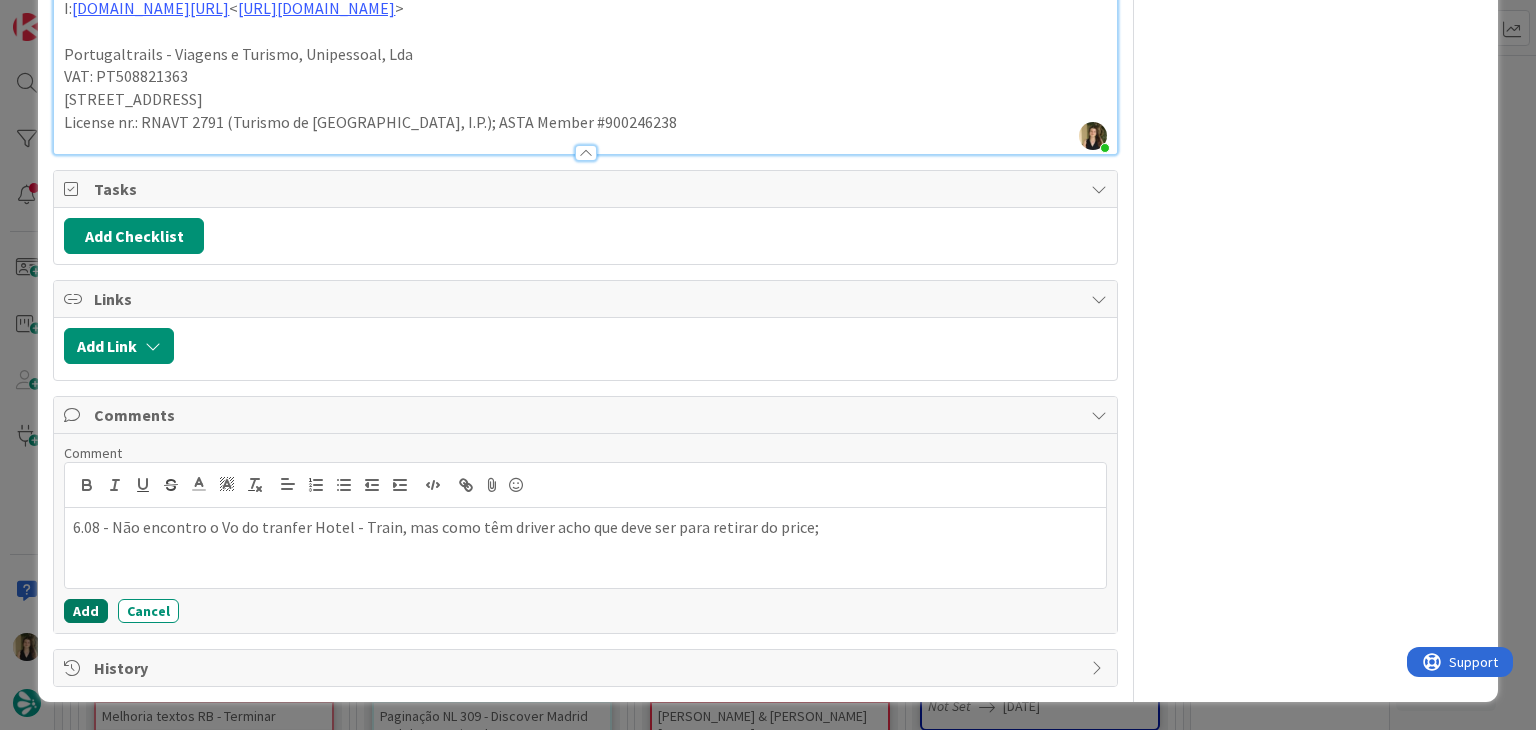 click on "Add" at bounding box center (86, 611) 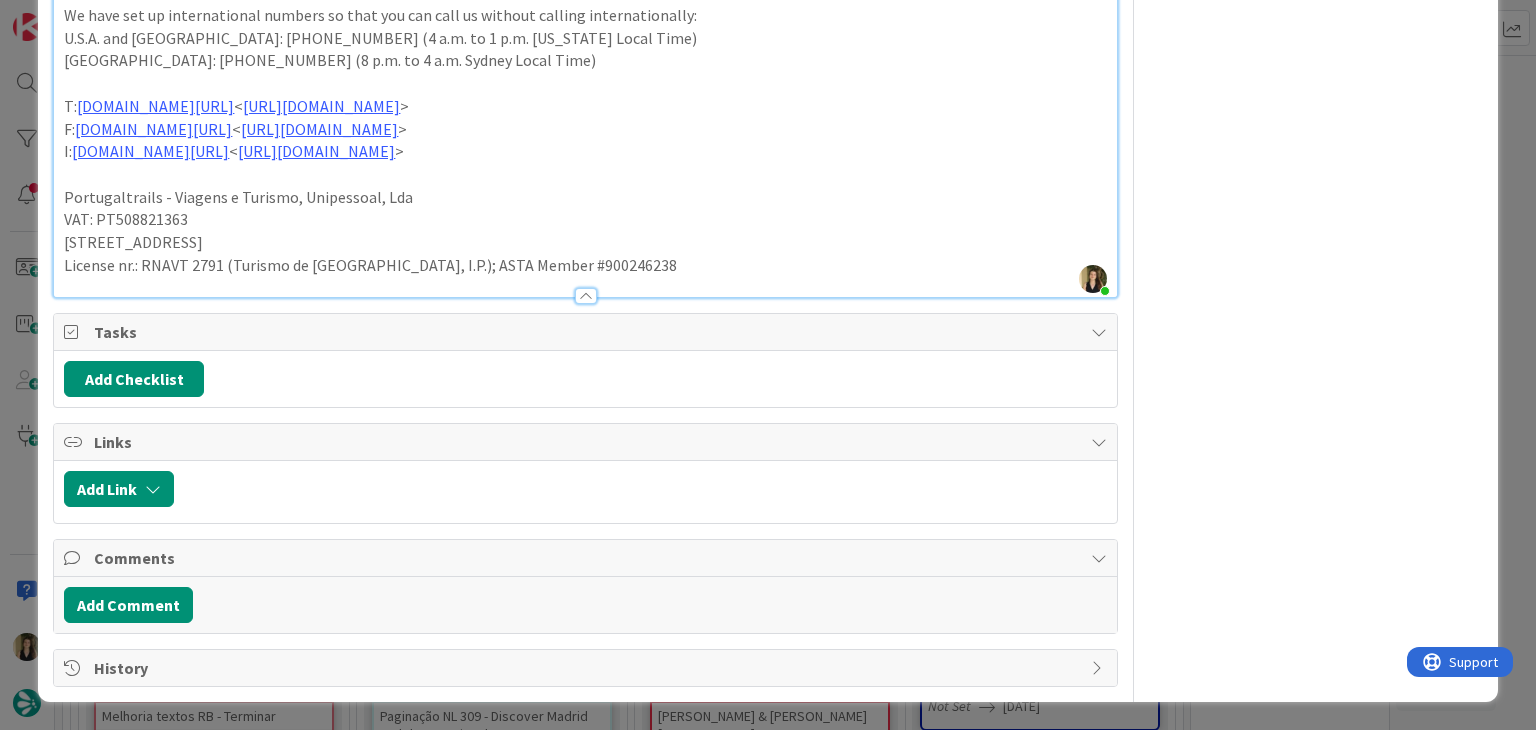 scroll, scrollTop: 1821, scrollLeft: 0, axis: vertical 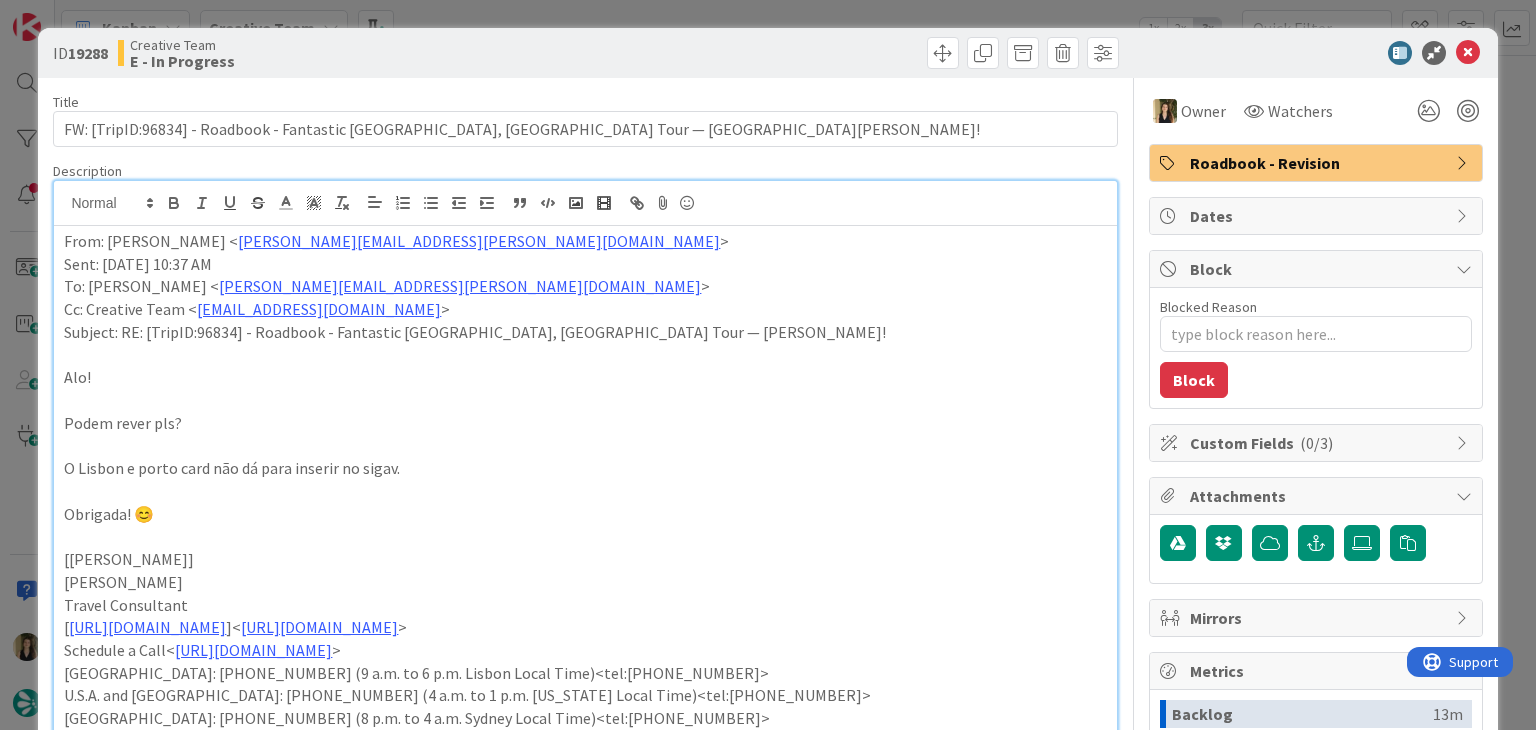 click on "ID  19288 Creative Team E - In Progress Title 84 / 128 FW: [TripID:96834] - Roadbook - Fantastic Portugal, Spain Tour — Carolina Guimaraes! Description Sofia Palma joined  11 m ago From: Inês Bastos < ines.bastos@tourtailors.com > Sent: Friday, 18 July, 2025 10:37 AM To: Inês Gonçalves < Ines.goncalves@tourtailors.com > Cc: Creative Team < product@tourtailors.com > Subject: RE: [TripID:96834] - Roadbook - Fantastic Portugal, Spain Tour — Carolina Guimaraes! Alo! Podem rever pls? O Lisbon e porto card não dá para inserir no sigav. Obrigada! 😊 [Inês Bastos] Inês Bastos Travel Consultant [ https://tourtailors.com/wp-content/uploads/2025/03/tourtailorssignature.png ]< https://meetings.hubspot.com/meetings-tourtailors > Schedule a Call< https://meetings.hubspot.com/meetings-tourtailors > Portugal: +351 214 851 476 (9 a.m. to 6 p.m. Lisbon Local Time)<tel:+351214851476> U.S.A. and Canada: +1 347 674 5947 (4 a.m. to 1 p.m. New York Local Time)<tel:+13476745947> www.tourtailors.com < > < >> < >> < >> >" at bounding box center [768, 365] 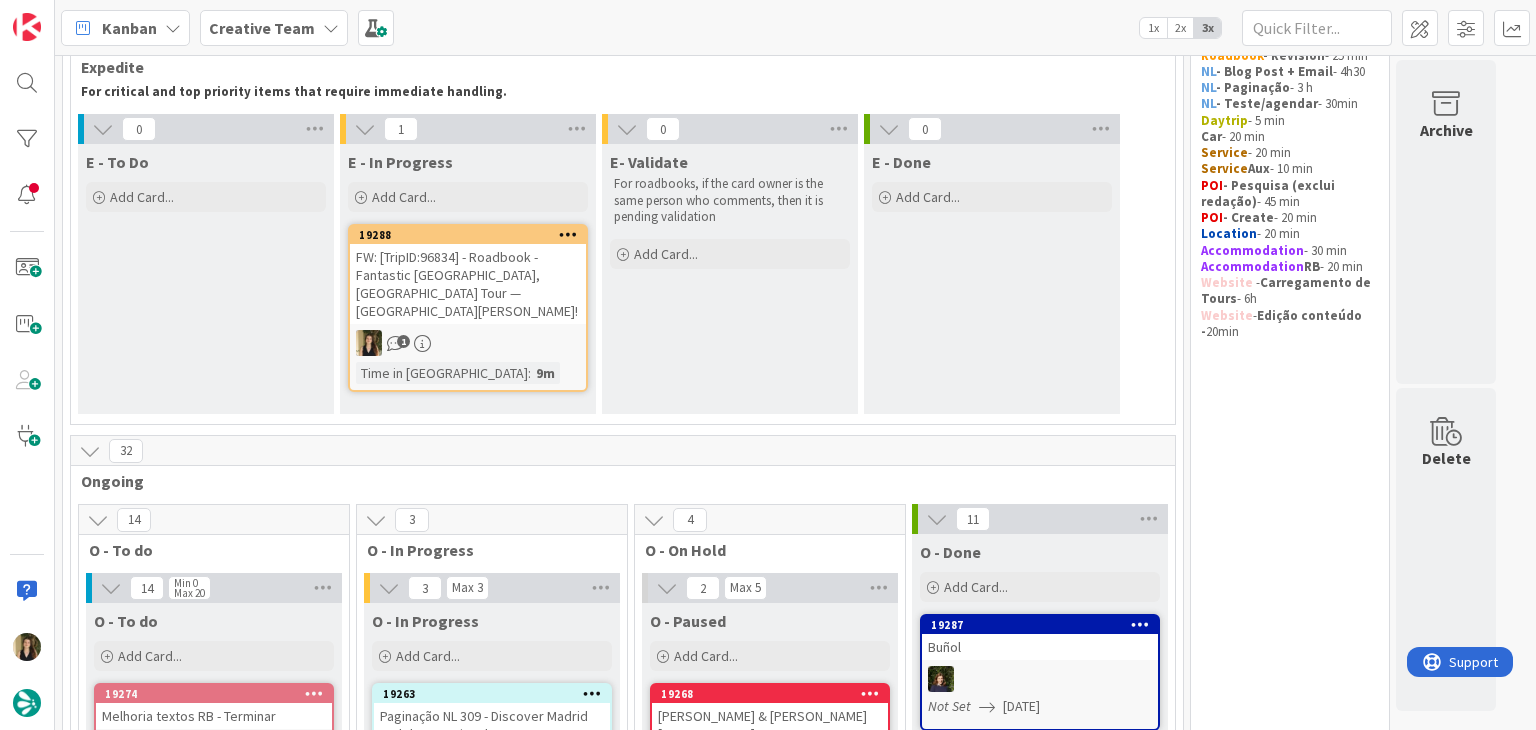 click on "1" at bounding box center (468, 343) 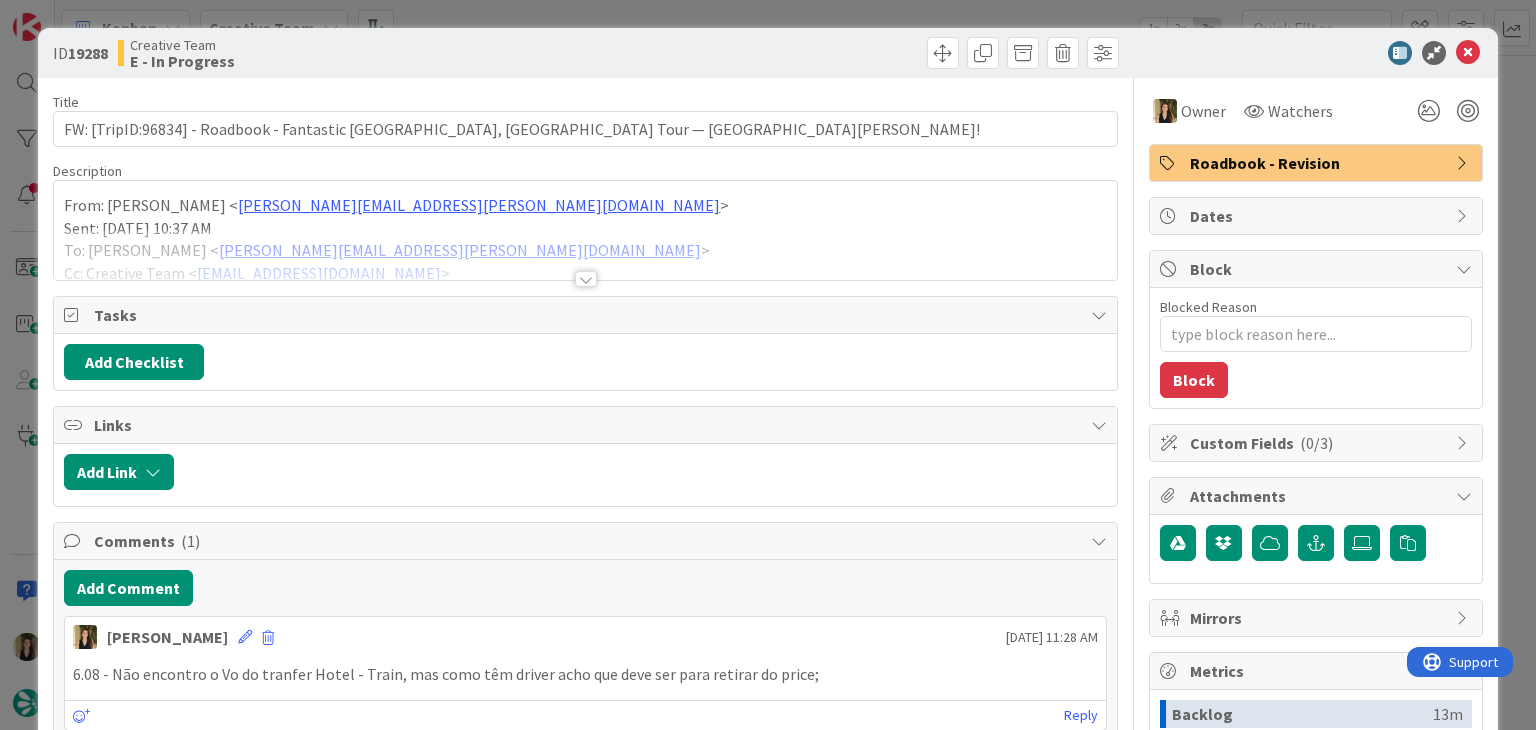 scroll, scrollTop: 0, scrollLeft: 0, axis: both 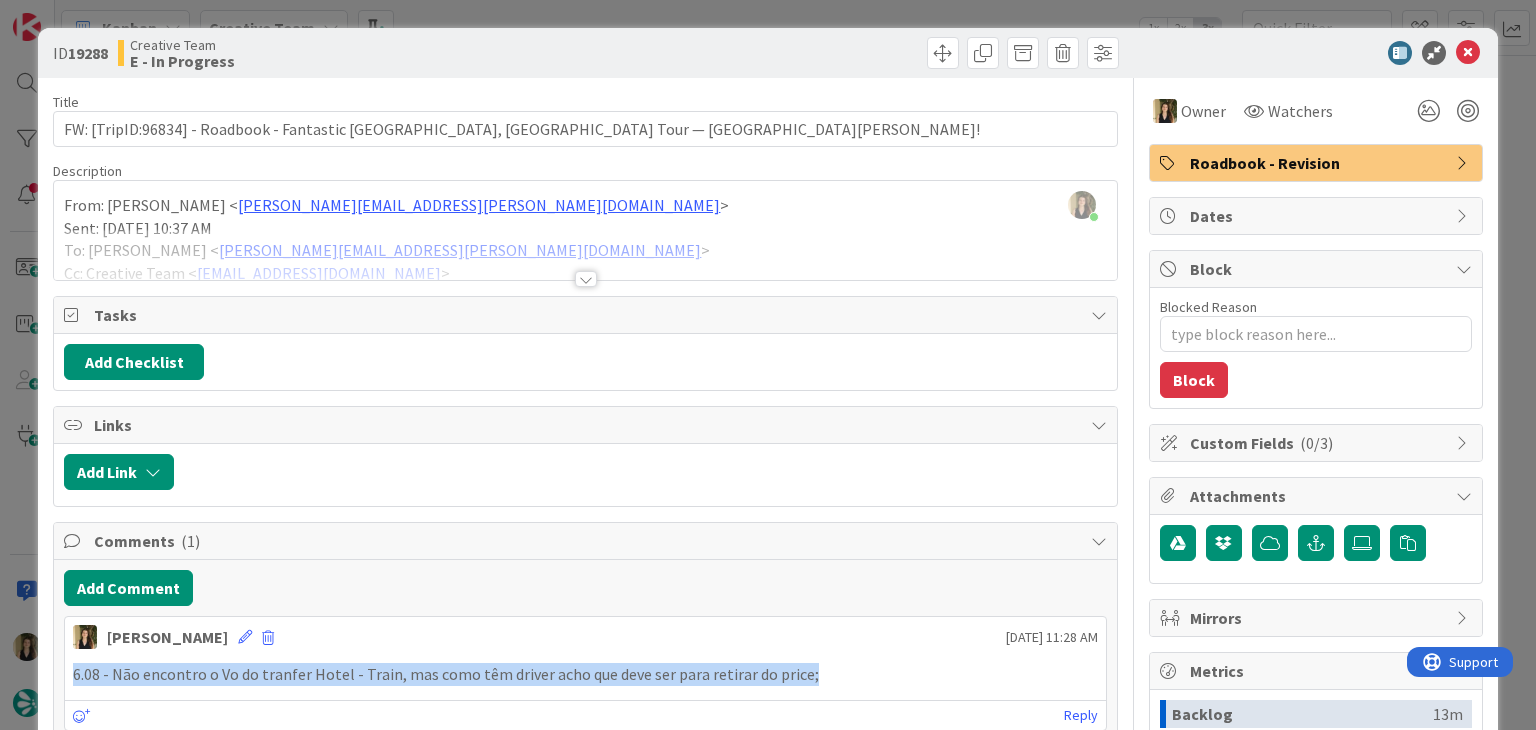 drag, startPoint x: 810, startPoint y: 670, endPoint x: 60, endPoint y: 665, distance: 750.01666 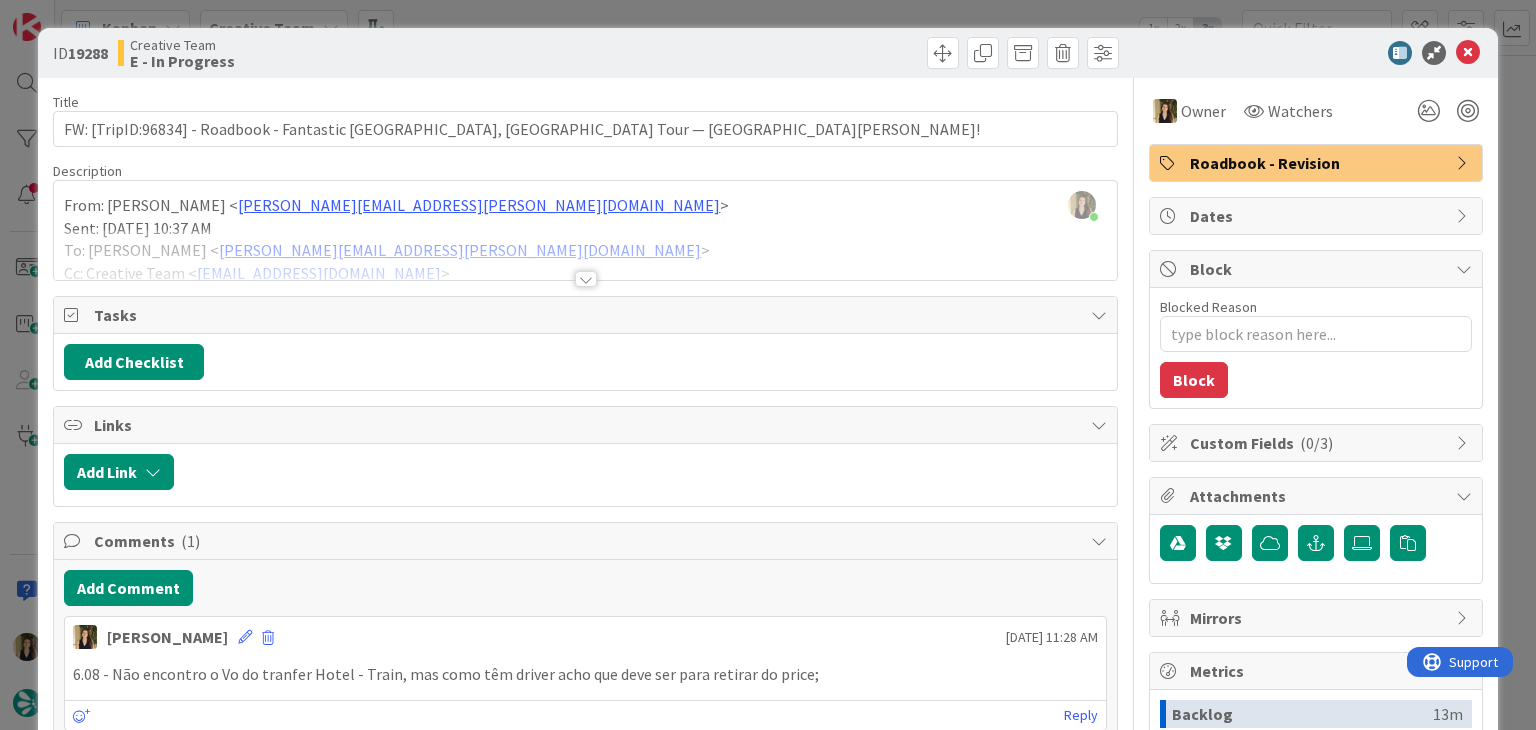 click on "Creative Team E - In Progress" at bounding box center (349, 53) 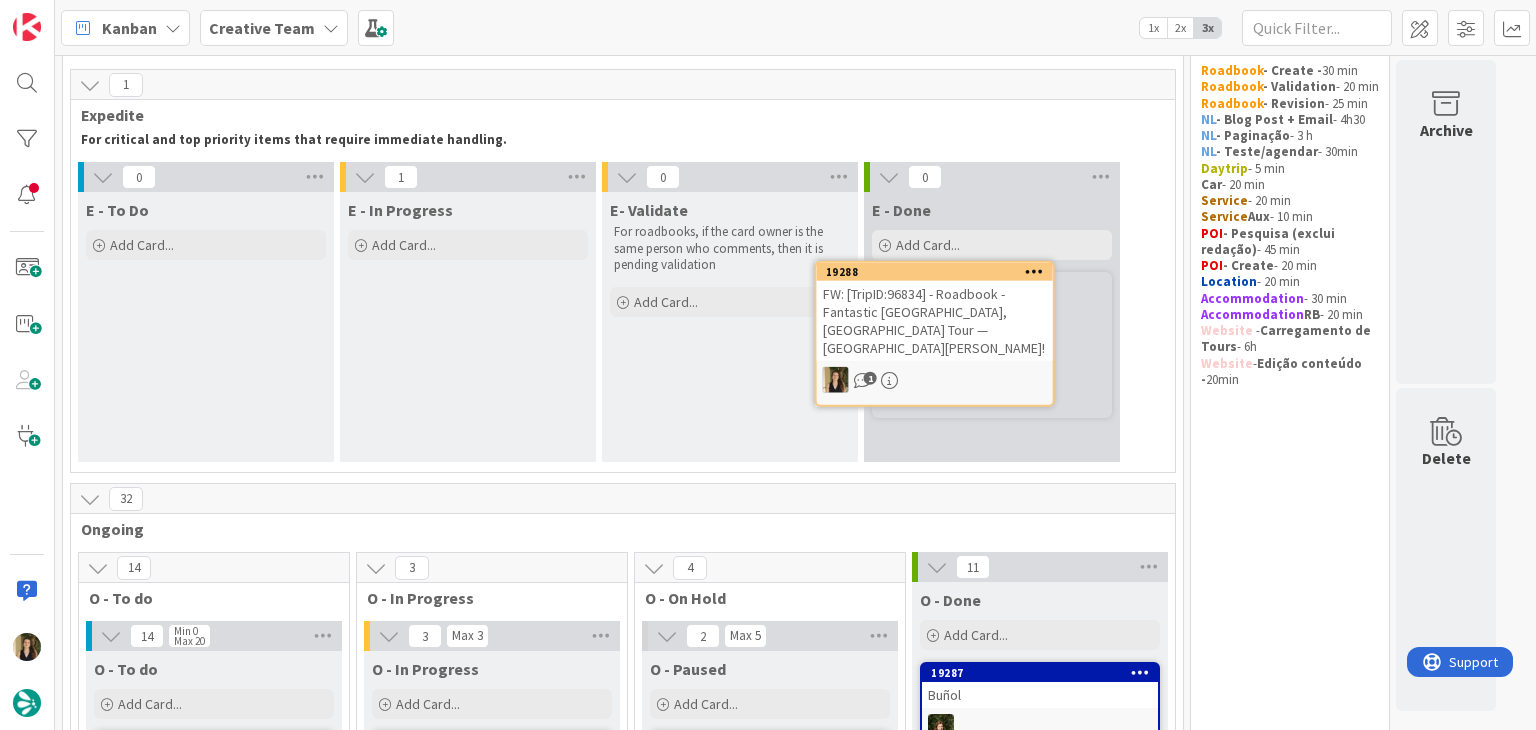 scroll, scrollTop: 54, scrollLeft: 0, axis: vertical 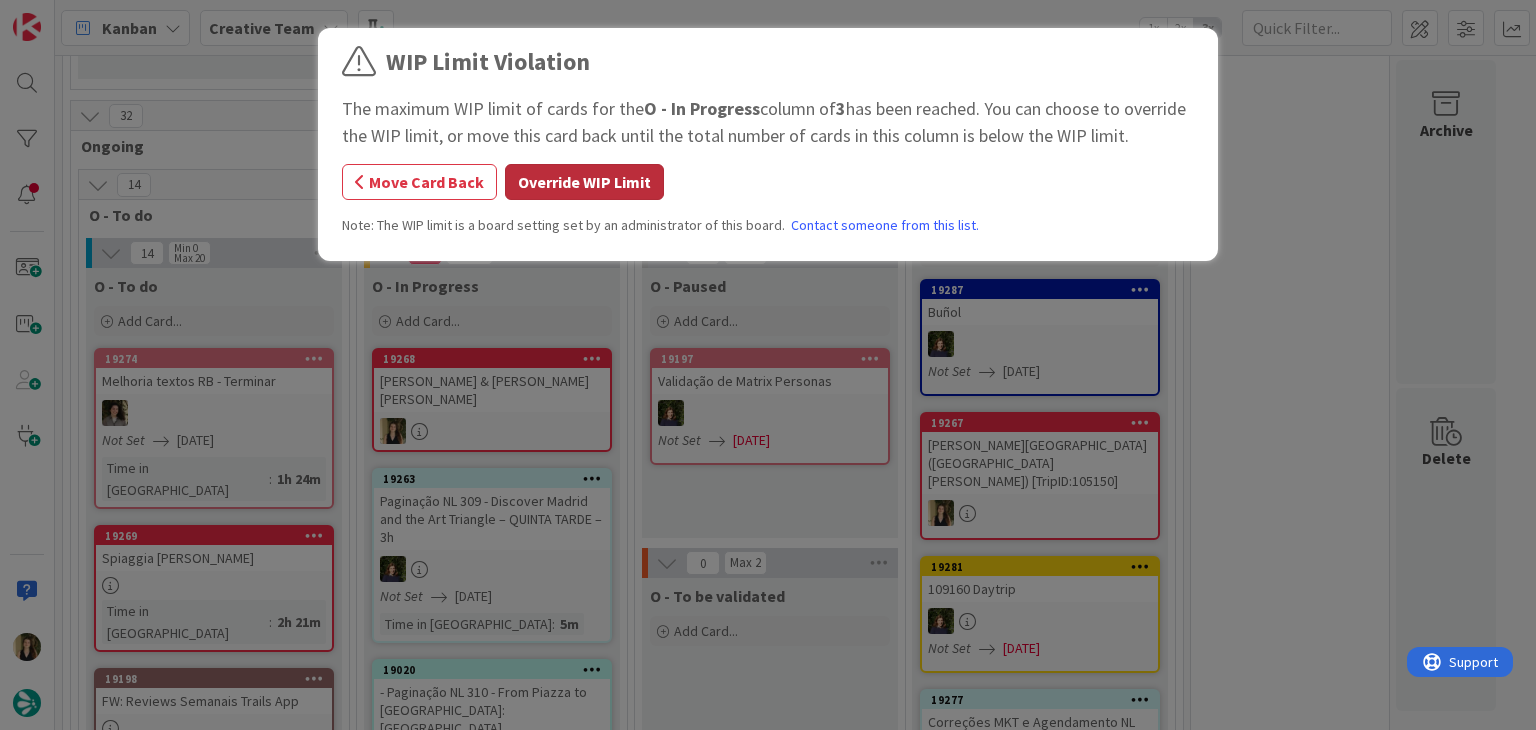 click on "Override WIP Limit" at bounding box center (584, 182) 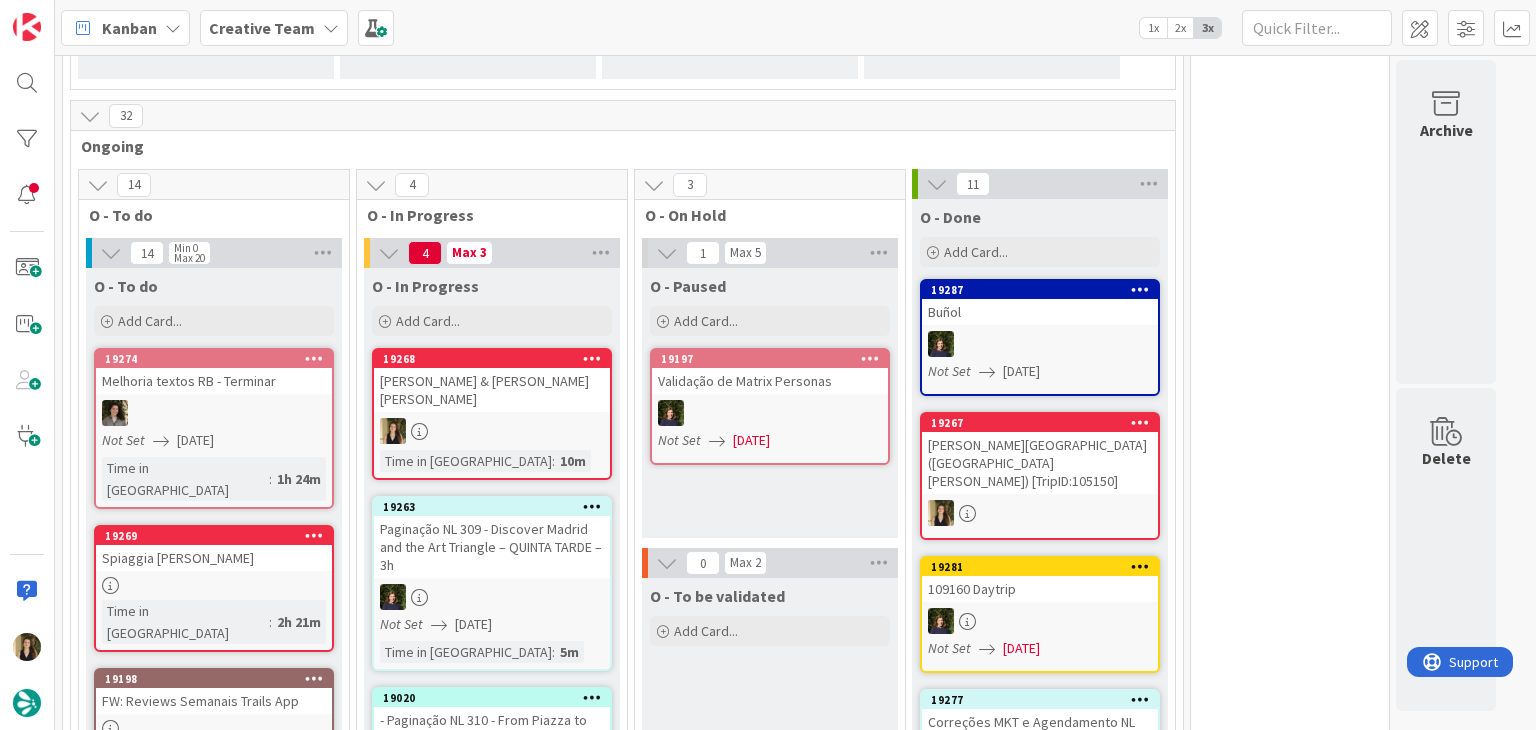 click on "Spiaggia [PERSON_NAME]" at bounding box center (214, 558) 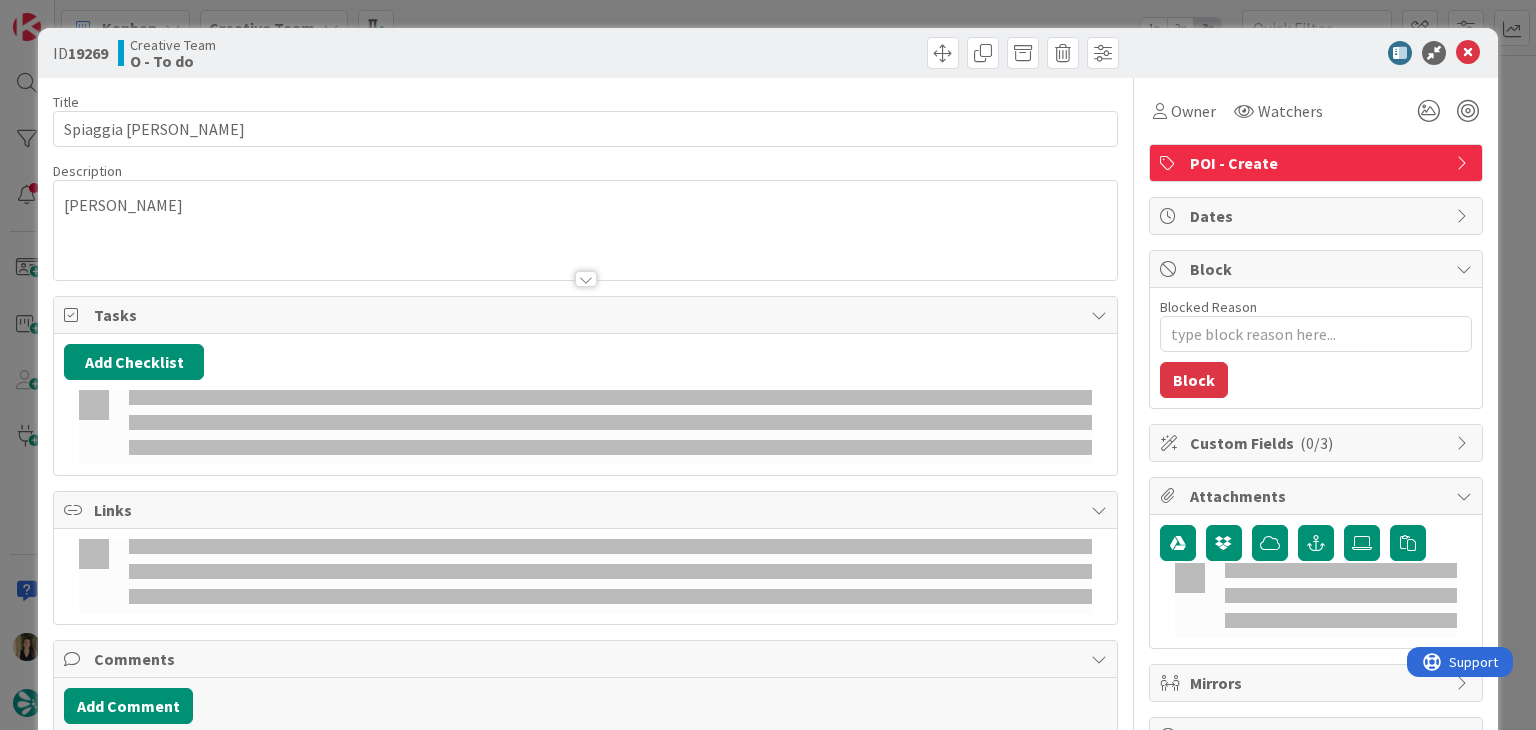 scroll, scrollTop: 0, scrollLeft: 0, axis: both 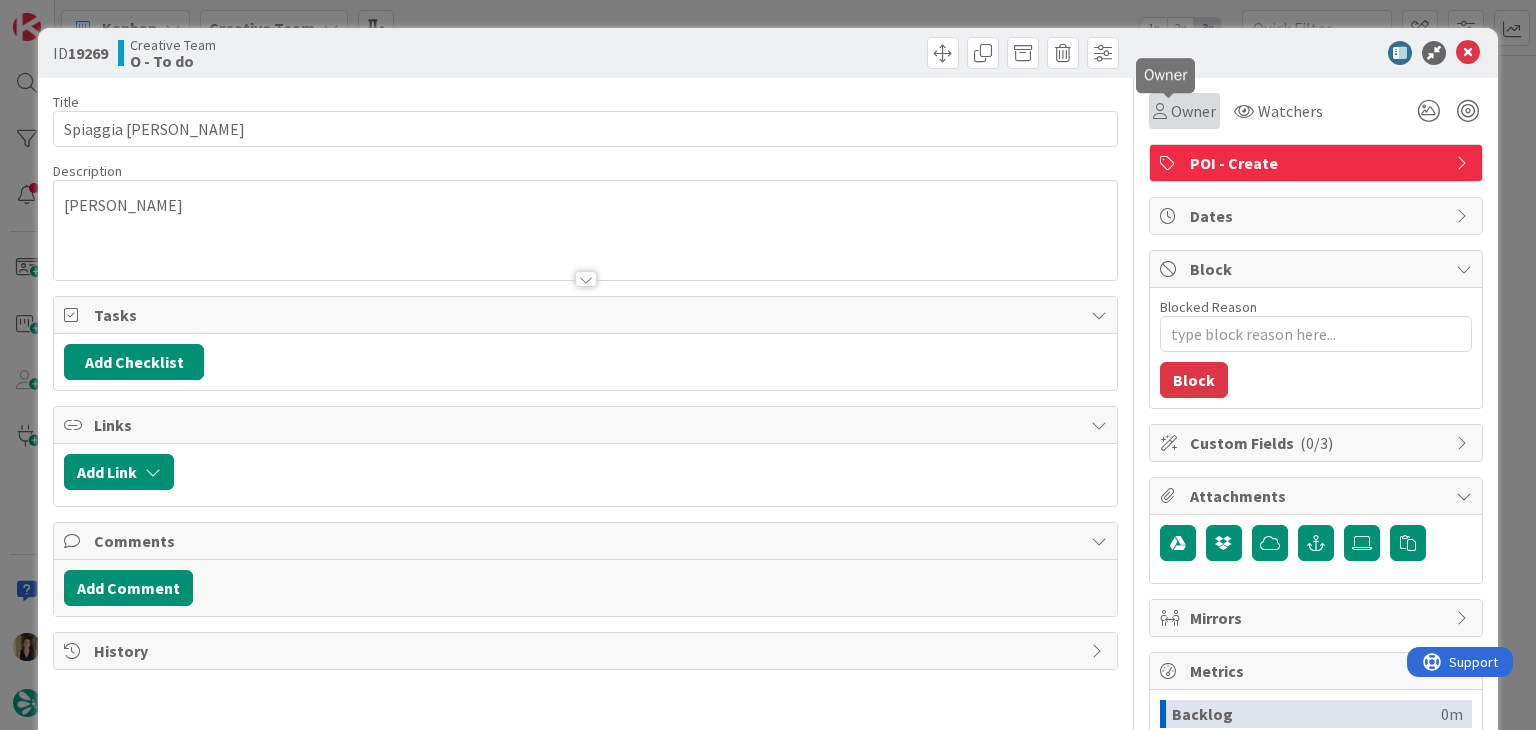 click at bounding box center (1160, 111) 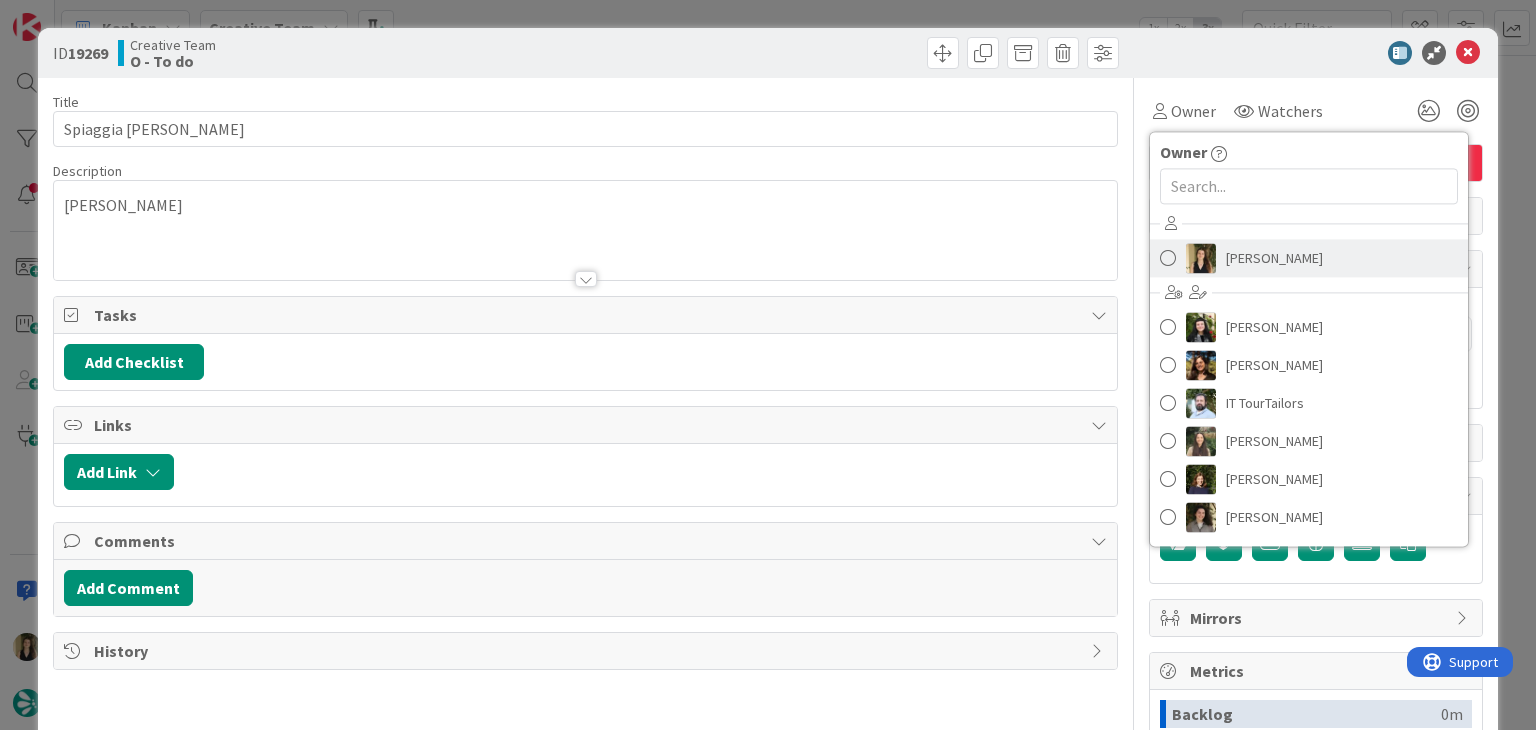 scroll, scrollTop: 0, scrollLeft: 0, axis: both 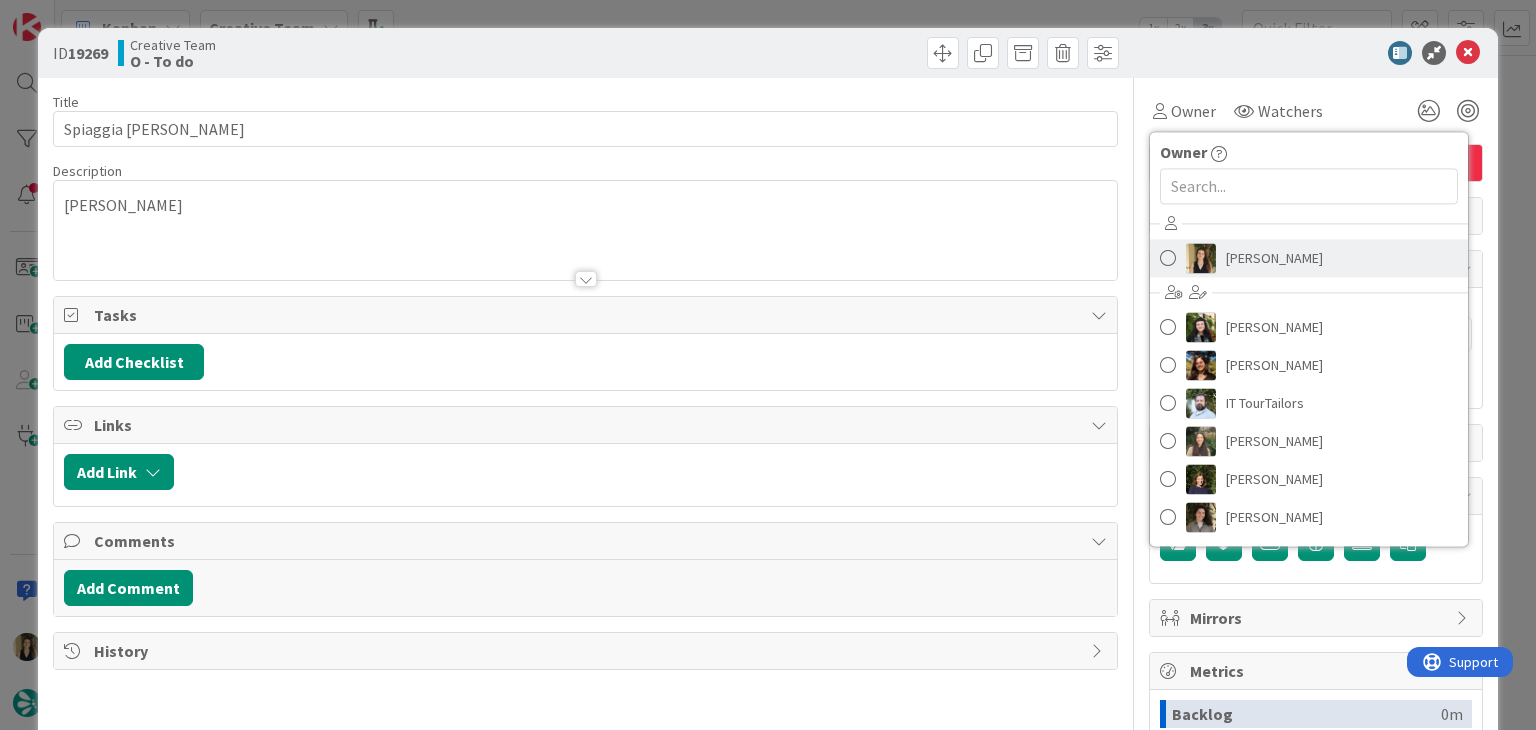 click on "[PERSON_NAME]" at bounding box center [1309, 258] 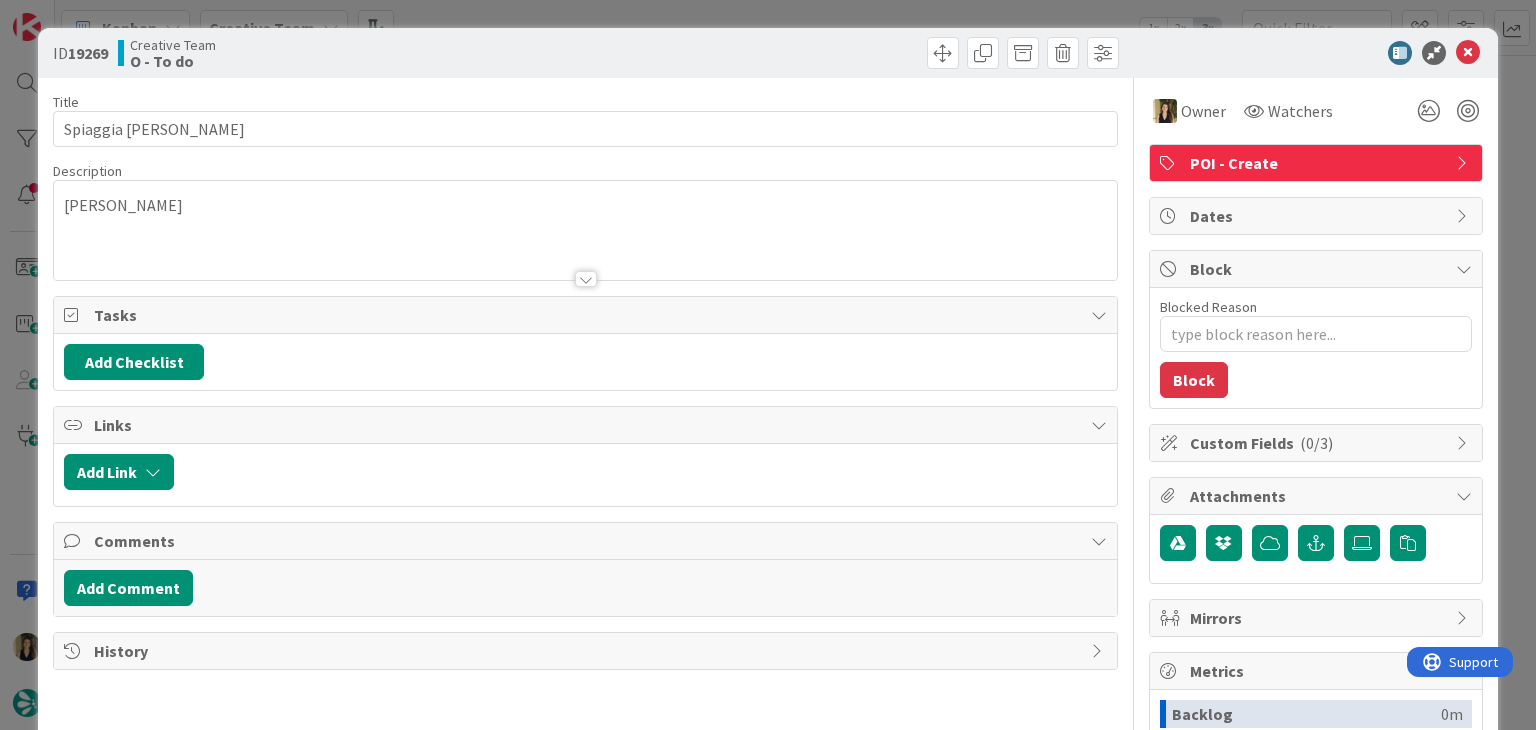 click at bounding box center (855, 53) 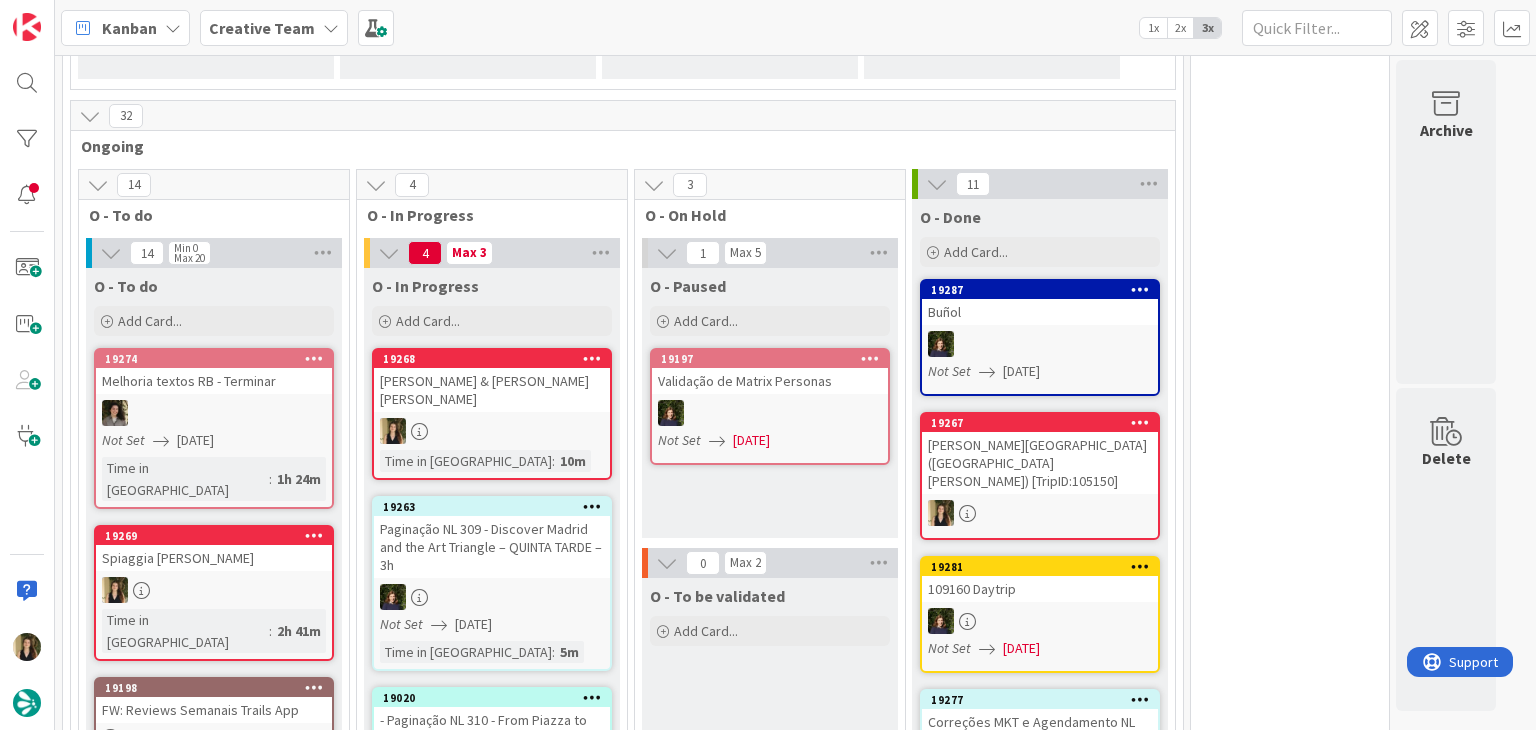 scroll, scrollTop: 0, scrollLeft: 0, axis: both 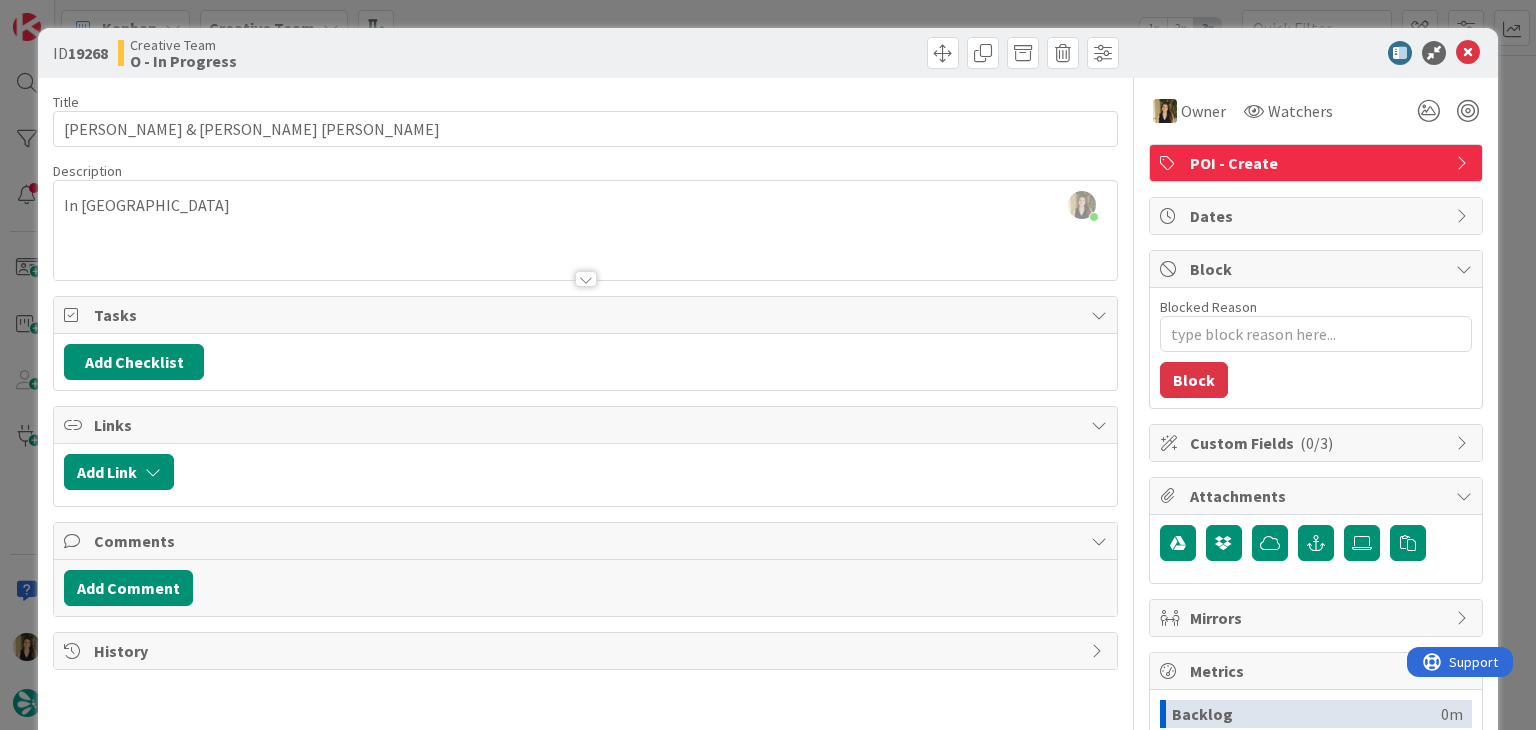 click on "ID  19268 Creative Team O - In Progress Title 38 / 128 Marina Corta & Corso Vittorio Emanuele Description Sofia Palma just joined In lipari Owner Watchers POI - Create  Tasks Add Checklist Links Add Link Comments Add Comment History Owner Watchers POI - Create  Dates Block Blocked Reason 0 / 256 Block Custom Fields ( 0/3 ) Attachments Mirrors Metrics Backlog 0m To Do 2h 15m Buffer 0m In Progress 10m Total Time 2h 25m Lead Time 2h 25m Cycle Time 10m Blocked Time 0m Show Details" at bounding box center [768, 365] 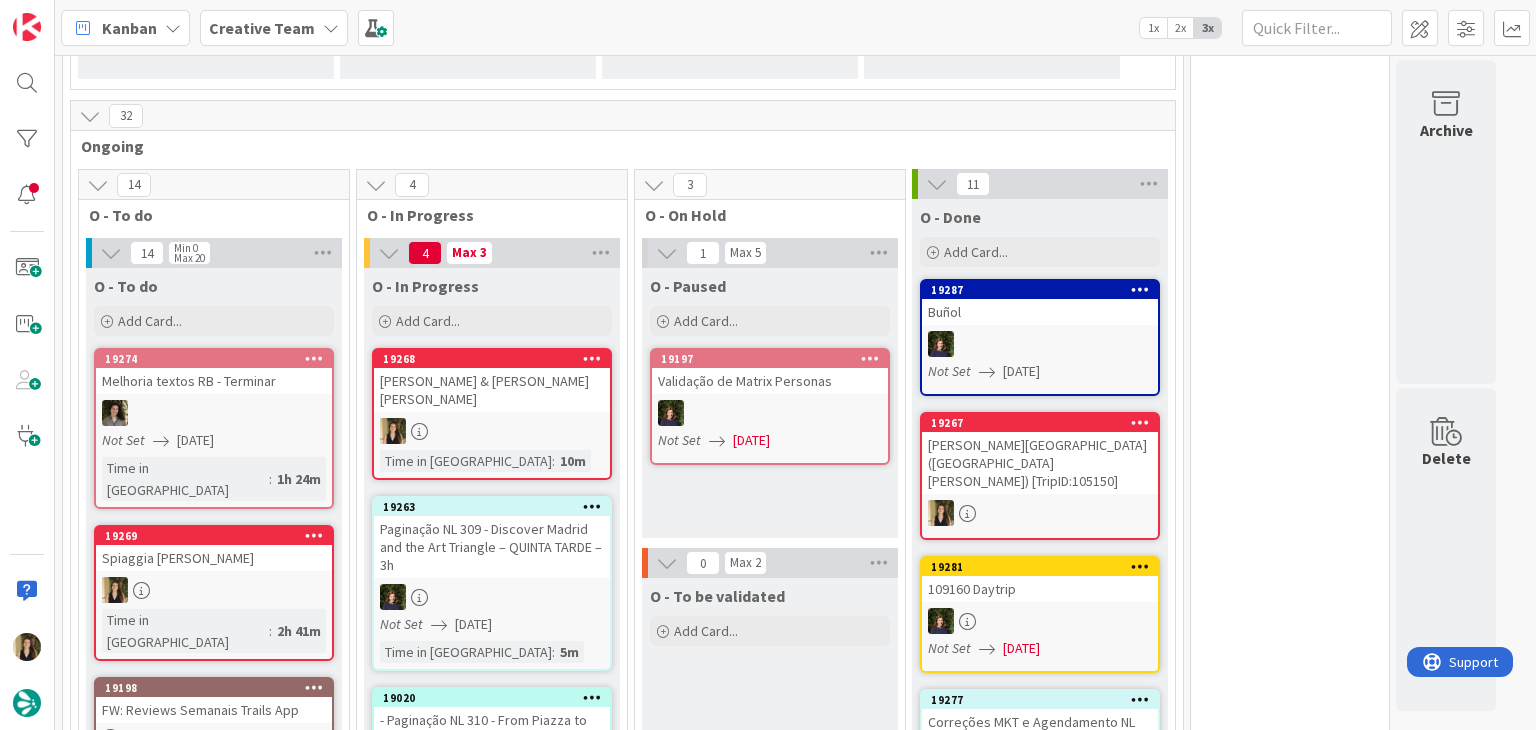 scroll, scrollTop: 0, scrollLeft: 0, axis: both 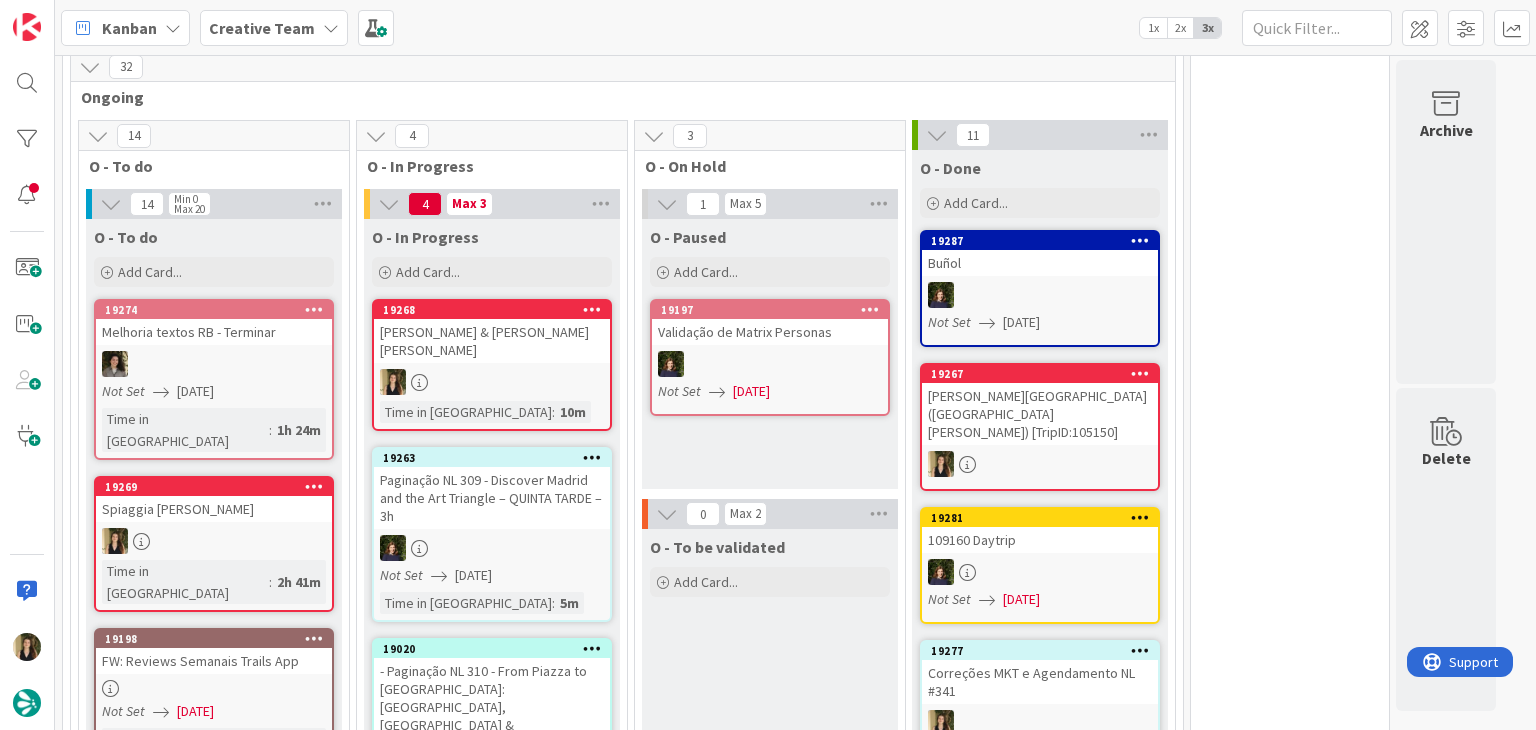 click on "Spiaggia [PERSON_NAME]" at bounding box center (214, 509) 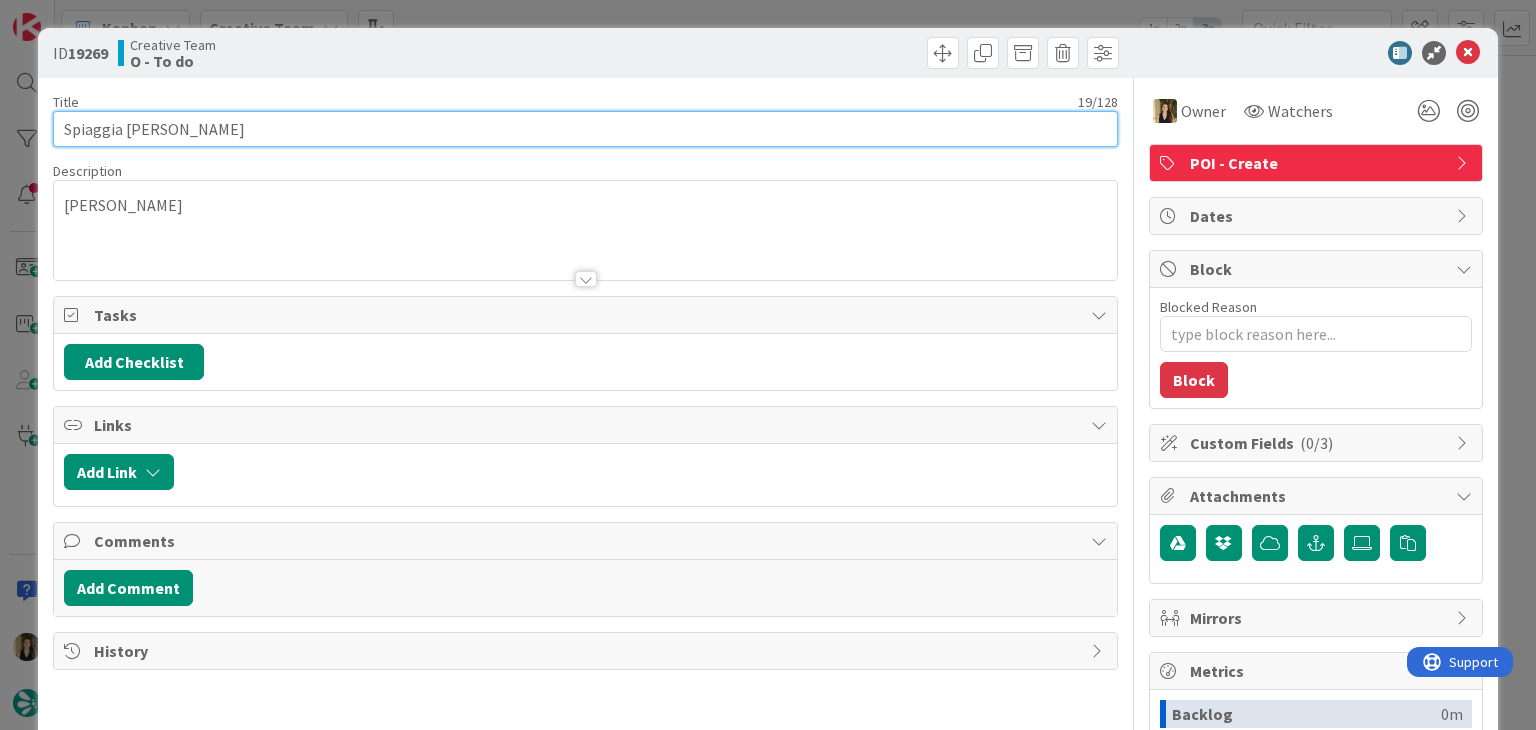 scroll, scrollTop: 0, scrollLeft: 0, axis: both 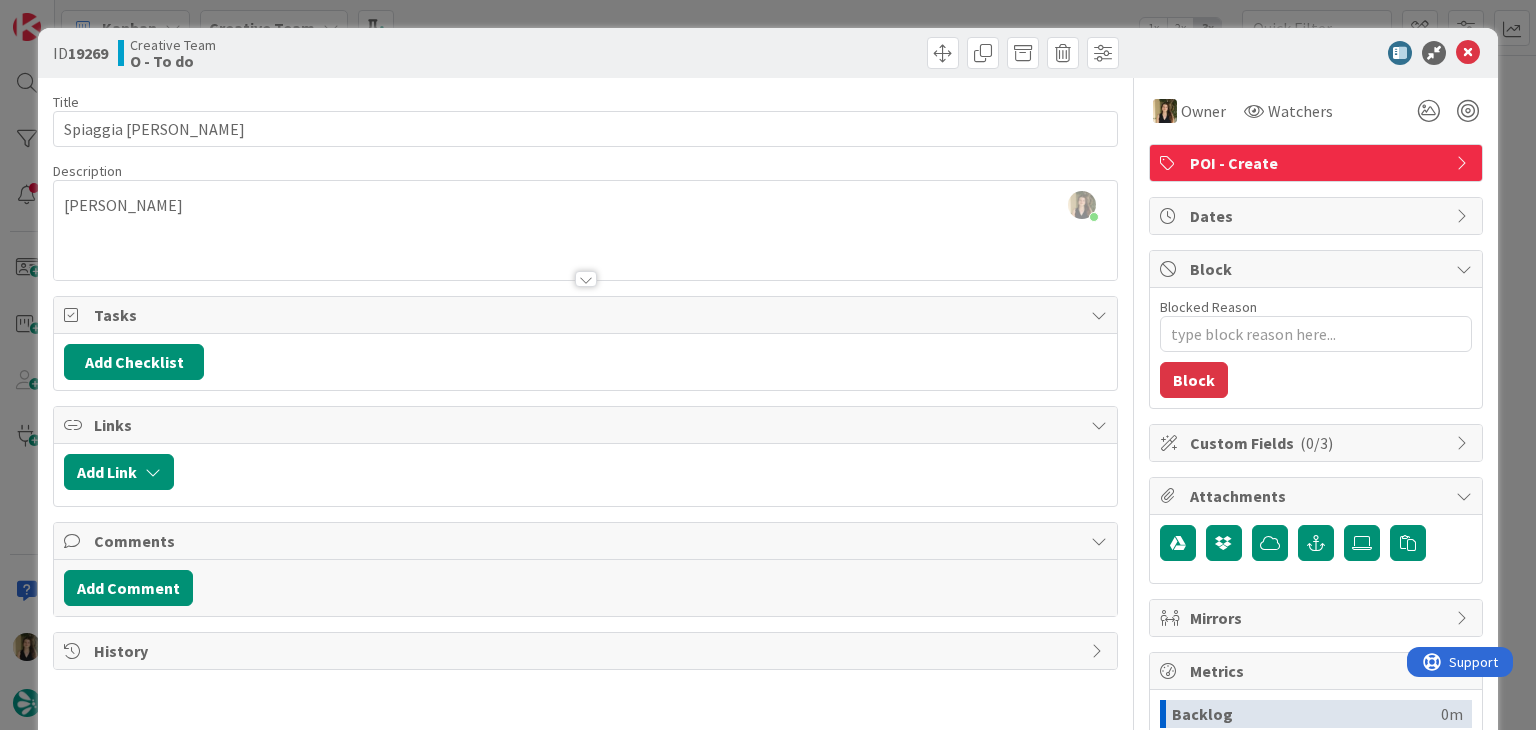click at bounding box center (855, 53) 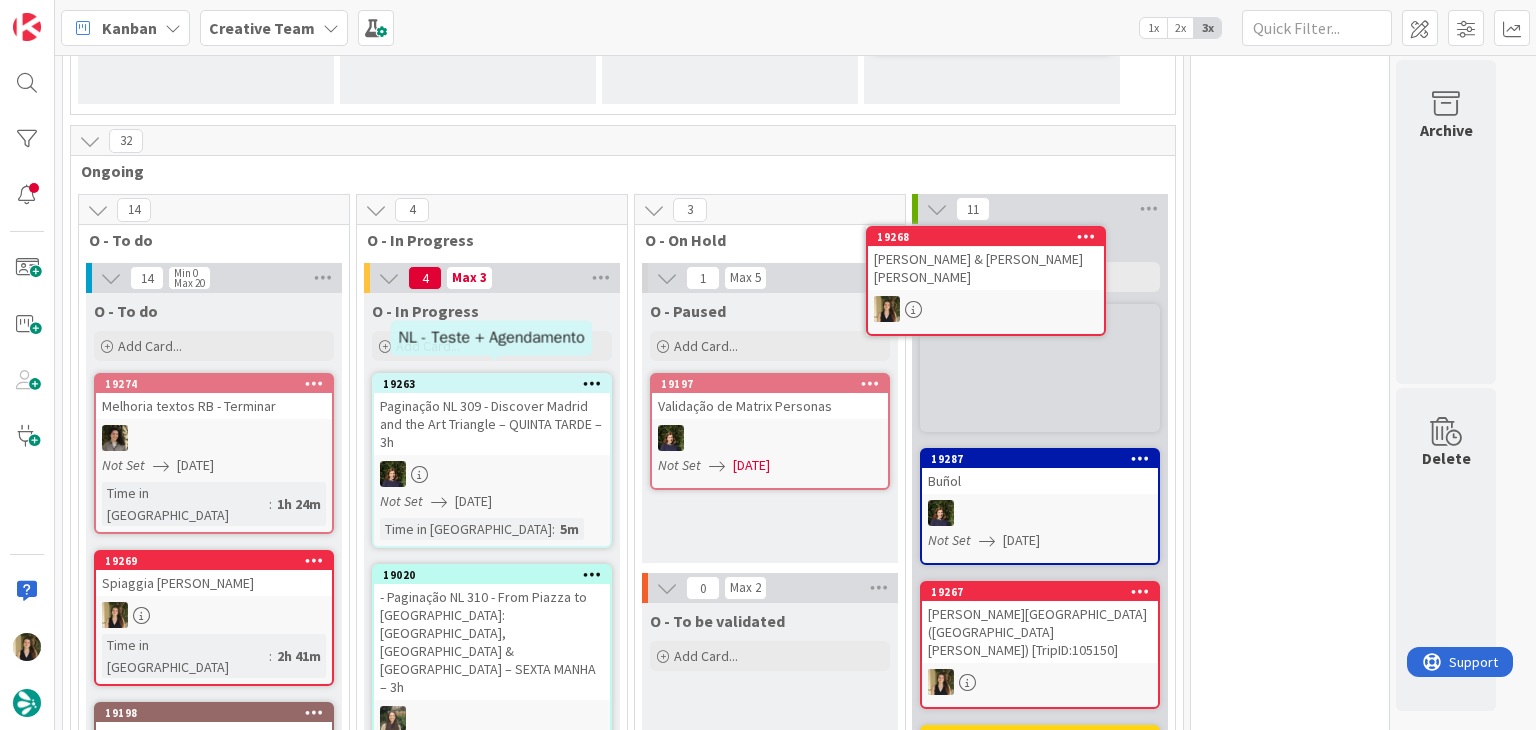 scroll, scrollTop: 378, scrollLeft: 0, axis: vertical 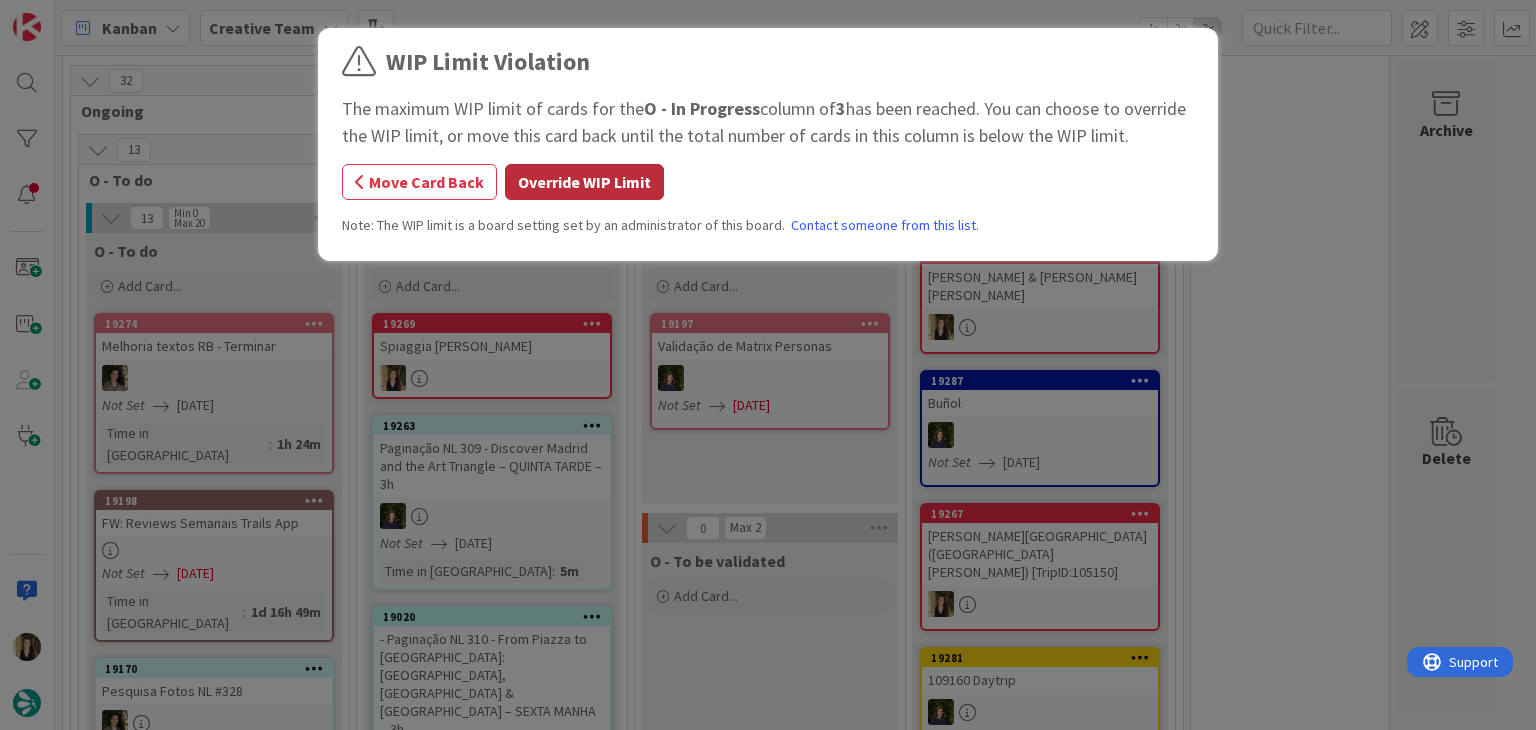 click on "Override WIP Limit" at bounding box center (584, 182) 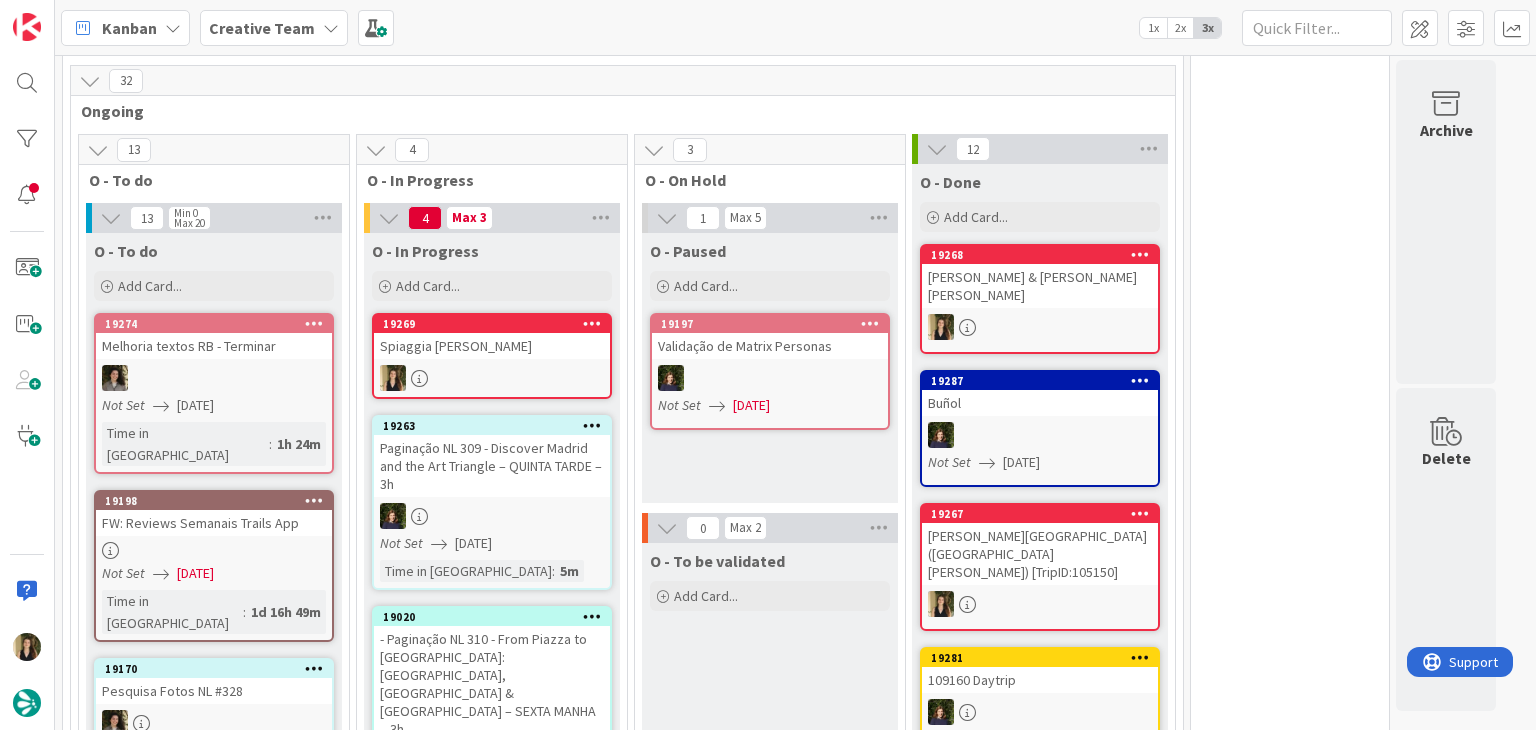 click at bounding box center (492, 378) 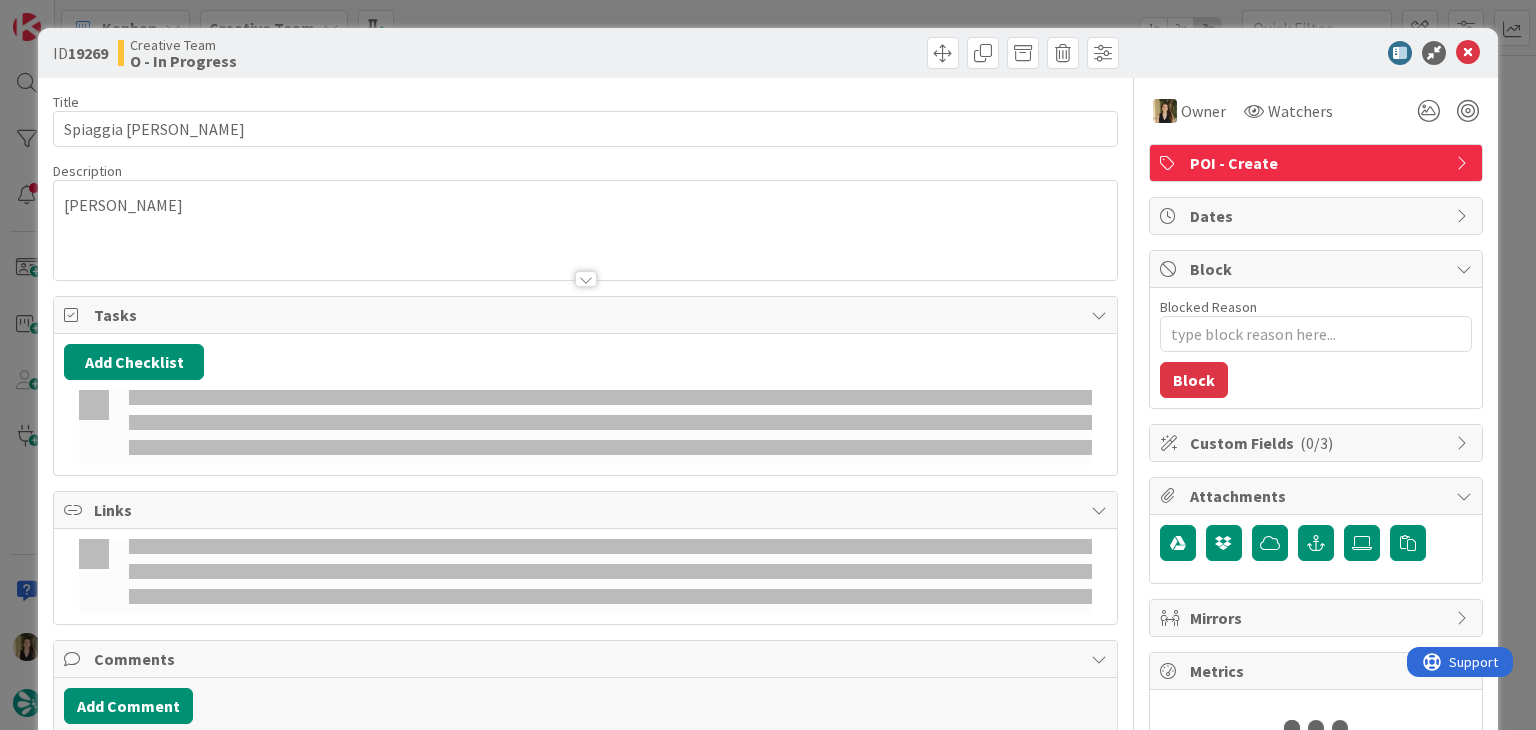 scroll, scrollTop: 0, scrollLeft: 0, axis: both 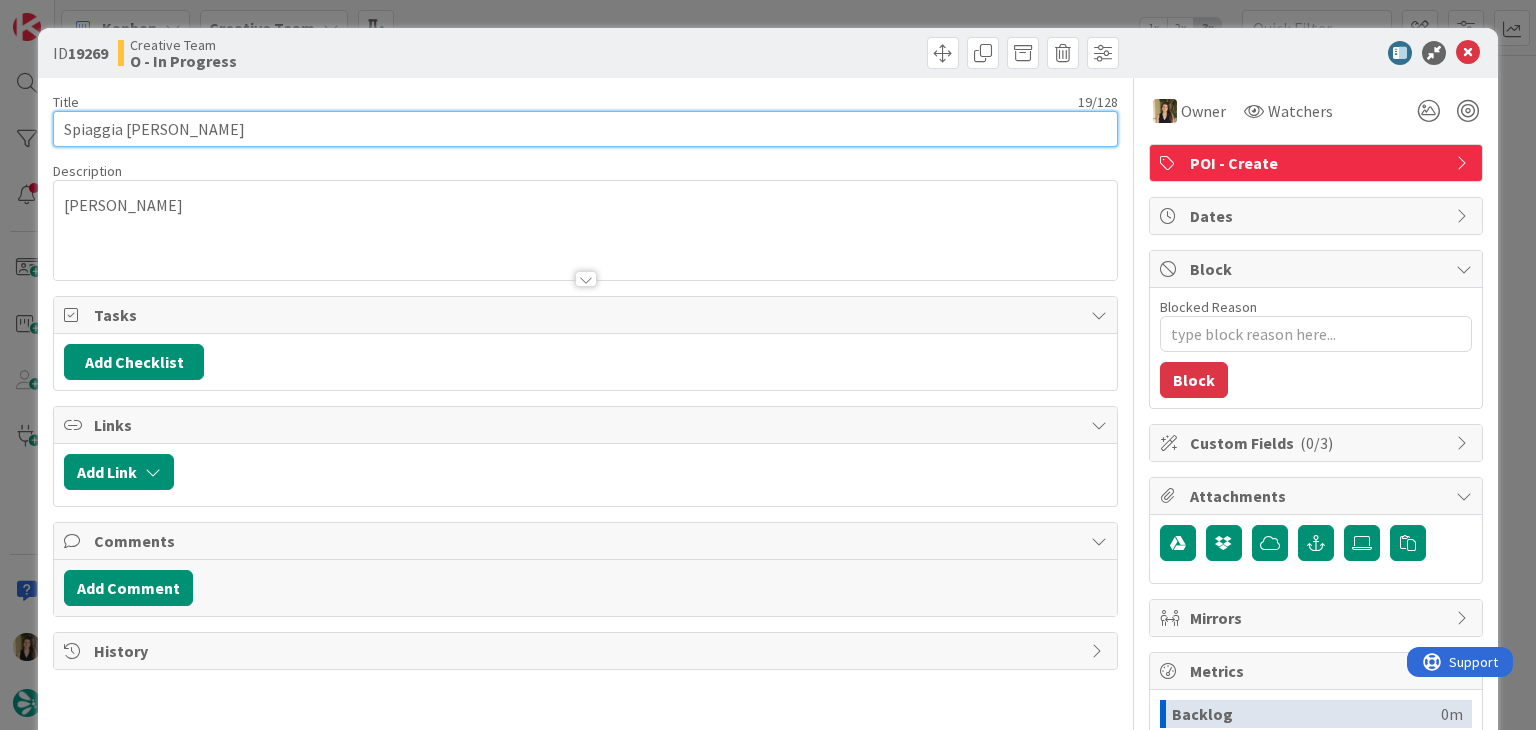 drag, startPoint x: 232, startPoint y: 129, endPoint x: 60, endPoint y: 122, distance: 172.14238 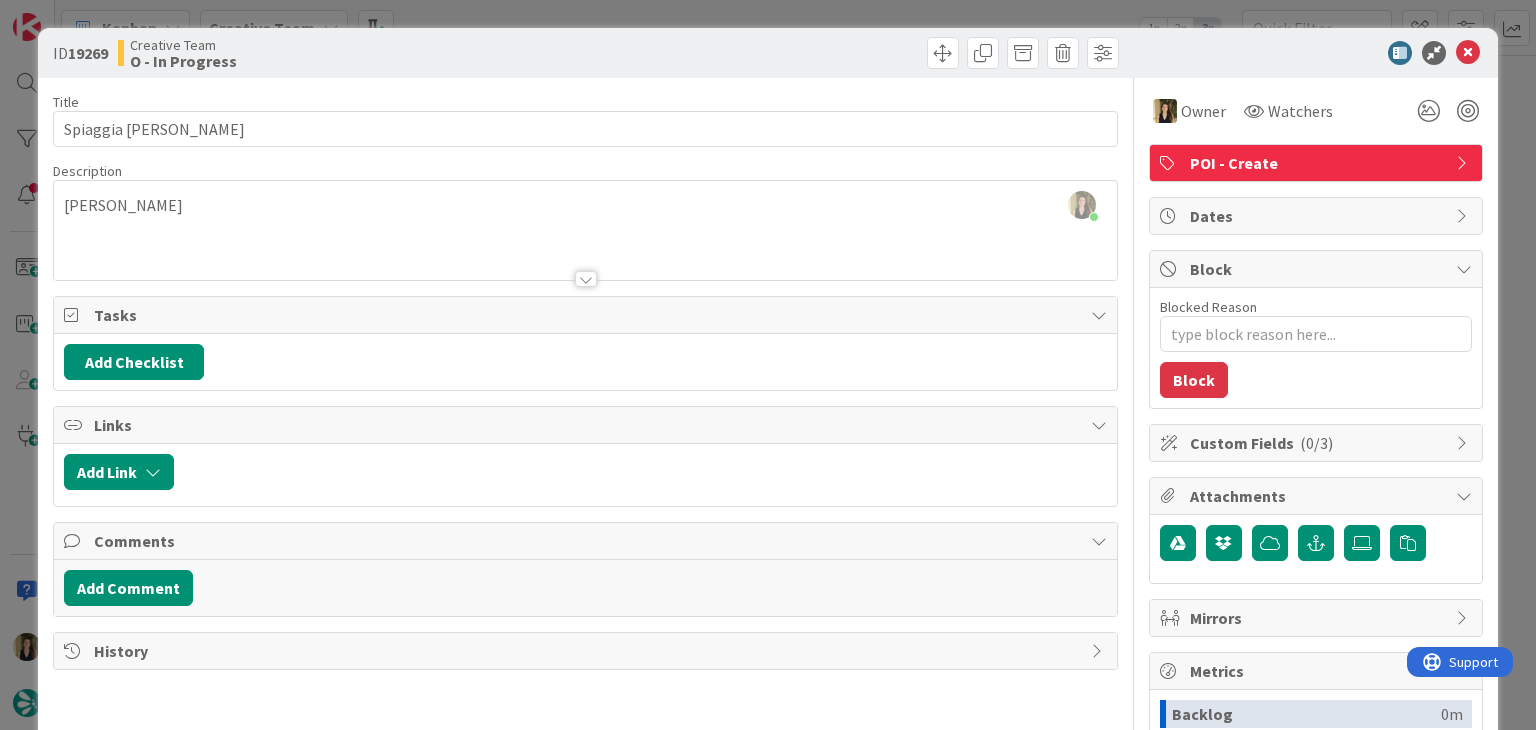 click on "Creative Team O - In Progress" at bounding box center (349, 53) 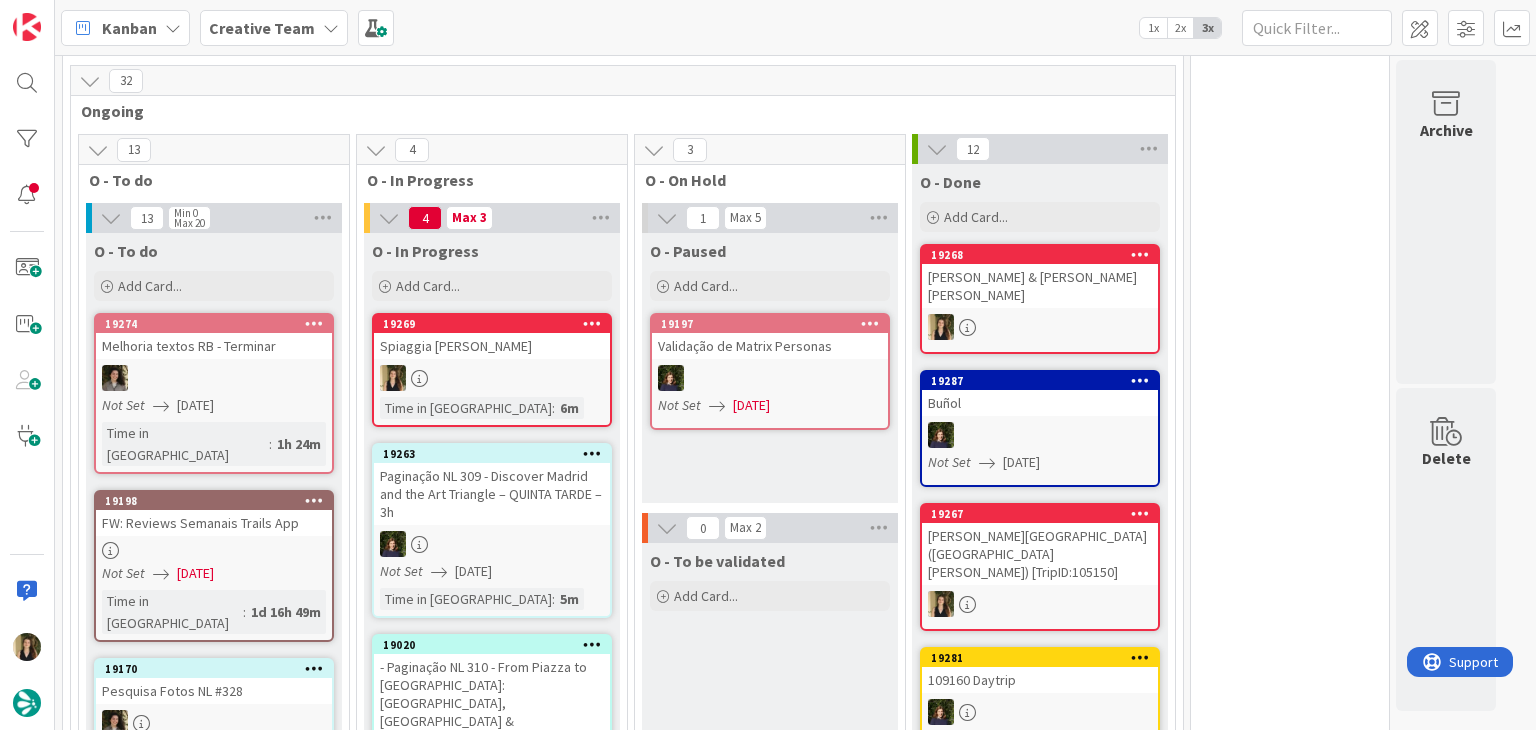 scroll, scrollTop: 0, scrollLeft: 0, axis: both 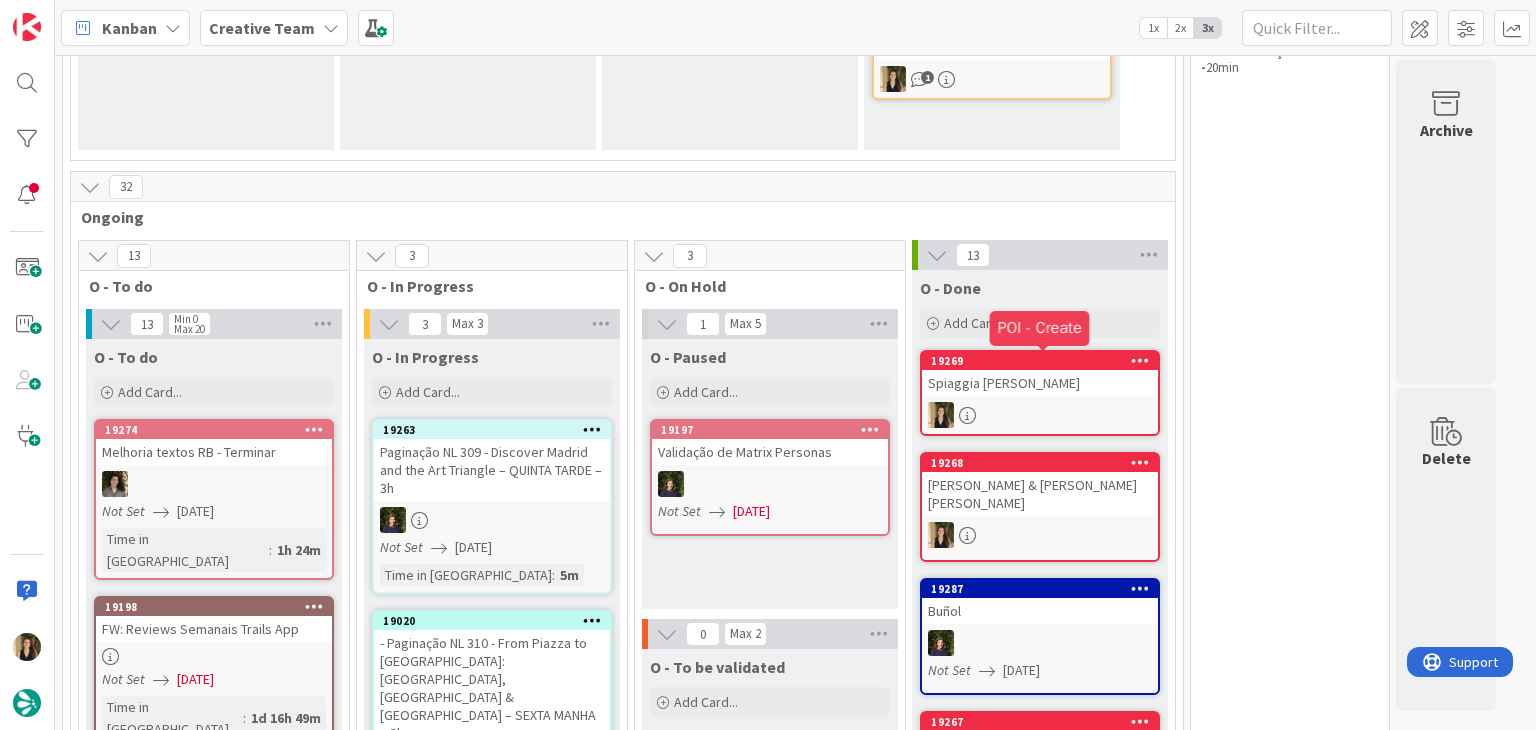 click on "0 Tempos máximos Roadbook  - Create -  30 min Roadbook  - Validation  - 20 min Roadbook  - Revision  - 25 min NL  - Blog Post + Email  - 4h30 NL  - Paginação  - 3 h NL  - Teste/agendar  - 30min Daytrip  - 5 min Car  - 20 min Service  - 20 min Service  Aux  - 10 min POI  - Pesquisa (exclui redação)  - 45 min POI  - Create  - 20 min Location  - 20 min Accommodation  - 30 min Accommodation  RB  - 20 min Website   -  Carregamento de Tours  - 6h Website  -  Edição conteúdo -  20min" at bounding box center [1290, 2389] 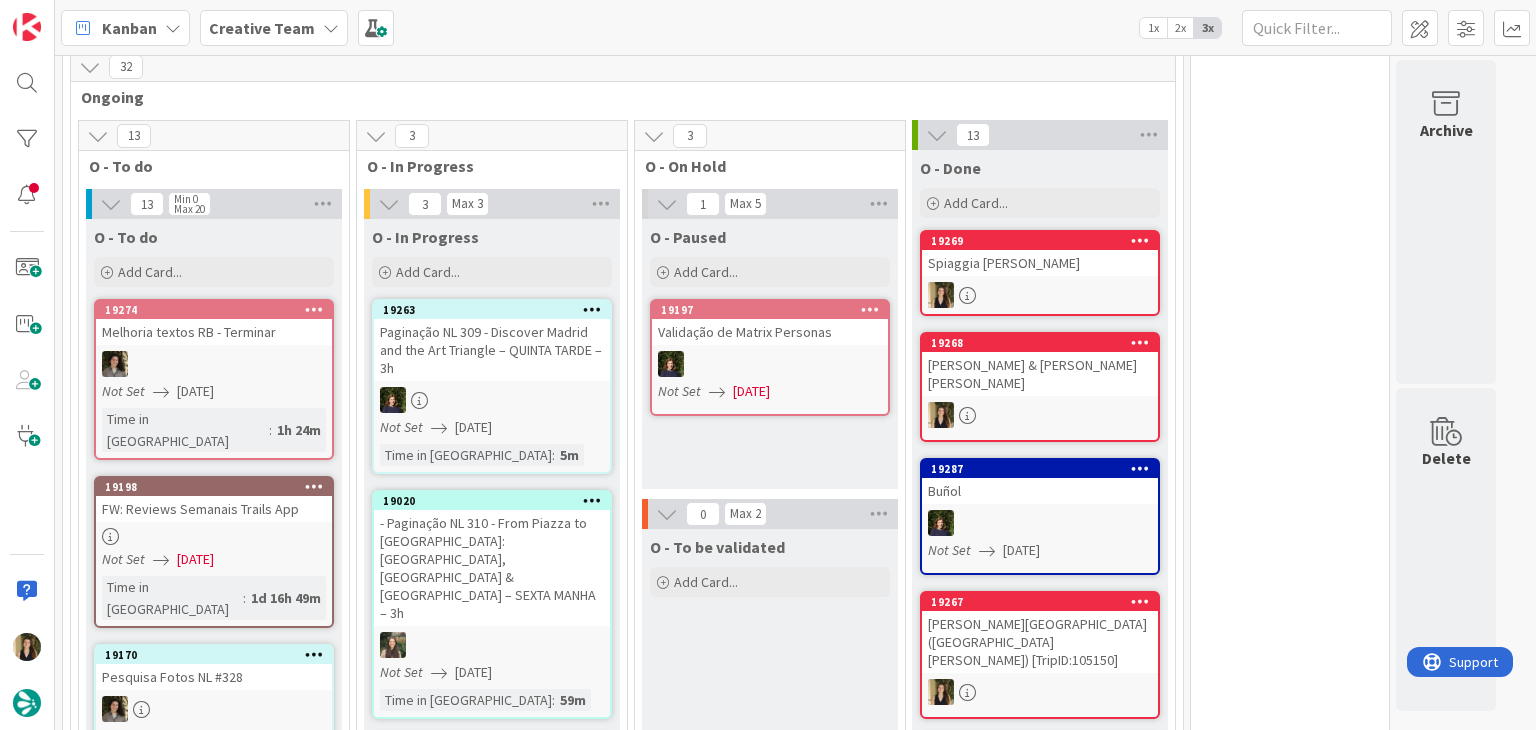 scroll, scrollTop: 504, scrollLeft: 0, axis: vertical 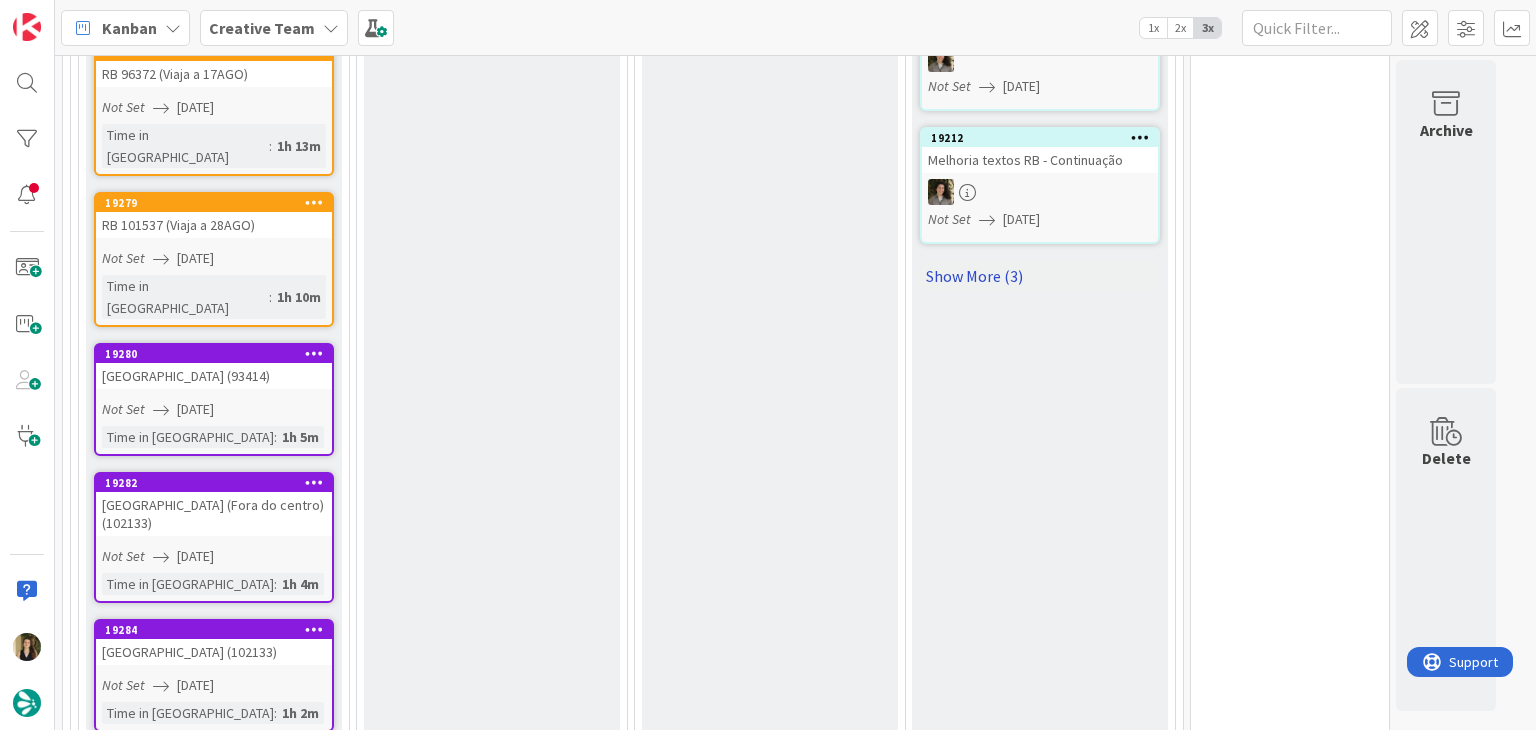 click on "Show More (3)" at bounding box center (1040, 276) 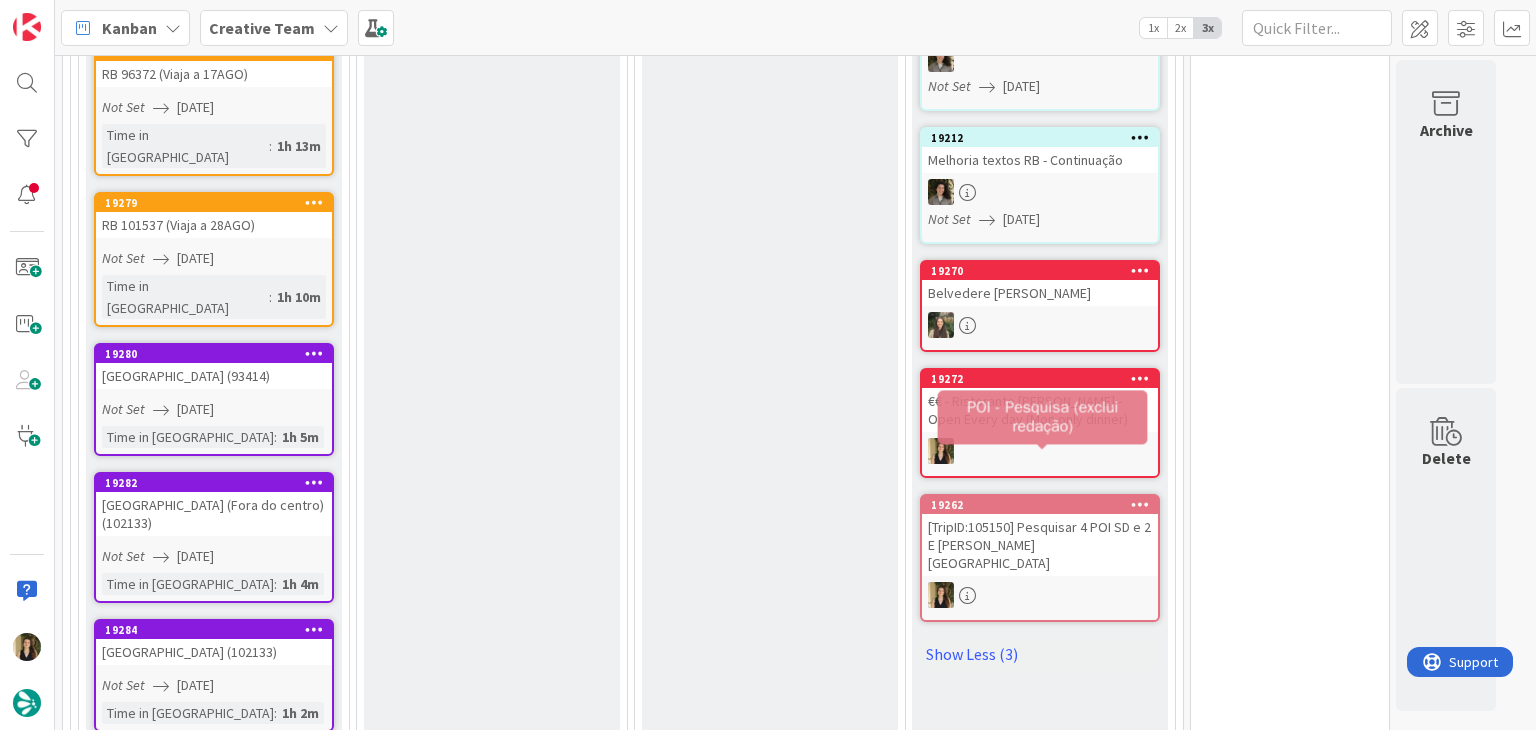 click on "[TripID:105150] Pesquisar 4 POI SD e 2 E [PERSON_NAME][GEOGRAPHIC_DATA]" at bounding box center [1040, 545] 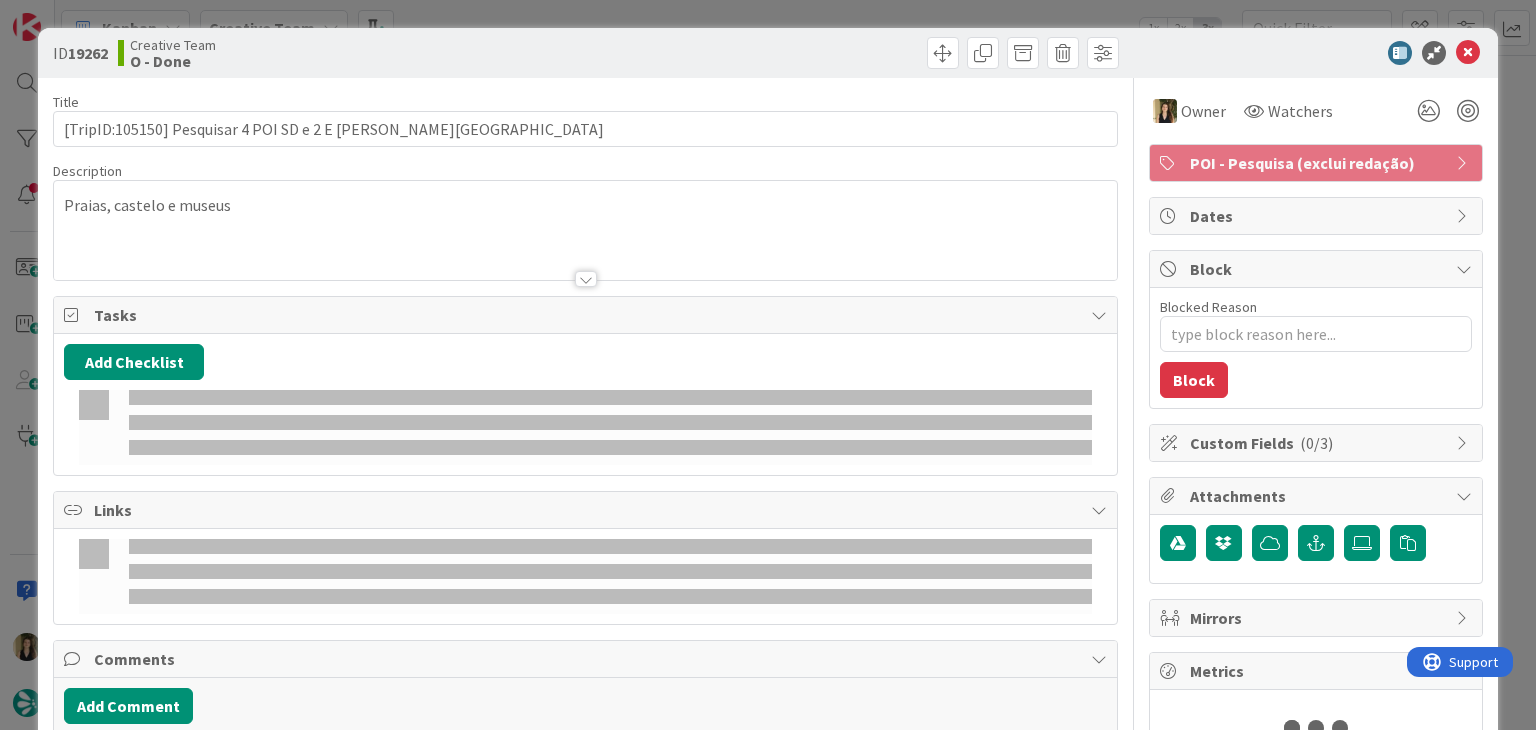 scroll, scrollTop: 0, scrollLeft: 0, axis: both 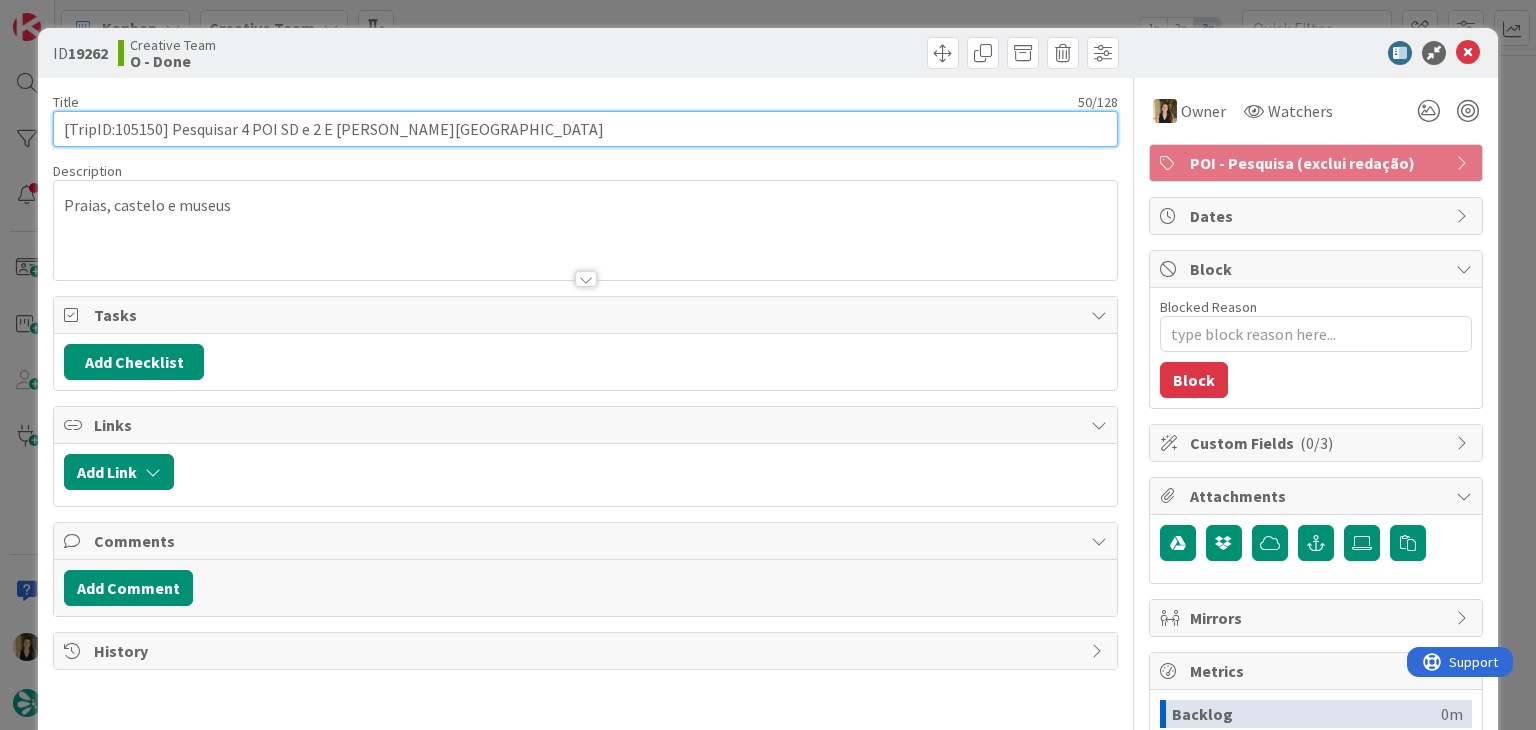 click on "[TripID:105150] Pesquisar 4 POI SD e 2 E [PERSON_NAME][GEOGRAPHIC_DATA]" at bounding box center (585, 129) 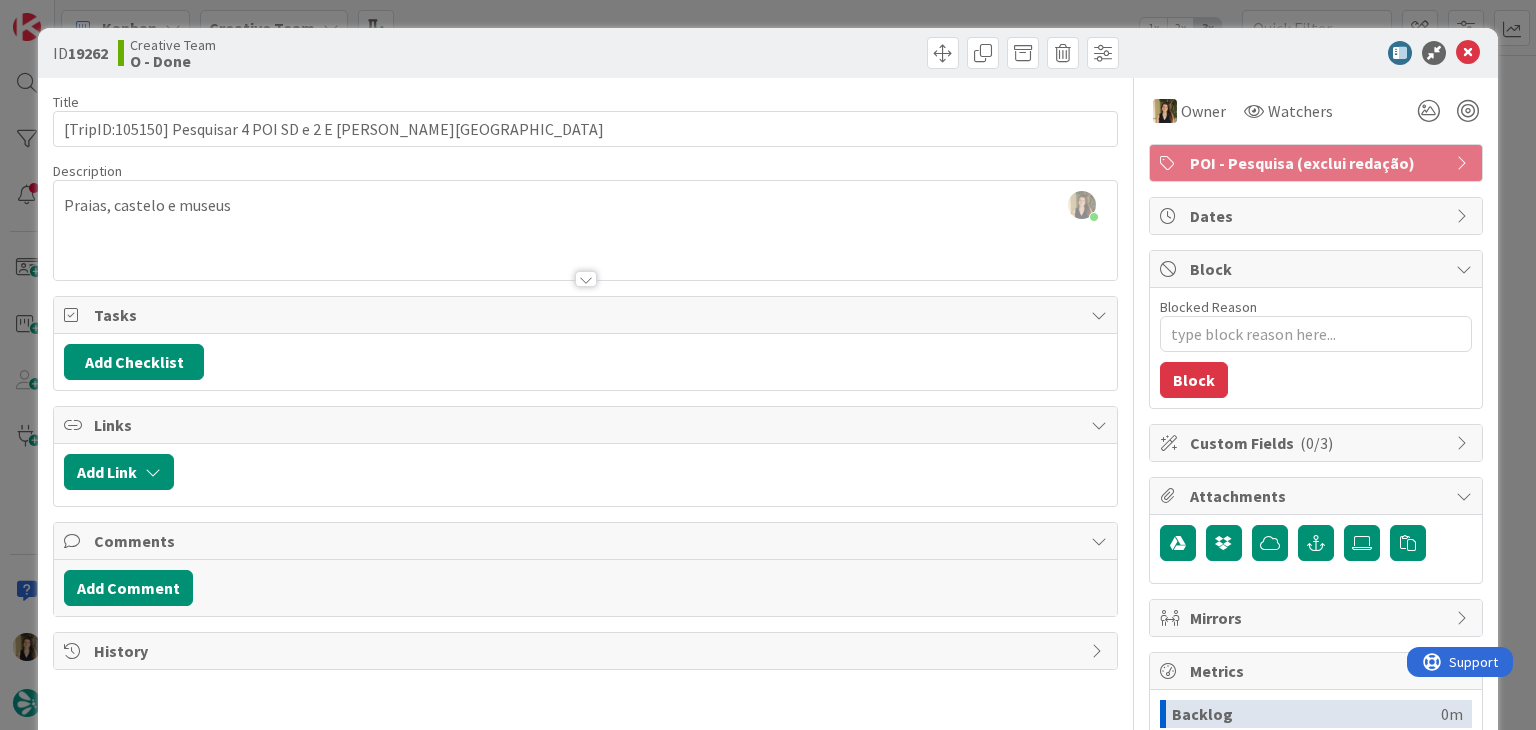 click on "ID  19262 Creative Team O - Done" at bounding box center (767, 53) 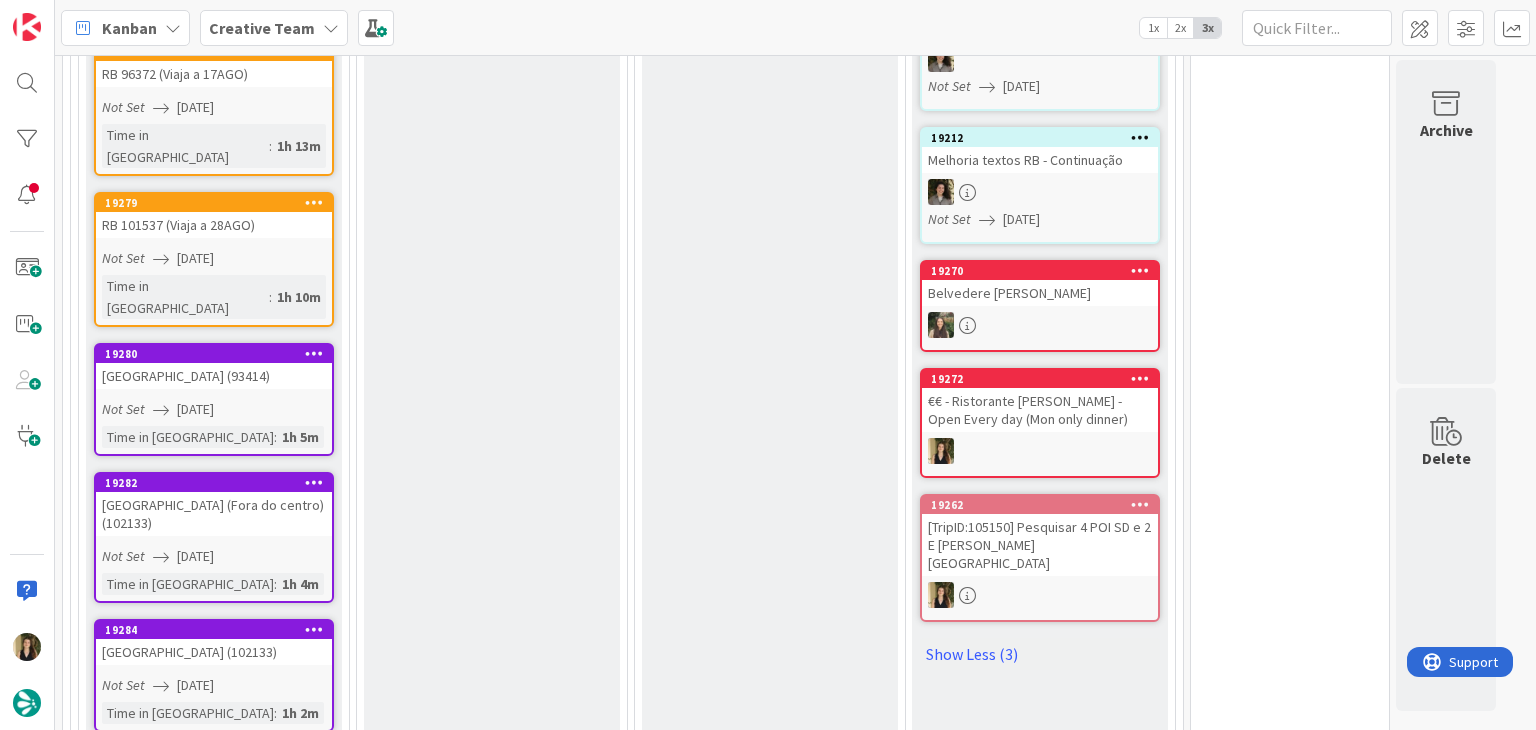 scroll, scrollTop: 0, scrollLeft: 0, axis: both 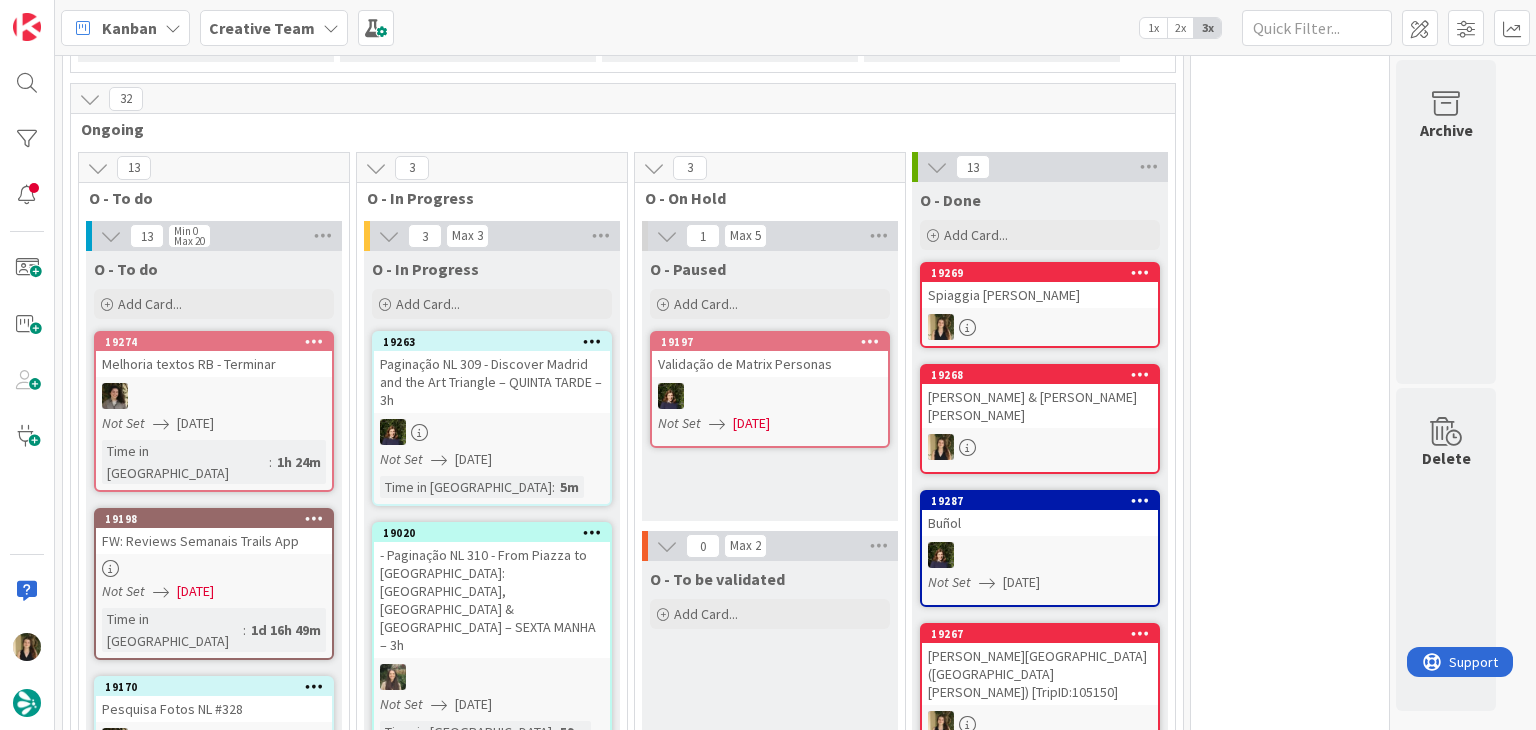 click on "0 Tempos máximos Roadbook  - Create -  30 min Roadbook  - Validation  - 20 min Roadbook  - Revision  - 25 min NL  - Blog Post + Email  - 4h30 NL  - Paginação  - 3 h NL  - Teste/agendar  - 30min Daytrip  - 5 min Car  - 20 min Service  - 20 min Service  Aux  - 10 min POI  - Pesquisa (exclui redação)  - 45 min POI  - Create  - 20 min Location  - 20 min Accommodation  - 30 min Accommodation  RB  - 20 min Website   -  Carregamento de Tours  - 6h Website  -  Edição conteúdo -  20min" at bounding box center [1290, 2301] 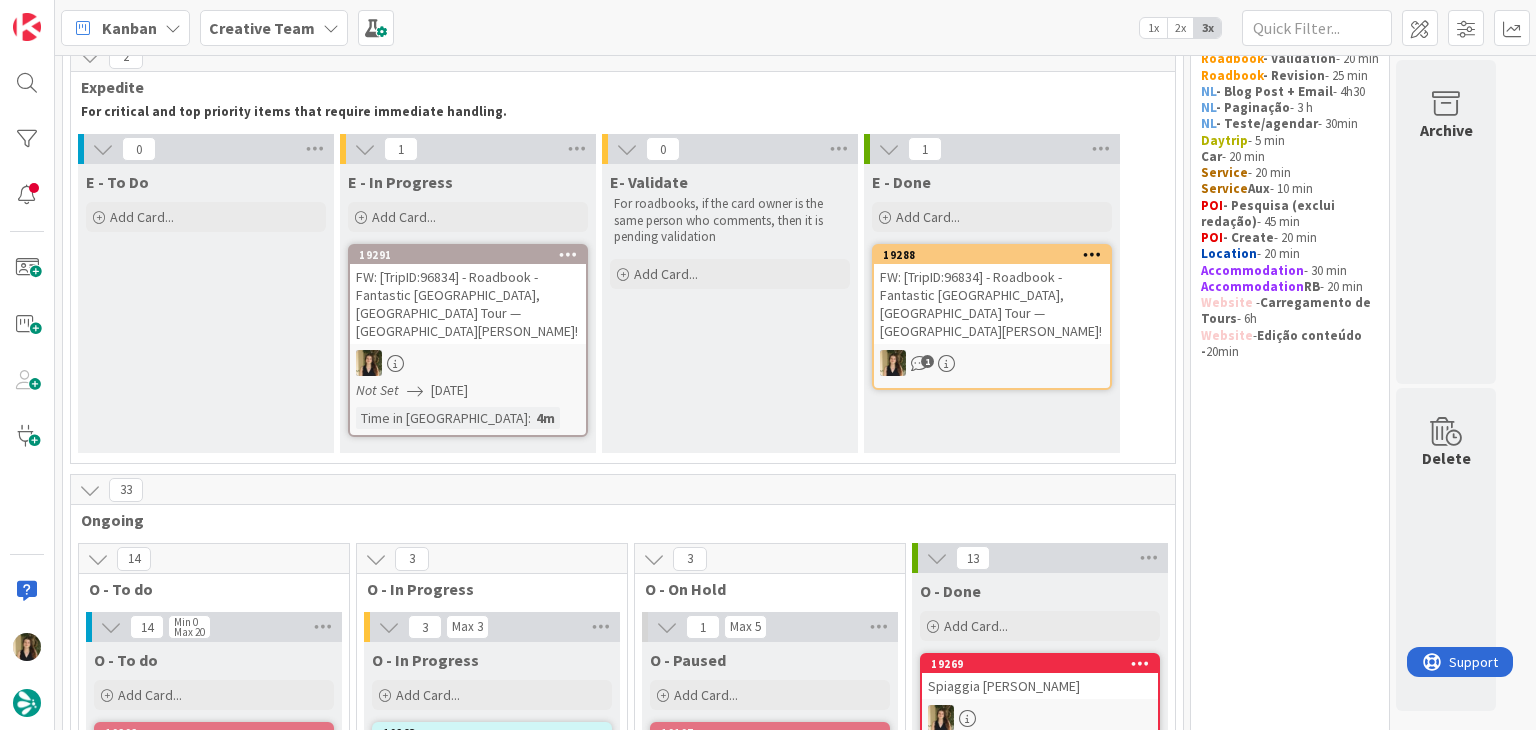 scroll, scrollTop: 0, scrollLeft: 0, axis: both 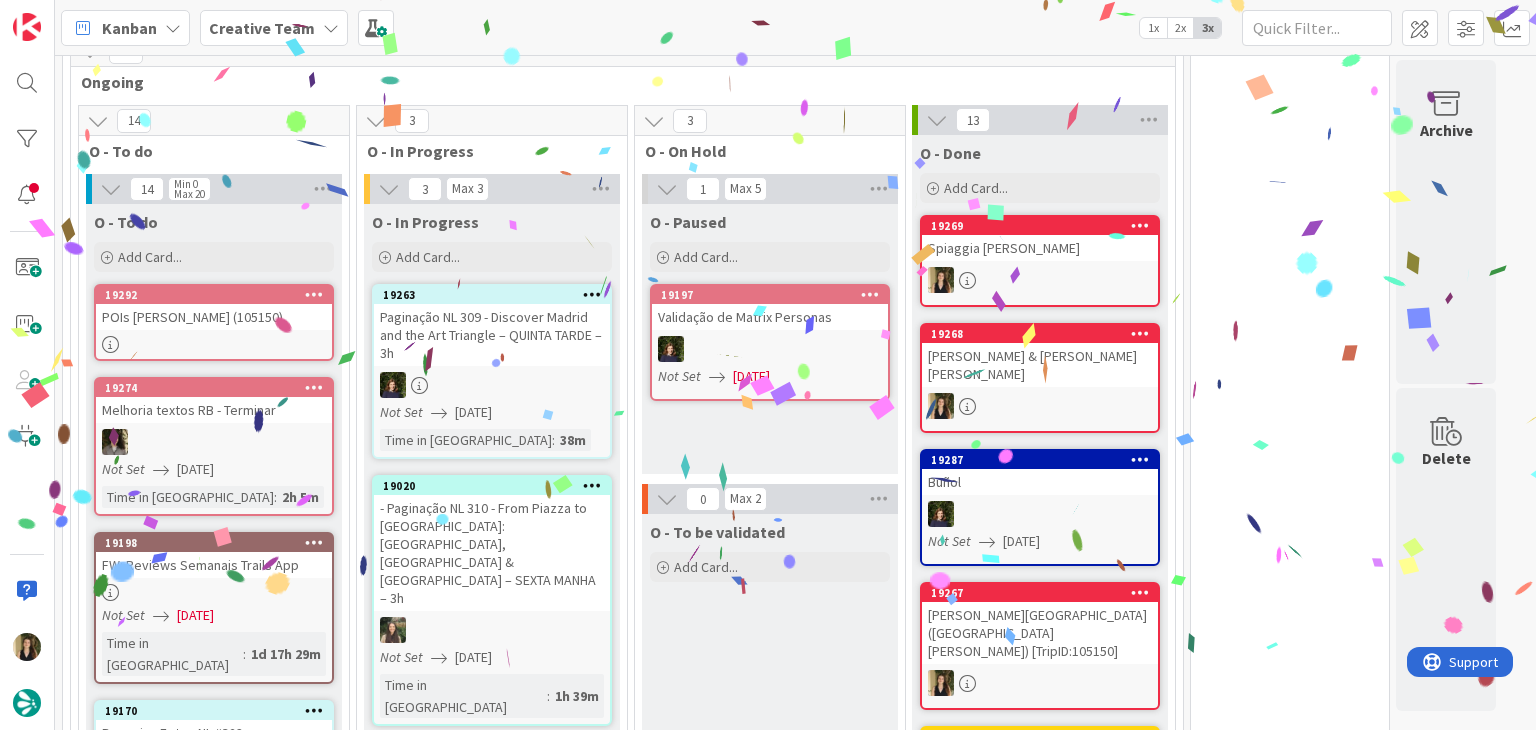 click on "19292 POIs Cefalu (105150)" at bounding box center (214, 322) 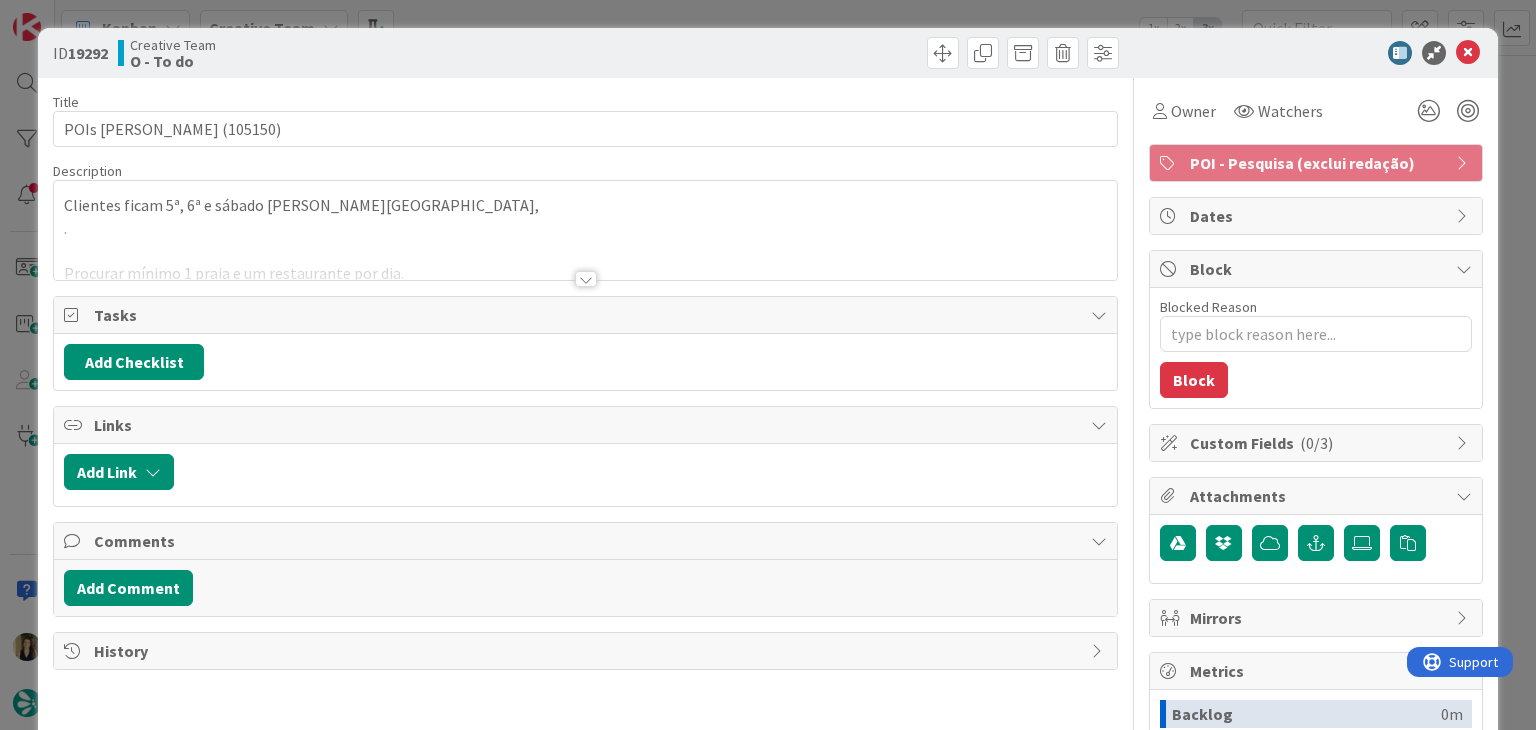 scroll, scrollTop: 0, scrollLeft: 0, axis: both 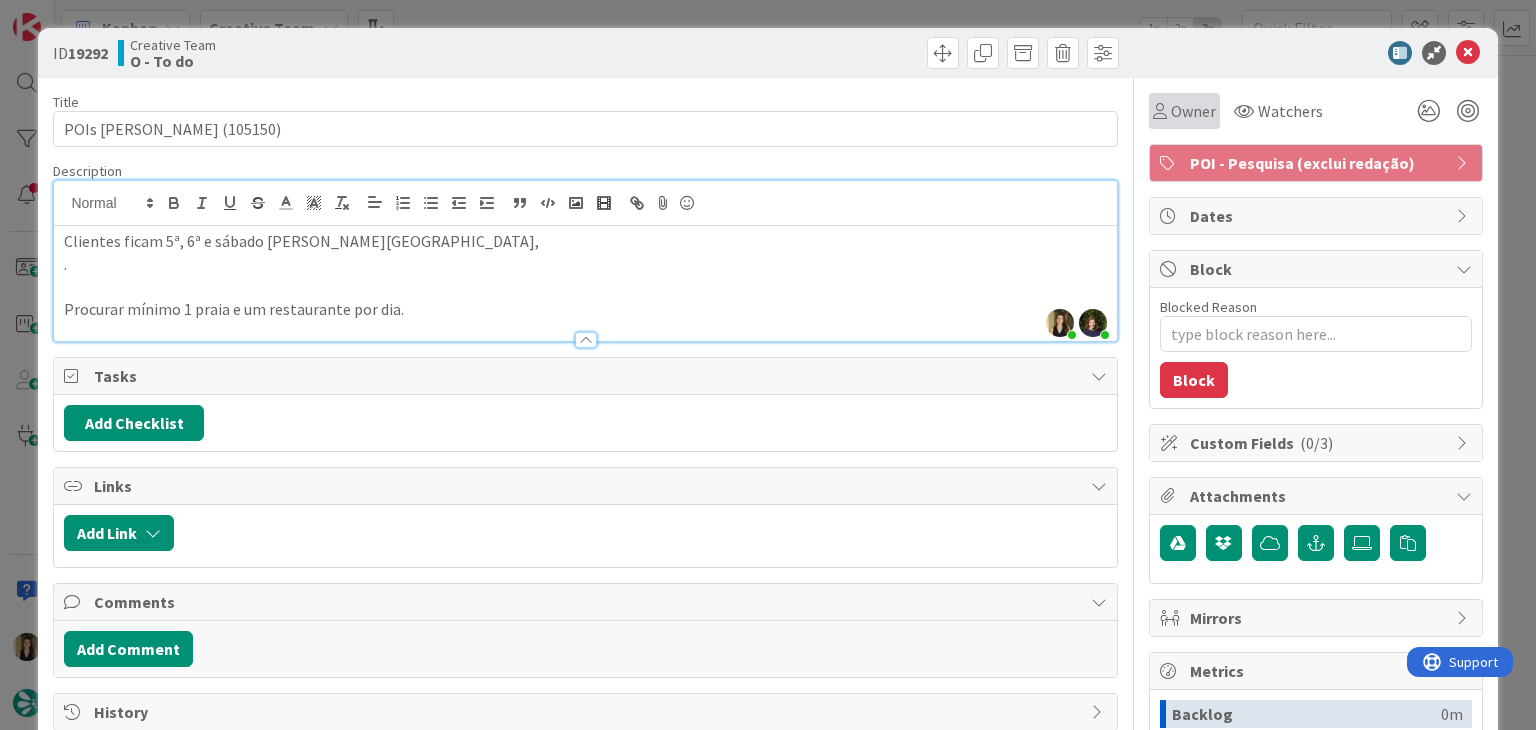 click on "Owner" at bounding box center (1193, 111) 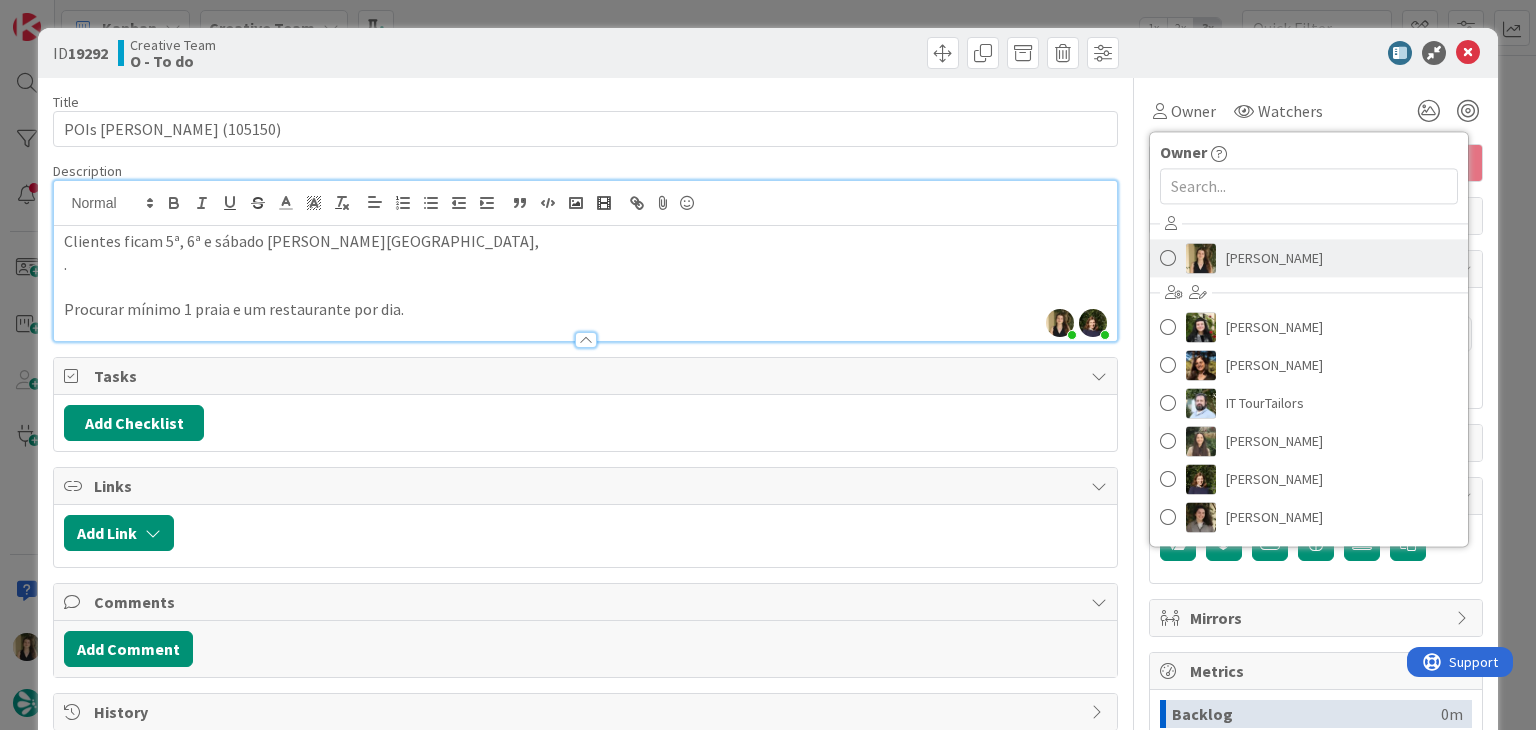 click on "[PERSON_NAME]" at bounding box center [1309, 258] 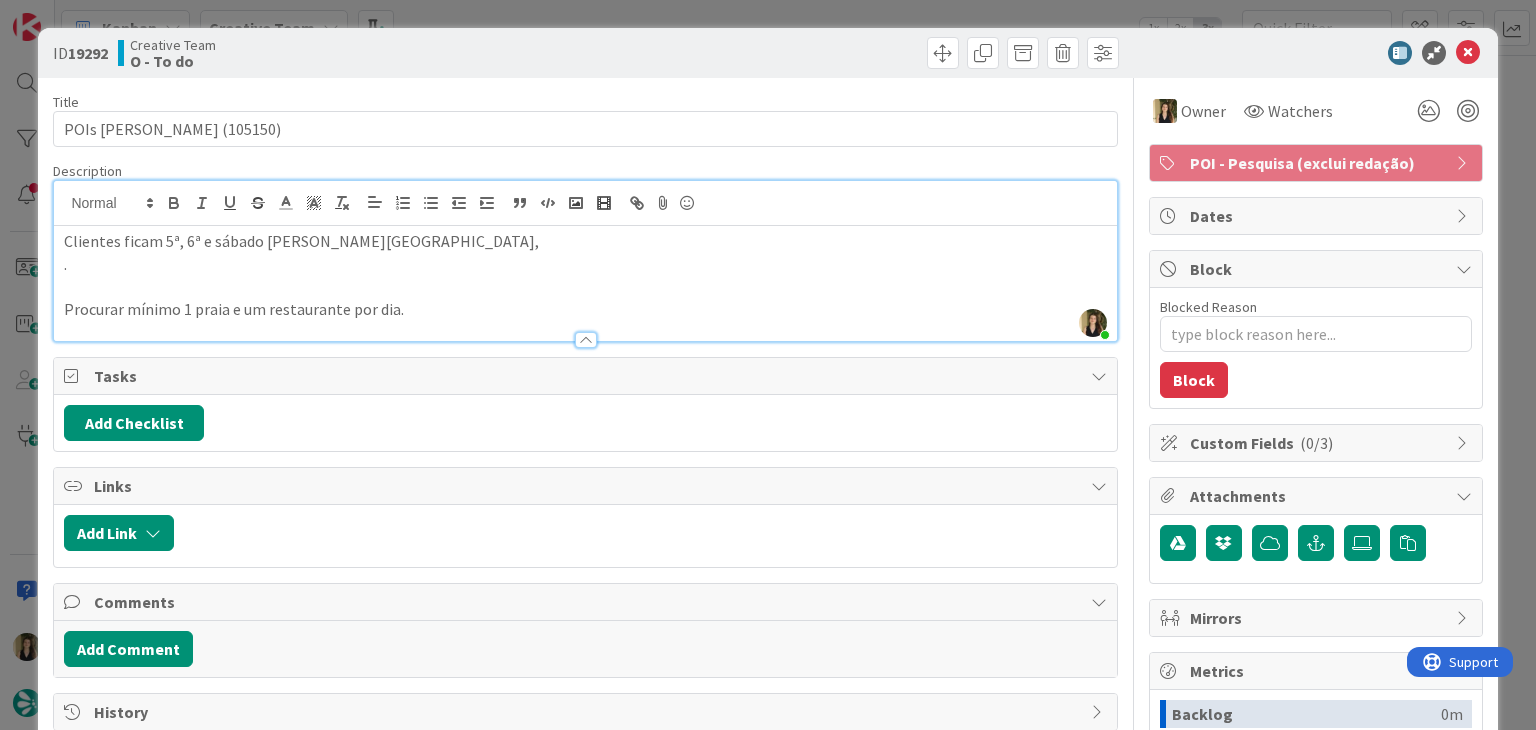 click on "ID  19292 Creative Team O - To do" at bounding box center (767, 53) 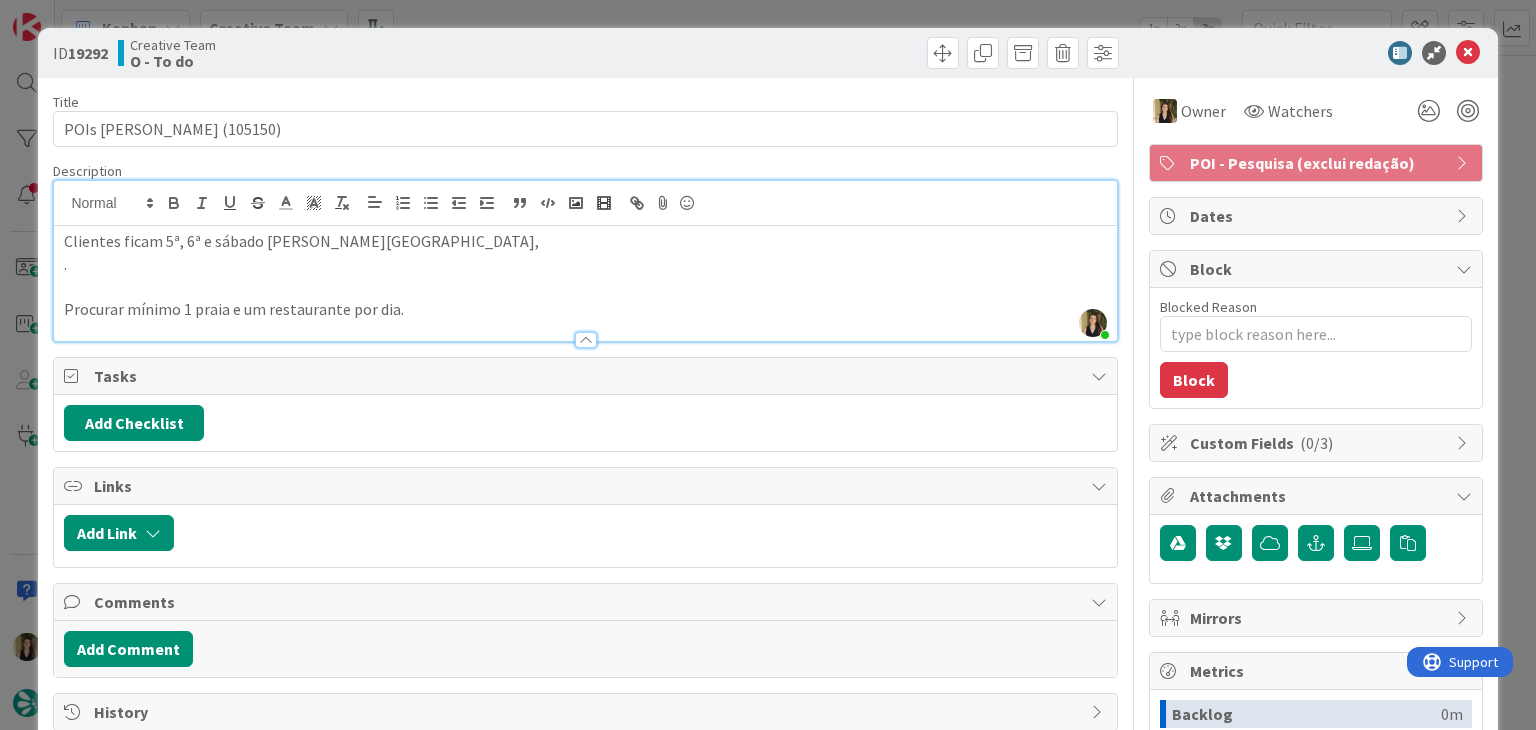 click on "ID  19292 Creative Team O - To do Title 20 / 128 POIs Cefalu (105150) Description Sofia Palma just joined Clientes ficam 5ª, 6ª e sábado em Cefalu, . Procurar mínimo 1 praia e um restaurante por dia.  Owner Watchers POI - Pesquisa (exclui redação) Tasks Add Checklist Links Add Link Comments Add Comment History Owner Owner Remove Set as Watcher Sofia Palma Beatriz Cassona Diana Ramos  IT TourTailors Inês Gonçalves Margarida Carvalho Melissa Santos Rita Bernardo Watchers POI - Pesquisa (exclui redação) Dates Block Blocked Reason 0 / 256 Block Custom Fields ( 0/3 ) Attachments Mirrors Metrics Backlog 0m To Do 0m Buffer 0m In Progress 0m Total Time 0m Lead Time 0m Cycle Time 0m Blocked Time 0m Show Details" at bounding box center (768, 365) 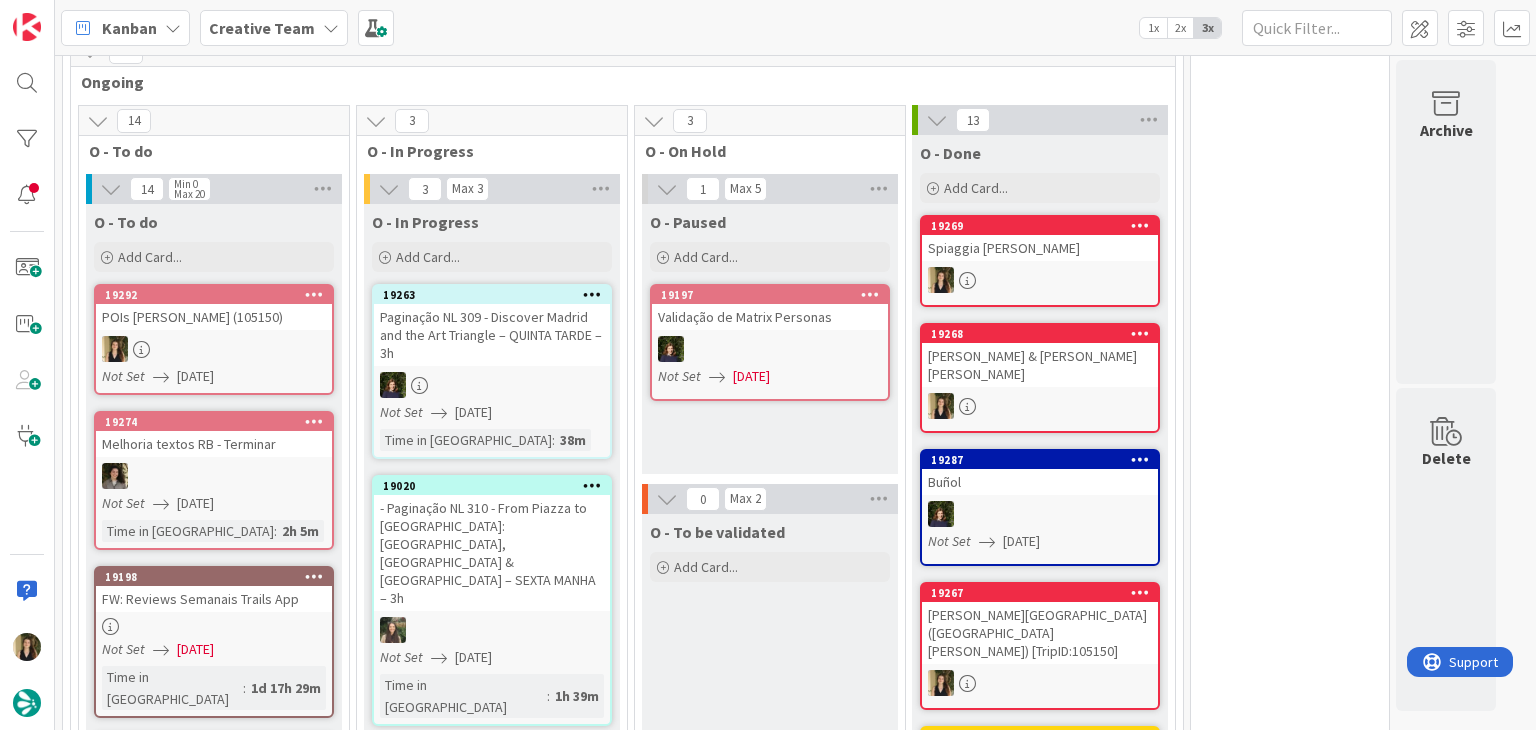 scroll, scrollTop: 0, scrollLeft: 0, axis: both 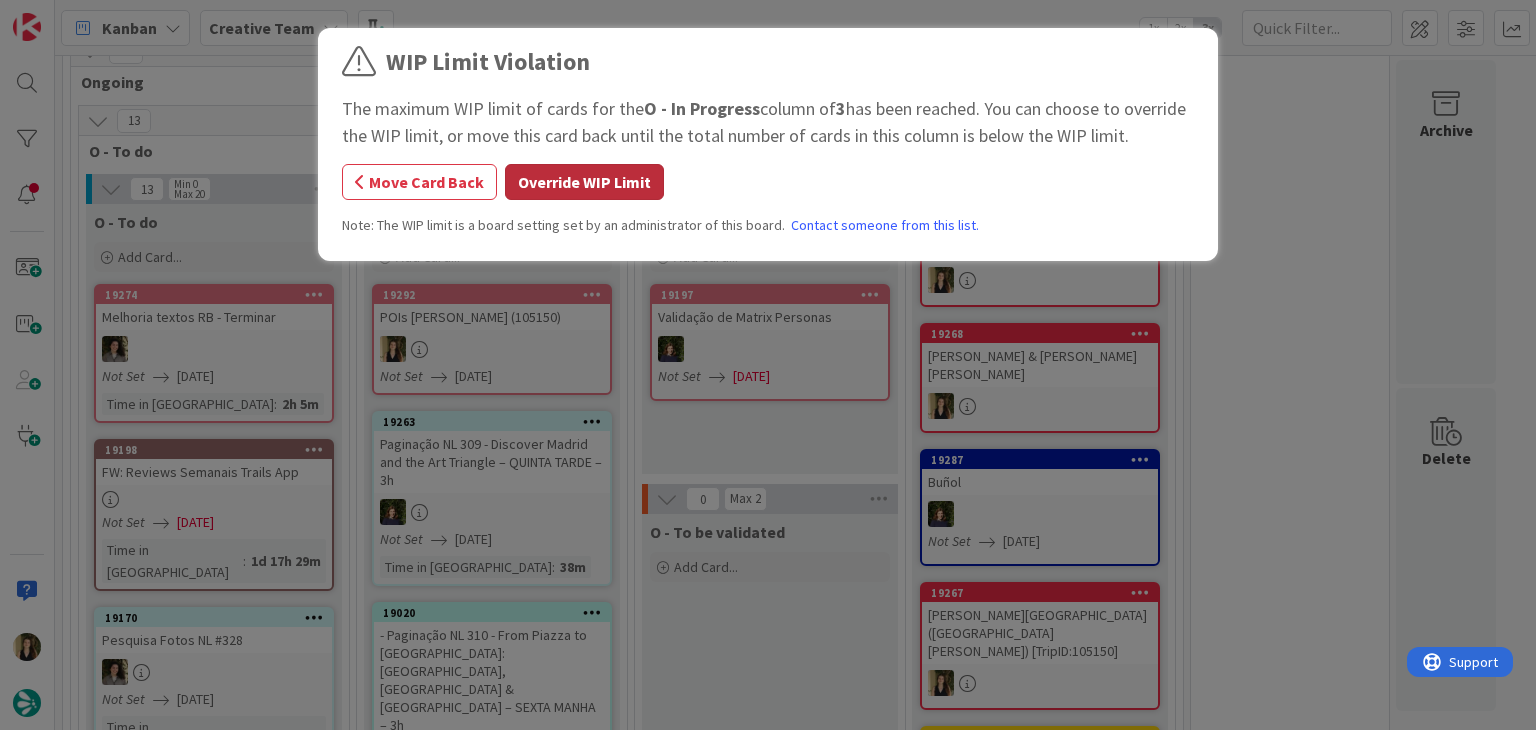 click on "Override WIP Limit" at bounding box center [584, 182] 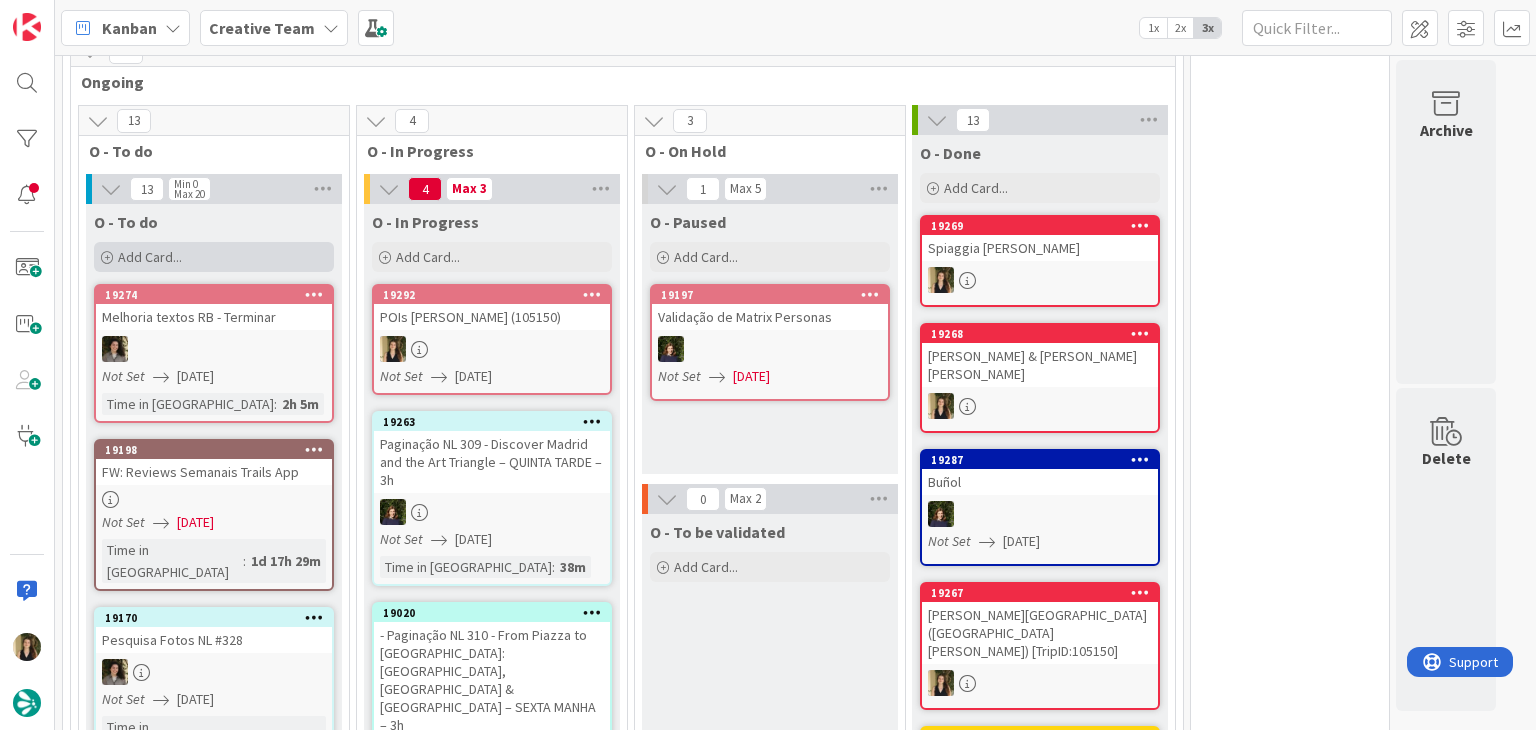 click on "Add Card..." at bounding box center (214, 257) 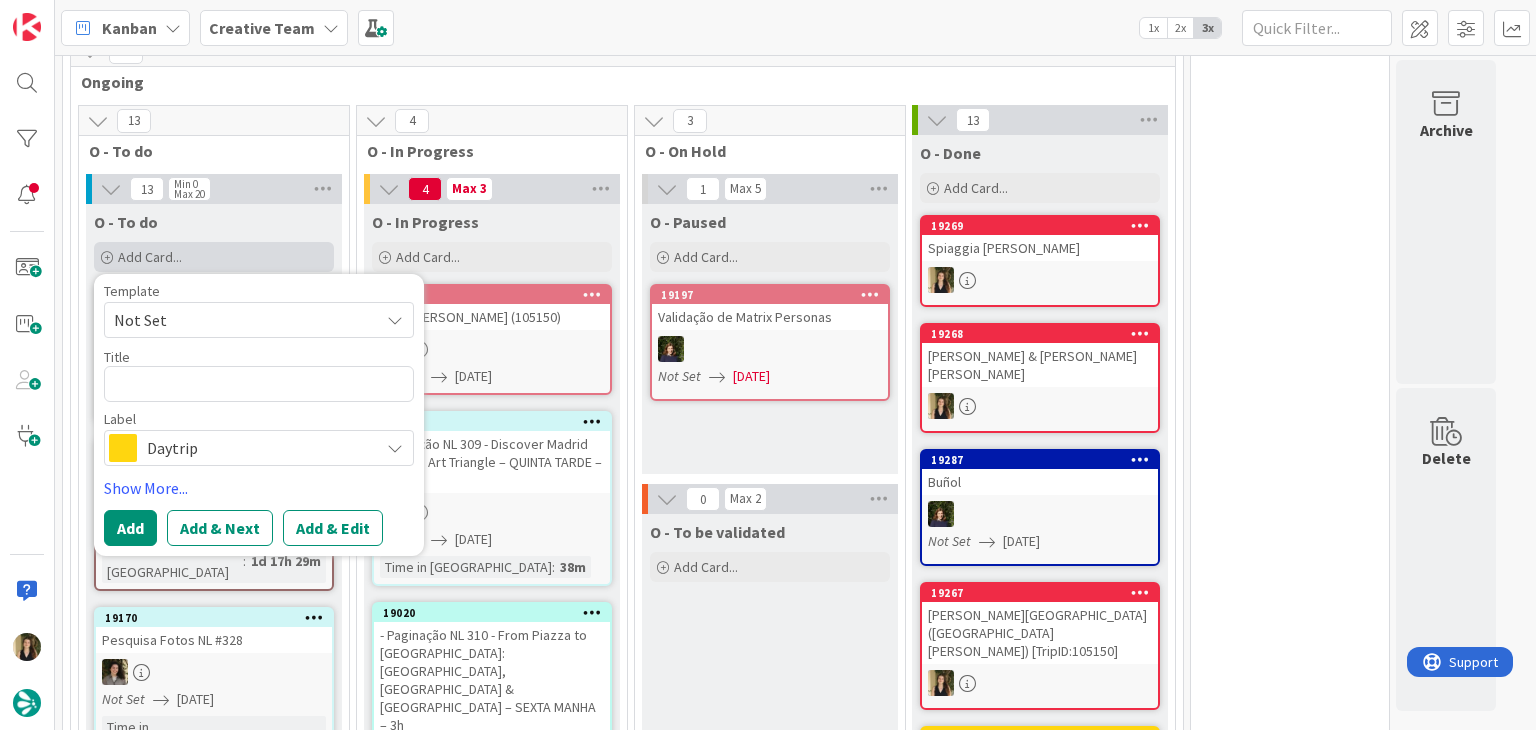 type on "x" 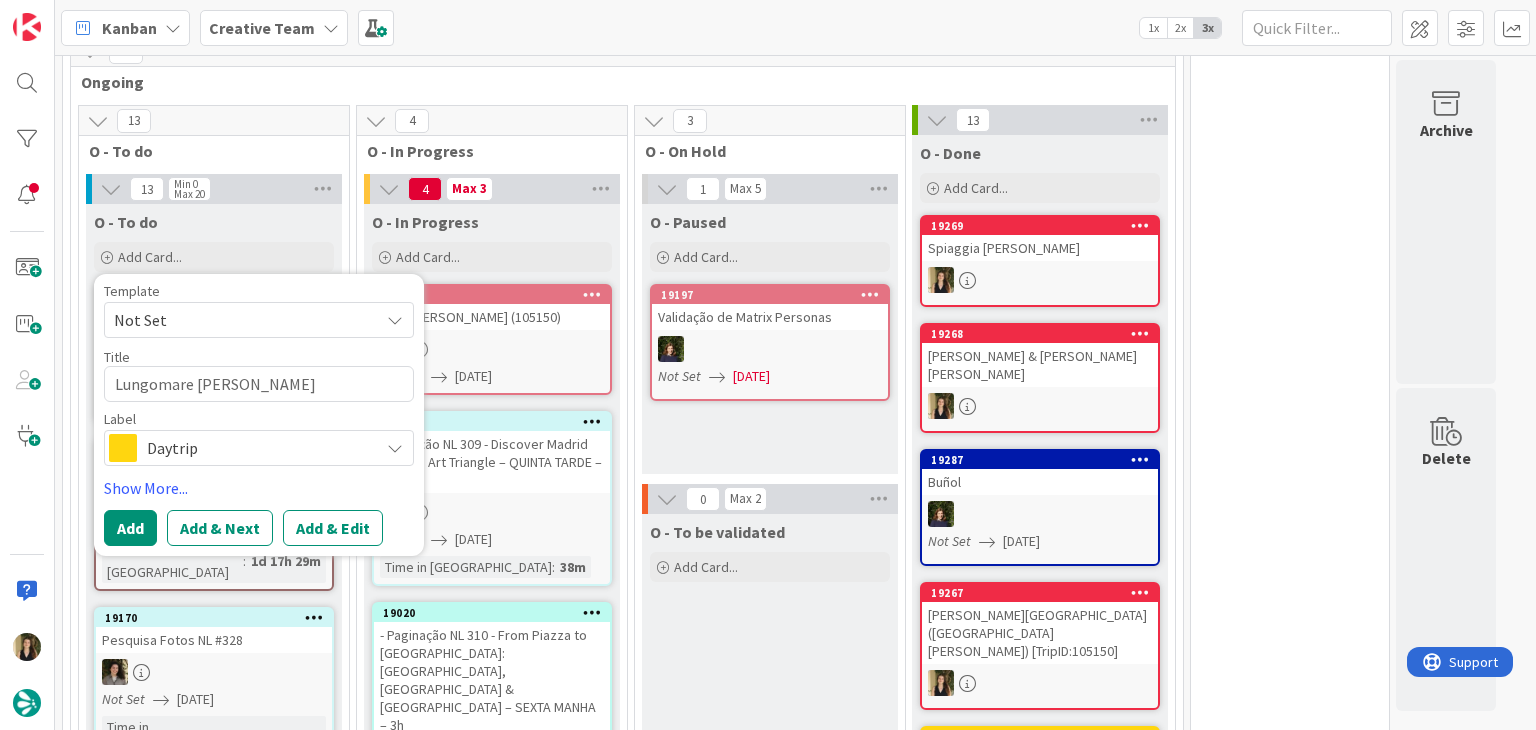 type on "Lungomare di Cefalù (Cefalù Beach)" 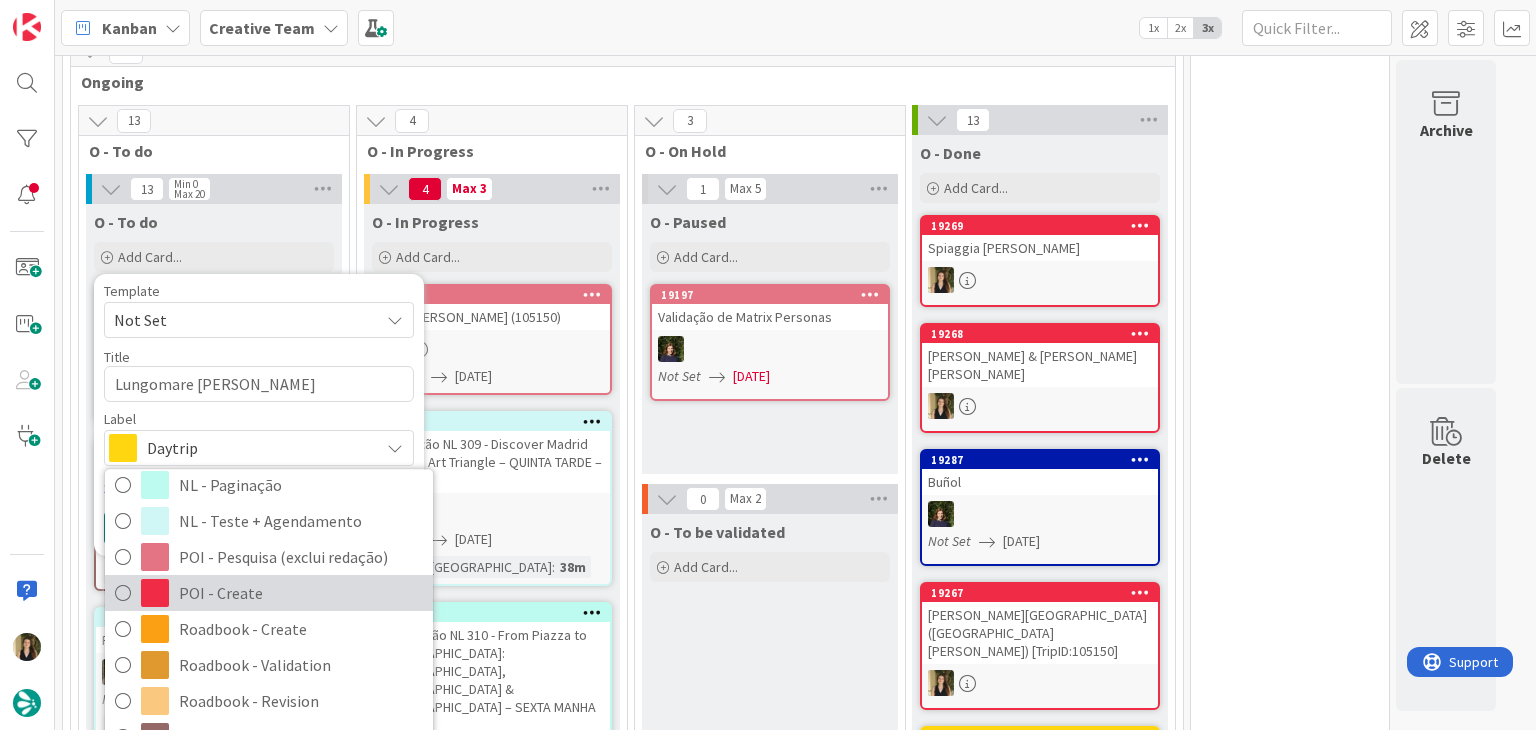 scroll, scrollTop: 264, scrollLeft: 0, axis: vertical 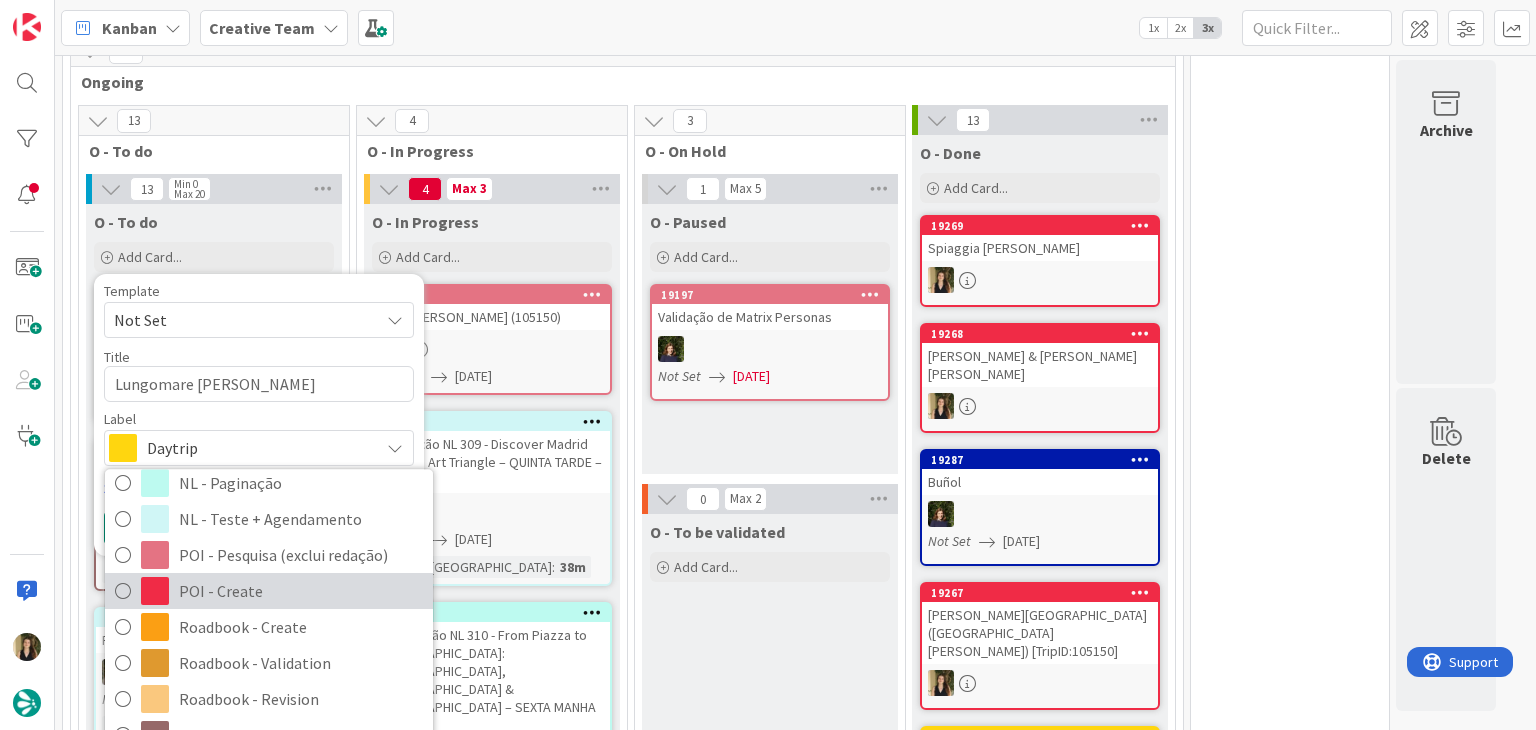 click on "POI - Create" at bounding box center [301, 592] 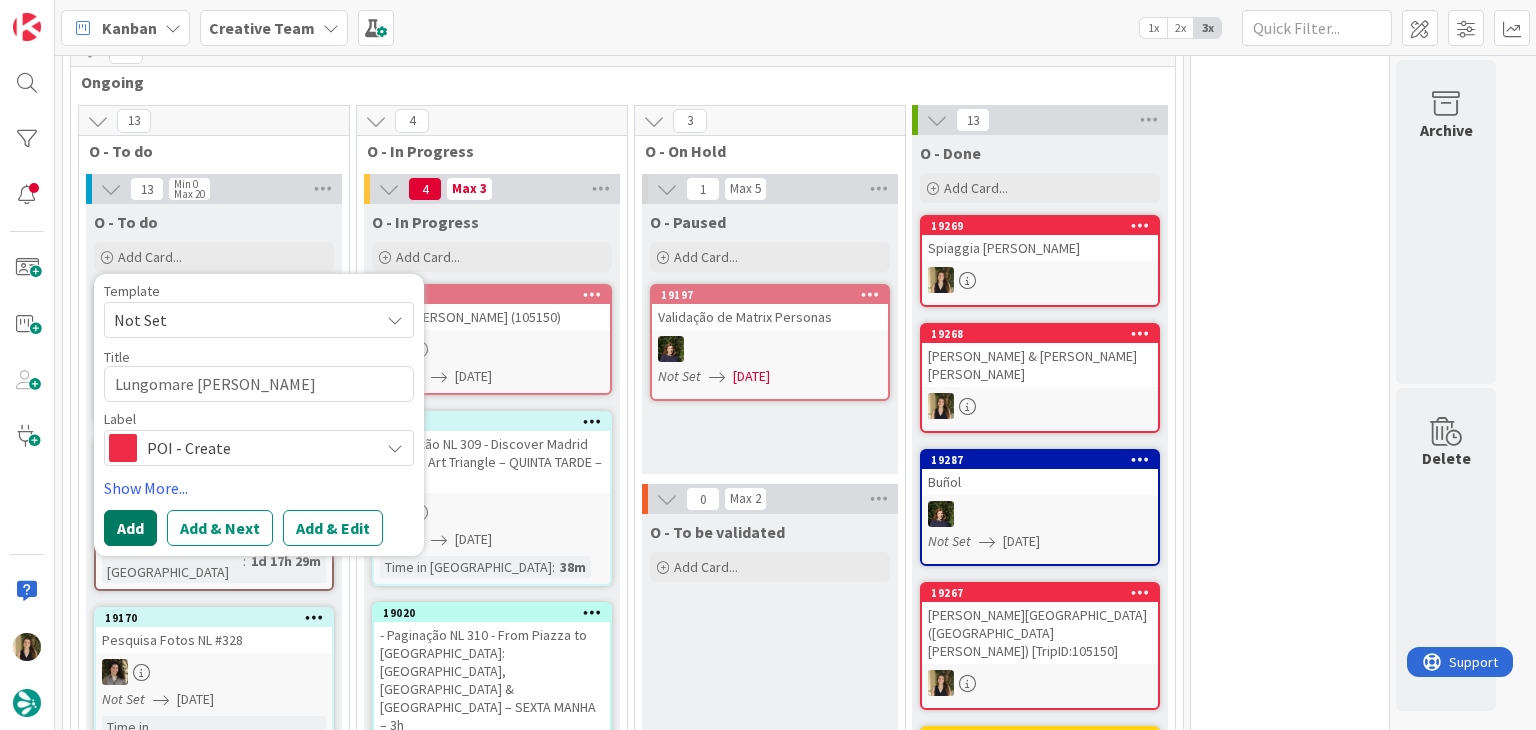 click on "Add" at bounding box center [130, 528] 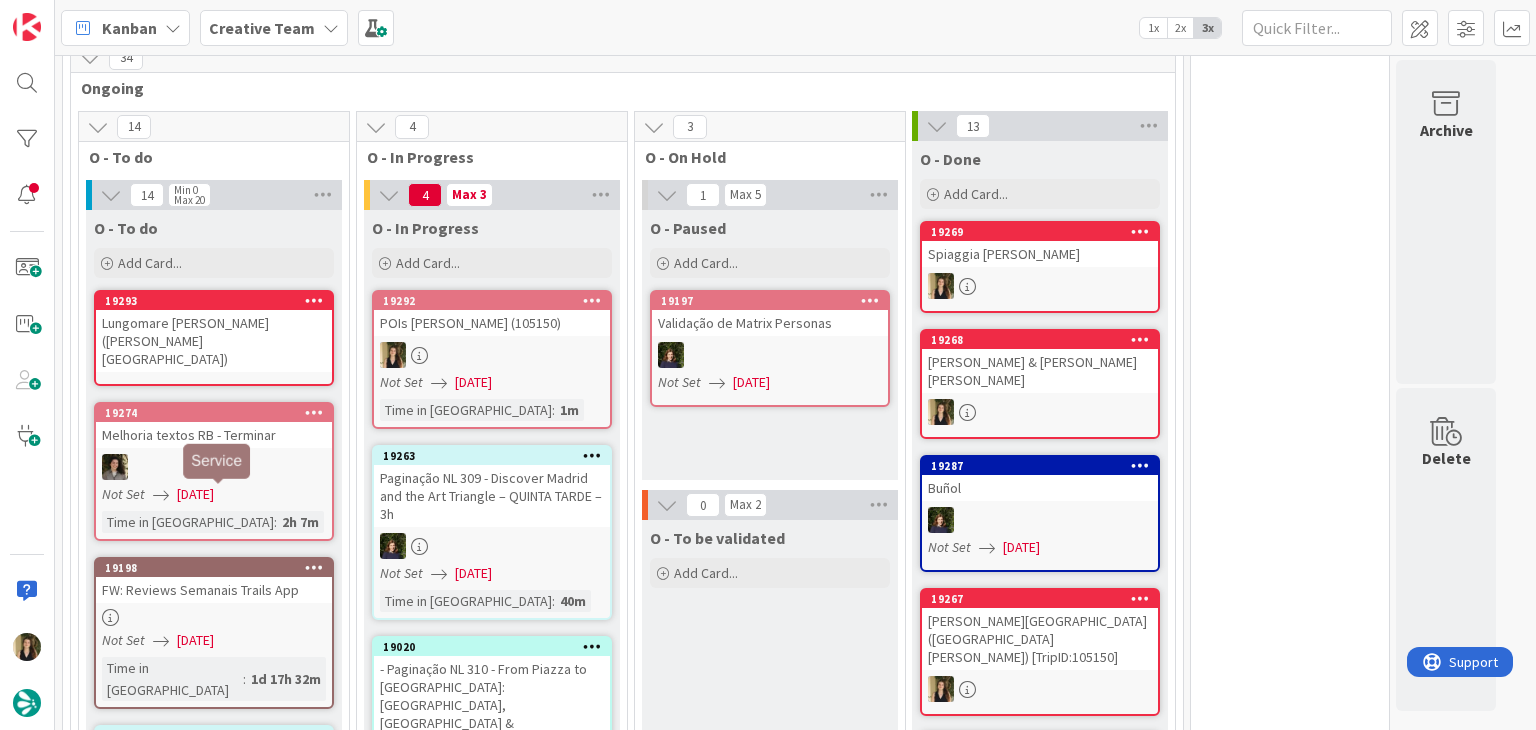 scroll, scrollTop: 665, scrollLeft: 0, axis: vertical 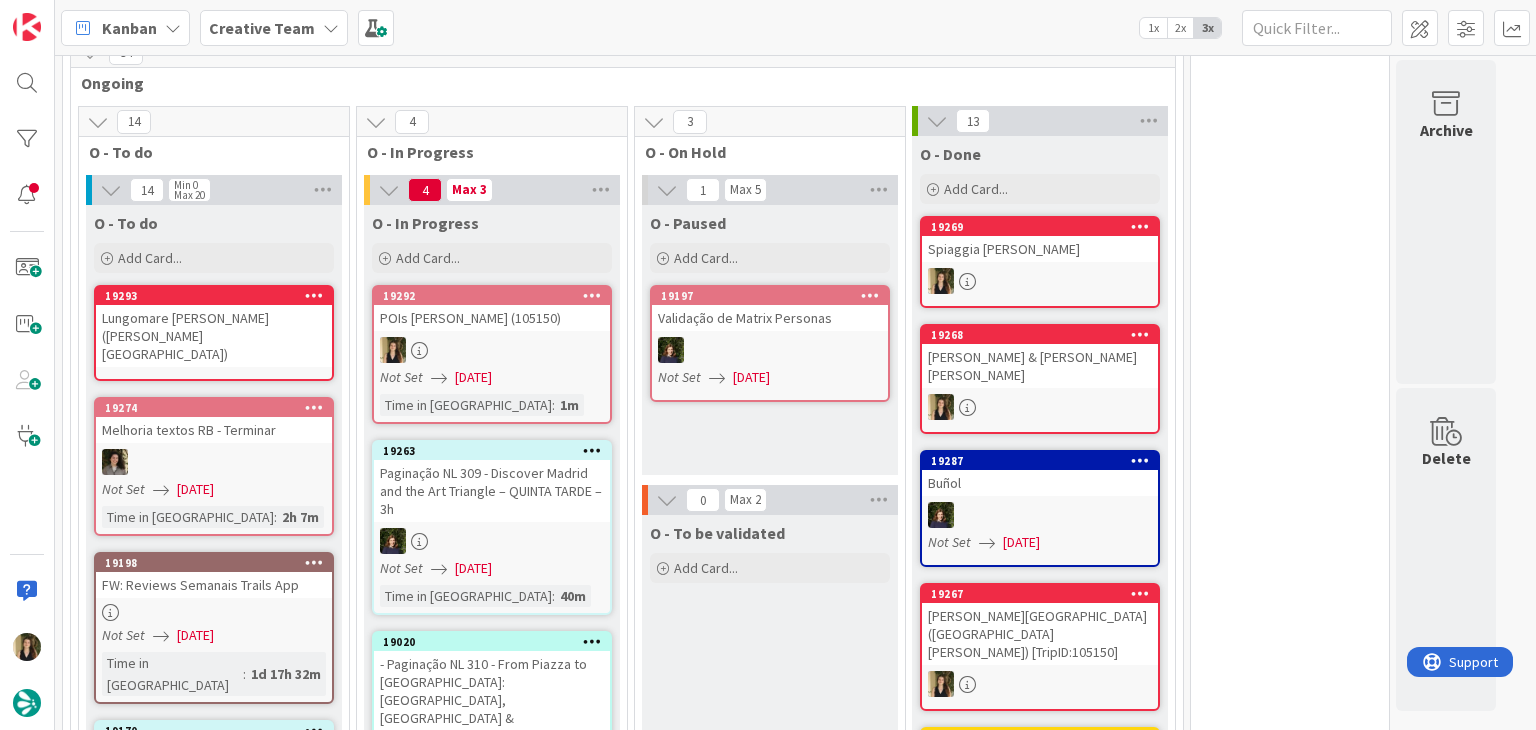 click at bounding box center (492, 350) 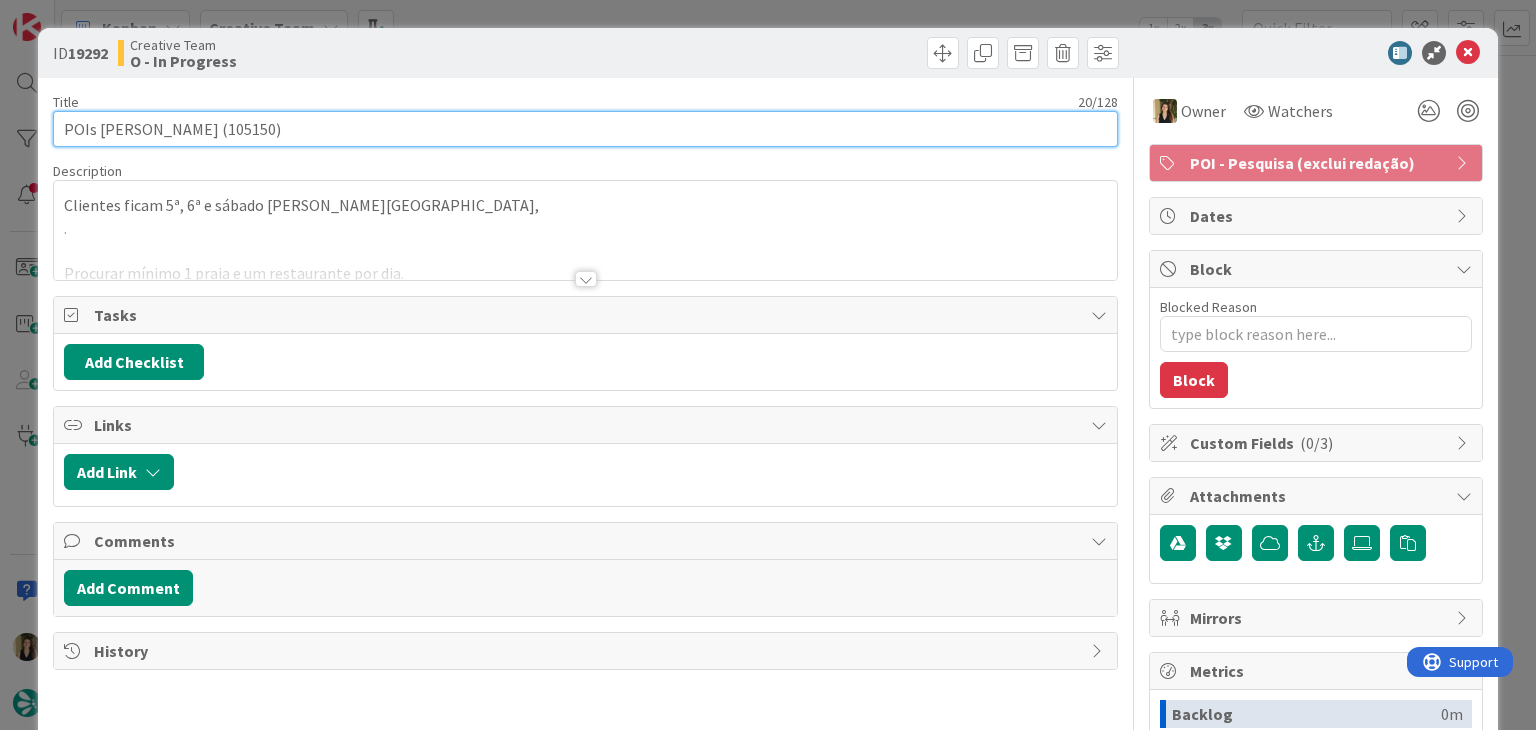 scroll, scrollTop: 0, scrollLeft: 0, axis: both 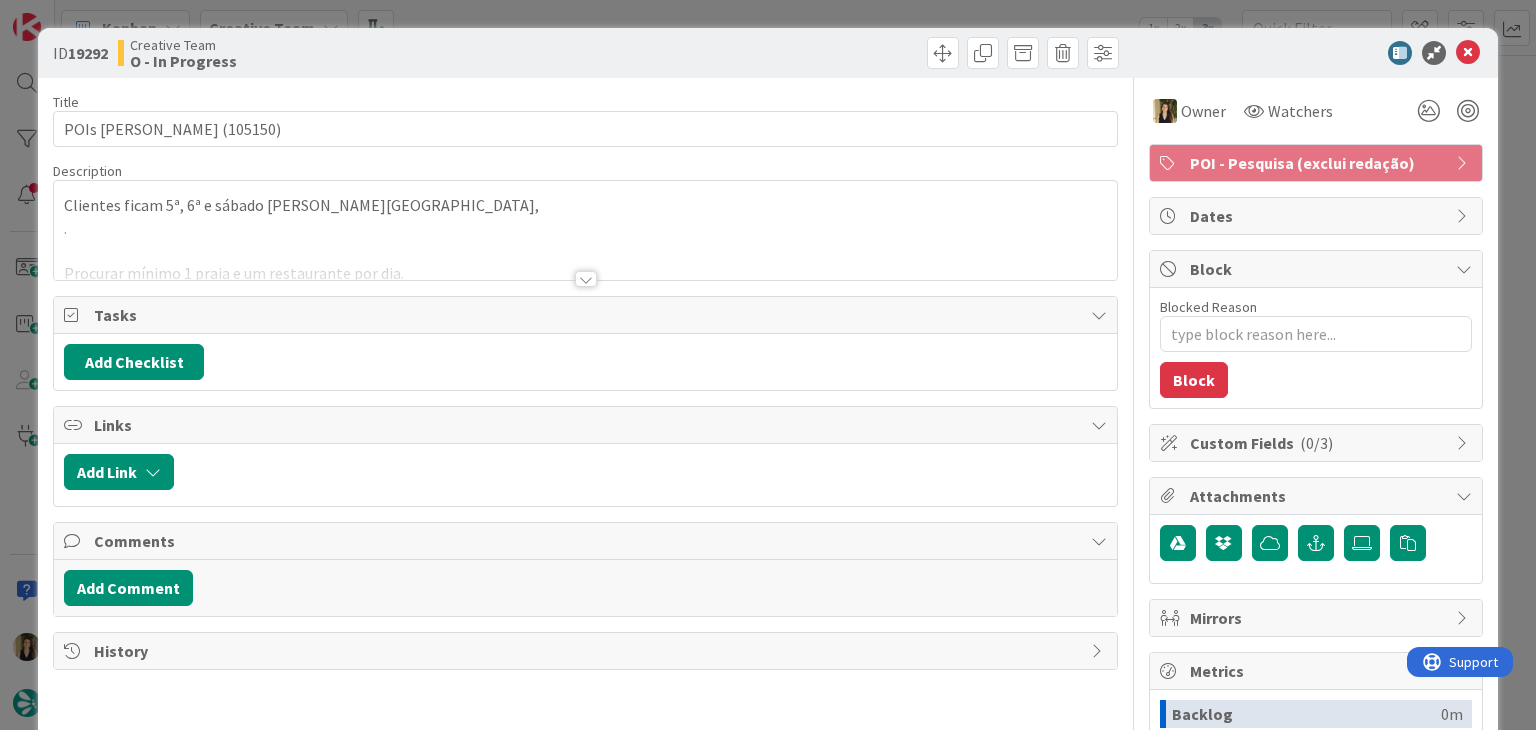 click on "Creative Team O - In Progress" at bounding box center (349, 53) 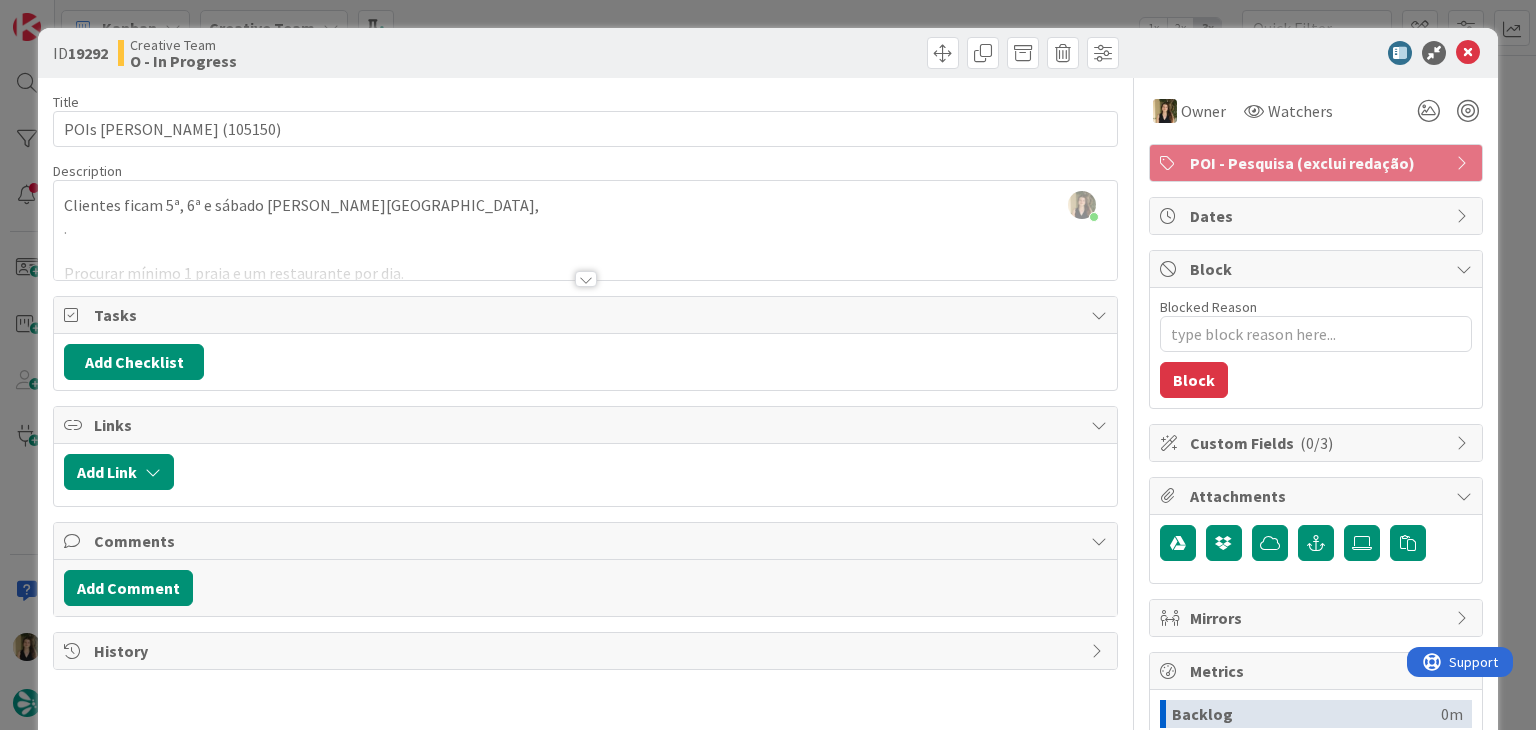 click on "ID  19292 Creative Team O - In Progress Title 20 / 128 POIs Cefalu (105150) Description Sofia Palma just joined Clientes ficam 5ª, 6ª e sábado em Cefalu, . Procurar mínimo 1 praia e um restaurante por dia. Owner Watchers POI - Pesquisa (exclui redação) Tasks Add Checklist Links Add Link Comments Add Comment History Owner Watchers POI - Pesquisa (exclui redação) Dates Block Blocked Reason 0 / 256 Block Custom Fields ( 0/3 ) Attachments Mirrors Metrics Backlog 0m To Do 1m Buffer 0m In Progress 1m Total Time 2m Lead Time 2m Cycle Time 1m Blocked Time 0m Show Details" at bounding box center [768, 365] 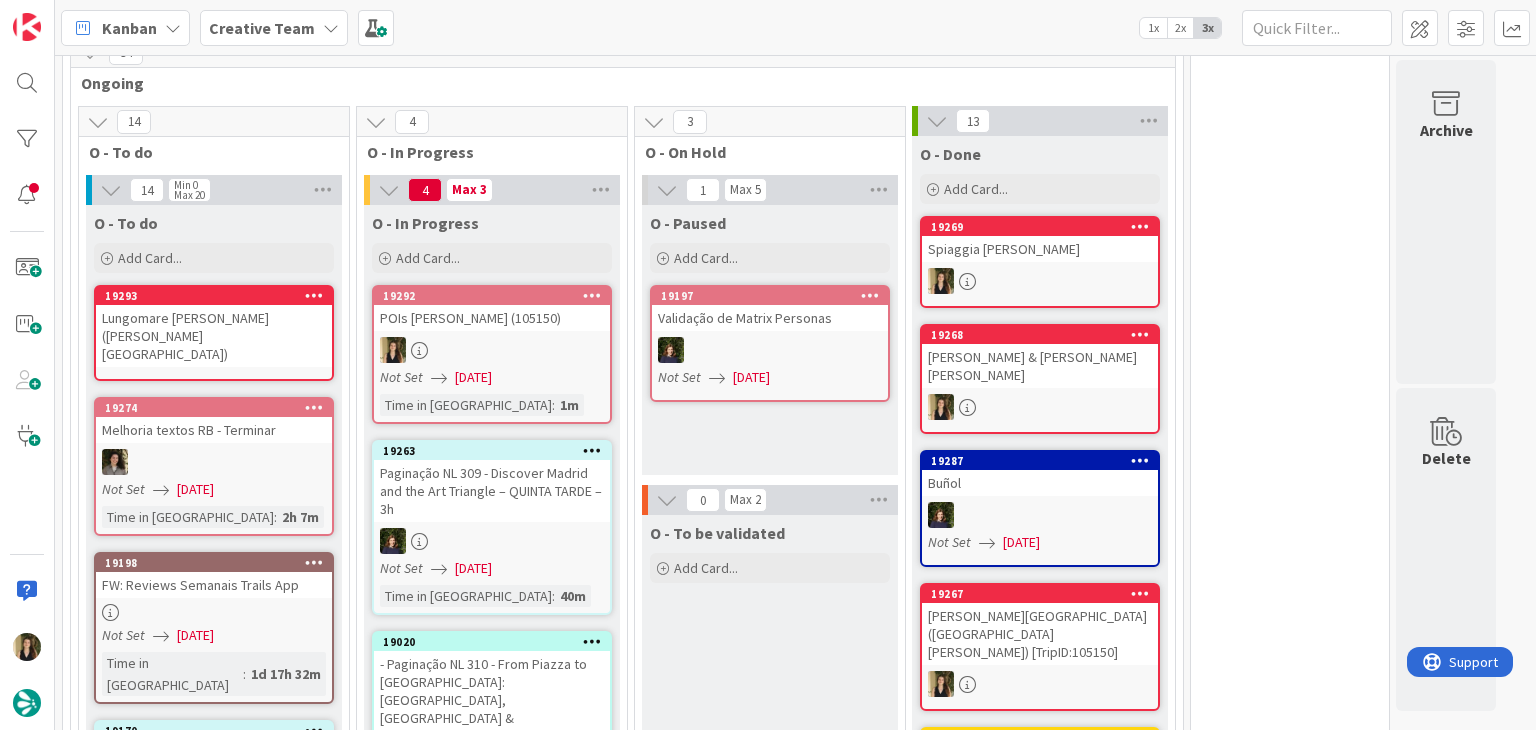 click on "Lungomare di Cefalù (Cefalù Beach)" at bounding box center [214, 336] 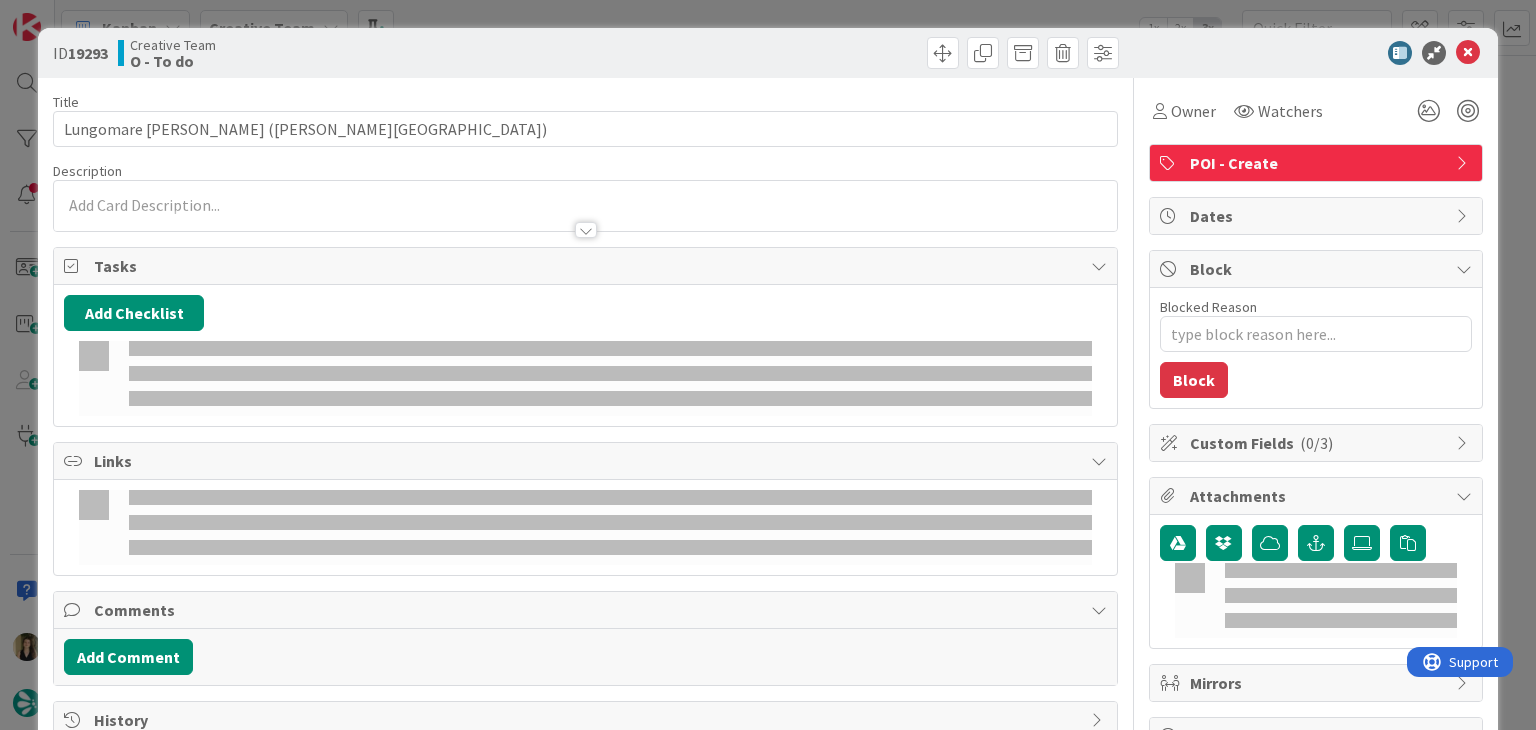 scroll, scrollTop: 0, scrollLeft: 0, axis: both 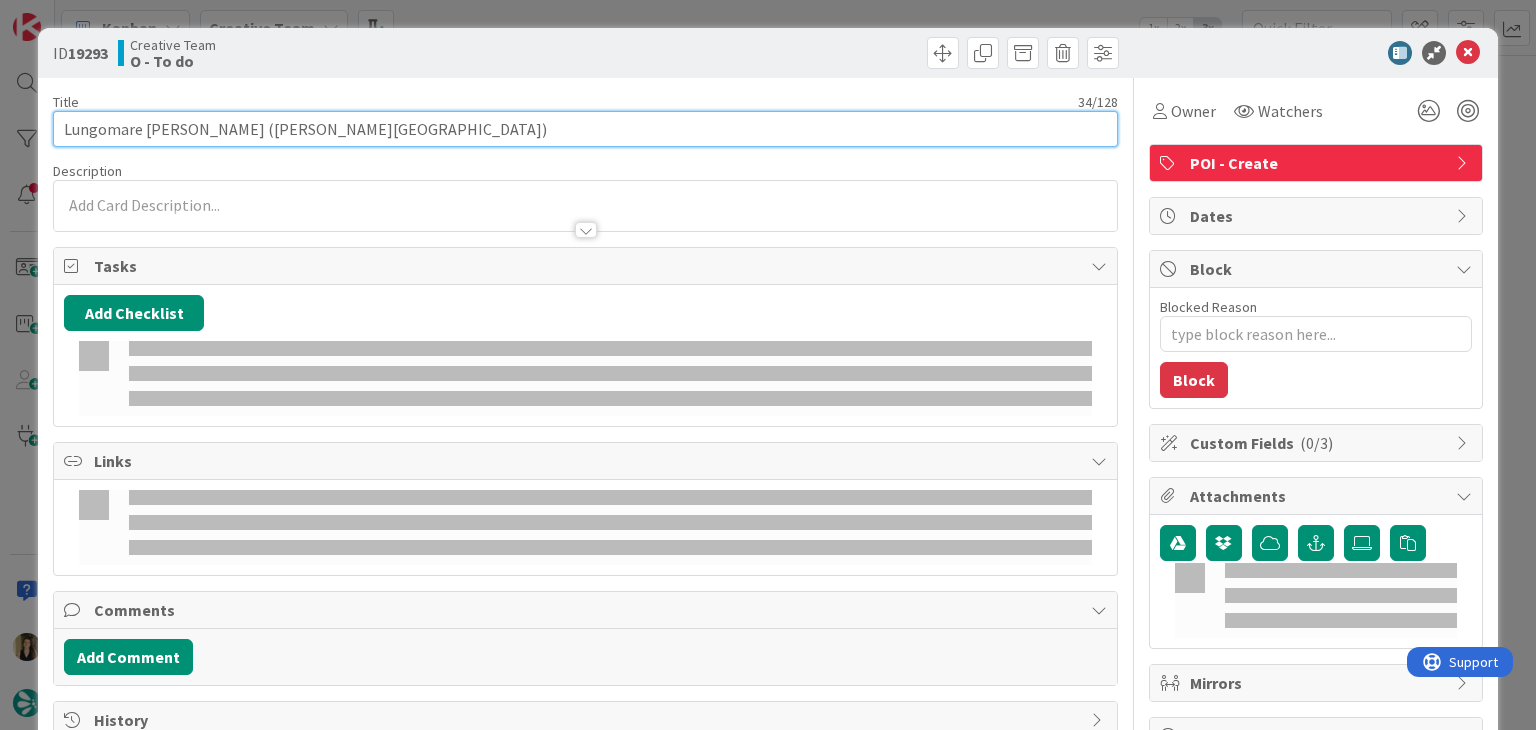 type on "x" 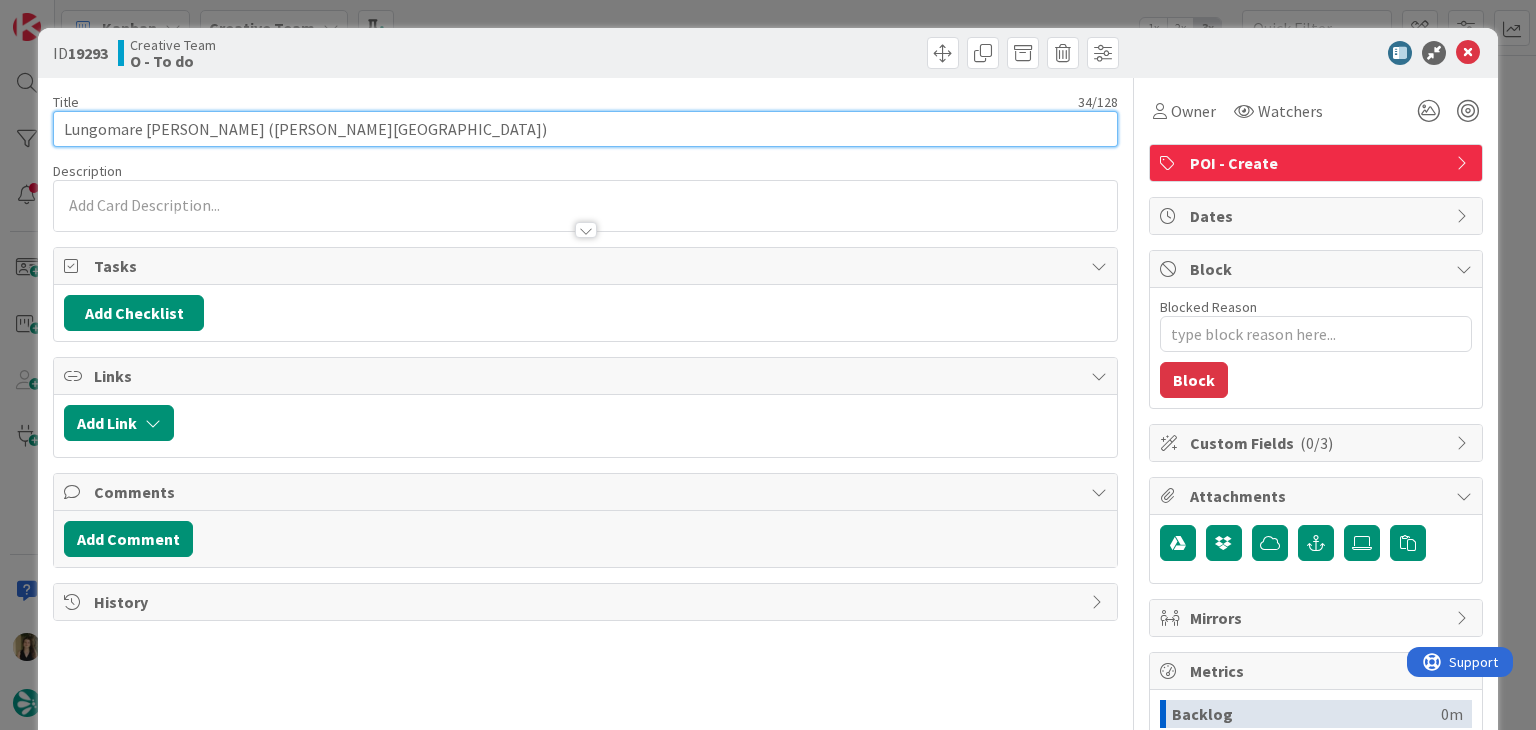 click on "Lungomare di Cefalù (Cefalù Beach)" at bounding box center (585, 129) 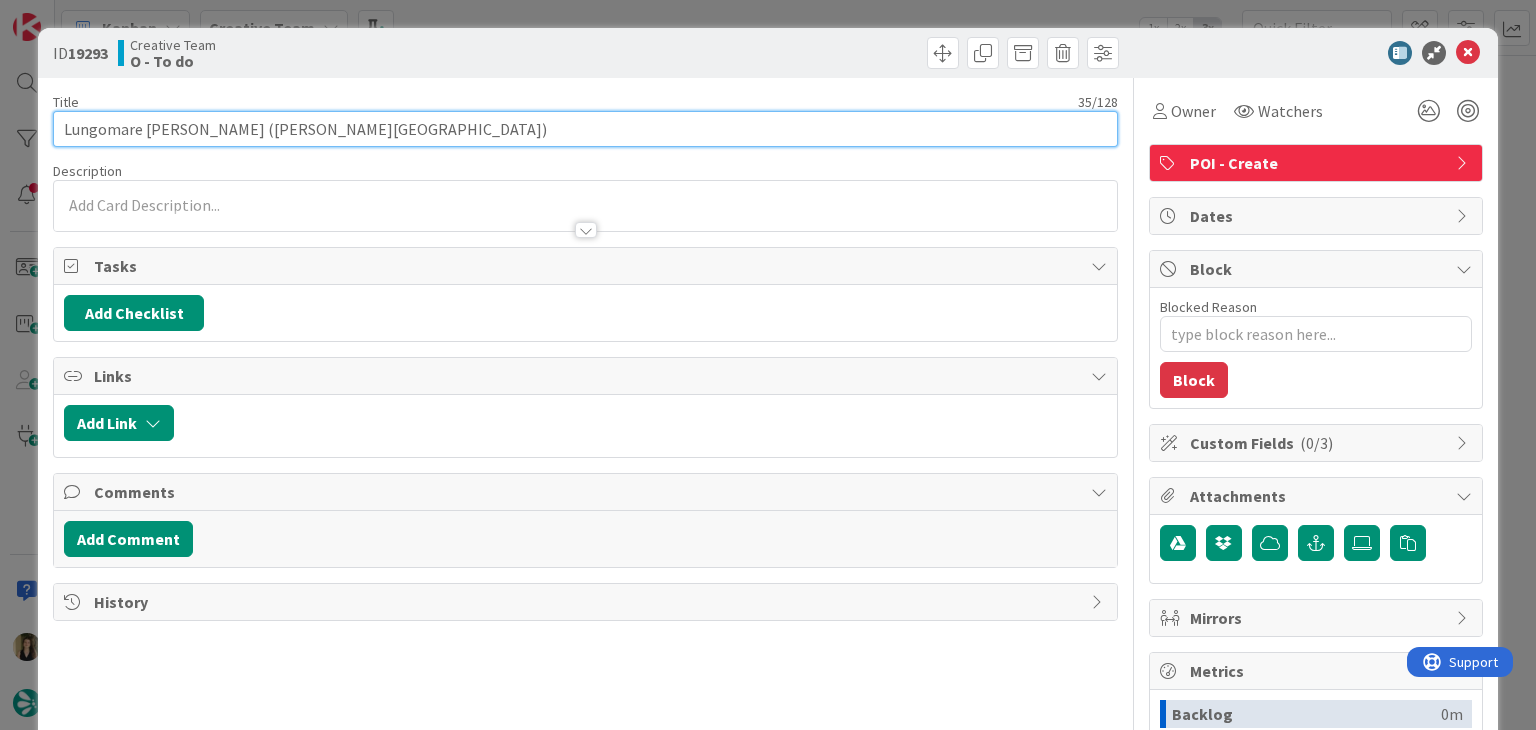 paste on "(105150)" 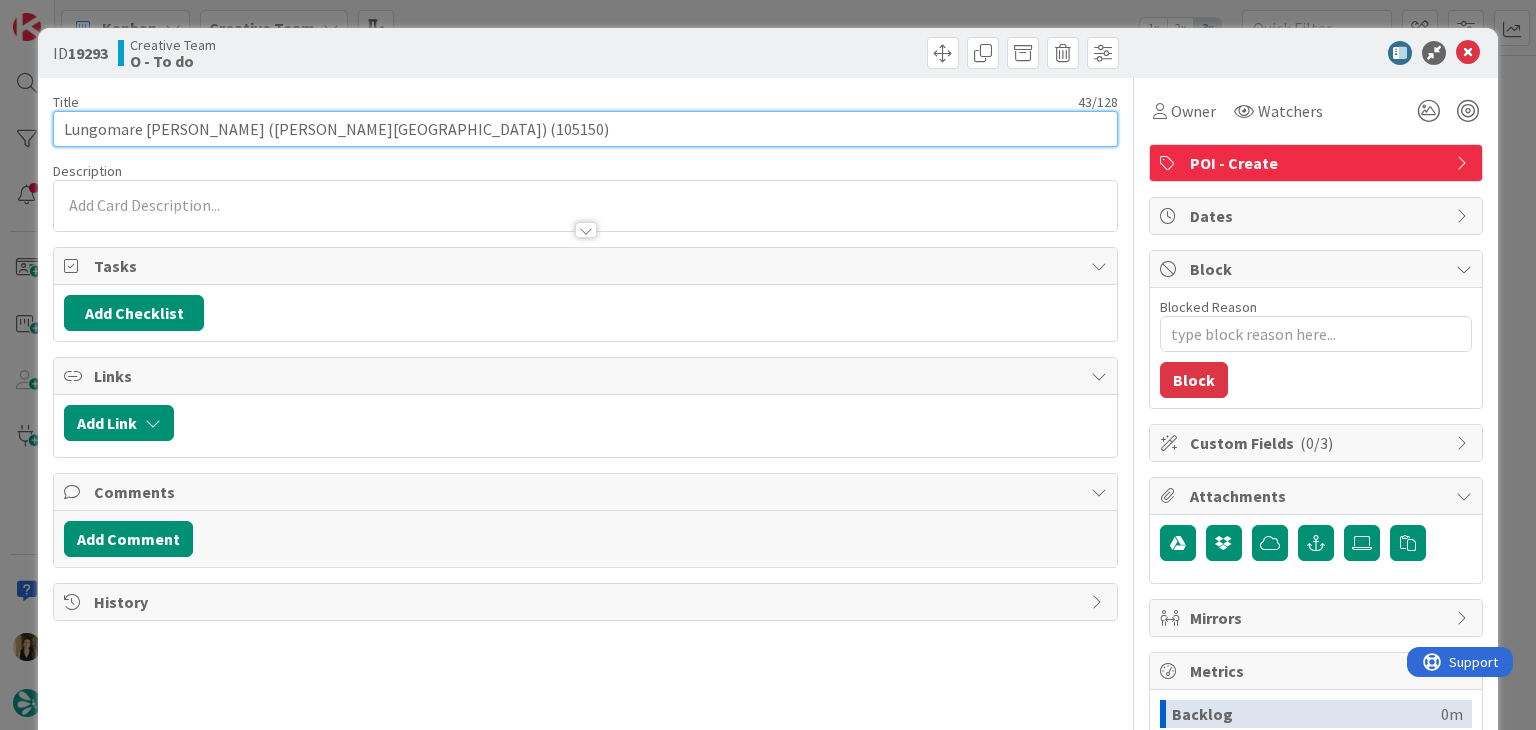 type on "x" 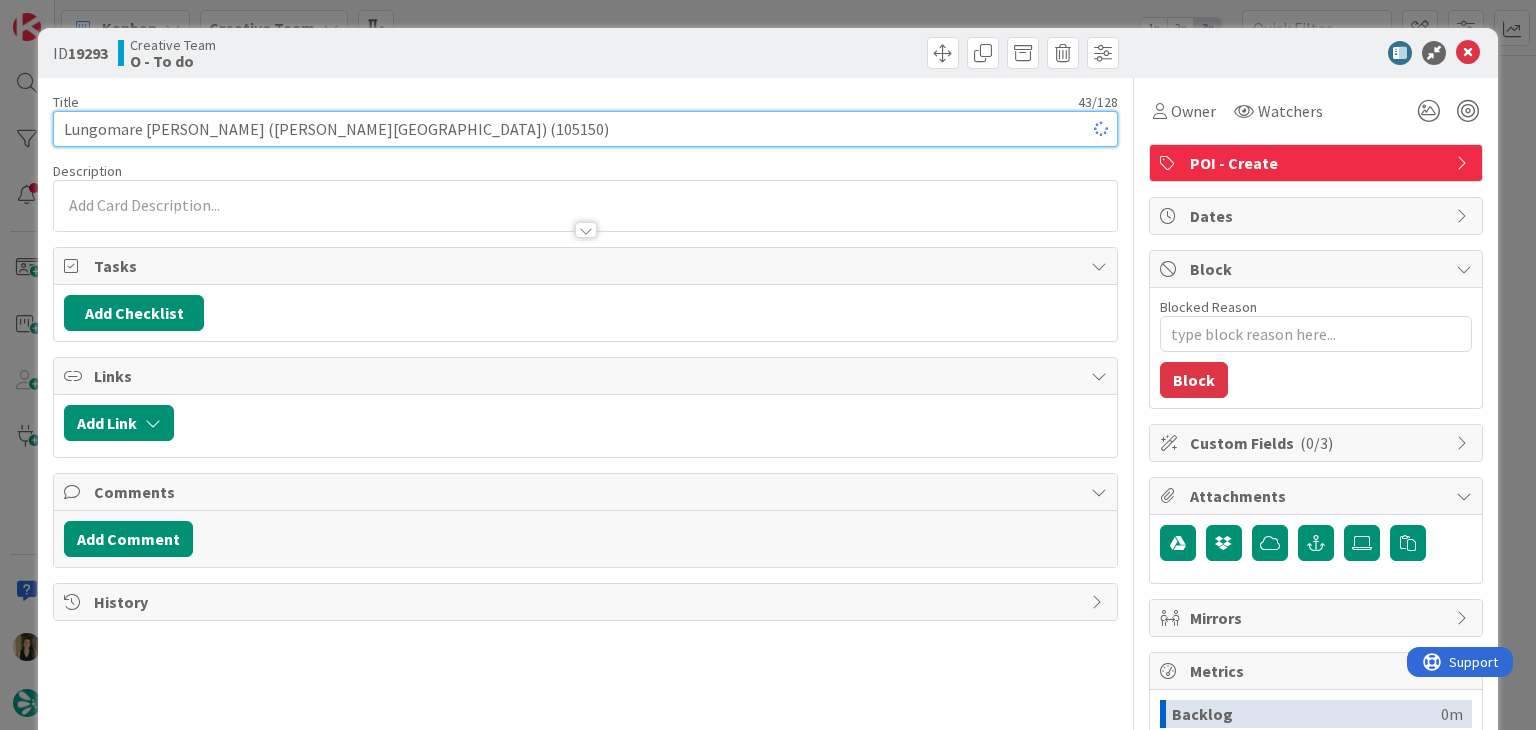 type on "Lungomare di Cefalù (Cefalù Beach) (105150)" 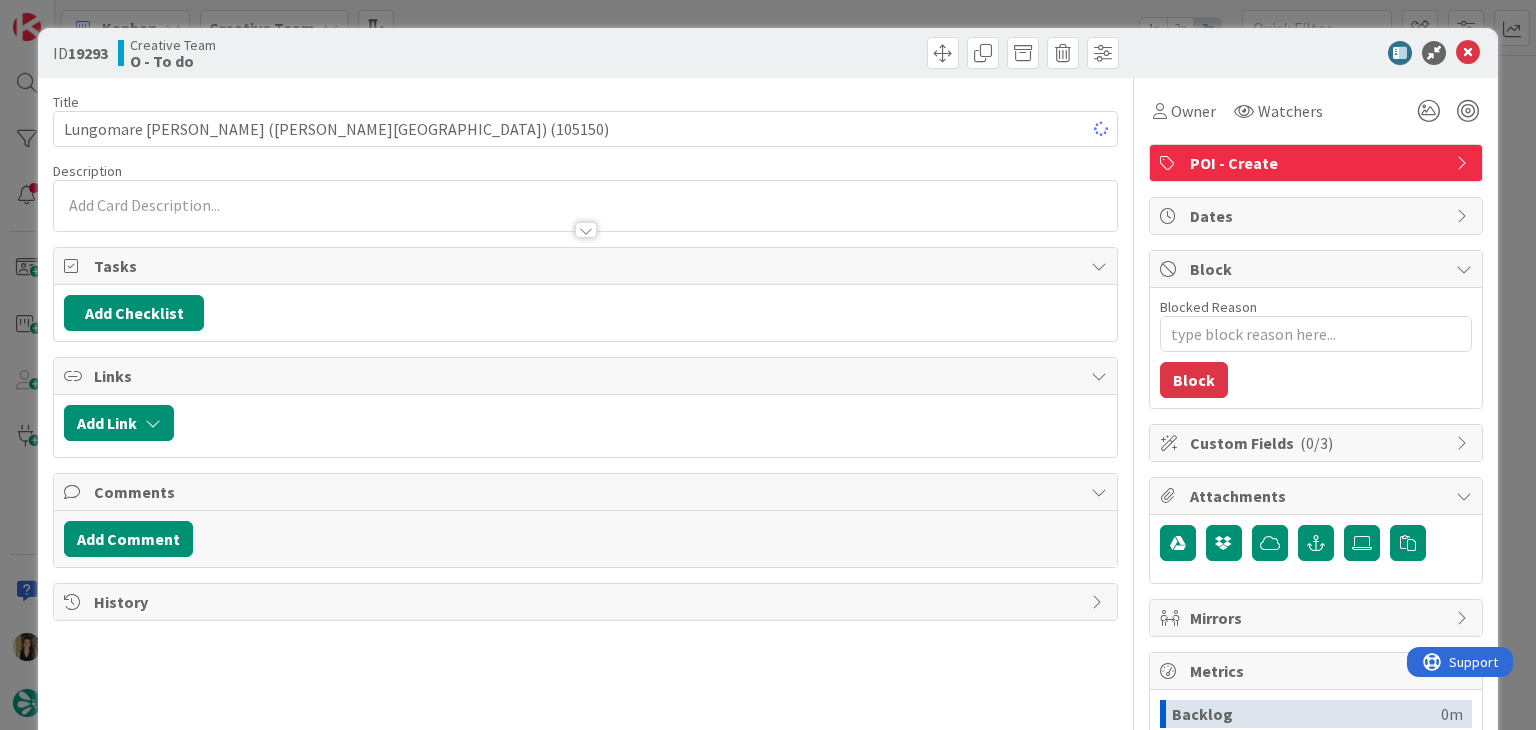 click on "Creative Team O - To do" at bounding box center (349, 53) 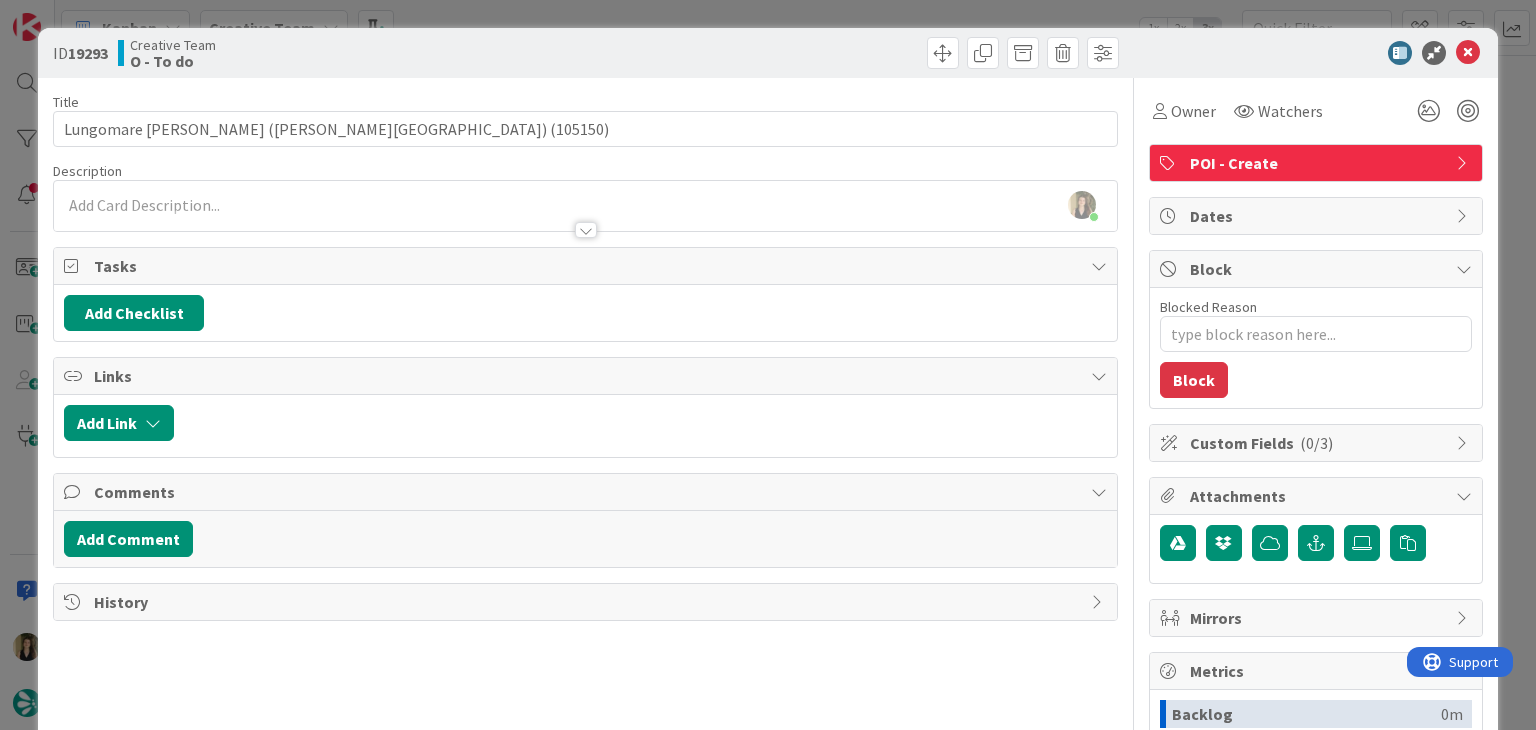 click on "ID  19293 Creative Team O - To do Title 43 / 128 Lungomare di Cefalù (Cefalù Beach) (105150) Description Sofia Palma just joined Owner Watchers POI - Create  Tasks Add Checklist Links Add Link Comments Add Comment History Owner Watchers POI - Create  Dates Block Blocked Reason 0 / 256 Block Custom Fields ( 0/3 ) Attachments Mirrors Metrics Backlog 0m To Do 0m Buffer 0m In Progress 0m Total Time 0m Lead Time 0m Cycle Time 0m Blocked Time 0m Show Details" at bounding box center [768, 365] 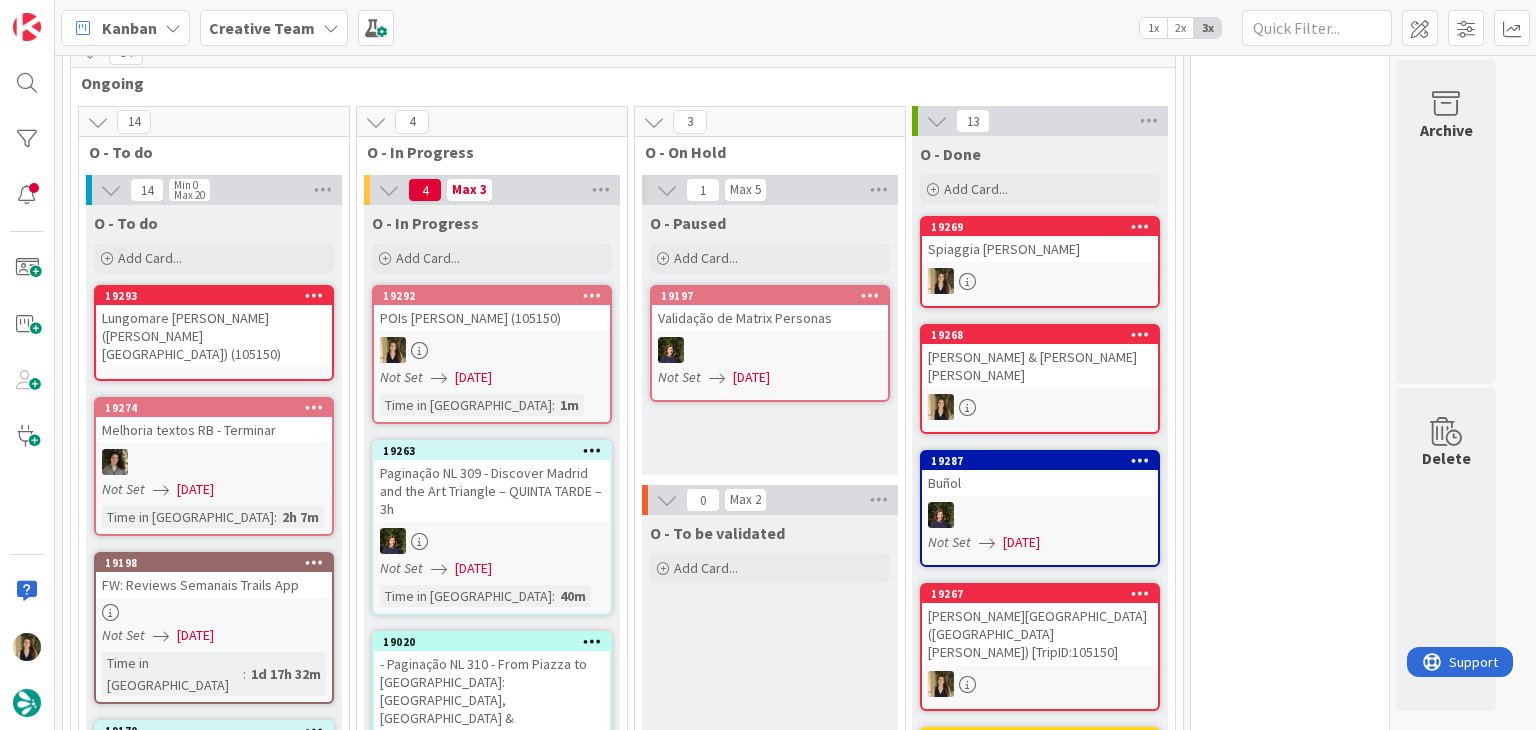 scroll, scrollTop: 0, scrollLeft: 0, axis: both 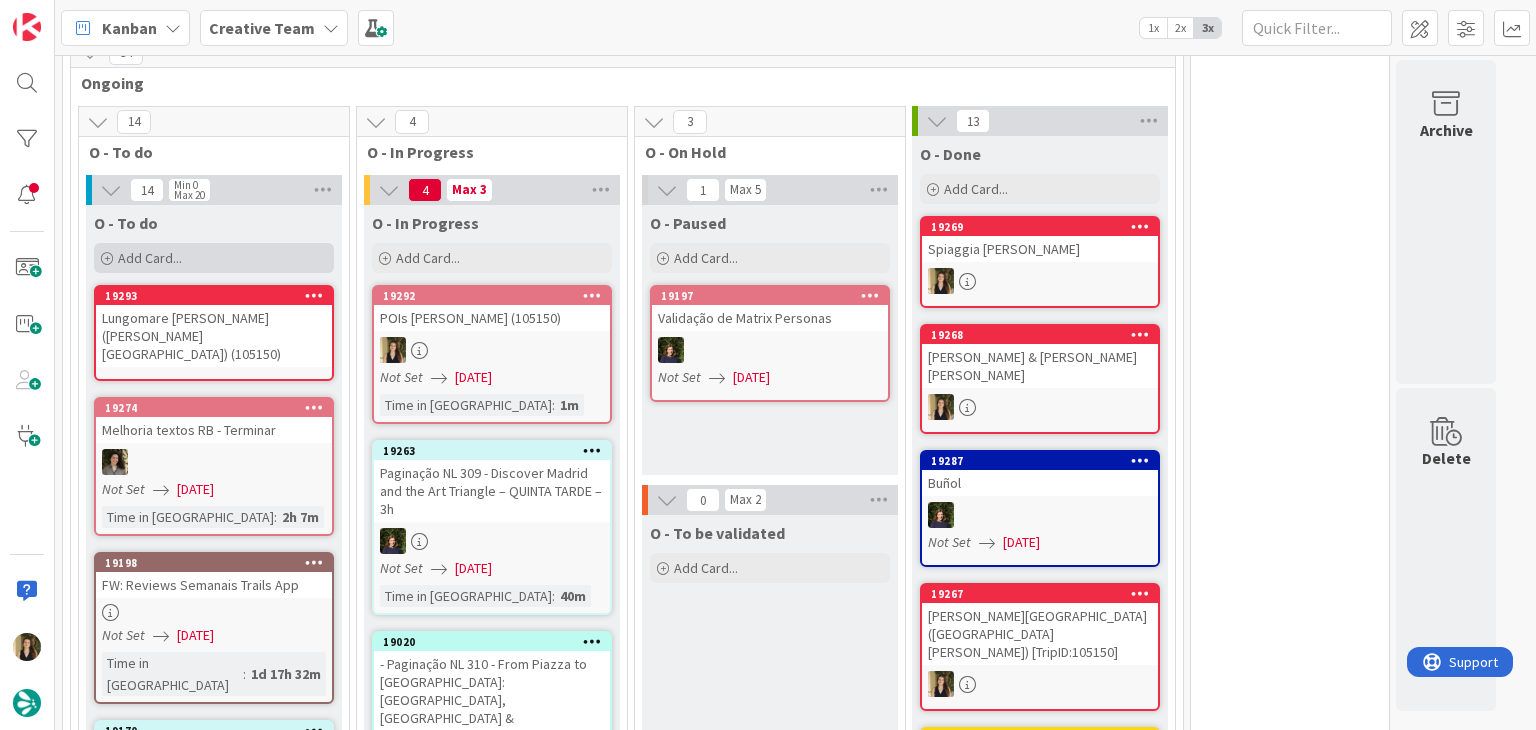 click on "Add Card..." at bounding box center (214, 258) 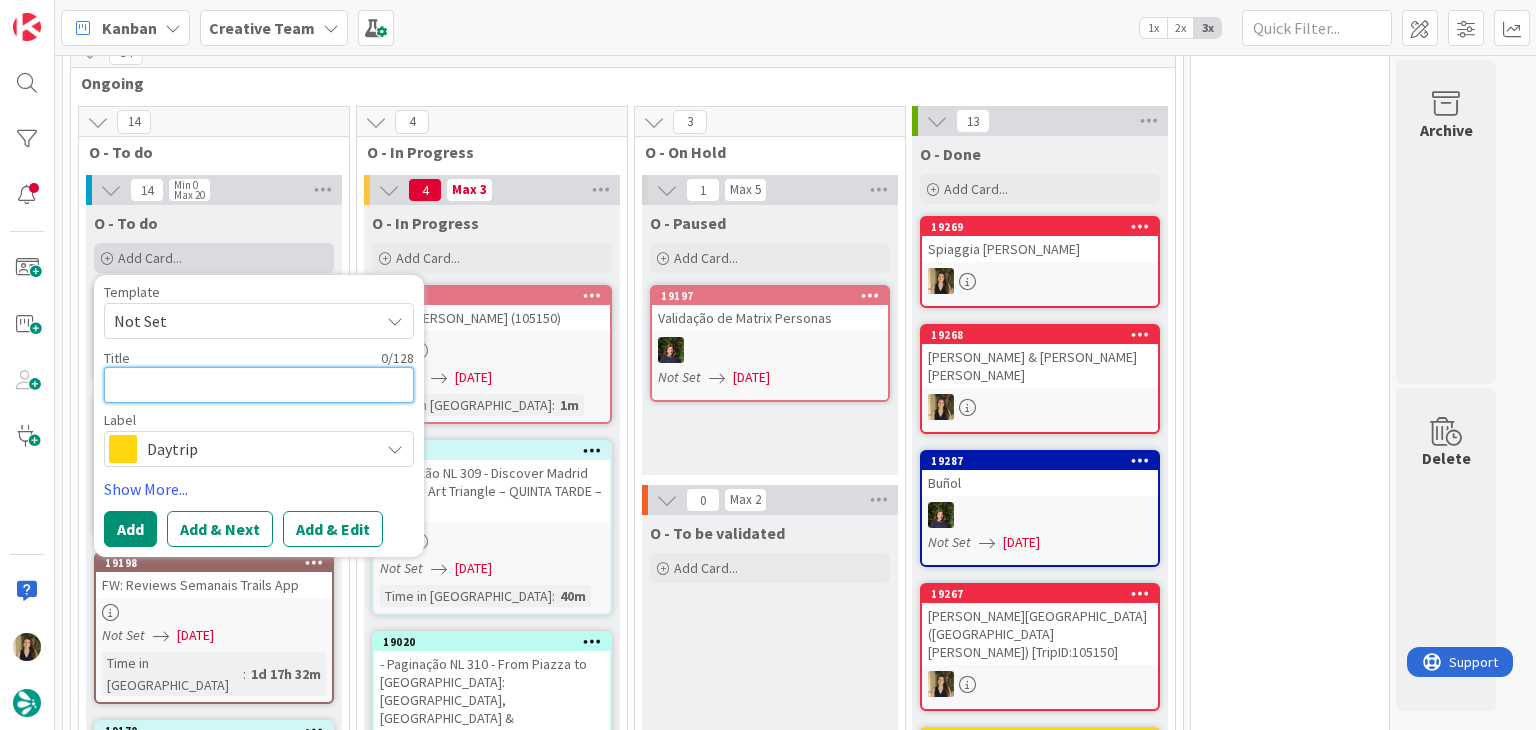 paste on "Caldura Beach" 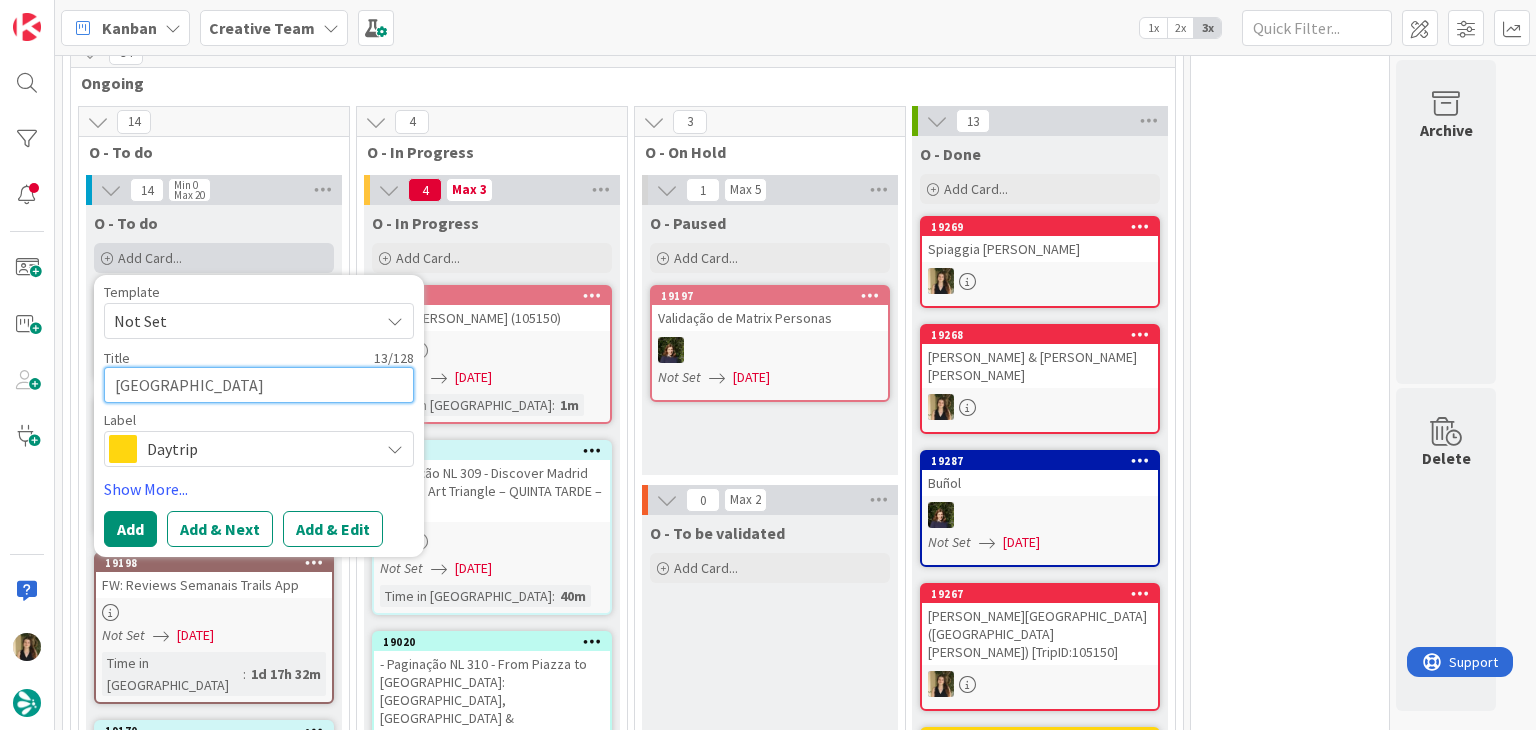 type on "x" 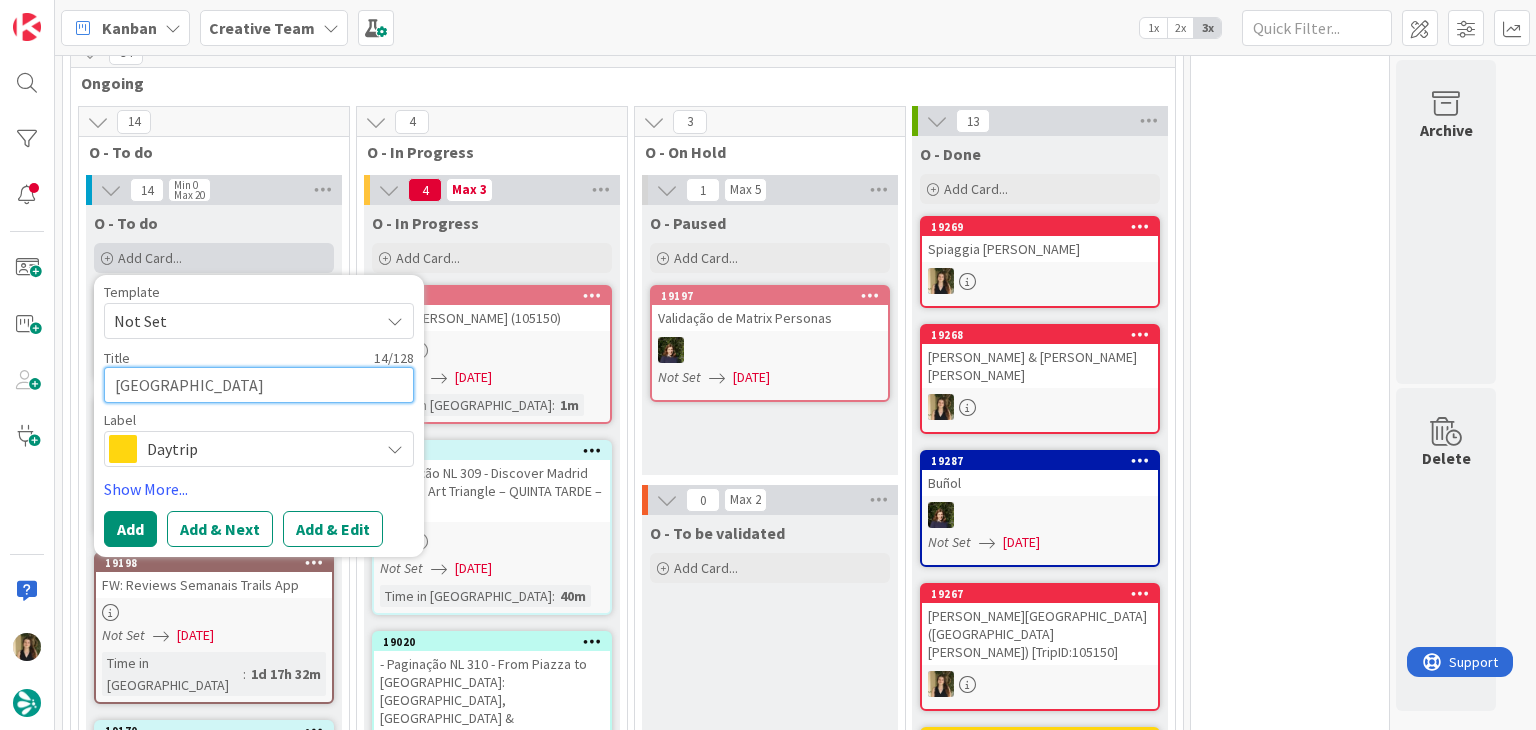type on "x" 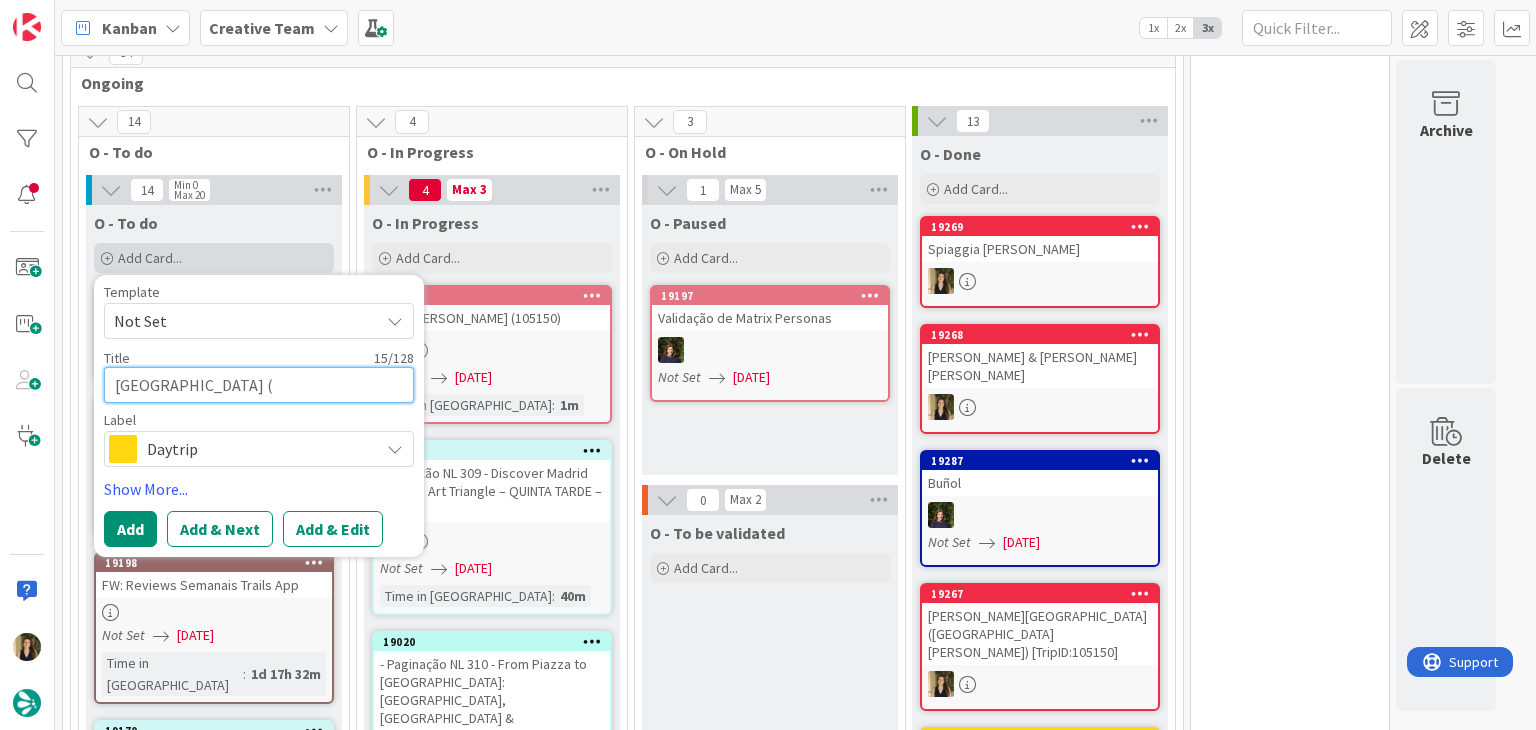 type on "x" 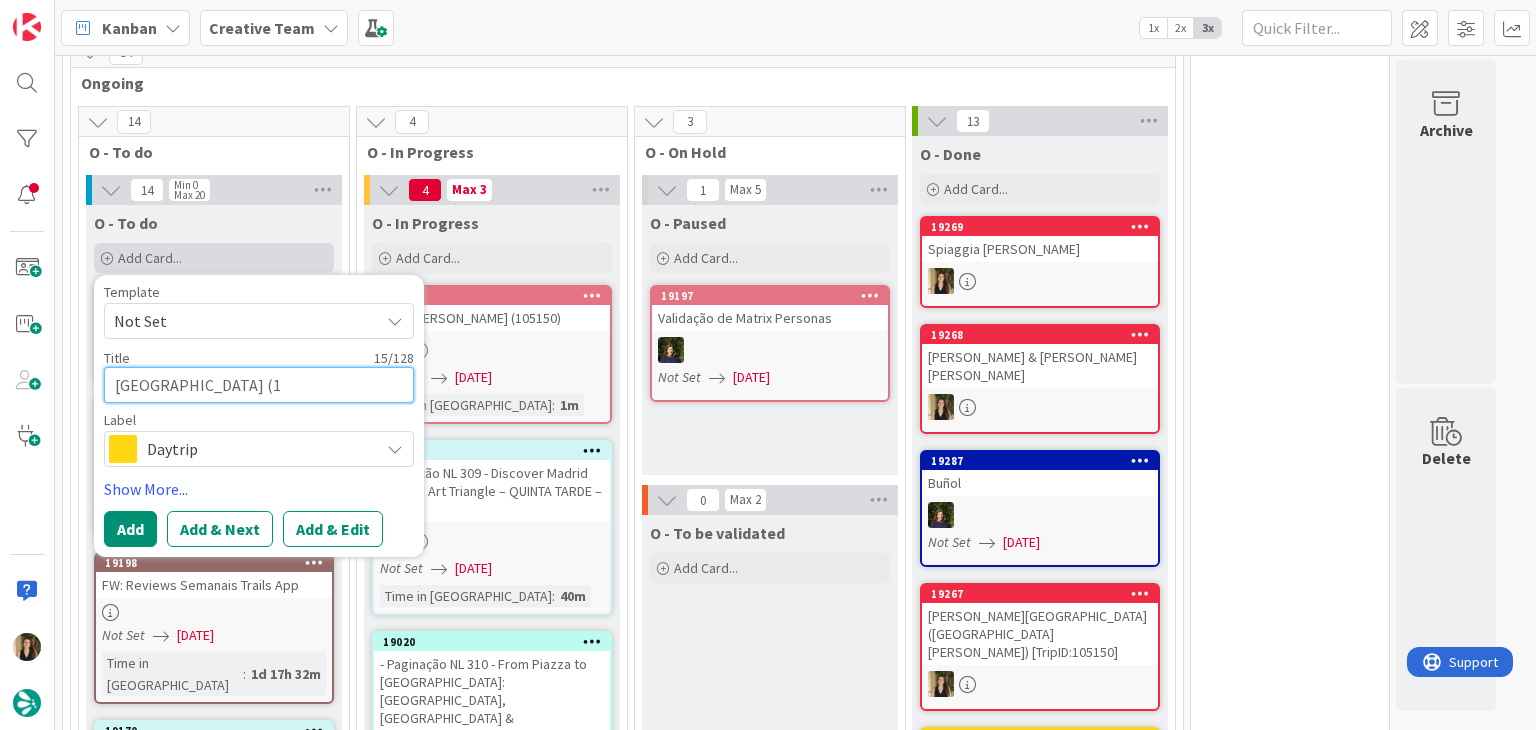 type on "x" 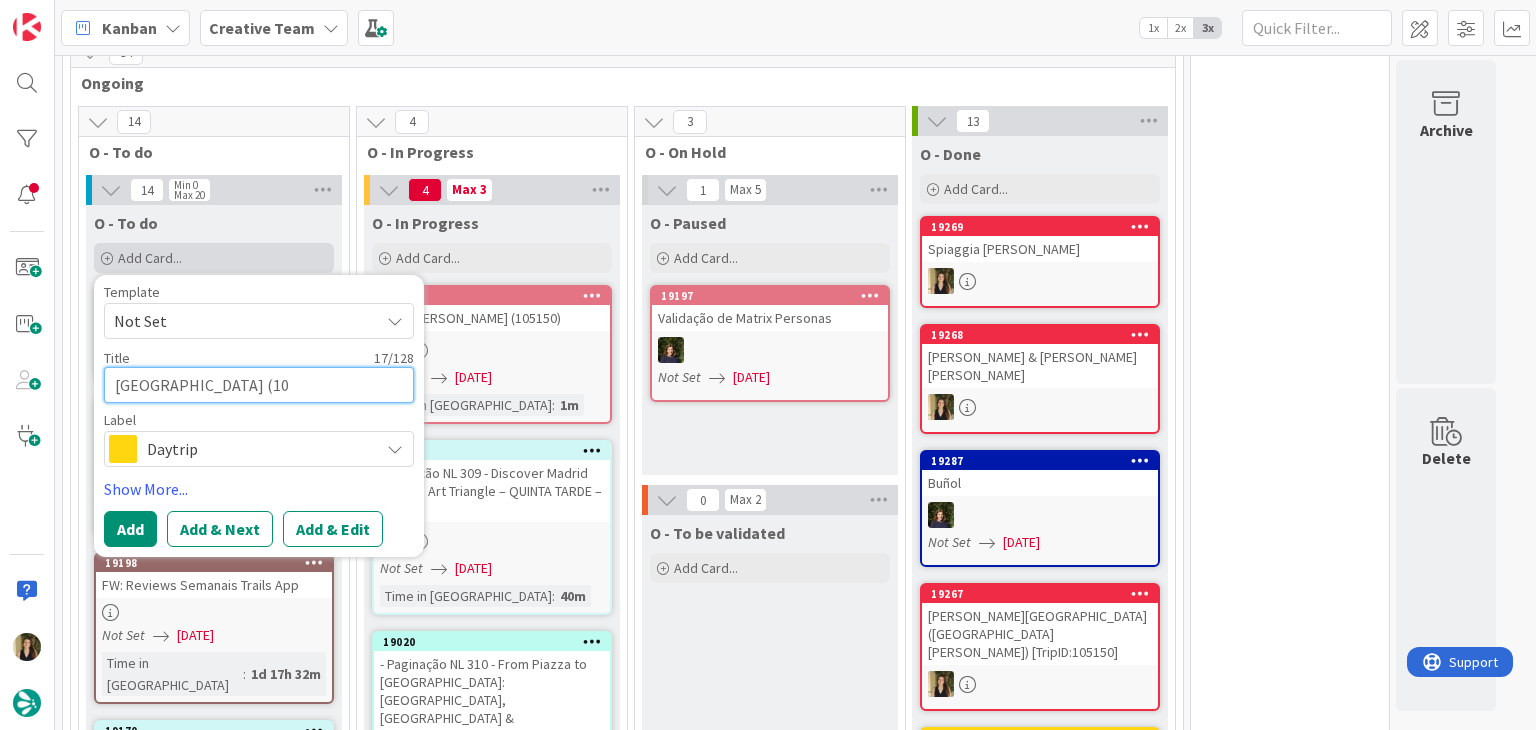 type on "x" 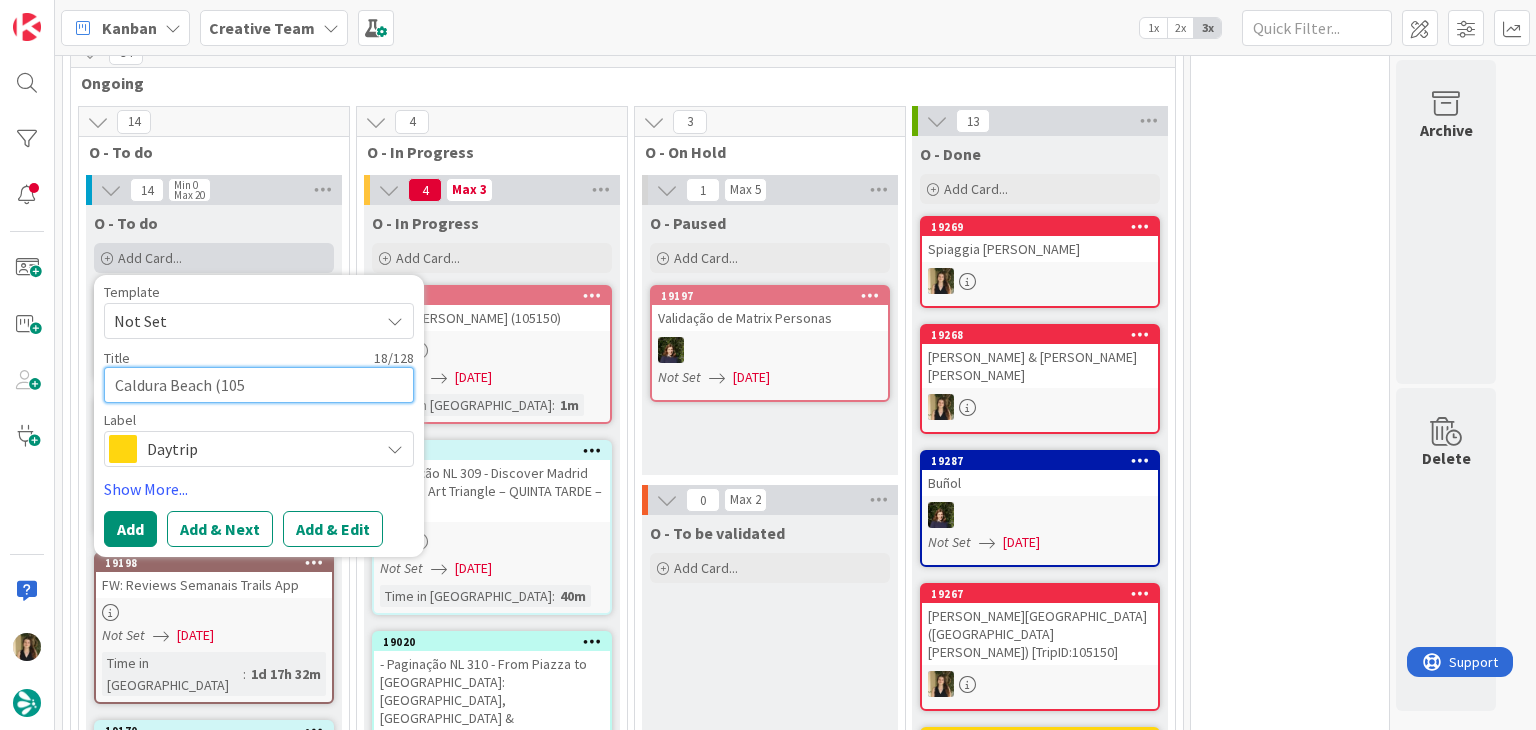 type on "x" 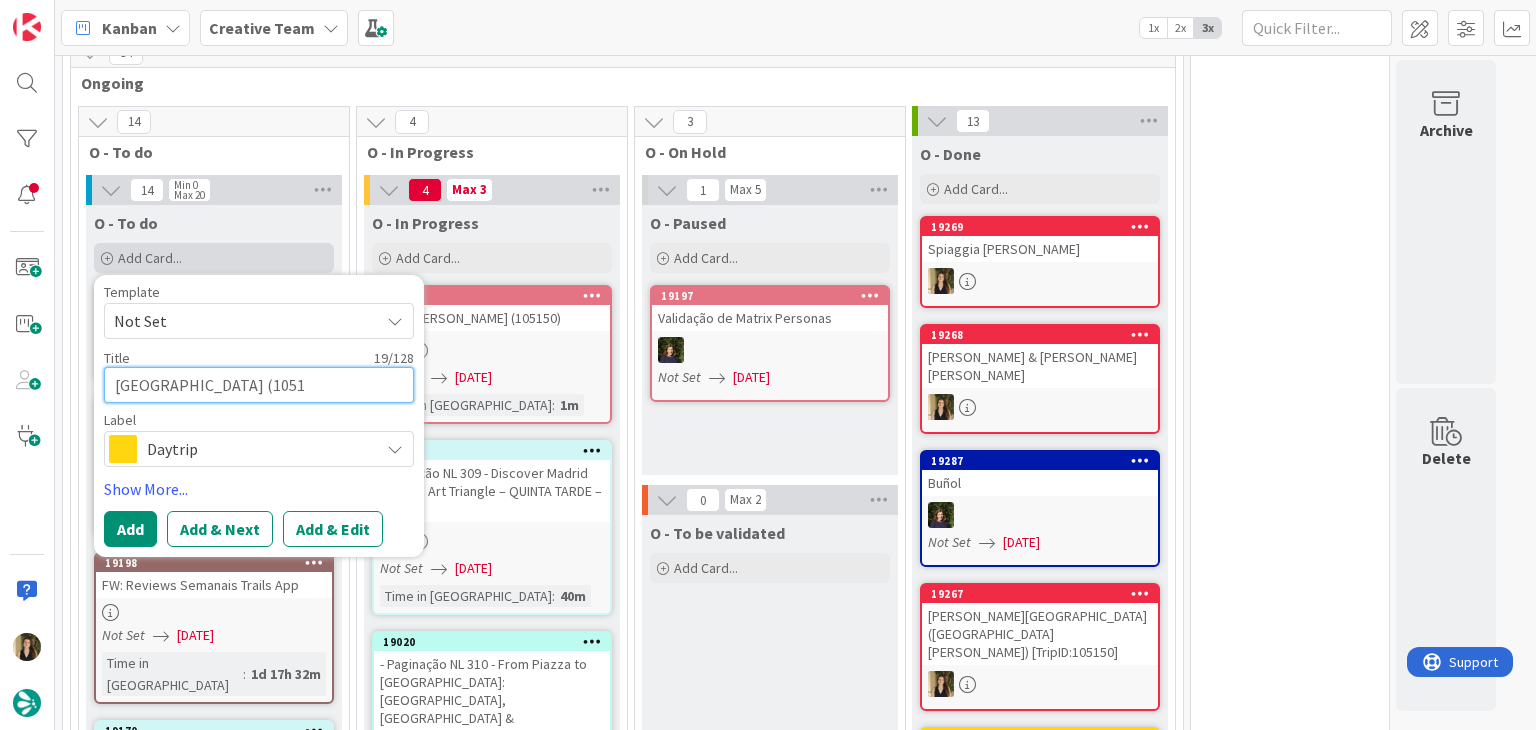type on "x" 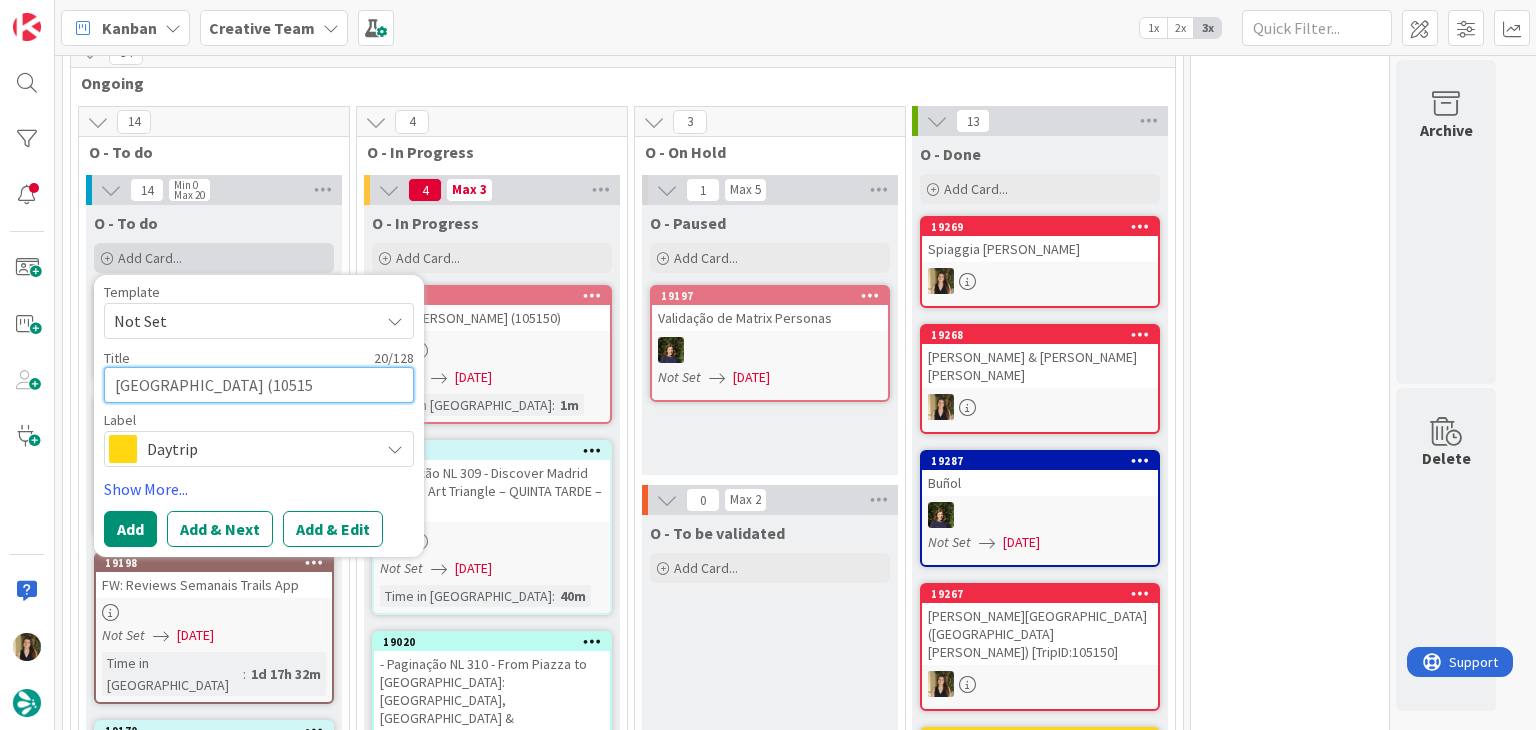 type on "x" 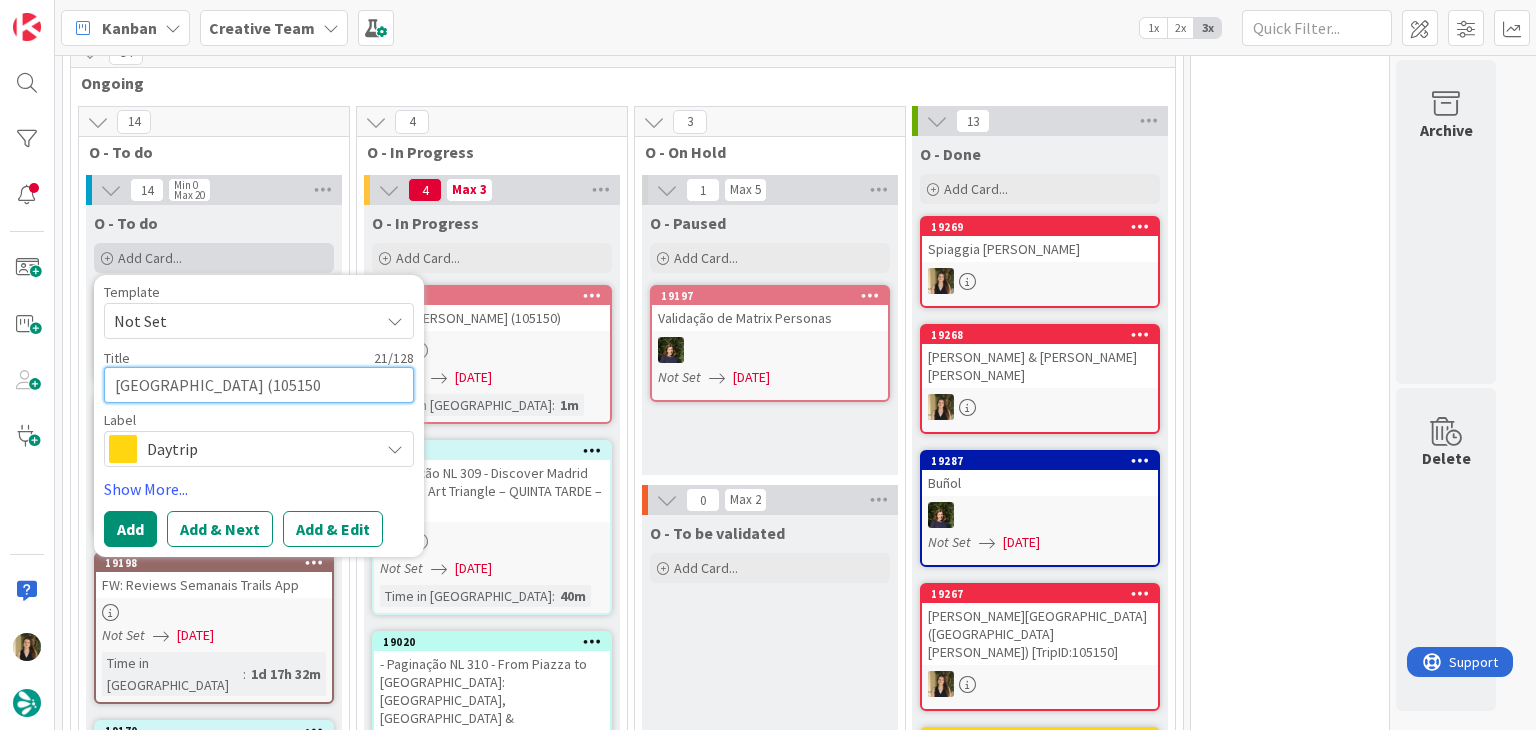 type on "x" 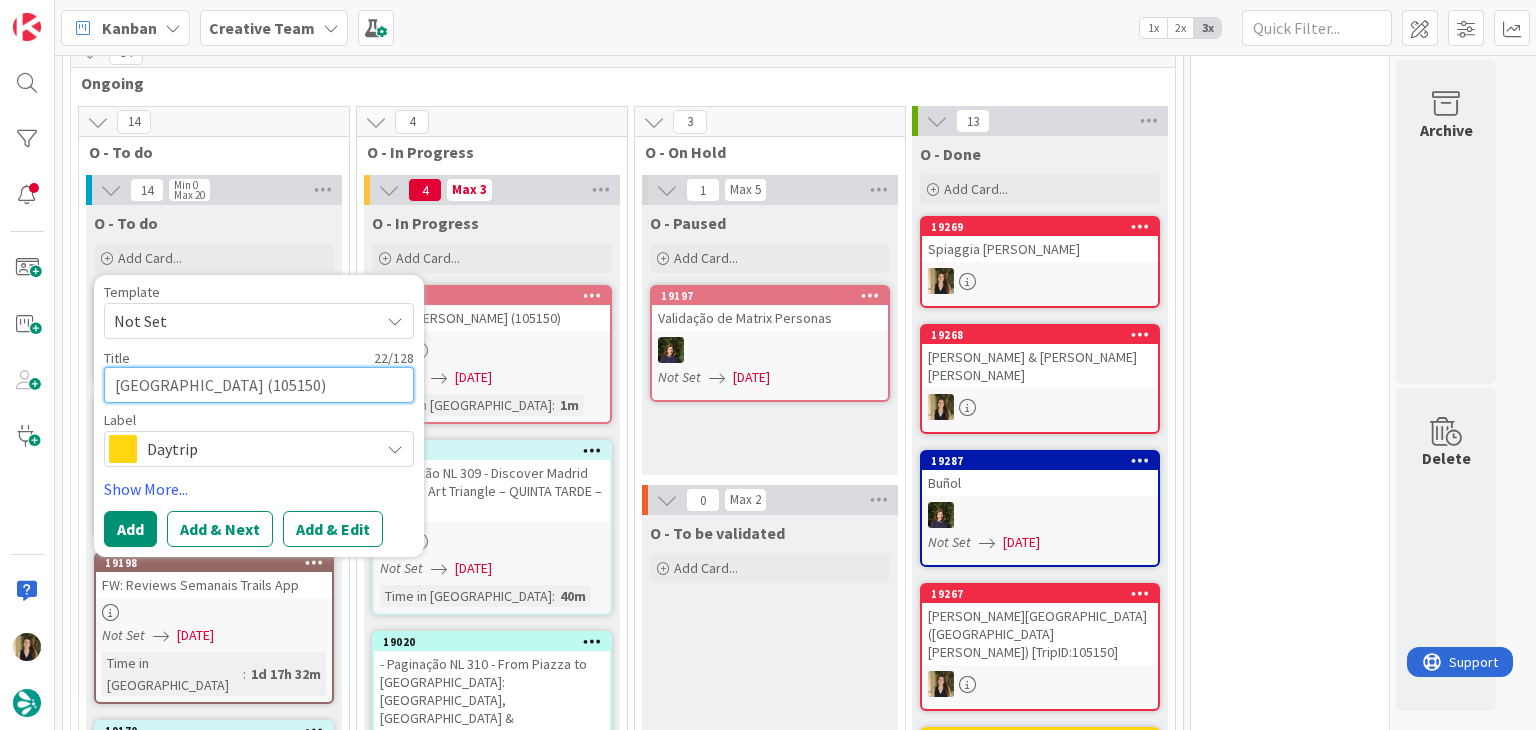 type on "Caldura Beach (105150)" 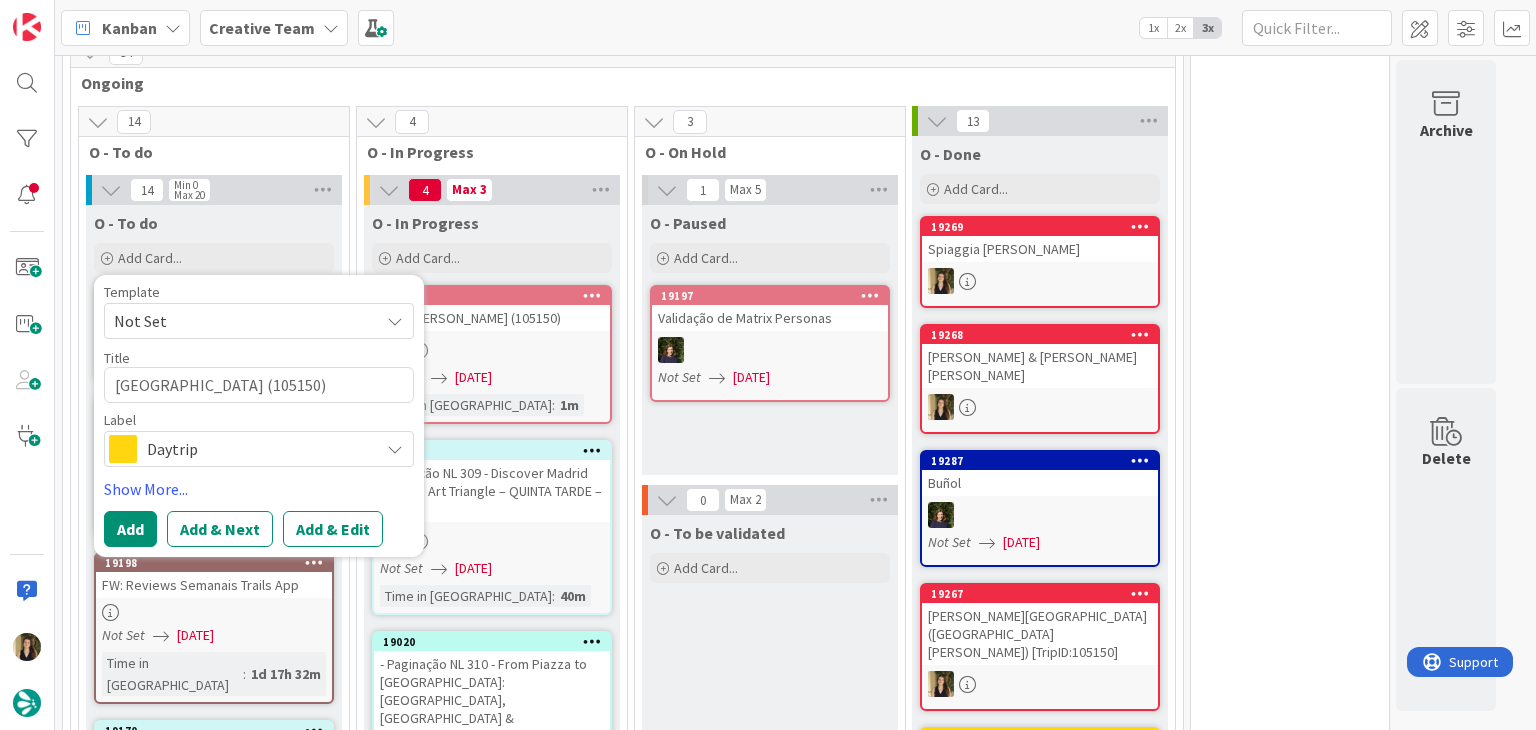 click on "Daytrip" at bounding box center (258, 449) 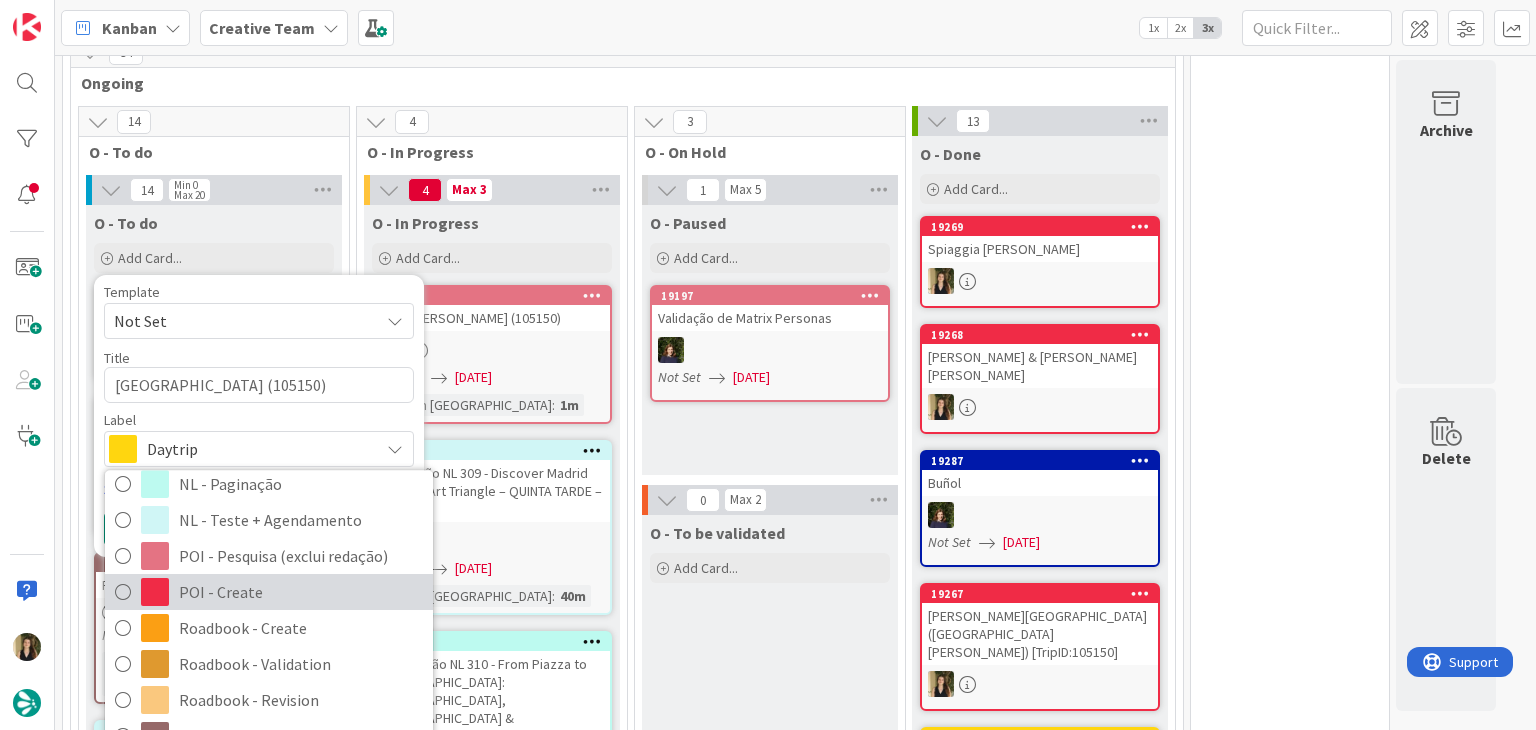 click on "POI - Create" at bounding box center (301, 593) 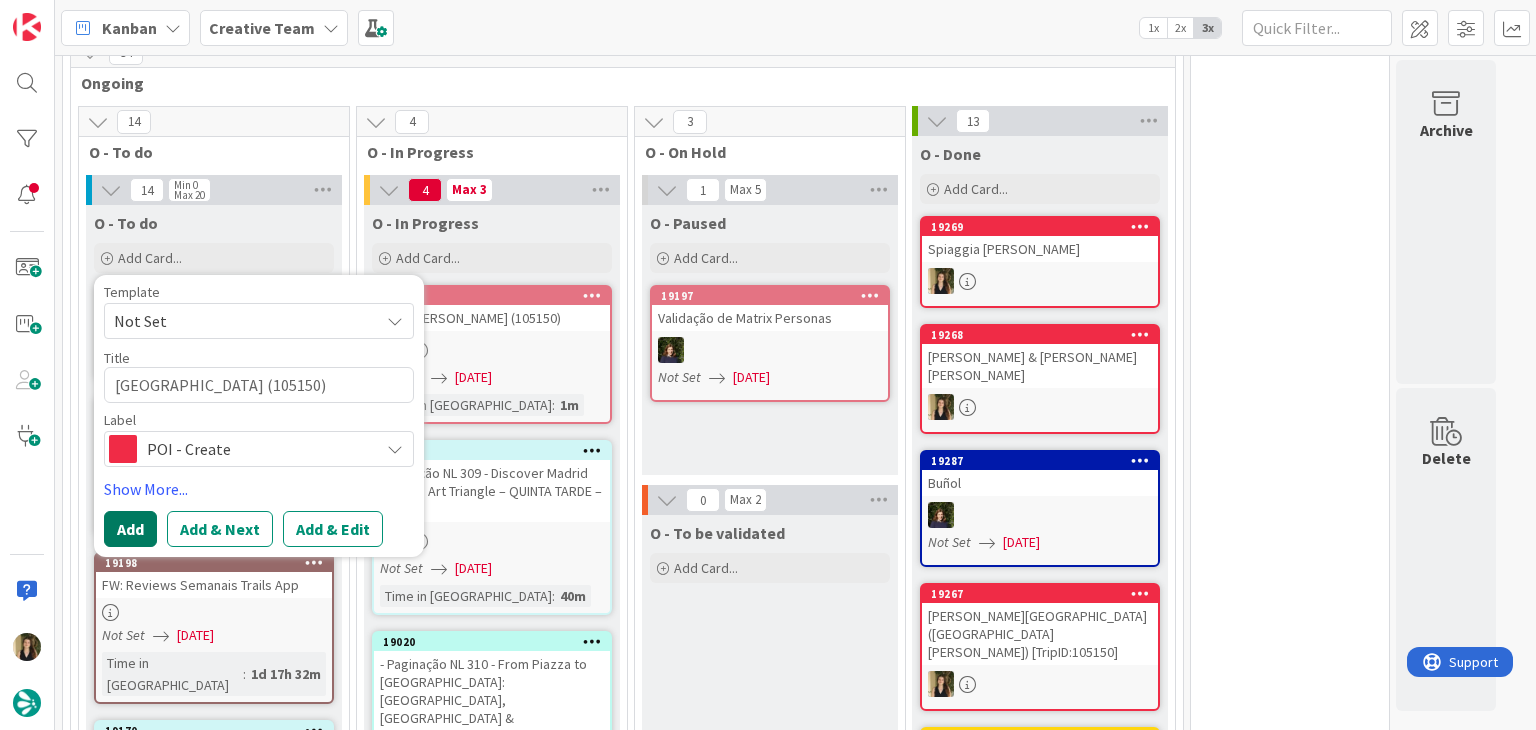 click on "Add" at bounding box center (130, 529) 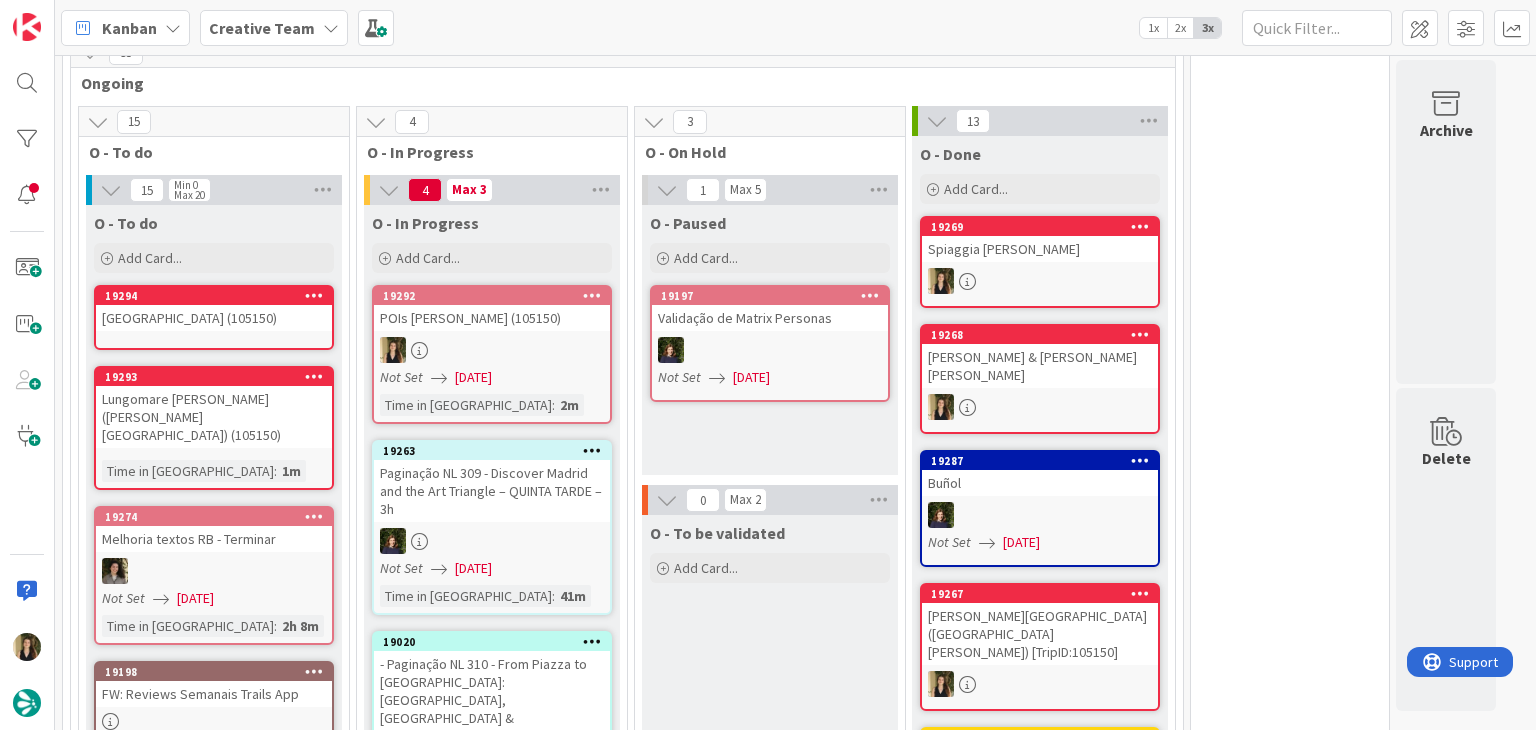 click on "Caldura Beach (105150)" at bounding box center (214, 318) 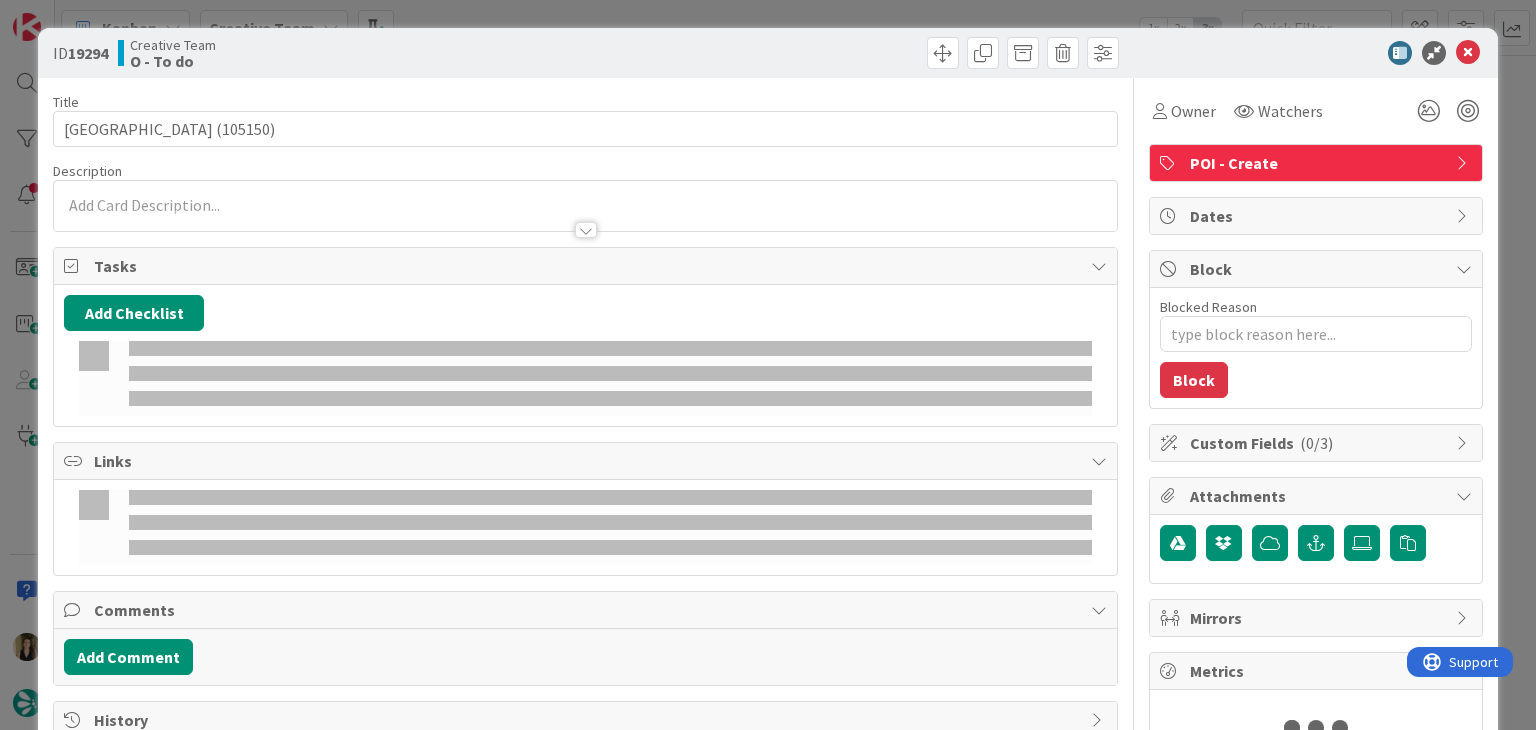 click at bounding box center [585, 220] 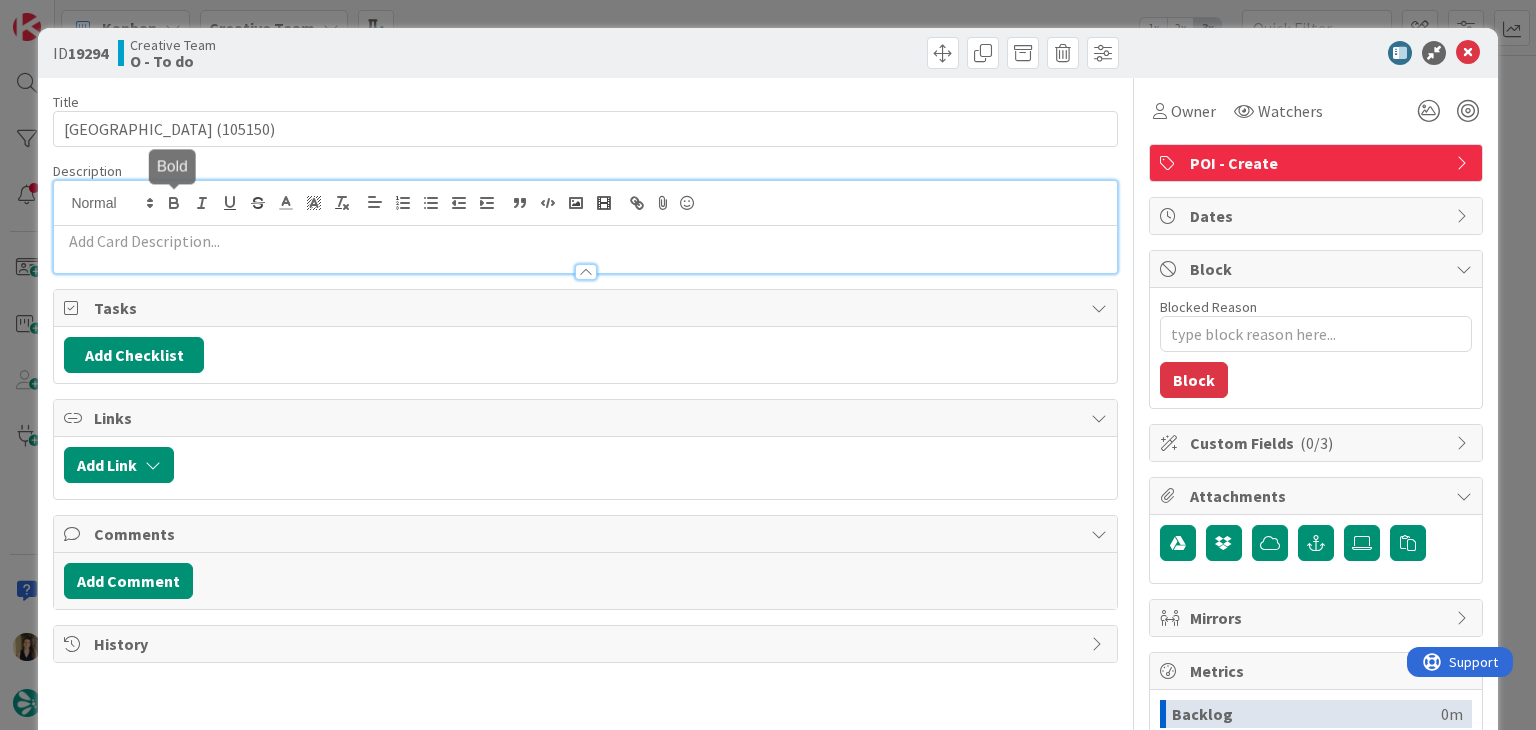 scroll, scrollTop: 0, scrollLeft: 0, axis: both 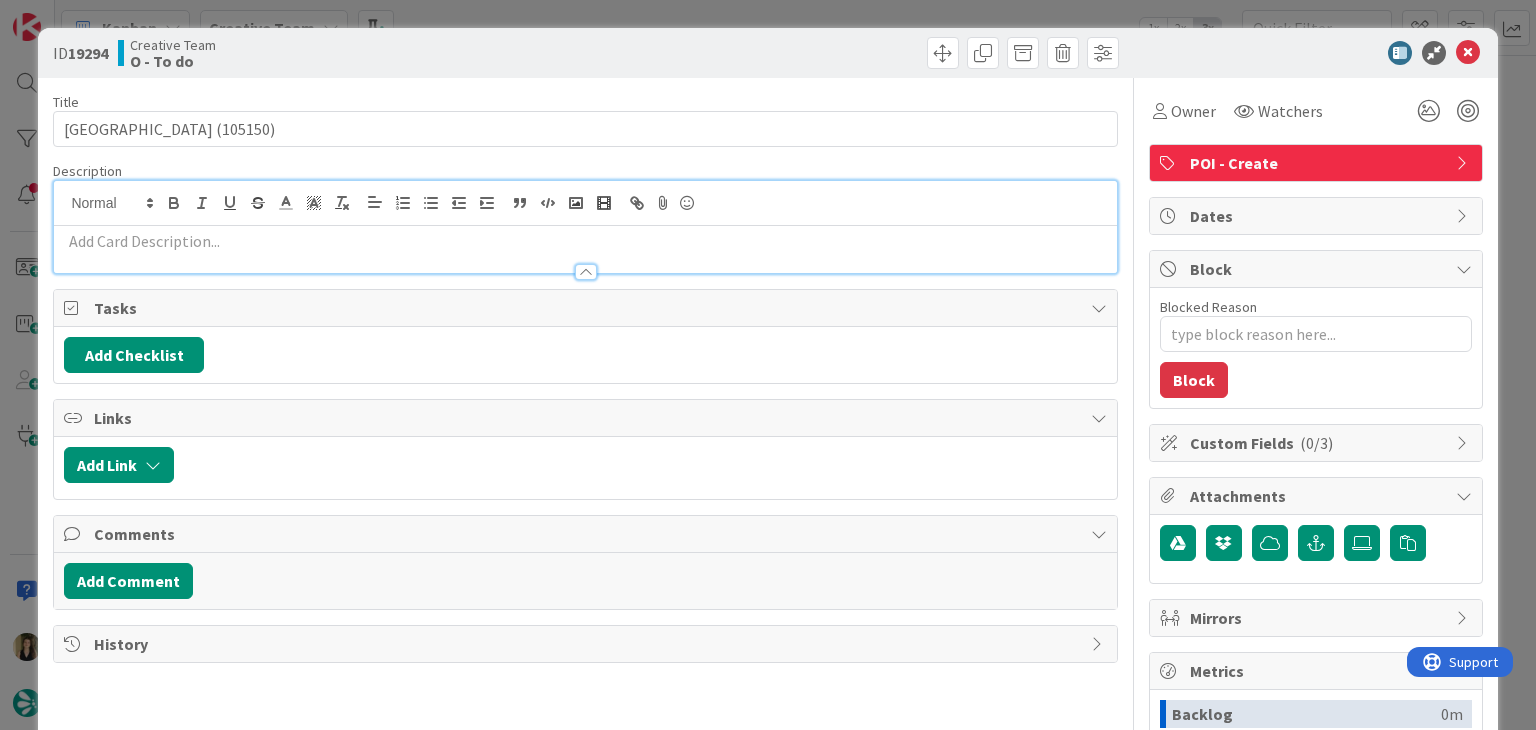 click at bounding box center [585, 241] 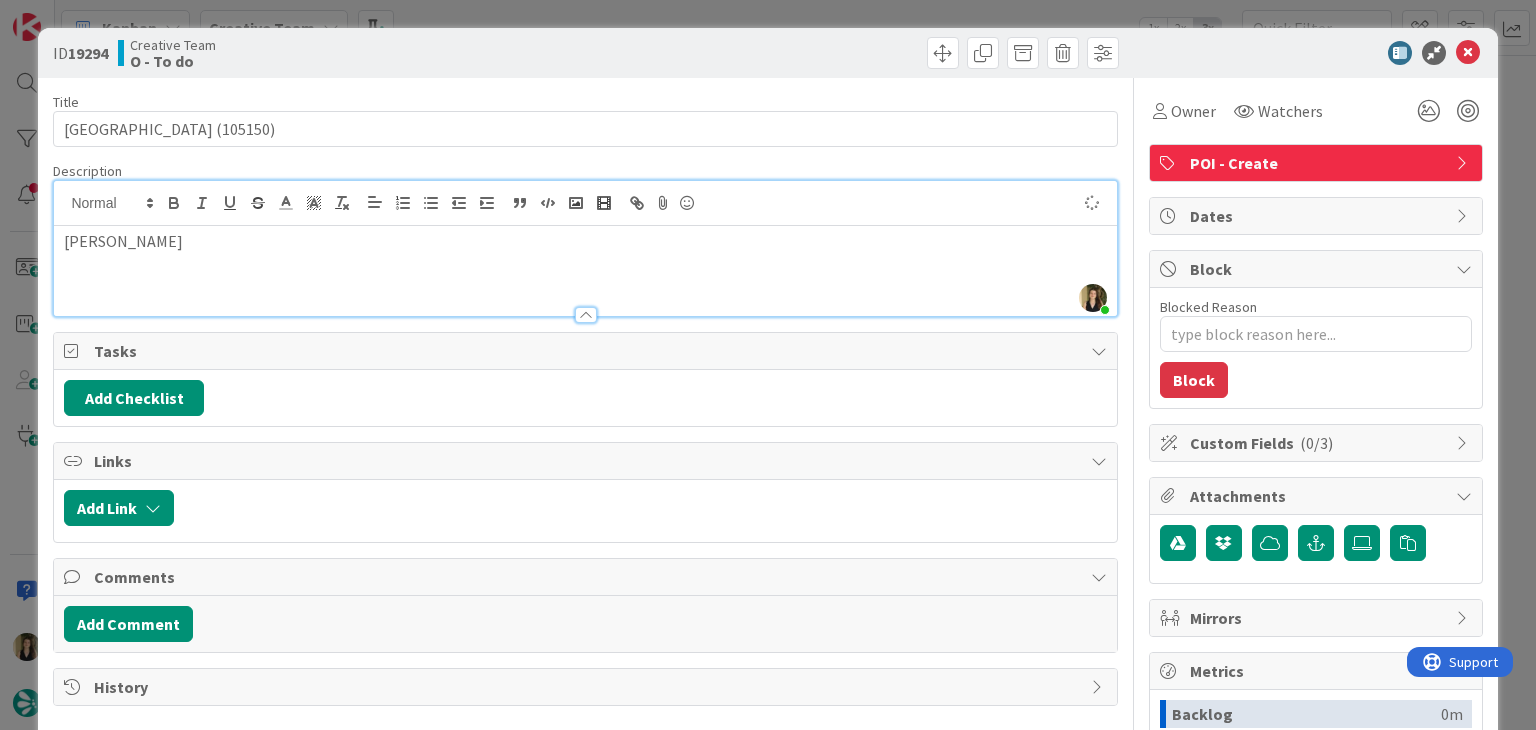 click on "Creative Team O - To do" at bounding box center [349, 53] 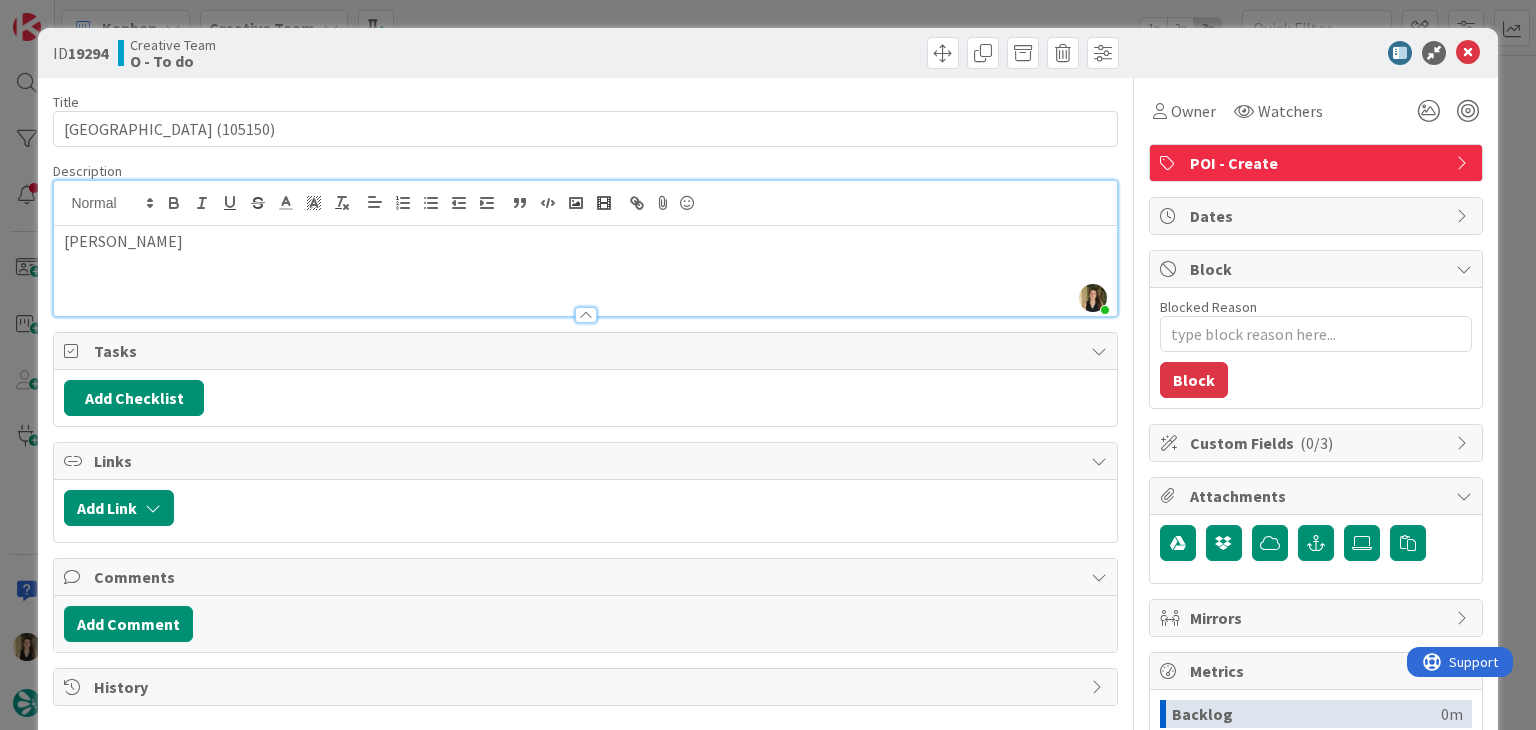 click on "ID  19294 Creative Team O - To do Title 22 / 128 Caldura Beach (105150) Description Sofia Palma just joined Cefalù Owner Watchers POI - Create  Tasks Add Checklist Links Add Link Comments Add Comment History Owner Watchers POI - Create  Dates Block Blocked Reason 0 / 256 Block Custom Fields ( 0/3 ) Attachments Mirrors Metrics Backlog 0m To Do 0m Buffer 0m In Progress 0m Total Time 0m Lead Time 0m Cycle Time 0m Blocked Time 0m Show Details" at bounding box center [768, 365] 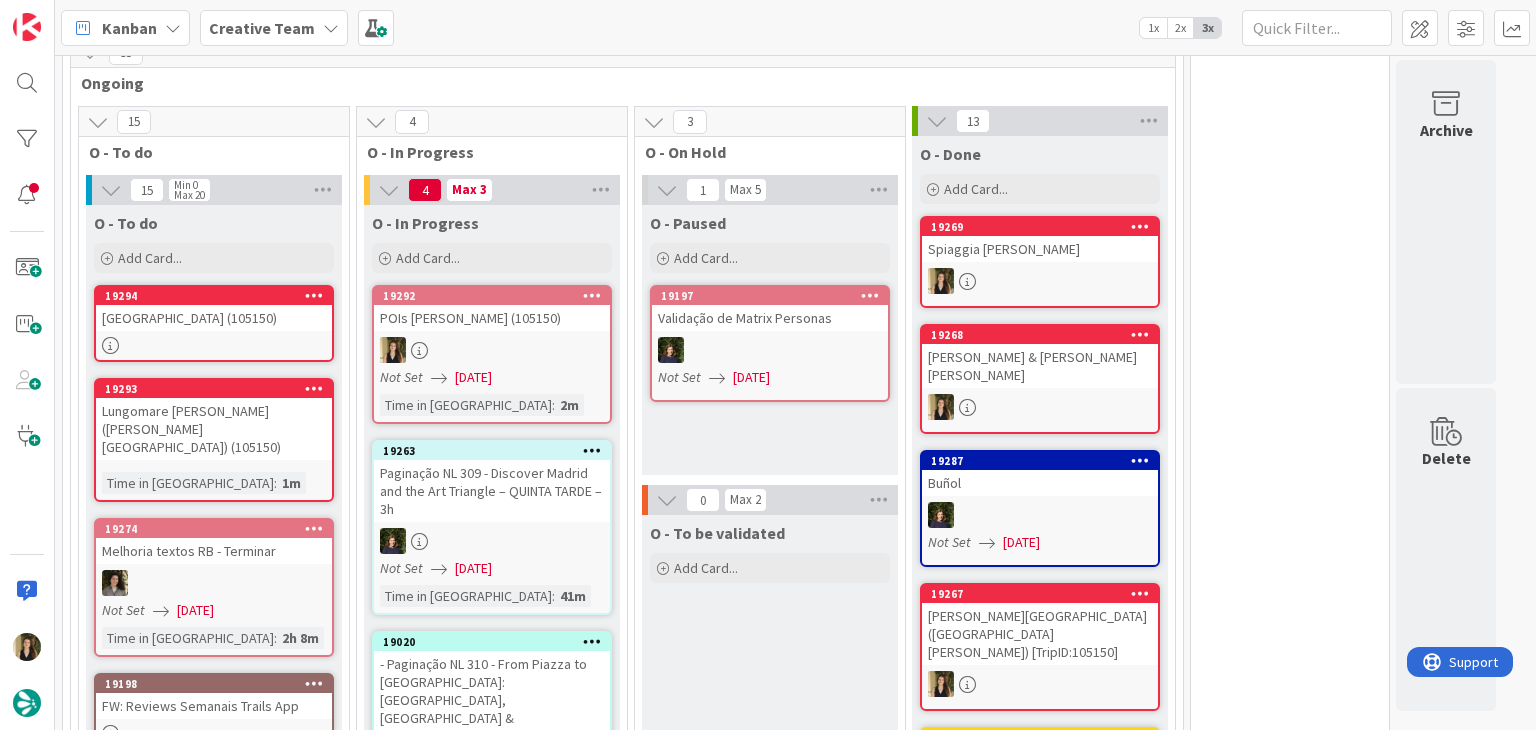 scroll, scrollTop: 0, scrollLeft: 0, axis: both 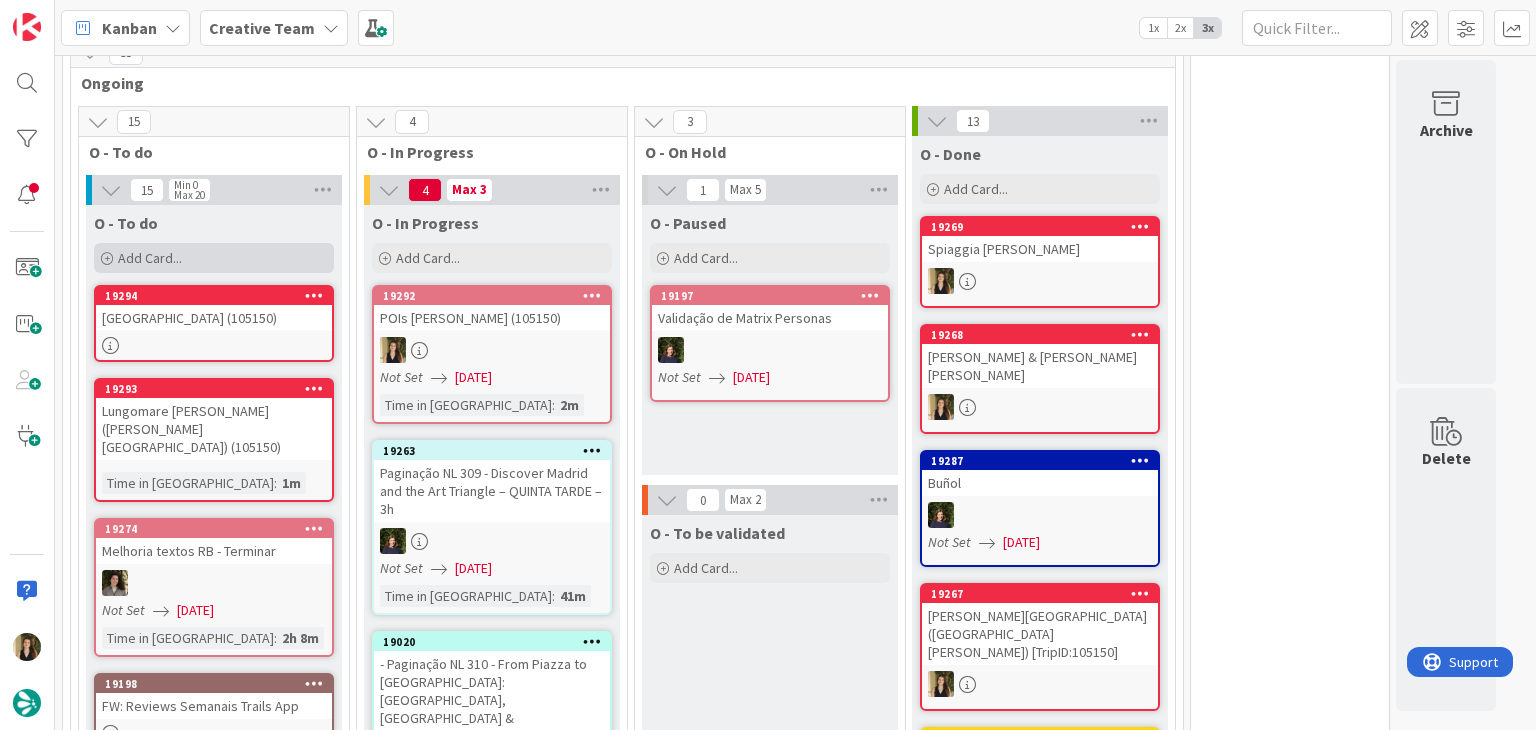 click on "Add Card..." at bounding box center (150, 258) 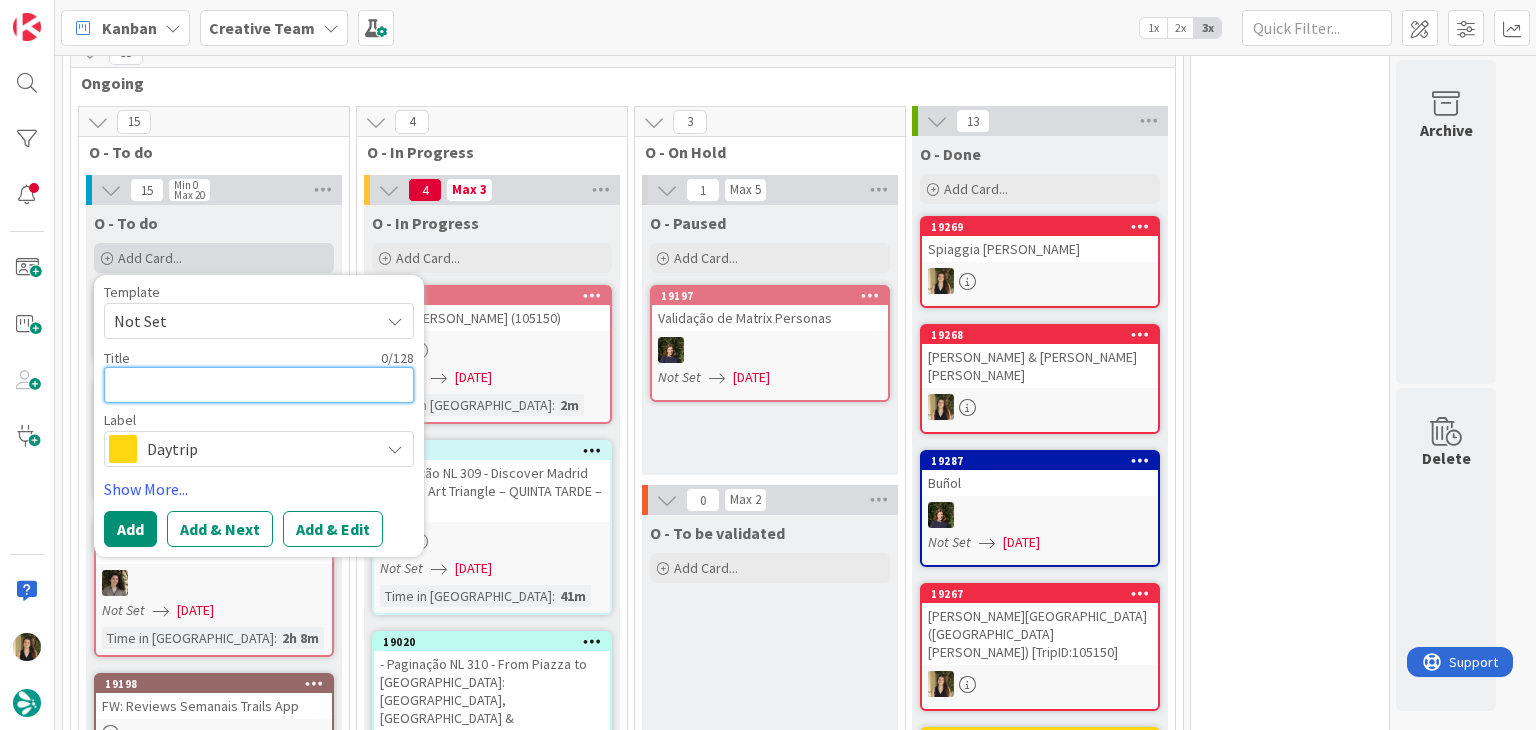 paste on "Mazzaforno Beach" 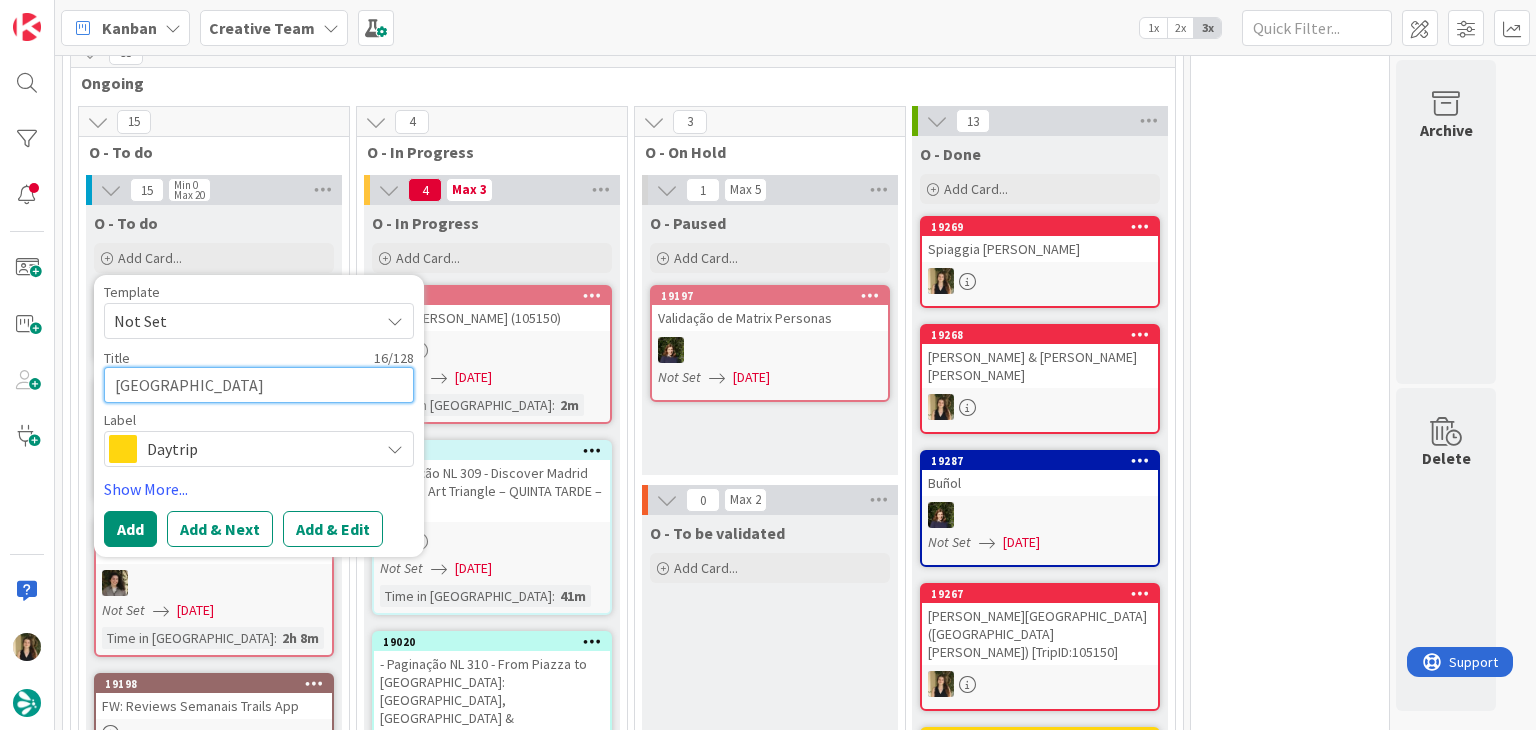 type on "Mazzaforno Beach" 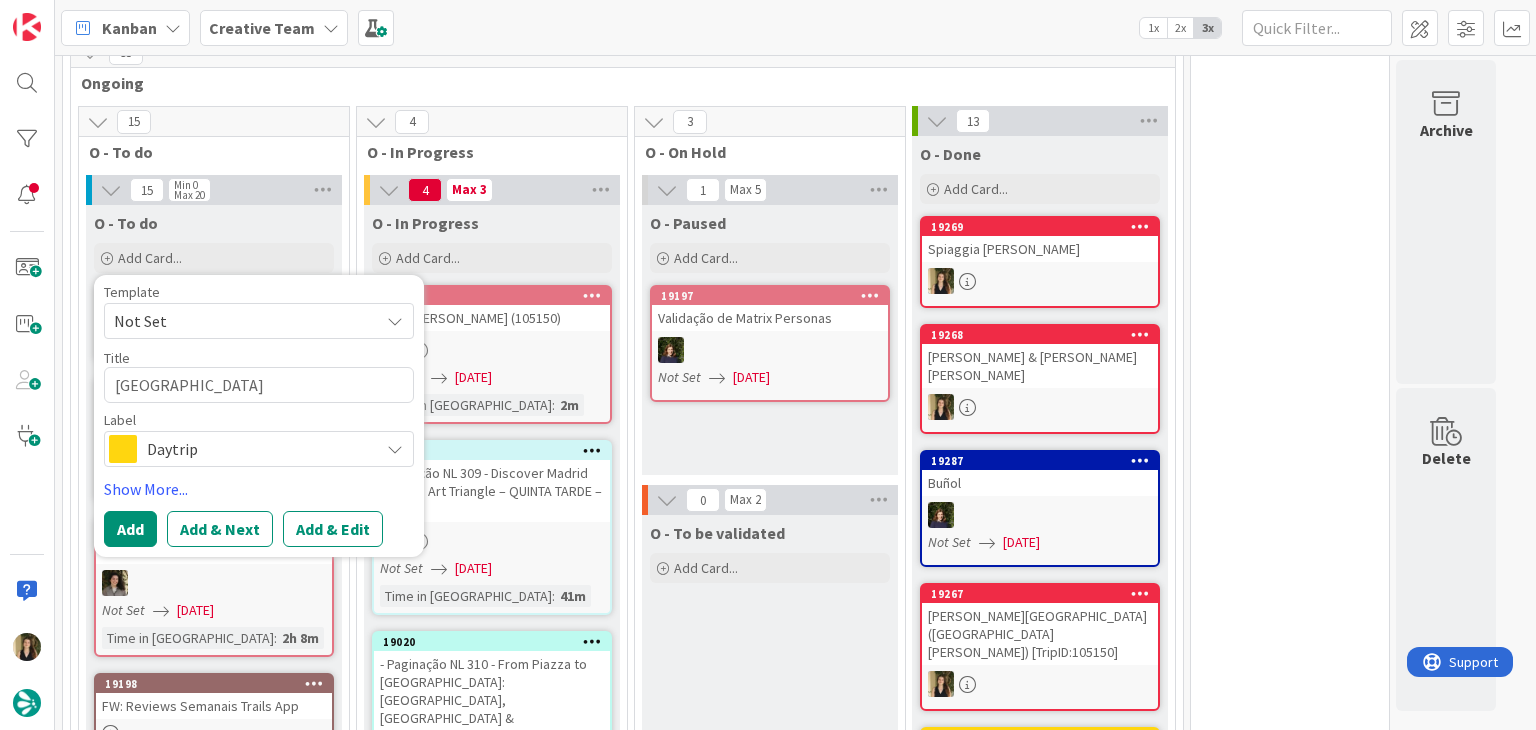 click on "Daytrip" at bounding box center [258, 449] 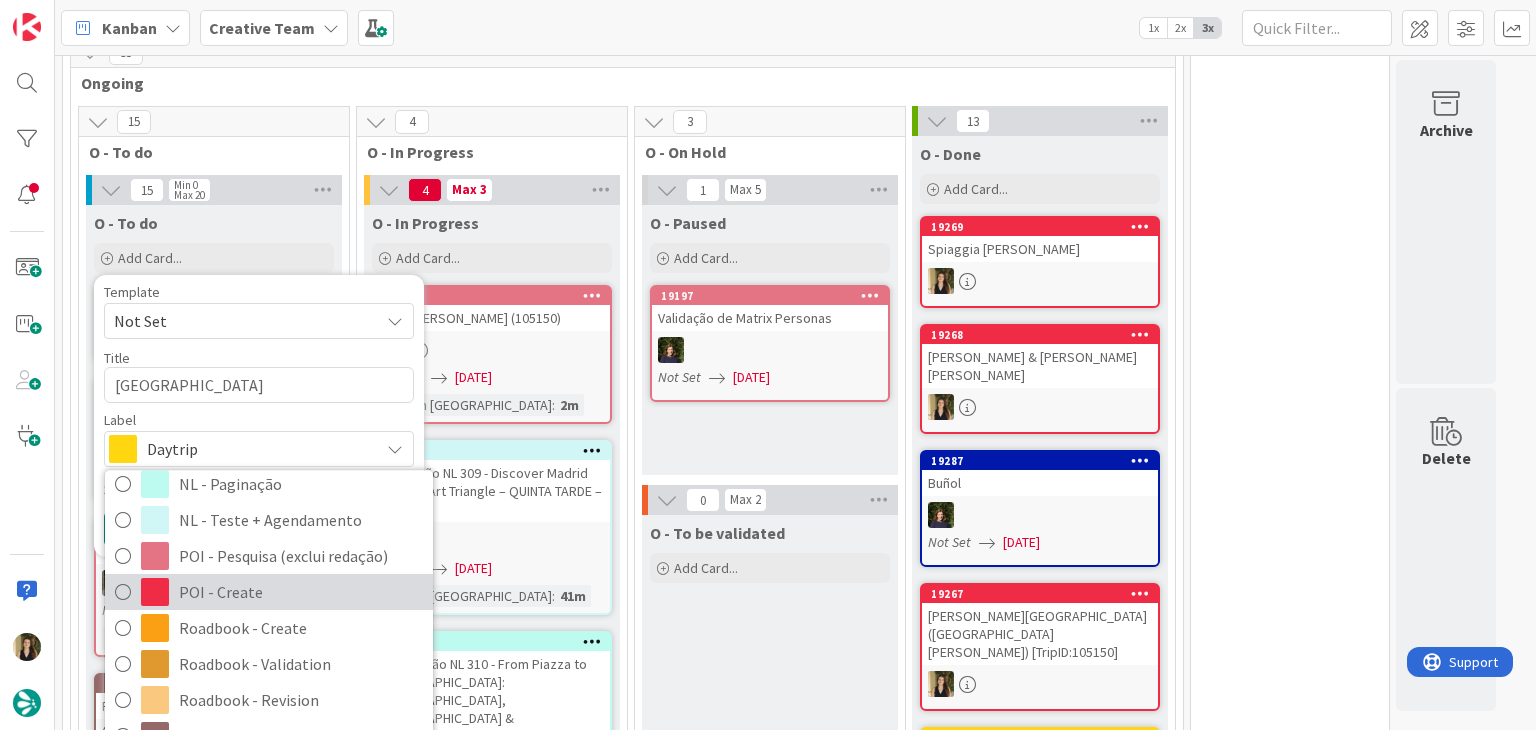 click on "POI - Create" at bounding box center (301, 593) 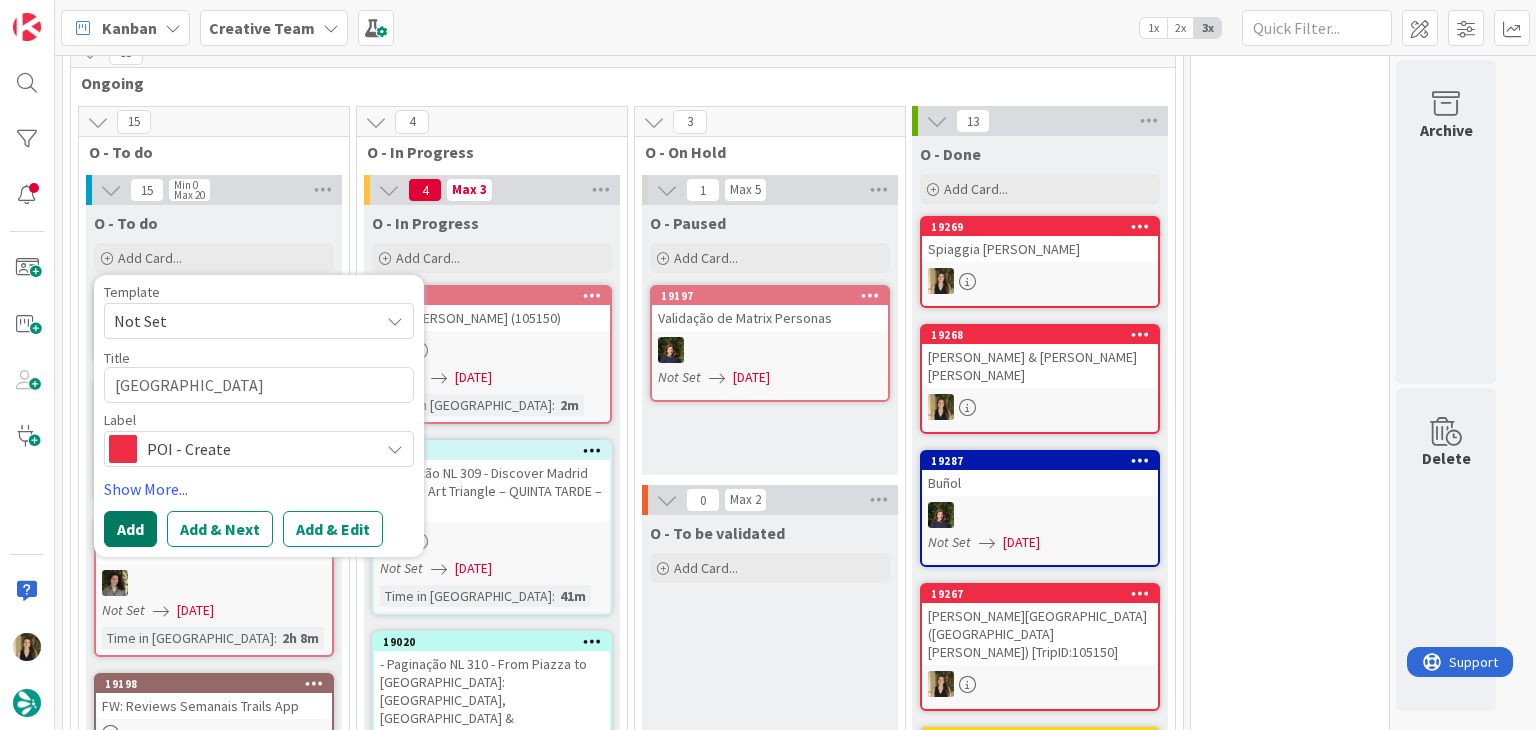 click on "Add" at bounding box center (130, 529) 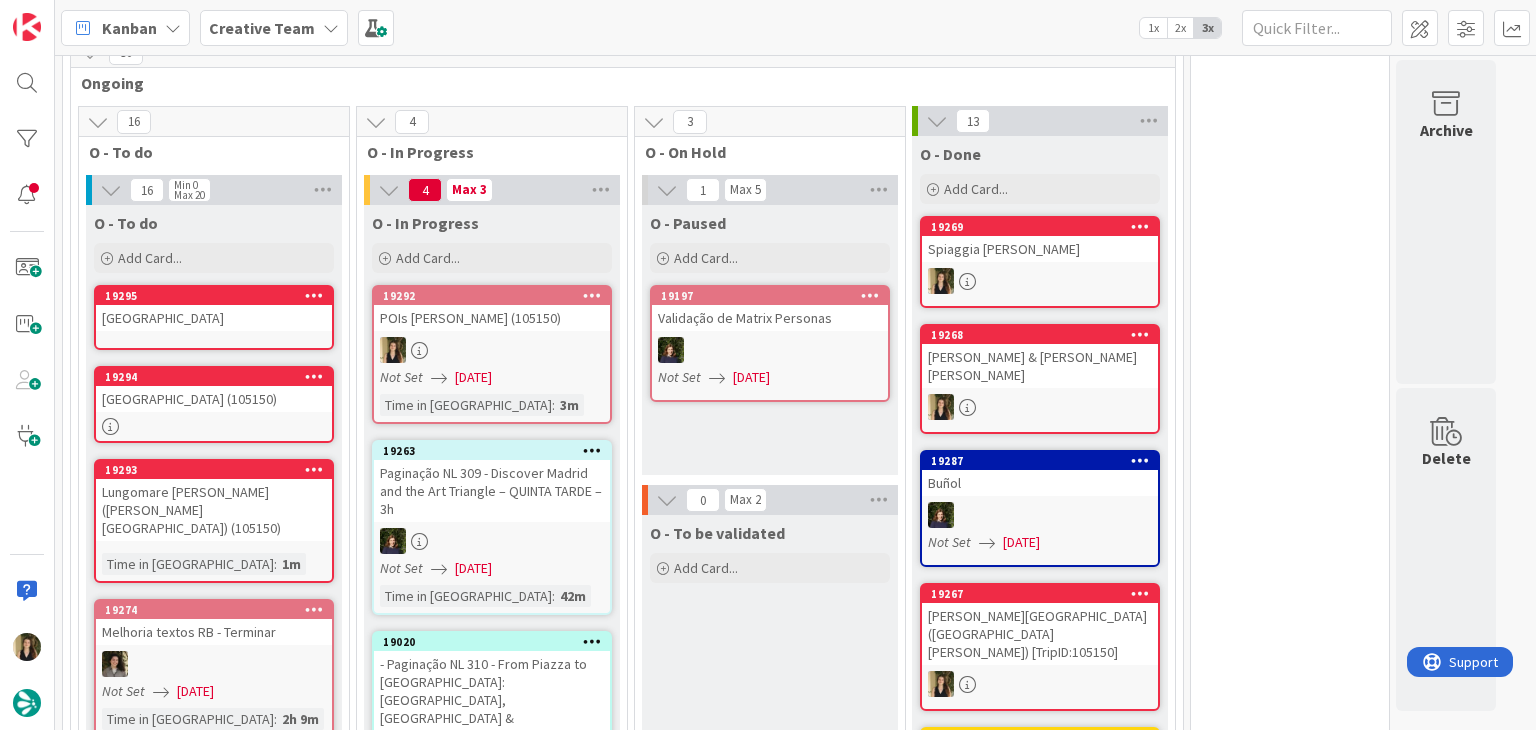 click on "Mazzaforno Beach" at bounding box center [214, 318] 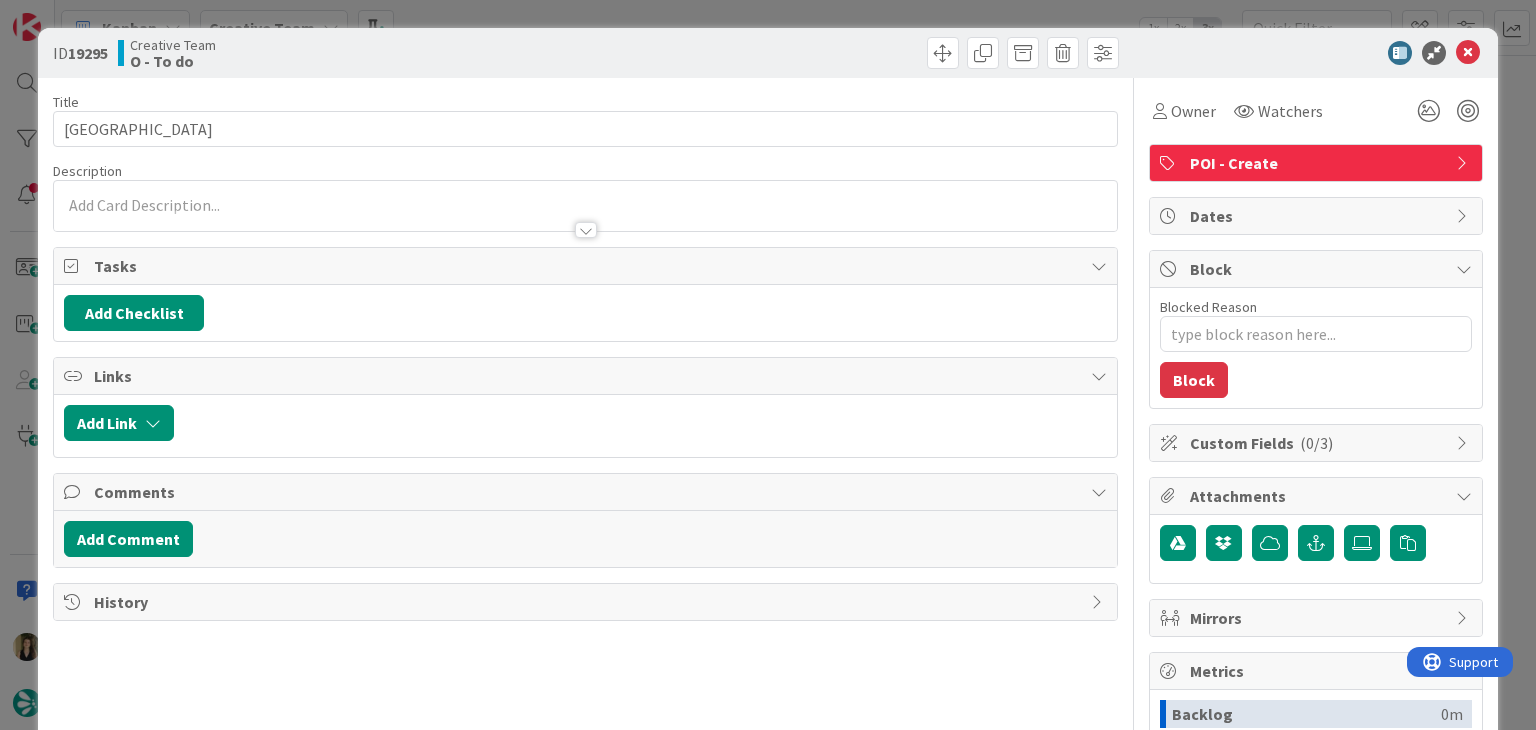 type on "x" 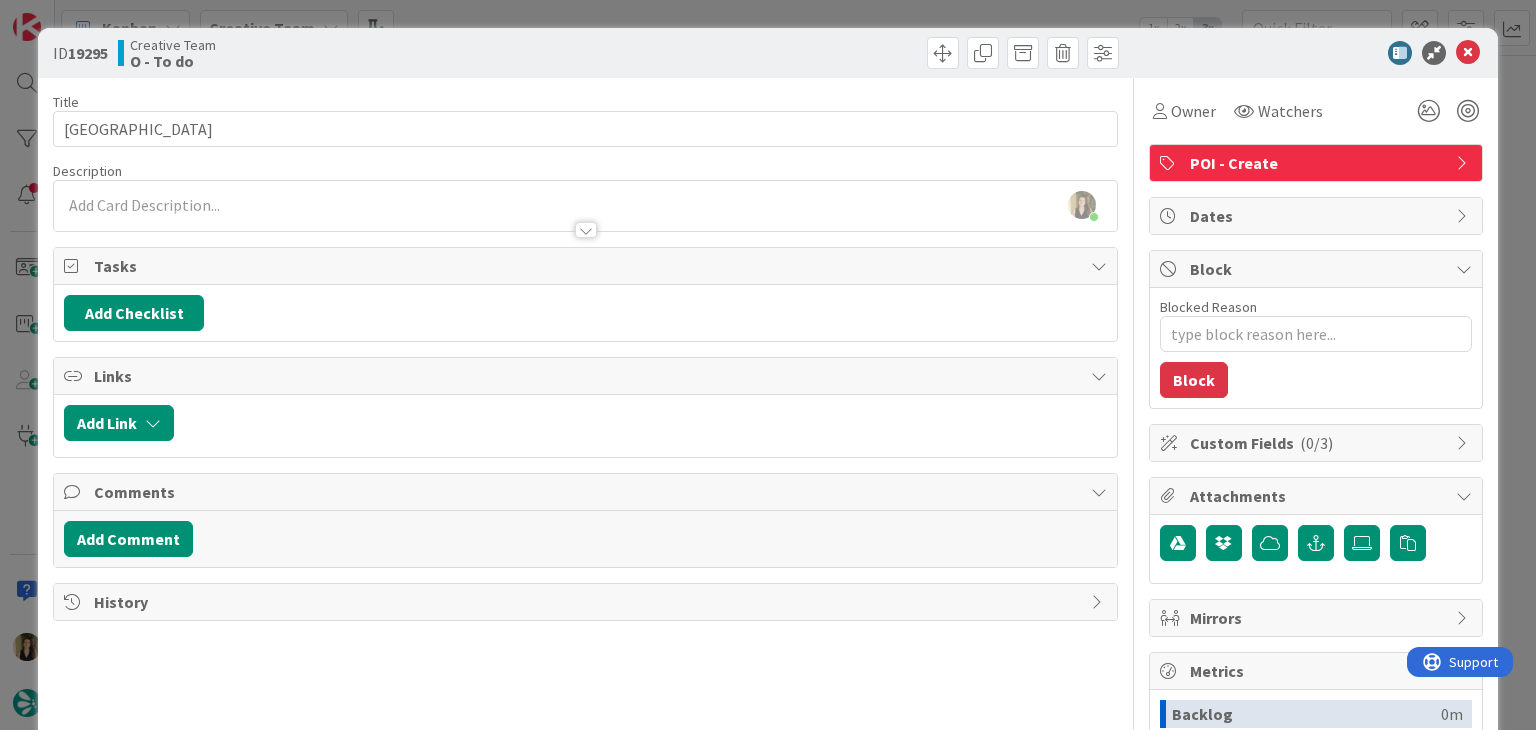 click at bounding box center (585, 220) 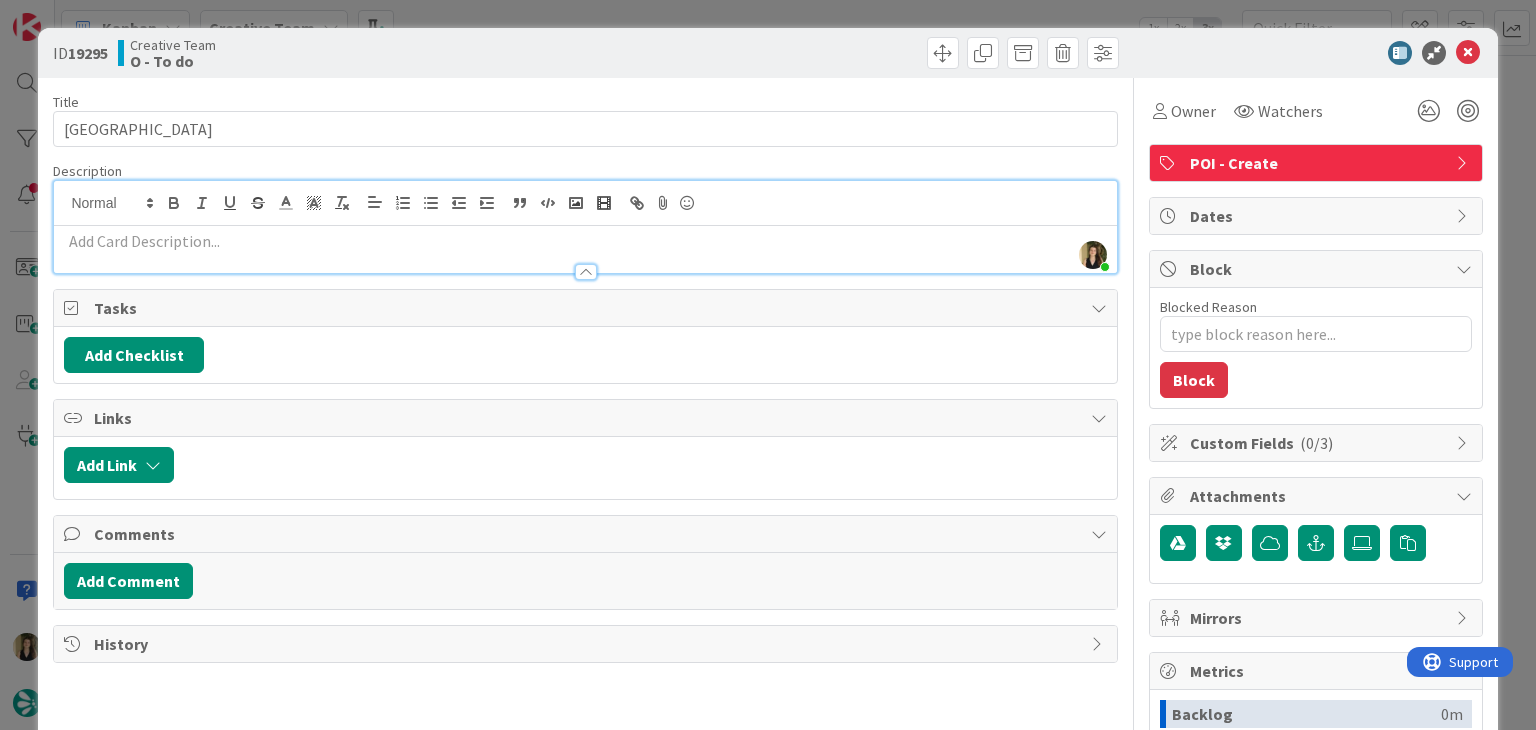 click at bounding box center (585, 241) 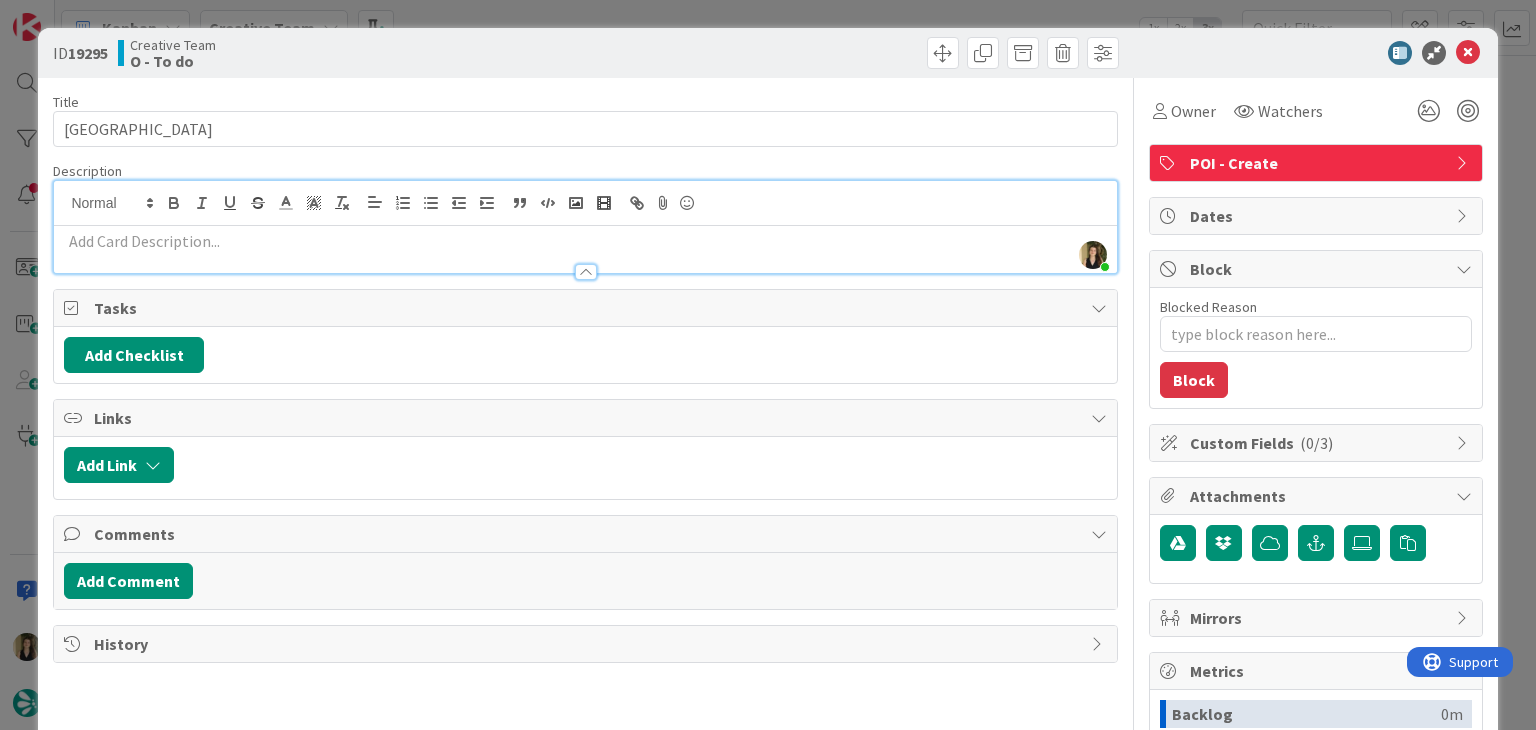 type 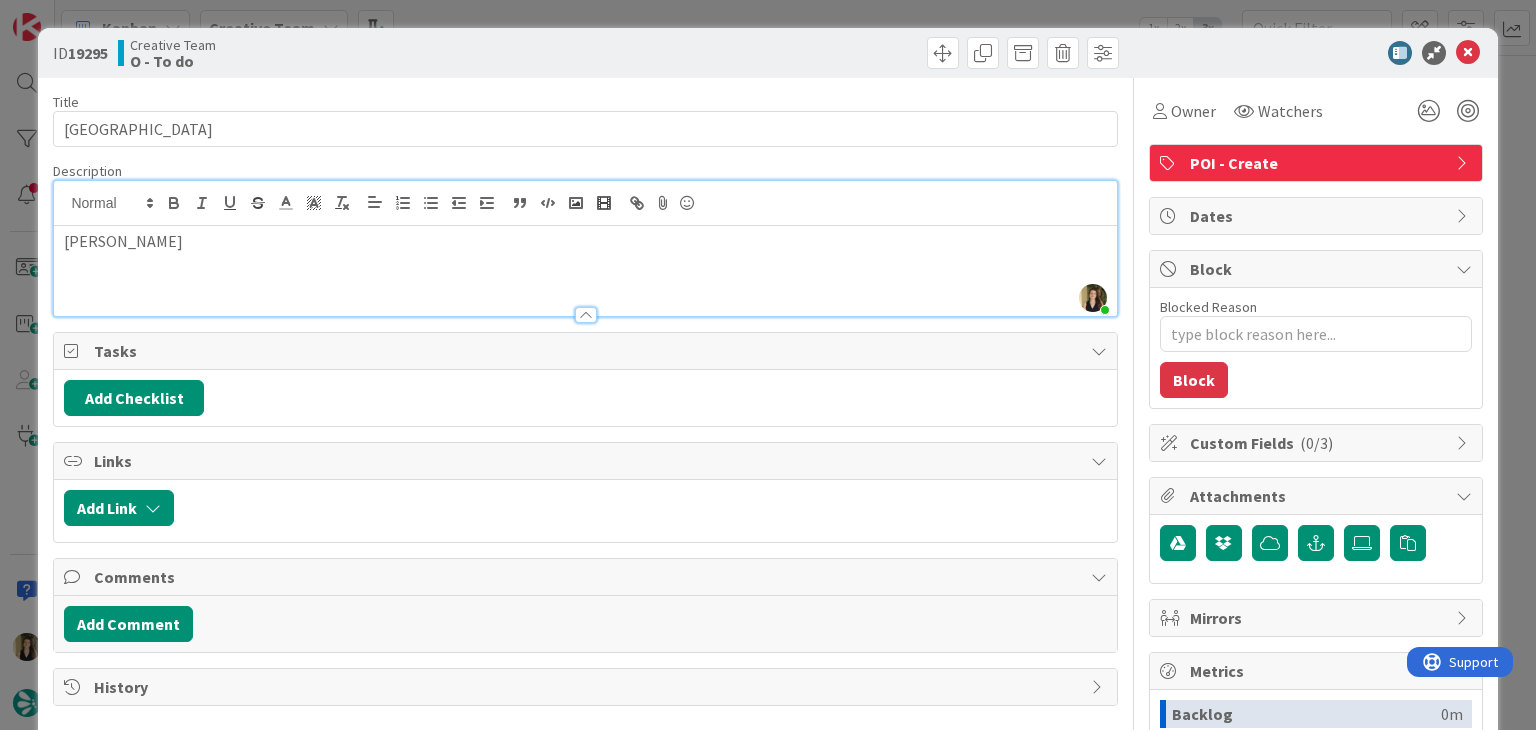 click on "Creative Team O - To do" at bounding box center [349, 53] 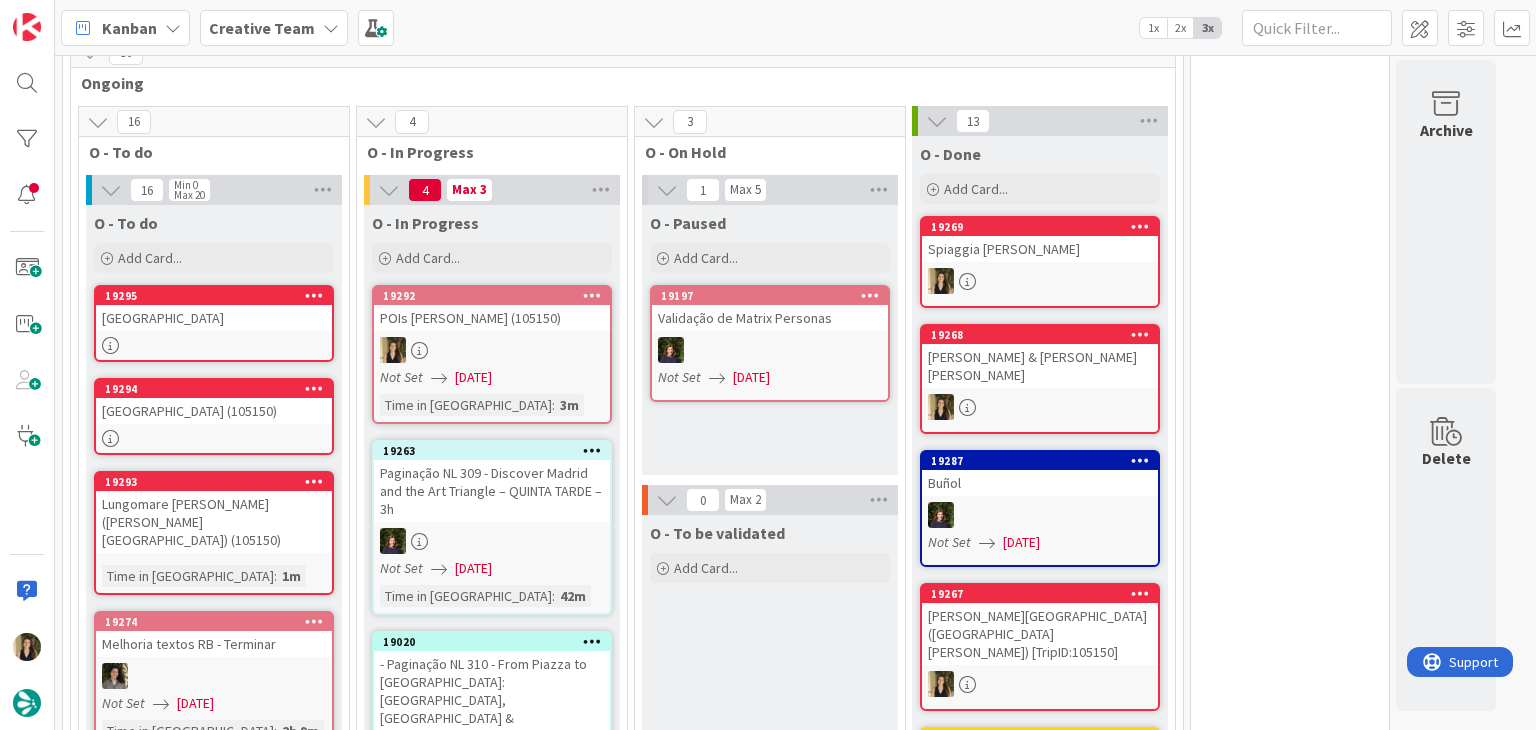 scroll, scrollTop: 0, scrollLeft: 0, axis: both 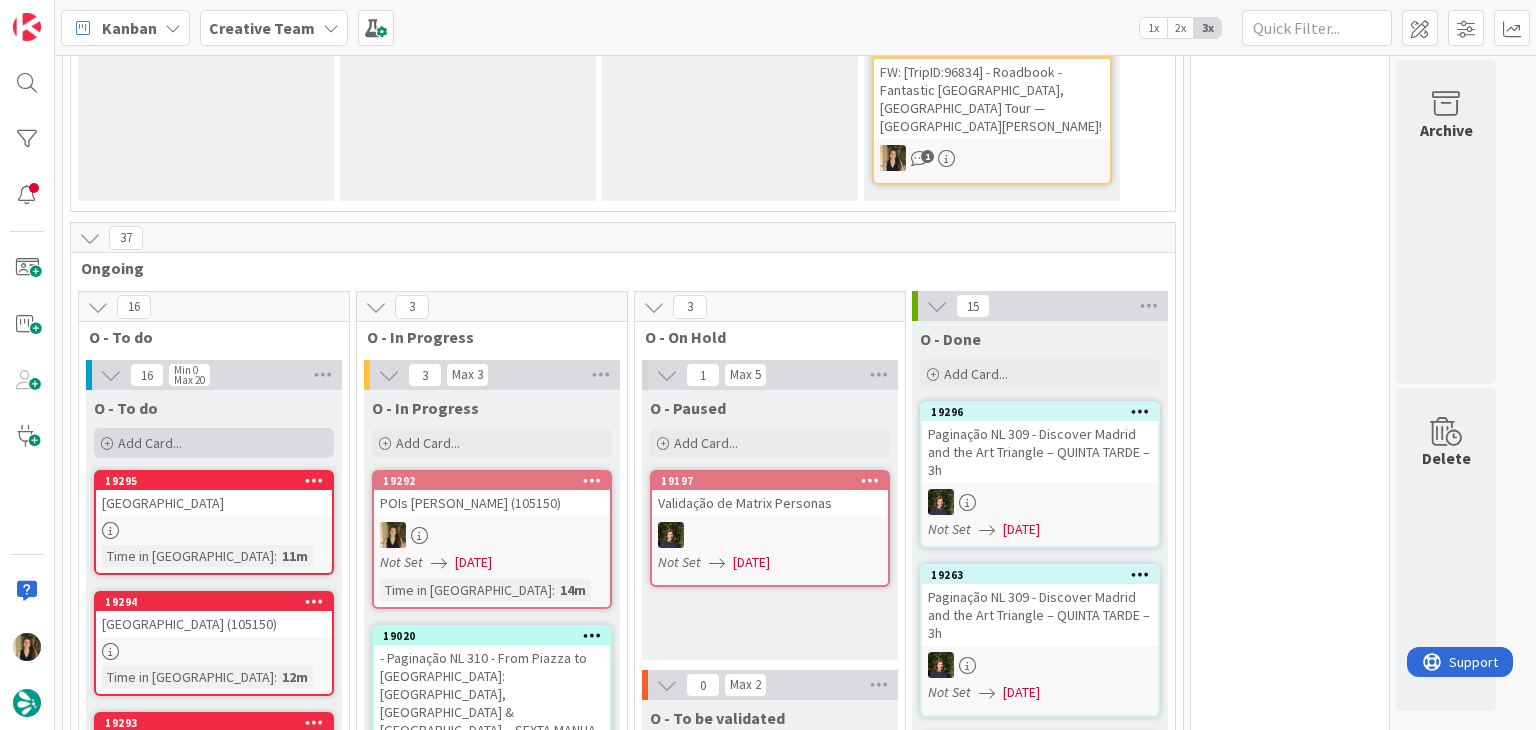 click on "Add Card..." at bounding box center (214, 443) 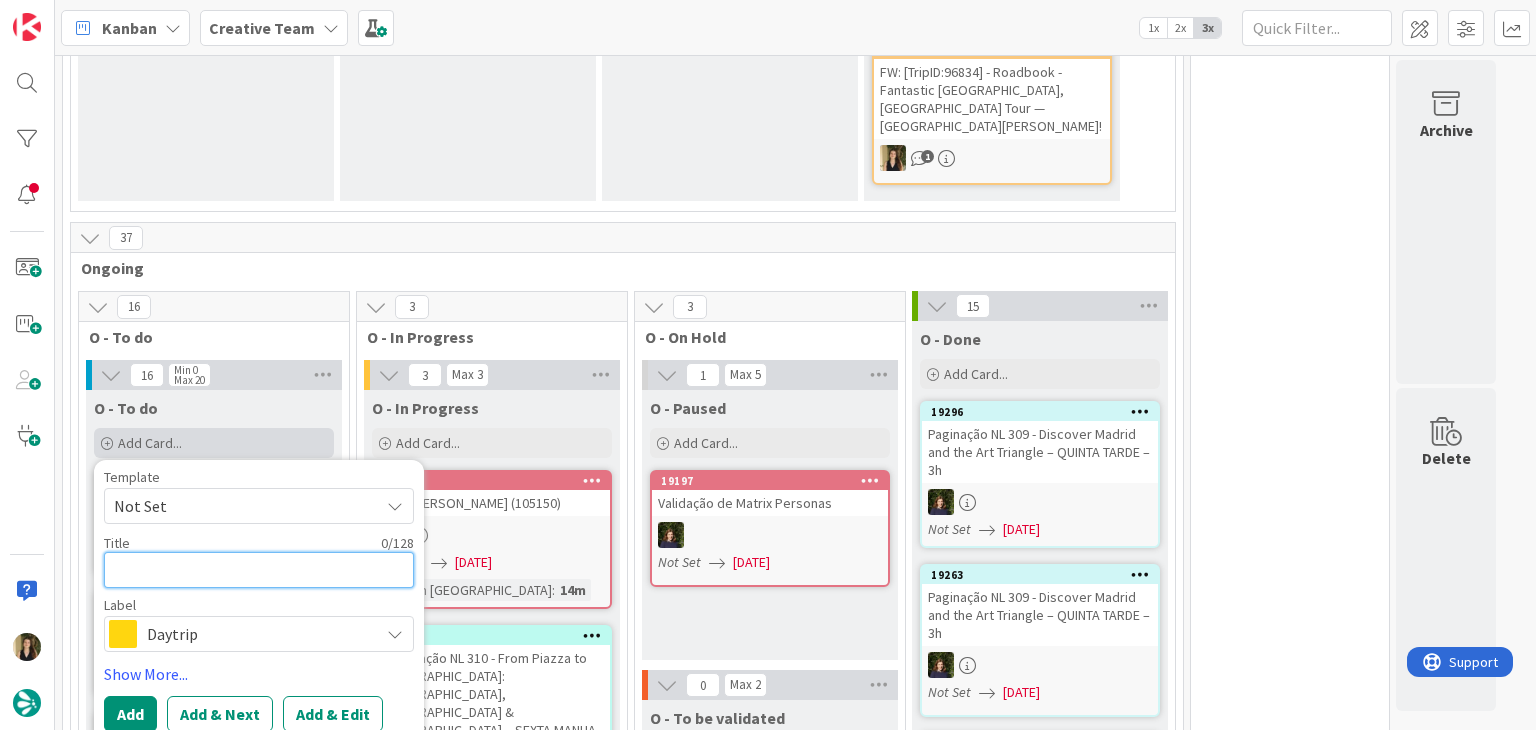 paste on "€€ - Pizzeria al Girotondo - Closed Mon (only dinner)" 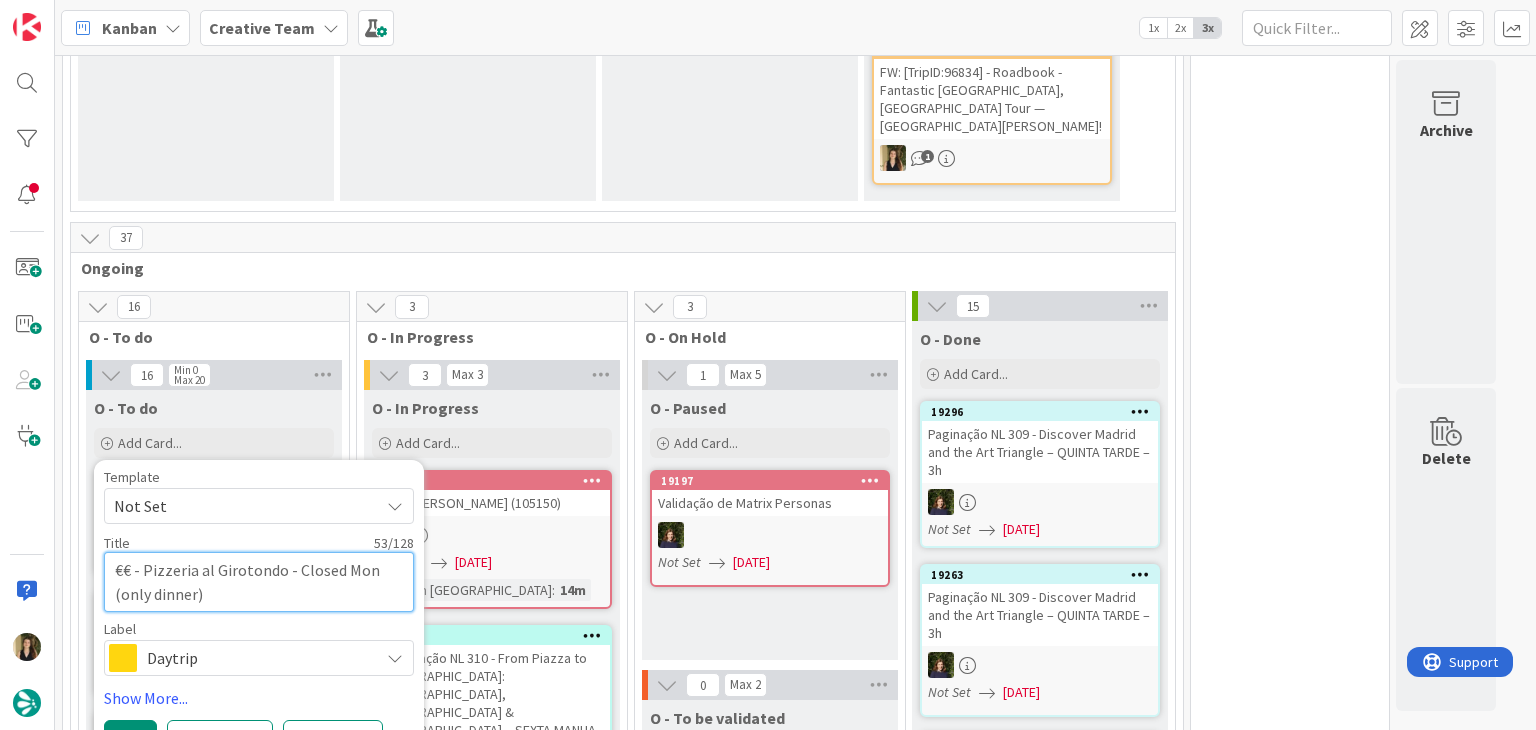 type on "€€ - Pizzeria al Girotondo - Closed Mon (only dinner)" 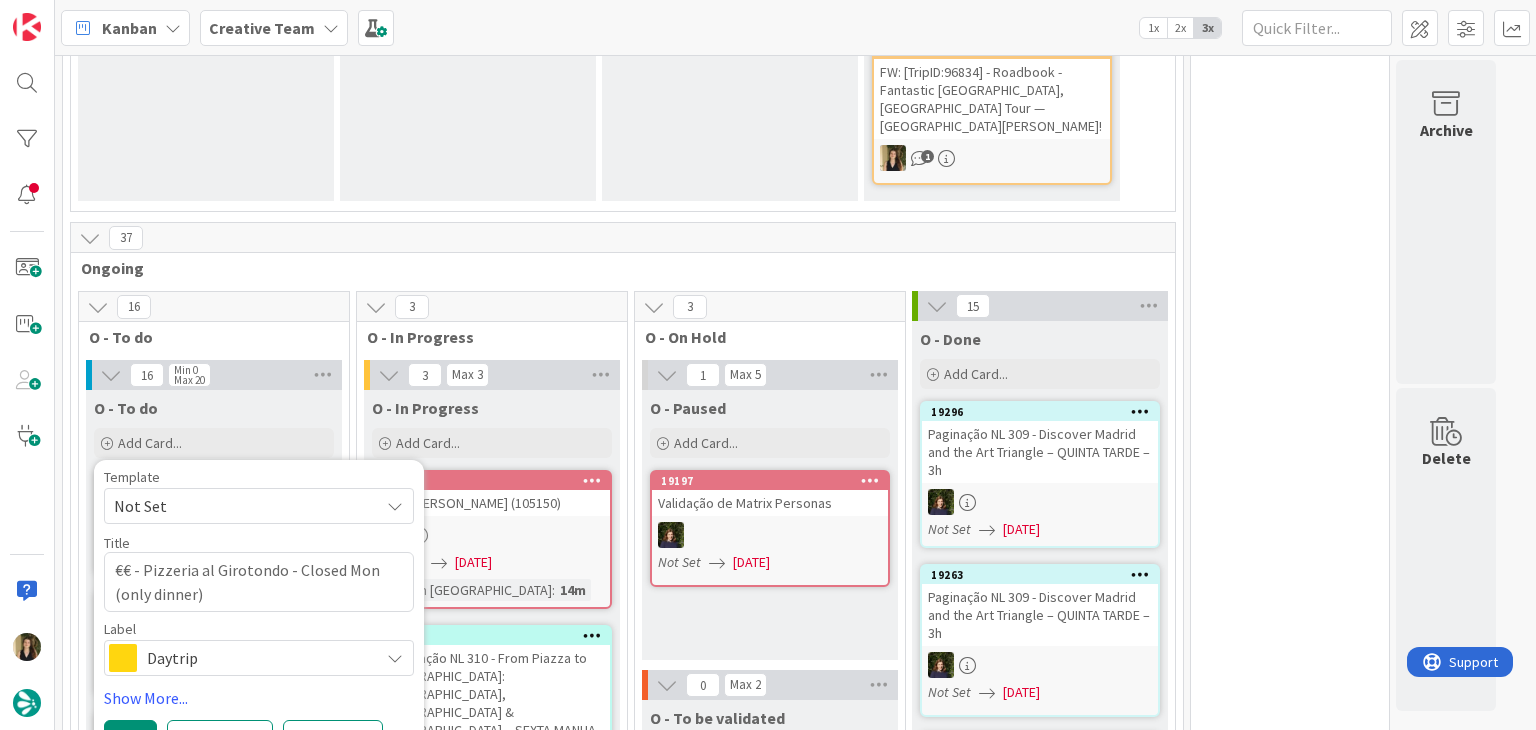 click on "Daytrip" at bounding box center (258, 658) 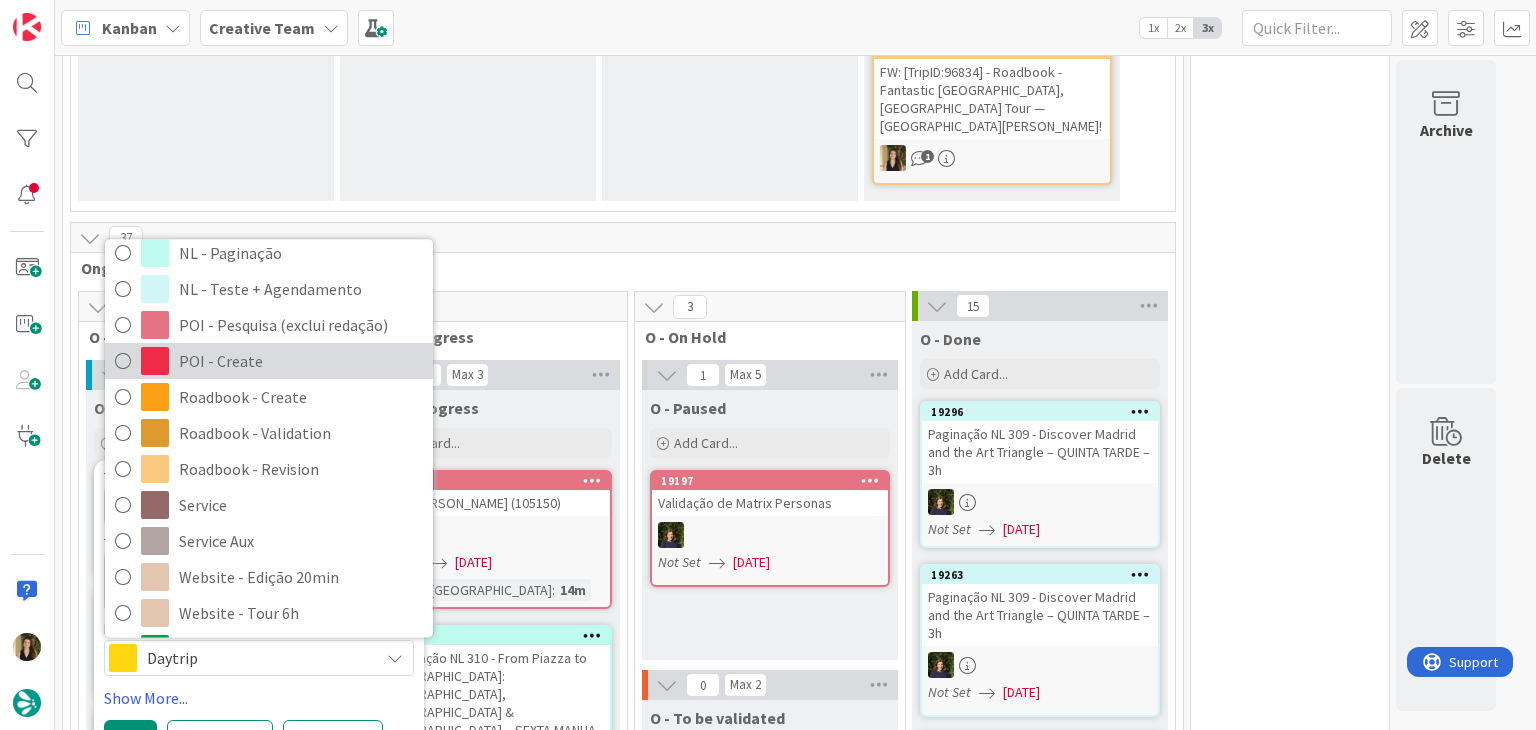 click on "POI - Create" at bounding box center [301, 361] 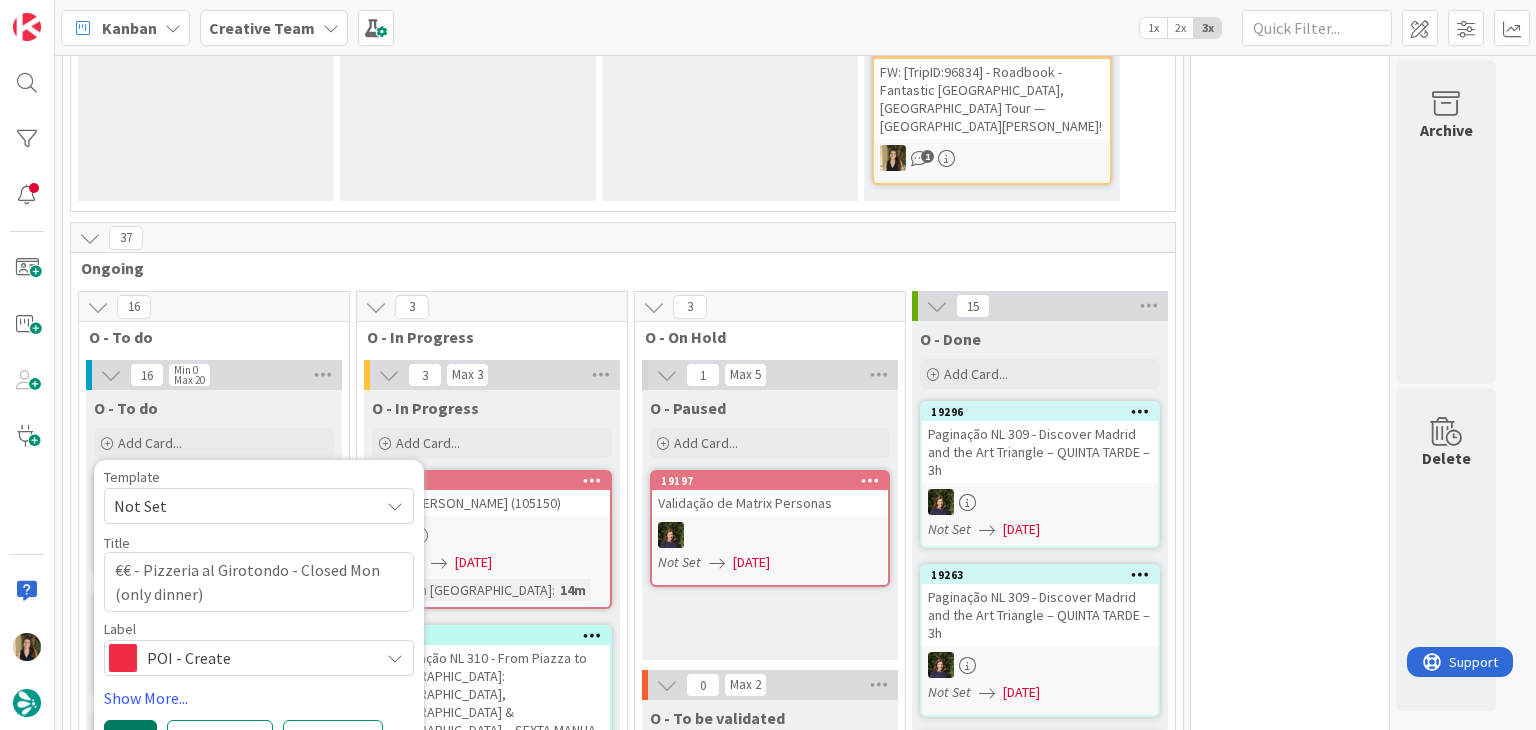 click on "Add" at bounding box center (130, 738) 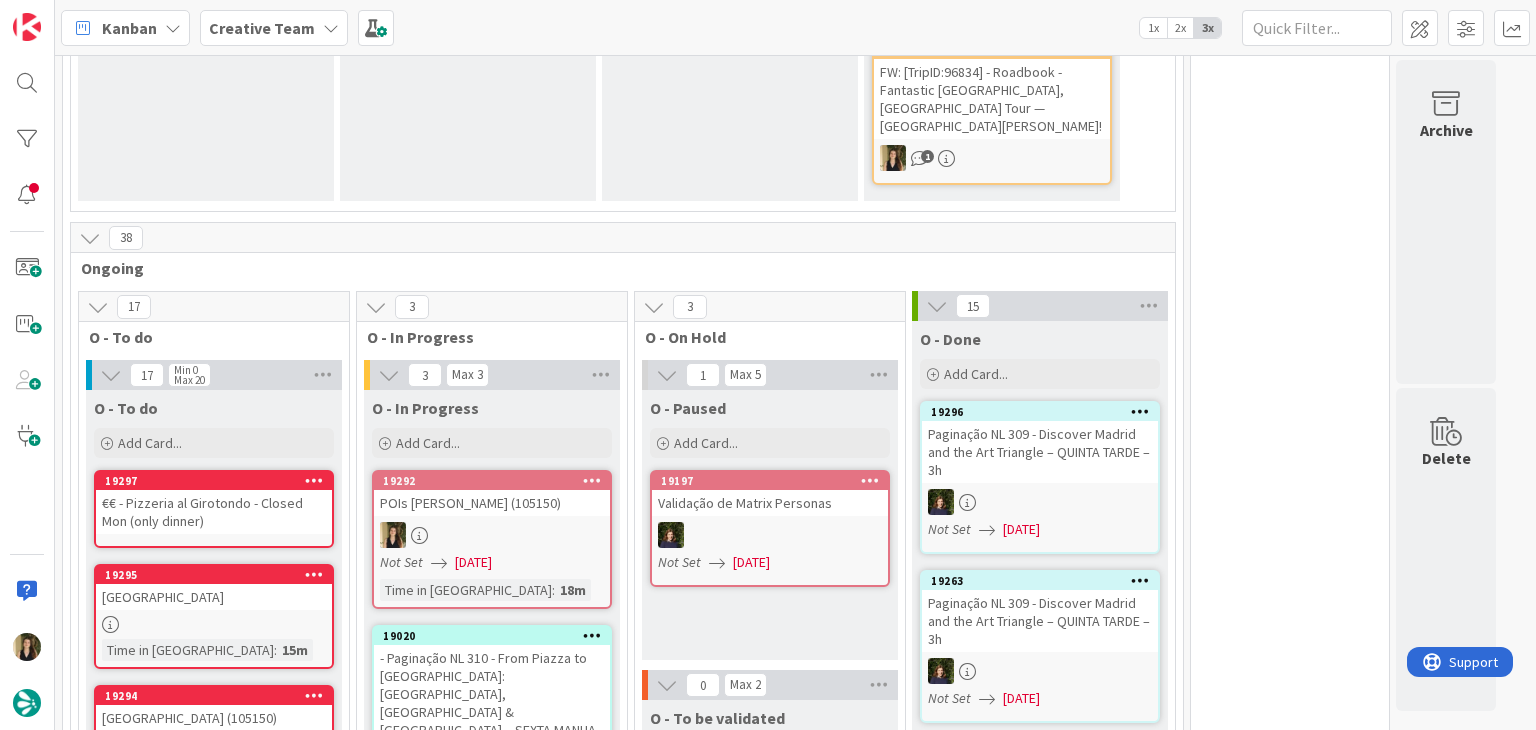 click on "€€ - Pizzeria al Girotondo - Closed Mon (only dinner)" at bounding box center [214, 512] 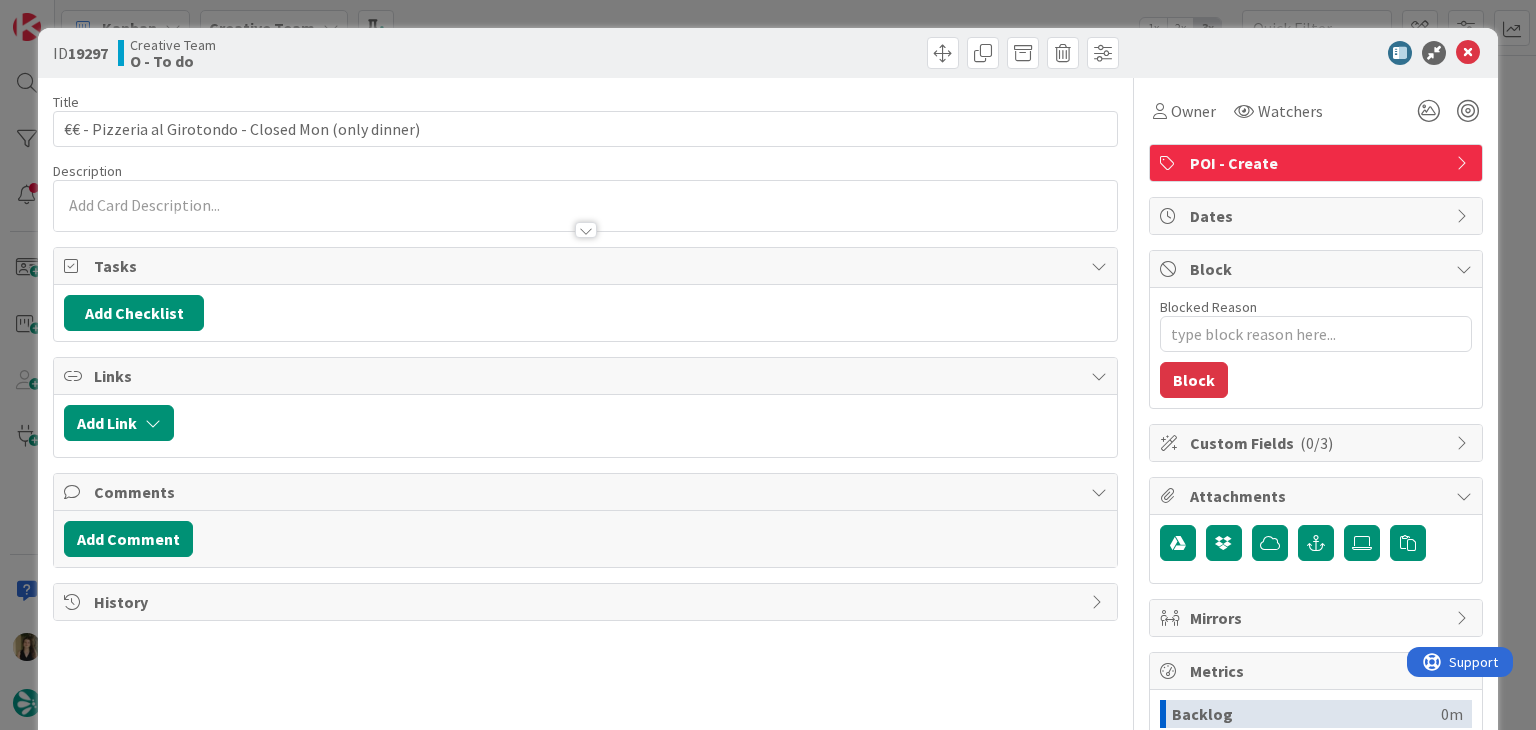 type on "x" 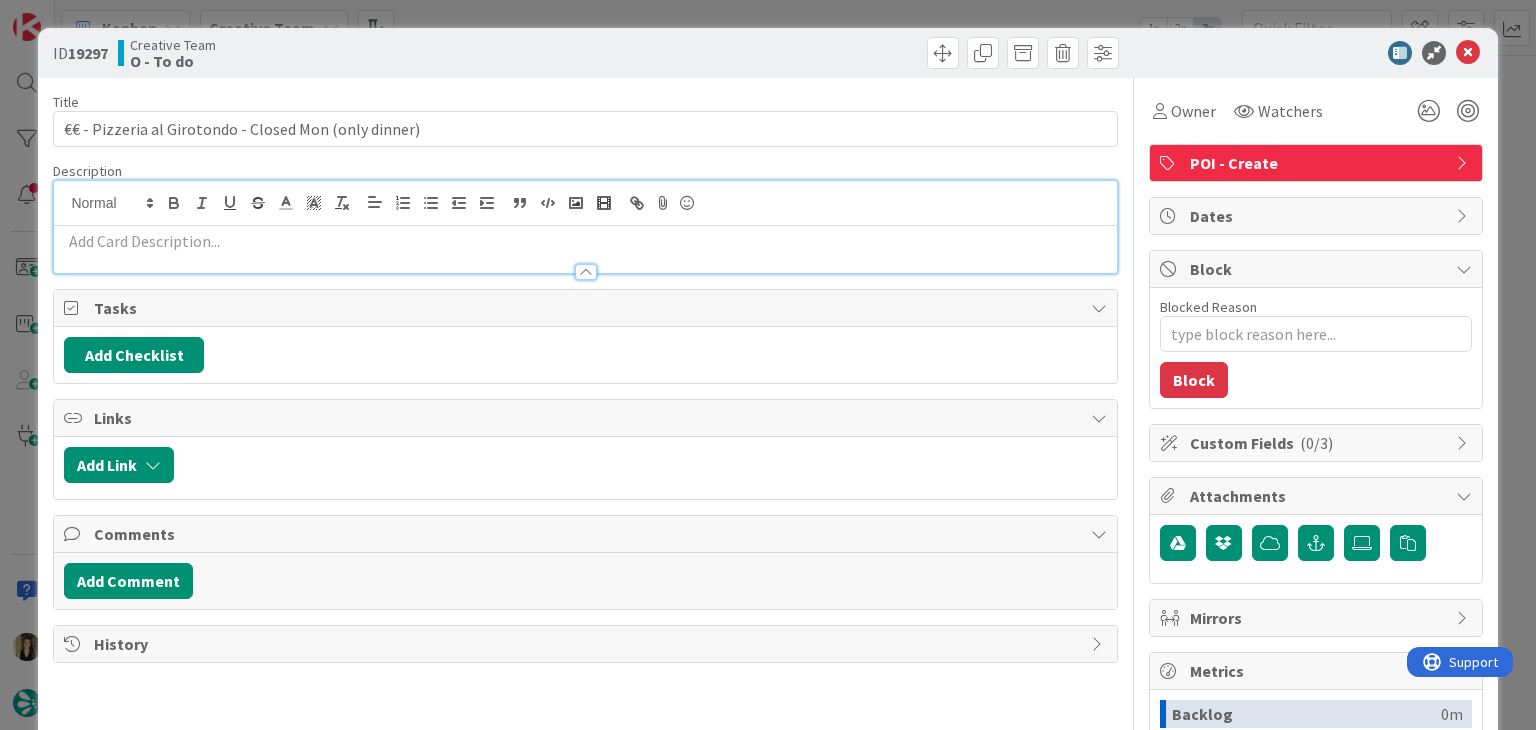 scroll, scrollTop: 0, scrollLeft: 0, axis: both 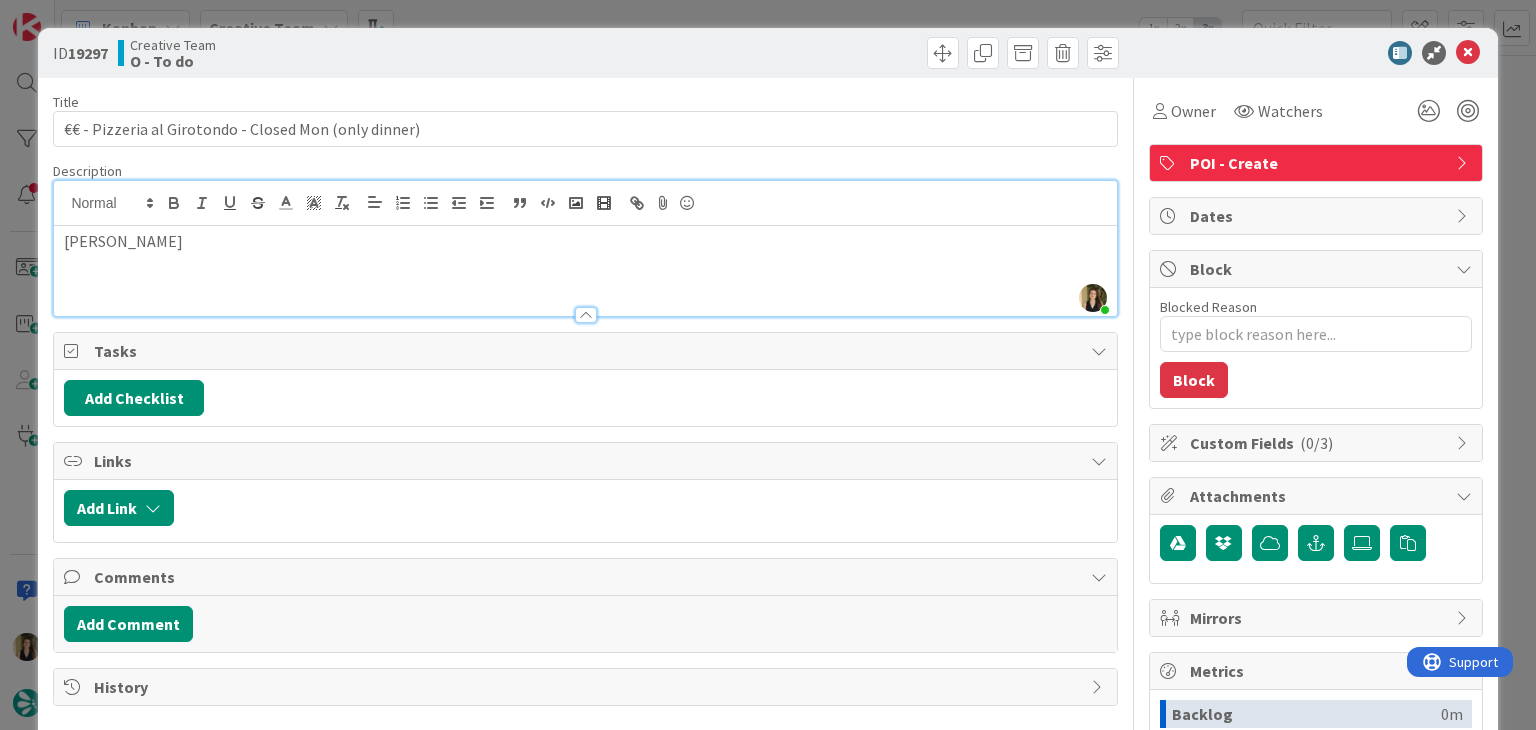 click at bounding box center [855, 53] 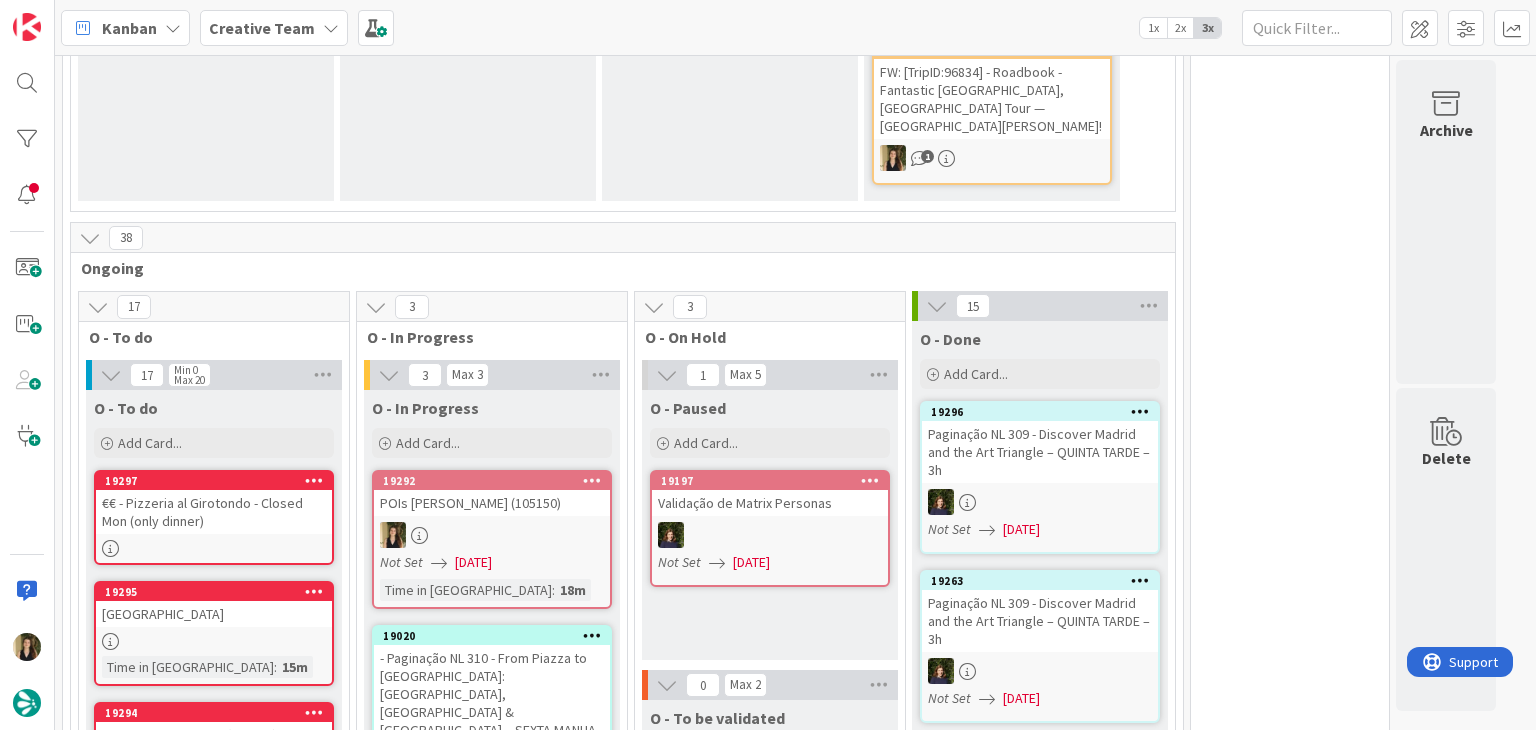 scroll, scrollTop: 0, scrollLeft: 0, axis: both 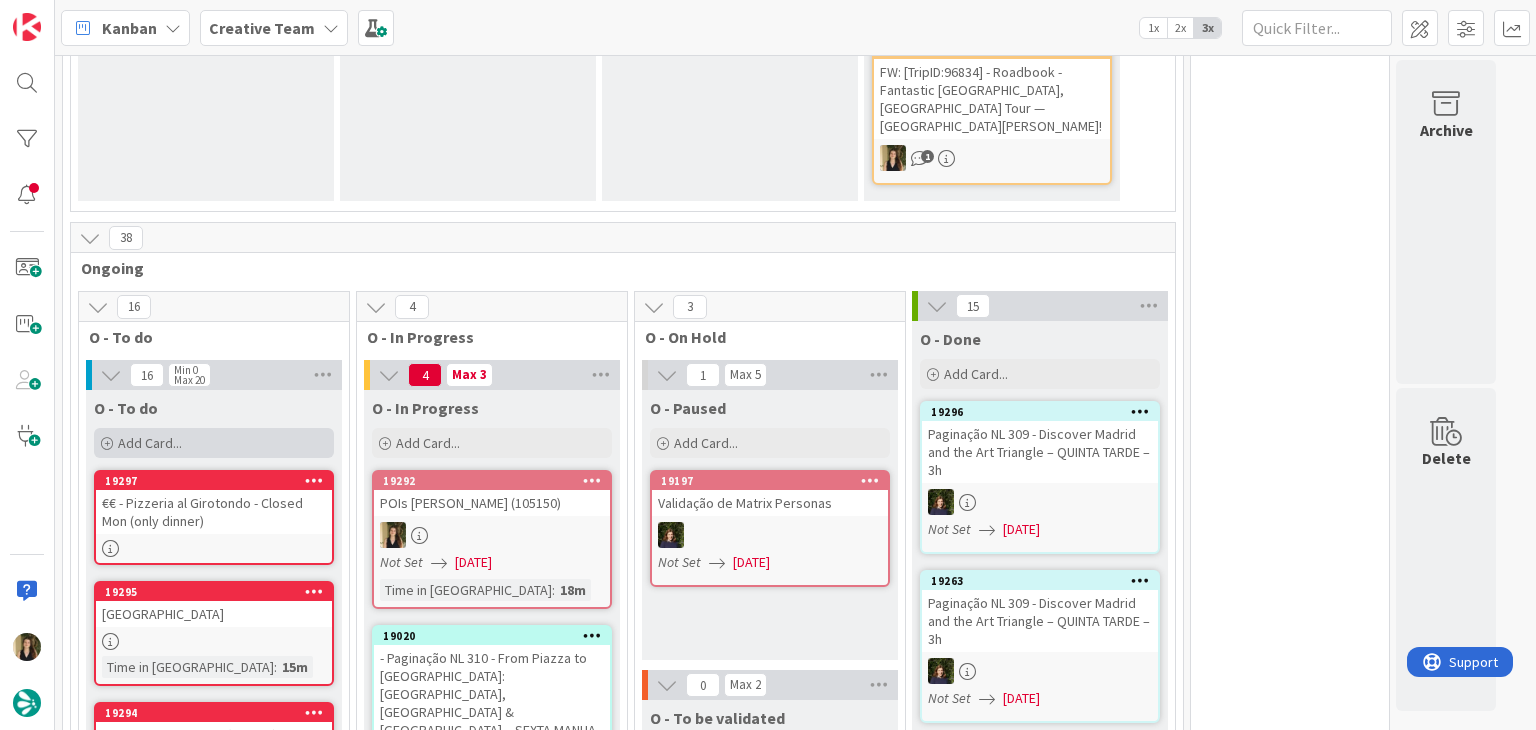 click on "Add Card..." at bounding box center (214, 443) 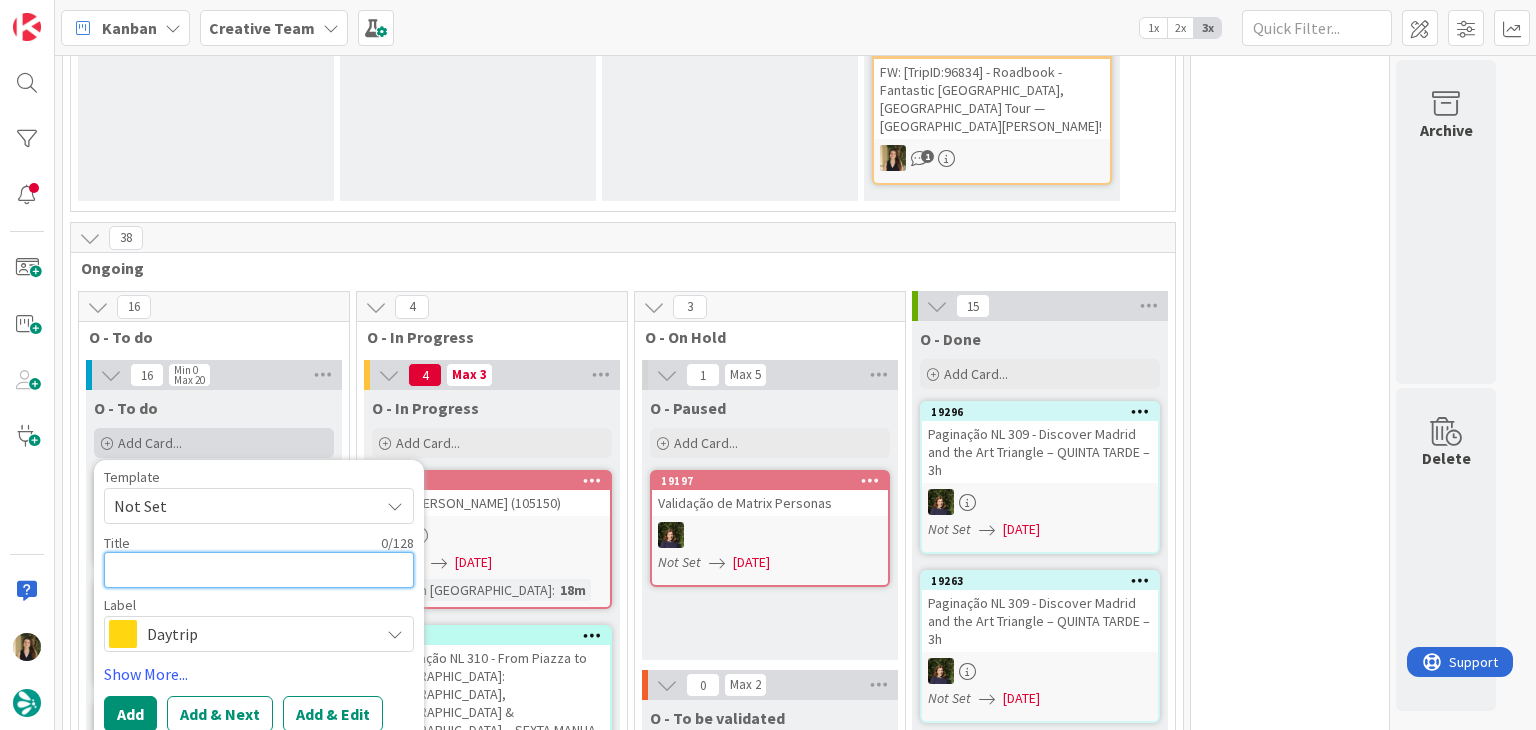 paste on "€€ - La Botte - Closed Mon" 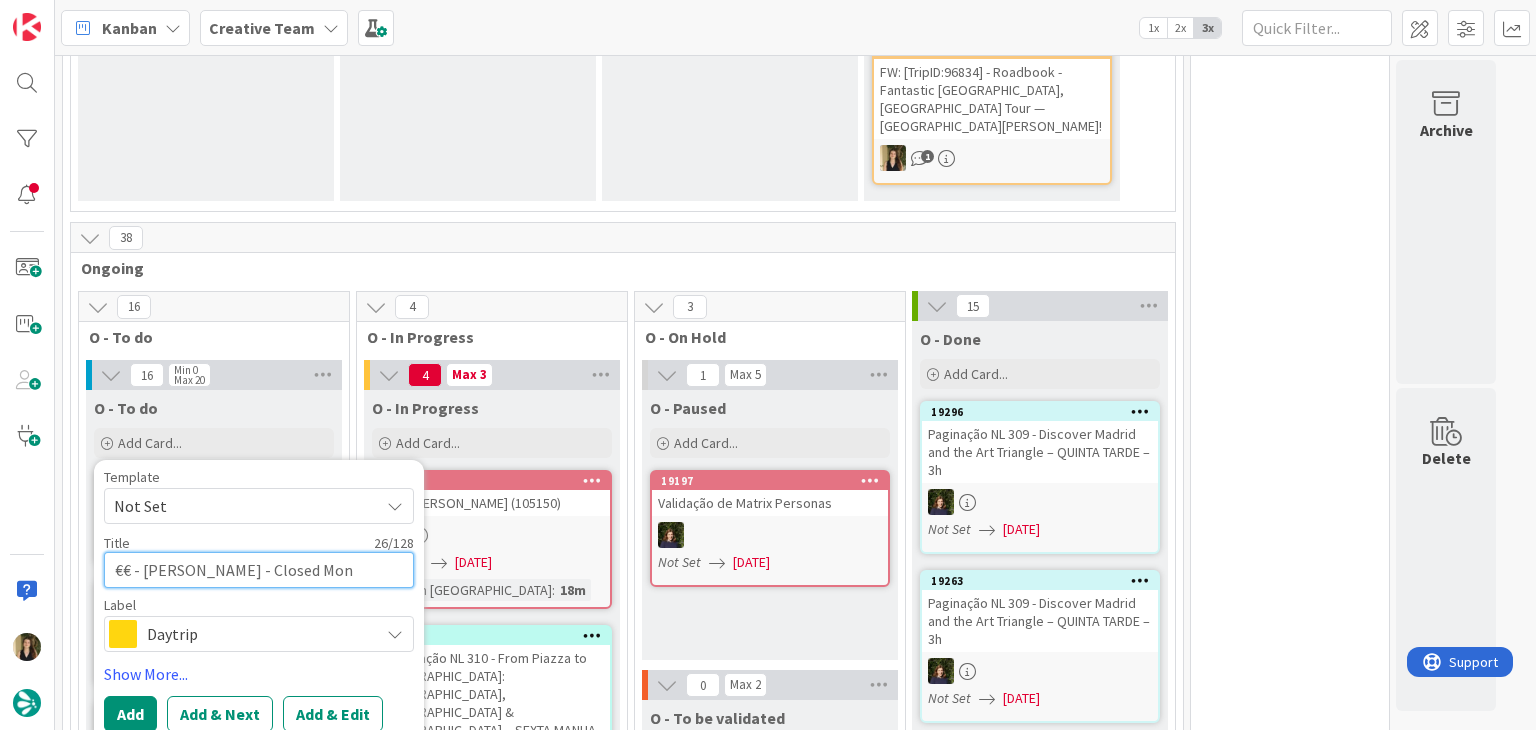 type on "€€ - La Botte - Closed Mon" 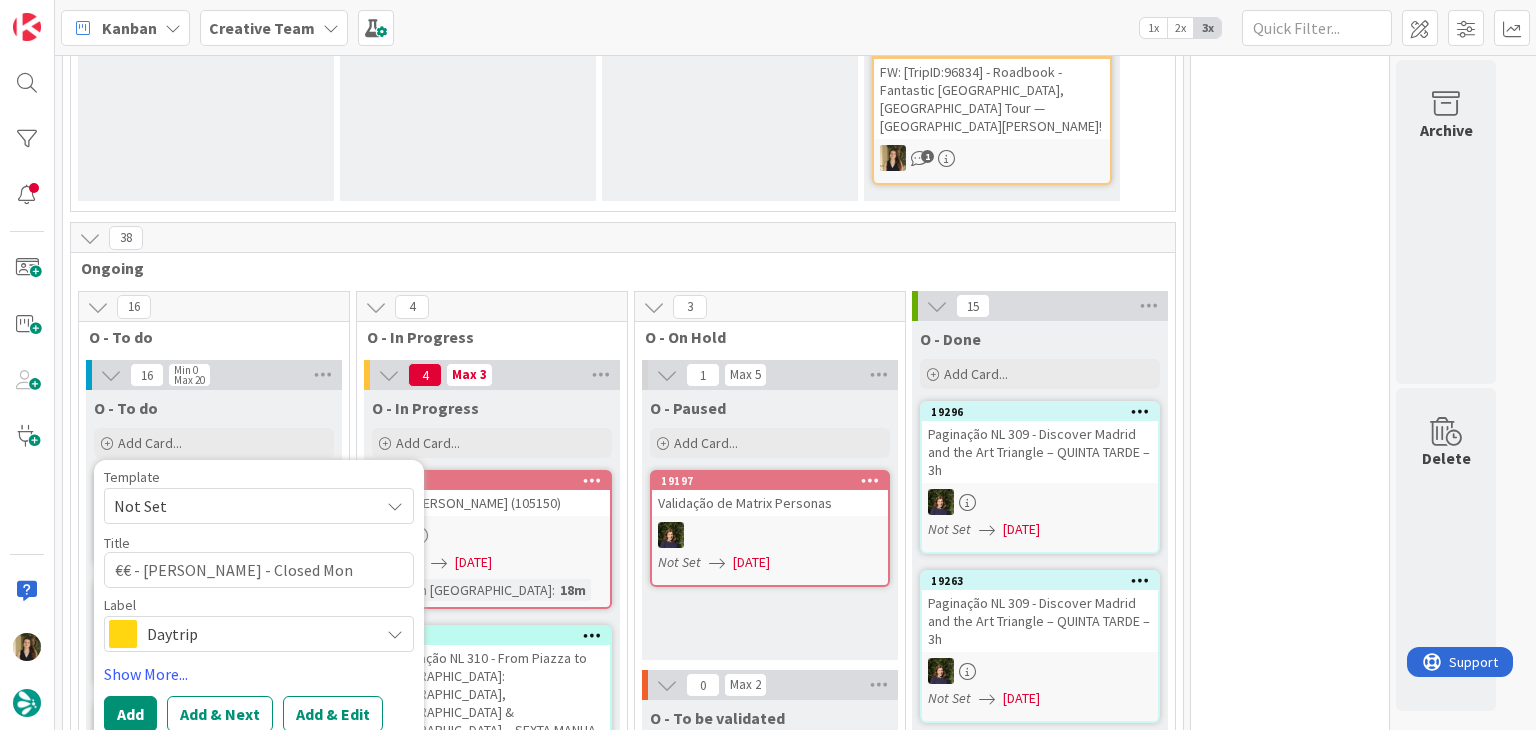 click on "Daytrip" at bounding box center (258, 634) 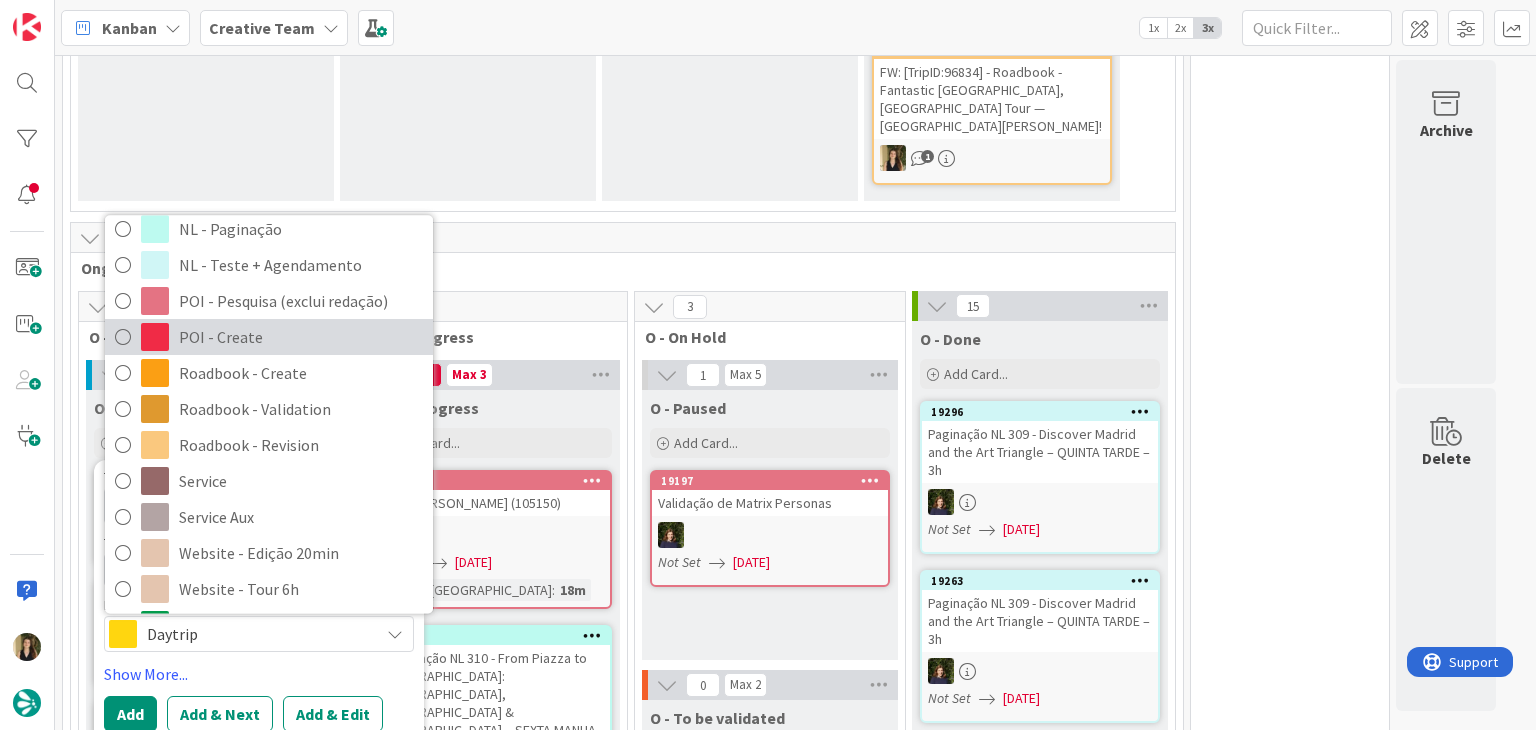 click on "POI - Create" at bounding box center [301, 338] 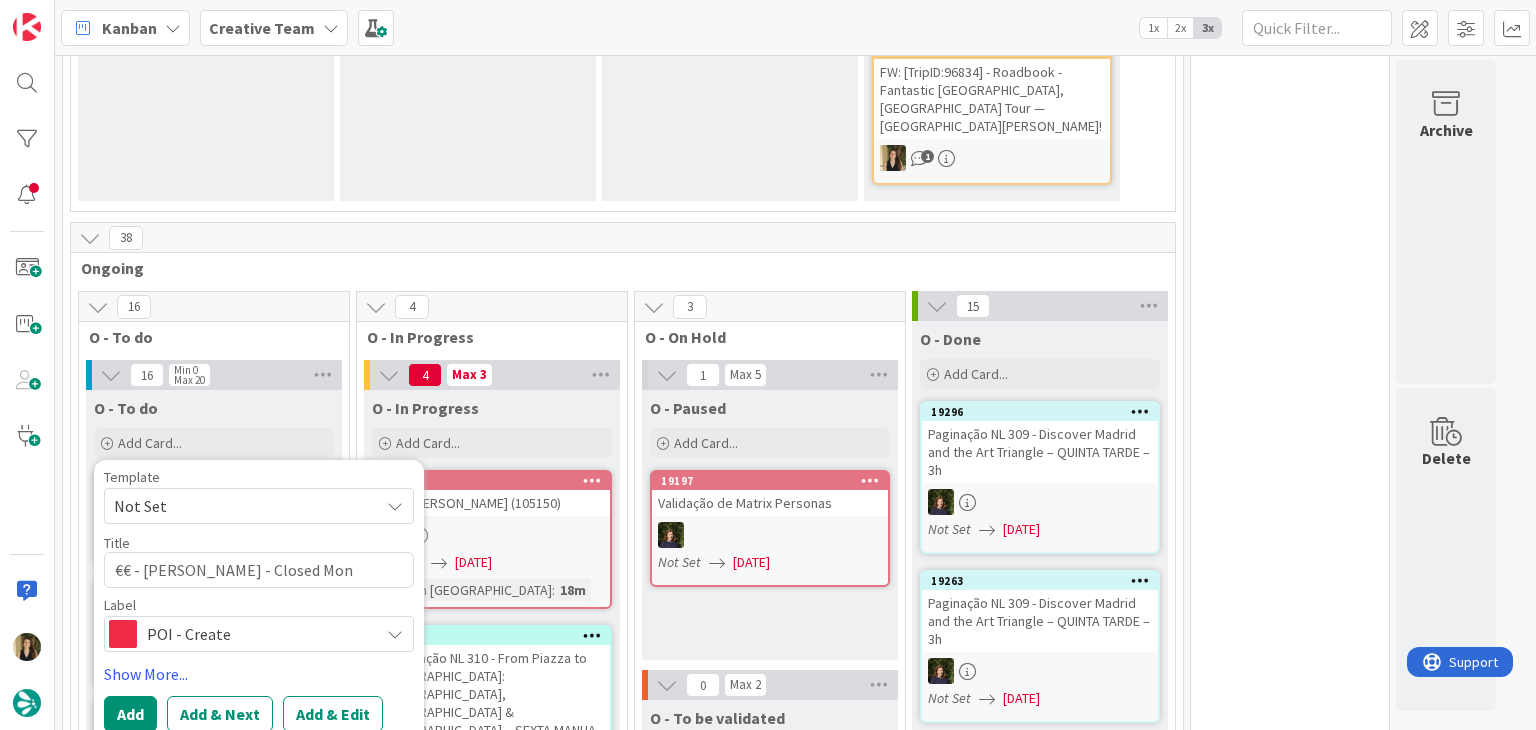 click on "Template Not Set Title 26 / 128 €€ - La Botte - Closed Mon Label POI - Create  Accommodation Accommodation RB Car Daytrip Location NL - Blog Post + Email NL - Email NL - Paginação NL - Teste + Agendamento POI - Pesquisa (exclui redação) POI - Create  Roadbook - Create Roadbook - Validation Roadbook - Revision Service Service Aux Website - Edição 20min Website - Tour 6h Guidebook NL - Blog Post Information Show More... Add Add & Next Add & Edit" at bounding box center (259, 601) 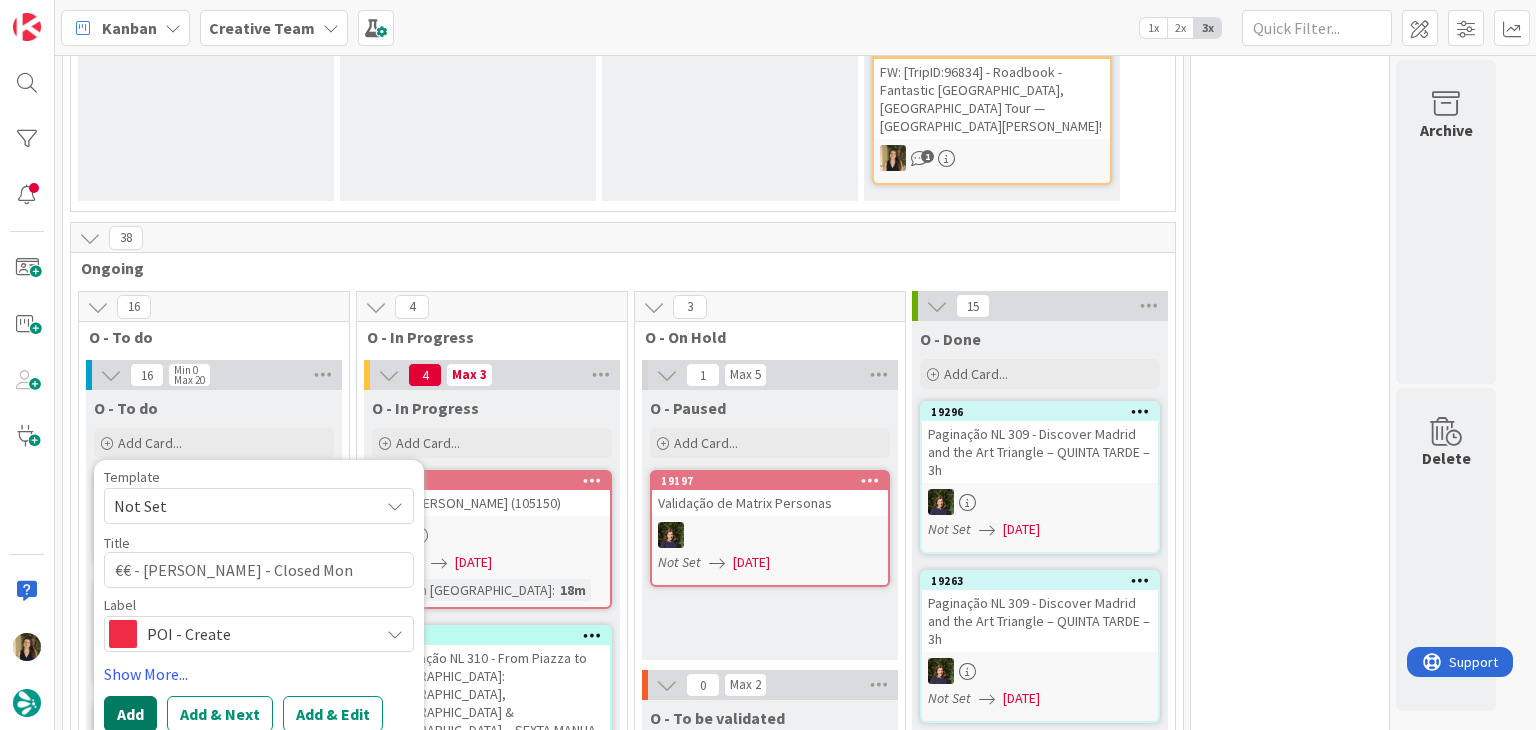 click on "Add" at bounding box center [130, 714] 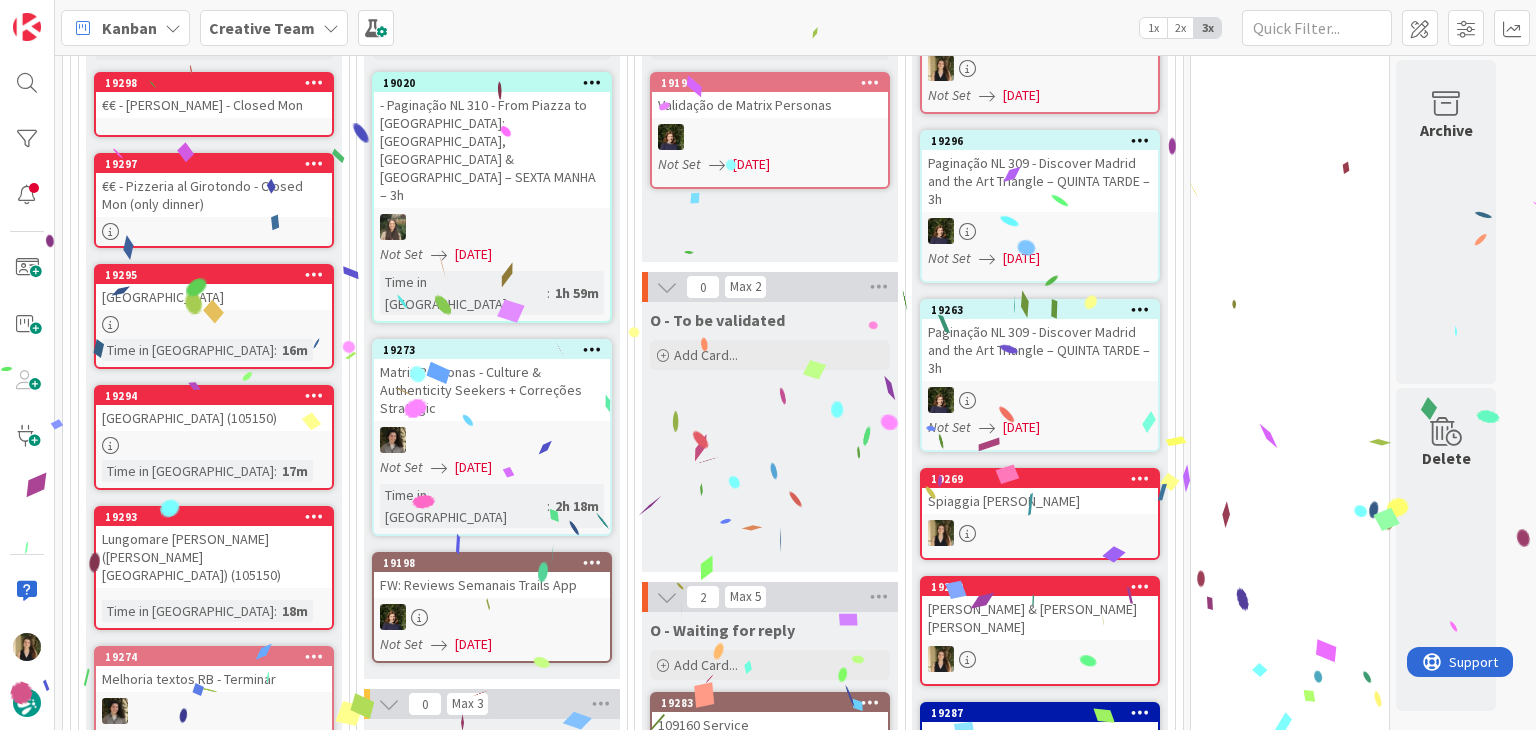 scroll, scrollTop: 748, scrollLeft: 0, axis: vertical 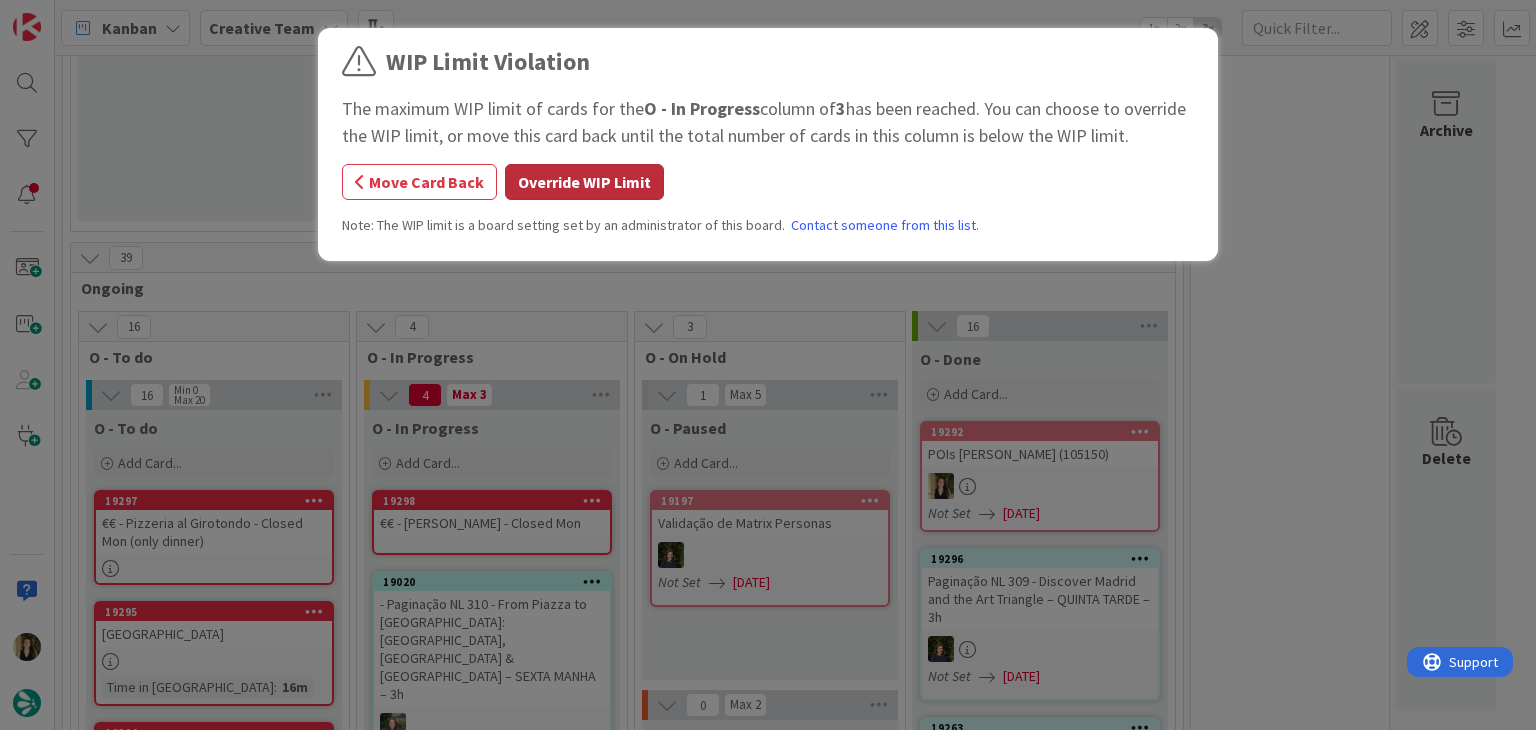click on "Override WIP Limit" at bounding box center (584, 182) 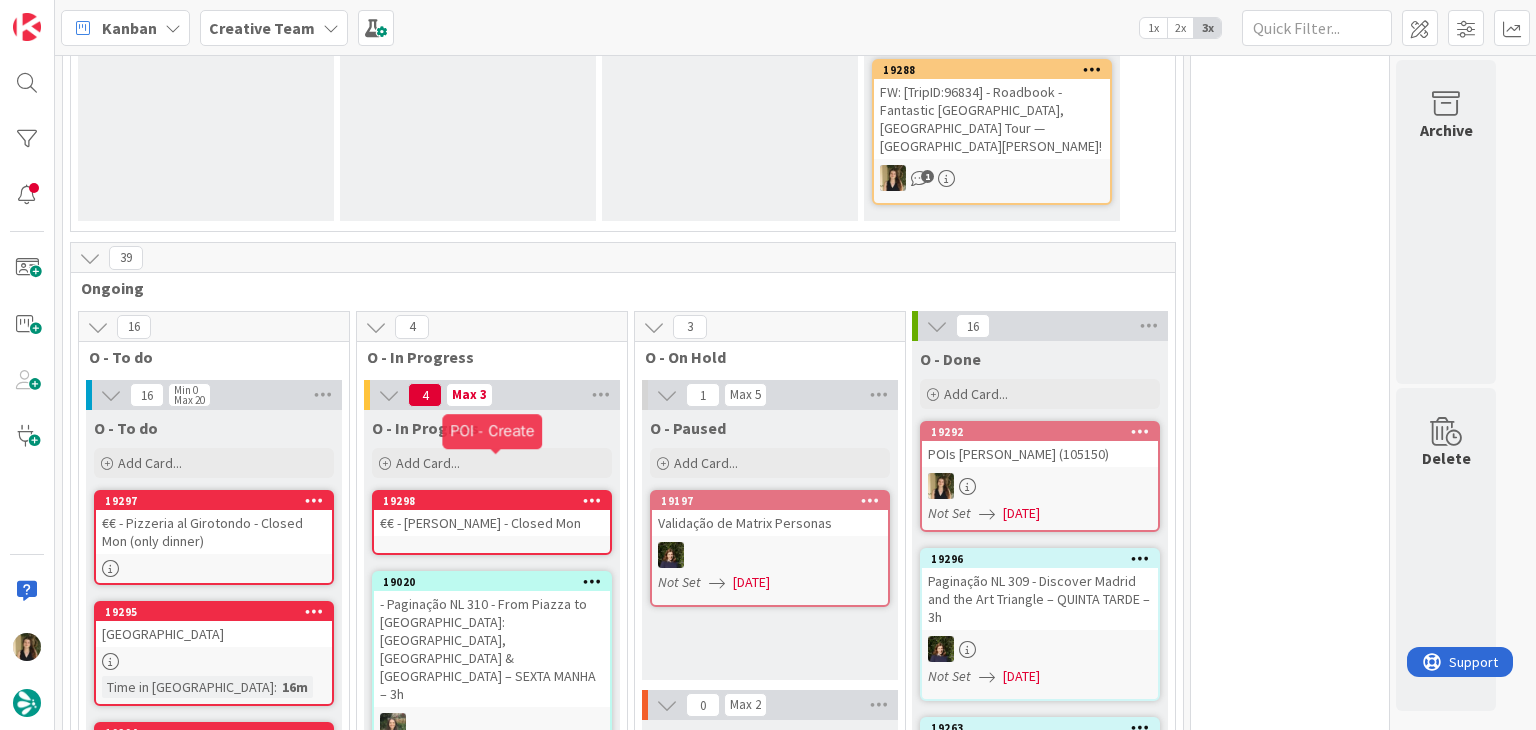 click on "€€ - La Botte - Closed Mon" at bounding box center [492, 523] 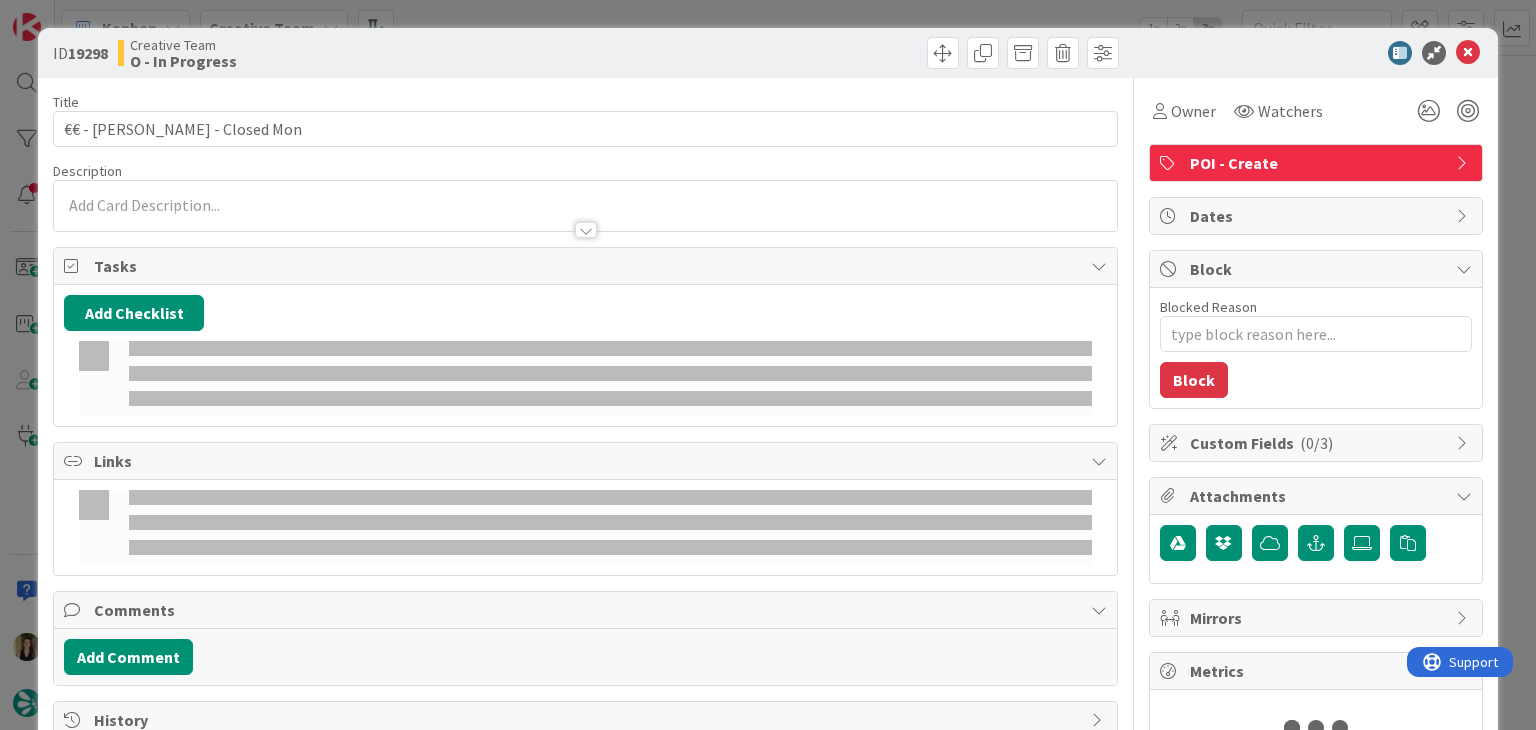 click on "Owner Watchers POI - Create  Dates Block Blocked Reason 0 / 256 Block Custom Fields ( 0/3 ) Attachments Mirrors Metrics" at bounding box center [1316, 422] 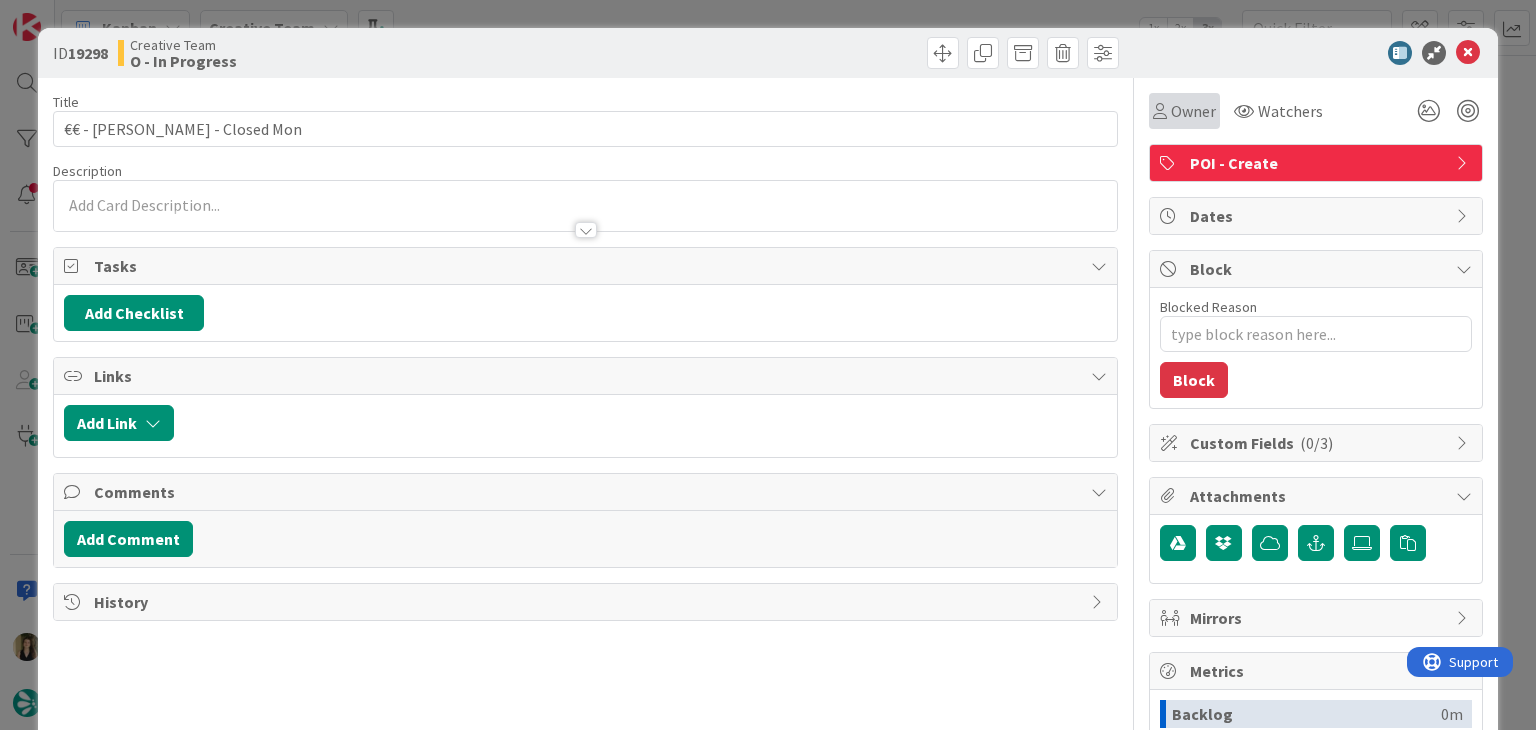 click on "Owner" at bounding box center [1193, 111] 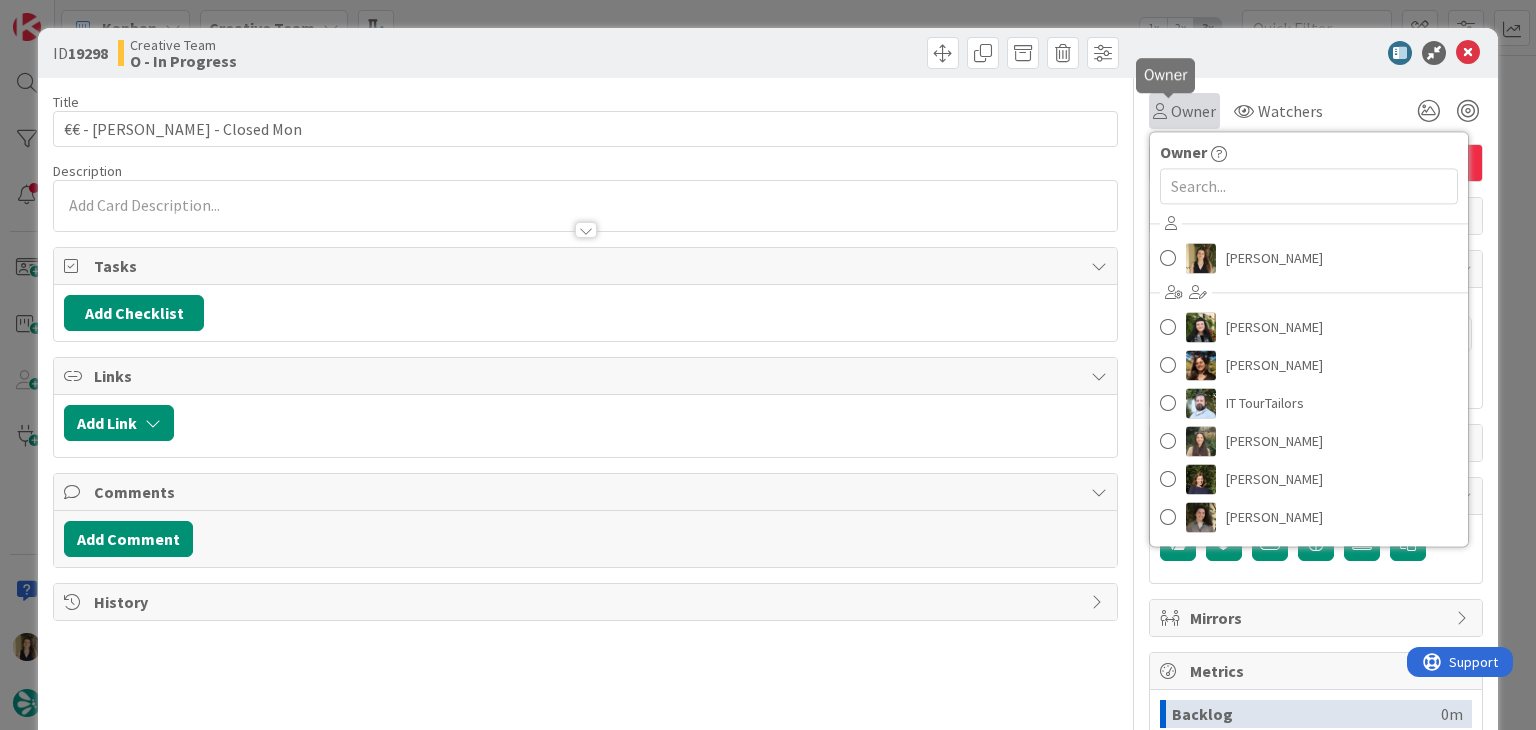 scroll, scrollTop: 0, scrollLeft: 0, axis: both 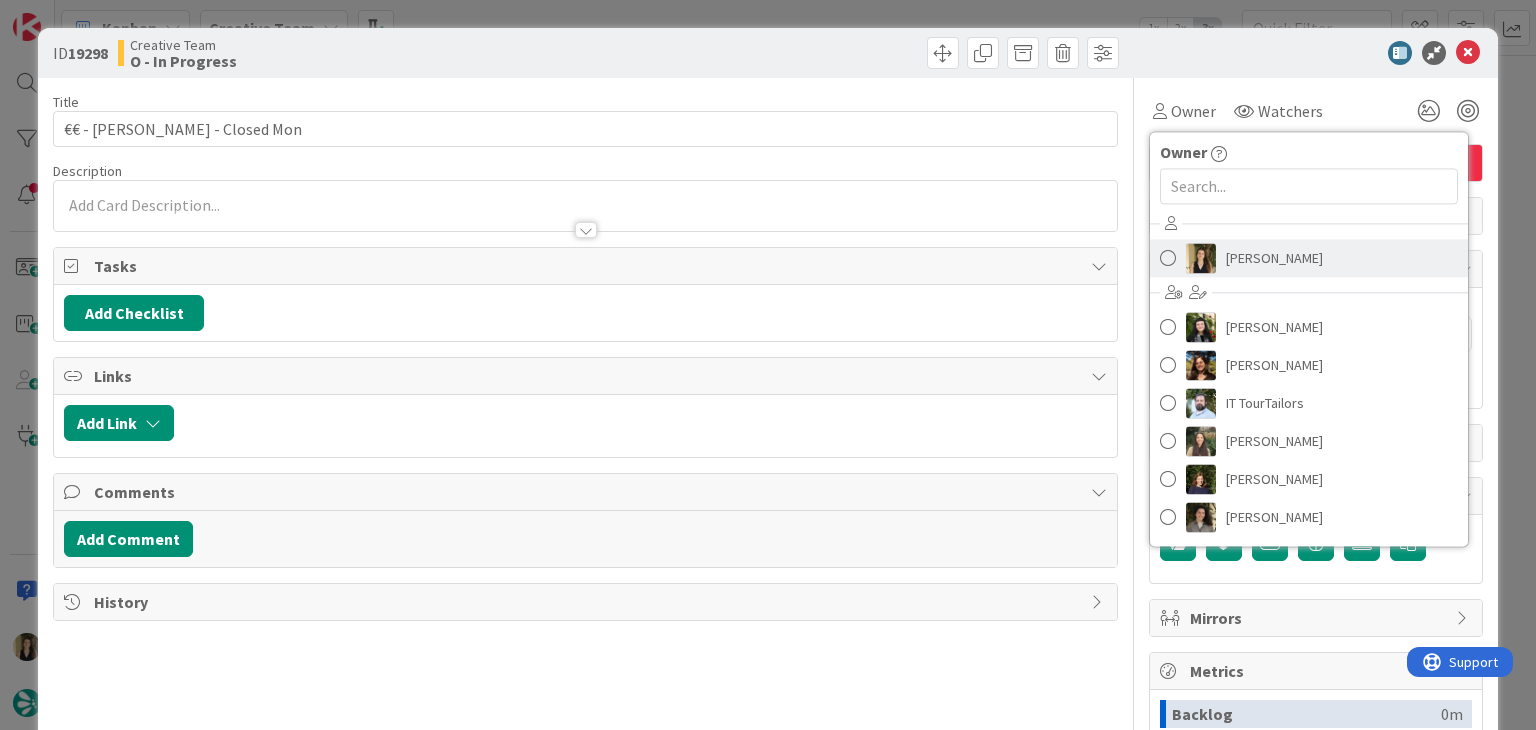 click on "[PERSON_NAME]" at bounding box center (1274, 258) 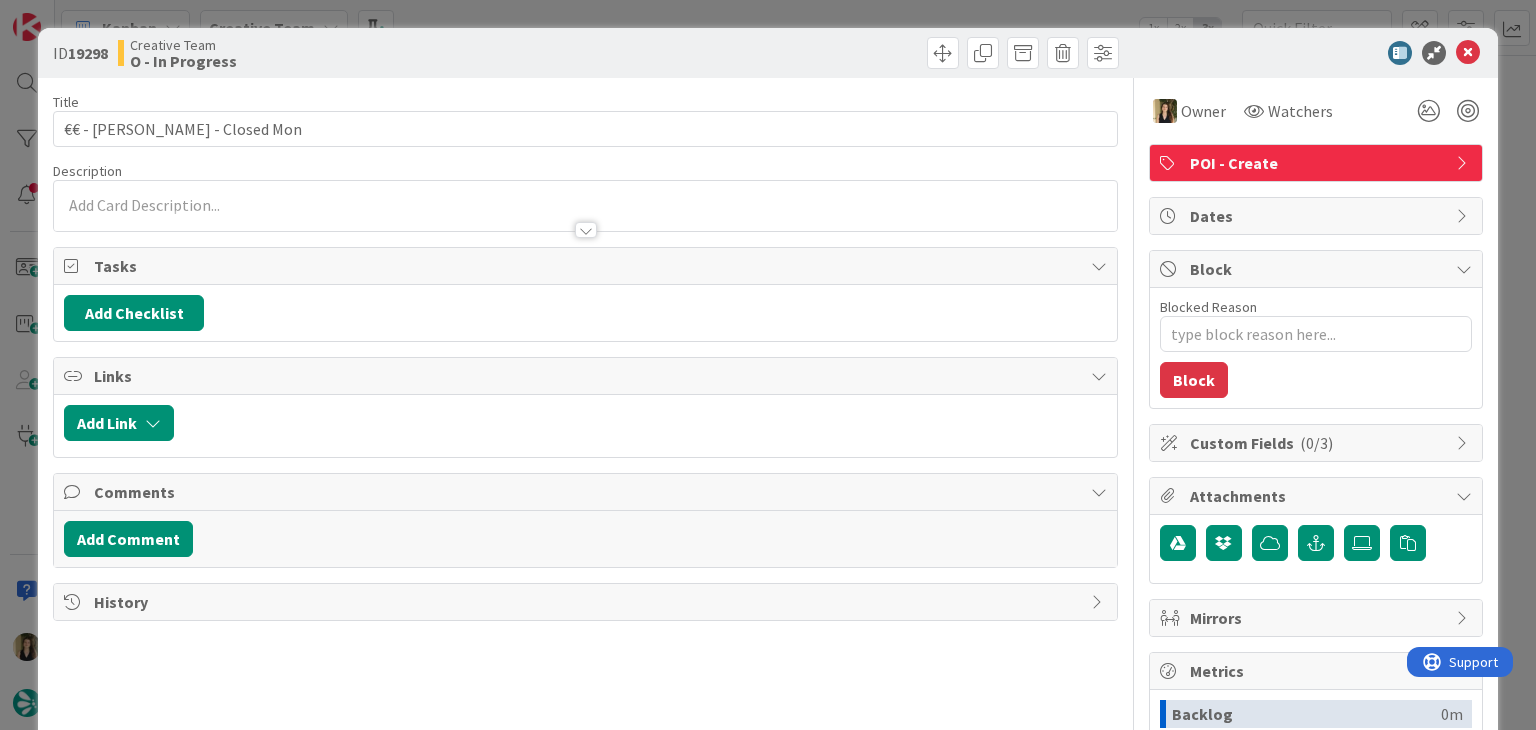click on "ID  19298 Creative Team O - In Progress Title 26 / 128 €€ - La Botte - Closed Mon Description Owner Watchers POI - Create  Tasks Add Checklist Links Add Link Comments Add Comment History Owner Owner Remove Set as Watcher Sofia Palma Beatriz Cassona Diana Ramos  IT TourTailors Inês Gonçalves Margarida Carvalho Melissa Santos Rita Bernardo Watchers POI - Create  Dates Block Blocked Reason 0 / 256 Block Custom Fields ( 0/3 ) Attachments Mirrors Metrics Backlog 0m To Do 0m Buffer 0m In Progress 0m Total Time 0m Lead Time 0m Cycle Time 0m Blocked Time 0m Show Details" at bounding box center (768, 365) 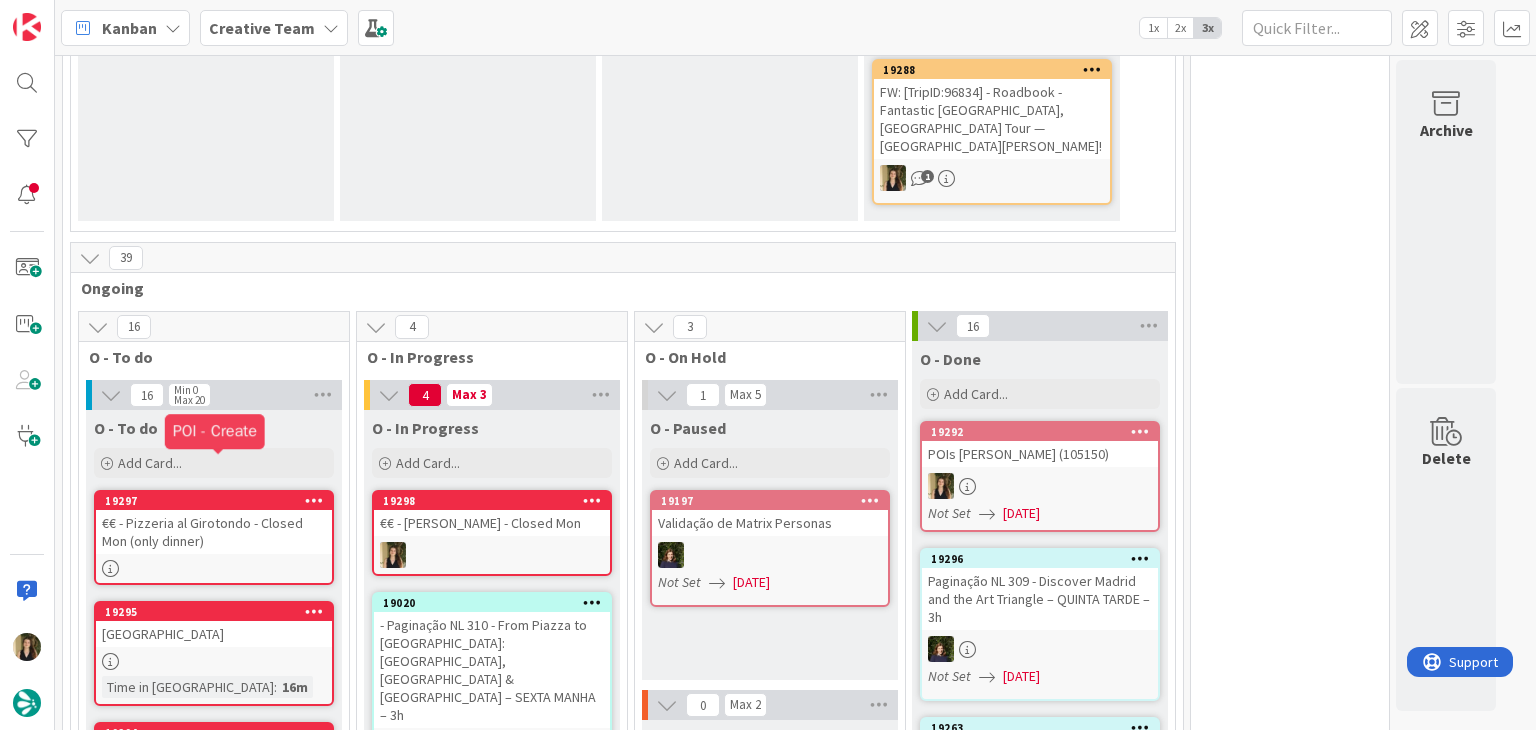 click on "€€ - Pizzeria al Girotondo - Closed Mon (only dinner)" at bounding box center (214, 532) 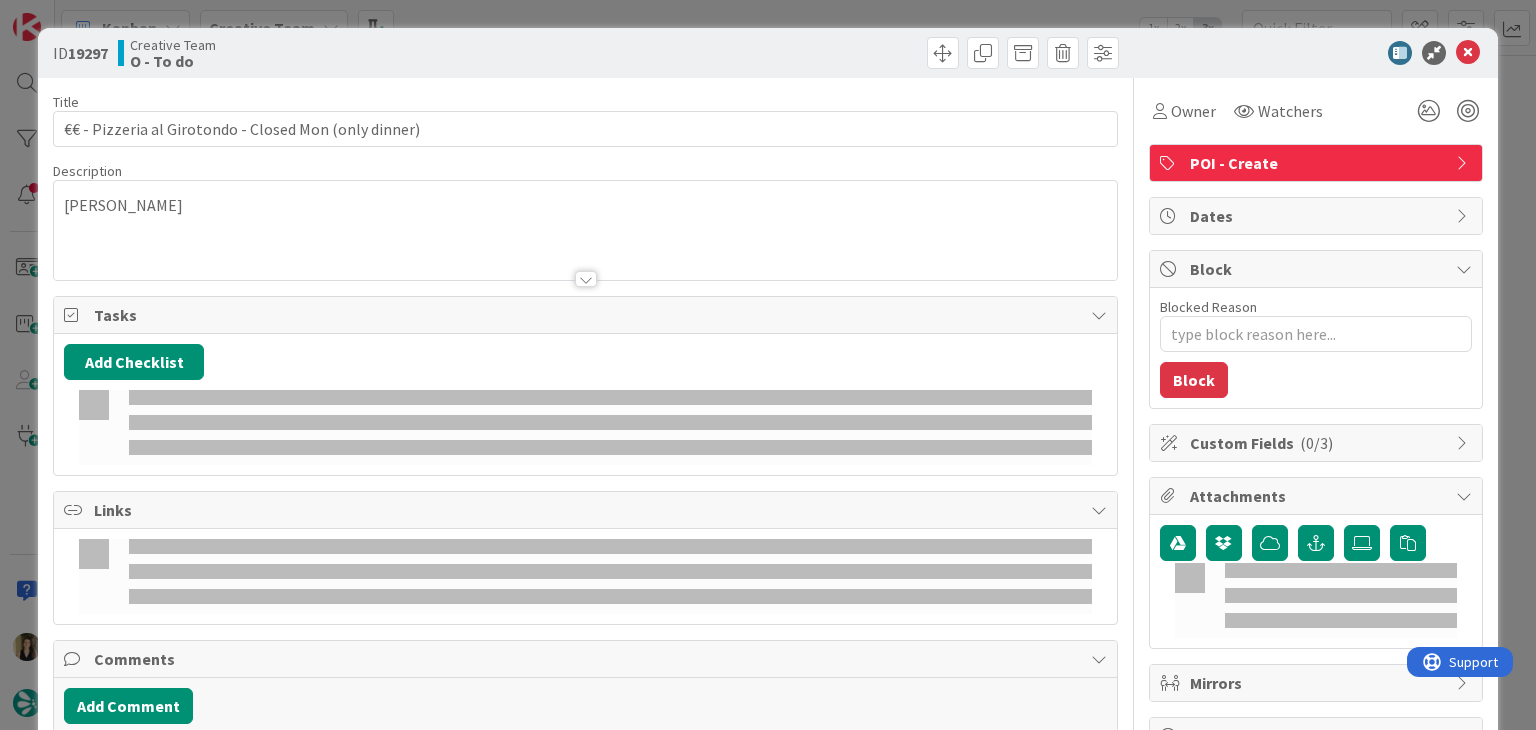 scroll, scrollTop: 0, scrollLeft: 0, axis: both 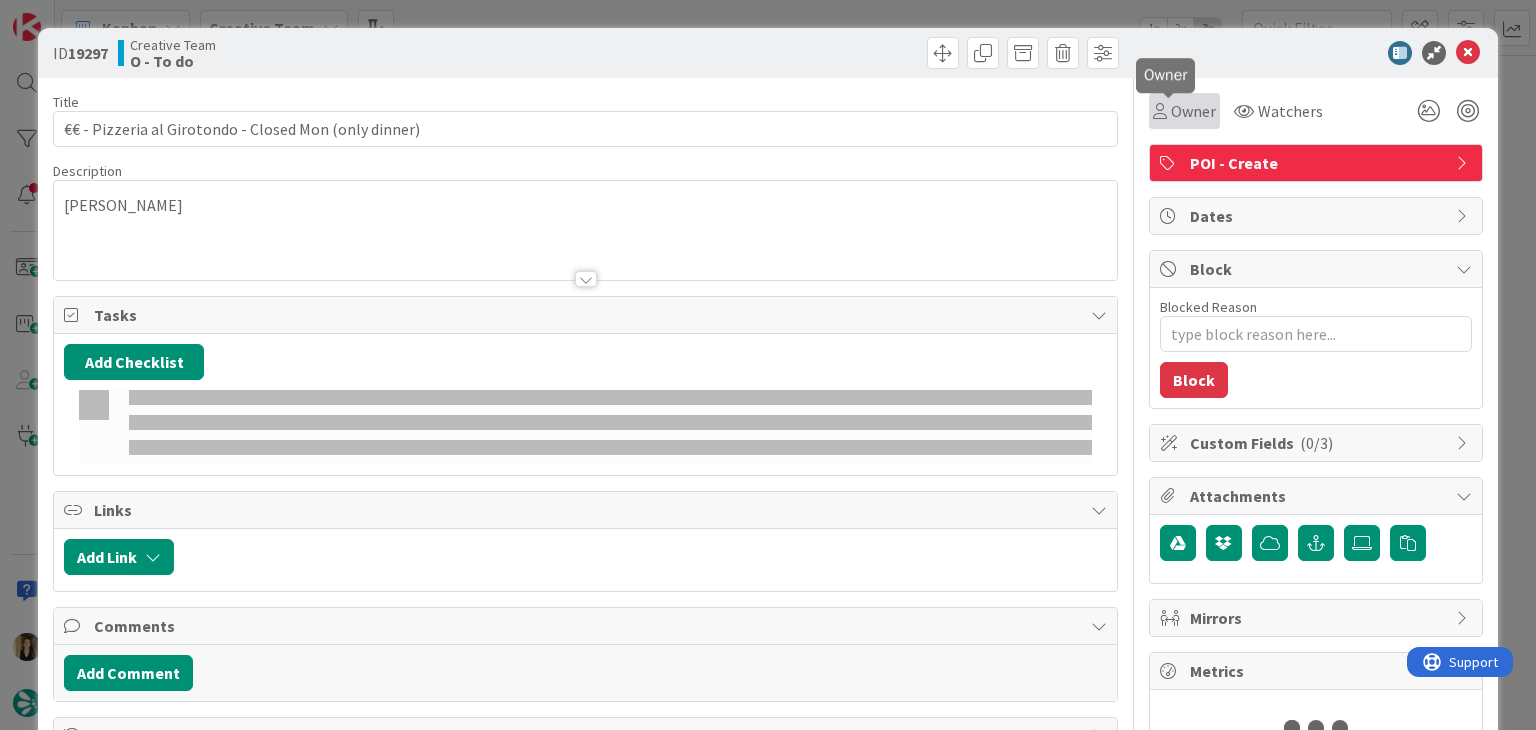 click on "Owner" at bounding box center (1184, 111) 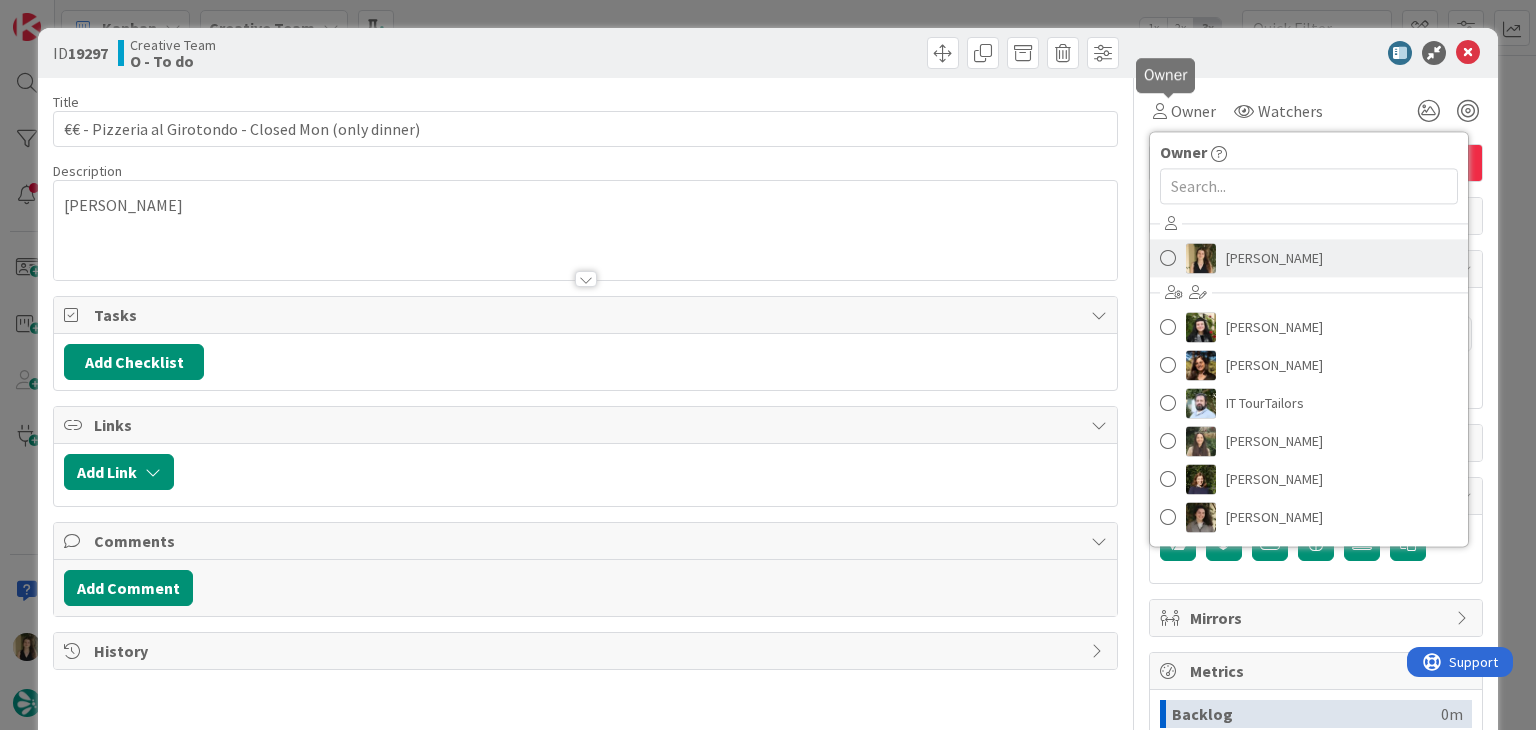 scroll, scrollTop: 0, scrollLeft: 0, axis: both 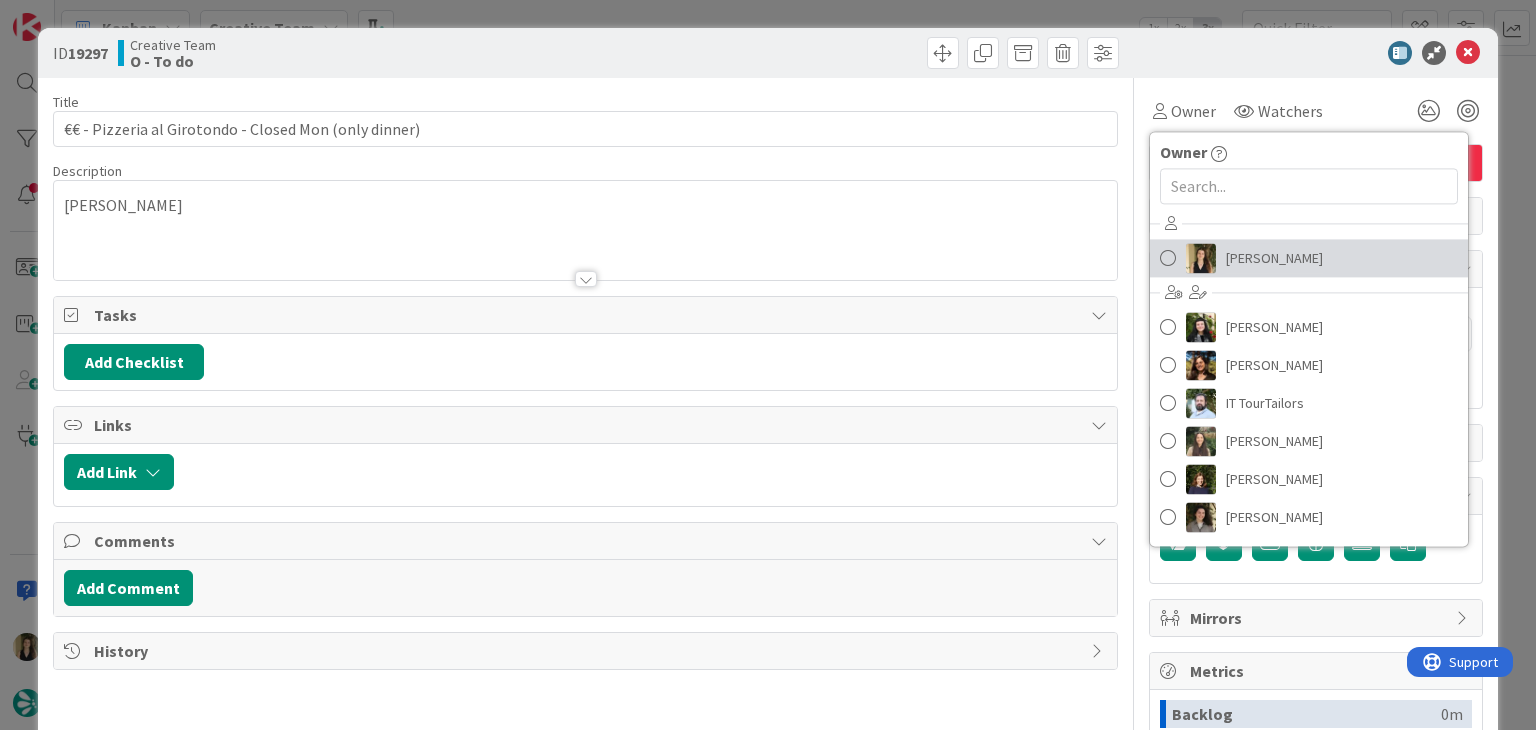 click on "[PERSON_NAME]" at bounding box center [1274, 258] 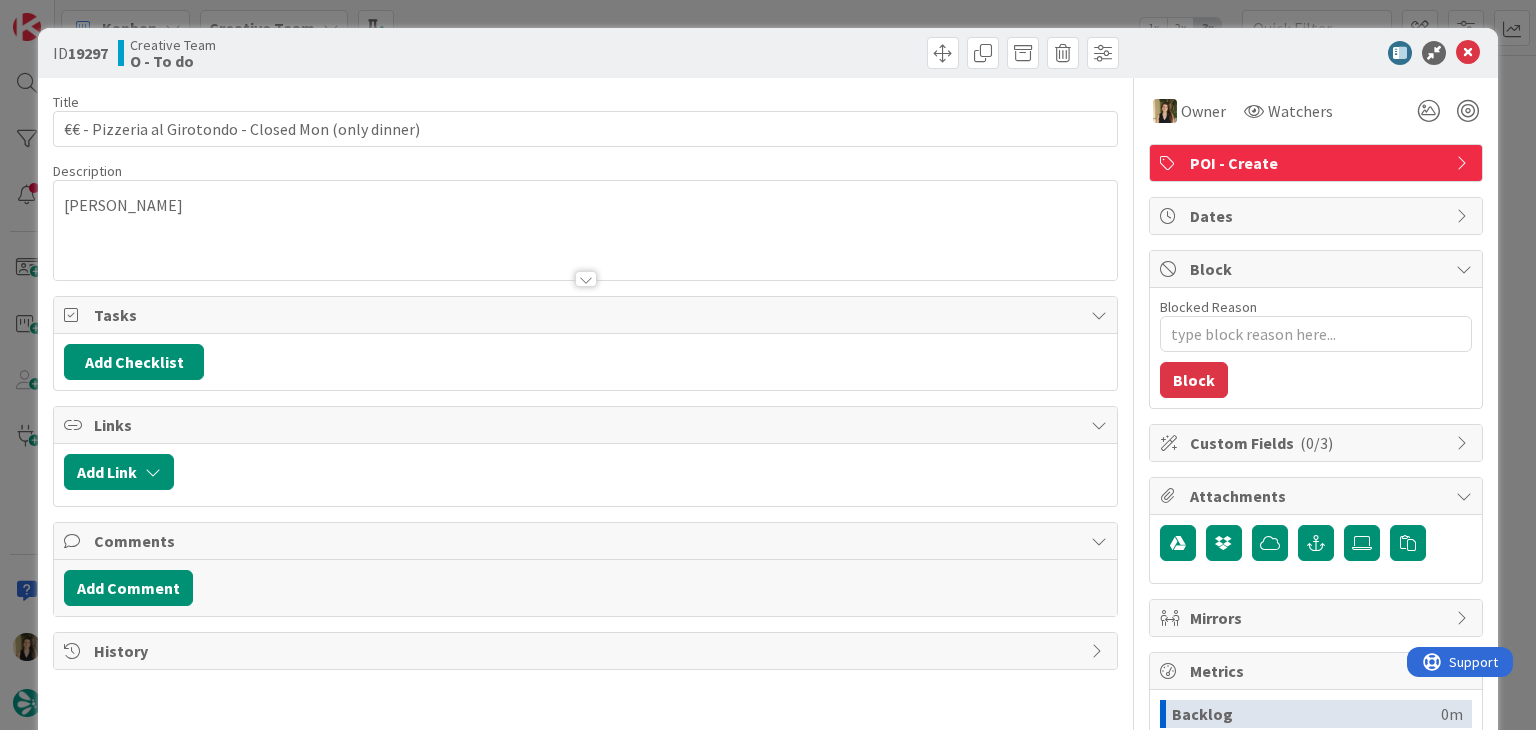 click on "ID  19297 Creative Team O - To do Title 53 / 128 €€ - Pizzeria al Girotondo - Closed Mon (only dinner) Description Cefalù Owner Watchers POI - Create  Tasks Add Checklist Links Add Link Comments Add Comment History Owner Owner Remove Set as Watcher Sofia Palma Beatriz Cassona Diana Ramos  IT TourTailors Inês Gonçalves Margarida Carvalho Melissa Santos Rita Bernardo Watchers POI - Create  Dates Block Blocked Reason 0 / 256 Block Custom Fields ( 0/3 ) Attachments Mirrors Metrics Backlog 0m To Do 1m Buffer 0m In Progress 0m Total Time 1m Lead Time 1m Cycle Time 0m Blocked Time 0m Show Details" at bounding box center (768, 365) 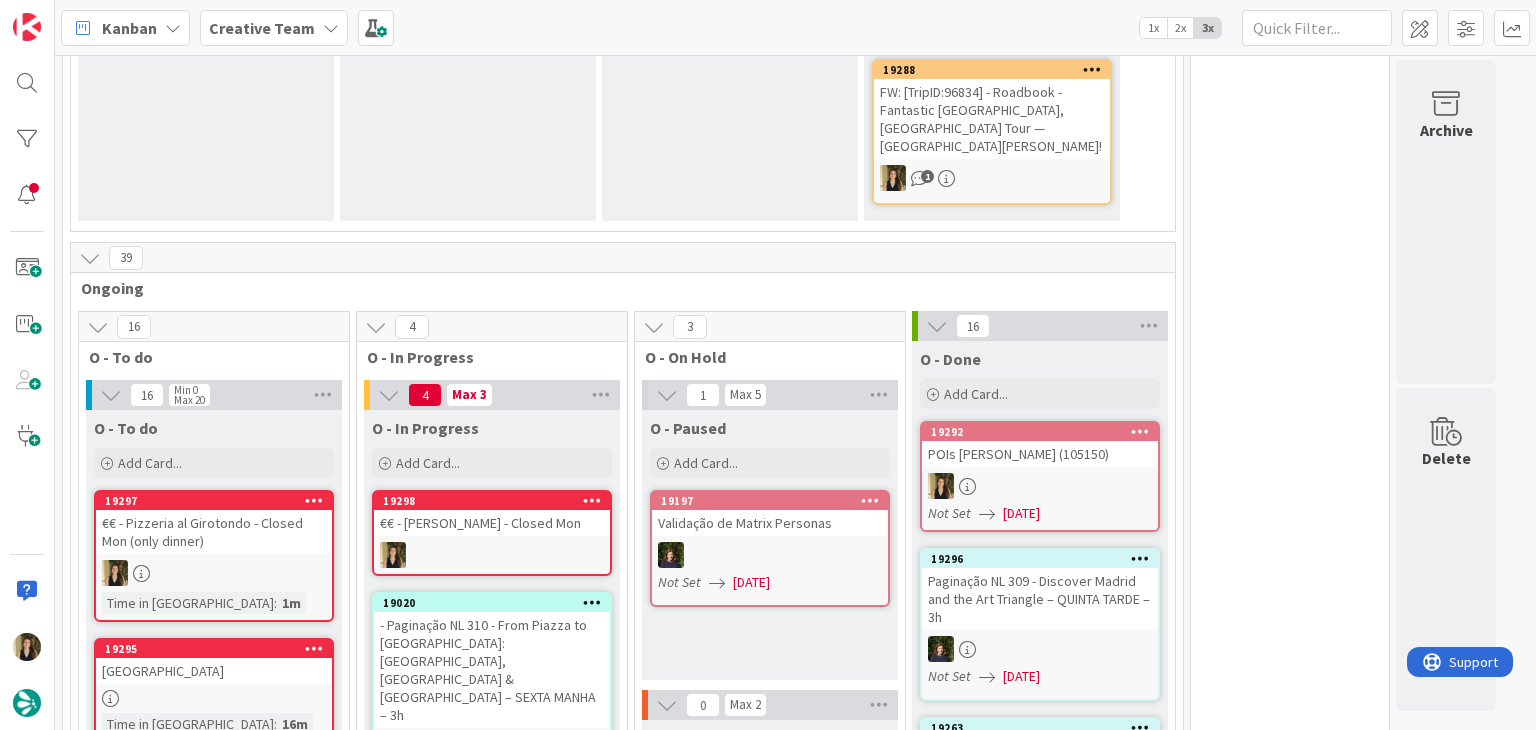 scroll, scrollTop: 0, scrollLeft: 0, axis: both 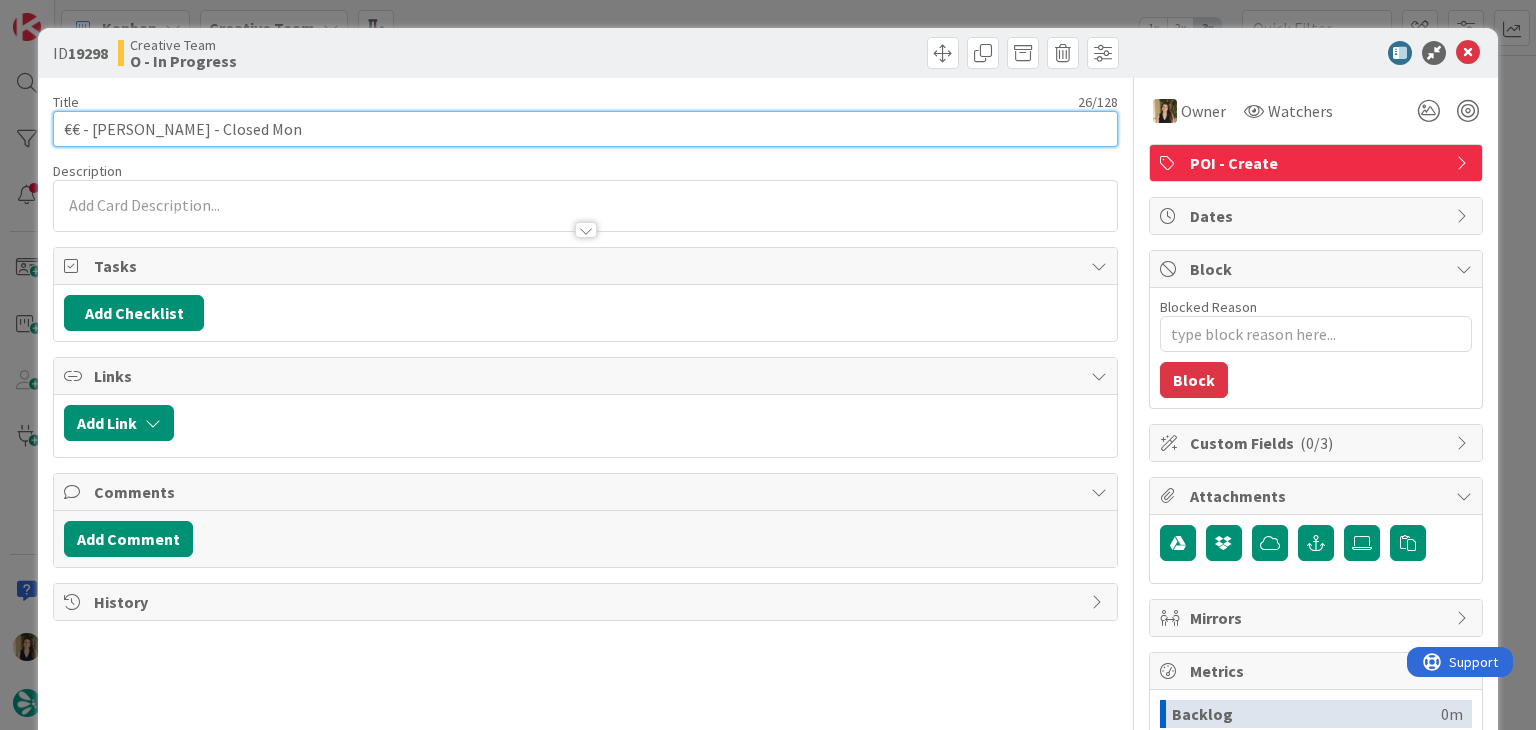 drag, startPoint x: 303, startPoint y: 128, endPoint x: 57, endPoint y: 129, distance: 246.00203 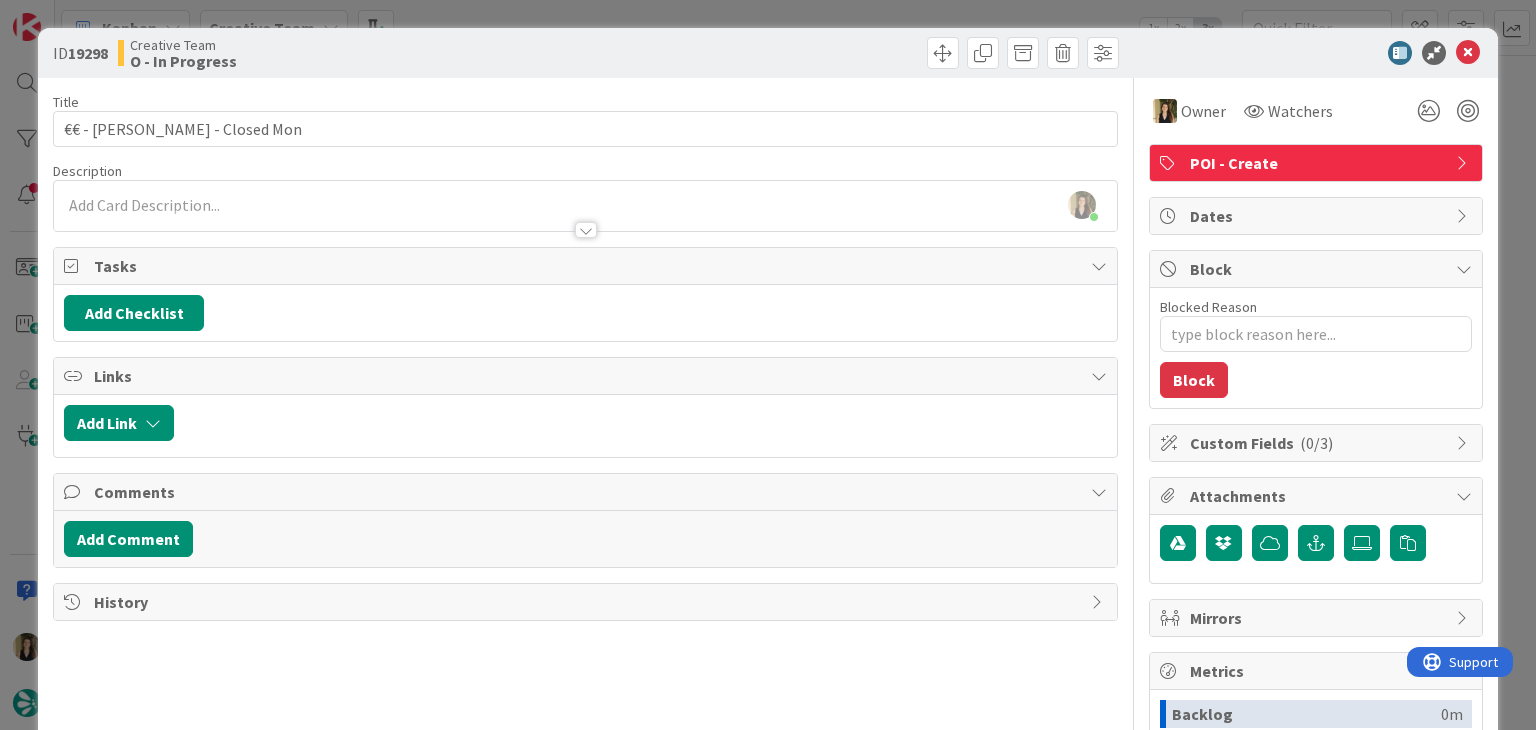 click on "Creative Team O - In Progress" at bounding box center (349, 53) 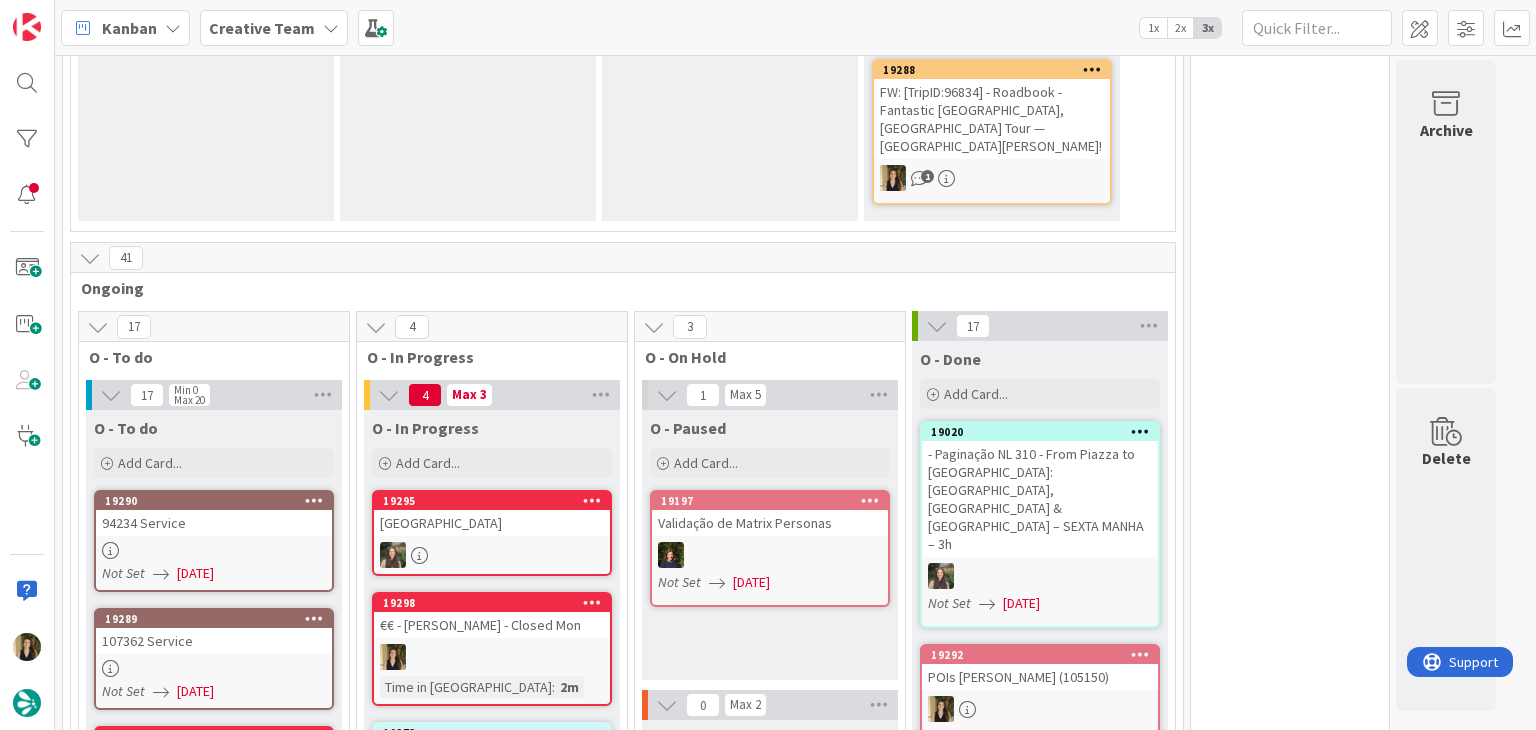 scroll, scrollTop: 0, scrollLeft: 0, axis: both 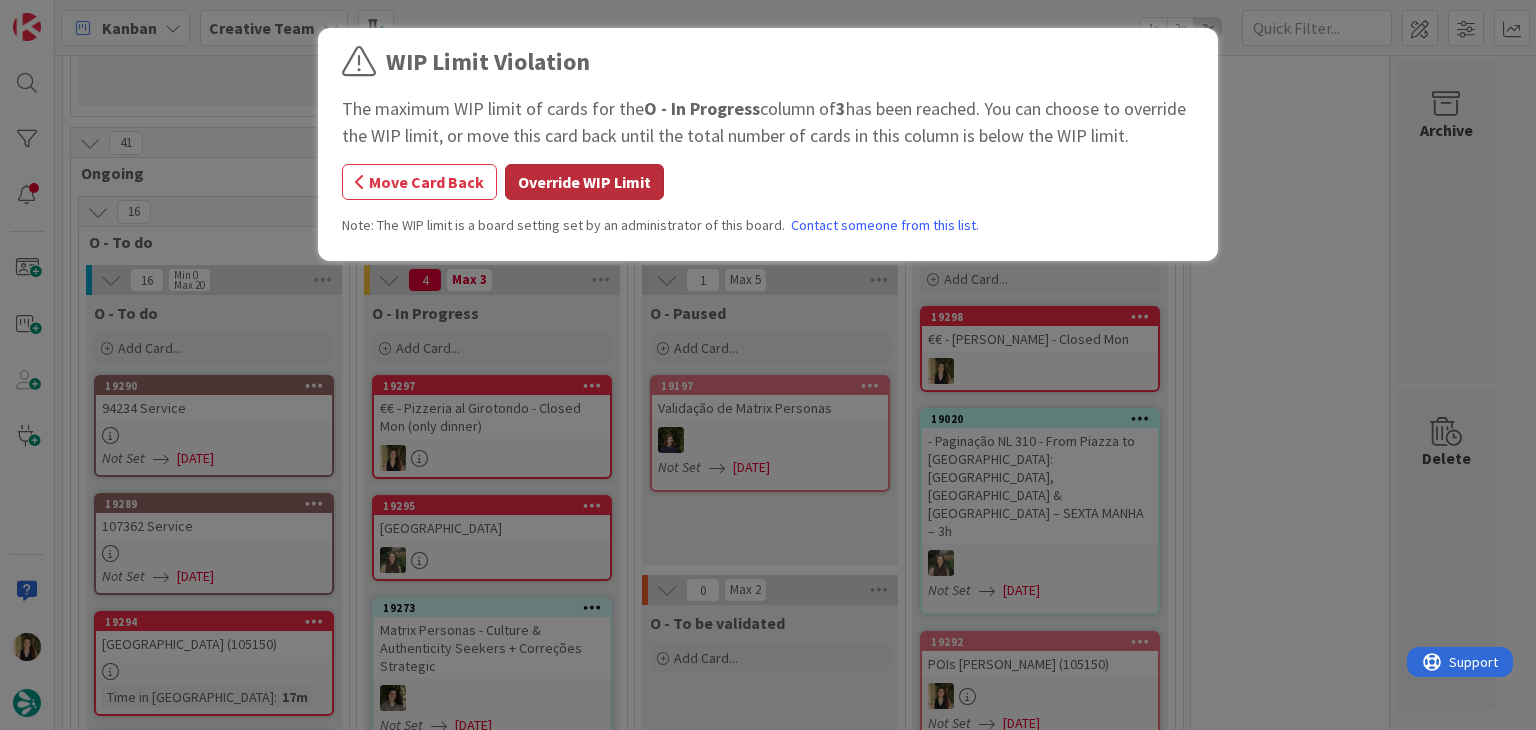 click on "Override WIP Limit" at bounding box center (584, 182) 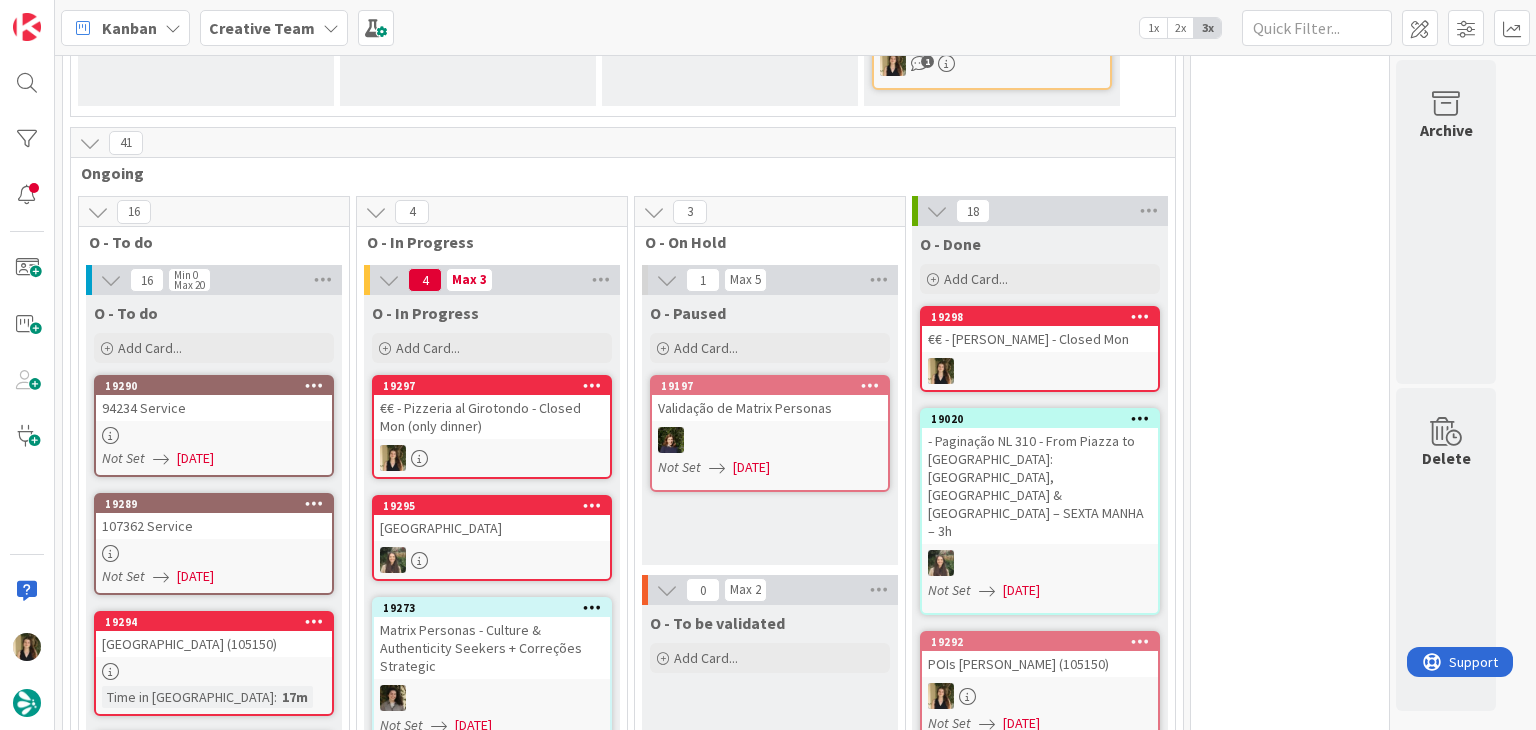 click on "€€ - Pizzeria al Girotondo - Closed Mon (only dinner)" at bounding box center (492, 417) 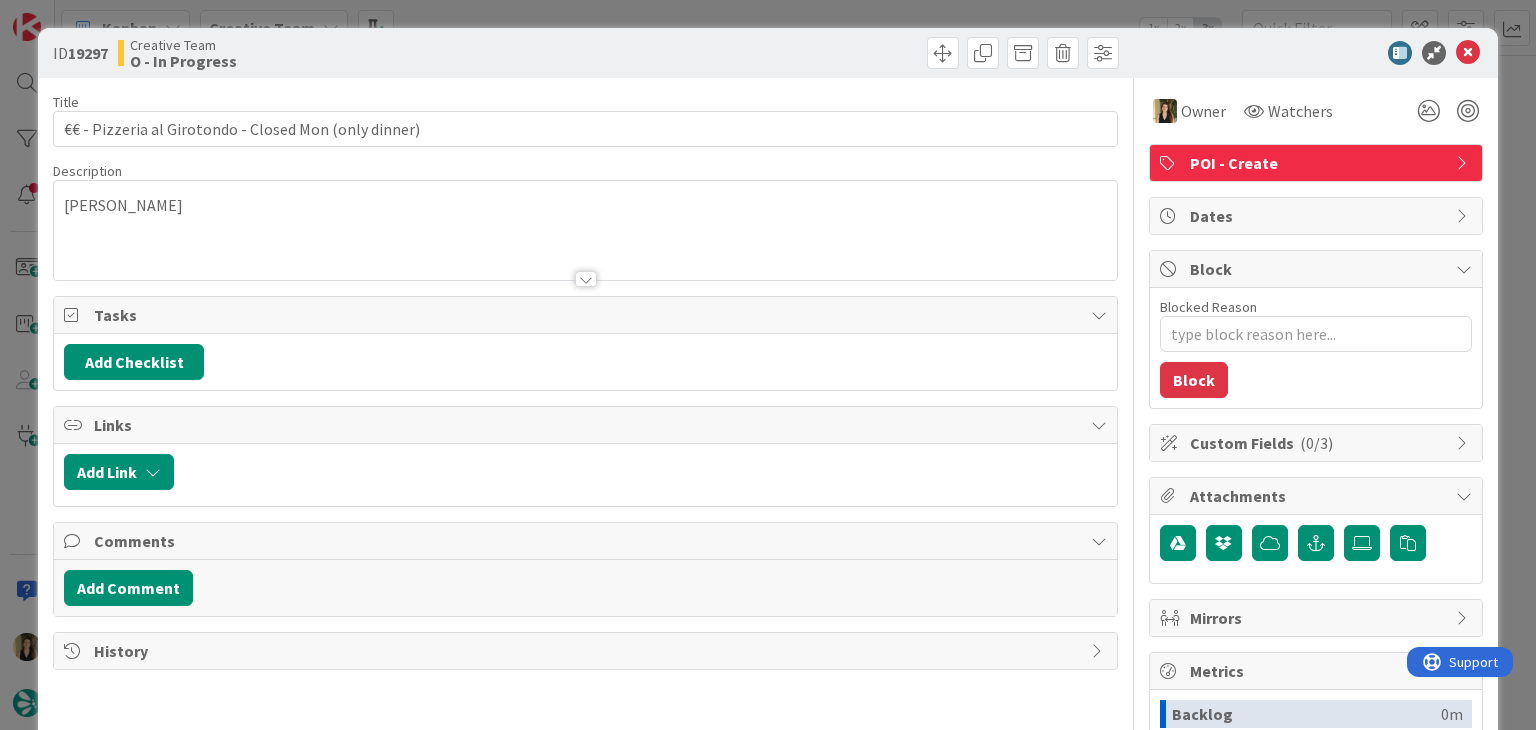 scroll, scrollTop: 0, scrollLeft: 0, axis: both 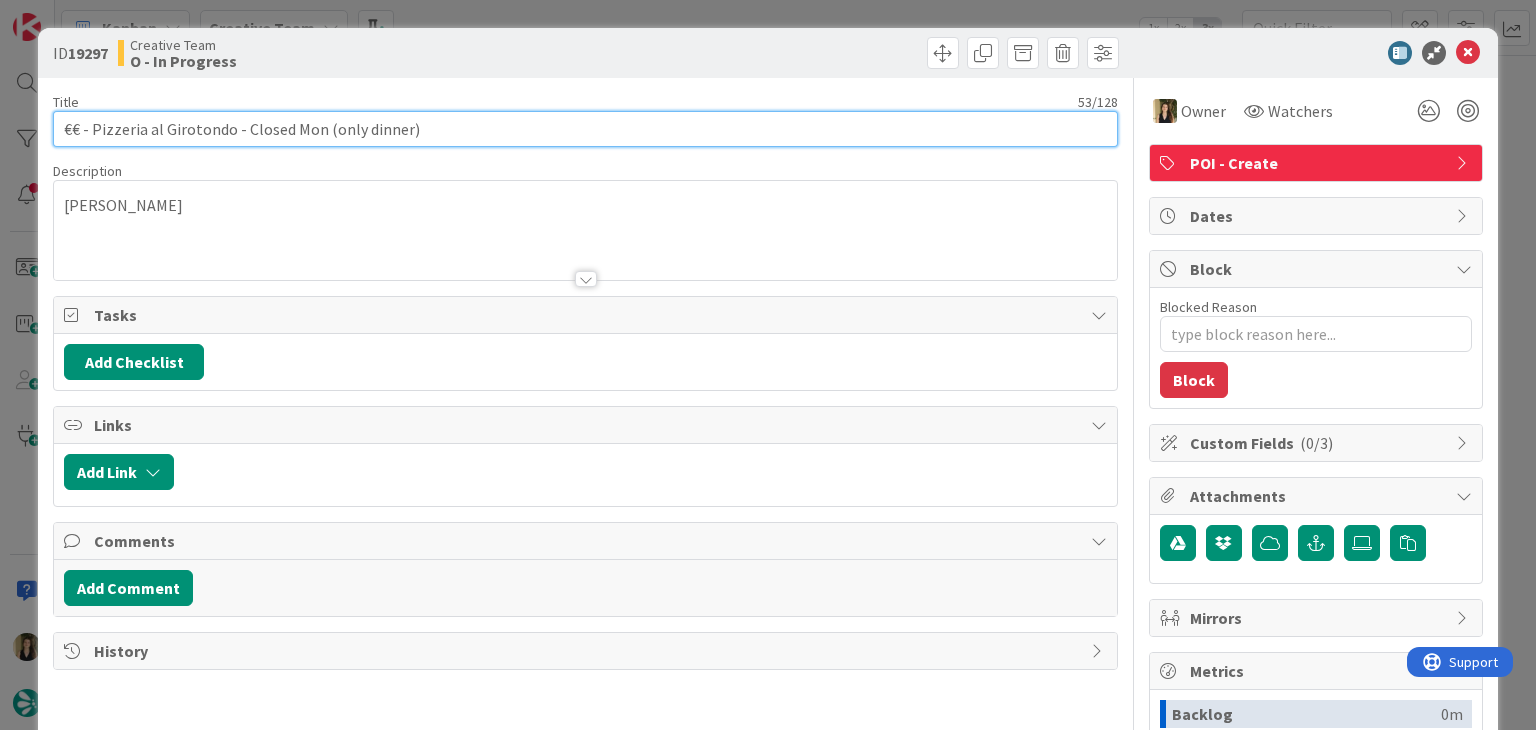 drag, startPoint x: 452, startPoint y: 123, endPoint x: 52, endPoint y: 123, distance: 400 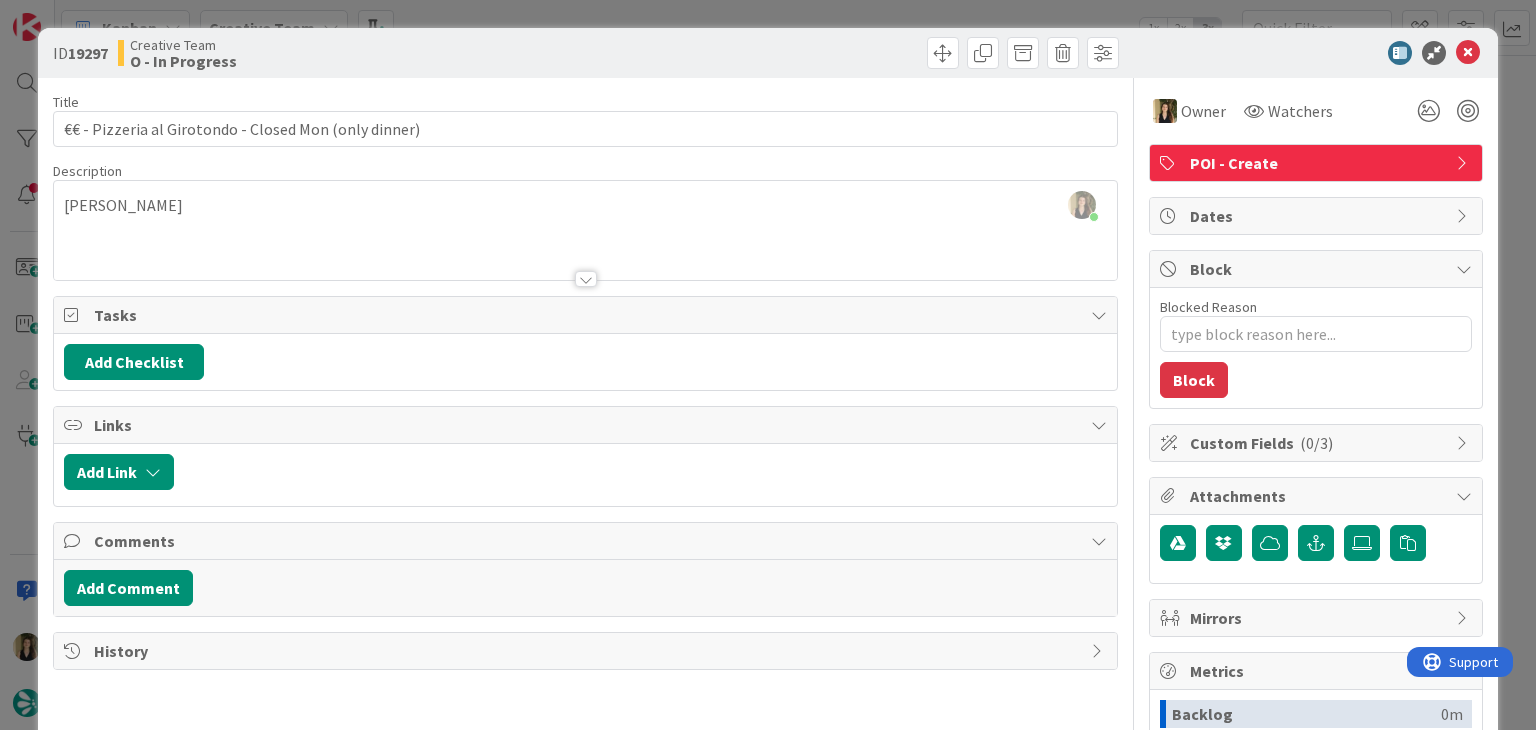 click on "Creative Team O - In Progress" at bounding box center [349, 53] 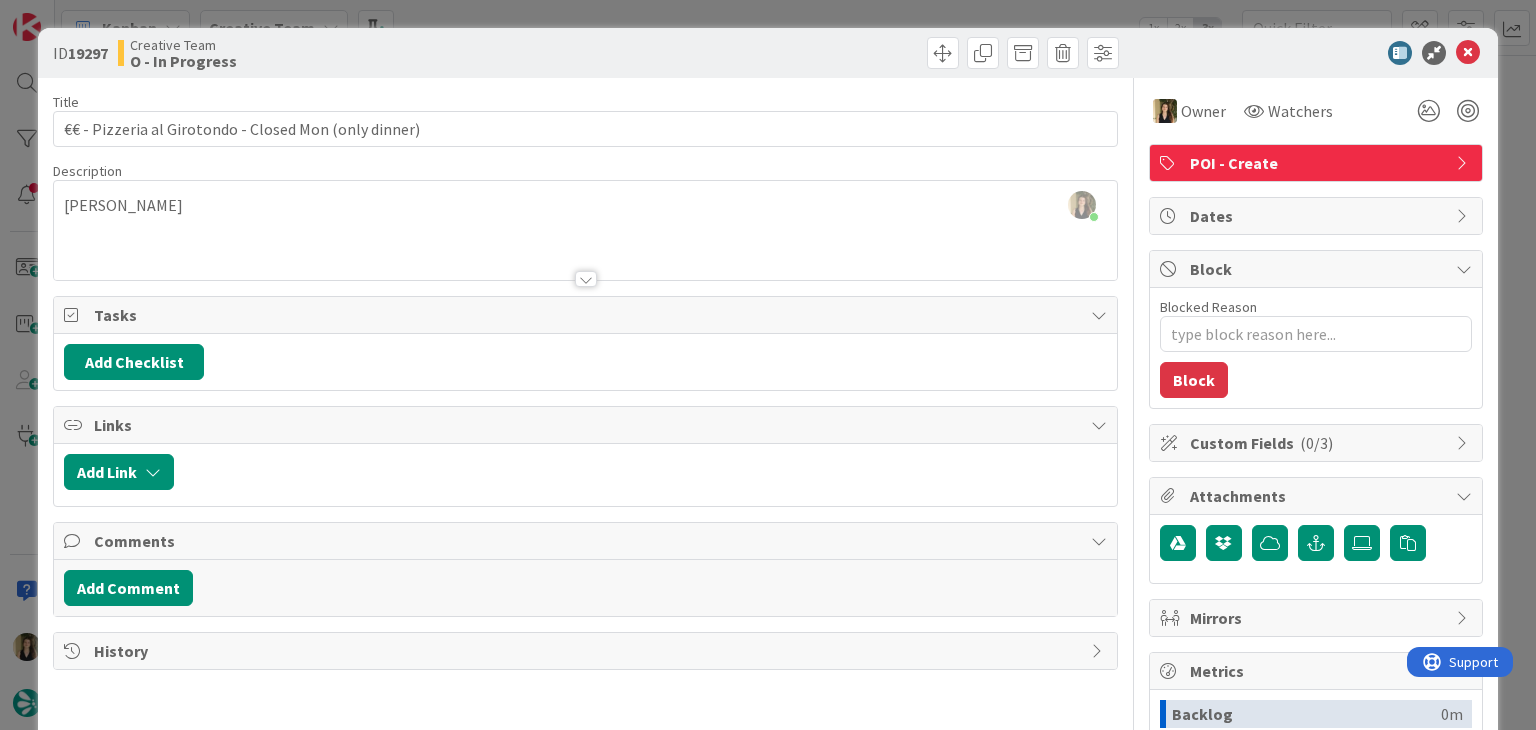 click on "ID  19297 Creative Team O - In Progress Title 53 / 128 €€ - Pizzeria al Girotondo - Closed Mon (only dinner) Description Sofia Palma just joined Cefalù Owner Watchers POI - Create  Tasks Add Checklist Links Add Link Comments Add Comment History Owner Watchers POI - Create  Dates Block Blocked Reason 0 / 256 Block Custom Fields ( 0/3 ) Attachments Mirrors Metrics Backlog 0m To Do 18m Buffer 0m In Progress 0m Total Time 18m Lead Time 18m Cycle Time 0m Blocked Time 0m Show Details" at bounding box center [768, 365] 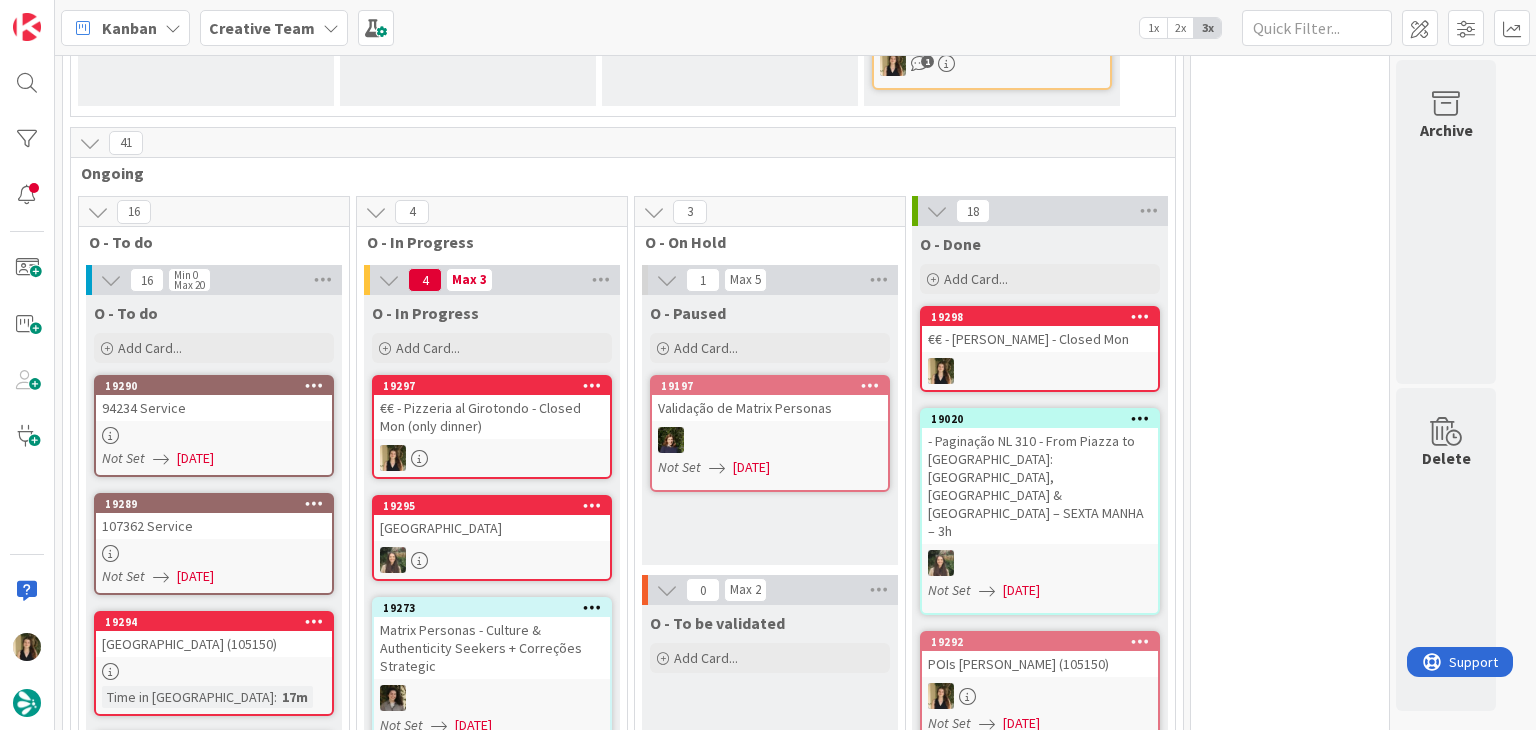 scroll, scrollTop: 0, scrollLeft: 0, axis: both 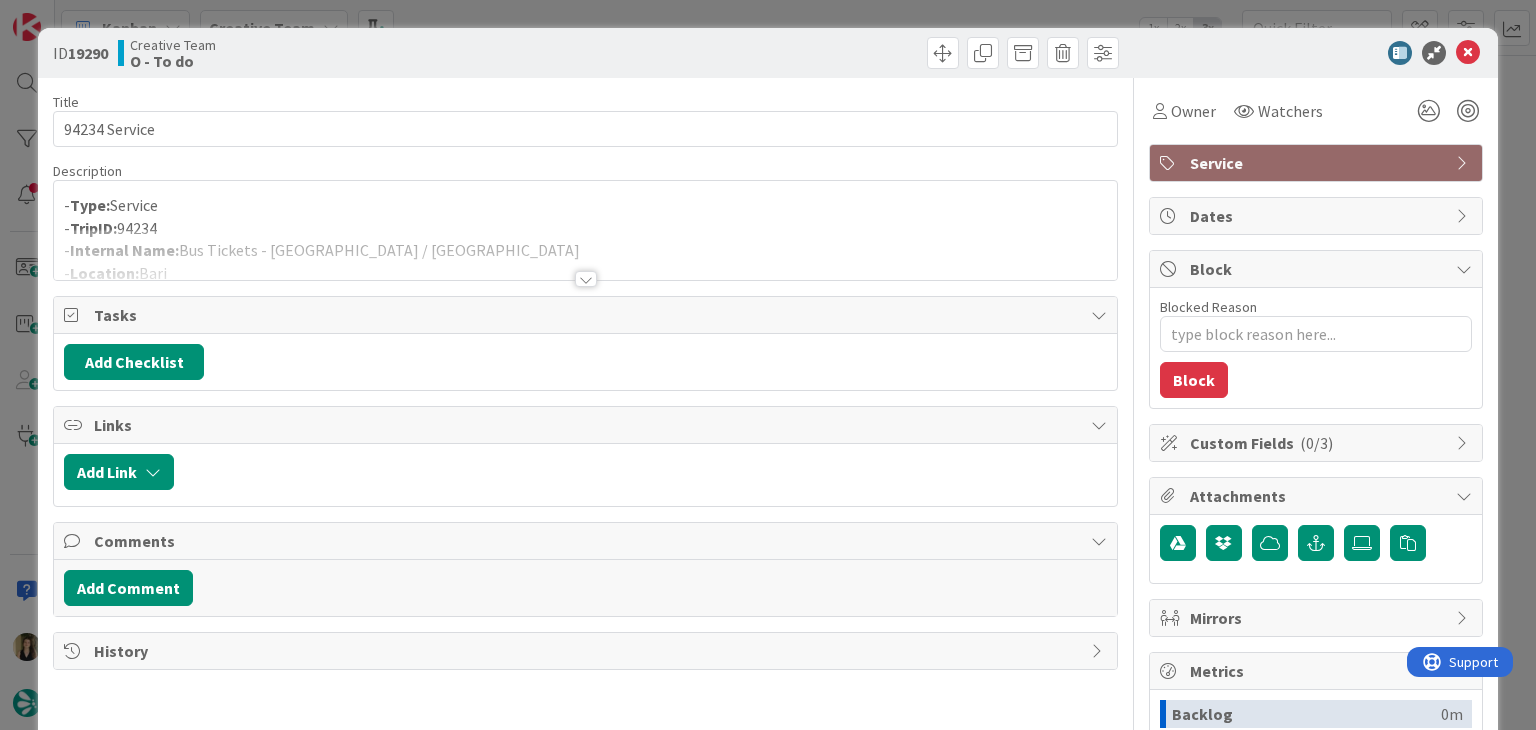 click on "ID  19290 Creative Team O - To do Title 13 / 128 94234 Service Description -  Type:  Service -  TripID:  94234 -  Internal Name:  Bus Tickets - Bari / Naples -  Location:  Bari -  Supplier:  FlixBus -  Website:   -  Requested By:  Catarina Dâmaso Owner Watchers Service Tasks Add Checklist Links Add Link Comments Add Comment History Owner Watchers Service Dates Block Blocked Reason 0 / 256 Block Custom Fields ( 0/3 ) Attachments Mirrors Metrics Backlog 0m To Do 4m Buffer 0m In Progress 50m Total Time 54m Lead Time 54m Cycle Time 50m Blocked Time 0m Show Details" at bounding box center (768, 365) 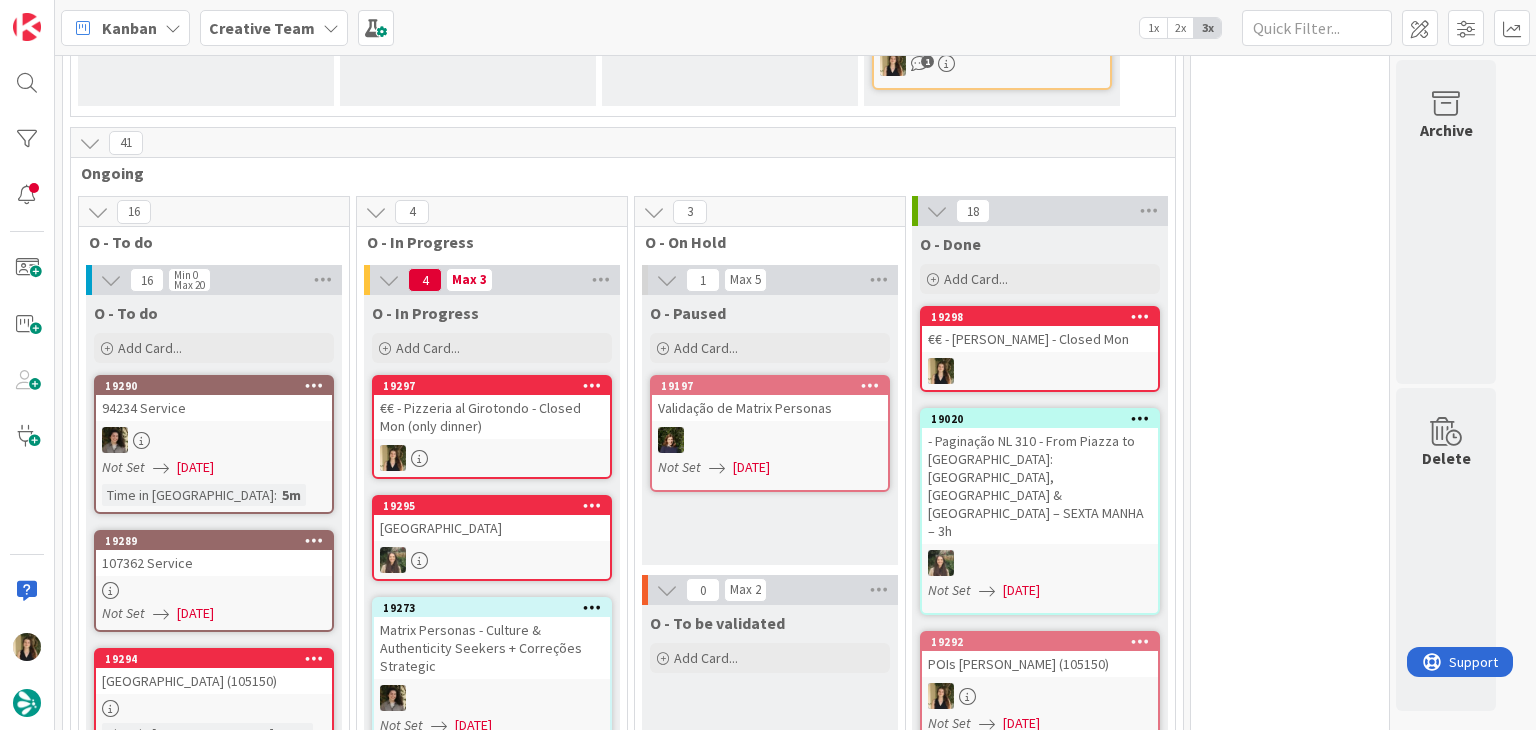 scroll, scrollTop: 0, scrollLeft: 0, axis: both 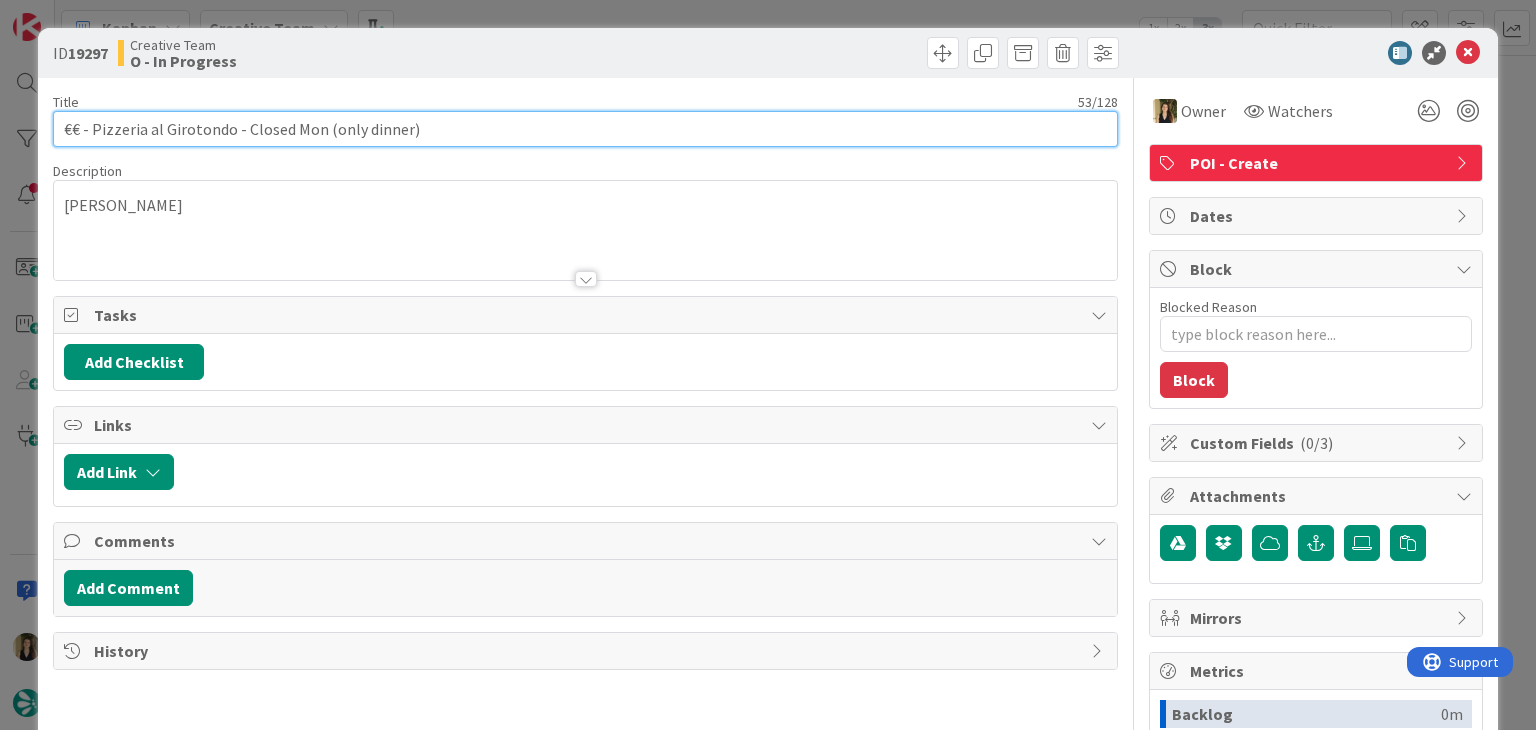 drag, startPoint x: 230, startPoint y: 129, endPoint x: 93, endPoint y: 130, distance: 137.00365 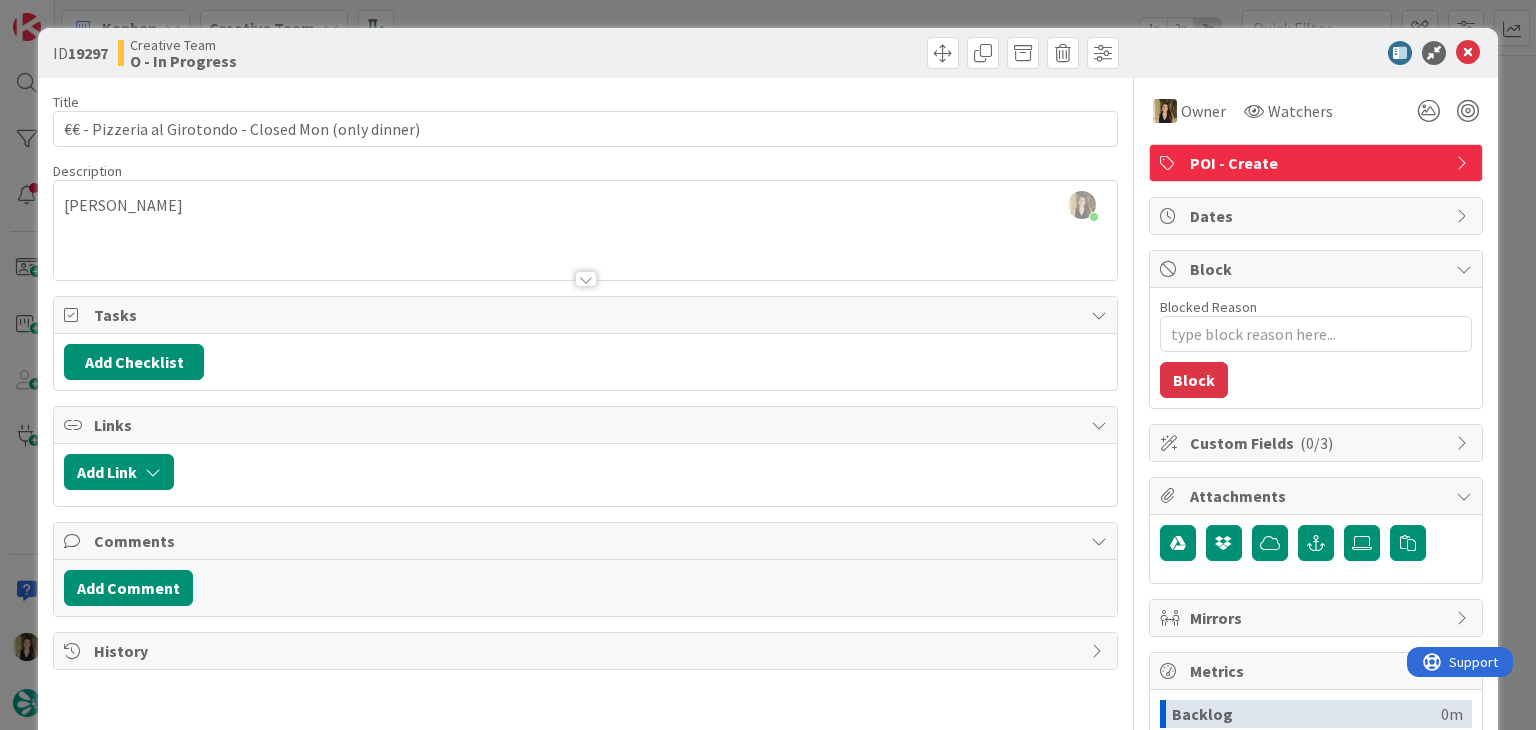 click at bounding box center (855, 53) 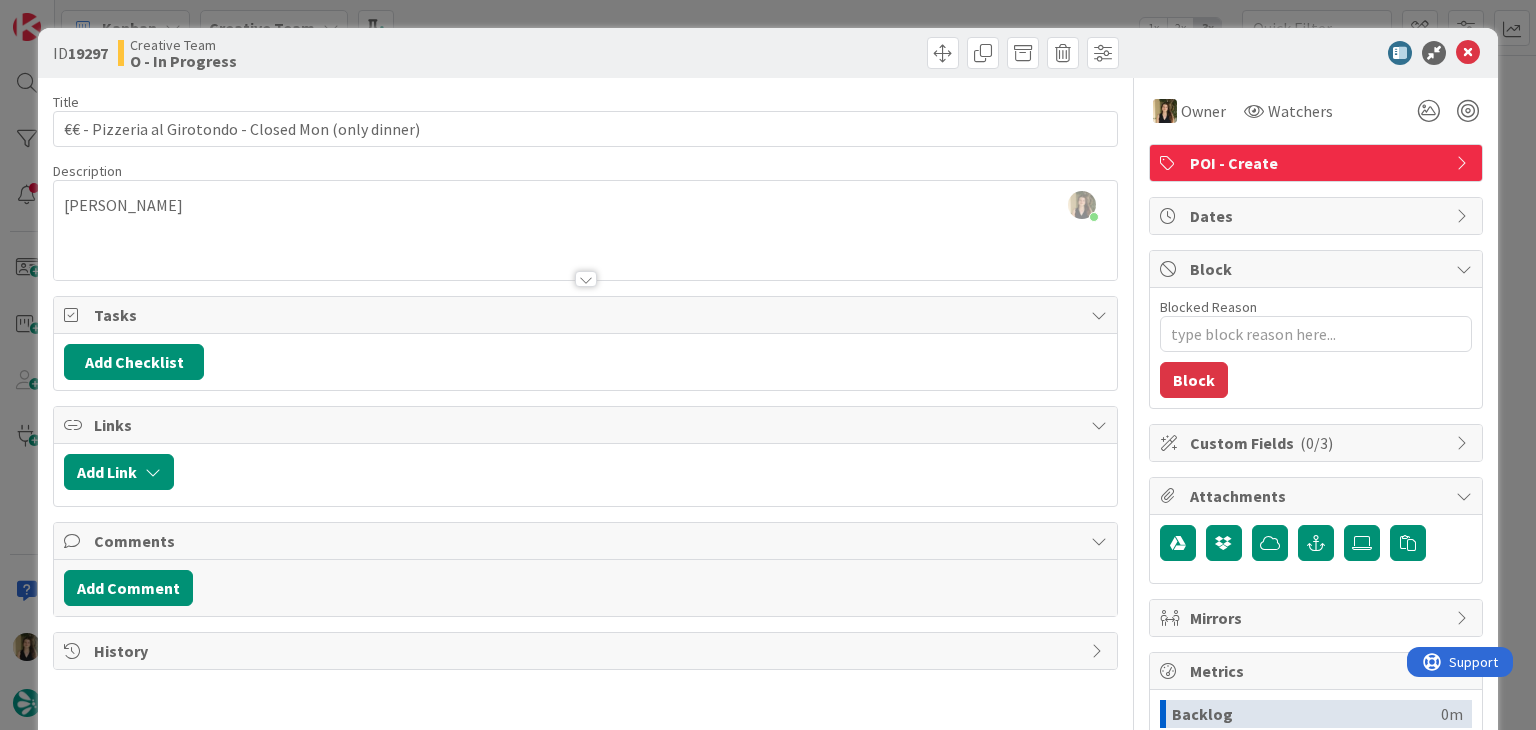 click on "Creative Team O - In Progress" at bounding box center [349, 53] 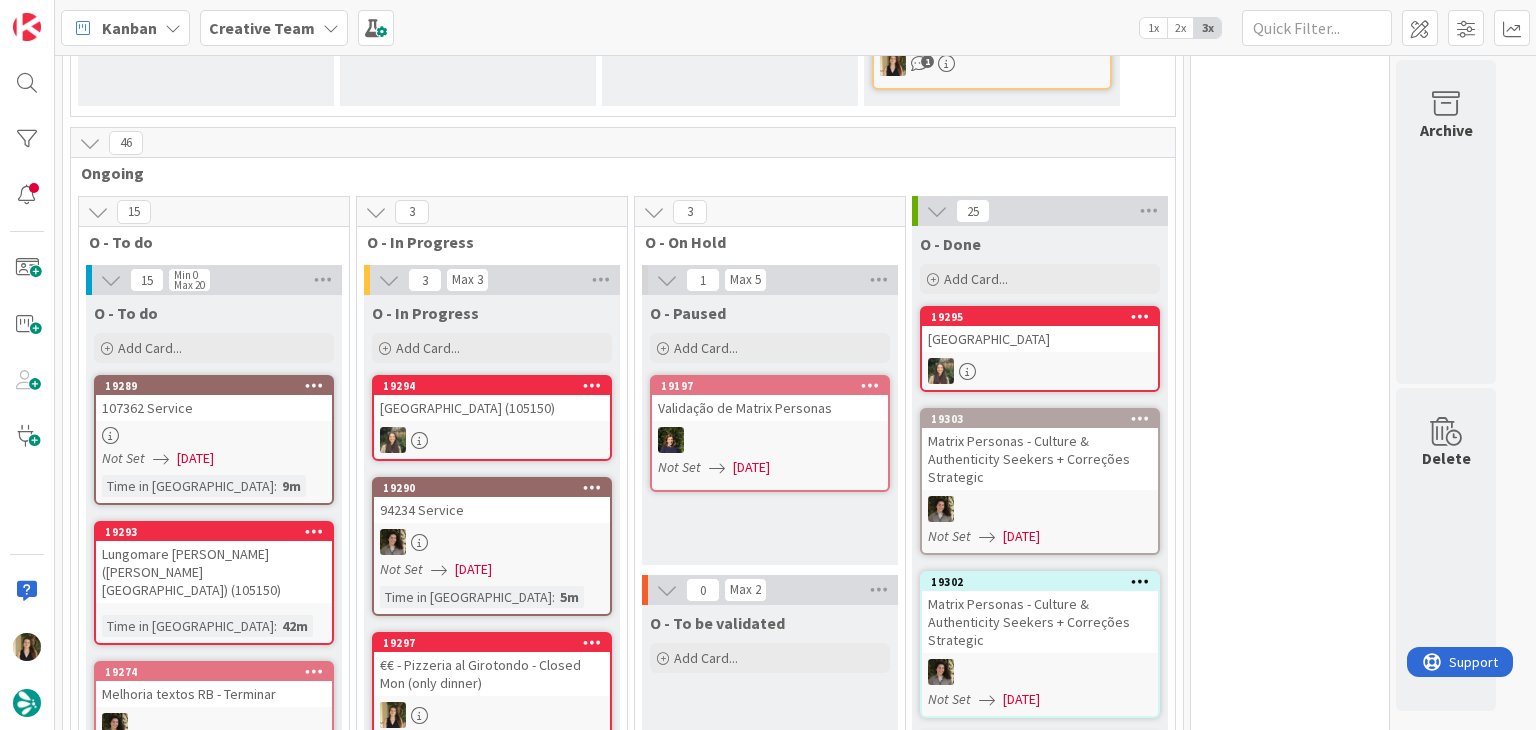 scroll, scrollTop: 0, scrollLeft: 0, axis: both 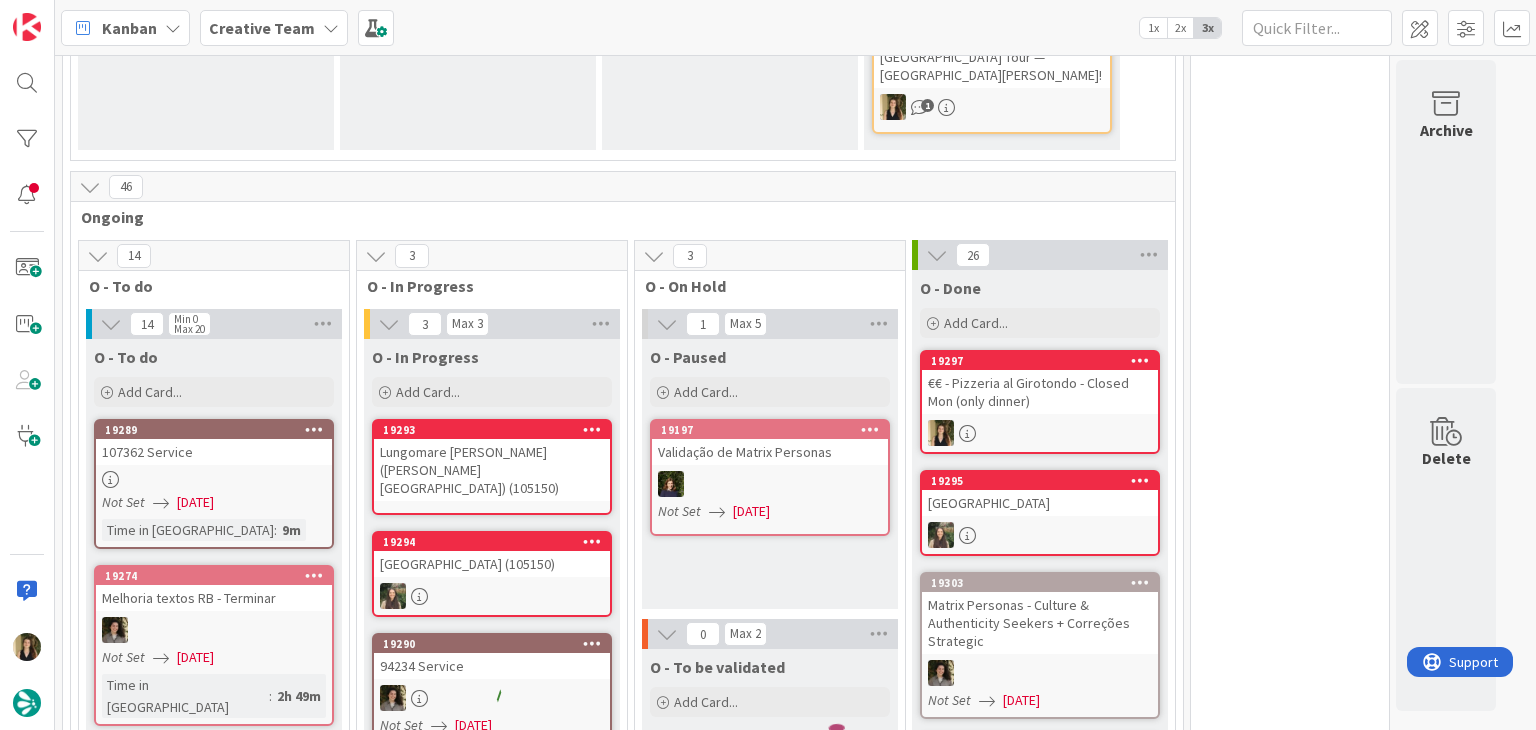 click on "Lungomare di Cefalù (Cefalù Beach) (105150)" at bounding box center (492, 470) 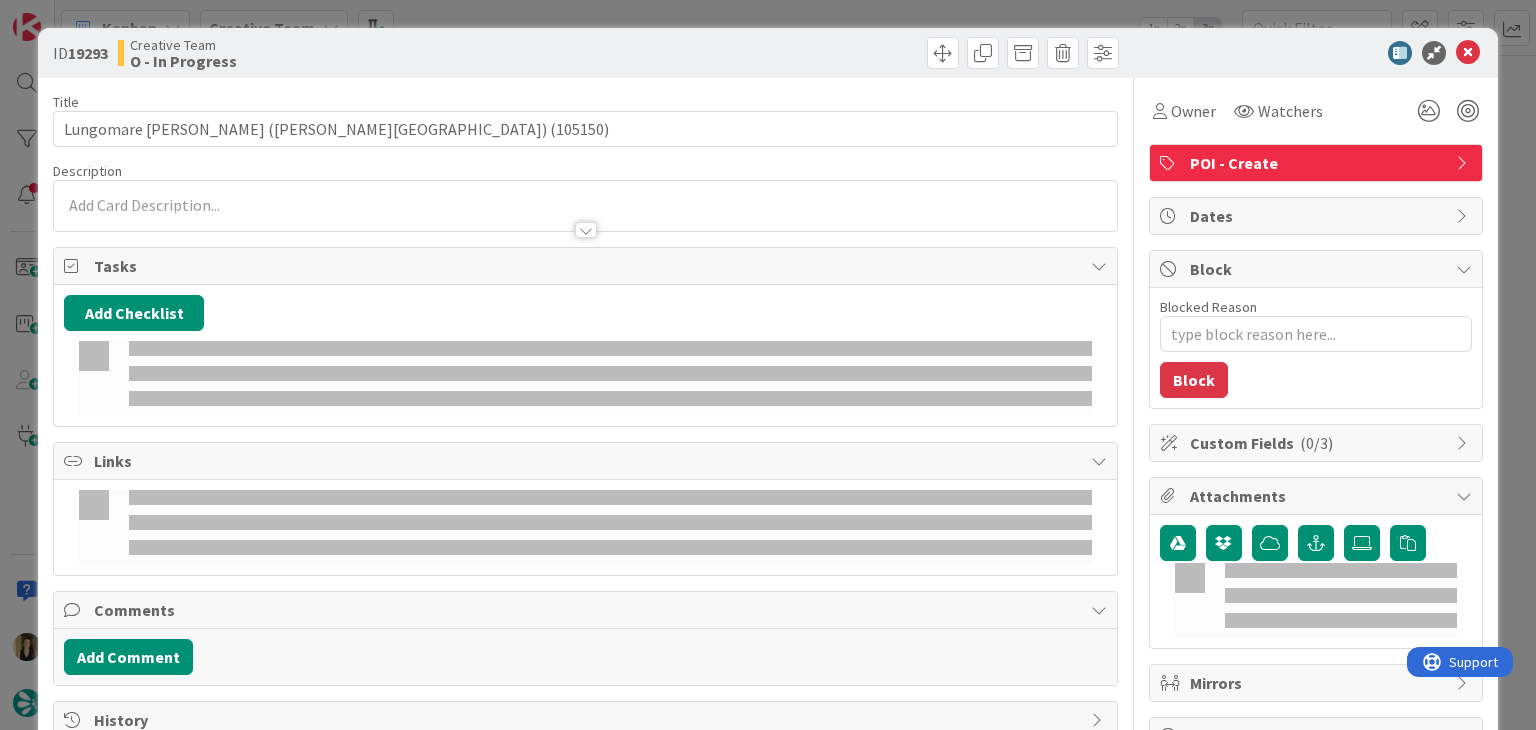 scroll, scrollTop: 0, scrollLeft: 0, axis: both 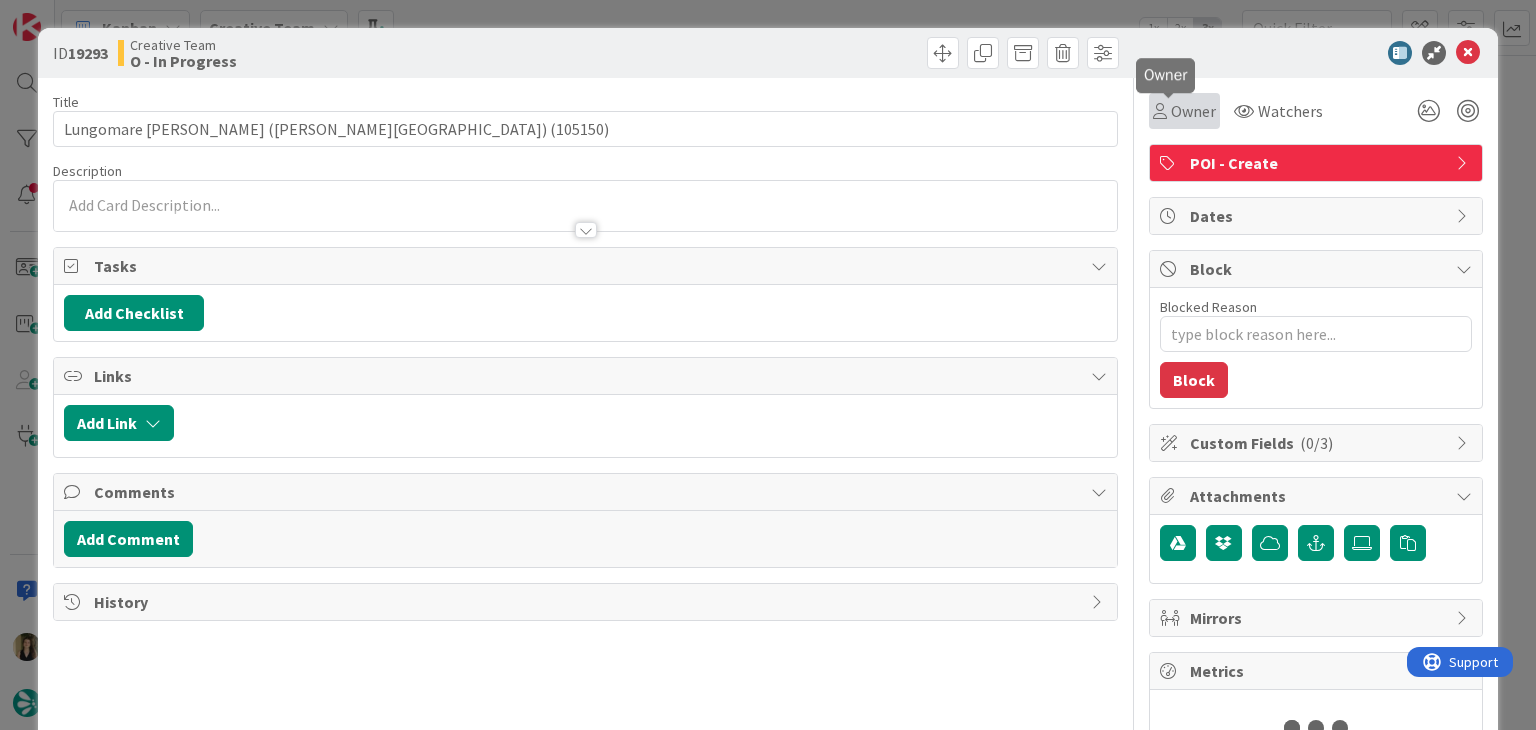 click on "Owner" at bounding box center (1193, 111) 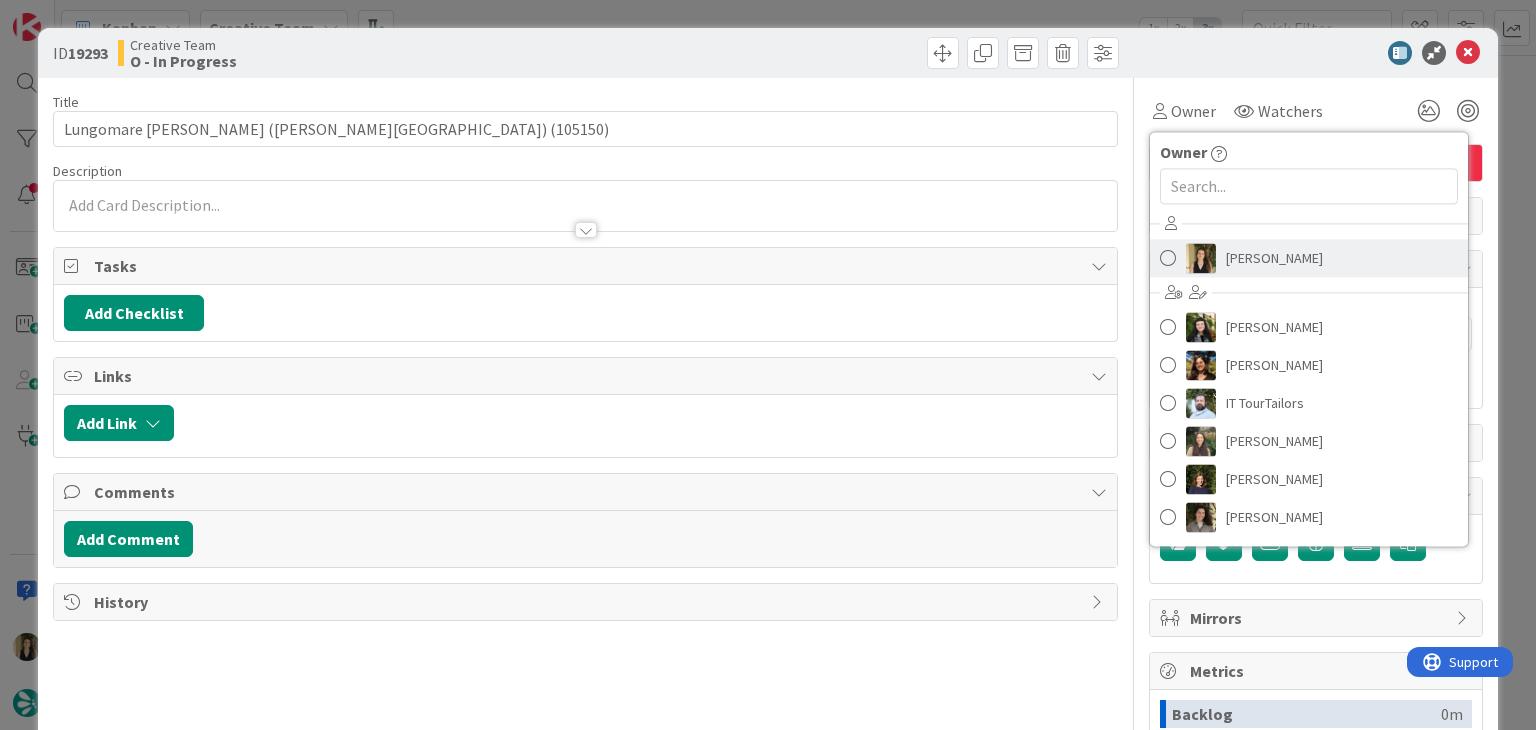 scroll, scrollTop: 0, scrollLeft: 0, axis: both 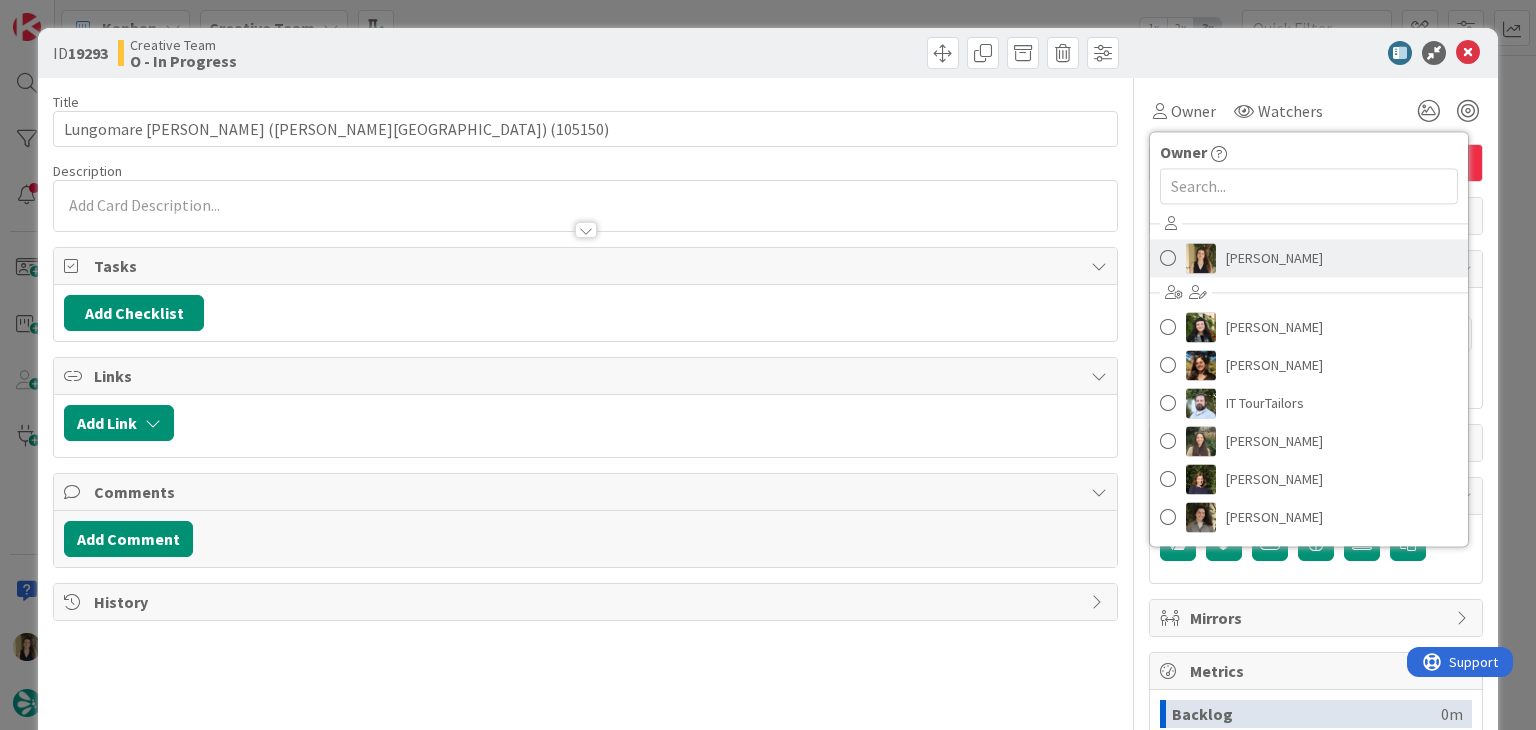 click at bounding box center [1201, 258] 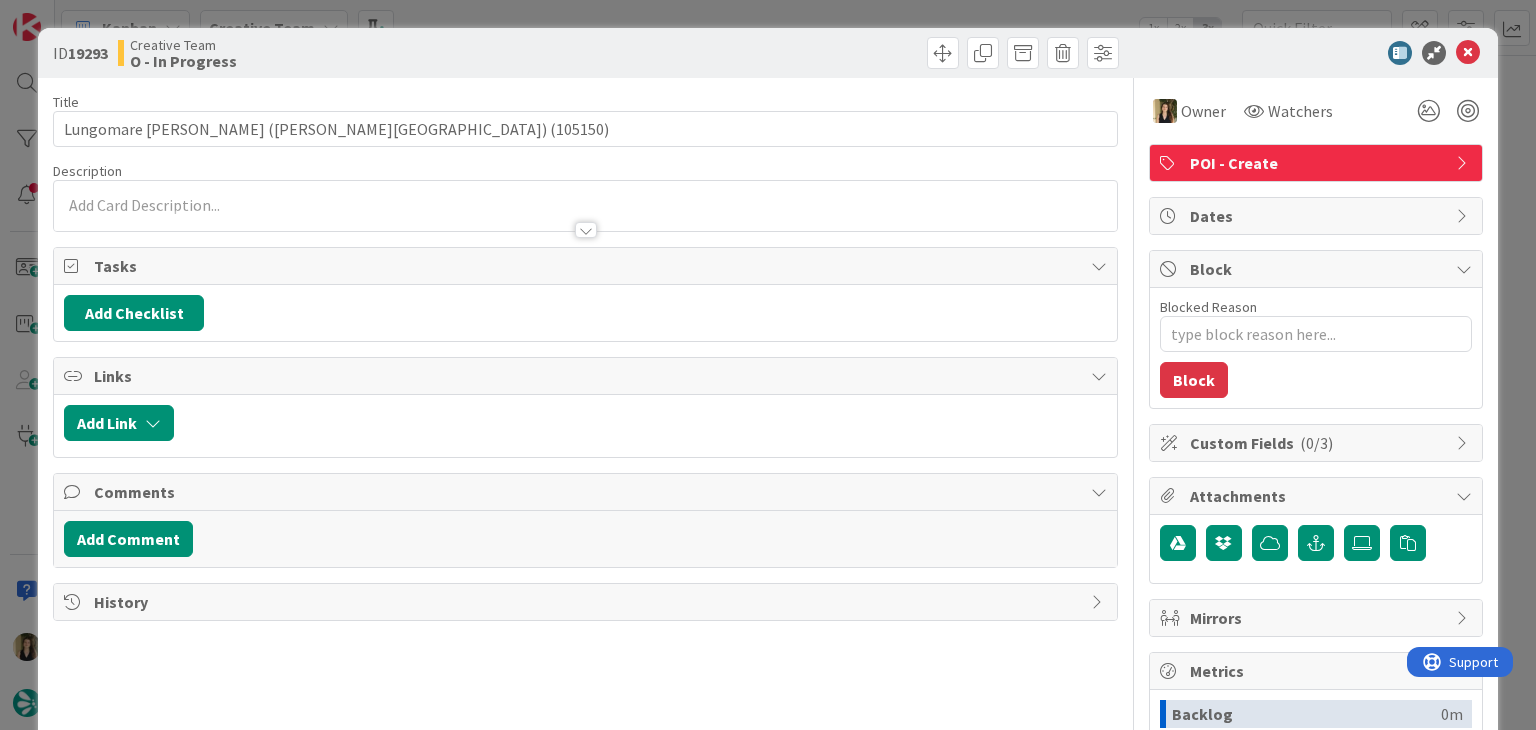 type on "x" 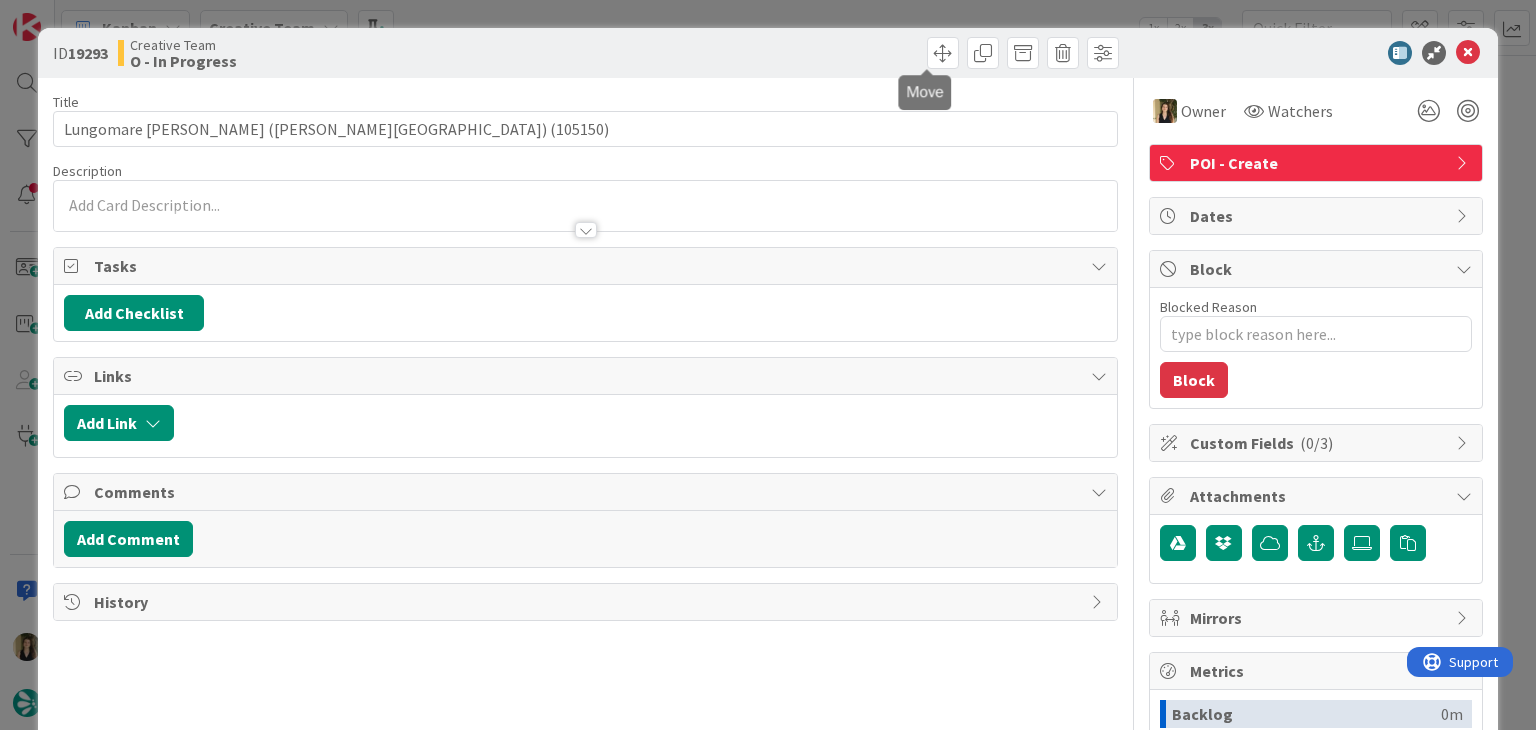click at bounding box center (855, 53) 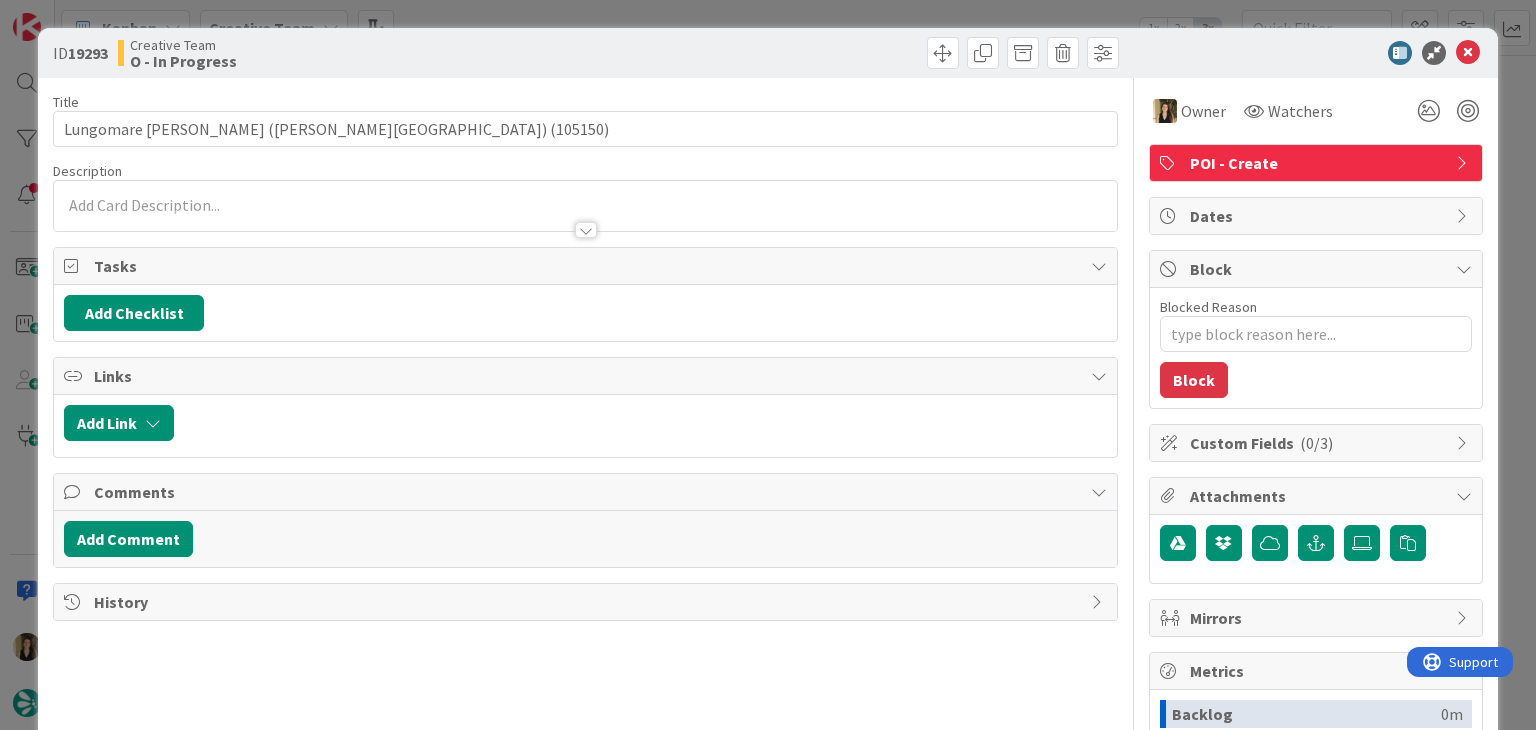 click on "ID  19293 Creative Team O - In Progress Title 43 / 128 Lungomare di Cefalù (Cefalù Beach) (105150) Description Owner Watchers POI - Create  Tasks Add Checklist Links Add Link Comments Add Comment History Owner Owner Remove Set as Watcher Sofia Palma Beatriz Cassona Diana Ramos  IT TourTailors Inês Gonçalves Margarida Carvalho Melissa Santos Rita Bernardo Watchers POI - Create  Dates Block Blocked Reason 0 / 256 Block Custom Fields ( 0/3 ) Attachments Mirrors Metrics Backlog 0m To Do 53m Buffer 0m In Progress 0m Total Time 53m Lead Time 53m Cycle Time 0m Blocked Time 0m Show Details" at bounding box center (768, 365) 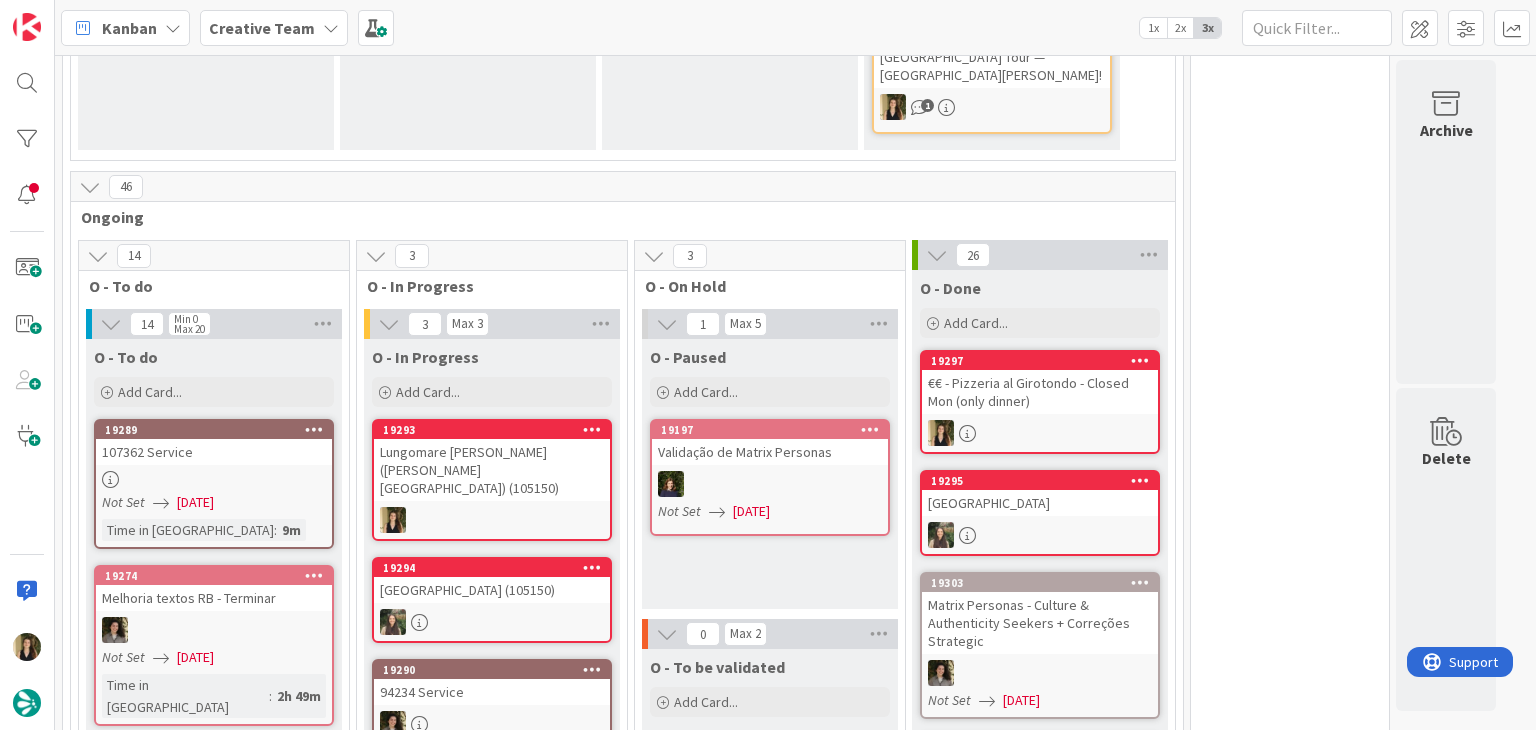 scroll, scrollTop: 109, scrollLeft: 0, axis: vertical 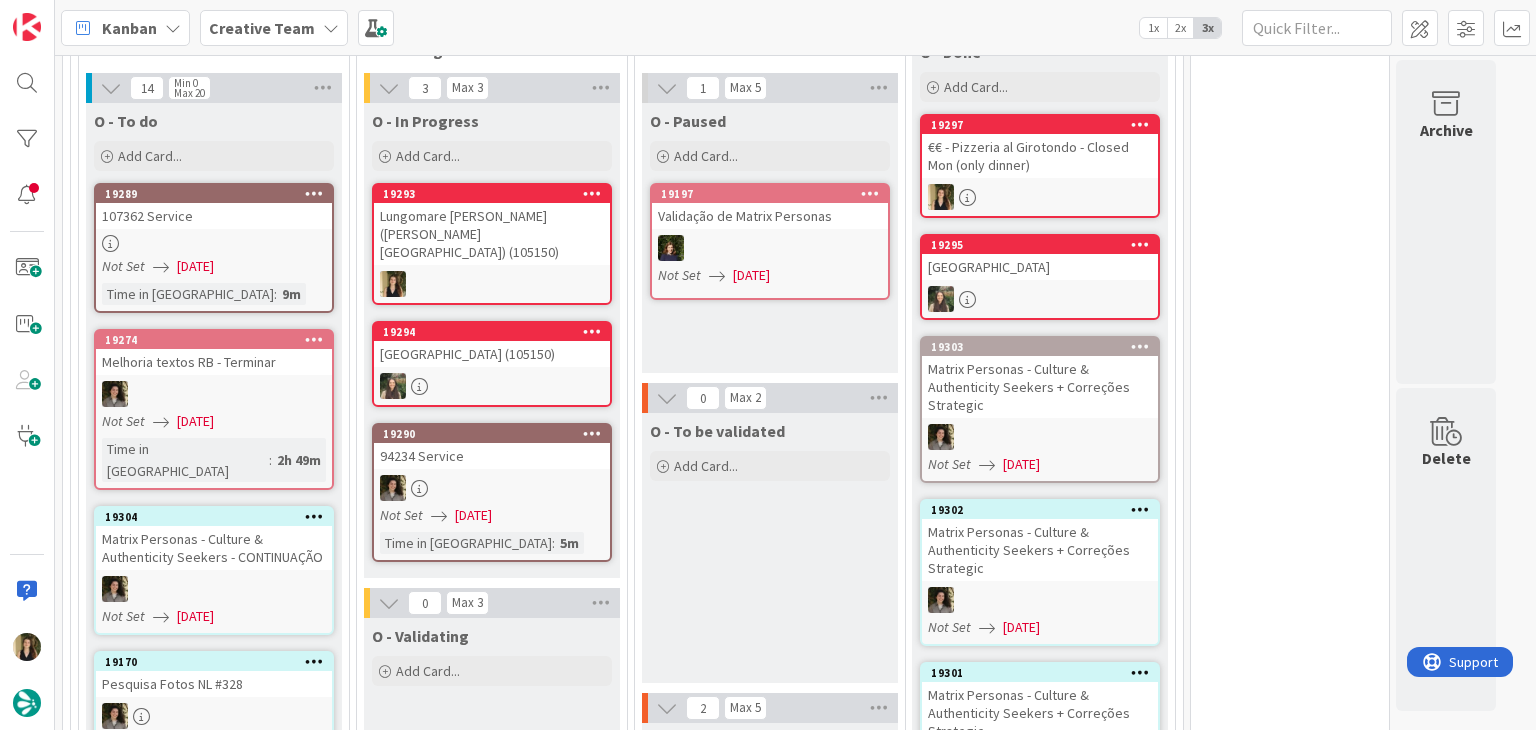 click on "O - To be validated Add Card..." at bounding box center (770, 548) 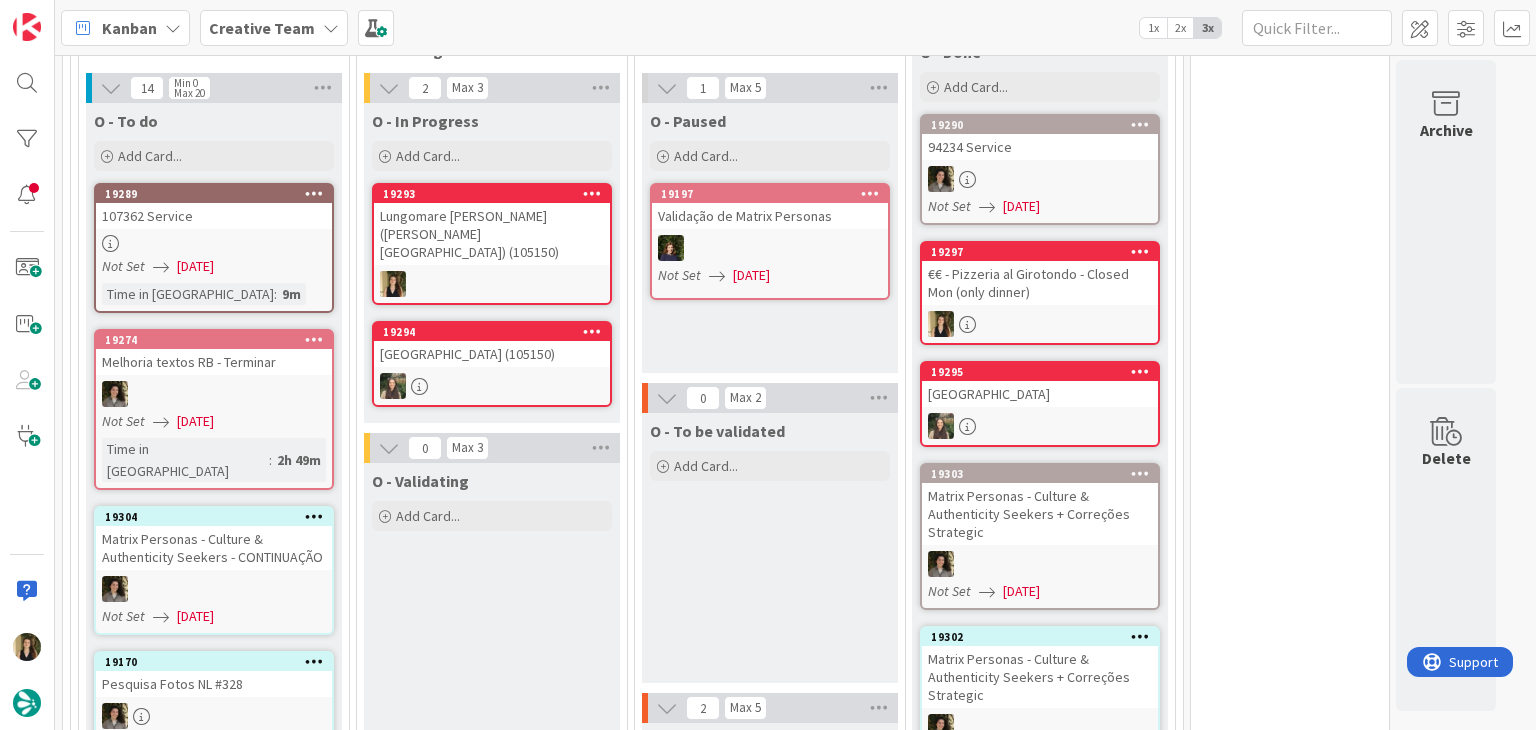 click on "O - Validating Add Card..." at bounding box center [492, 2208] 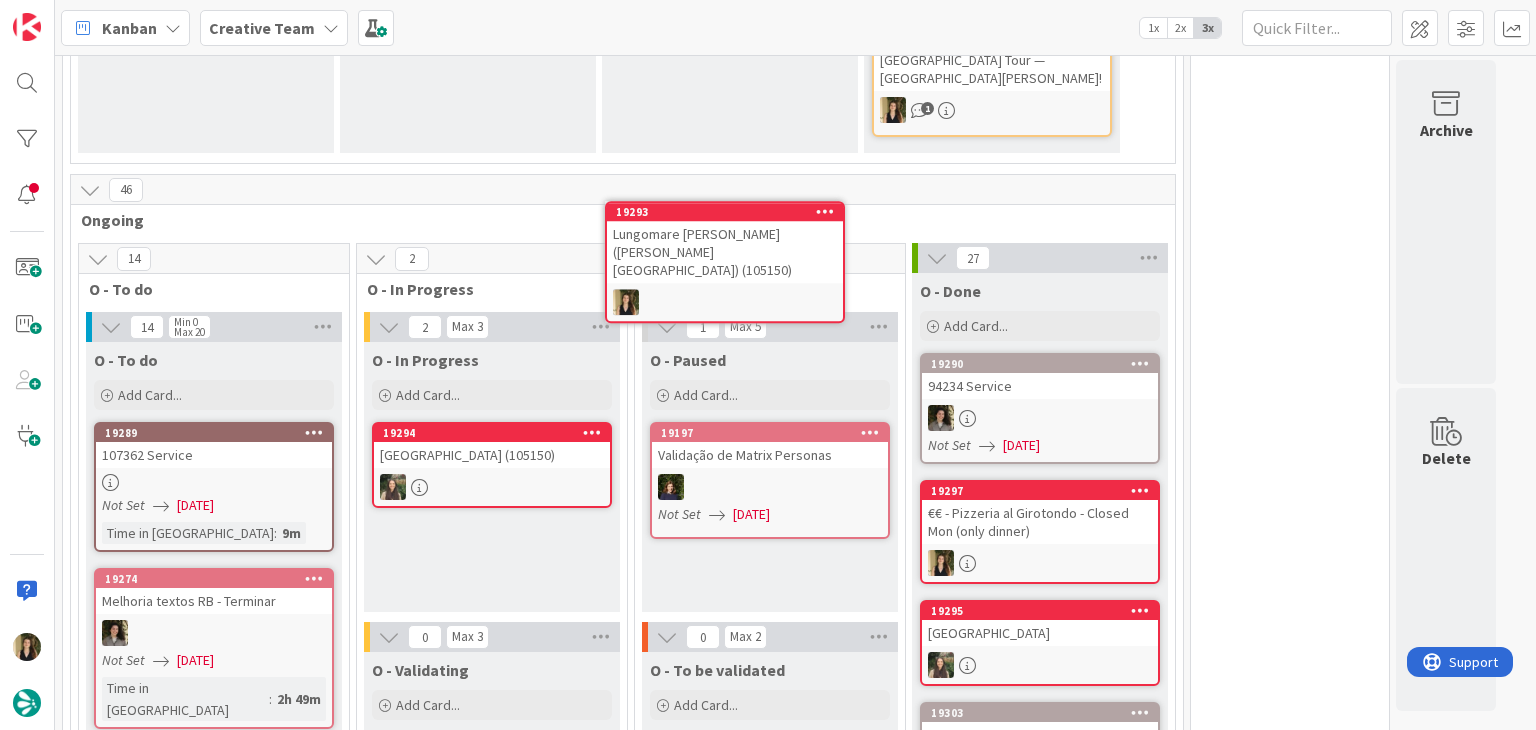 scroll, scrollTop: 516, scrollLeft: 0, axis: vertical 